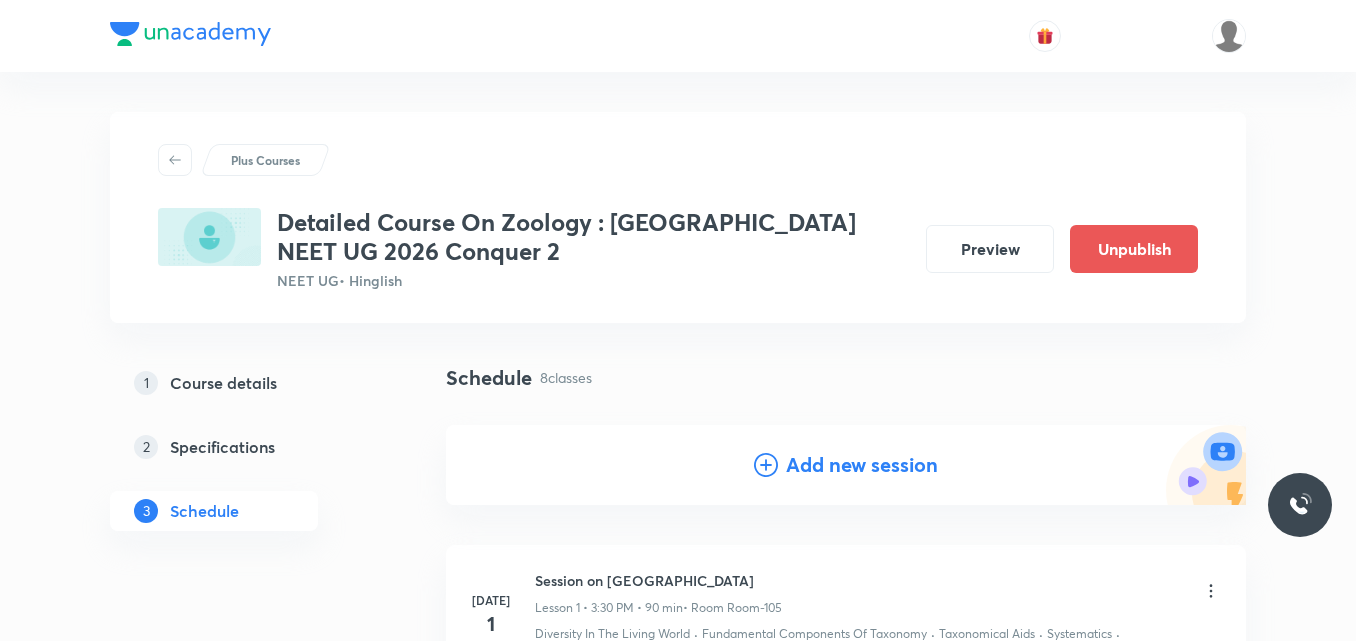 scroll, scrollTop: 824, scrollLeft: 0, axis: vertical 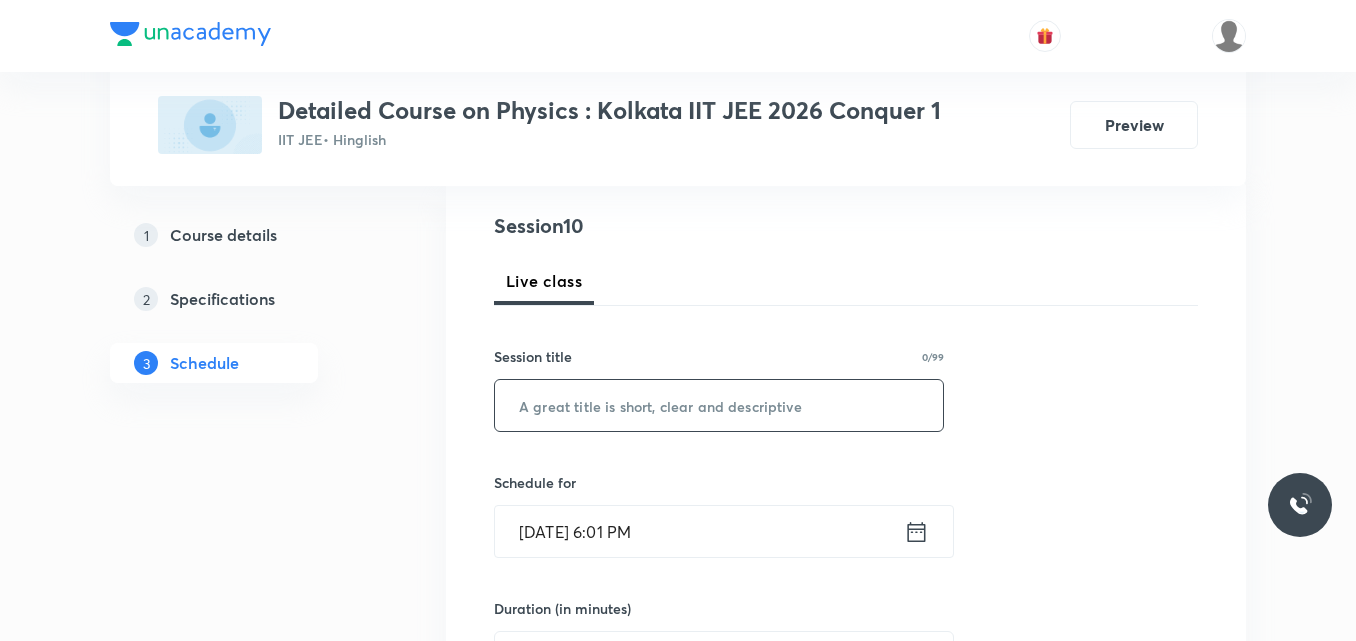 click at bounding box center [719, 405] 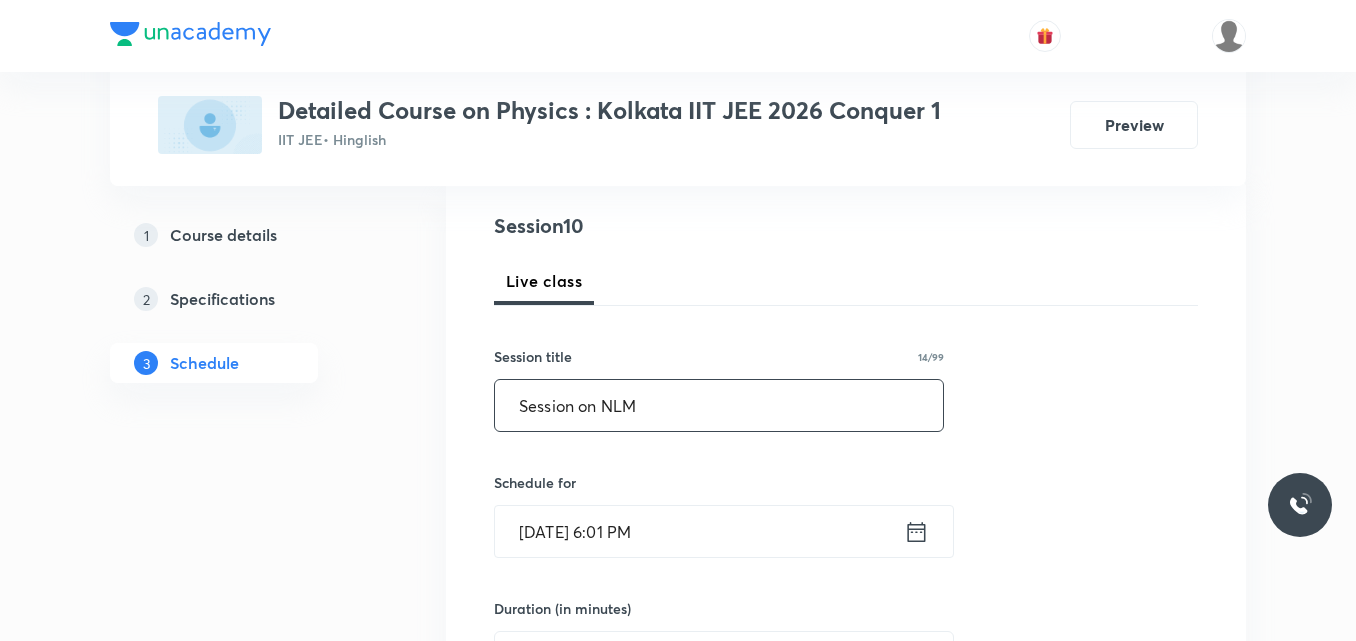 type on "Session on NLM" 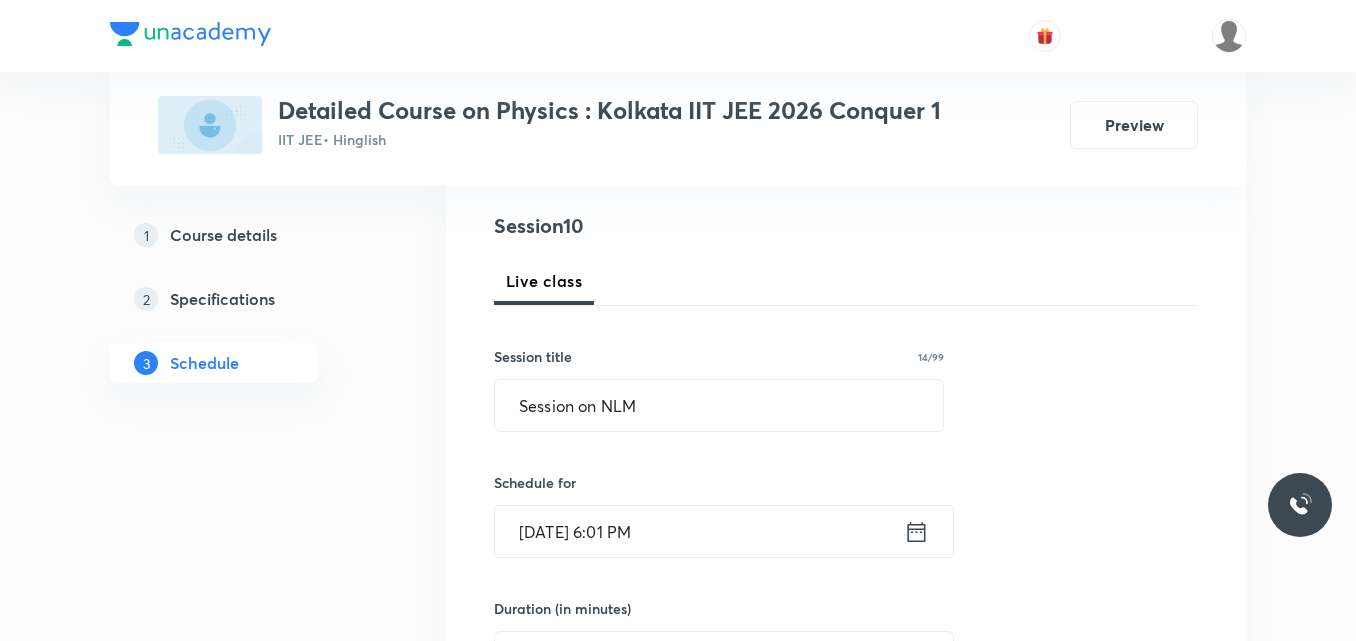 click 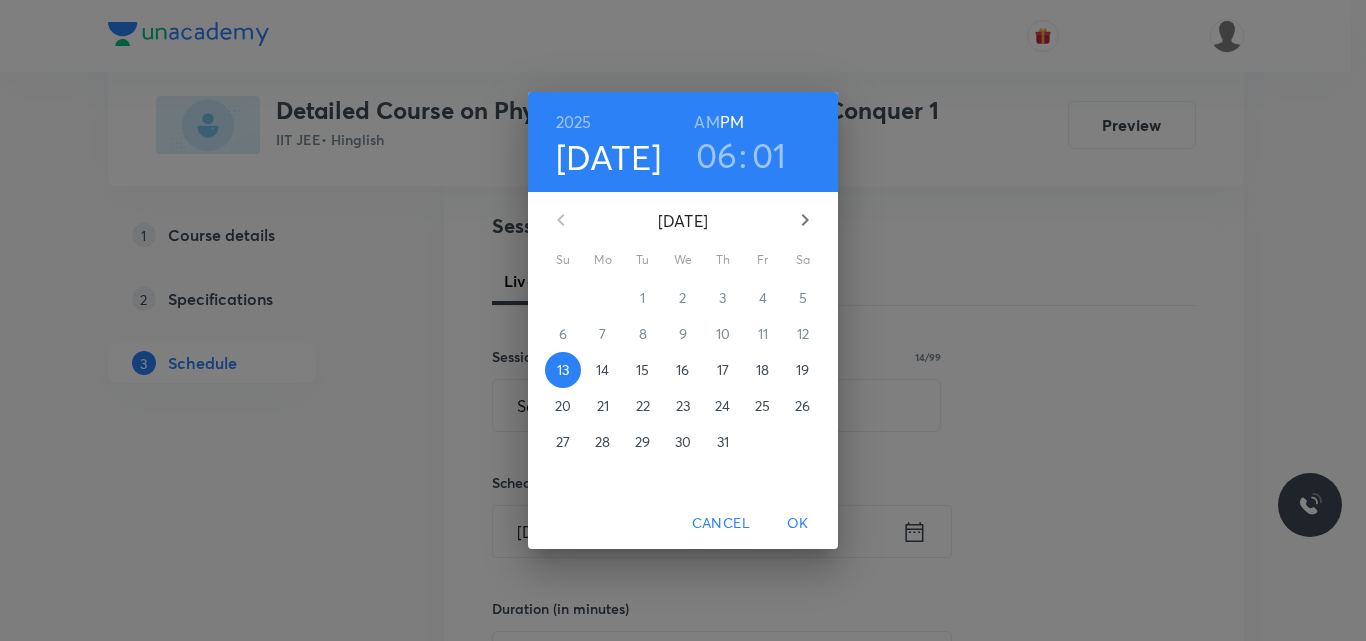 click on "15" at bounding box center [642, 370] 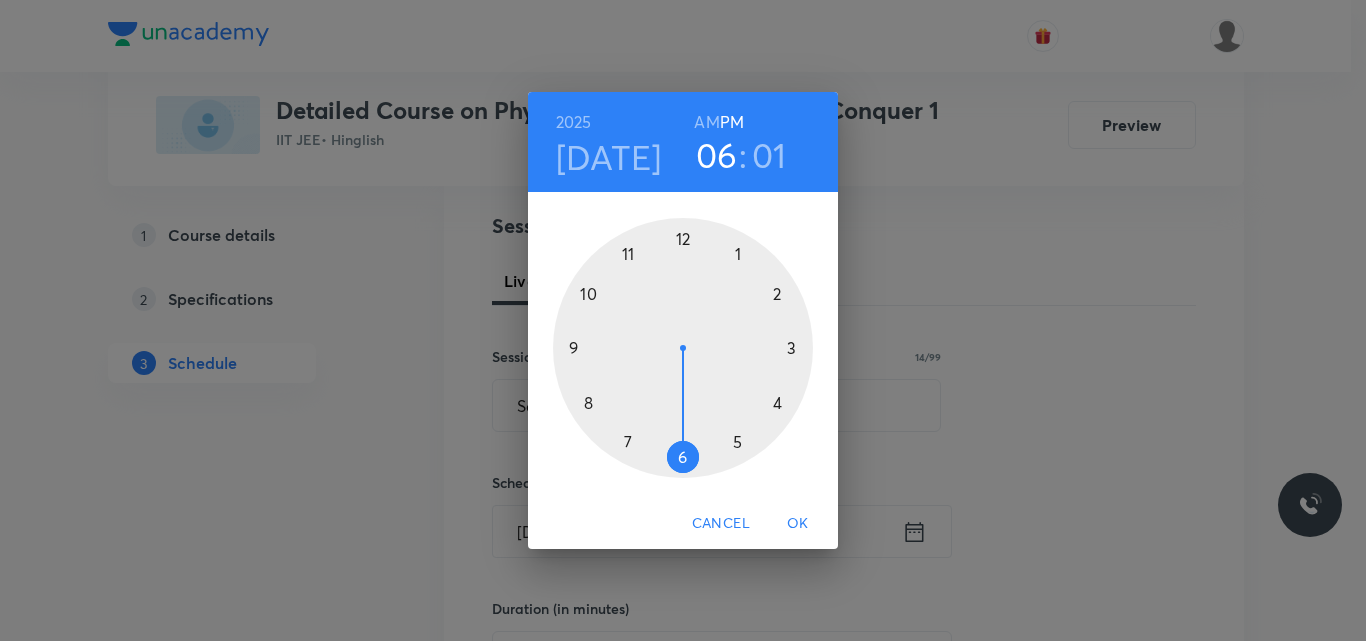click on "AM" at bounding box center (706, 122) 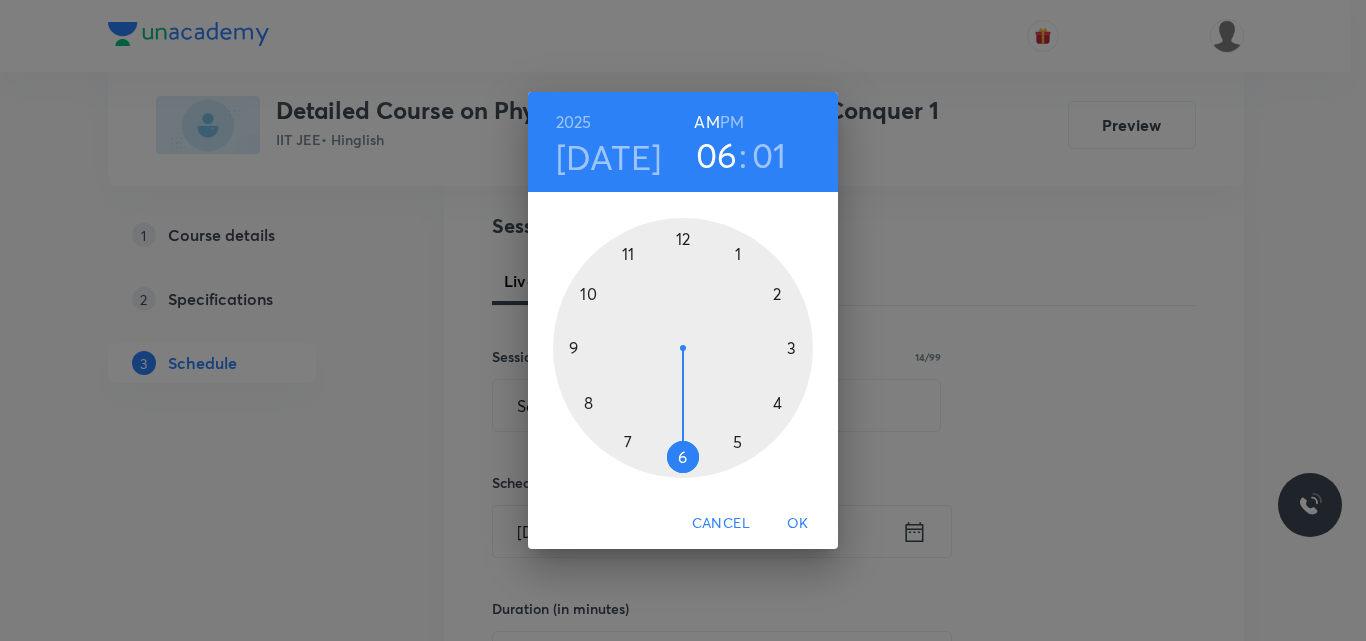 click at bounding box center (683, 348) 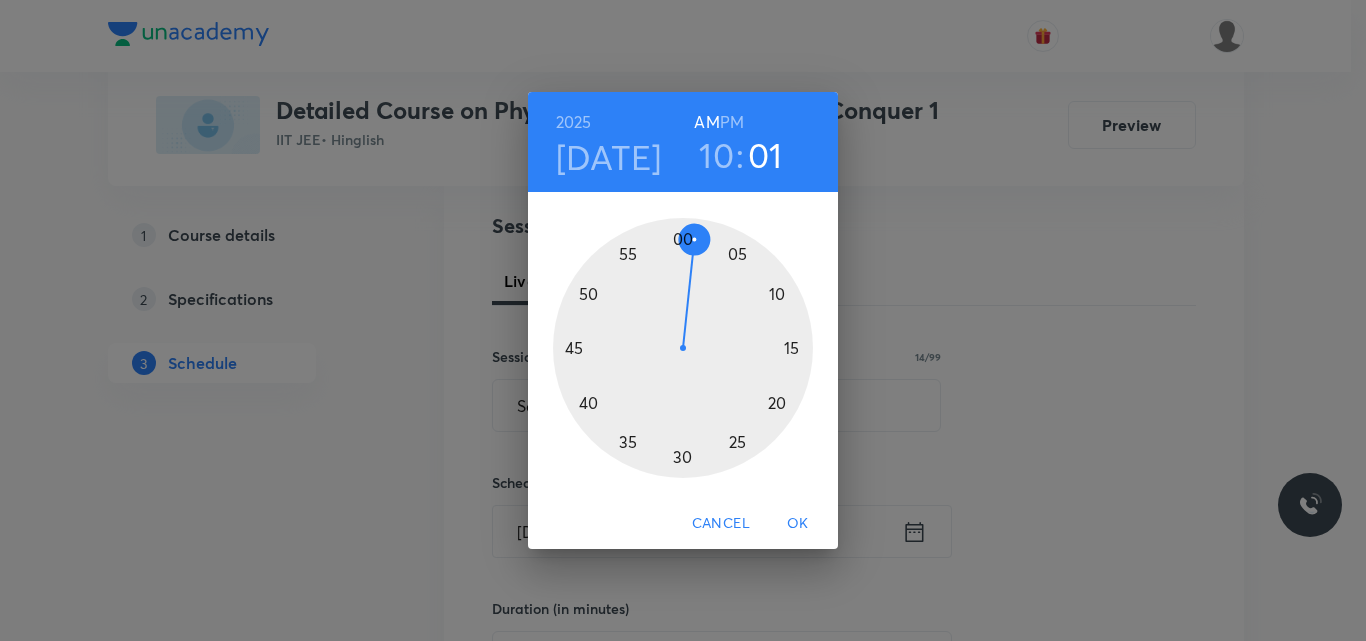click at bounding box center (683, 348) 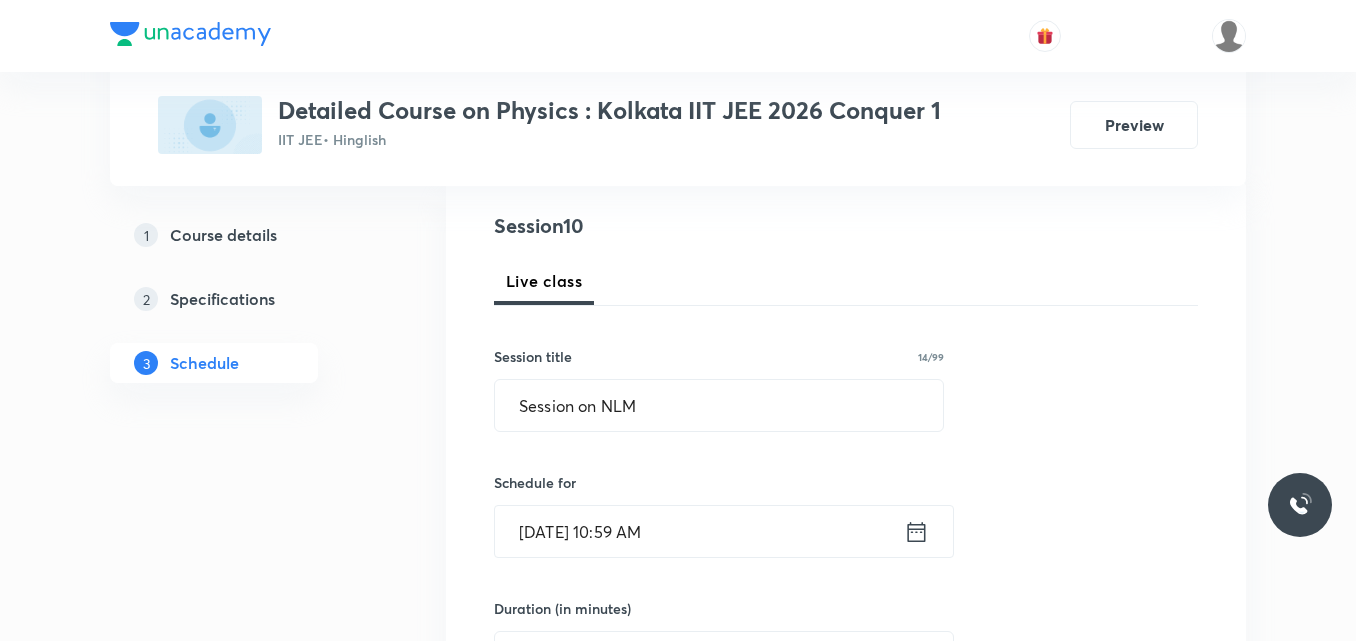 click 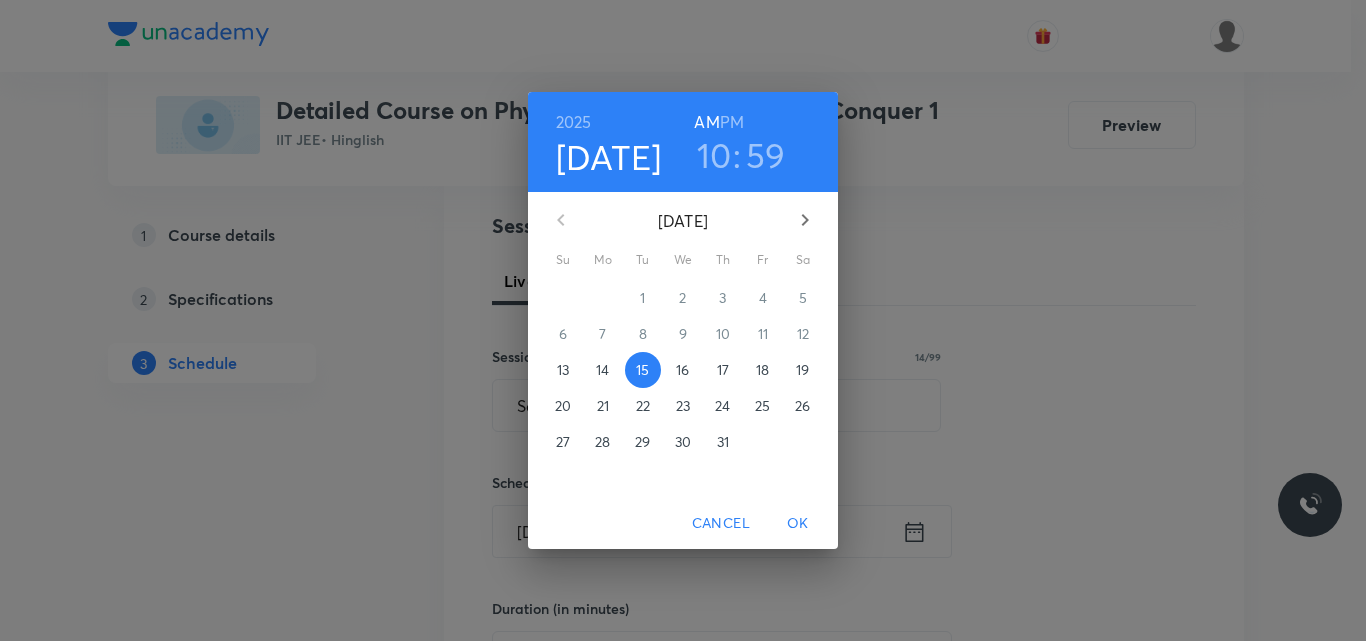 click on "59" at bounding box center [766, 155] 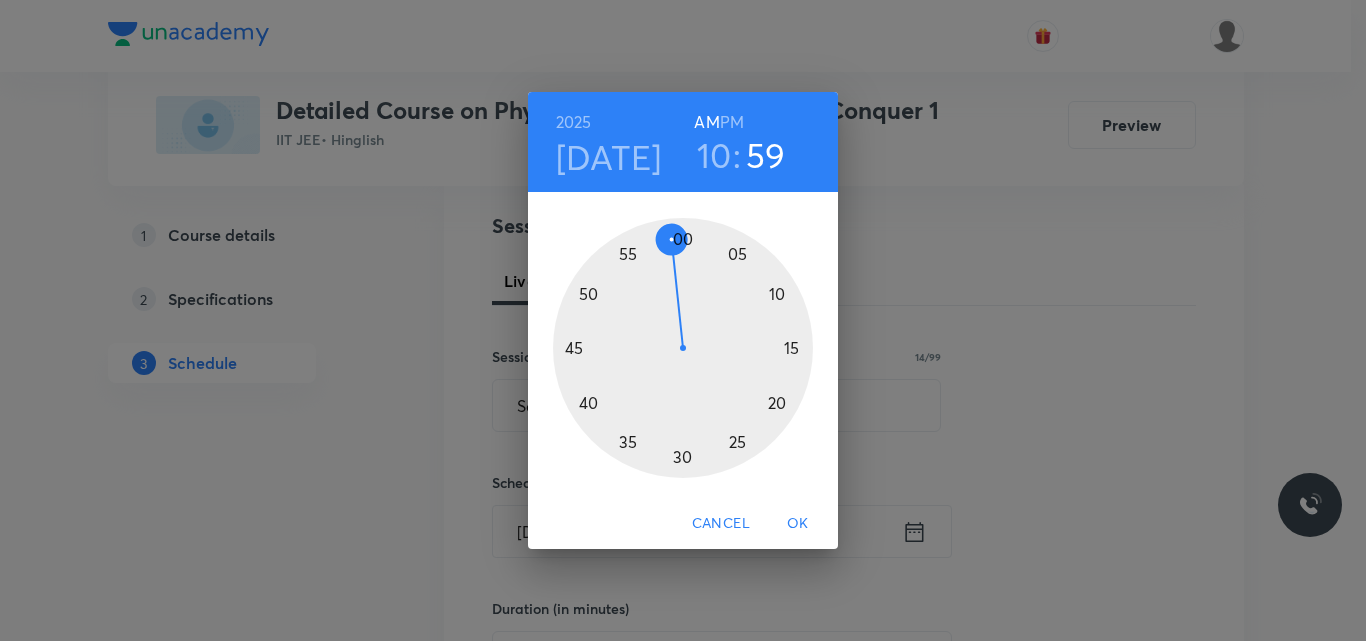 click at bounding box center (683, 348) 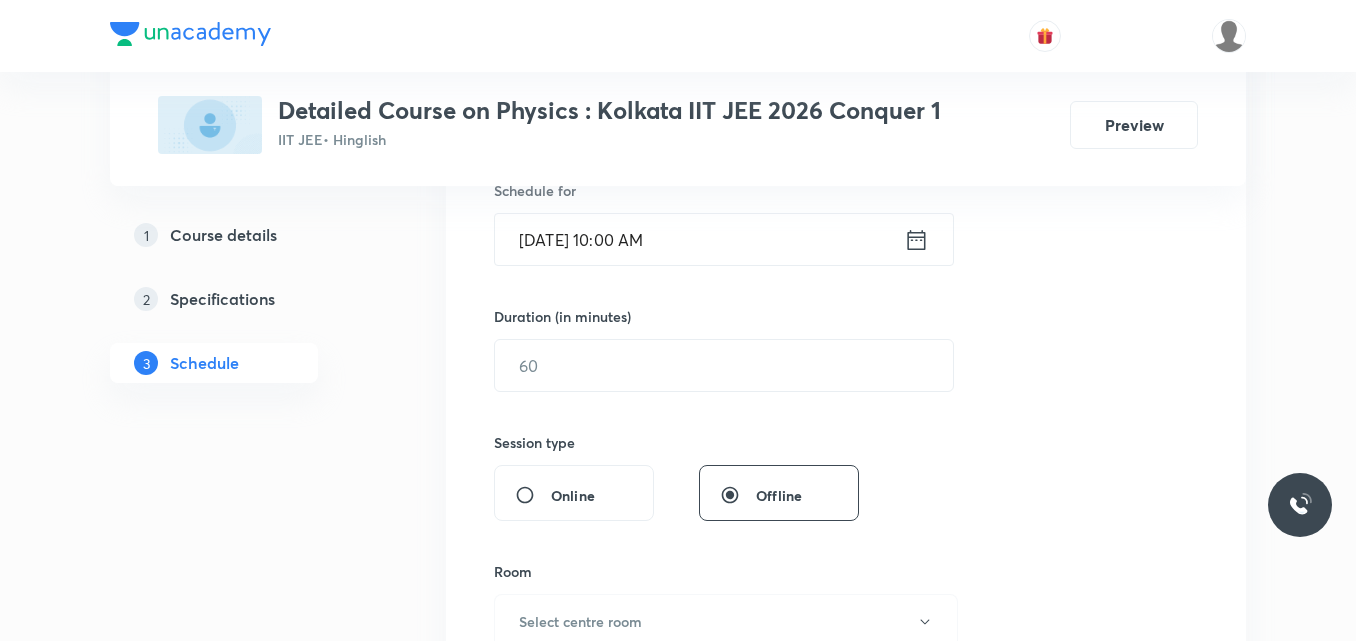 scroll, scrollTop: 561, scrollLeft: 0, axis: vertical 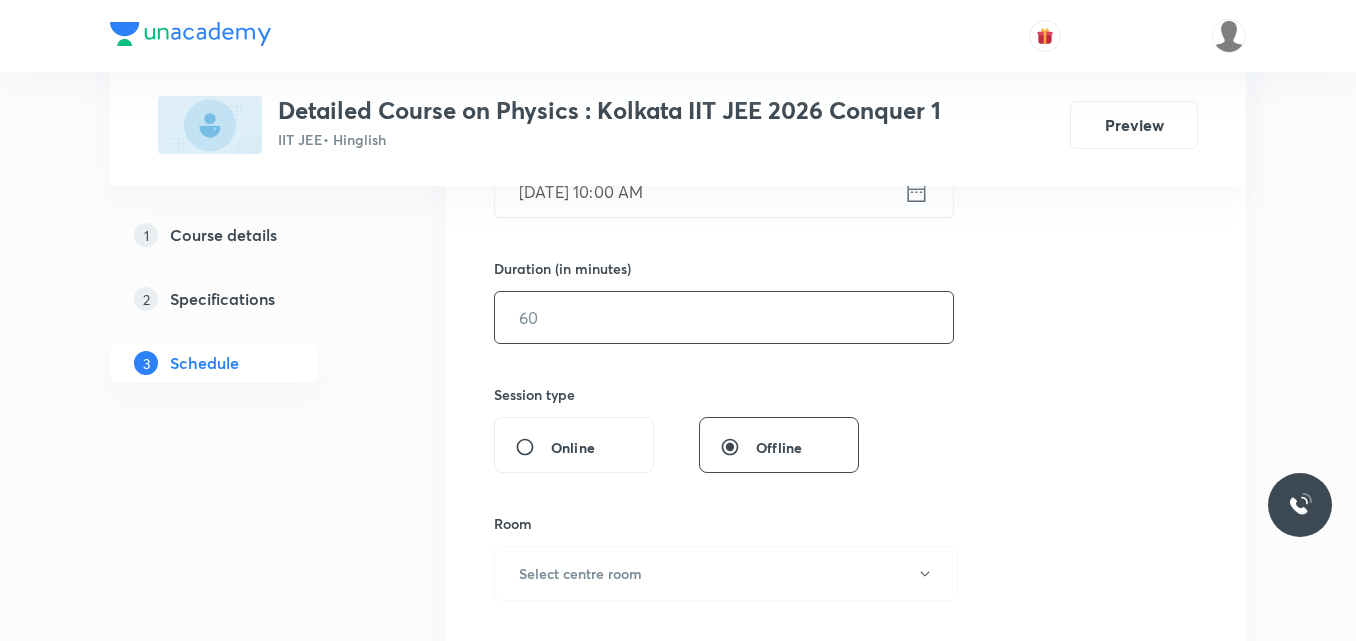 click at bounding box center (724, 317) 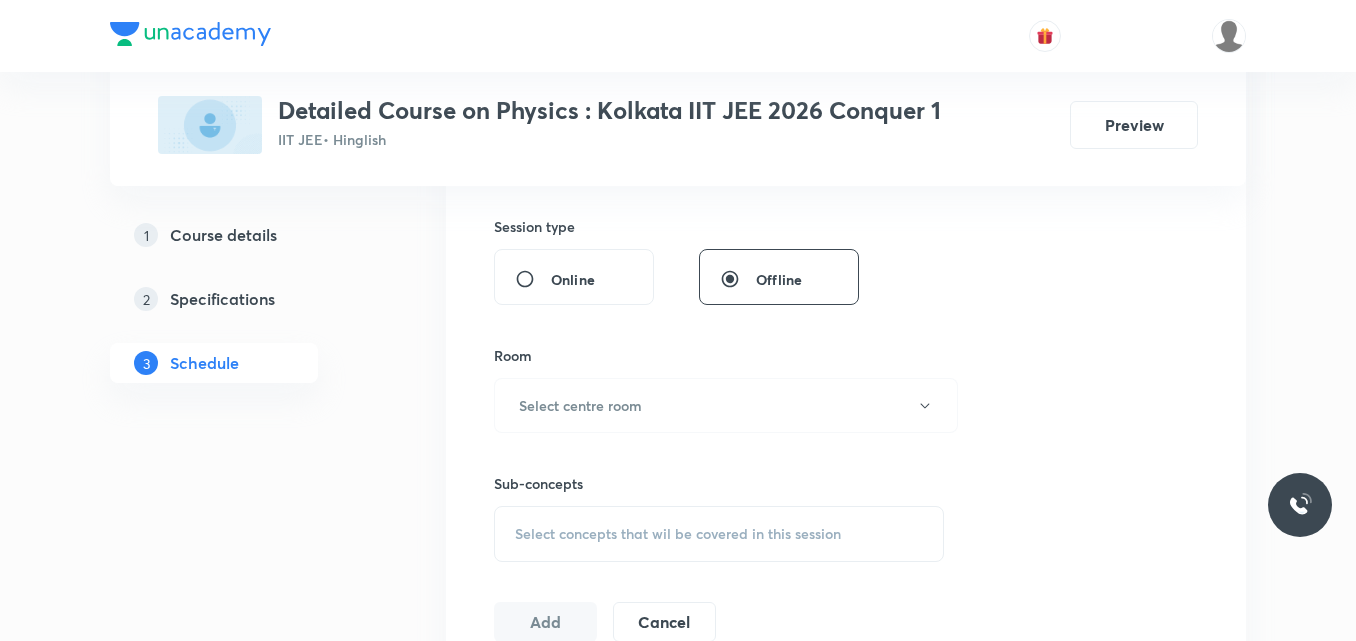 scroll, scrollTop: 743, scrollLeft: 0, axis: vertical 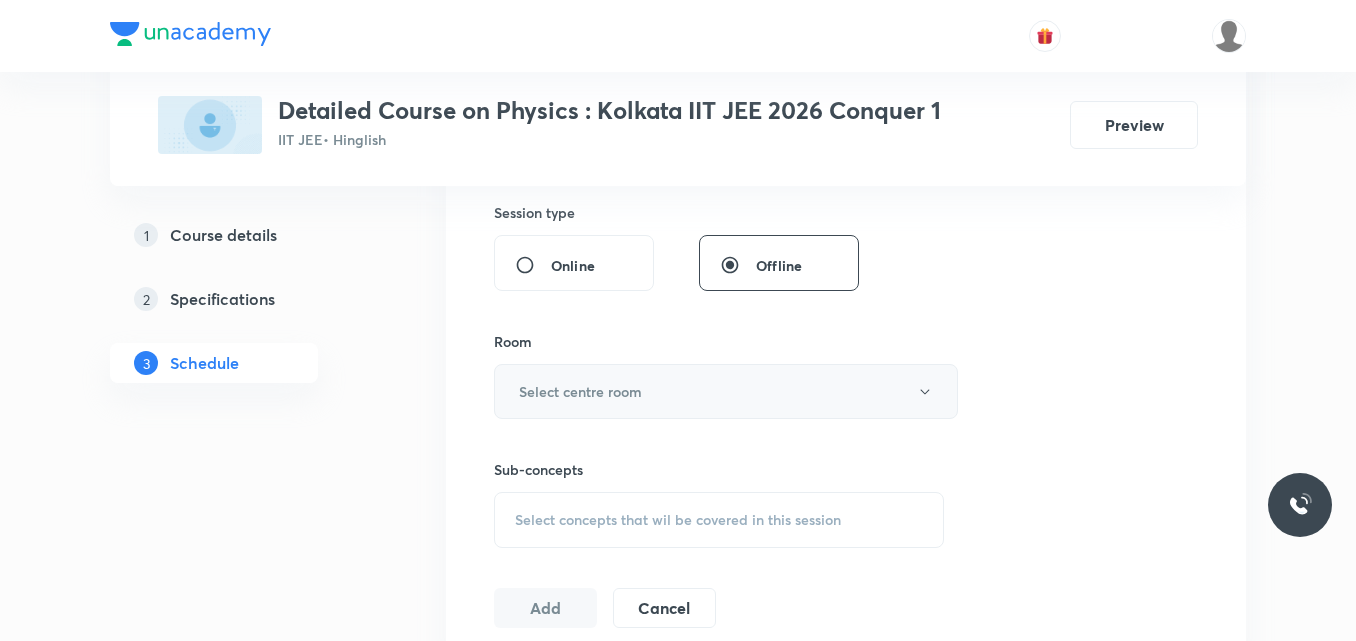 type on "90" 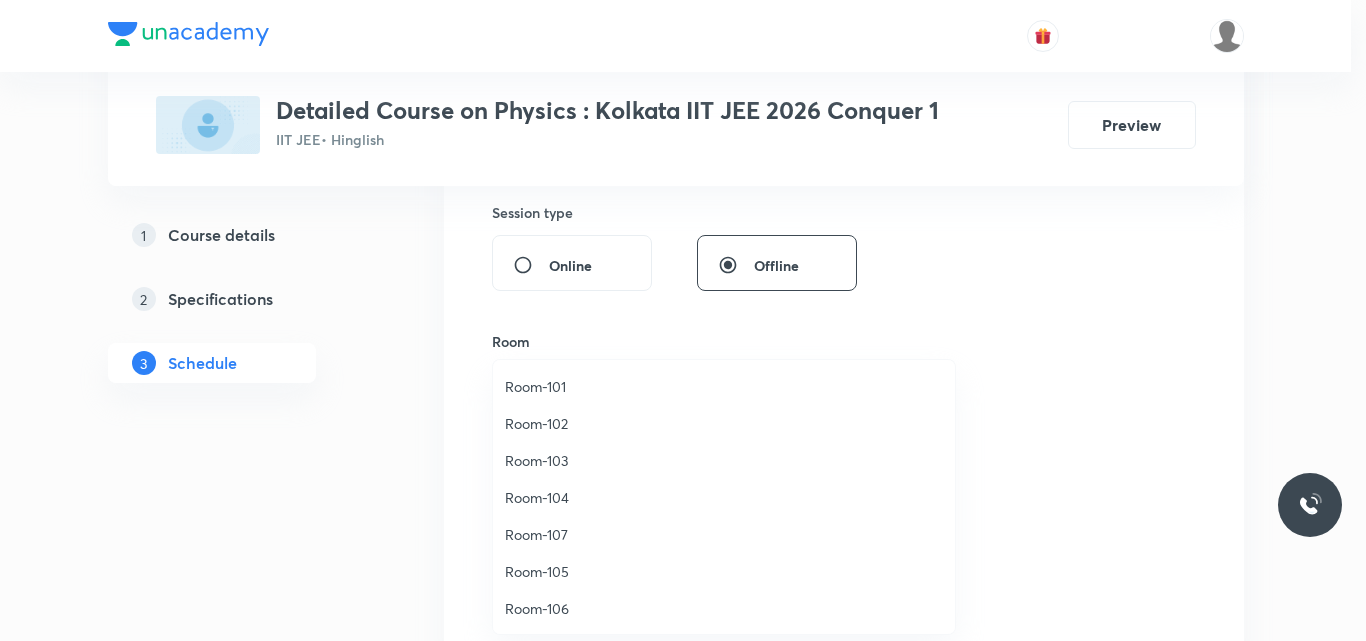 click on "Room-104" at bounding box center [724, 497] 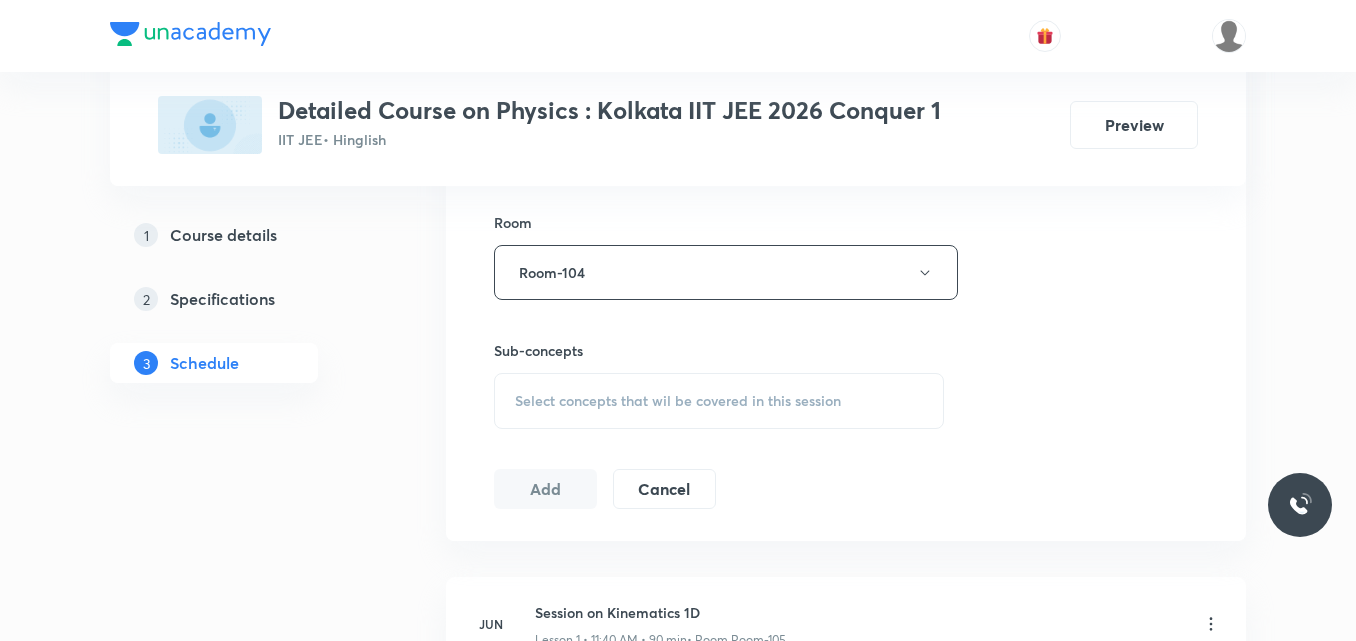 scroll, scrollTop: 864, scrollLeft: 0, axis: vertical 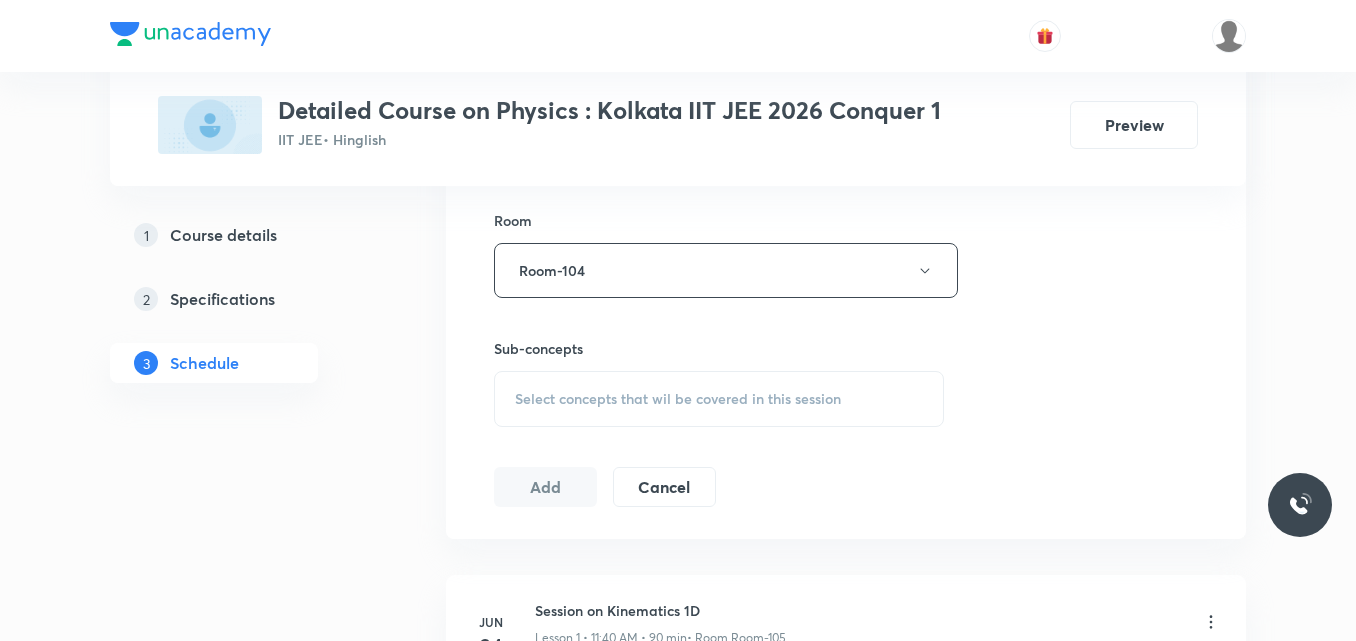 click on "Select concepts that wil be covered in this session" at bounding box center [678, 399] 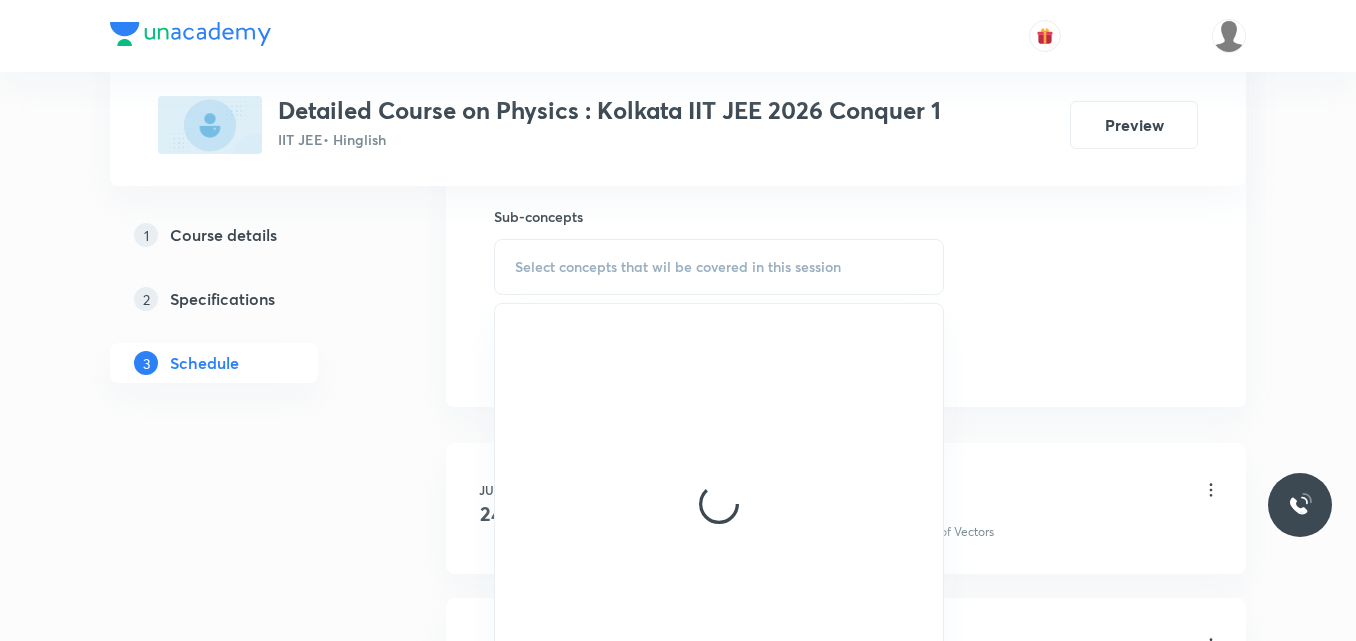 scroll, scrollTop: 998, scrollLeft: 0, axis: vertical 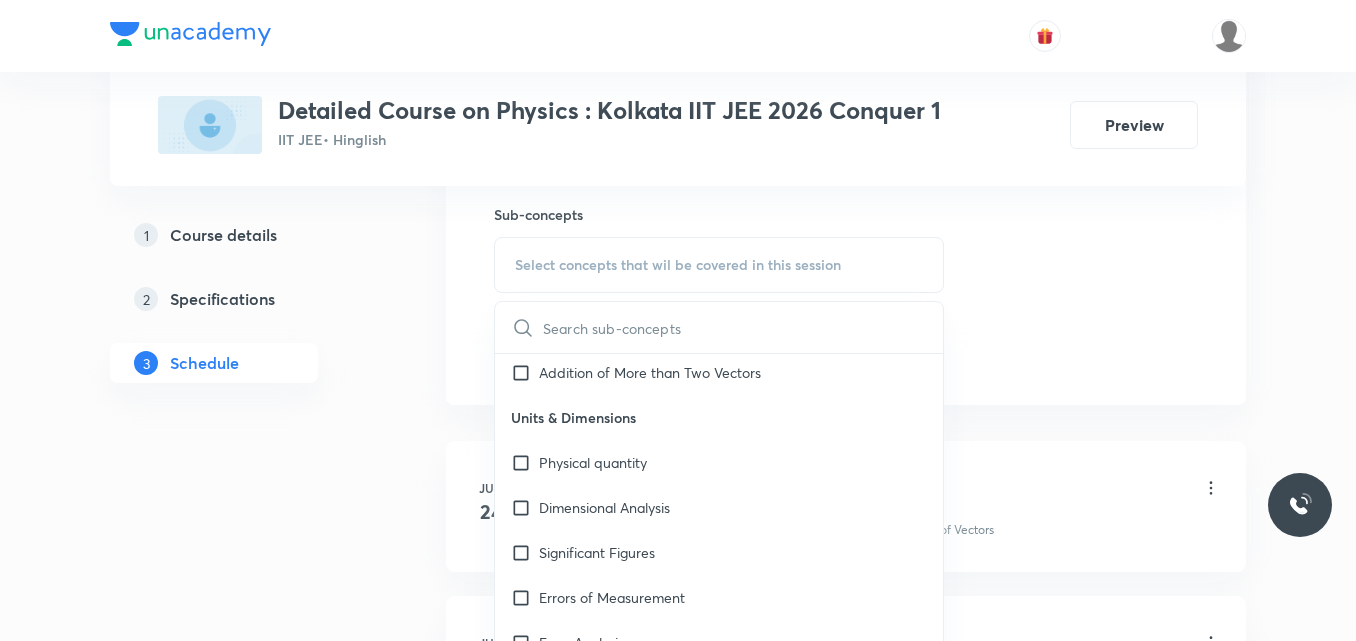 click on "Dimensional Analysis" at bounding box center (719, 507) 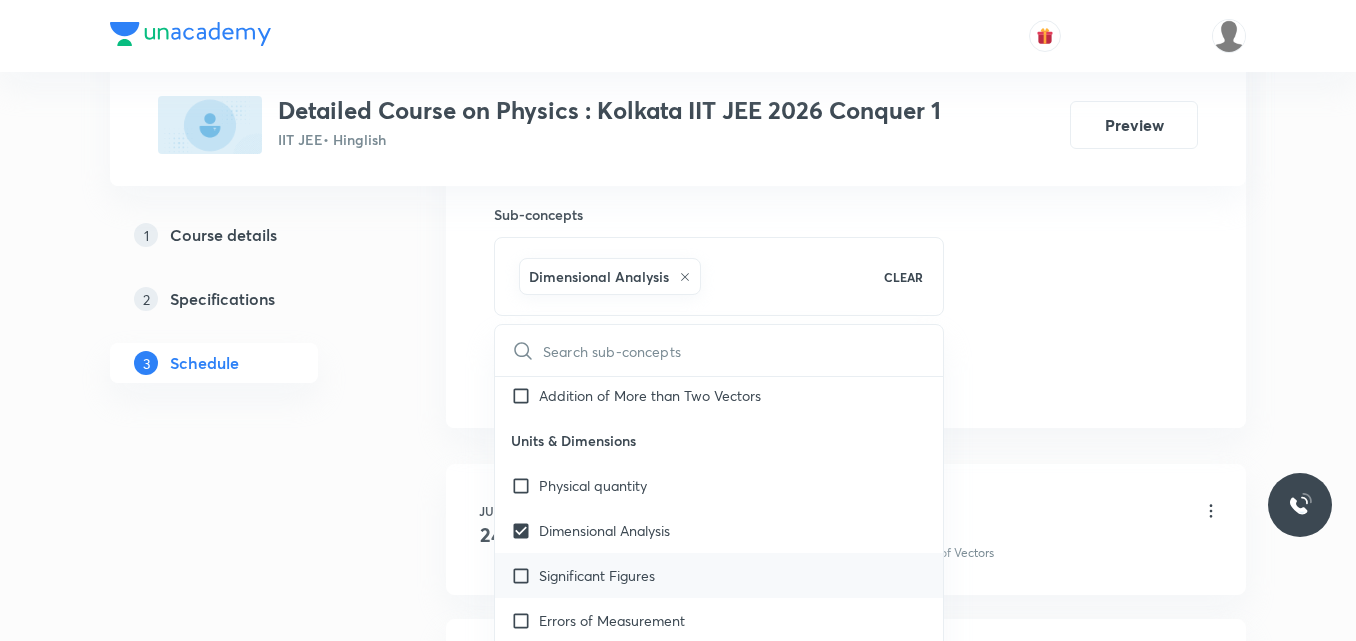 click on "Significant Figures" at bounding box center (719, 575) 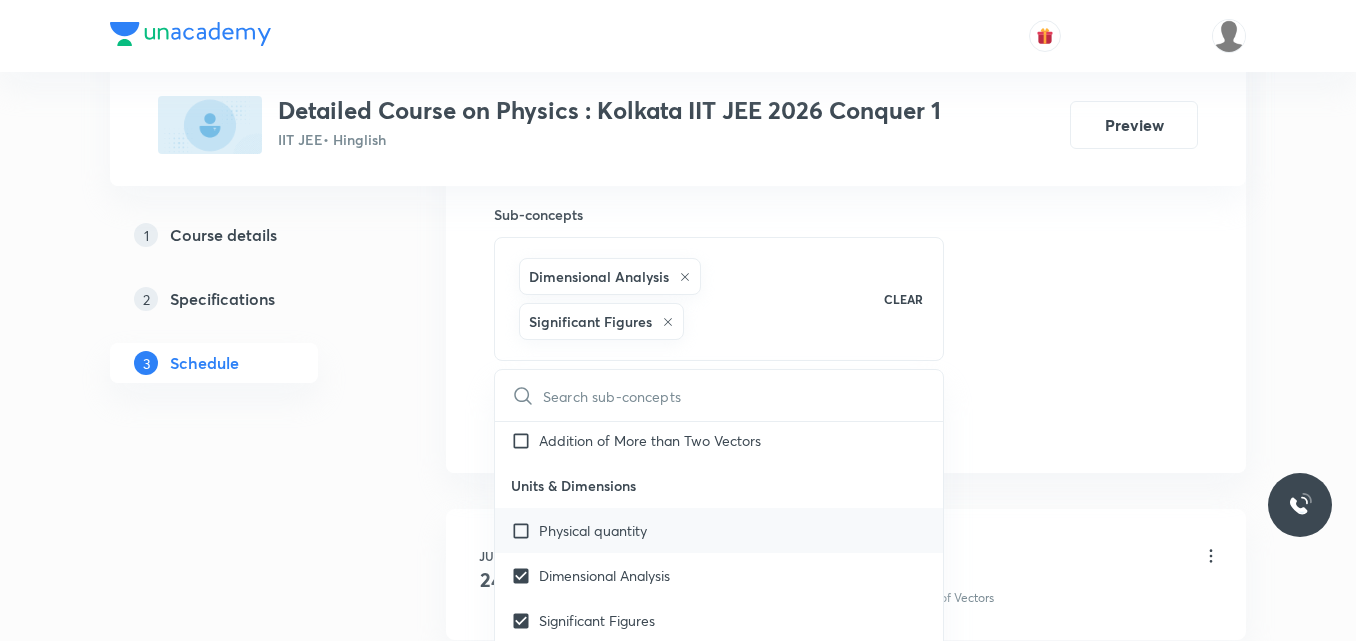 click on "Physical quantity" at bounding box center [593, 530] 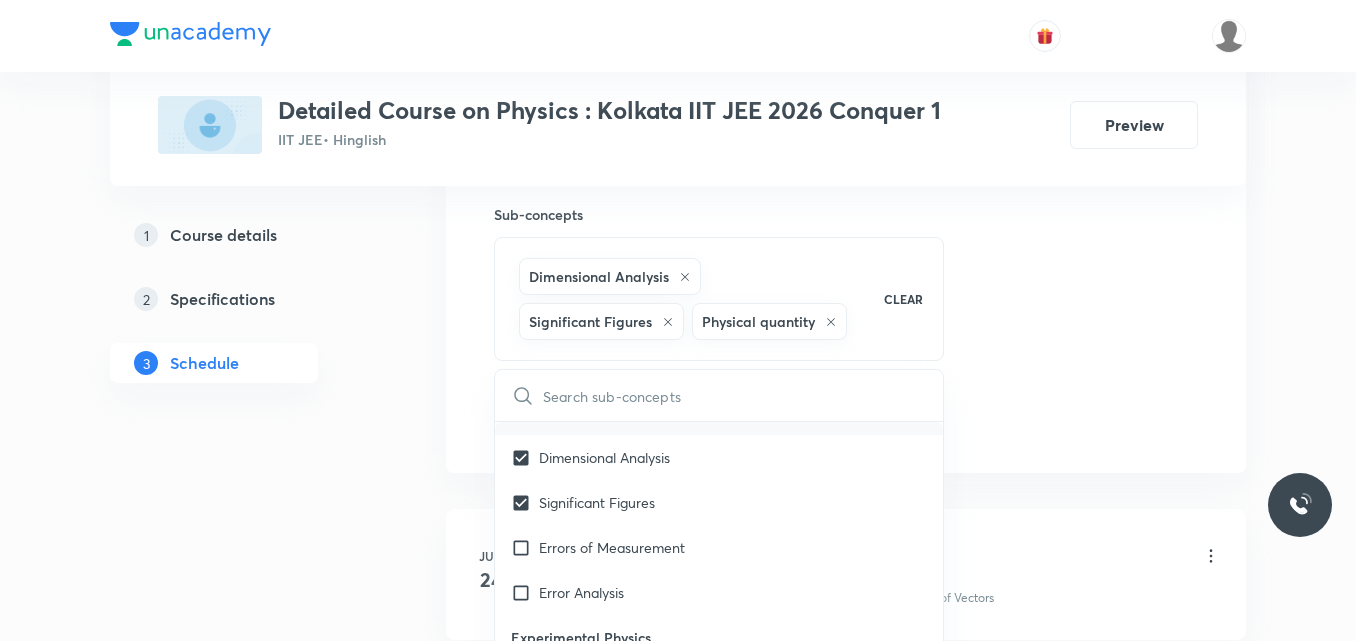 scroll, scrollTop: 1443, scrollLeft: 0, axis: vertical 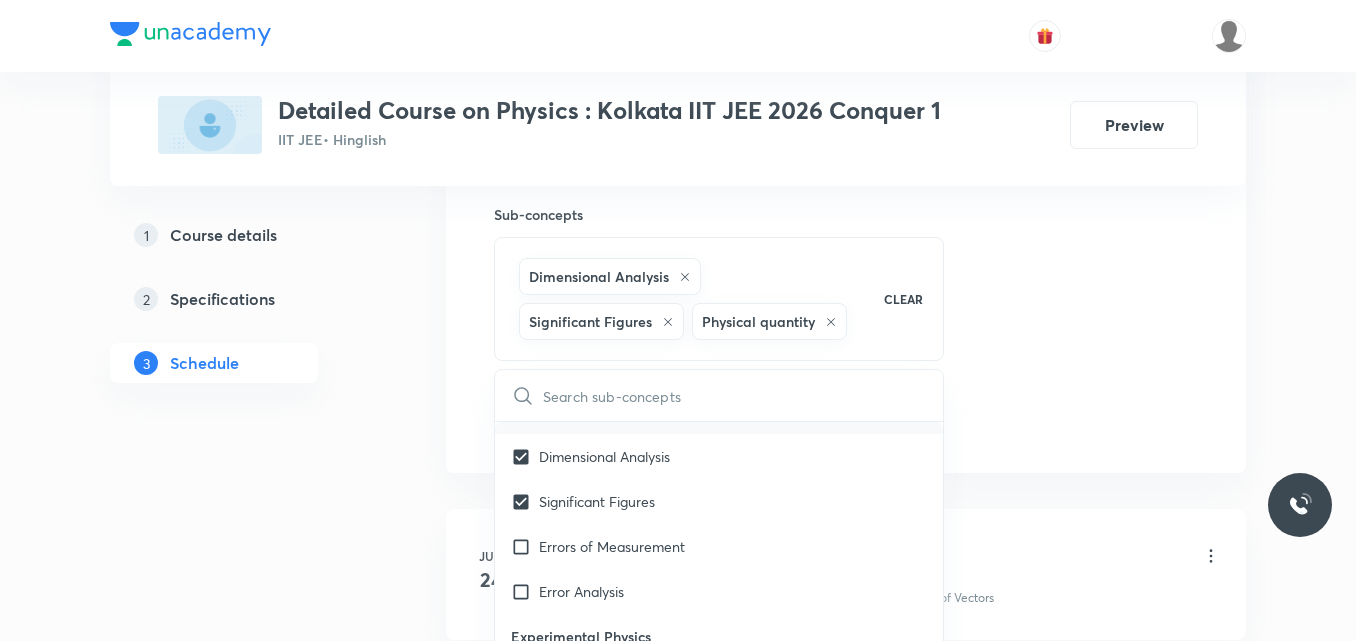 click on "Errors of Measurement" at bounding box center [719, 546] 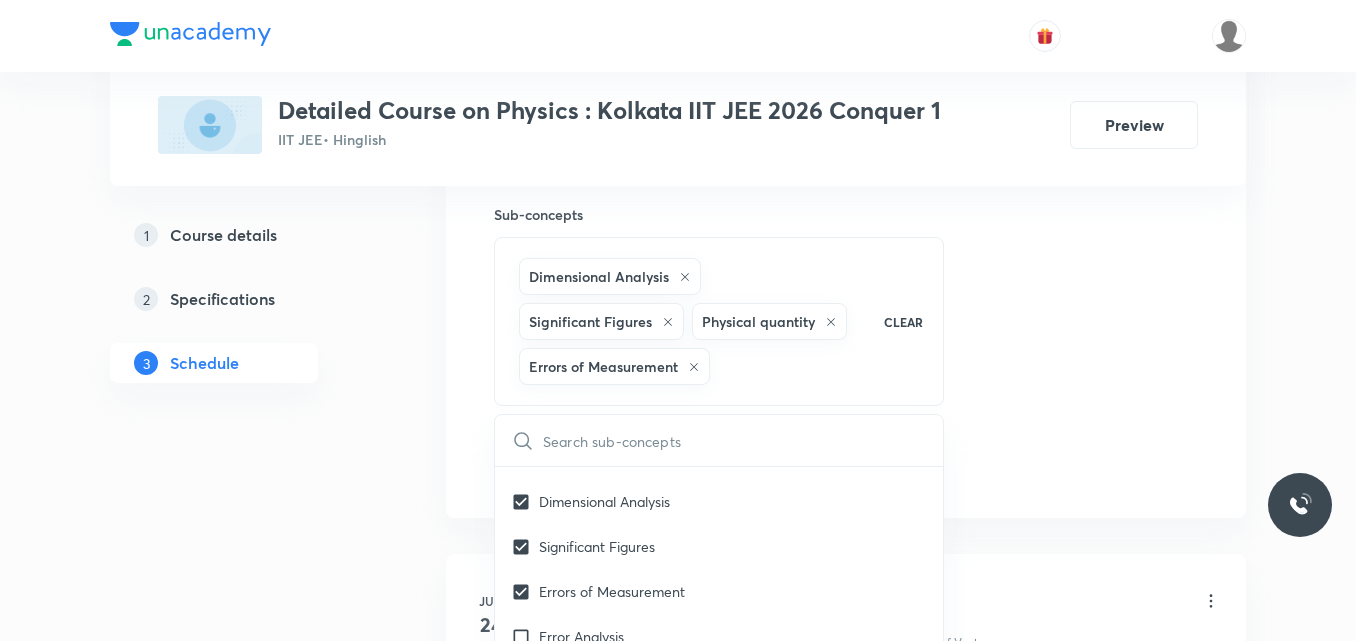 click on "Session  10 Live class Session title 14/99 Session on NLM ​ Schedule for Jul 15, 2025, 10:00 AM ​ Duration (in minutes) 90 ​   Session type Online Offline Room Room-104 Sub-concepts Dimensional Analysis Significant Figures Physical quantity Errors of Measurement CLEAR ​ Mathematical Tools Vectors and Scalars  Covered previously Elementary Algebra Covered previously Basic Trigonometry Covered previously Addition of Vectors Covered previously 2D and 3D Geometry Covered previously Representation of Vector  Covered previously Components of a Vector Covered previously Functions Covered previously Unit Vectors Covered previously Differentiation Covered previously Integration Covered previously Rectangular Components of a Vector in Three Dimensions Covered previously Position Vector Covered previously Use of Differentiation & Integration in One Dimensional Motion Displacement Vector Covered previously Derivatives of Equations of Motion by Calculus Covered previously Vectors Covered previously Chain Rule Work" at bounding box center (846, -40) 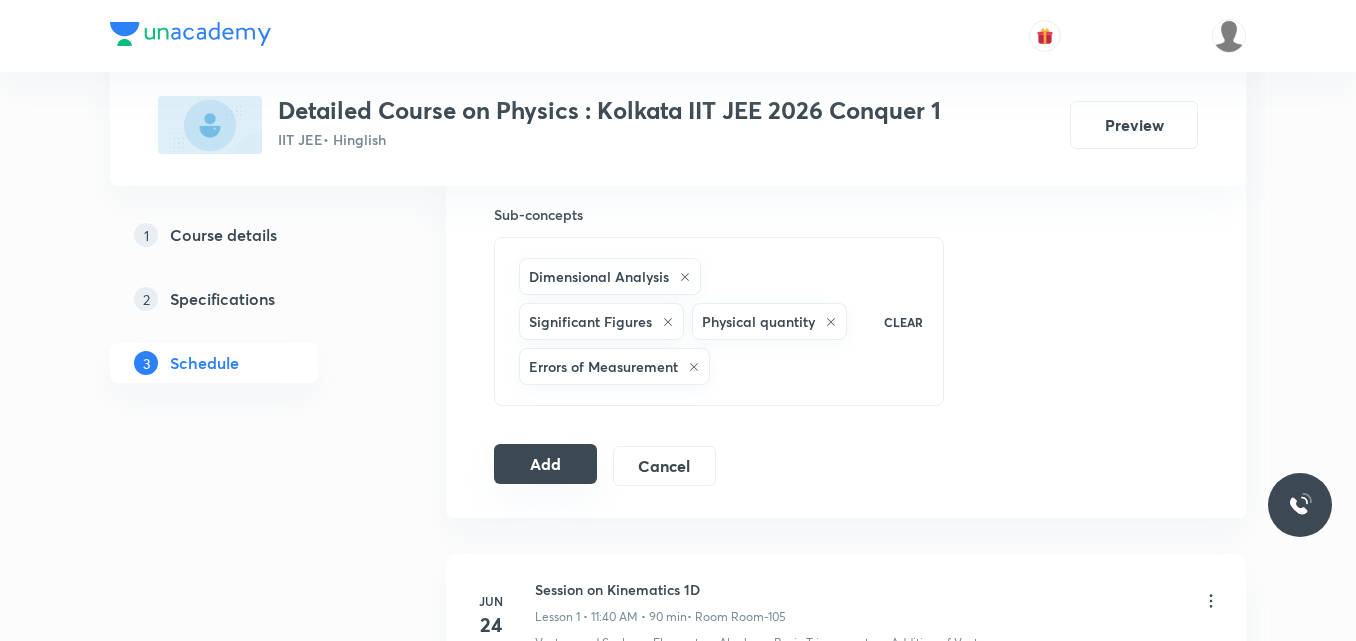 click on "Add" at bounding box center [545, 464] 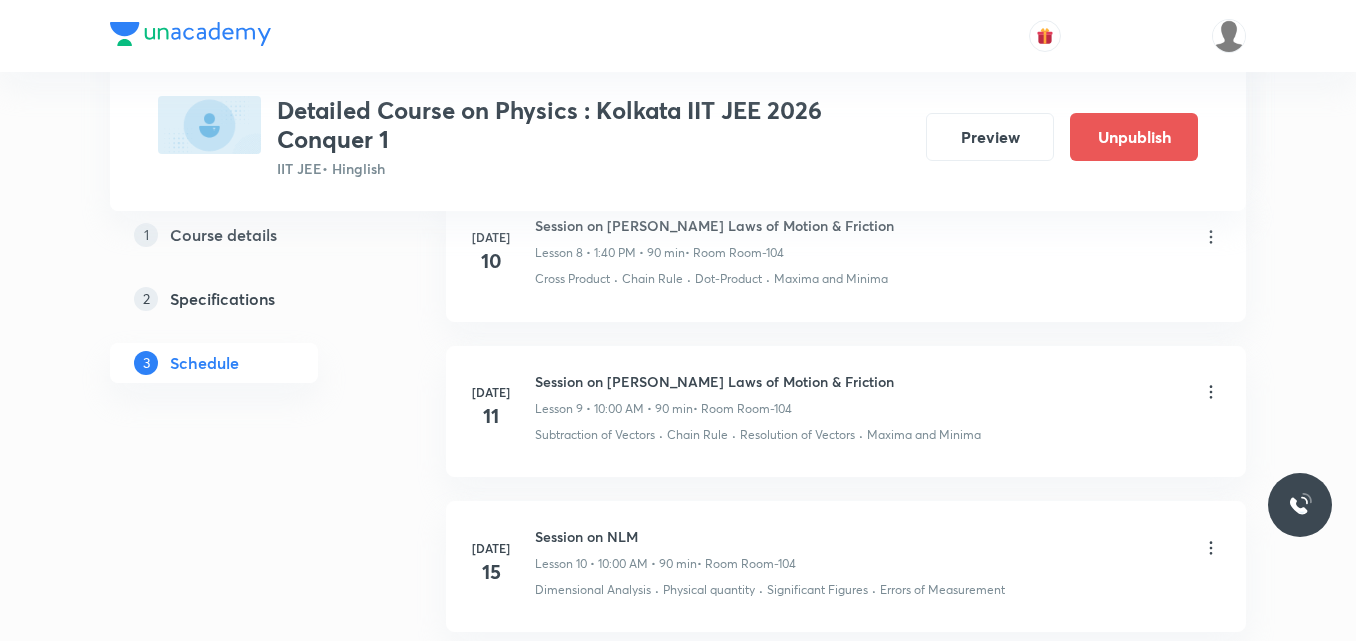 scroll, scrollTop: 1658, scrollLeft: 0, axis: vertical 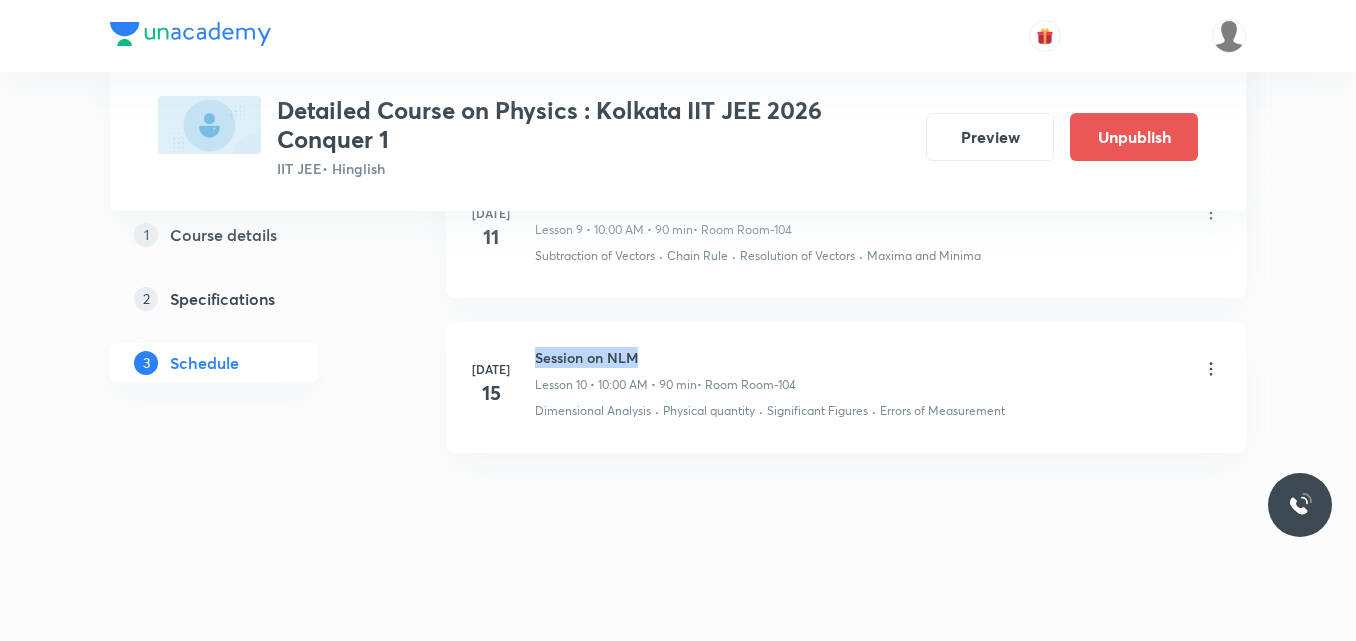 drag, startPoint x: 535, startPoint y: 355, endPoint x: 688, endPoint y: 325, distance: 155.91344 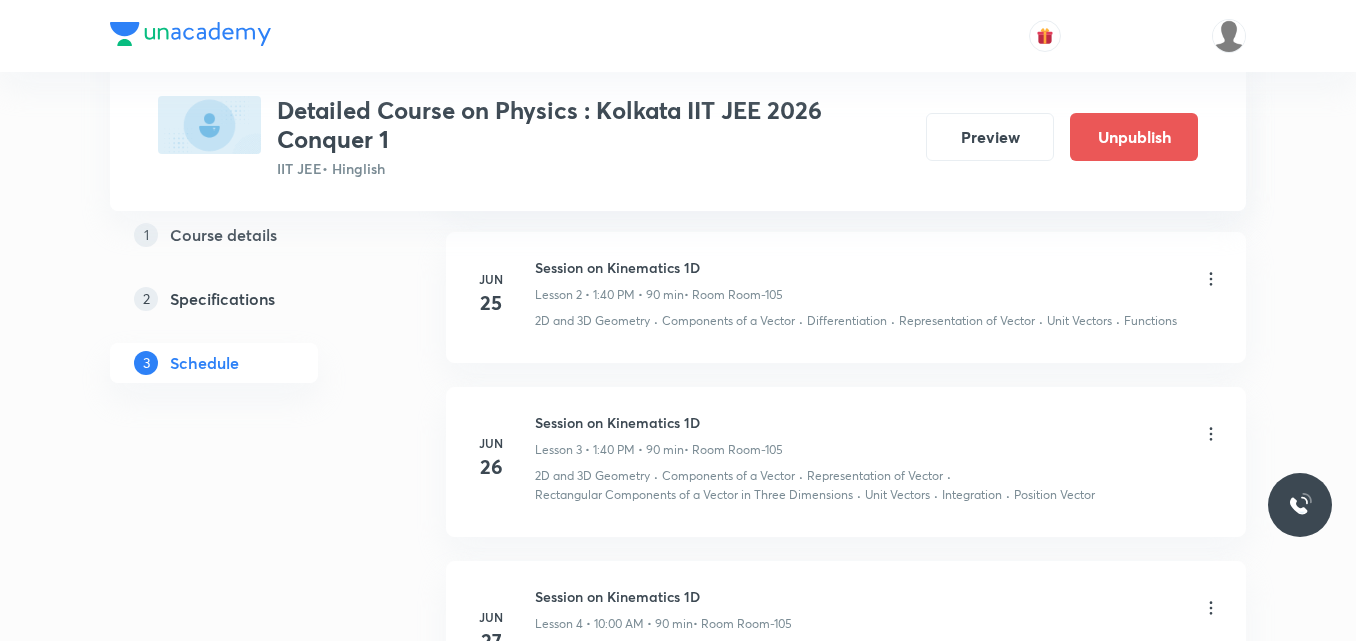 scroll, scrollTop: 0, scrollLeft: 0, axis: both 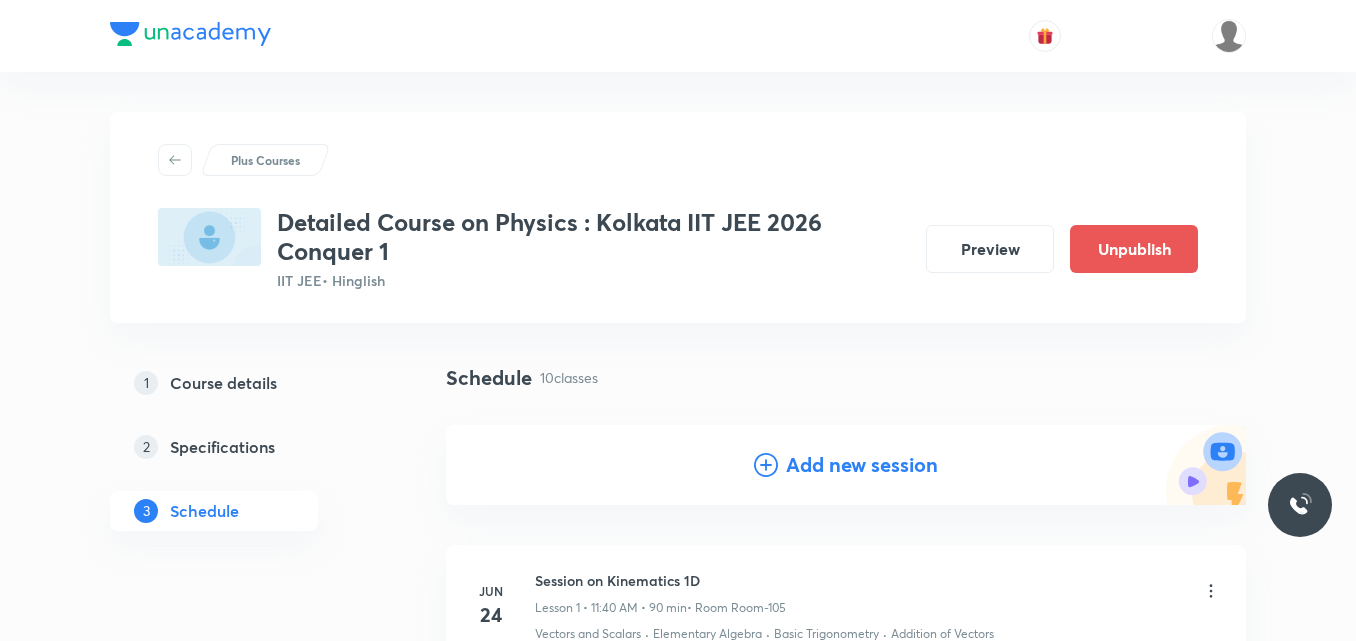 click 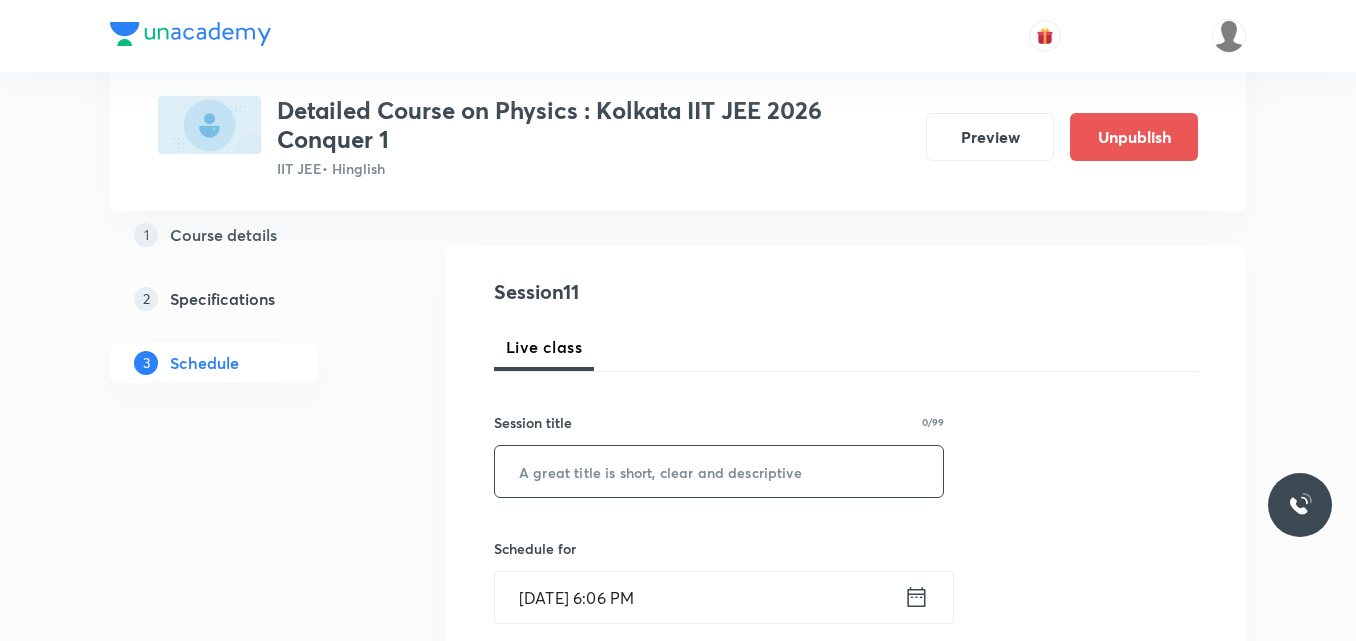 scroll, scrollTop: 181, scrollLeft: 0, axis: vertical 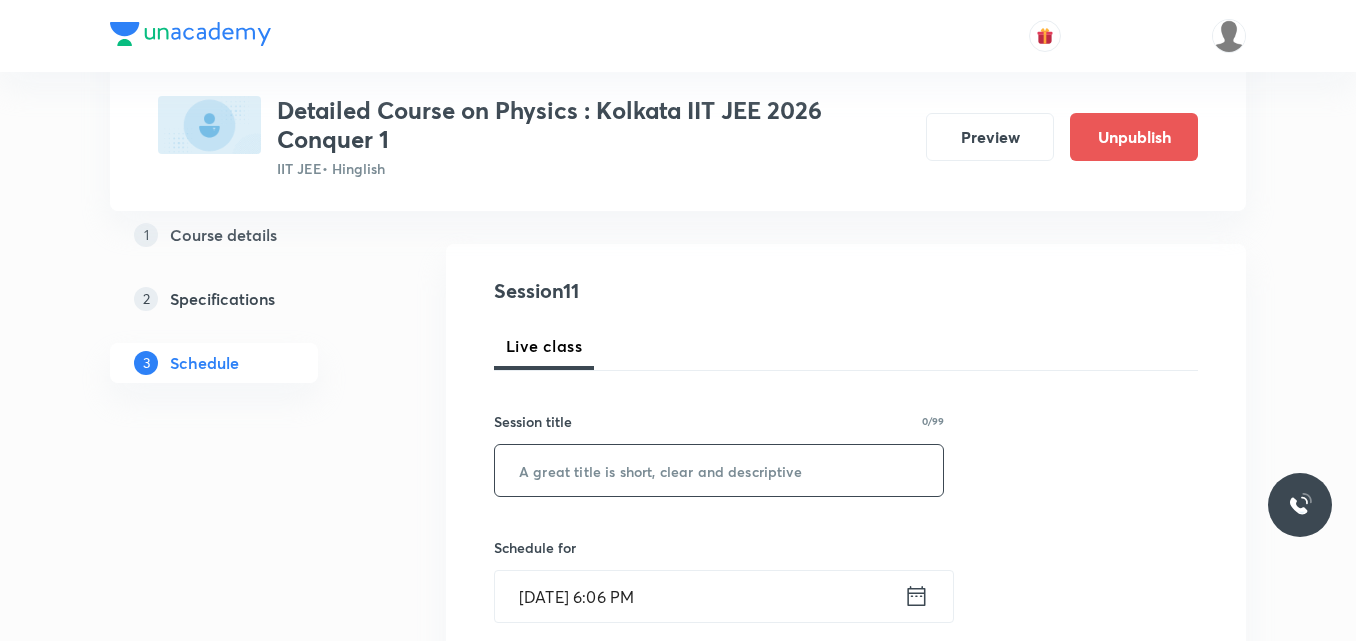 click at bounding box center (719, 470) 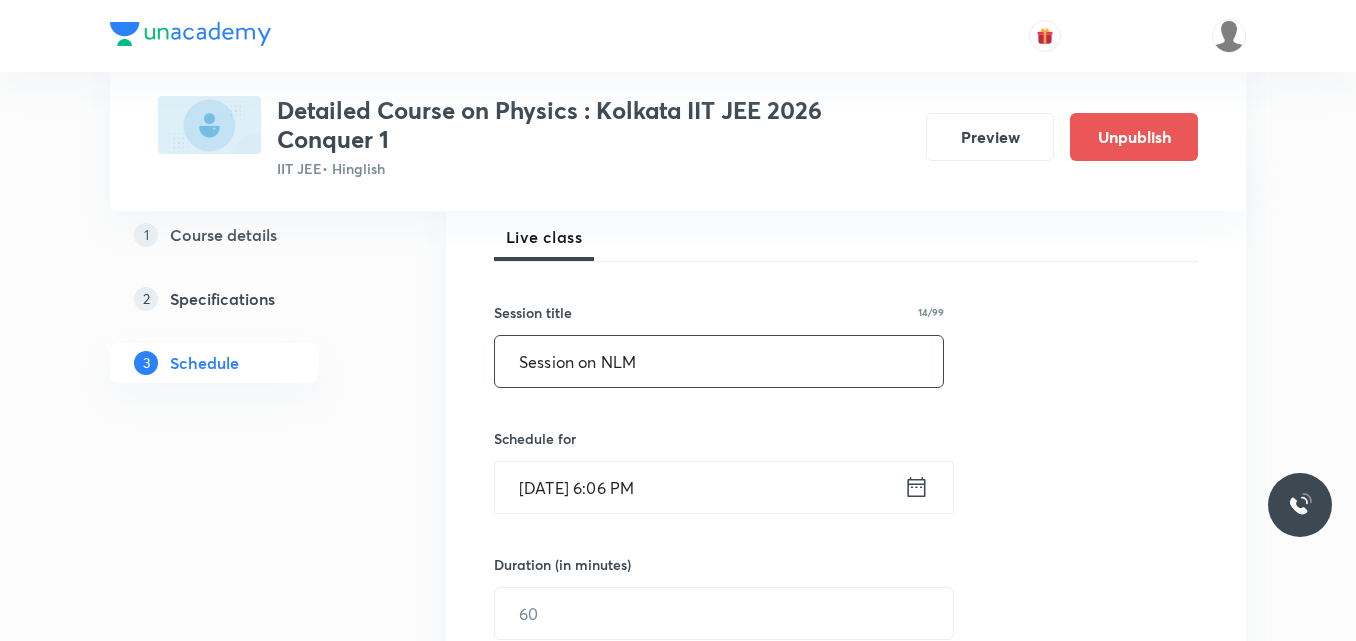 scroll, scrollTop: 291, scrollLeft: 0, axis: vertical 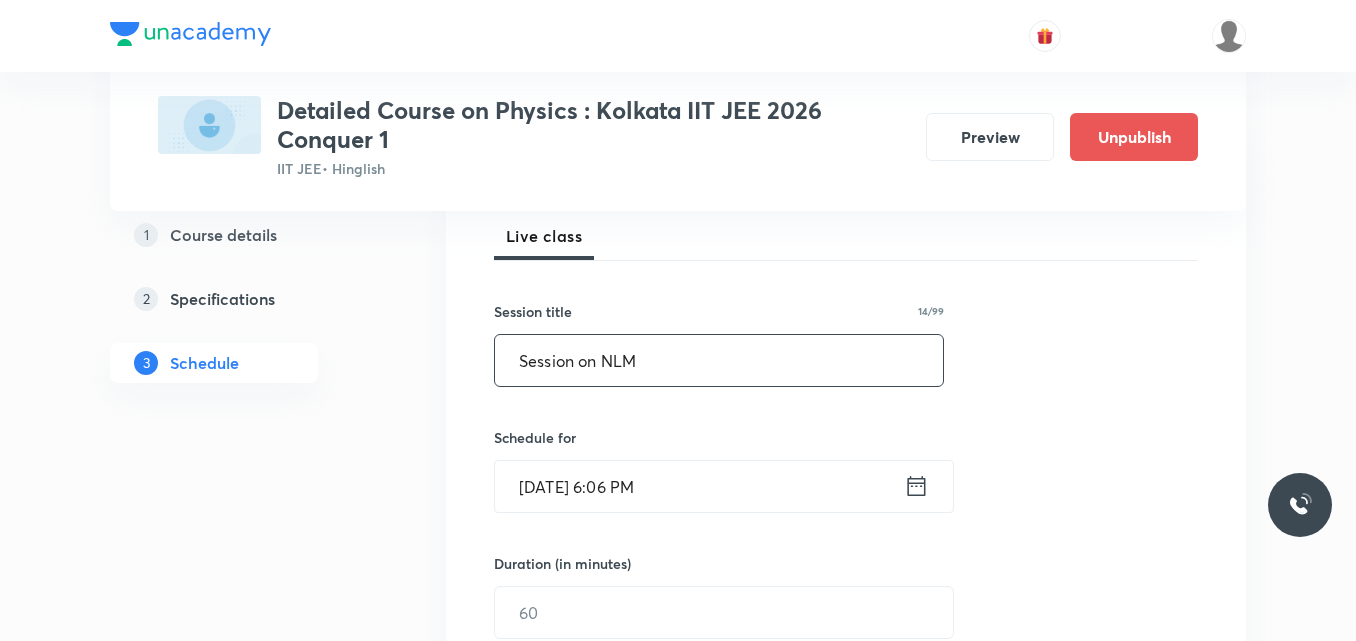 type on "Session on NLM" 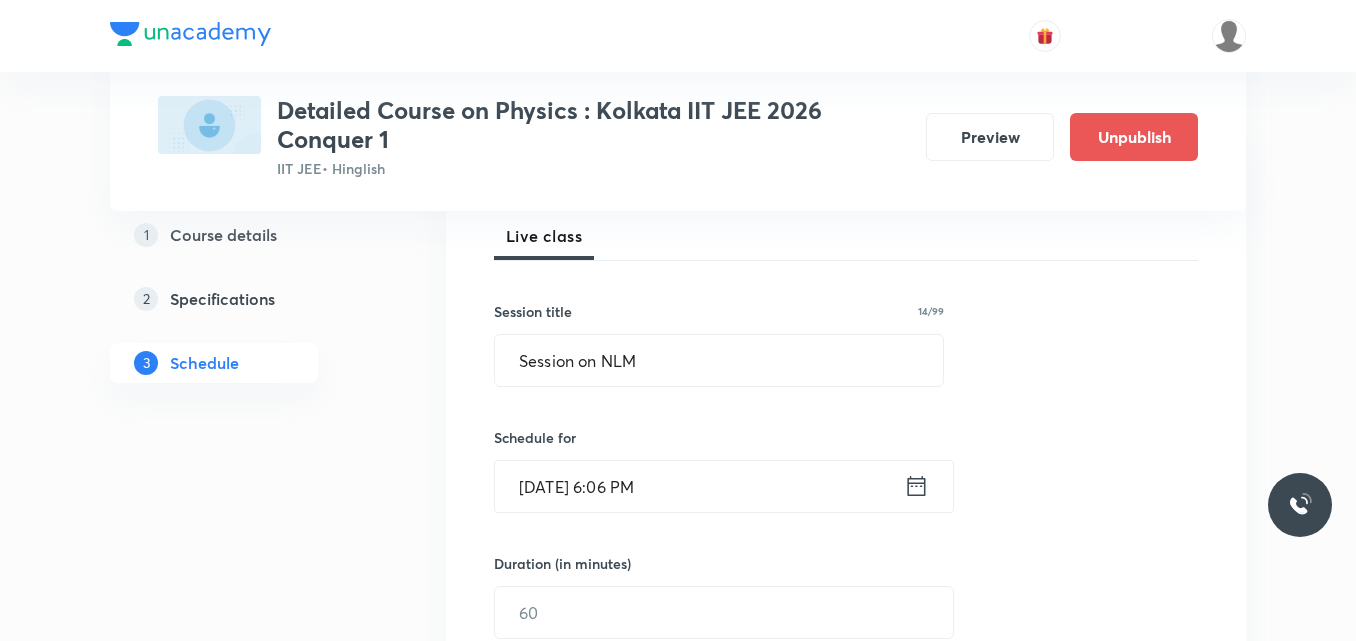 click 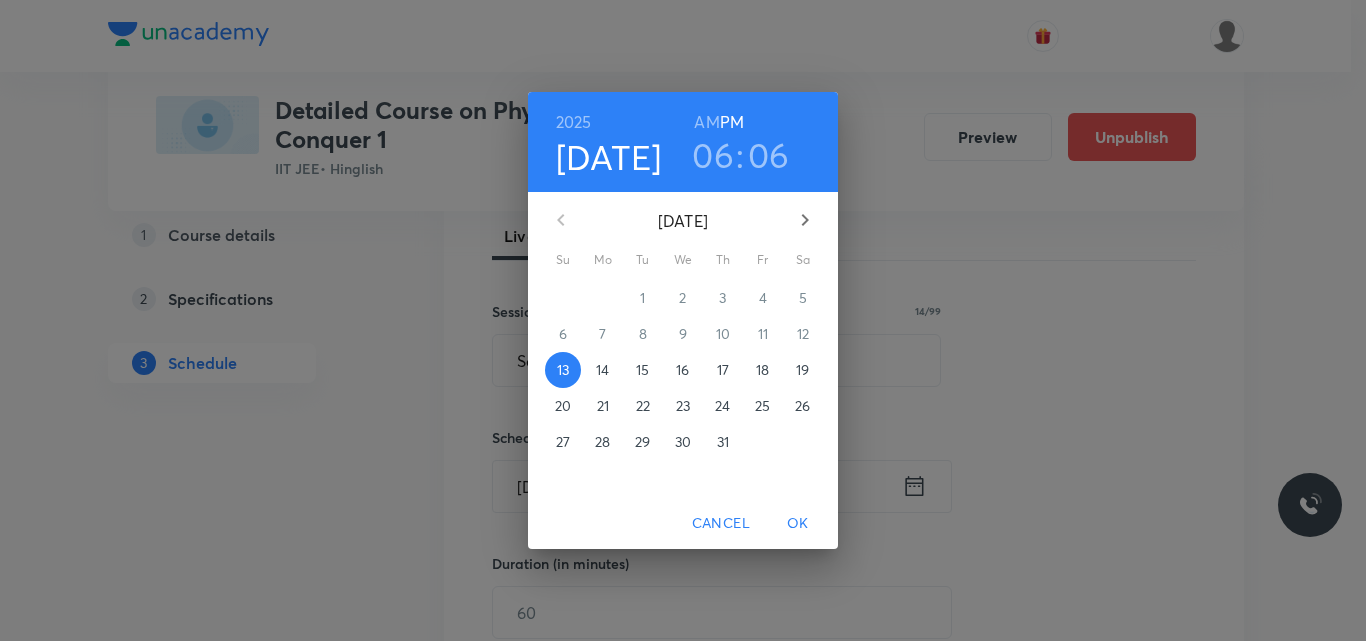 click on "16" at bounding box center (682, 370) 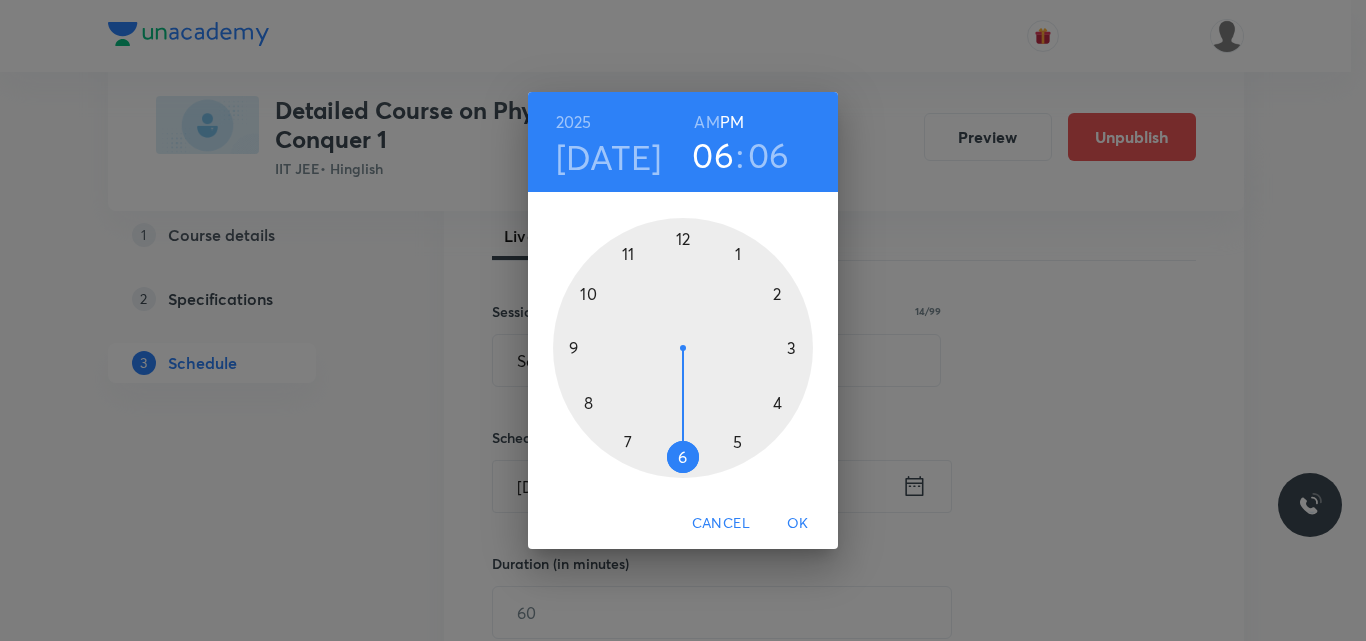 click on "AM" at bounding box center (706, 122) 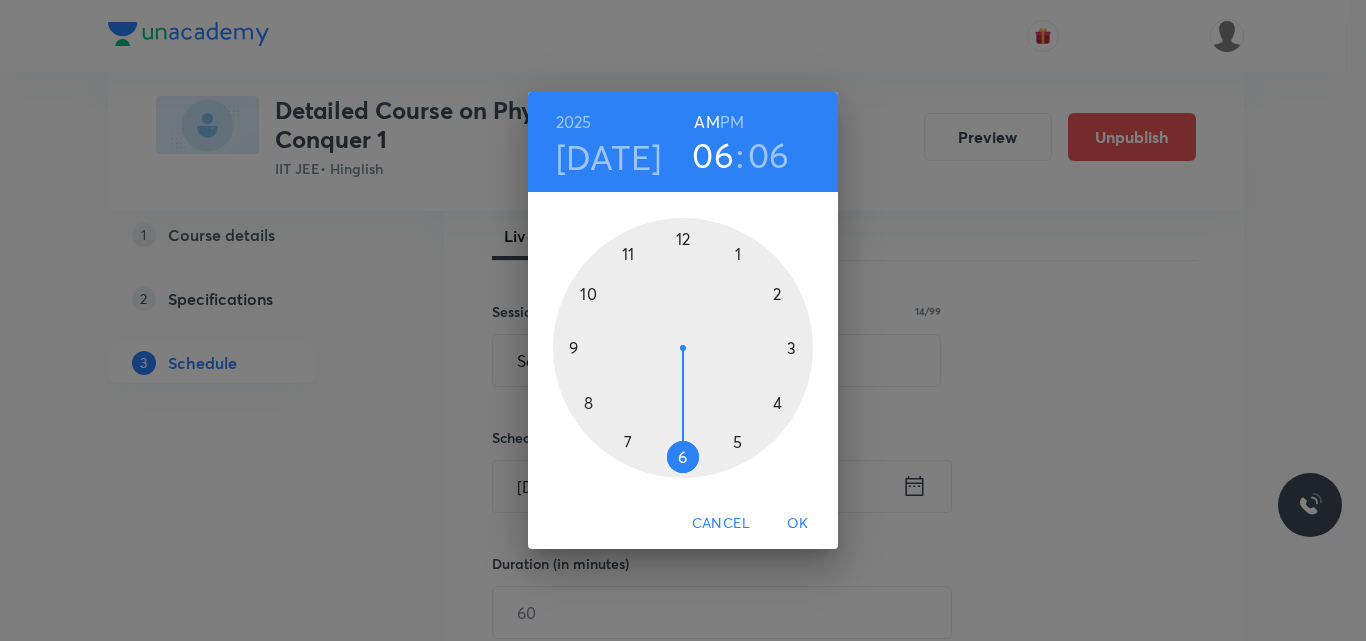 click at bounding box center [683, 348] 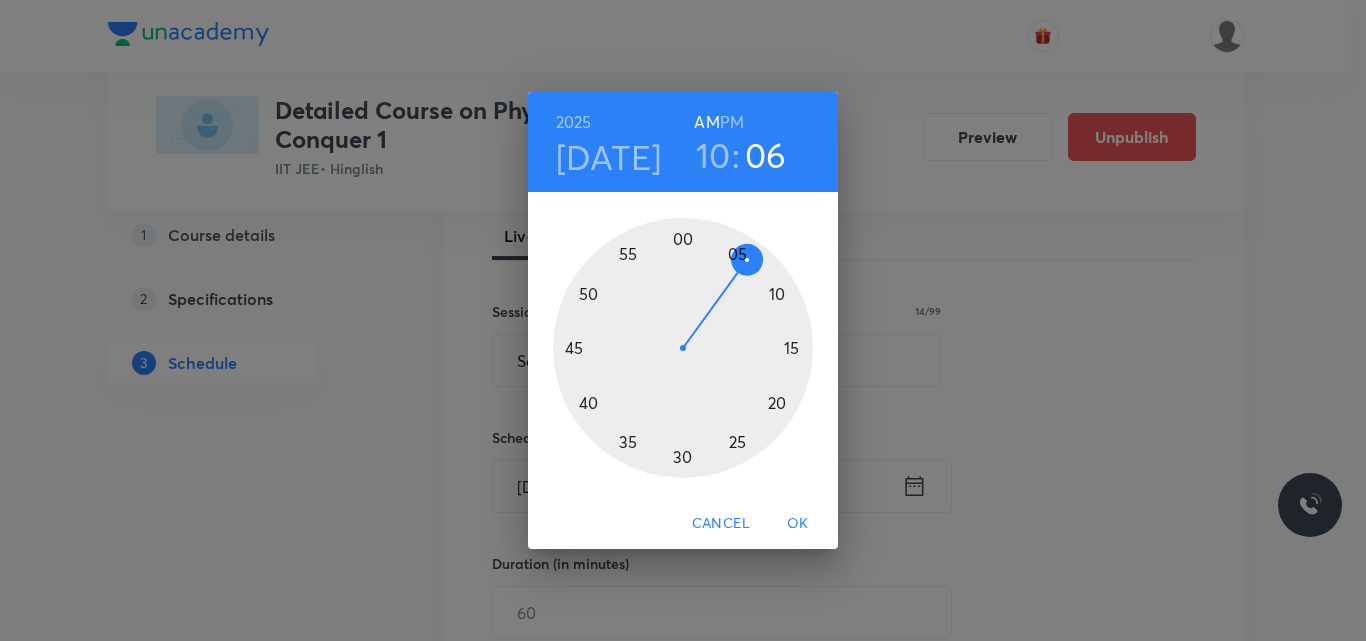 click at bounding box center (683, 348) 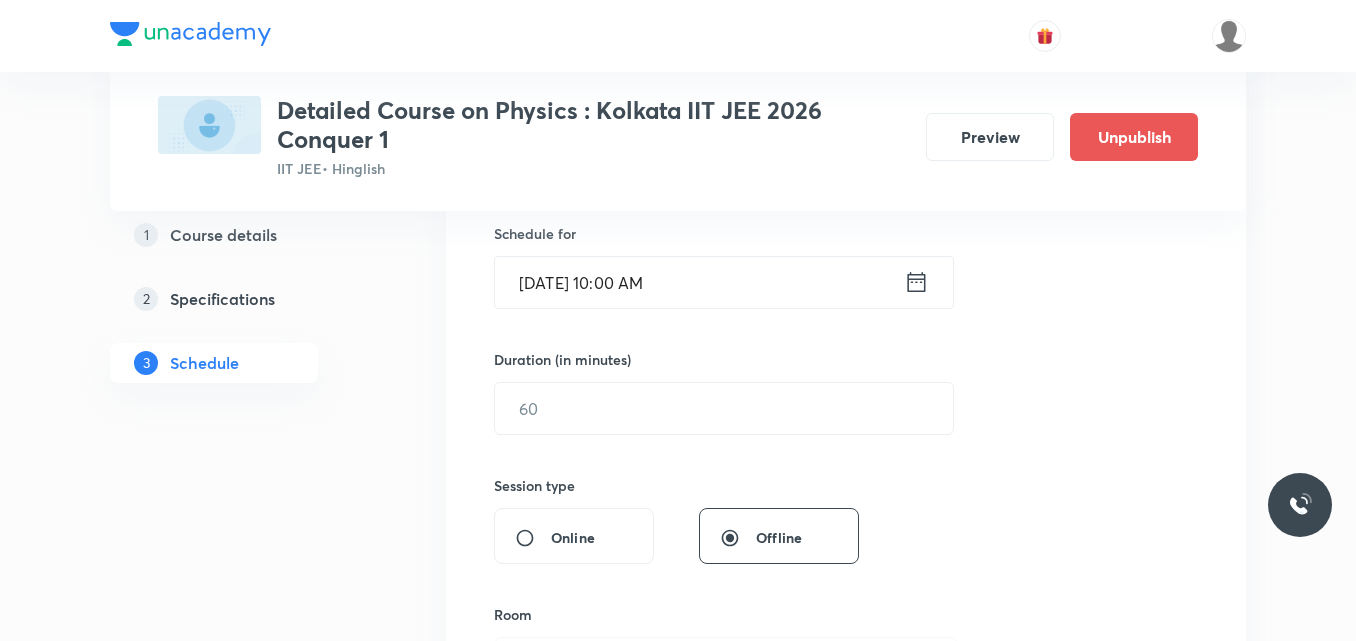 scroll, scrollTop: 503, scrollLeft: 0, axis: vertical 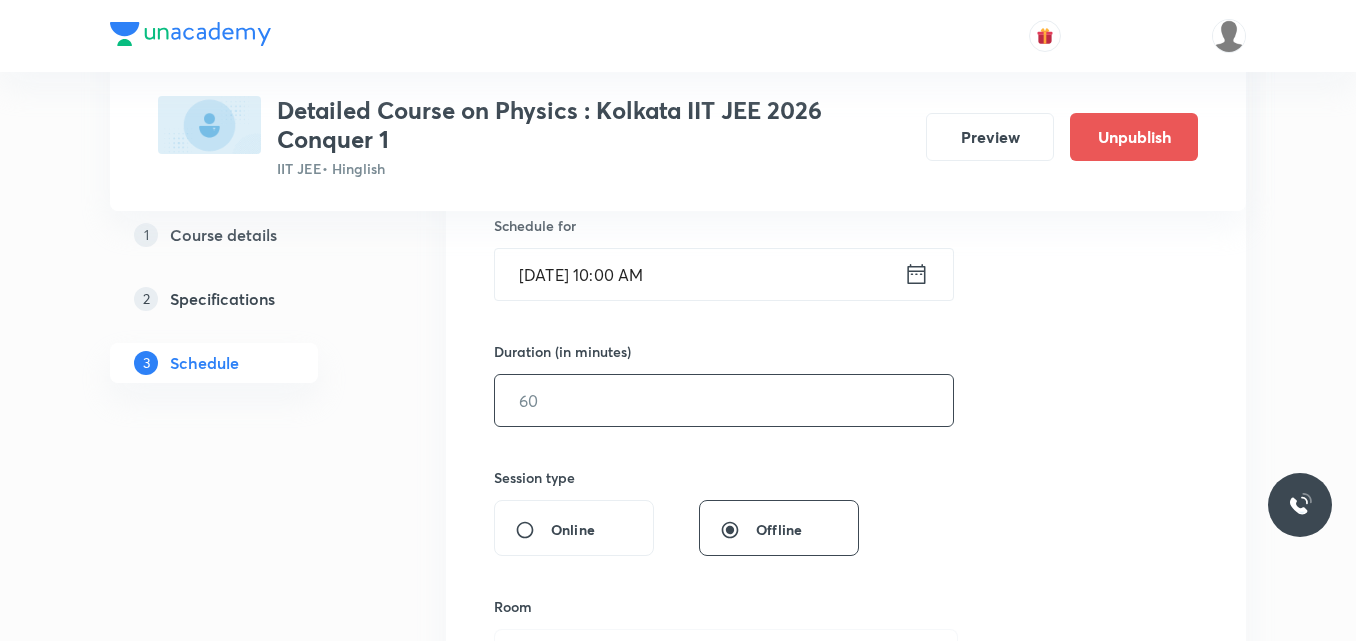 click at bounding box center (724, 400) 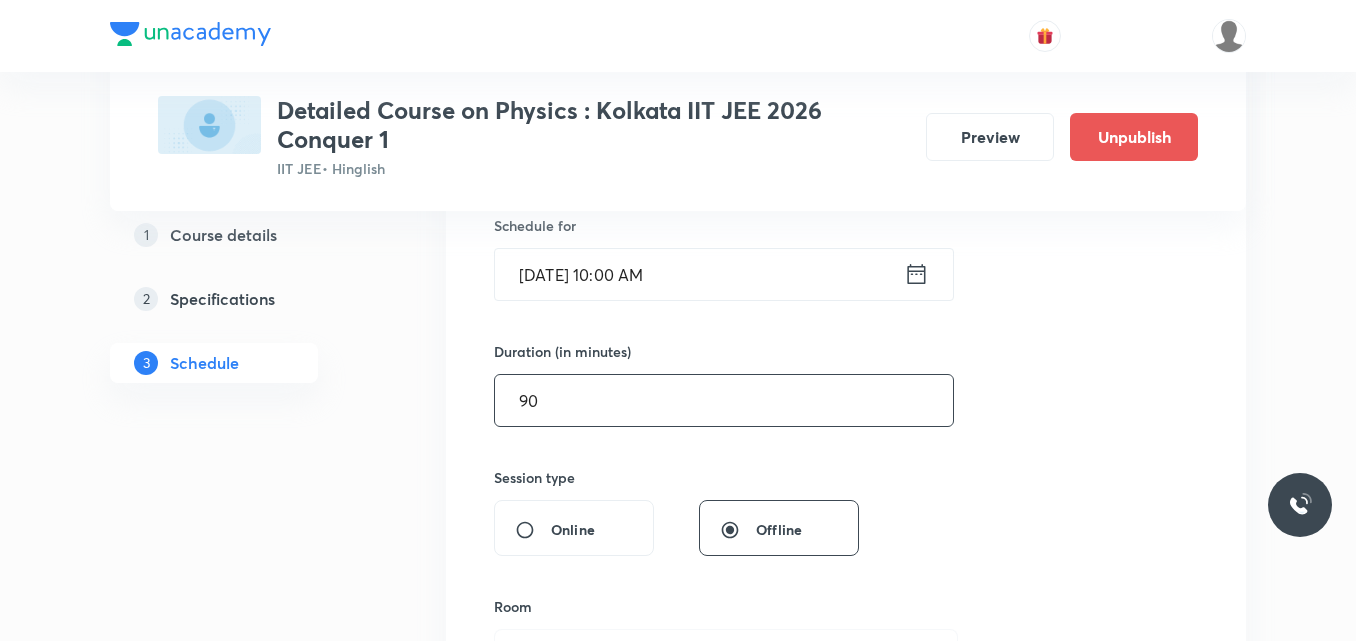 type on "90" 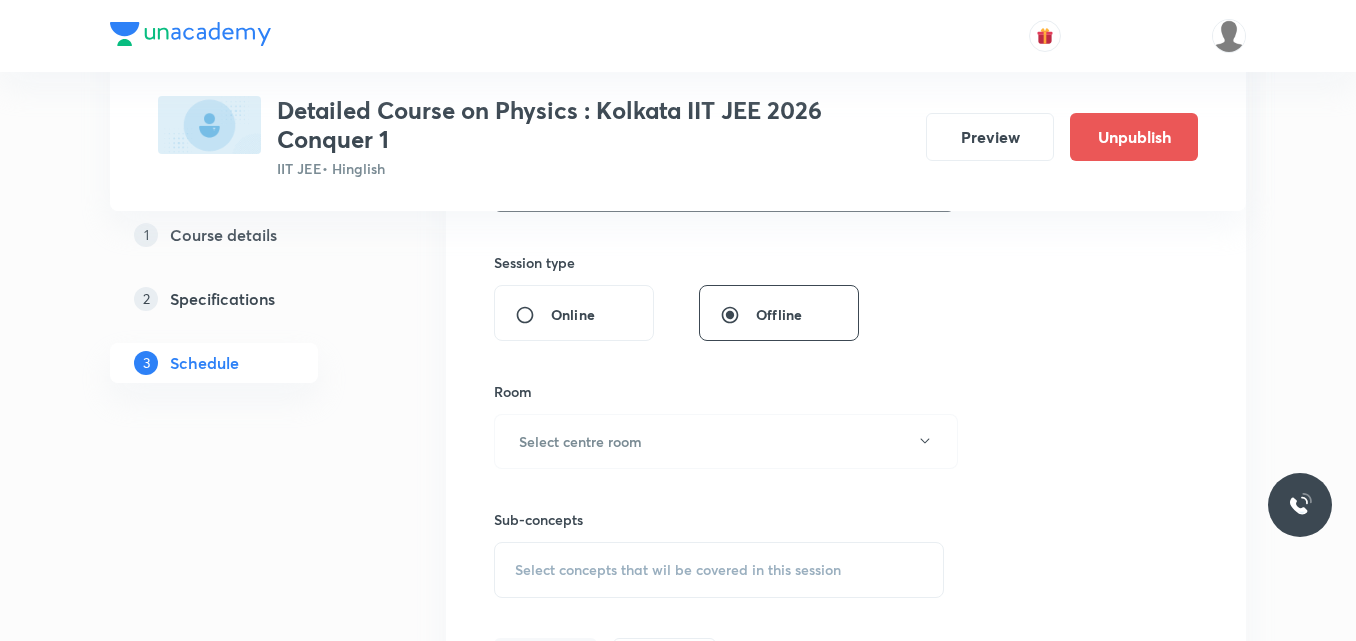 scroll, scrollTop: 761, scrollLeft: 0, axis: vertical 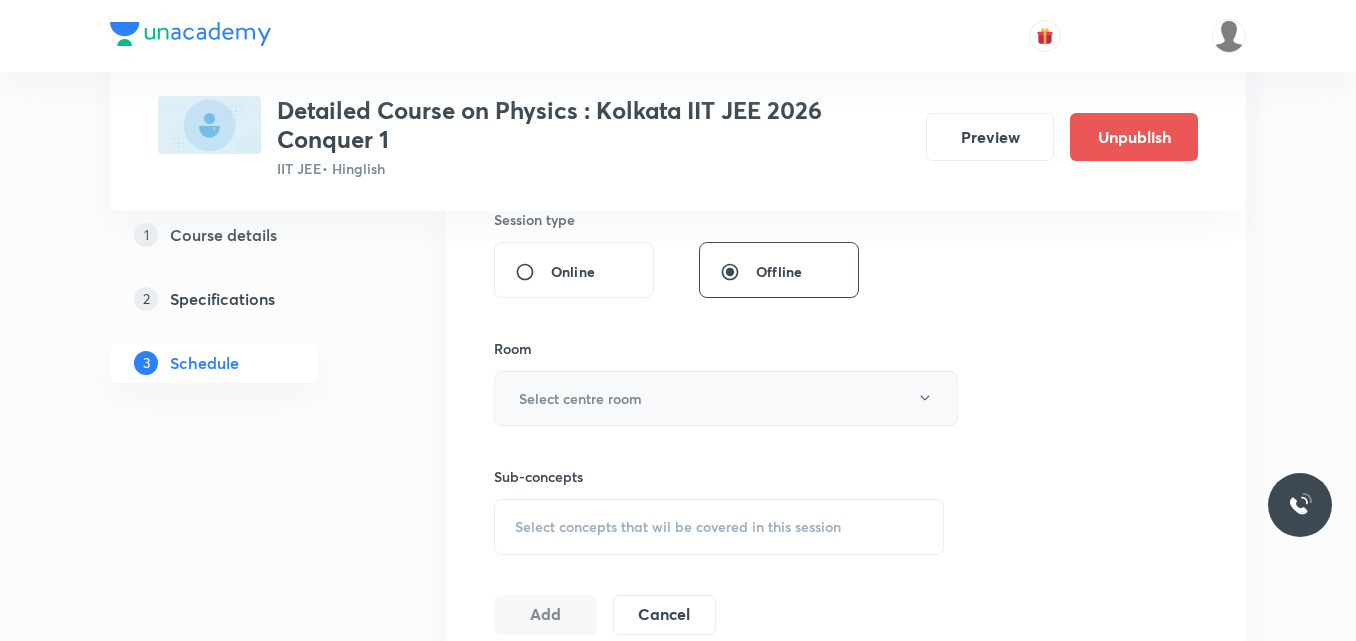 click on "Select centre room" at bounding box center (580, 398) 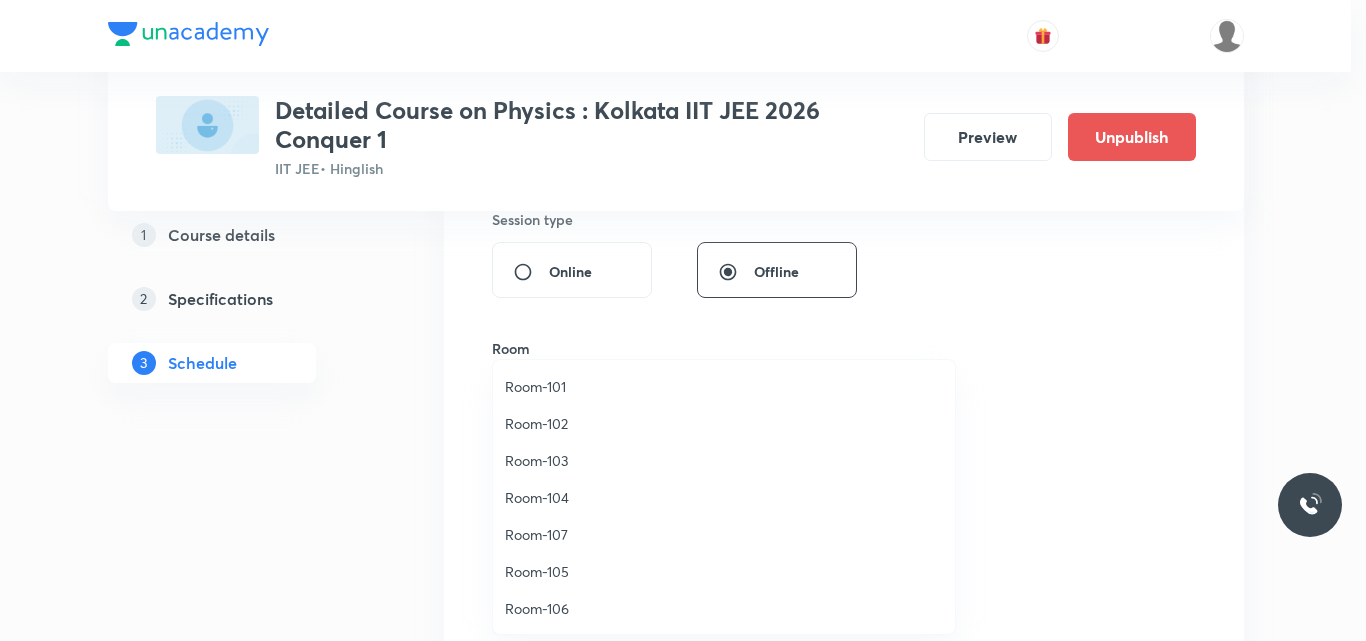 click on "Room-104" at bounding box center [724, 497] 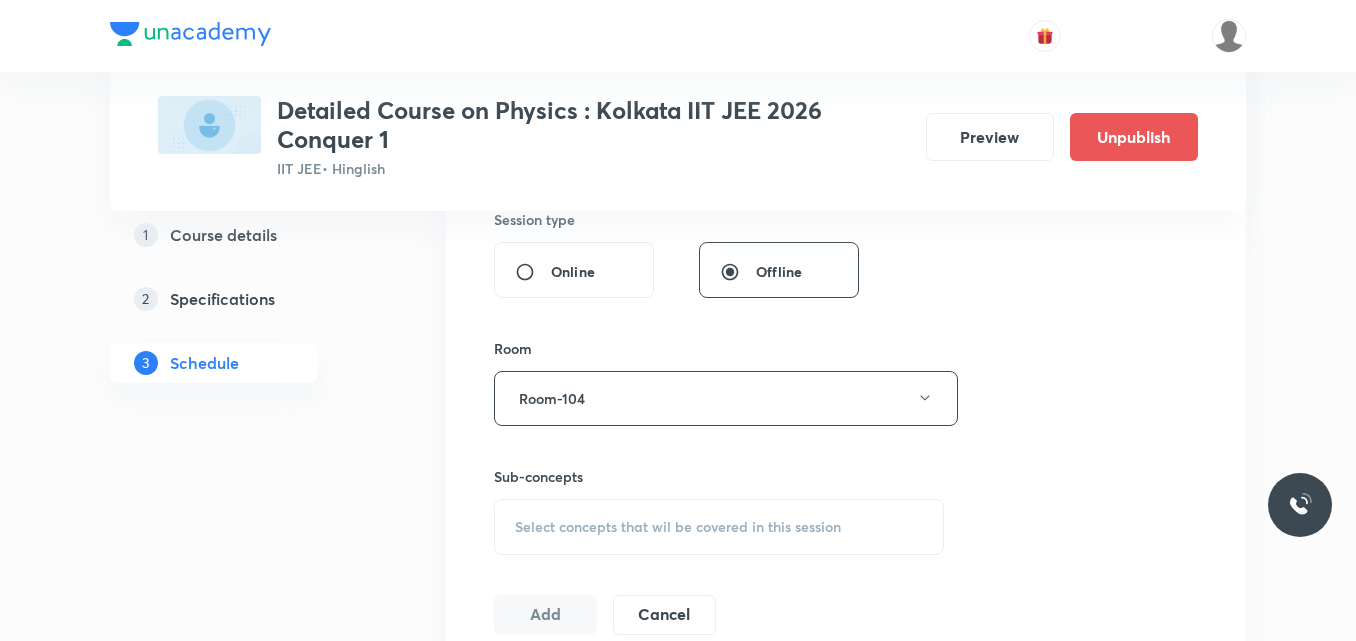 scroll, scrollTop: 777, scrollLeft: 0, axis: vertical 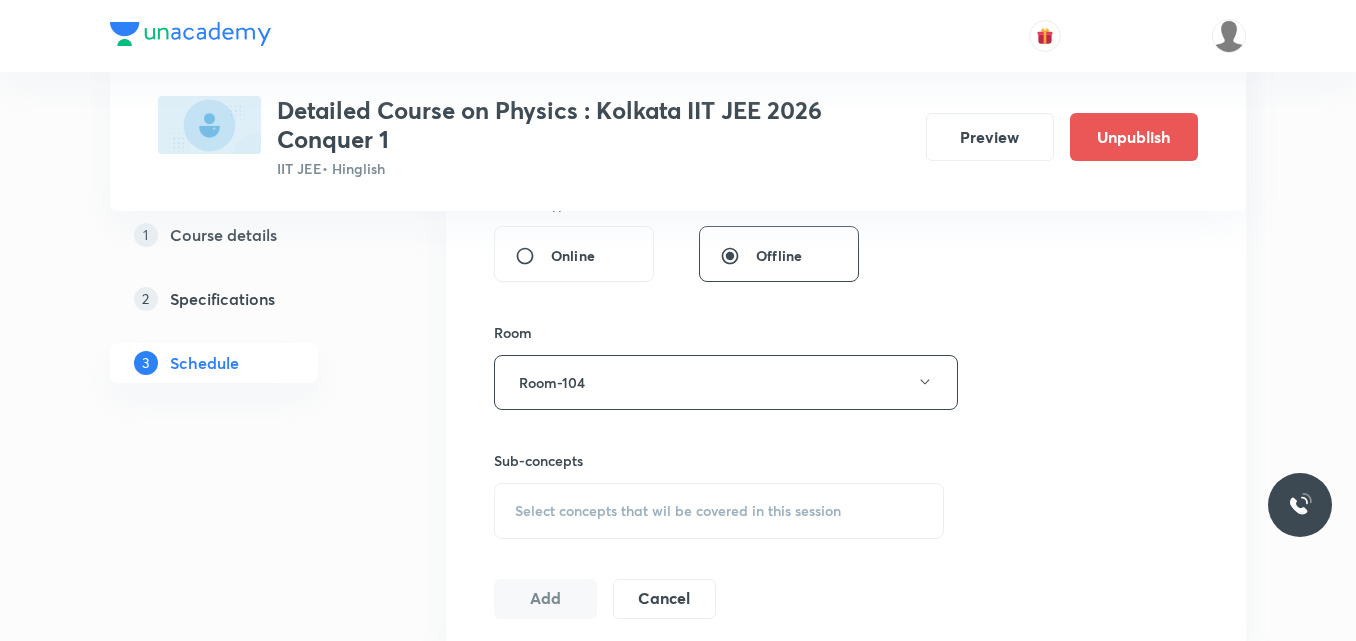 click on "Select concepts that wil be covered in this session" at bounding box center [719, 511] 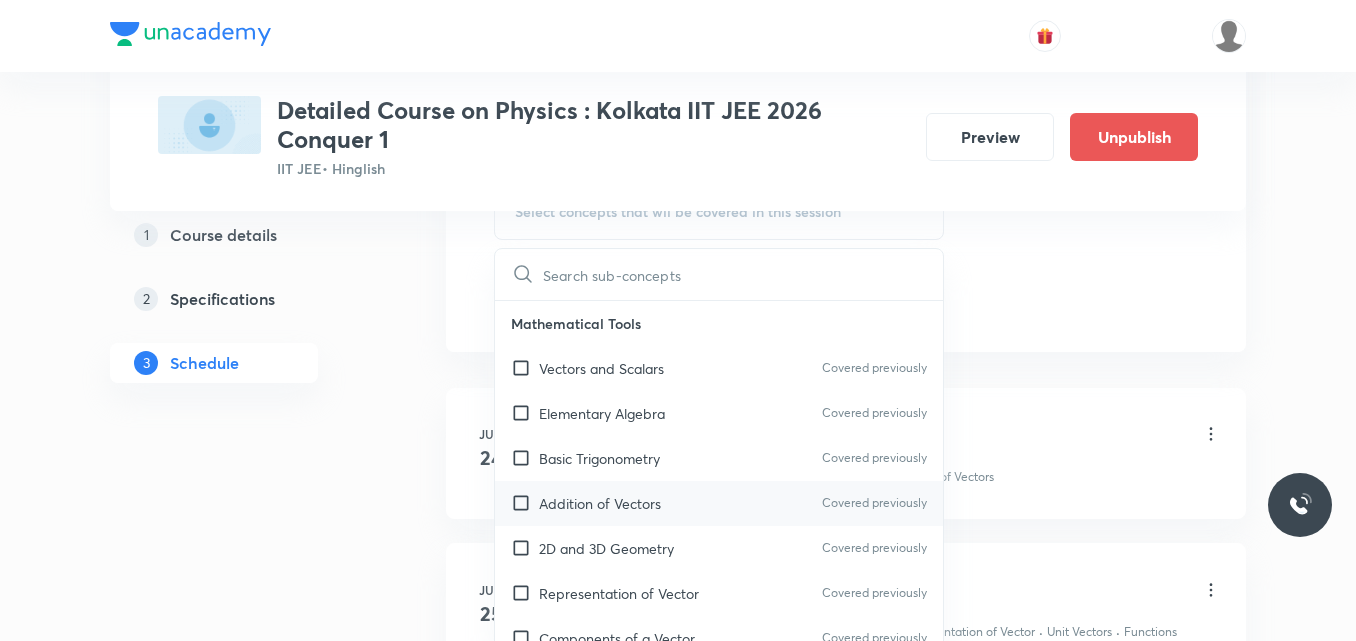 scroll, scrollTop: 1082, scrollLeft: 0, axis: vertical 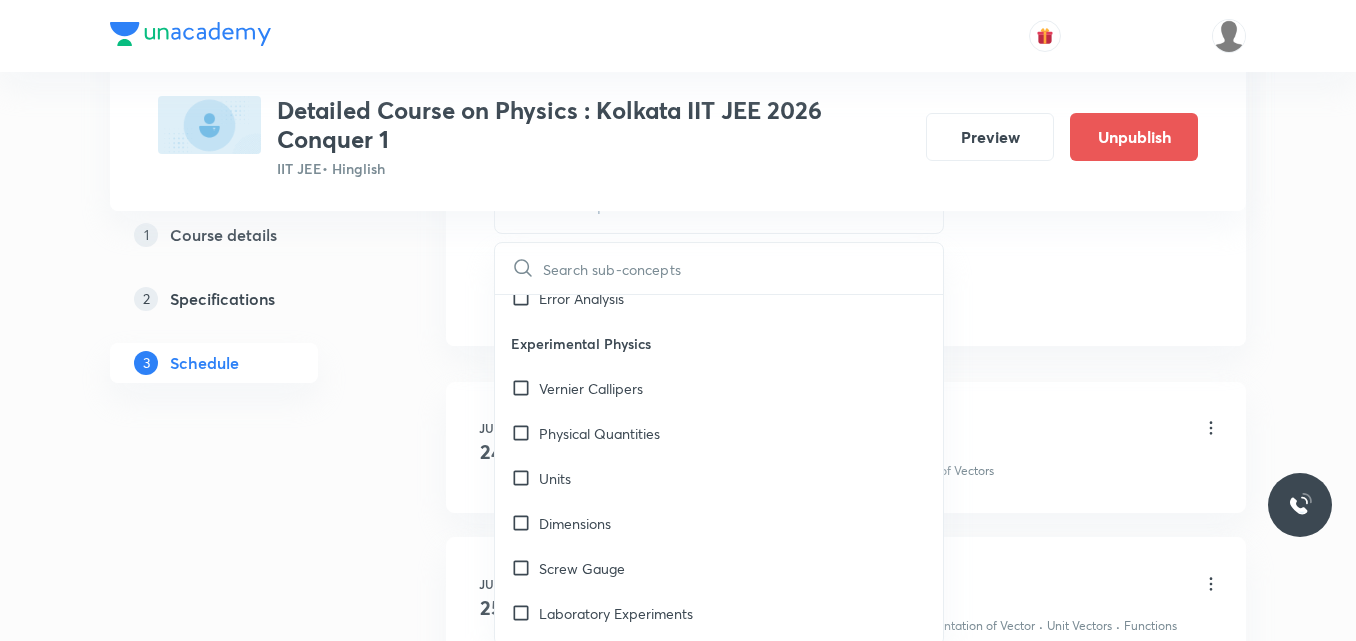 click on "Dimensions" at bounding box center (719, 523) 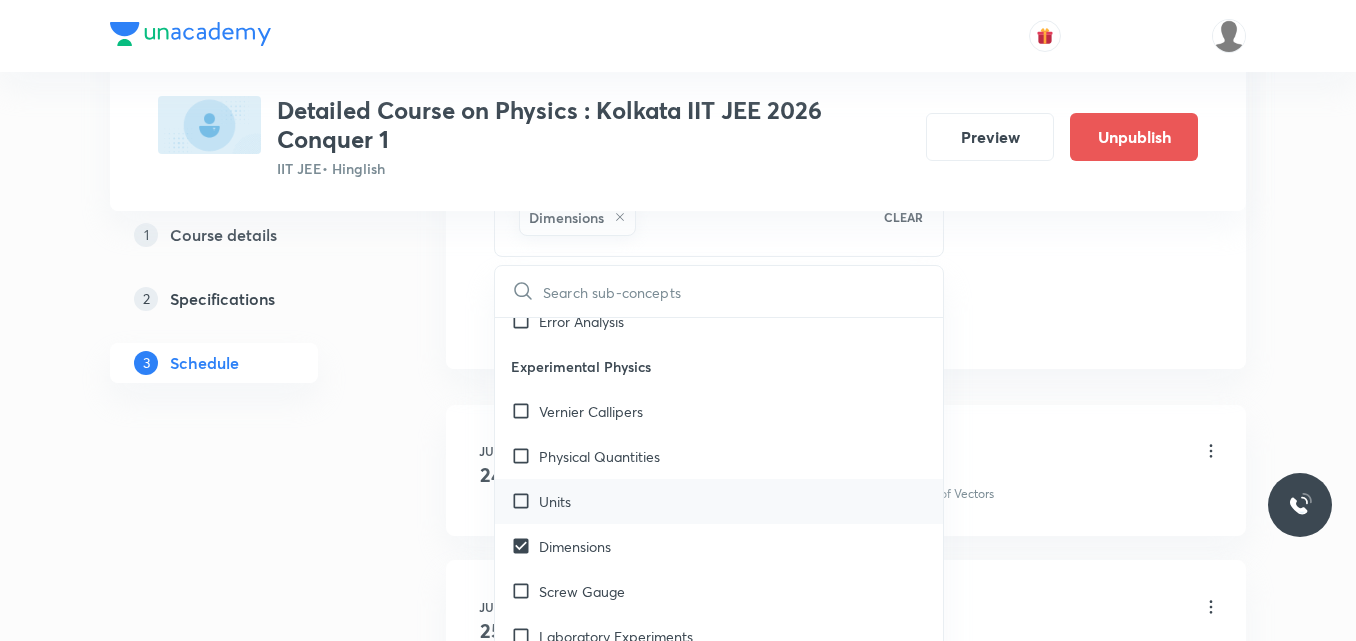 click on "Units" at bounding box center (555, 501) 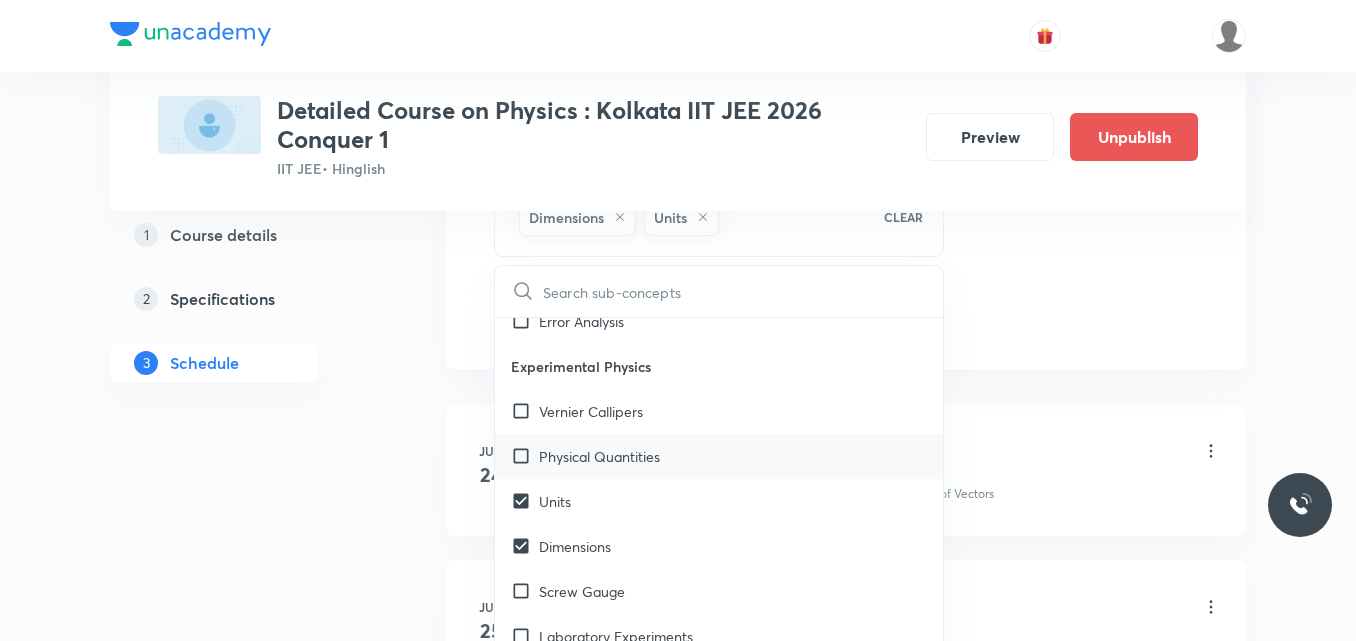 click on "Physical Quantities" at bounding box center (599, 456) 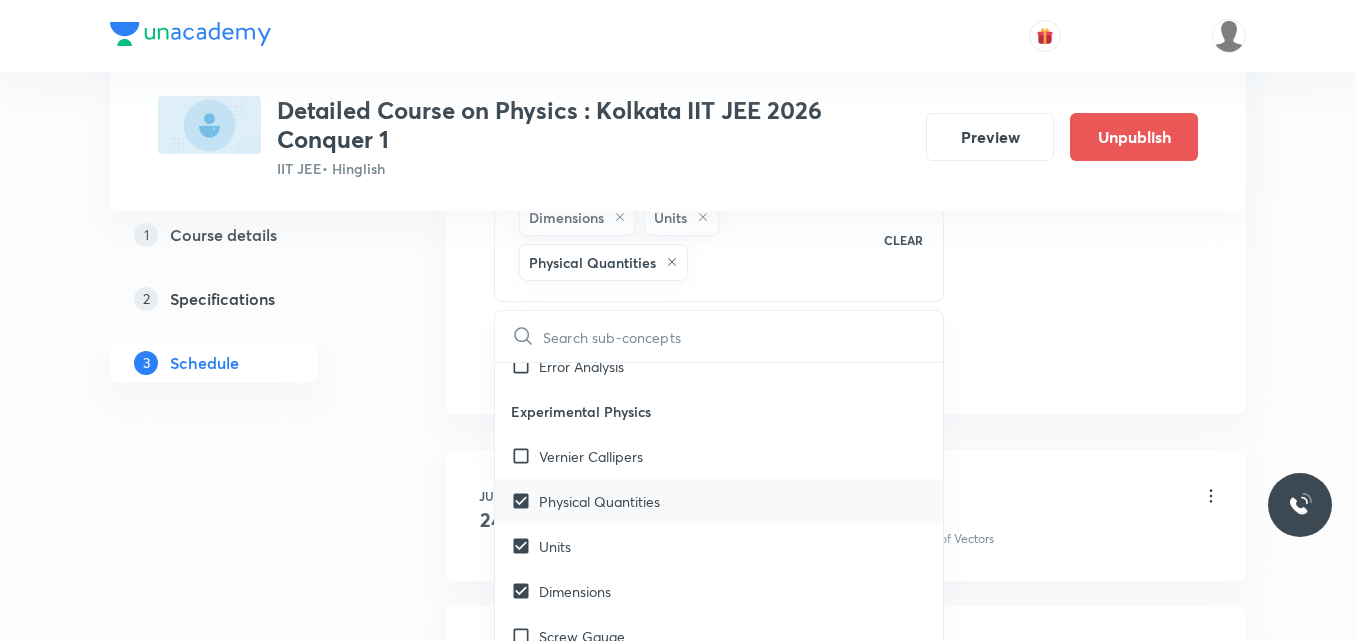 click on "Vernier Callipers" at bounding box center (591, 456) 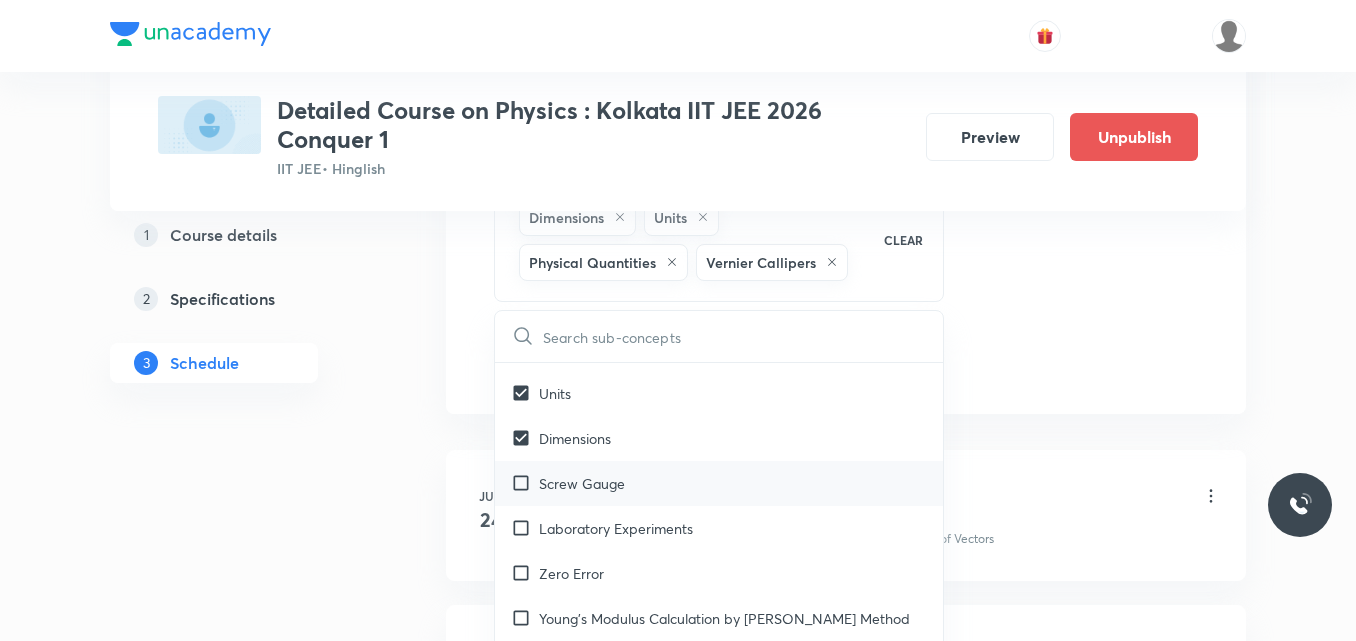 scroll, scrollTop: 1763, scrollLeft: 0, axis: vertical 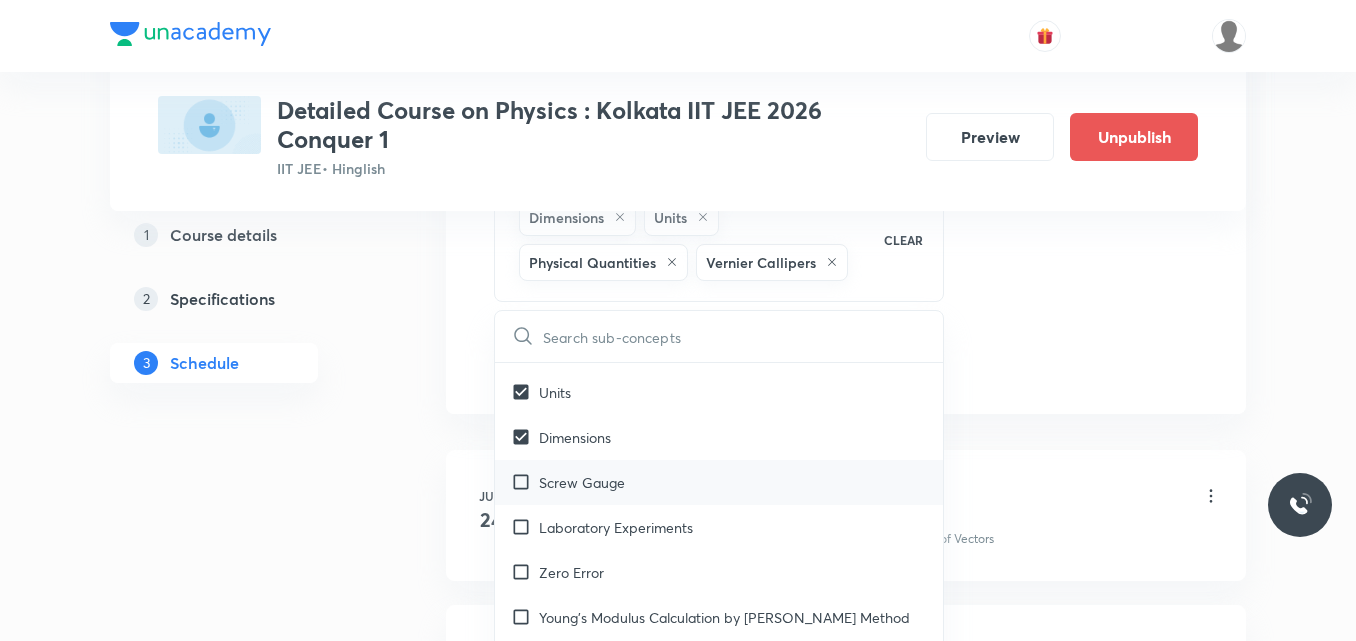 click on "Screw Gauge" at bounding box center [719, 482] 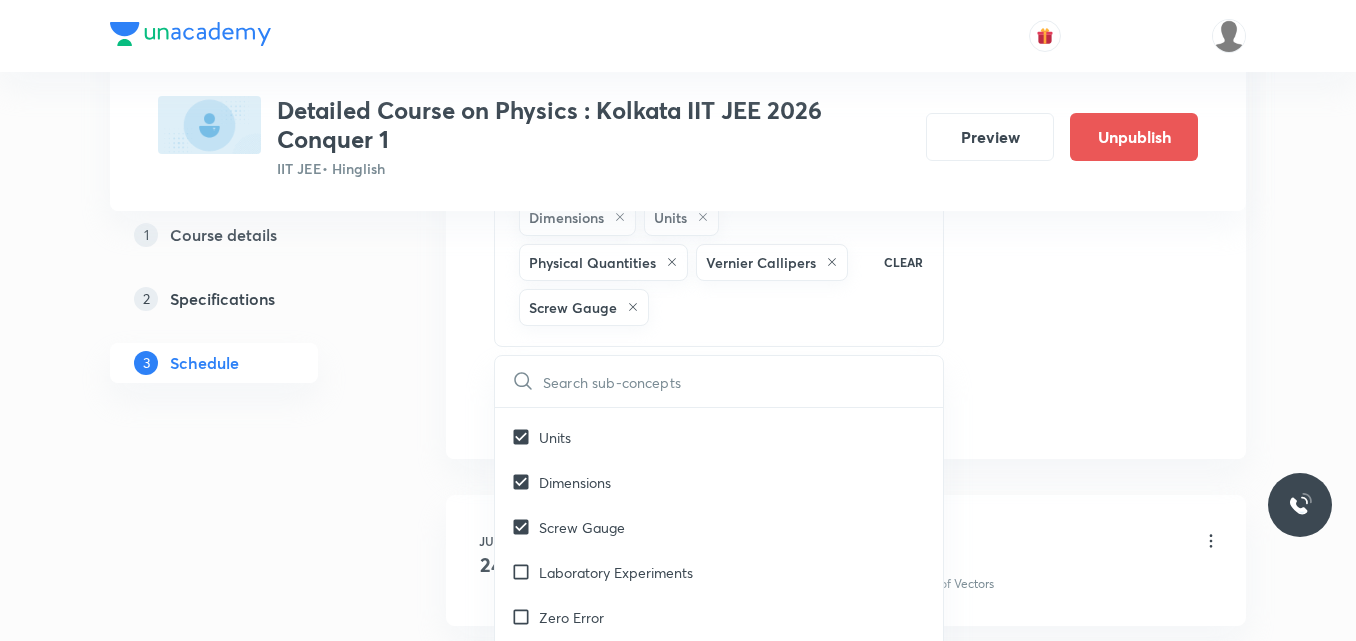 click on "Session  11 Live class Session title 14/99 Session on NLM ​ Schedule for Jul 16, 2025, 10:00 AM ​ Duration (in minutes) 90 ​   Session type Online Offline Room Room-104 Sub-concepts Dimensions Units Physical Quantities Vernier Callipers  Screw Gauge CLEAR ​ Mathematical Tools Vectors and Scalars  Covered previously Elementary Algebra Covered previously Basic Trigonometry Covered previously Addition of Vectors Covered previously 2D and 3D Geometry Covered previously Representation of Vector  Covered previously Components of a Vector Covered previously Functions Covered previously Unit Vectors Covered previously Differentiation Covered previously Integration Covered previously Rectangular Components of a Vector in Three Dimensions Covered previously Position Vector Covered previously Use of Differentiation & Integration in One Dimensional Motion Displacement Vector Covered previously Derivatives of Equations of Motion by Calculus Covered previously Vectors Covered previously Product of Two Vectors Units" at bounding box center [846, -99] 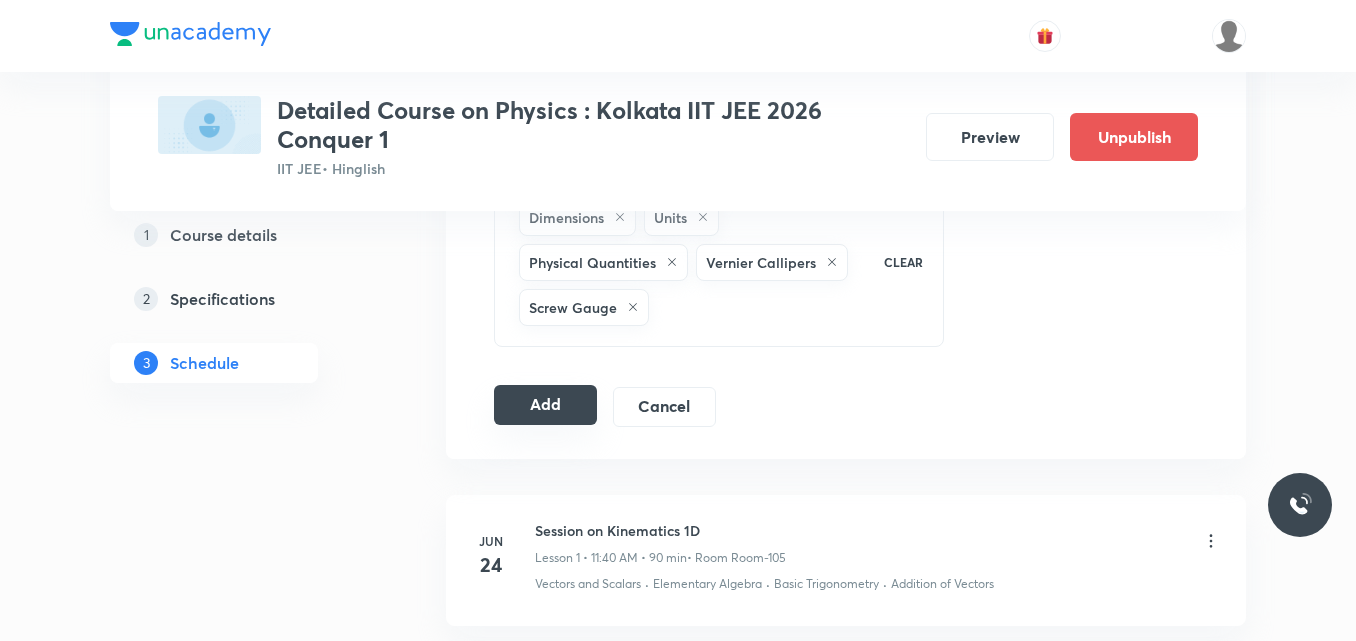 click on "Add" at bounding box center (545, 405) 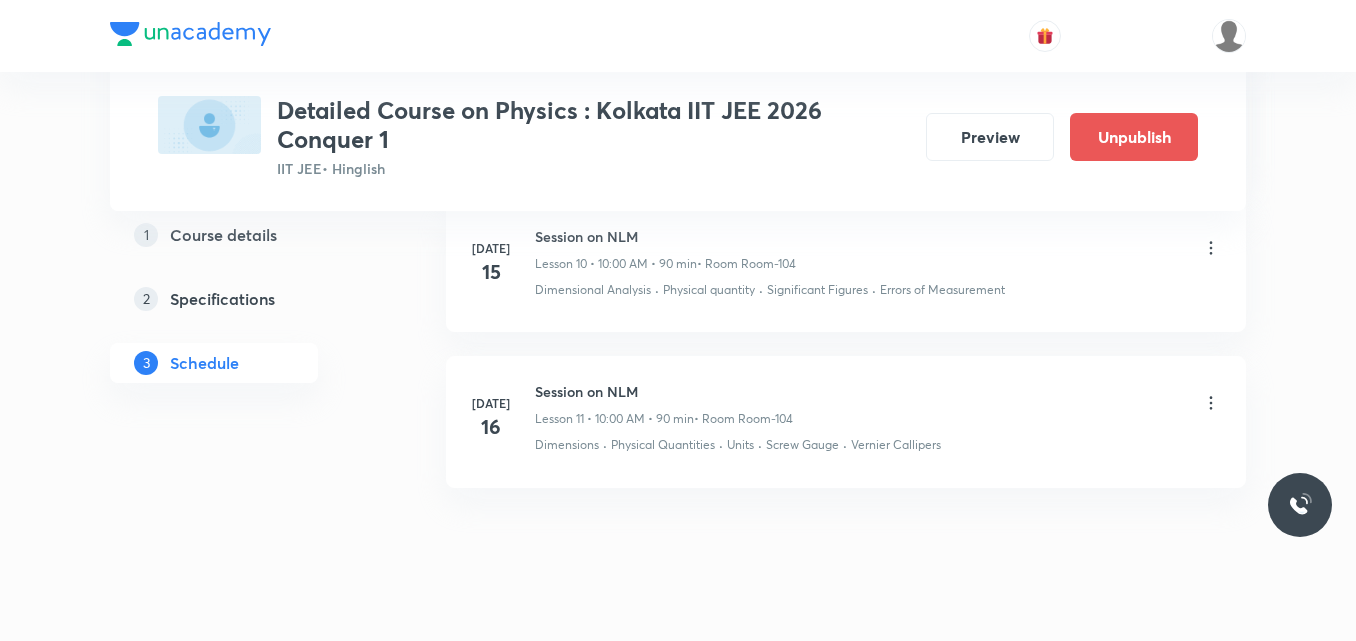 scroll, scrollTop: 1783, scrollLeft: 0, axis: vertical 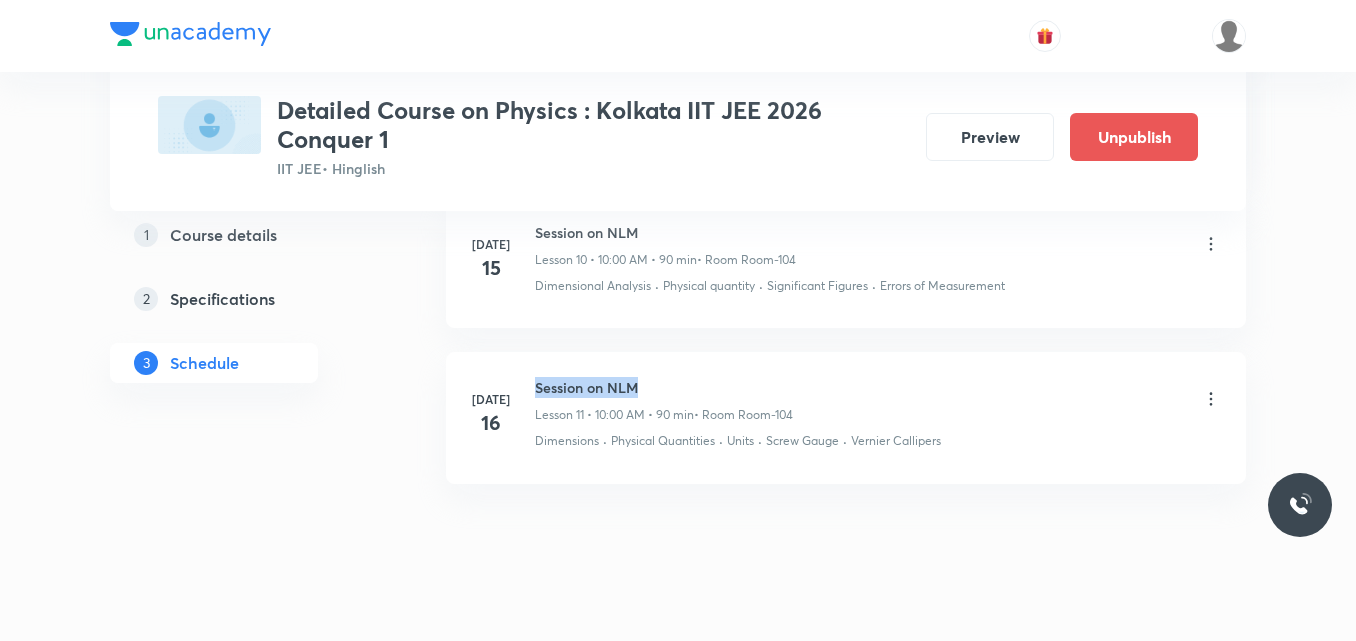 drag, startPoint x: 536, startPoint y: 384, endPoint x: 641, endPoint y: 390, distance: 105.17129 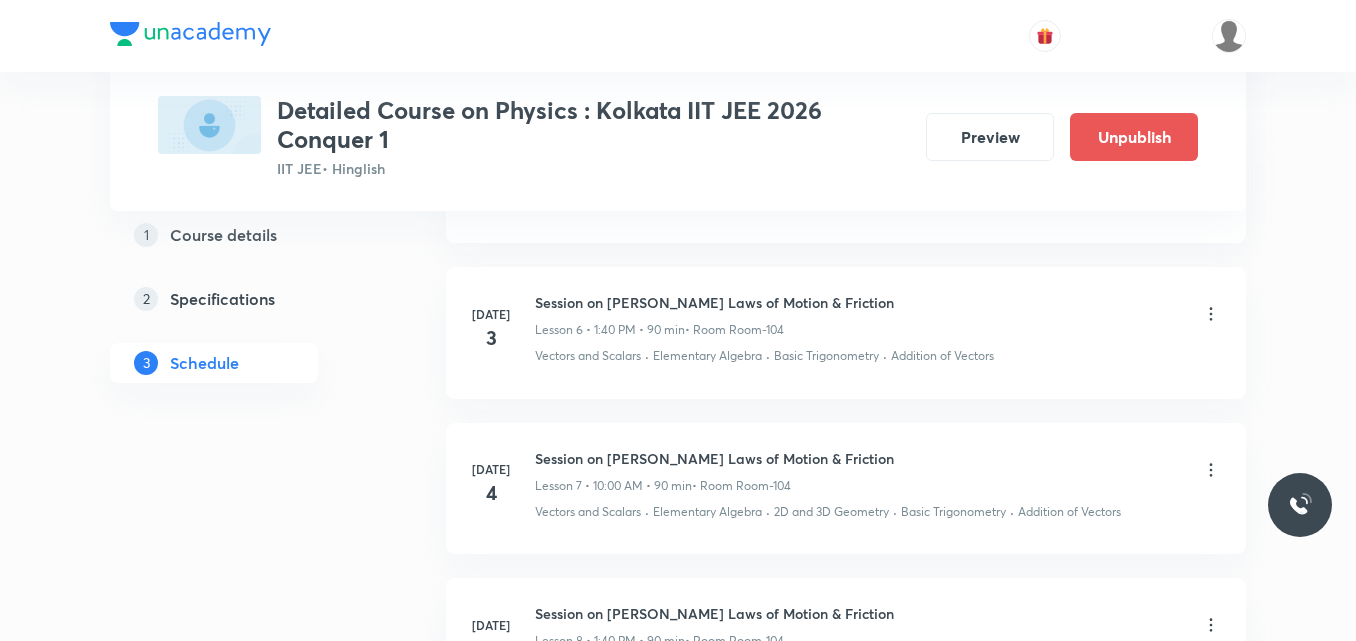 scroll, scrollTop: 1814, scrollLeft: 0, axis: vertical 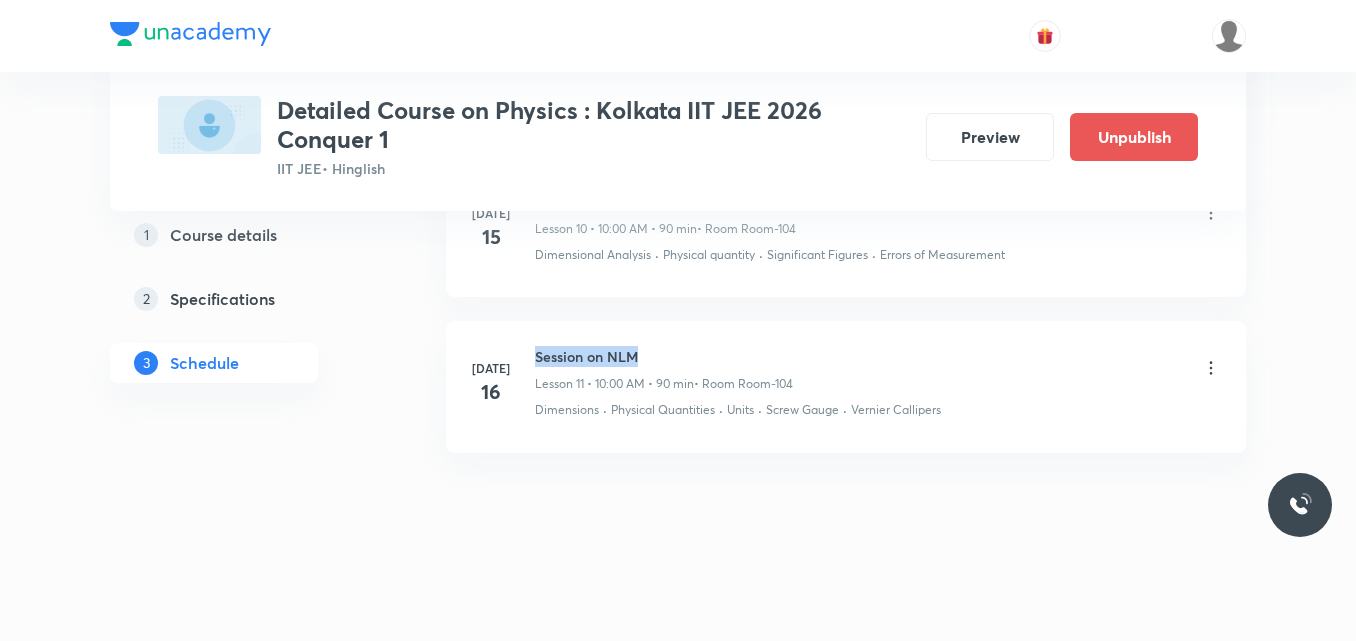 copy on "Session on NLM" 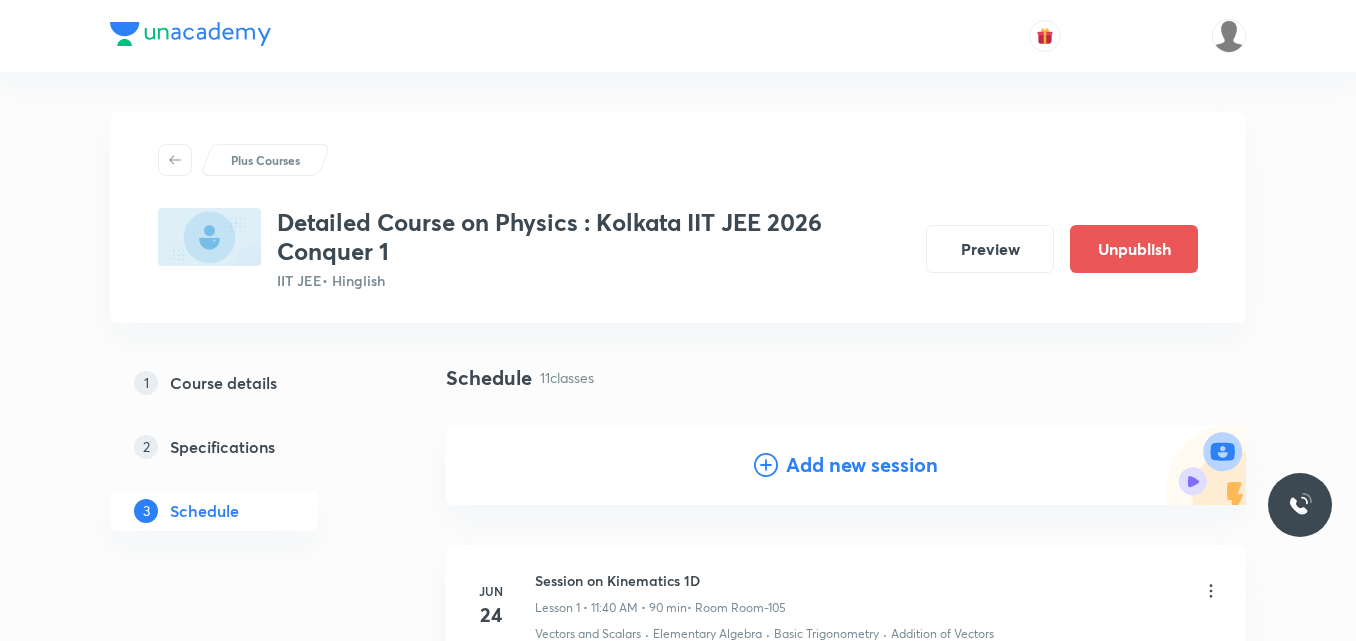 scroll, scrollTop: 29, scrollLeft: 0, axis: vertical 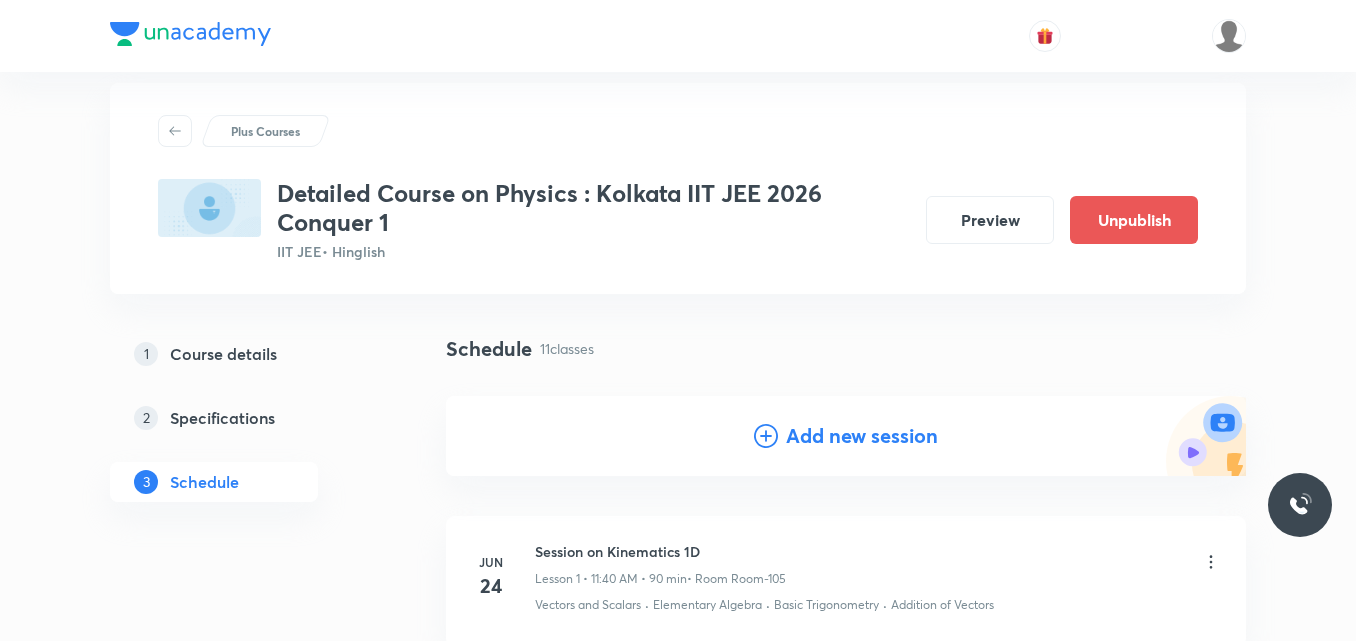 click 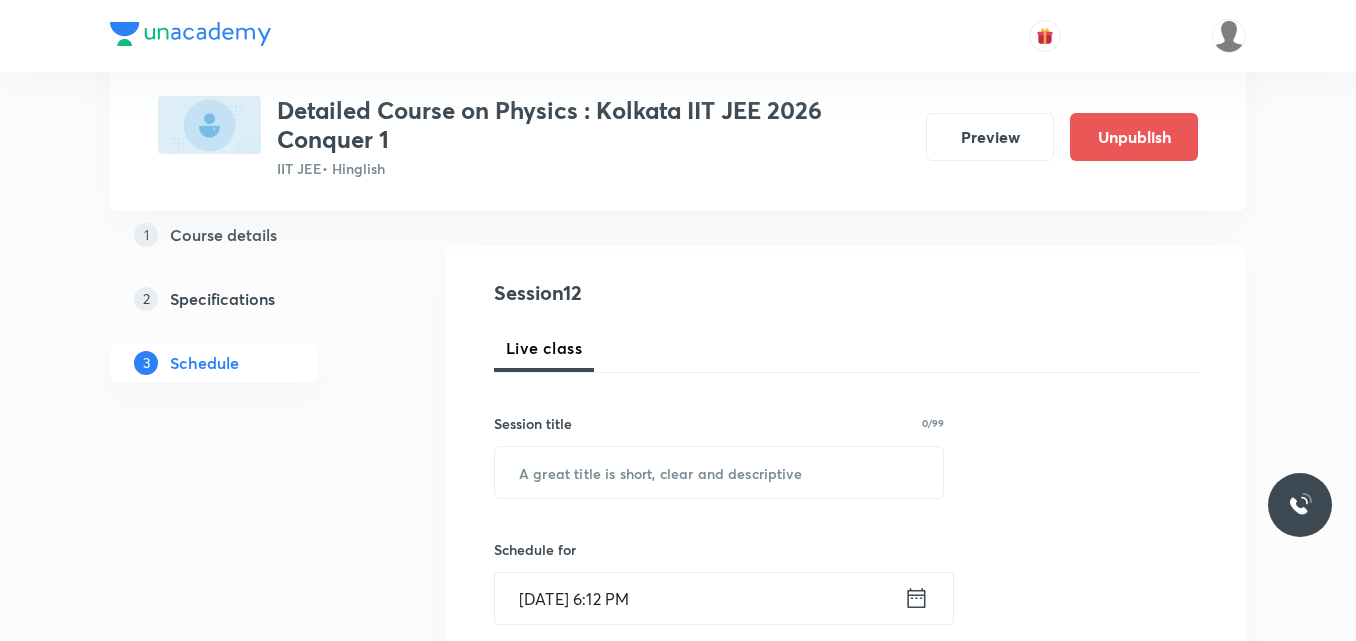 scroll, scrollTop: 180, scrollLeft: 0, axis: vertical 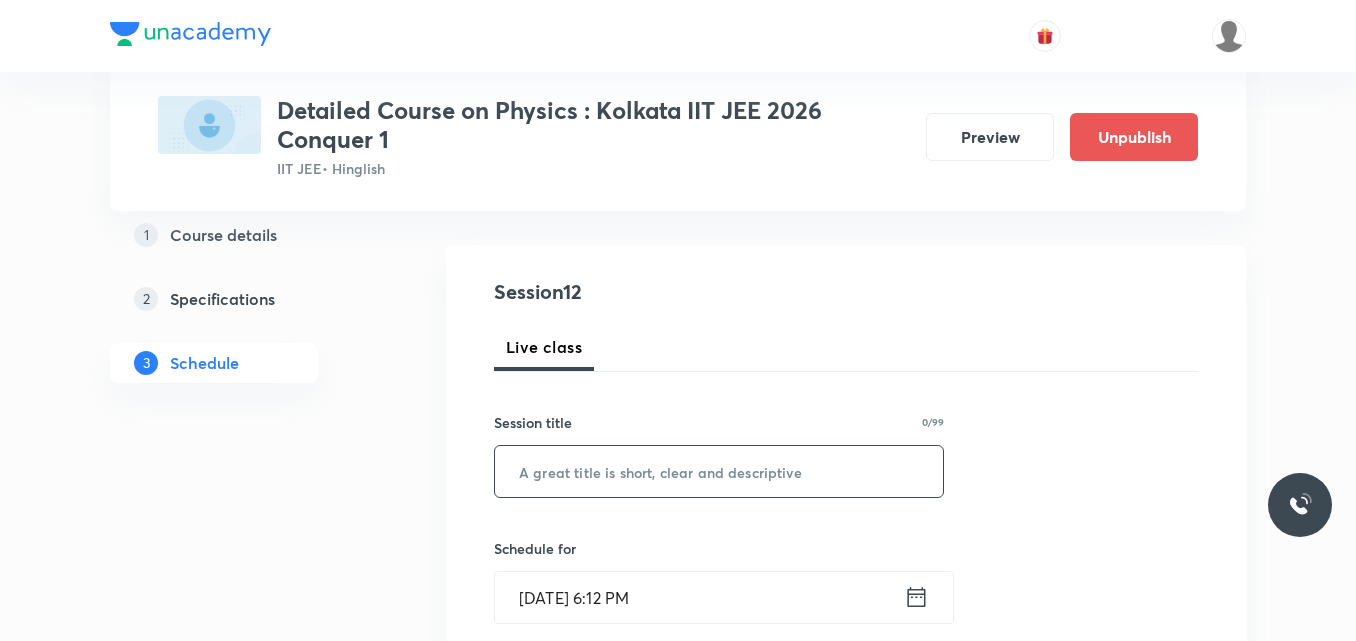 click at bounding box center (719, 471) 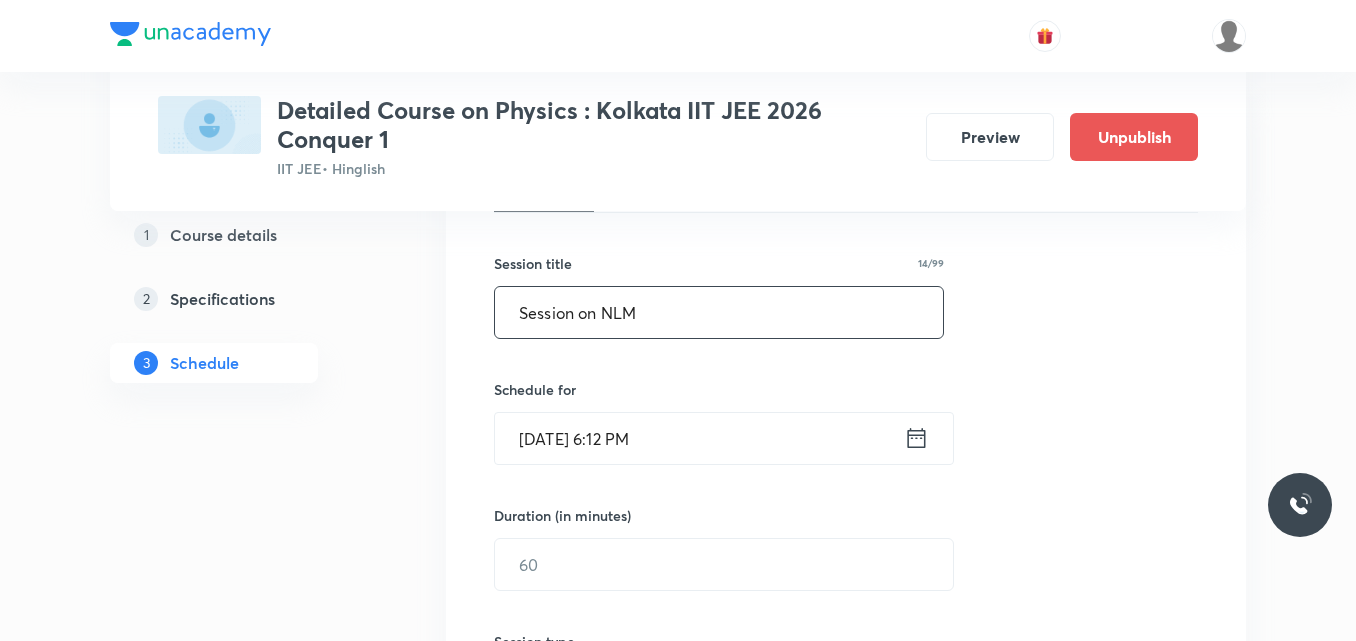 scroll, scrollTop: 341, scrollLeft: 0, axis: vertical 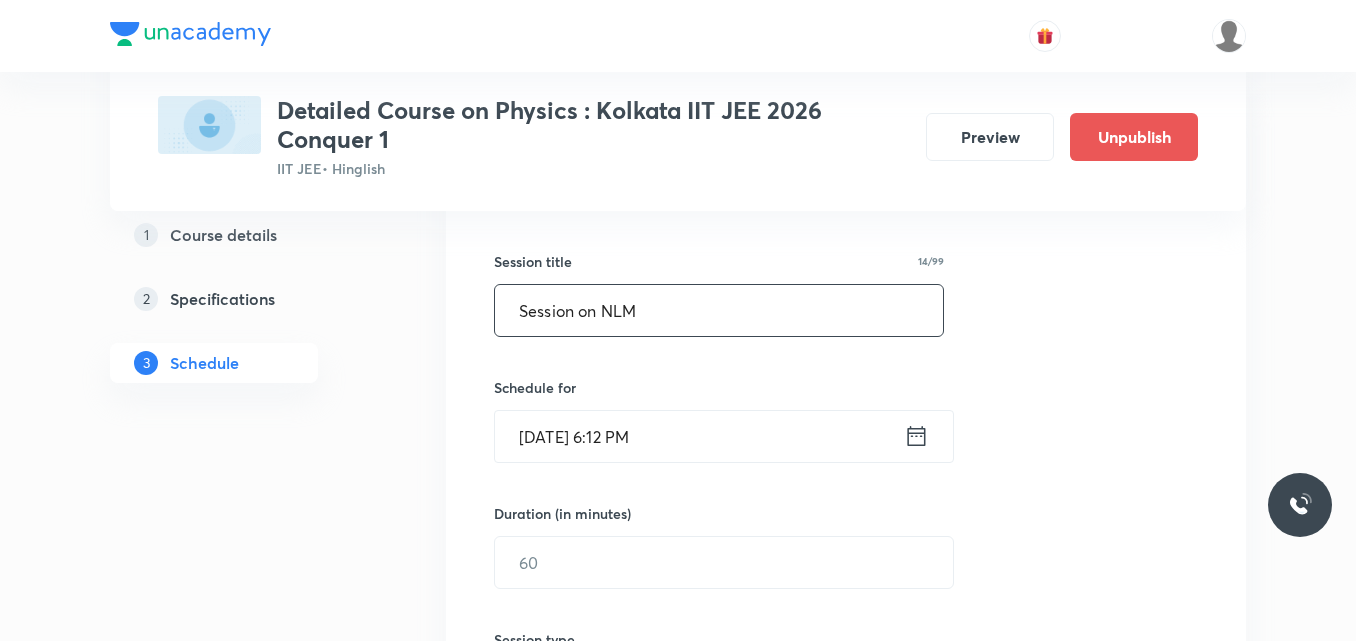 type on "Session on NLM" 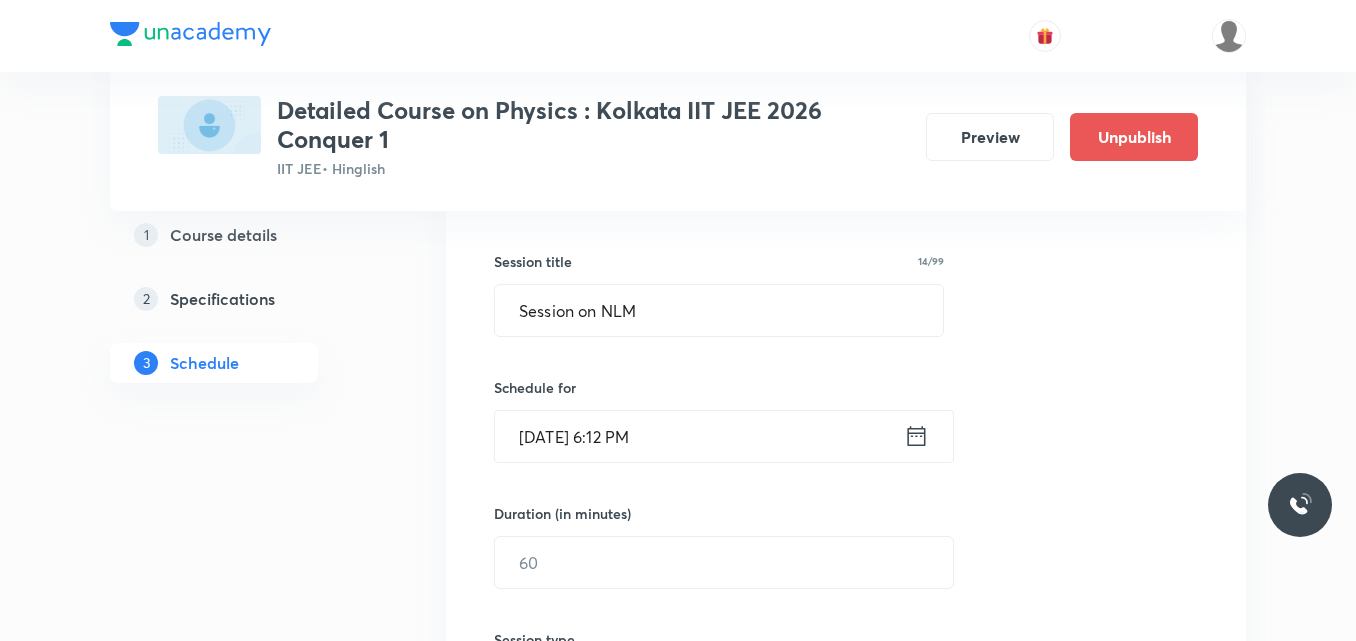 click 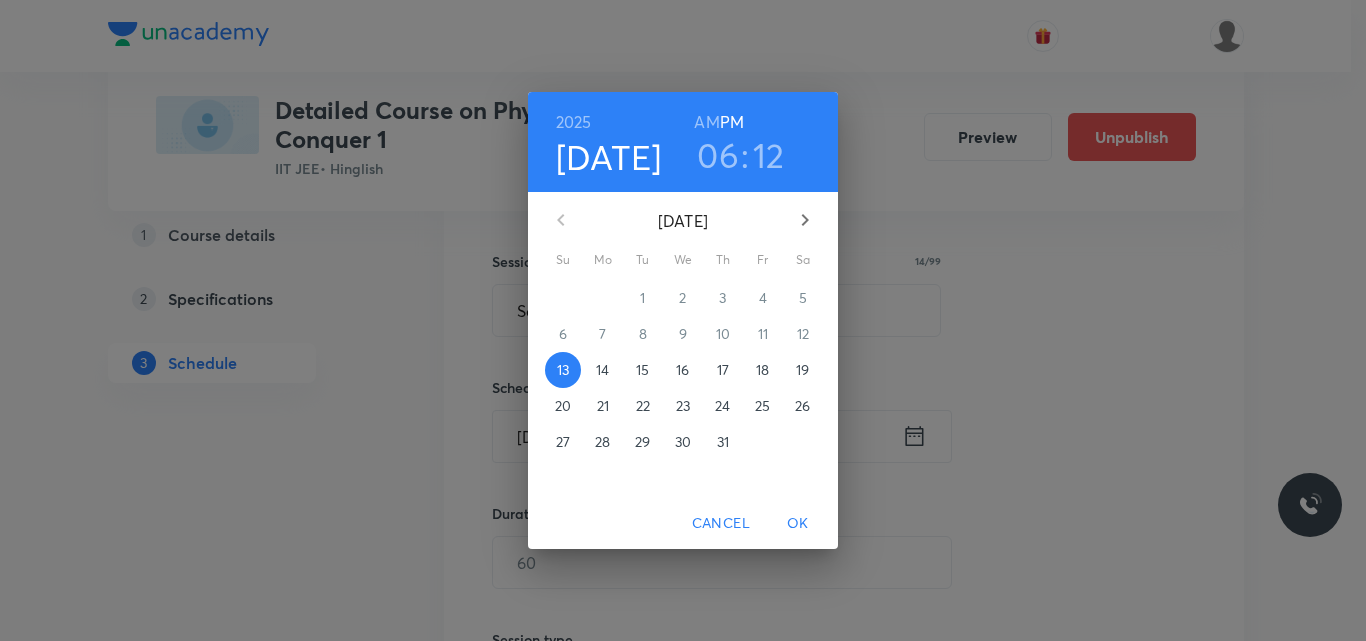 click on "17" at bounding box center (723, 370) 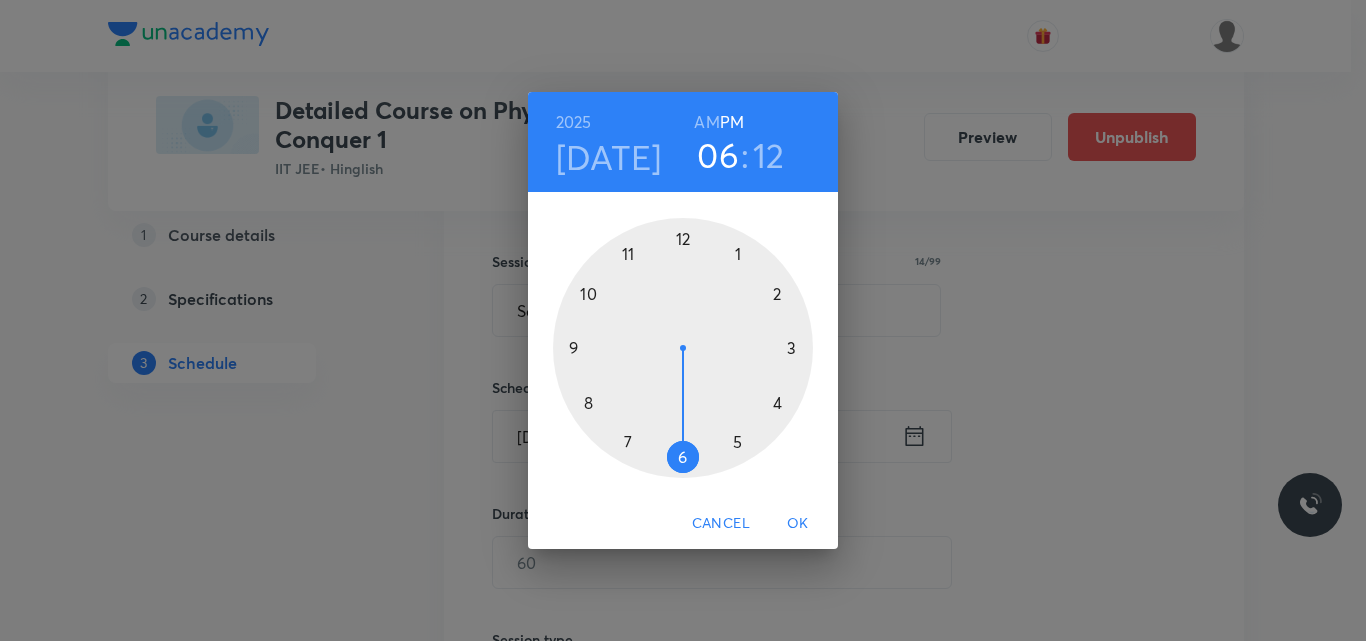 click at bounding box center [683, 348] 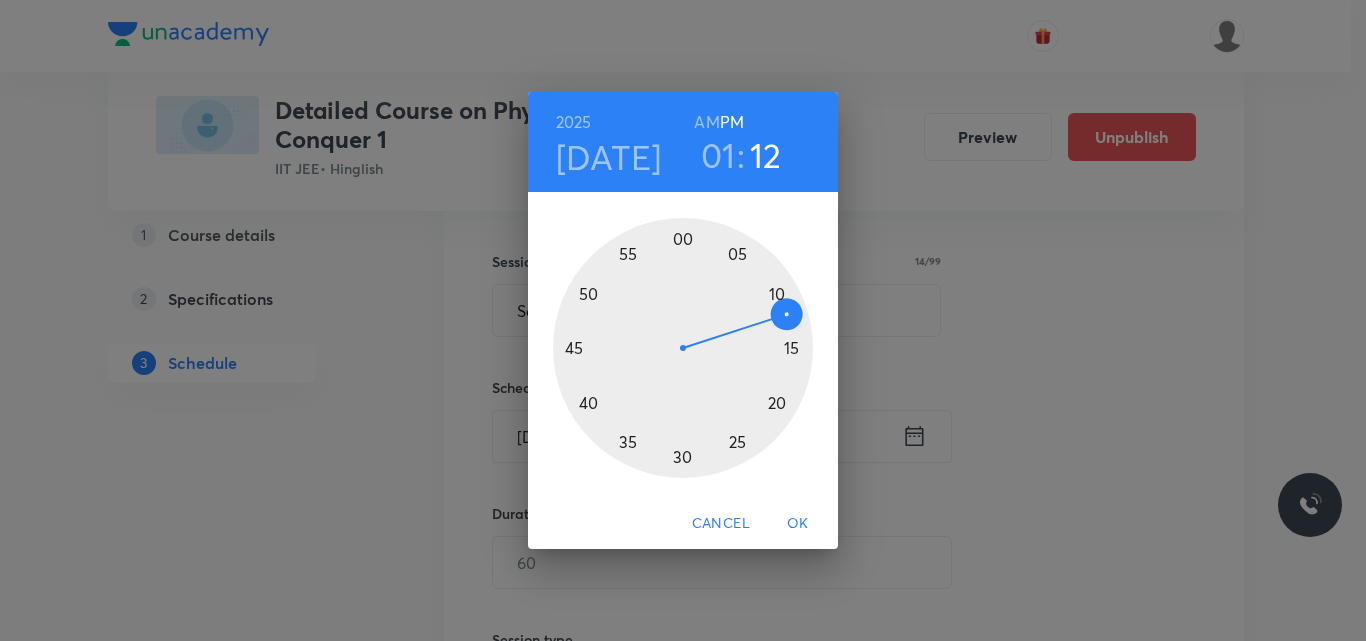 click at bounding box center (683, 348) 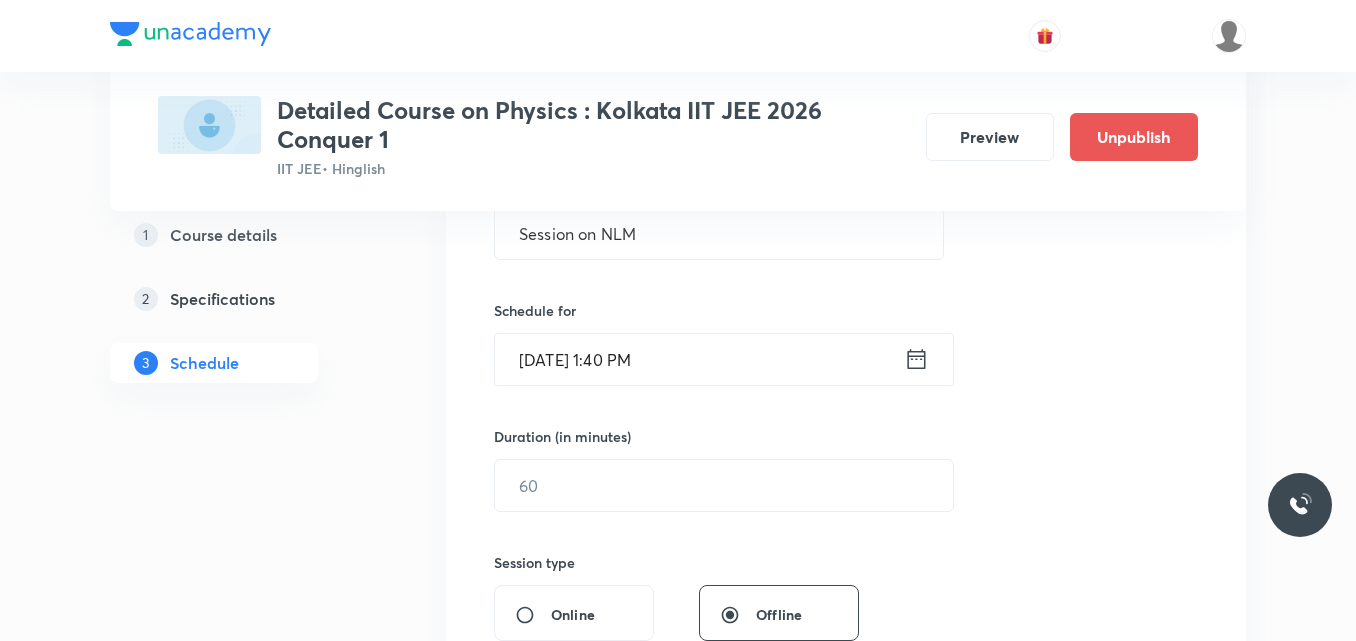 scroll, scrollTop: 419, scrollLeft: 0, axis: vertical 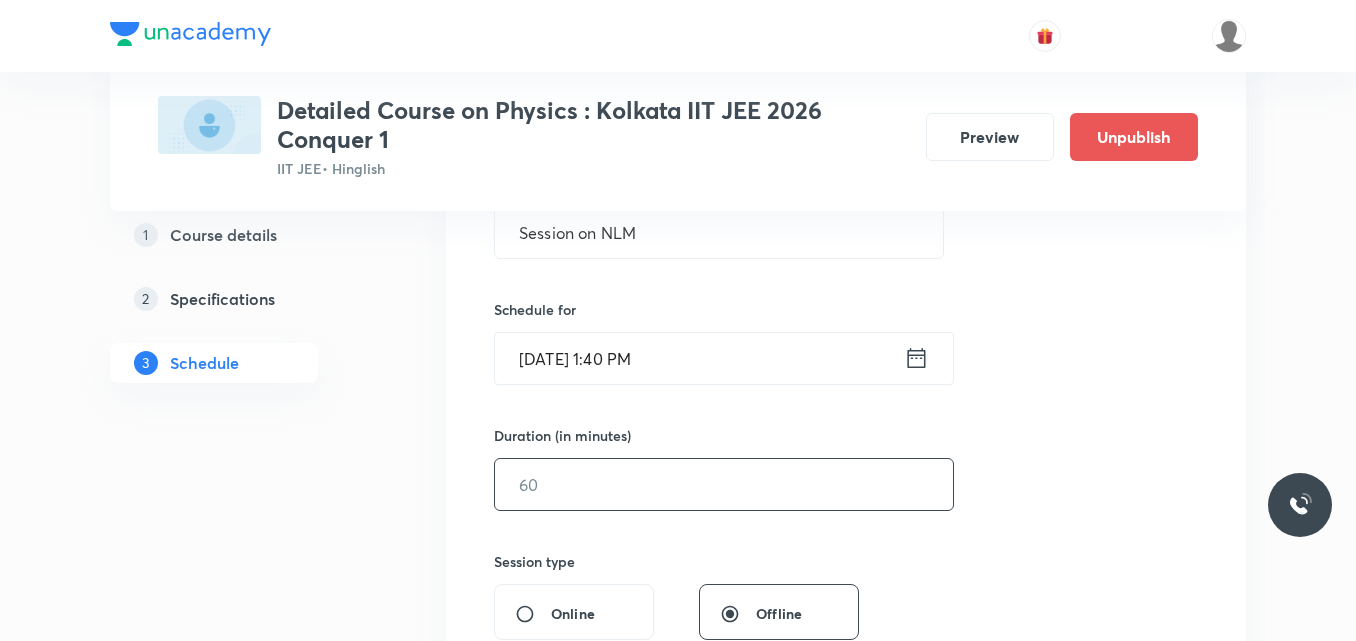click at bounding box center (724, 484) 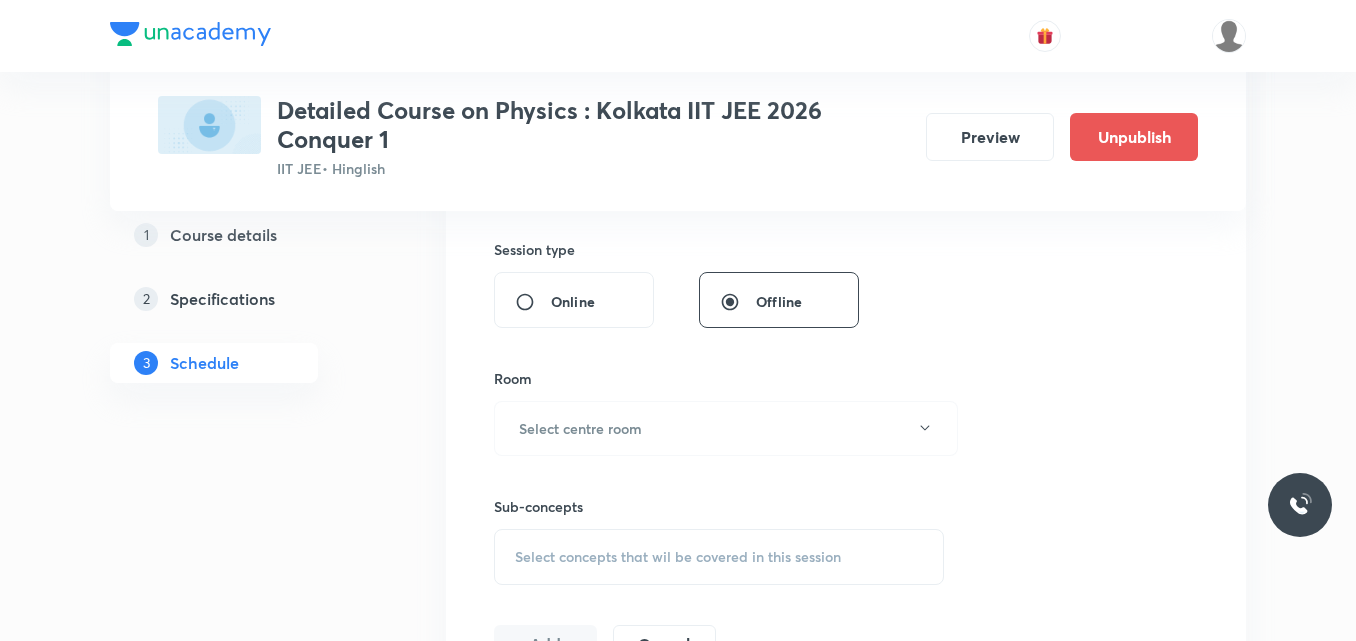 scroll, scrollTop: 732, scrollLeft: 0, axis: vertical 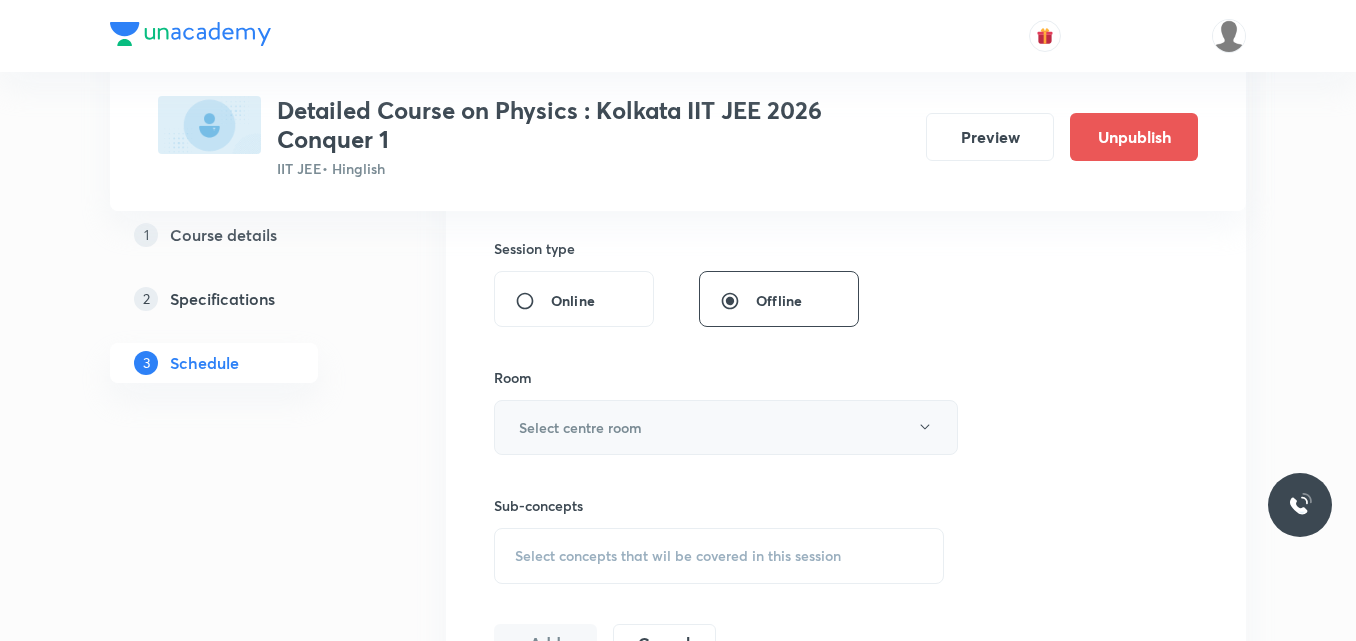 type on "90" 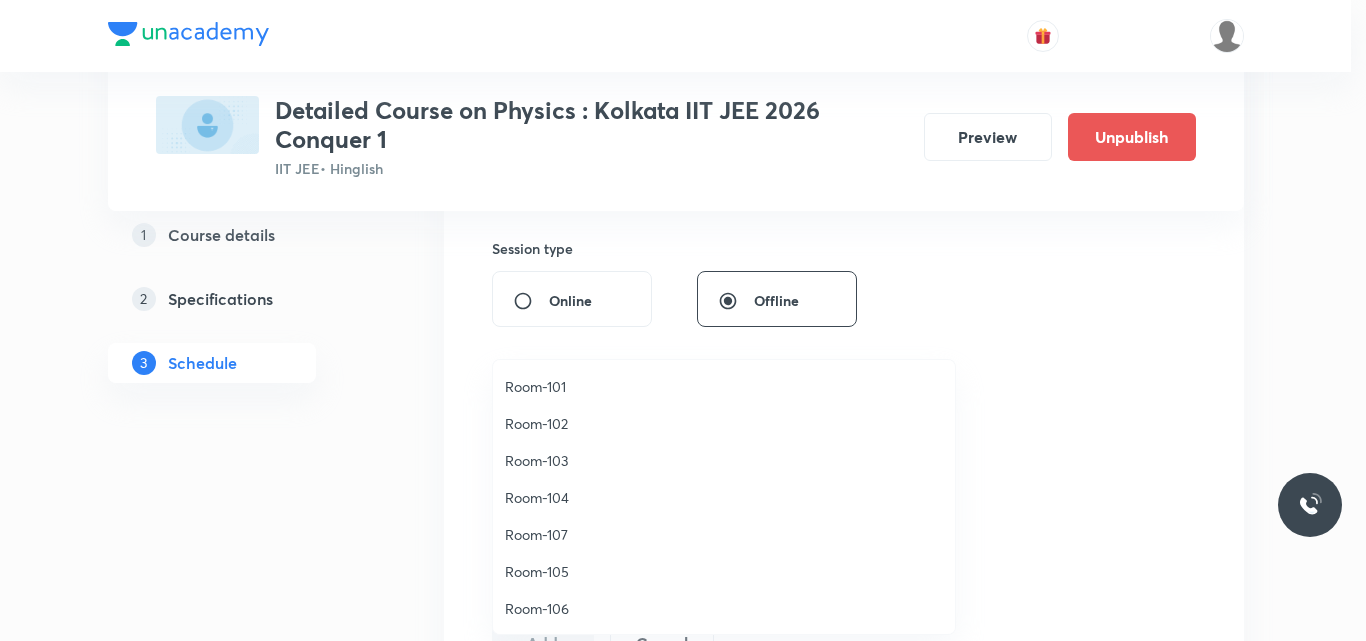 click on "Room-104" at bounding box center [724, 497] 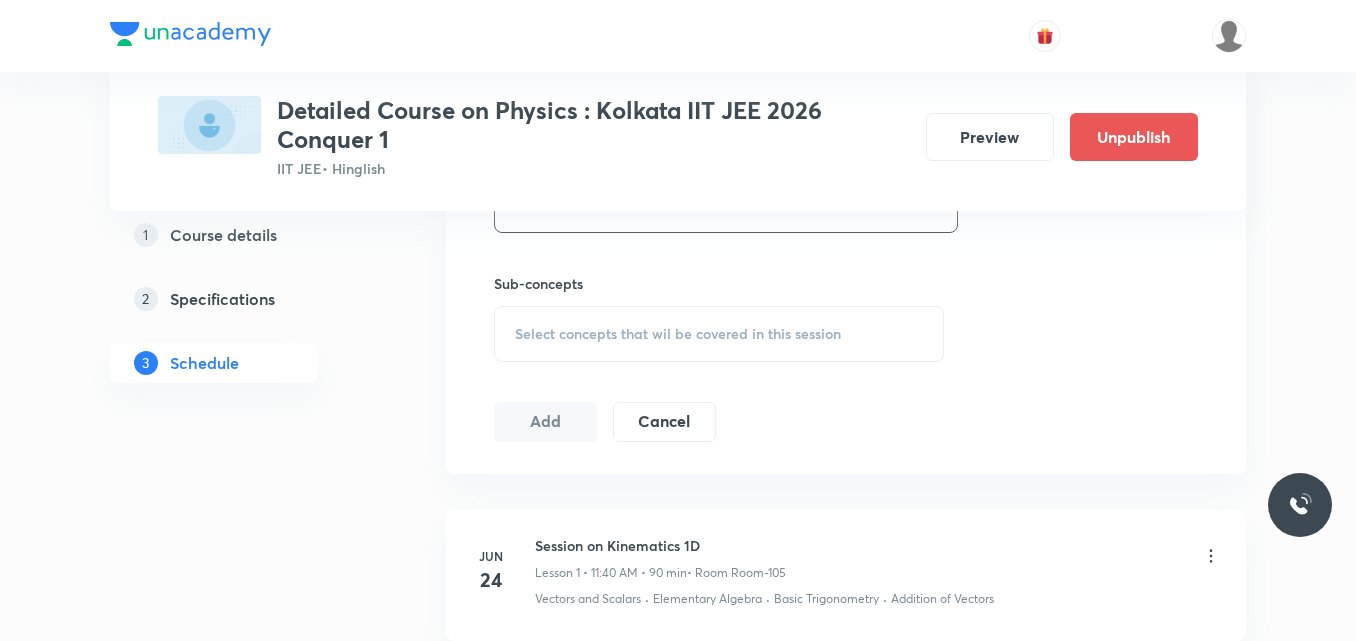 scroll, scrollTop: 955, scrollLeft: 0, axis: vertical 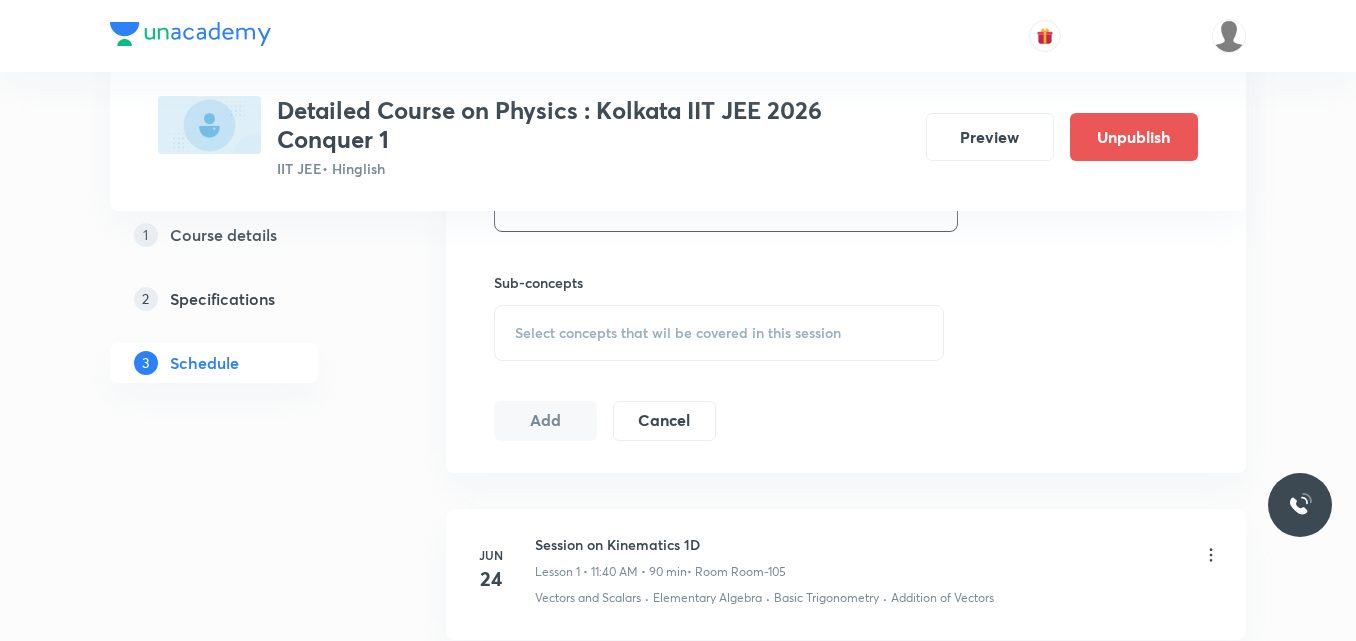 click on "Select concepts that wil be covered in this session" at bounding box center (678, 333) 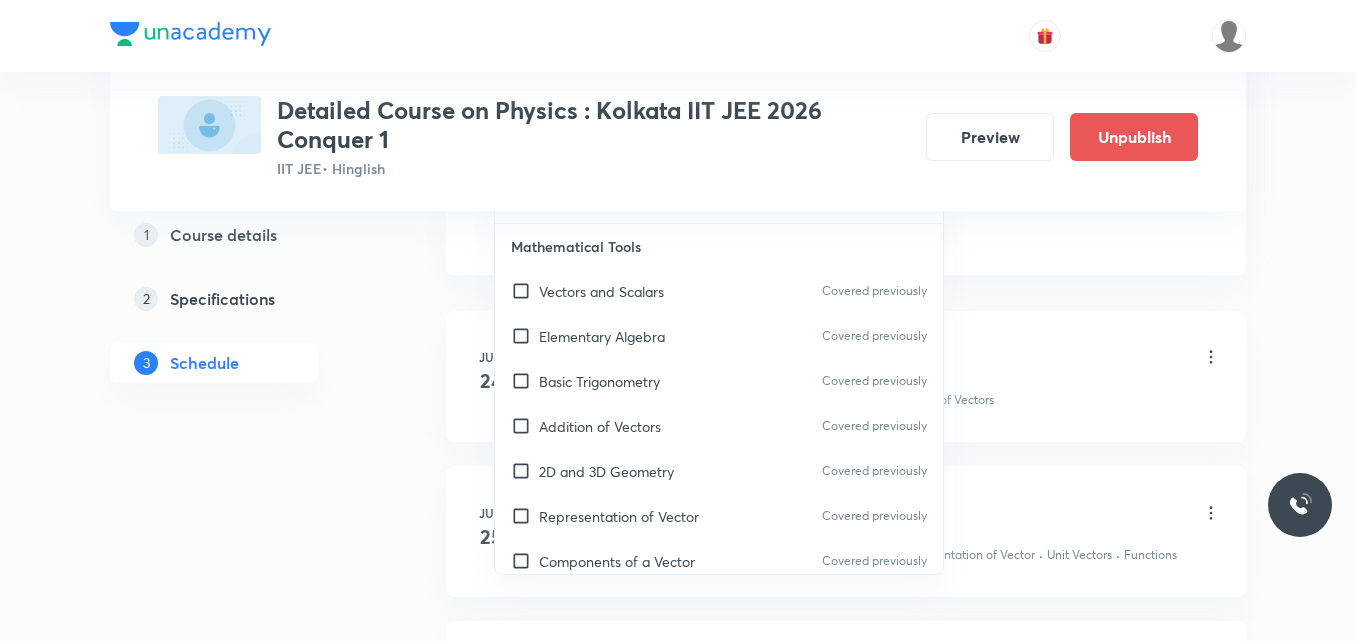 scroll, scrollTop: 1156, scrollLeft: 0, axis: vertical 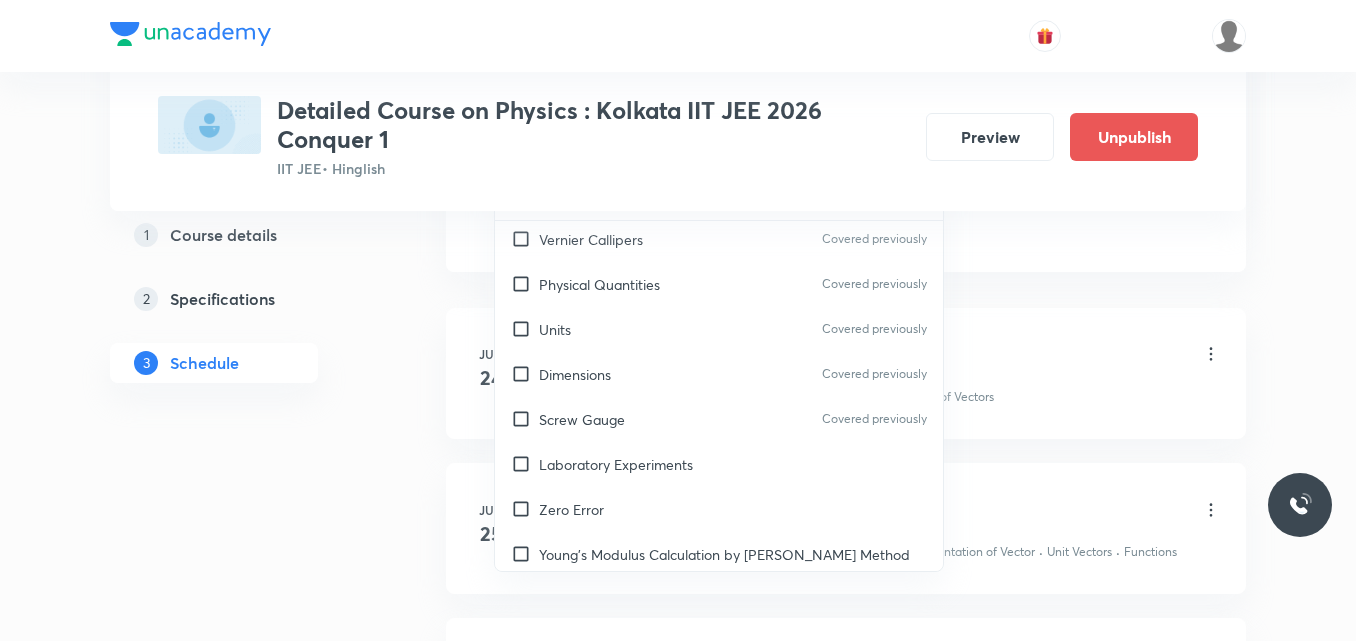 click on "Laboratory Experiments" at bounding box center (719, 464) 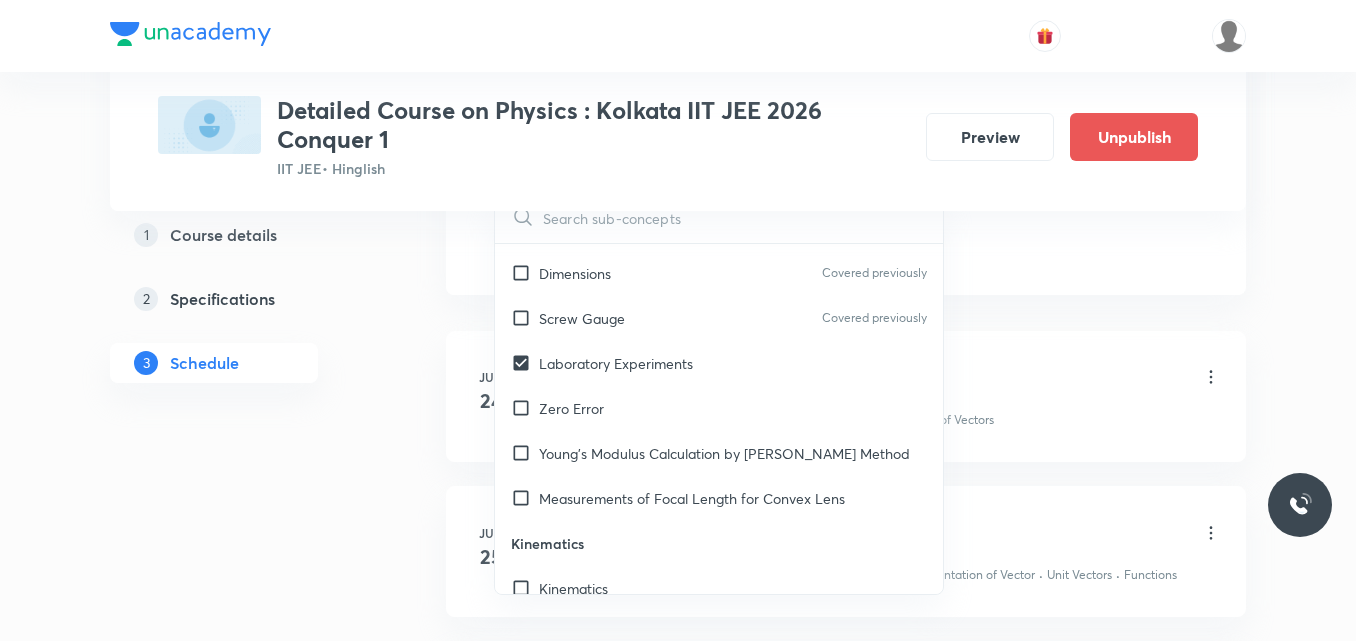 scroll, scrollTop: 1808, scrollLeft: 0, axis: vertical 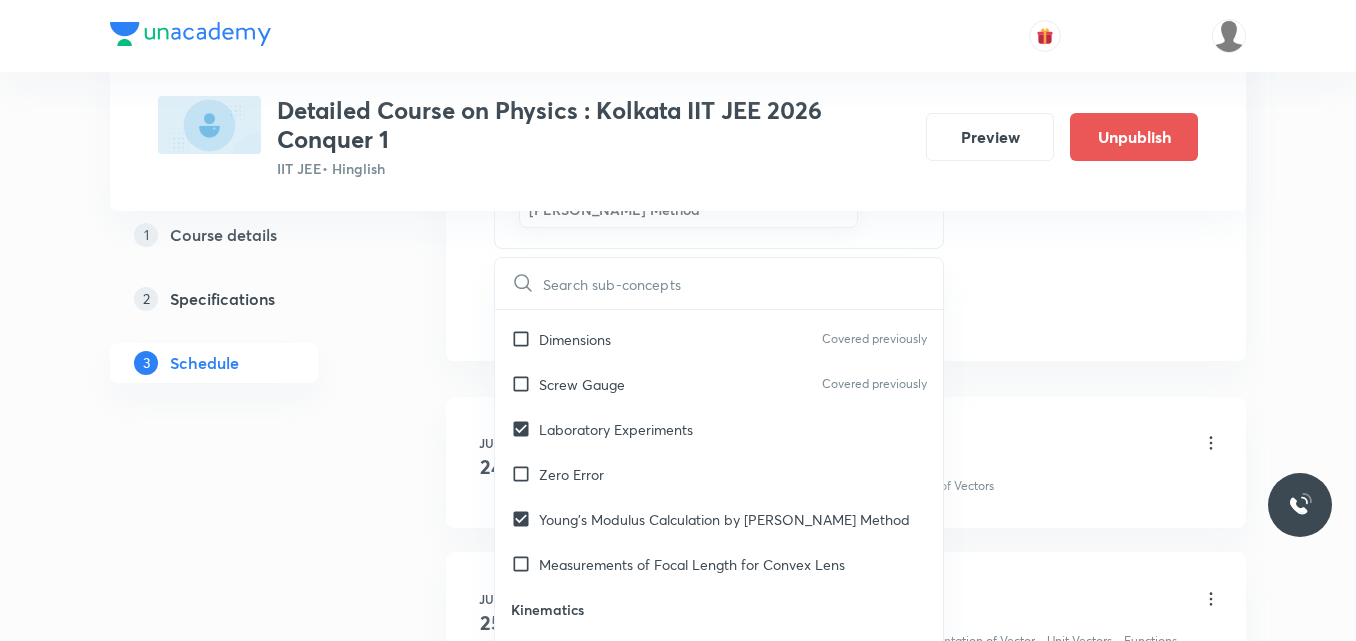 click on "Zero Error" at bounding box center (719, 474) 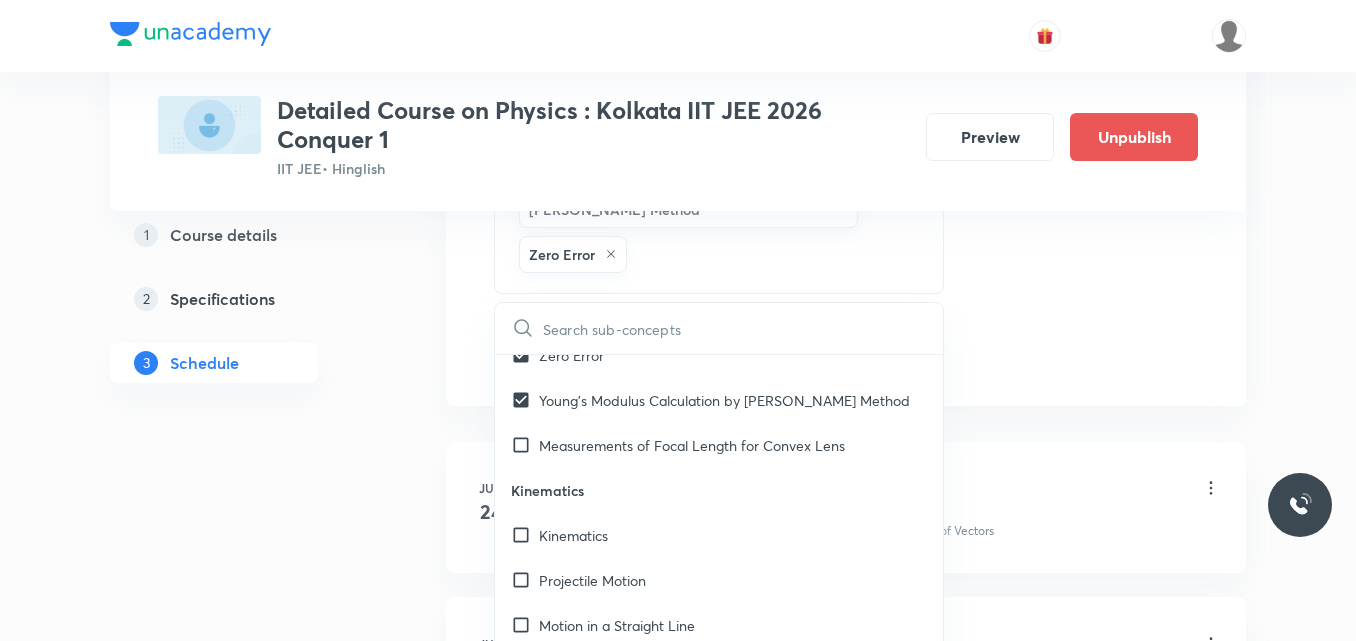 click on "Measurements of Focal Length for Convex Lens" at bounding box center (692, 445) 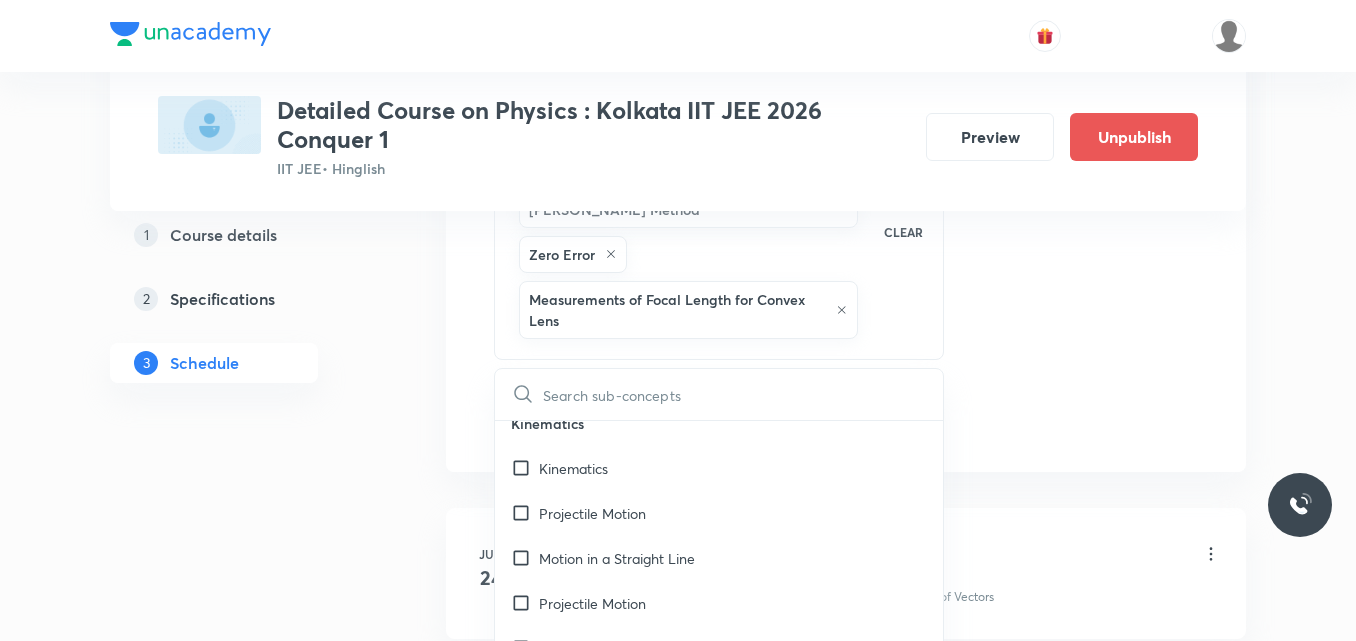 scroll, scrollTop: 2107, scrollLeft: 0, axis: vertical 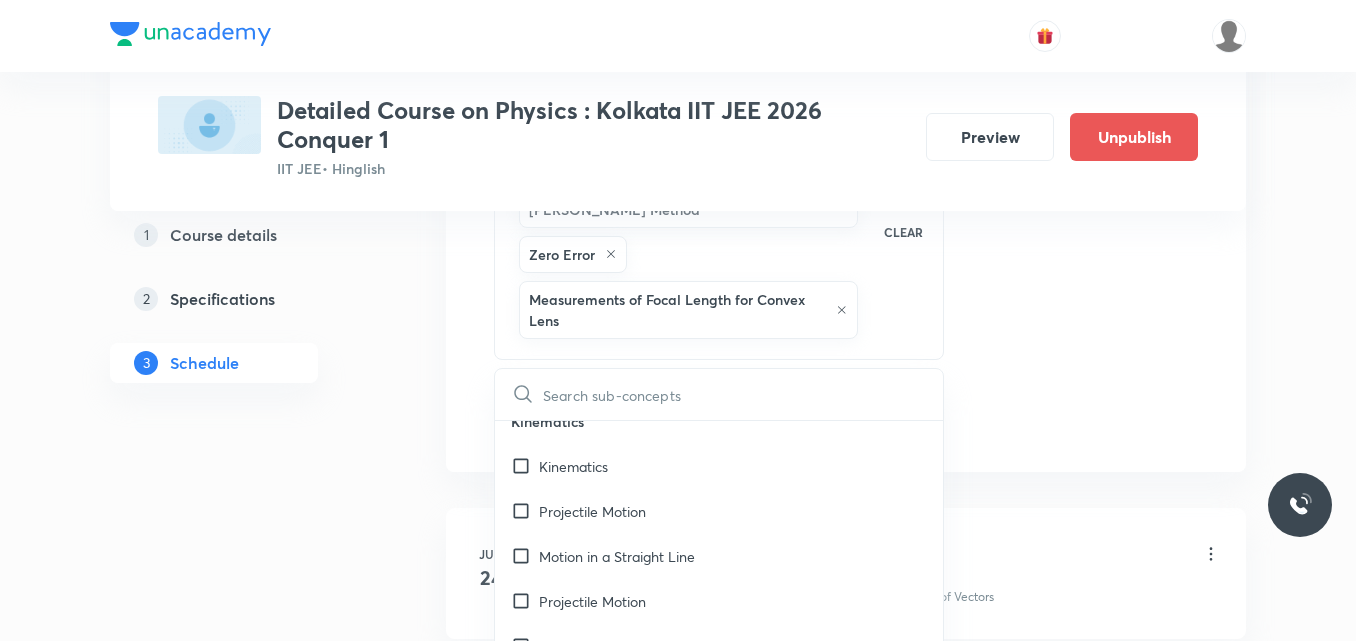 click on "Kinematics" at bounding box center (719, 466) 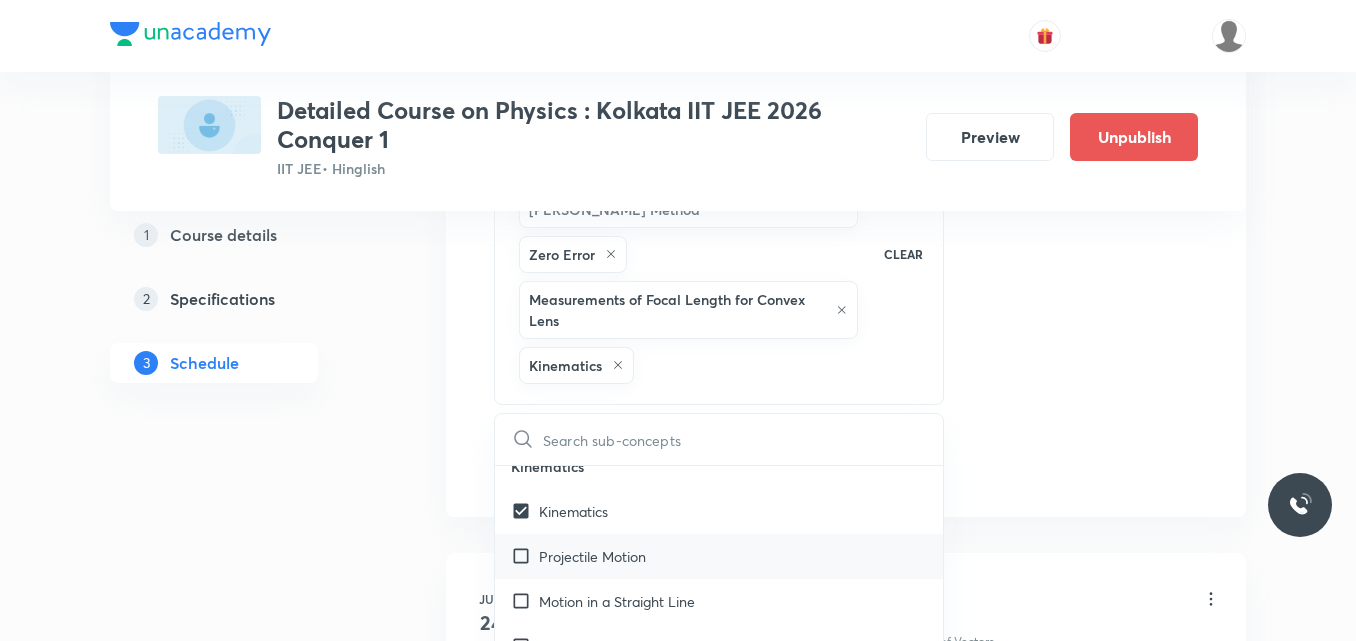 click on "Projectile Motion" at bounding box center (719, 556) 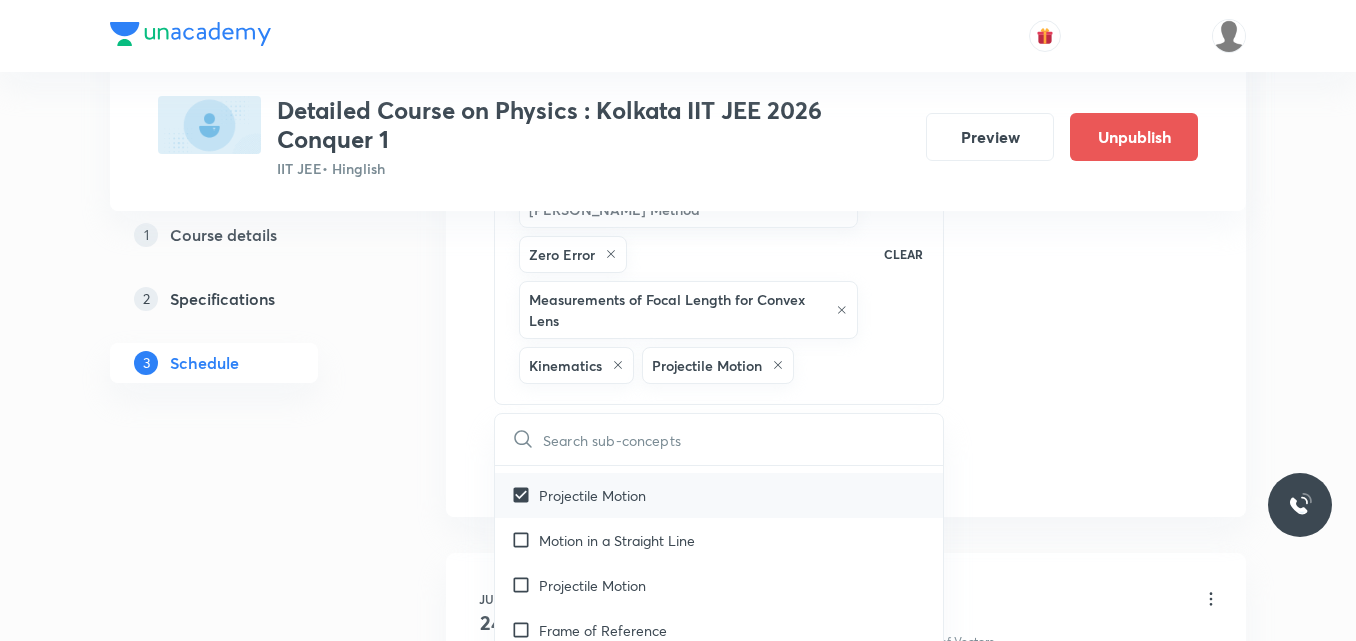 scroll, scrollTop: 2169, scrollLeft: 0, axis: vertical 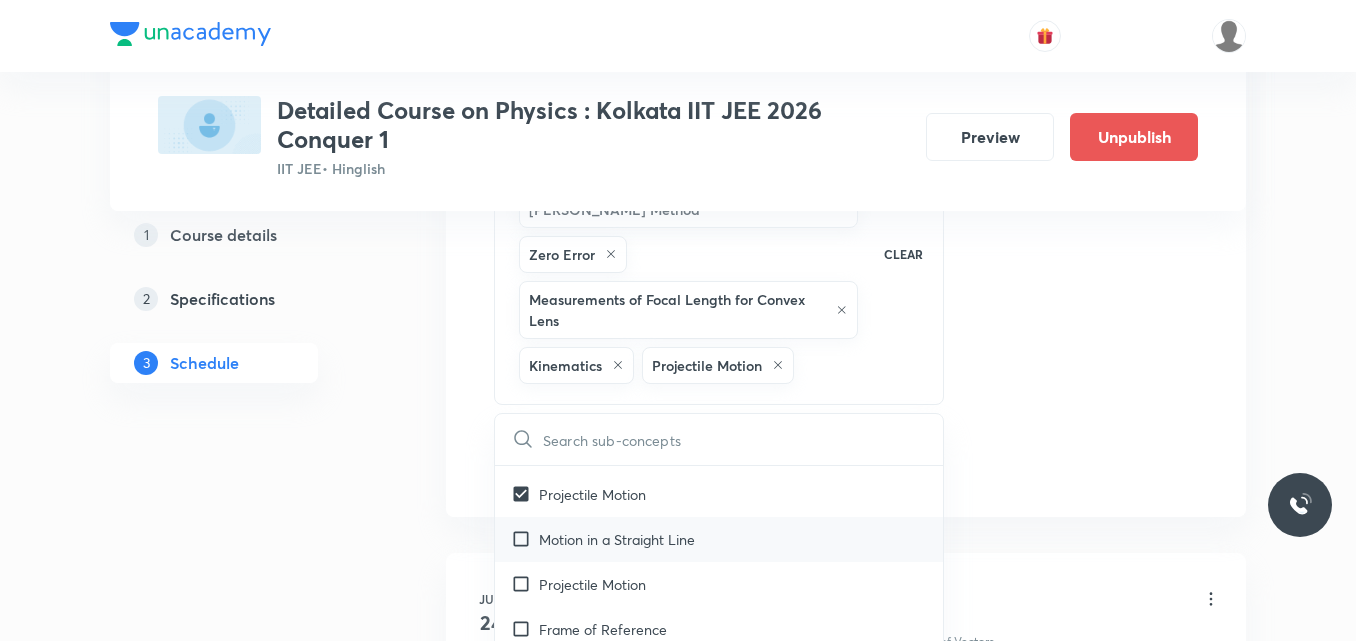 click on "Motion in a Straight Line" at bounding box center (719, 539) 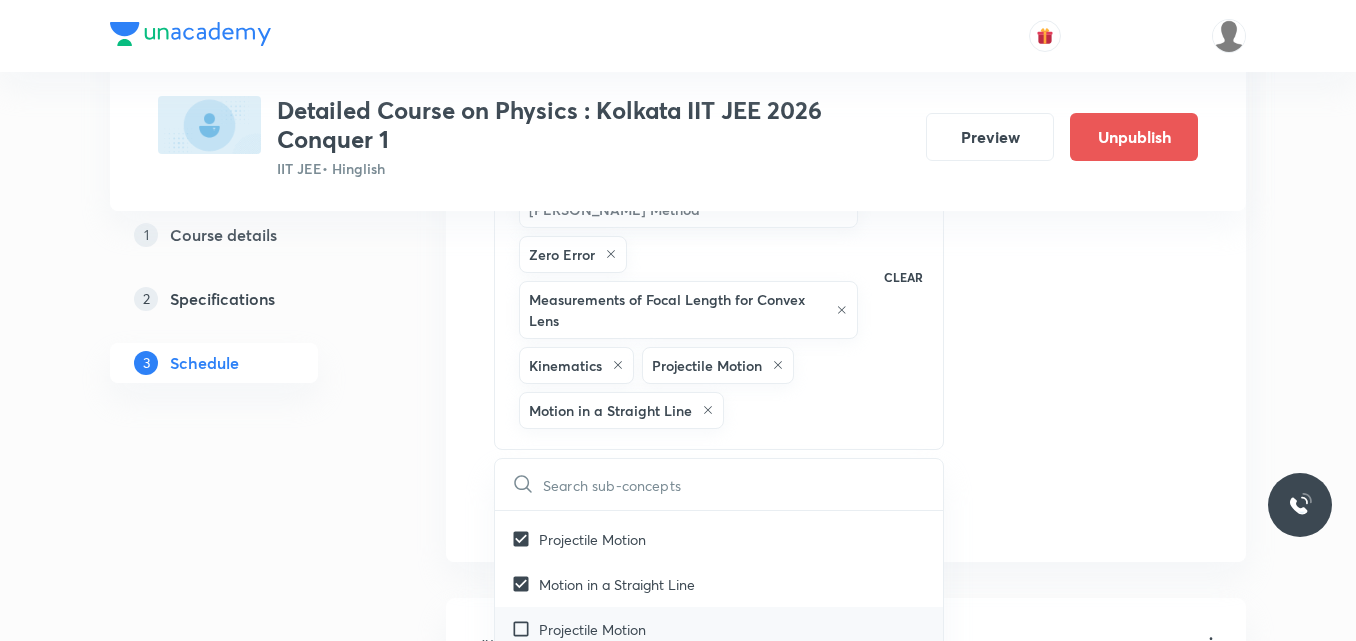 click on "Projectile Motion" at bounding box center [592, 629] 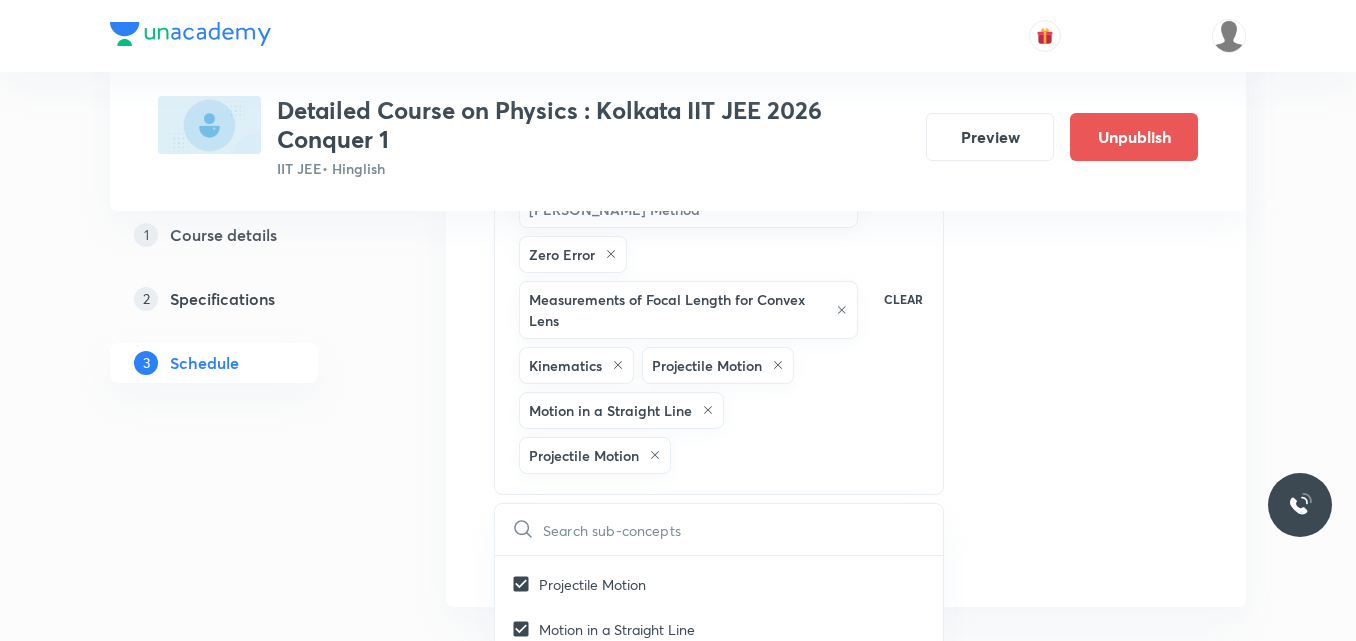 click on "Session  12 Live class Session title 14/99 Session on NLM ​ Schedule for Jul 17, 2025, 1:40 PM ​ Duration (in minutes) 90 ​   Session type Online Offline Room Room-104 Sub-concepts Laboratory Experiments Young's Modulus Calculation by Searle's Method Zero Error Measurements of Focal Length for Convex Lens Kinematics Projectile Motion Motion in a Straight Line Projectile Motion CLEAR ​ Mathematical Tools Vectors and Scalars  Covered previously Elementary Algebra Covered previously Basic Trigonometry Covered previously Addition of Vectors Covered previously 2D and 3D Geometry Covered previously Representation of Vector  Covered previously Components of a Vector Covered previously Functions Covered previously Unit Vectors Covered previously Differentiation Covered previously Integration Covered previously Rectangular Components of a Vector in Three Dimensions Covered previously Position Vector Covered previously Use of Differentiation & Integration in One Dimensional Motion Displacement Vector Vectors" at bounding box center [846, -62] 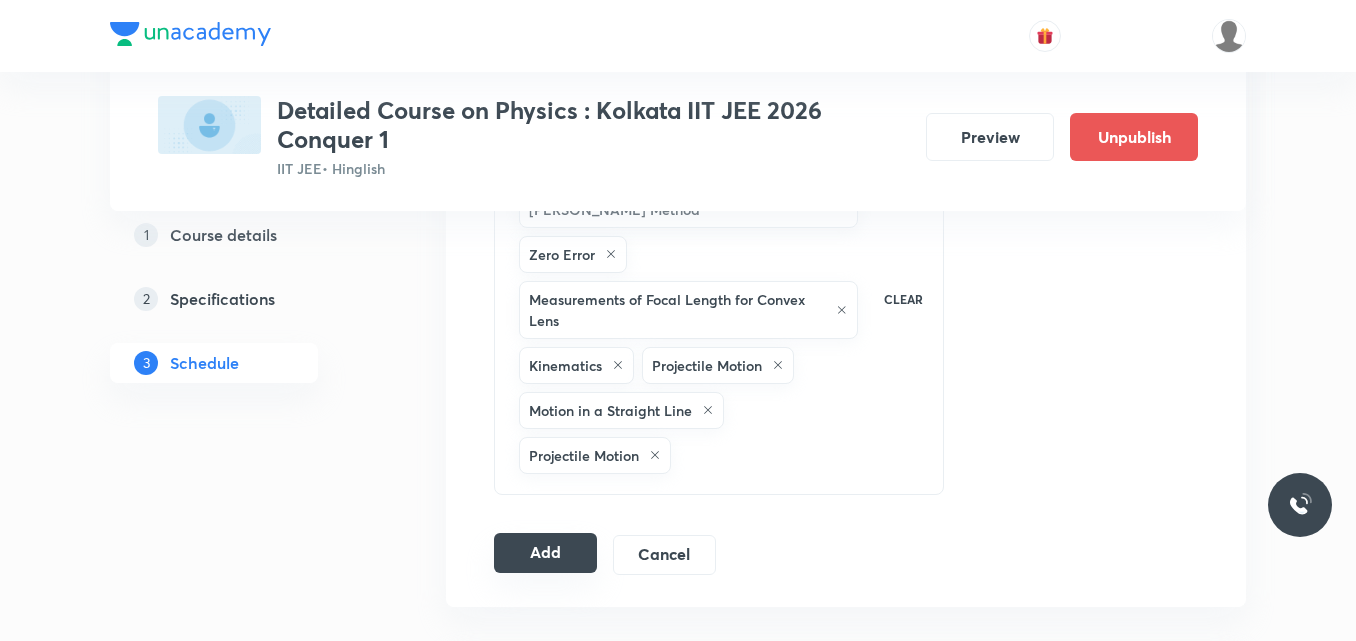 click on "Add" at bounding box center [545, 553] 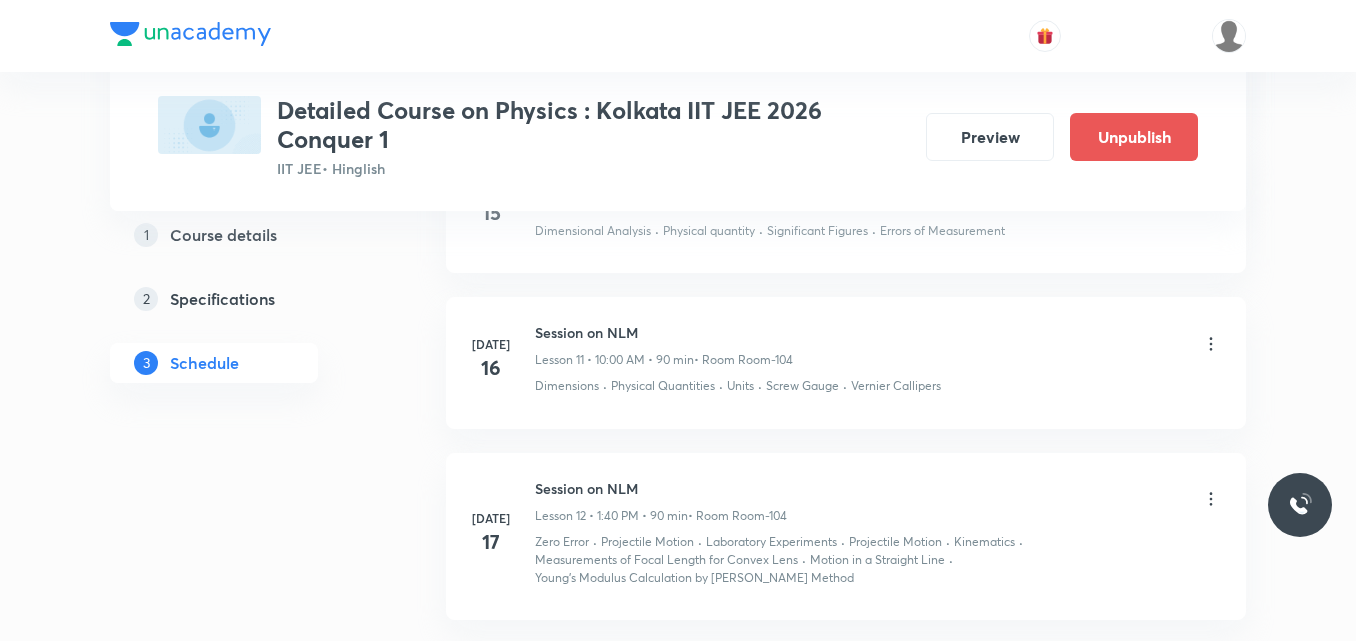 scroll, scrollTop: 2005, scrollLeft: 0, axis: vertical 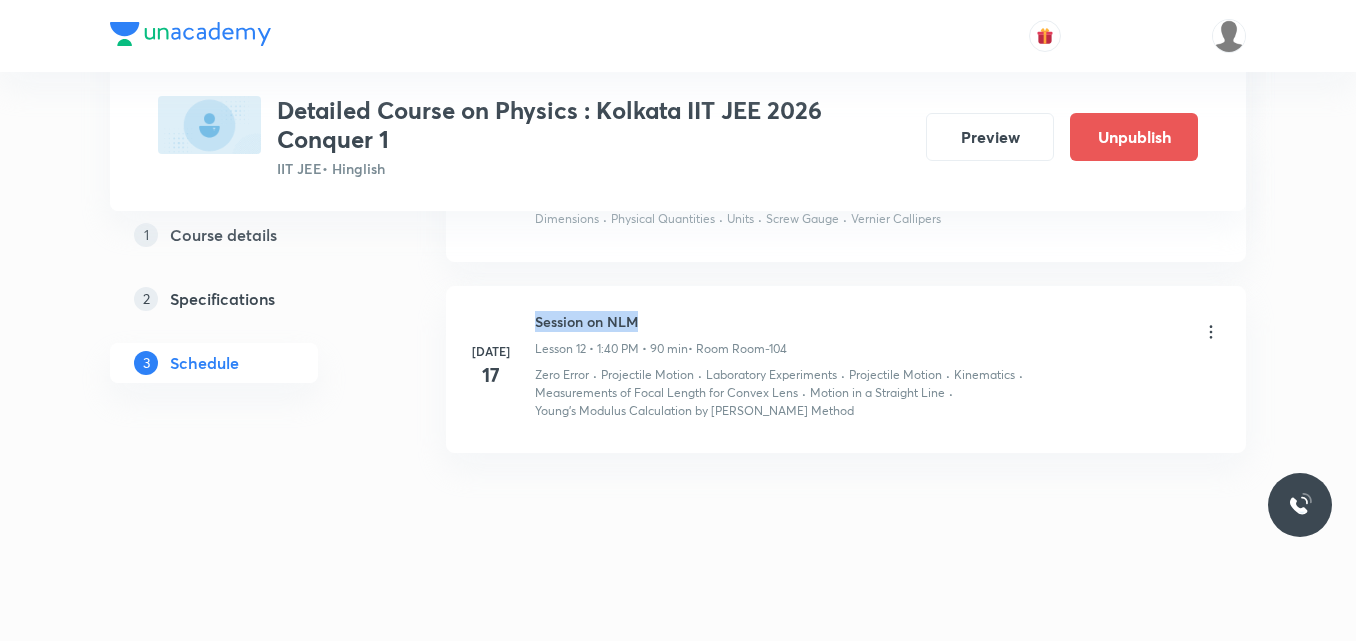 drag, startPoint x: 534, startPoint y: 319, endPoint x: 658, endPoint y: 327, distance: 124.2578 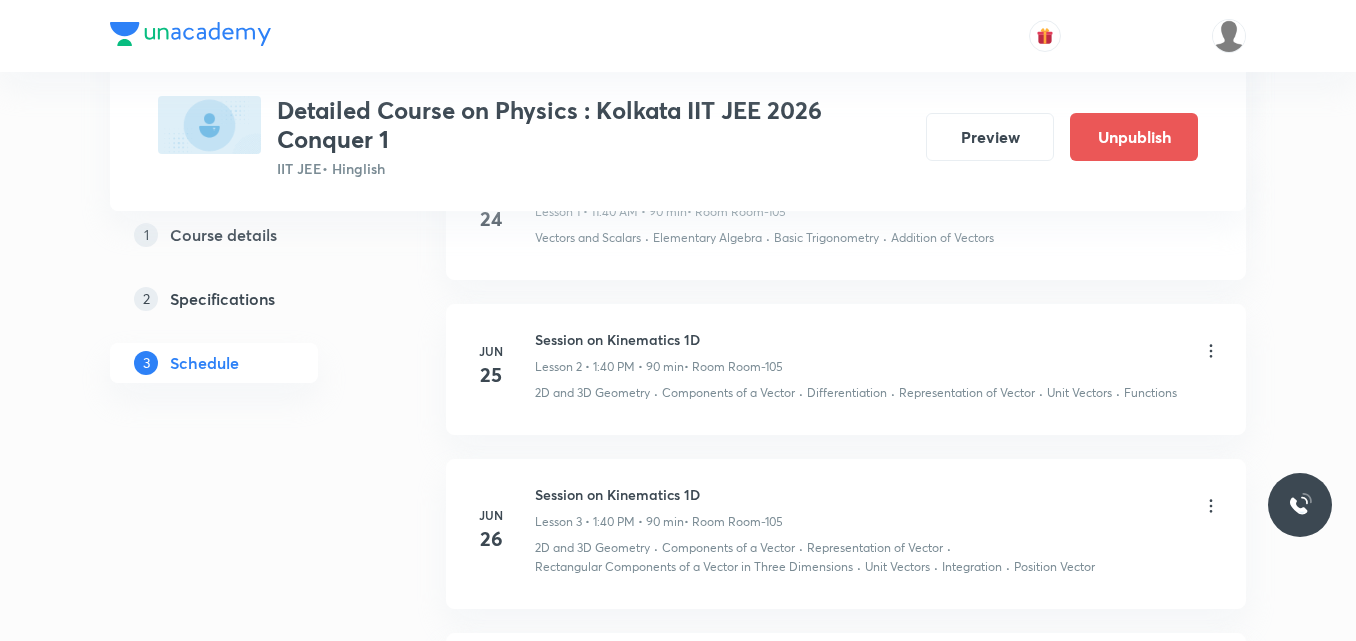 scroll, scrollTop: 0, scrollLeft: 0, axis: both 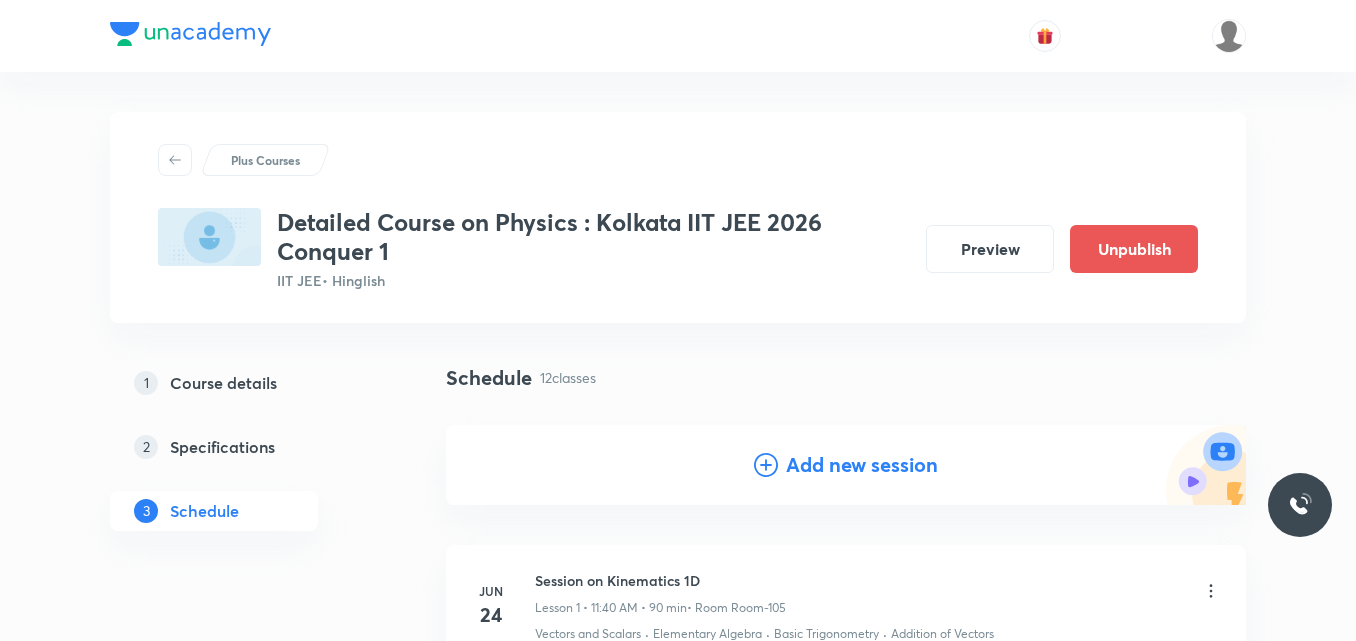 click 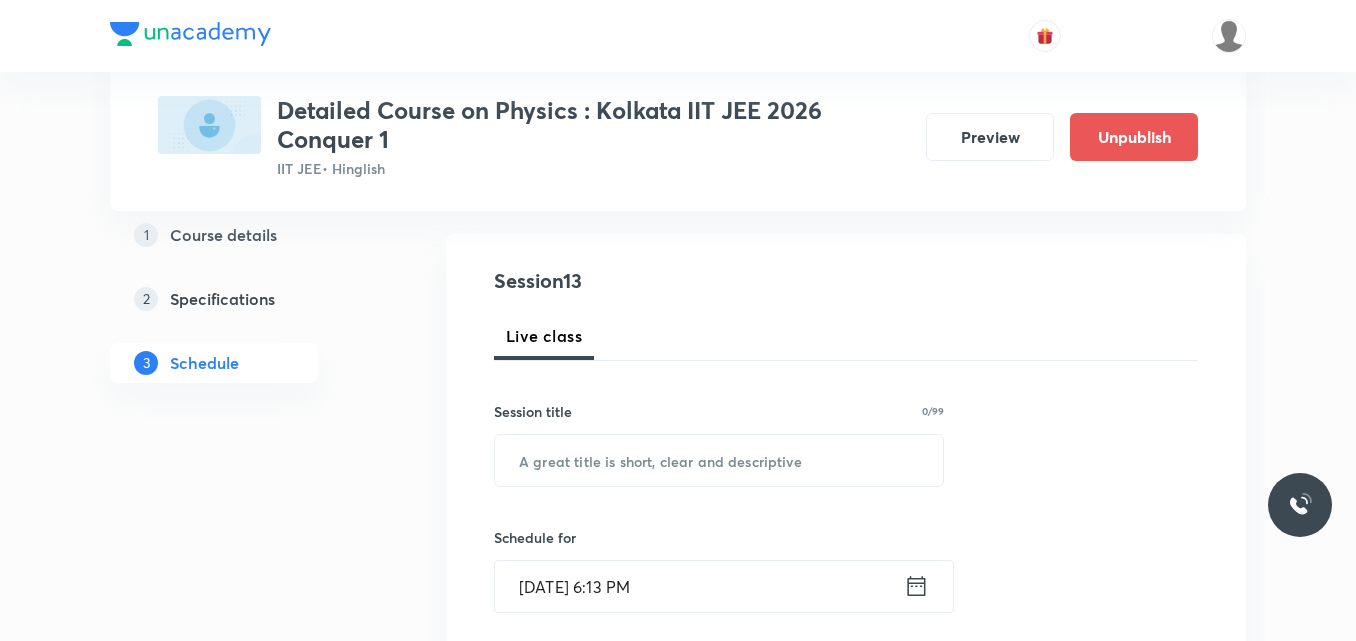 scroll, scrollTop: 194, scrollLeft: 0, axis: vertical 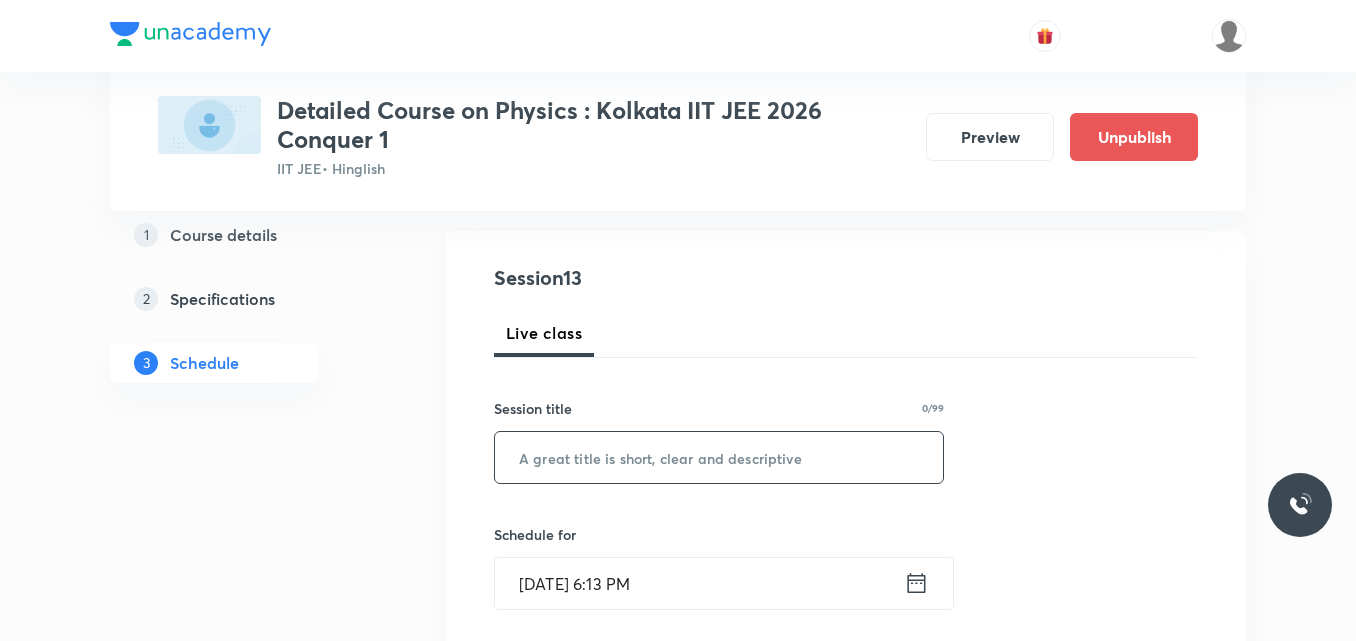 click at bounding box center [719, 457] 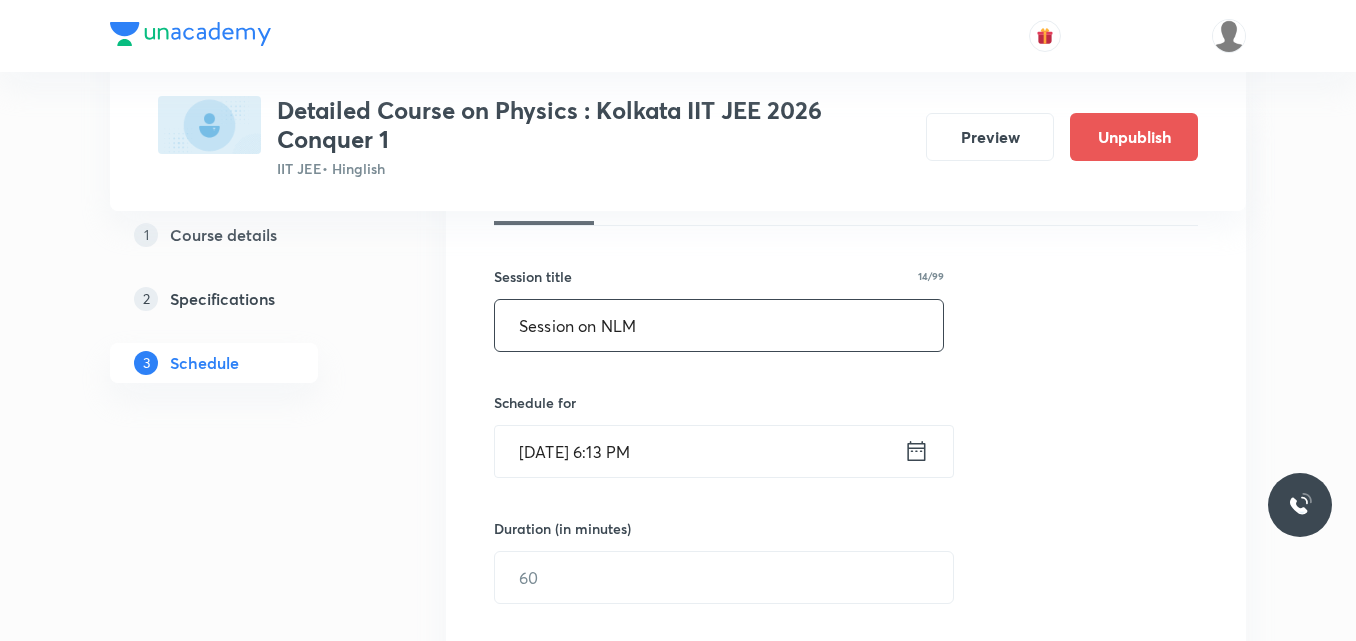 scroll, scrollTop: 328, scrollLeft: 0, axis: vertical 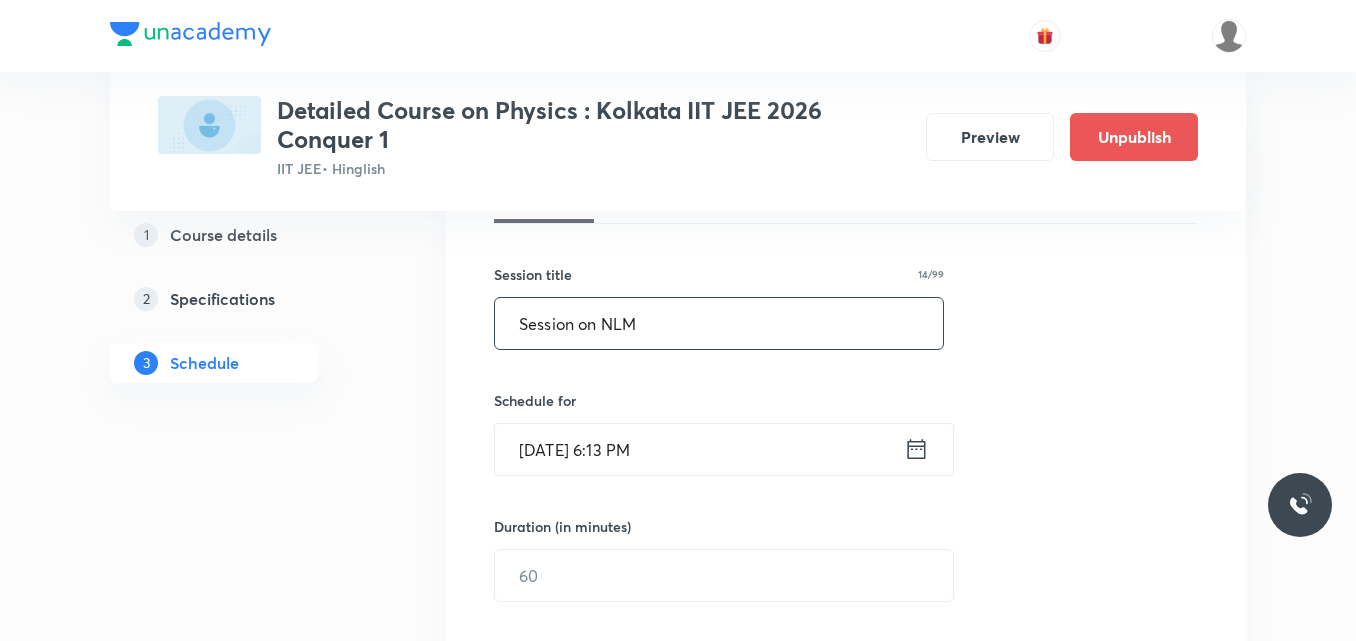 type on "Session on NLM" 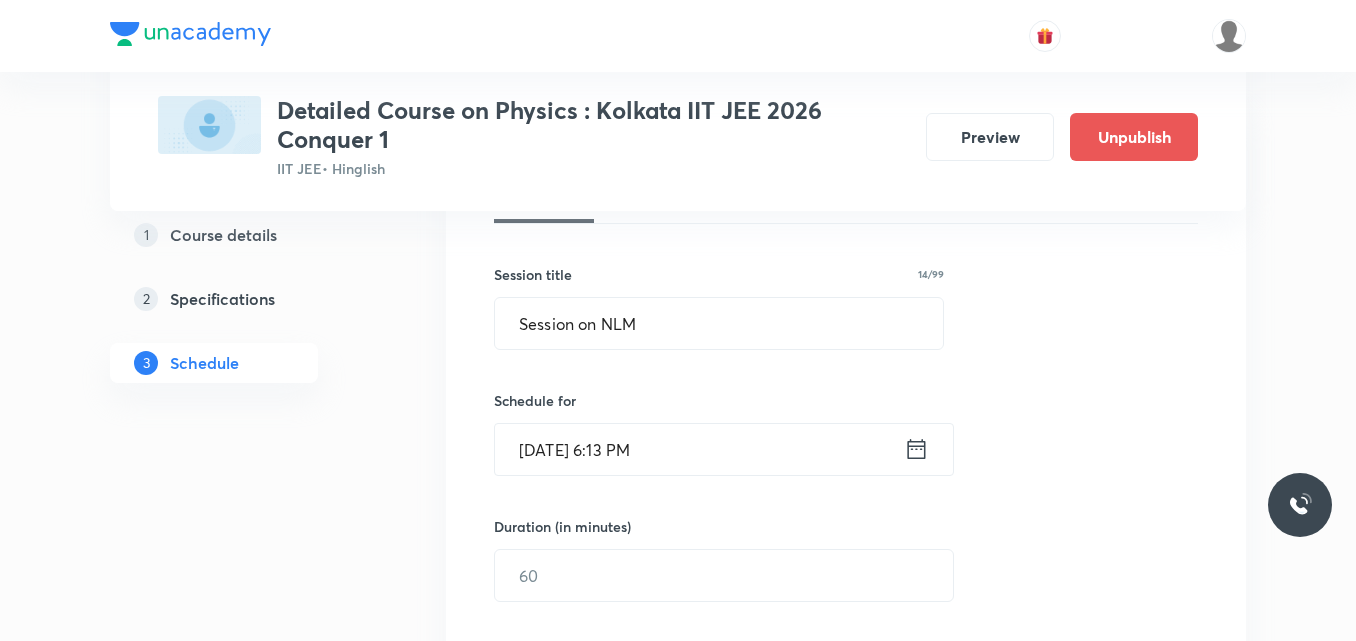 click 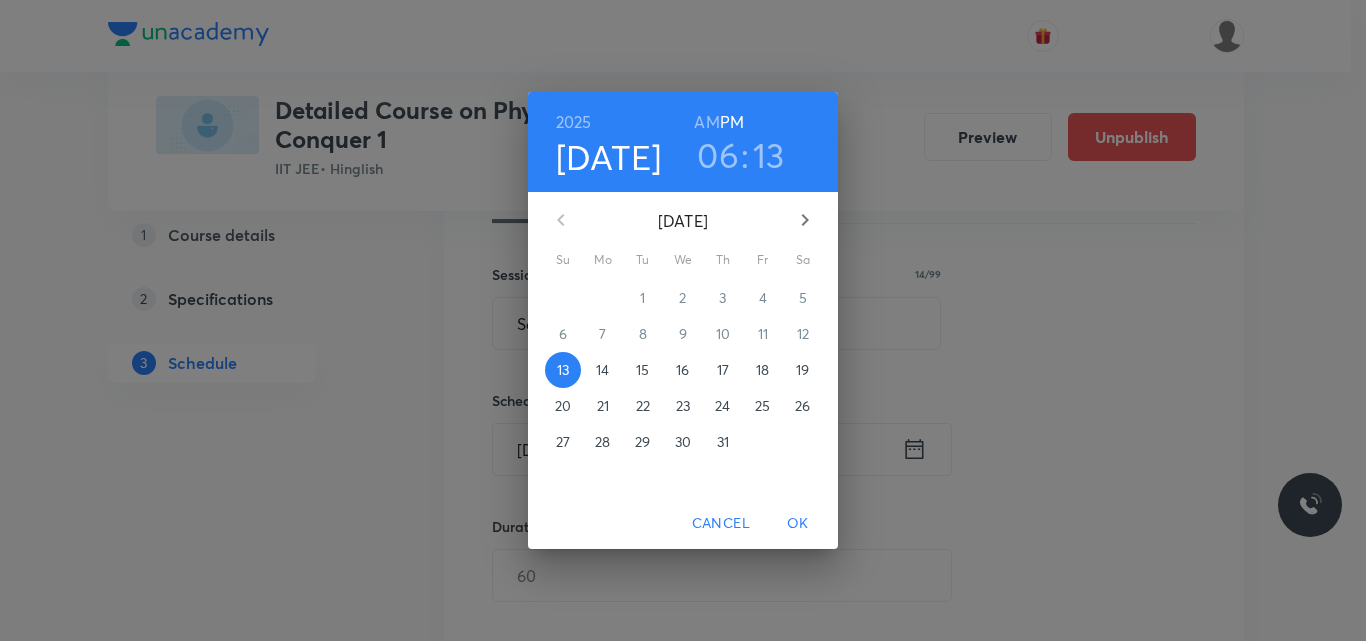 click on "18" at bounding box center (762, 370) 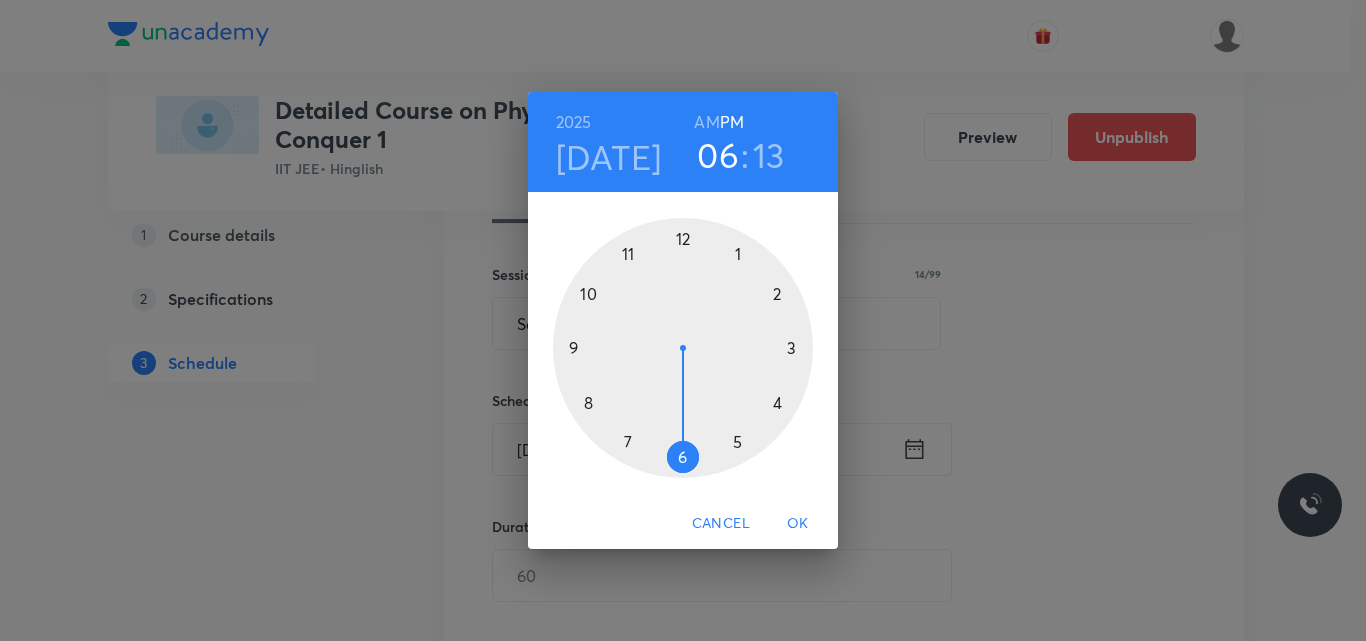 click on "AM" at bounding box center [706, 122] 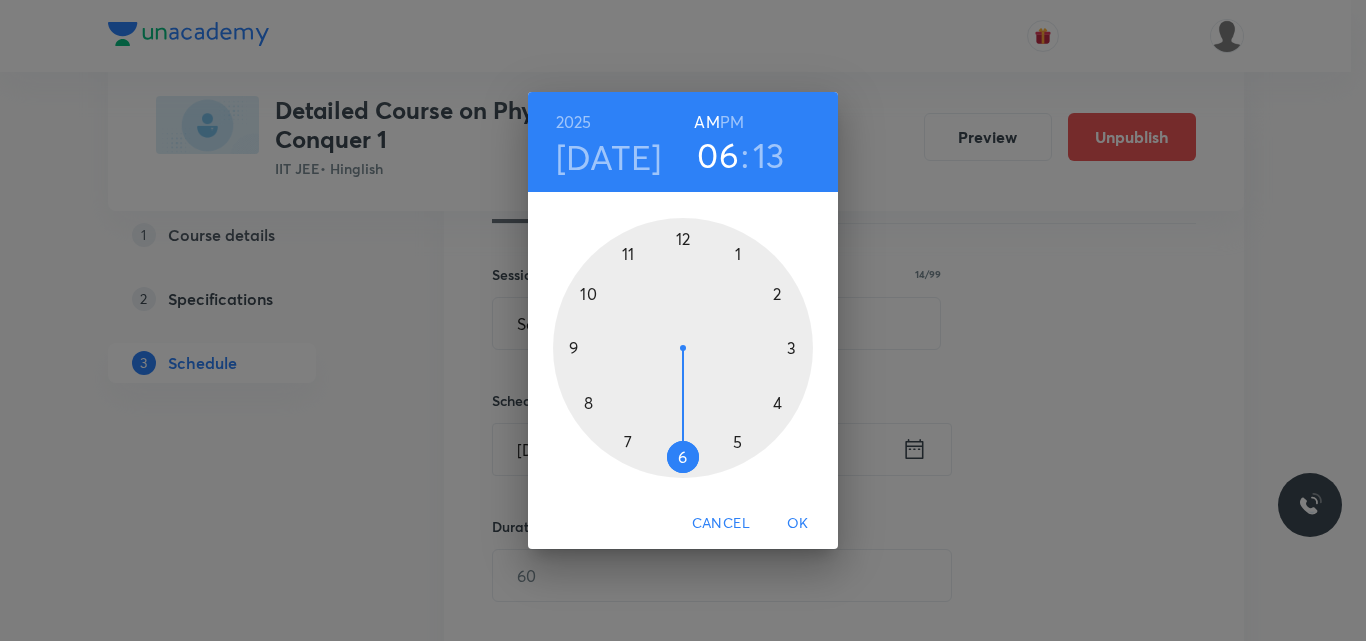 click at bounding box center (683, 348) 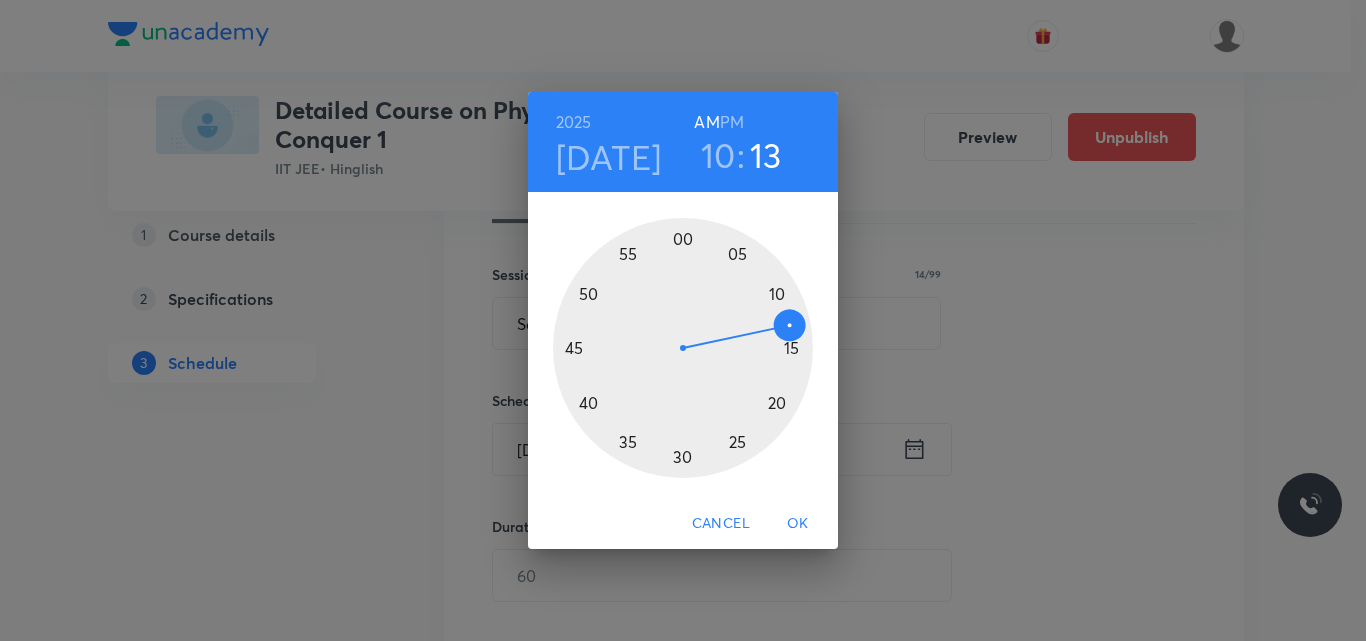 click at bounding box center [683, 348] 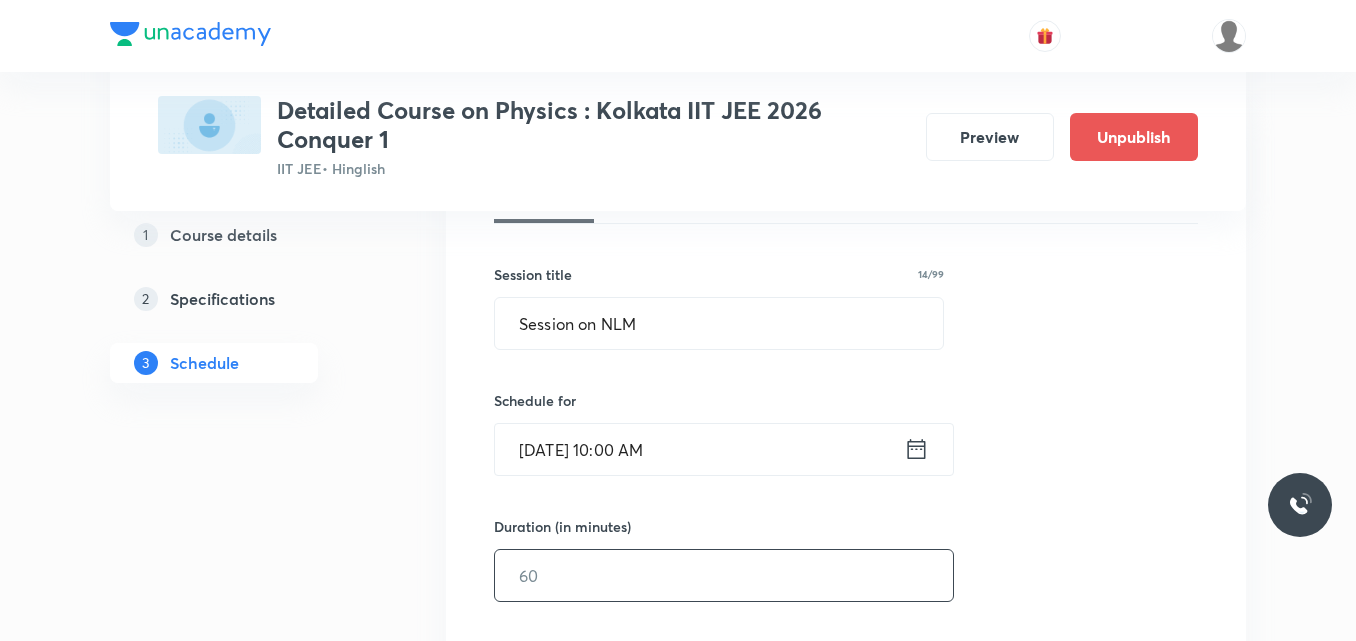 click at bounding box center (724, 575) 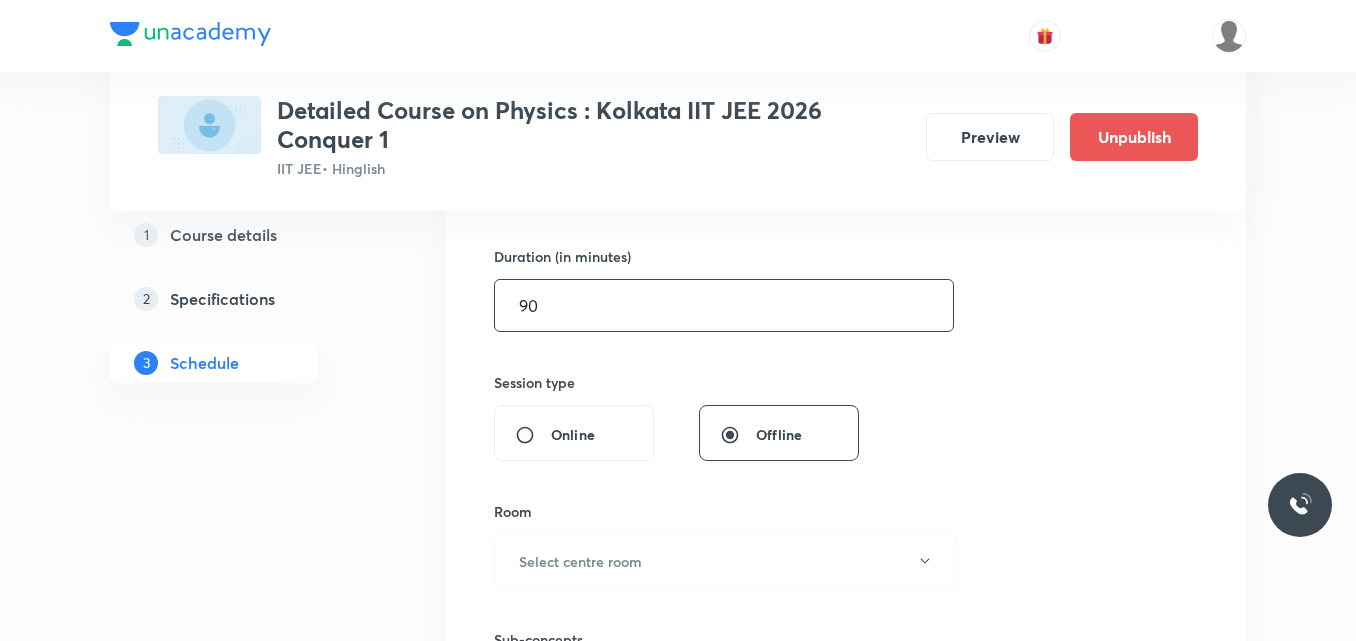 scroll, scrollTop: 599, scrollLeft: 0, axis: vertical 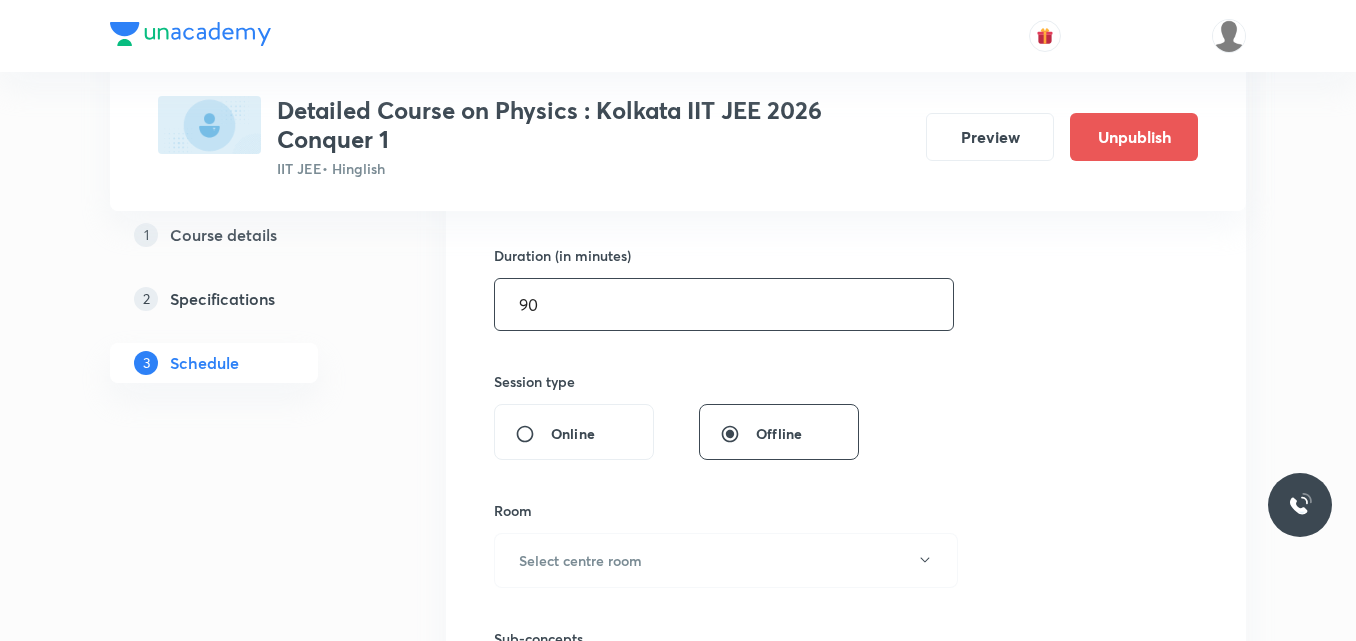 type on "90" 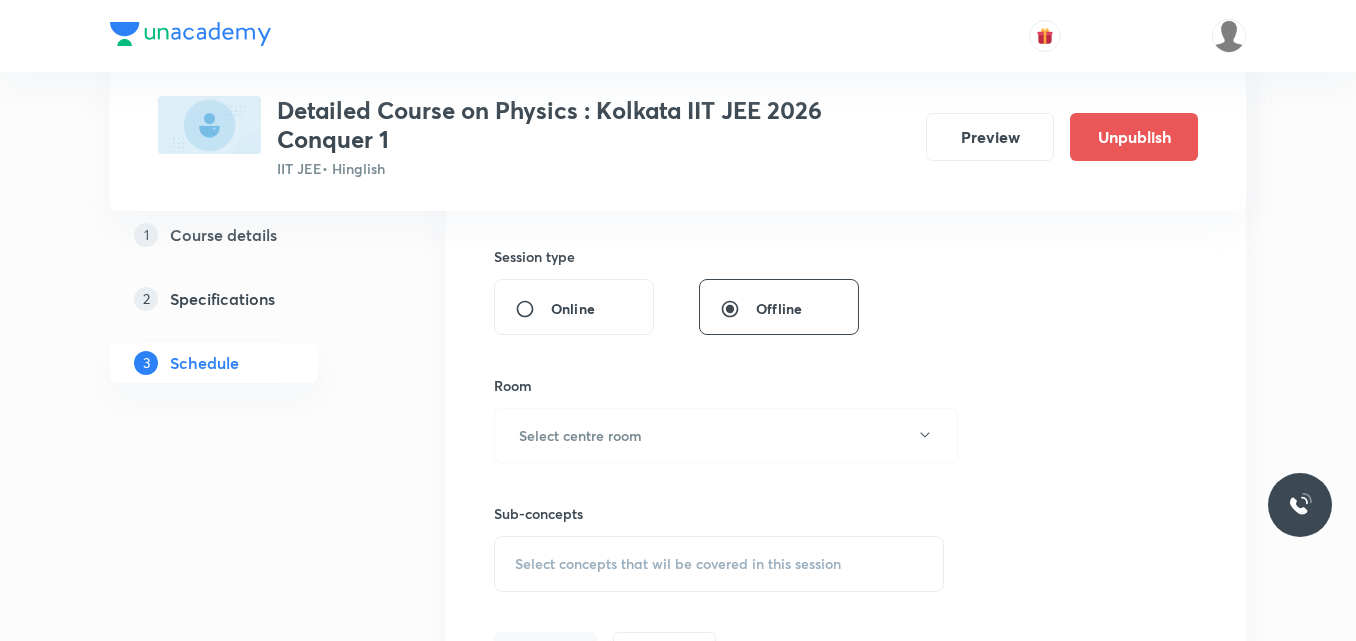 scroll, scrollTop: 744, scrollLeft: 0, axis: vertical 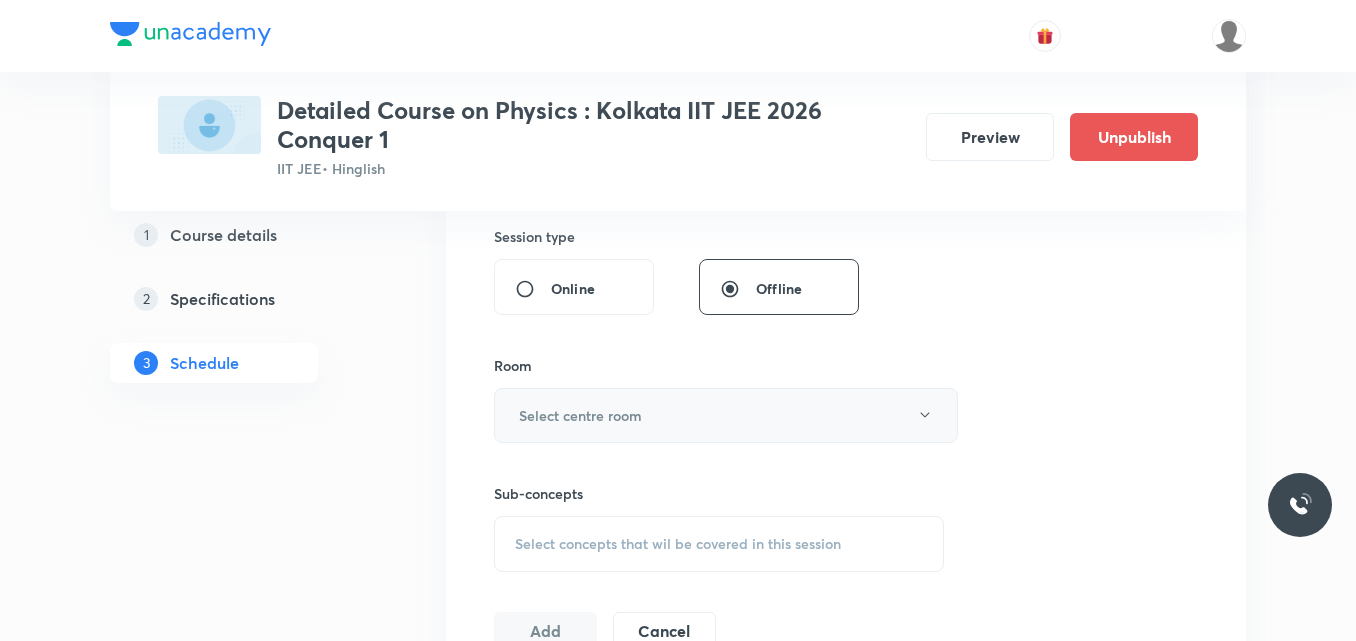 click on "Select centre room" at bounding box center [726, 415] 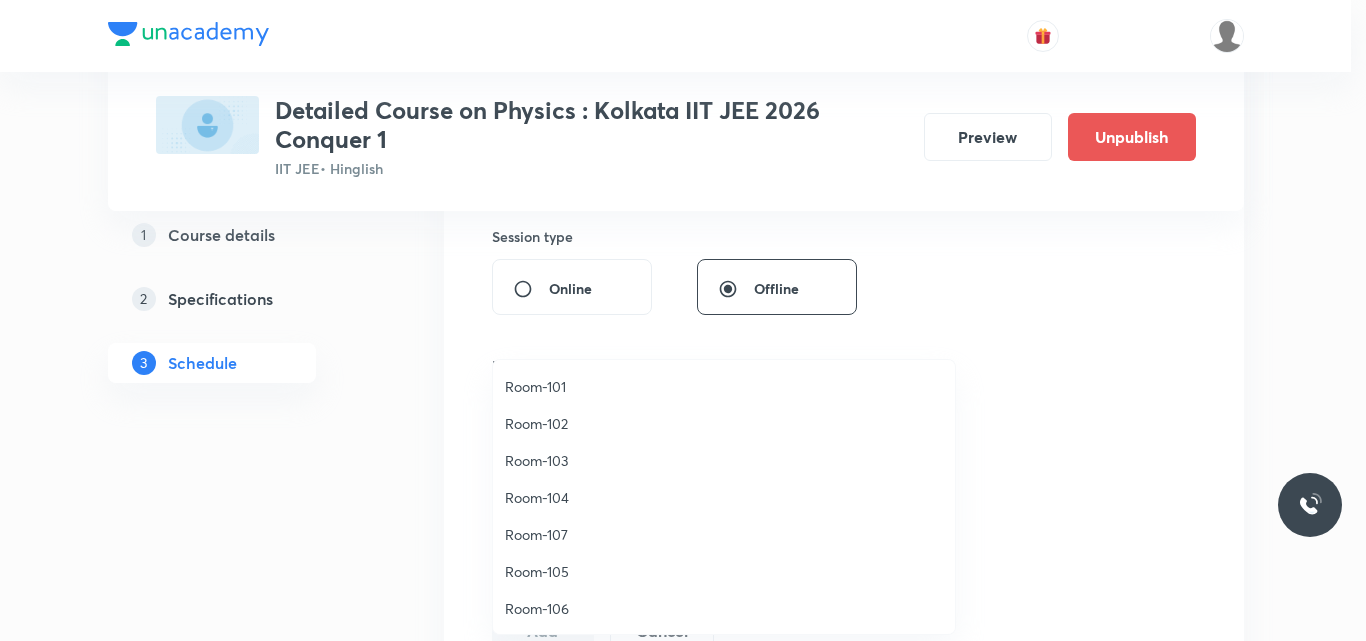 click on "Room-104" at bounding box center (724, 497) 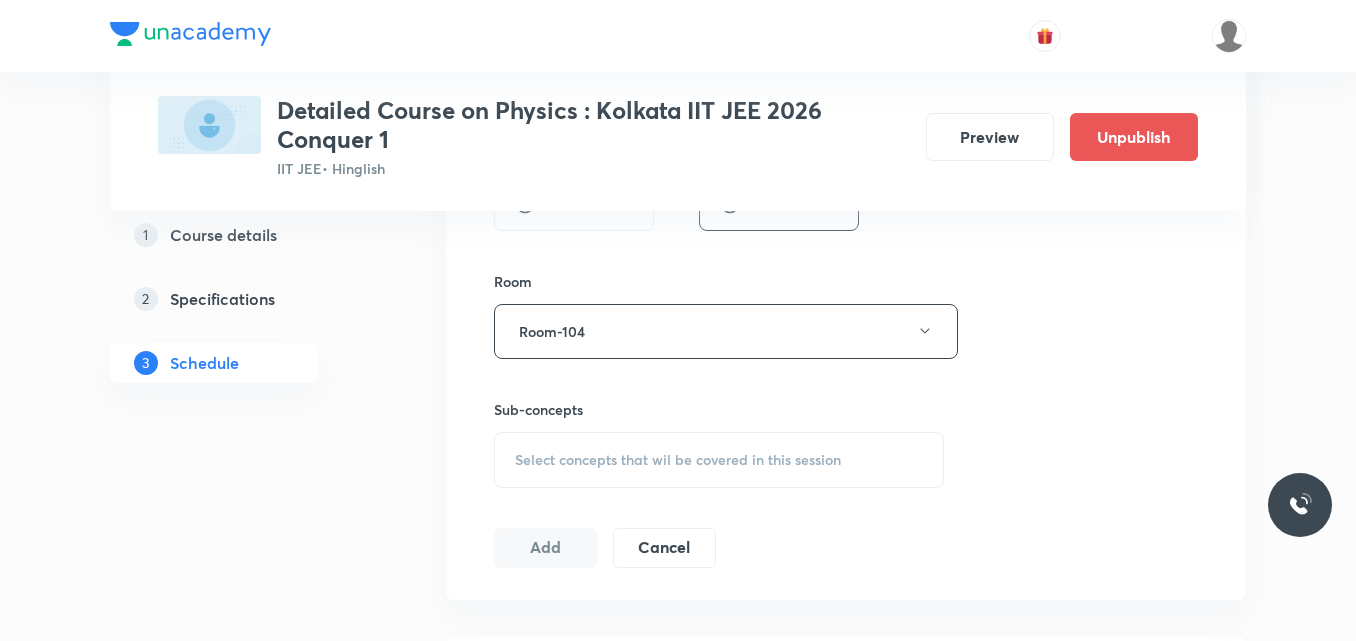scroll, scrollTop: 832, scrollLeft: 0, axis: vertical 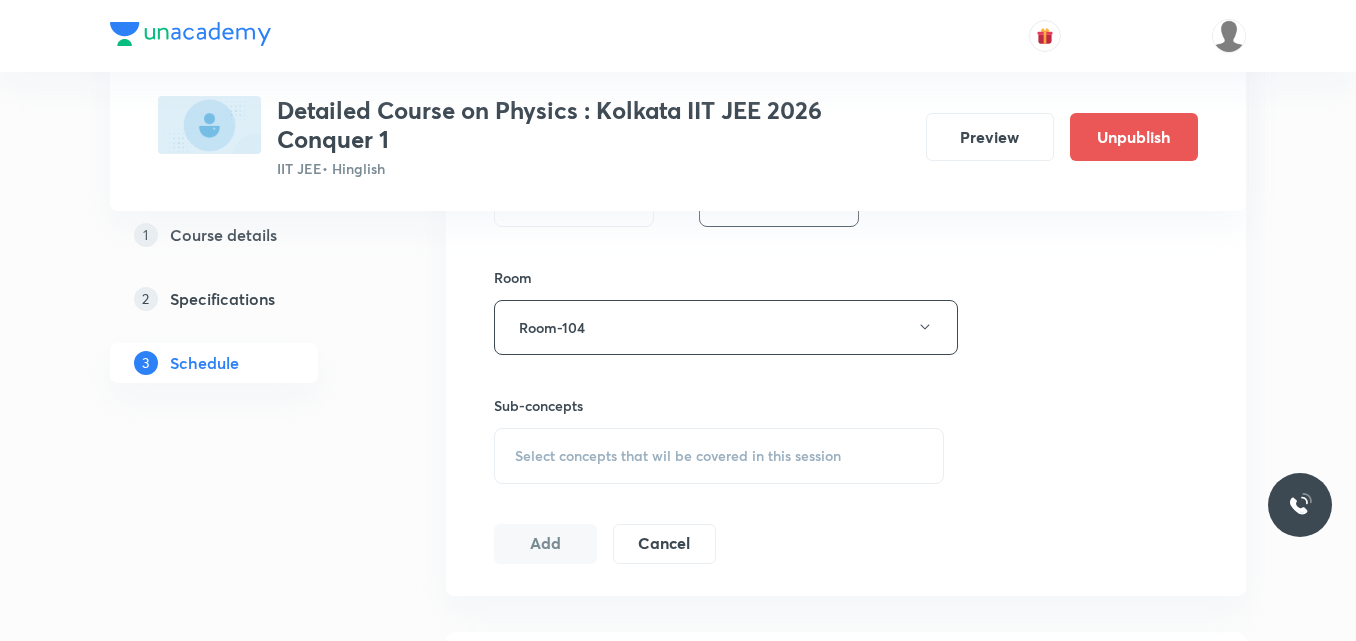 click on "Select concepts that wil be covered in this session" at bounding box center [678, 456] 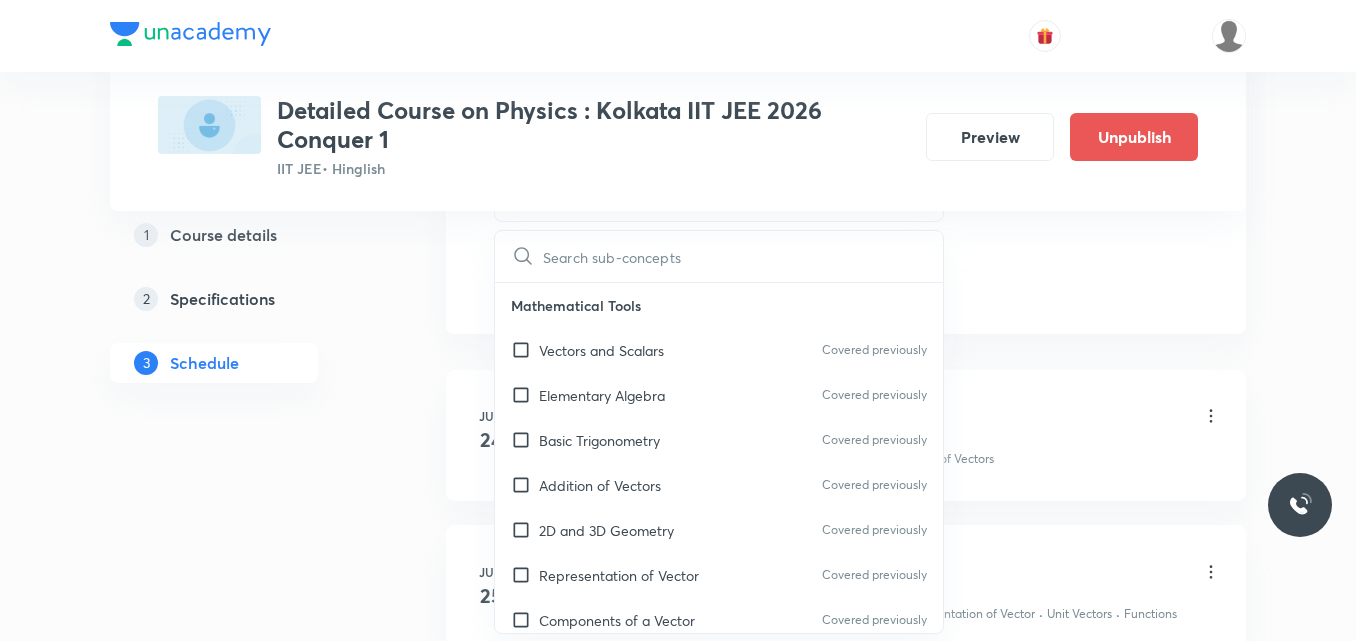 scroll, scrollTop: 1095, scrollLeft: 0, axis: vertical 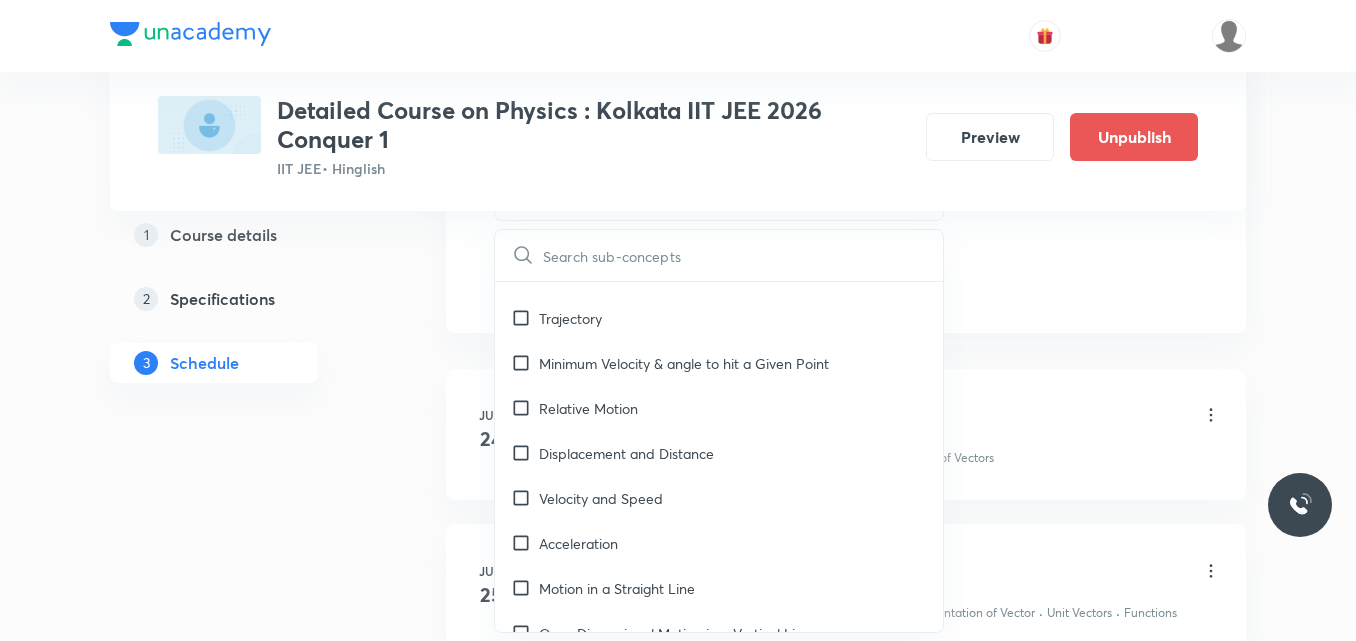 click on "Velocity and Speed" at bounding box center [601, 498] 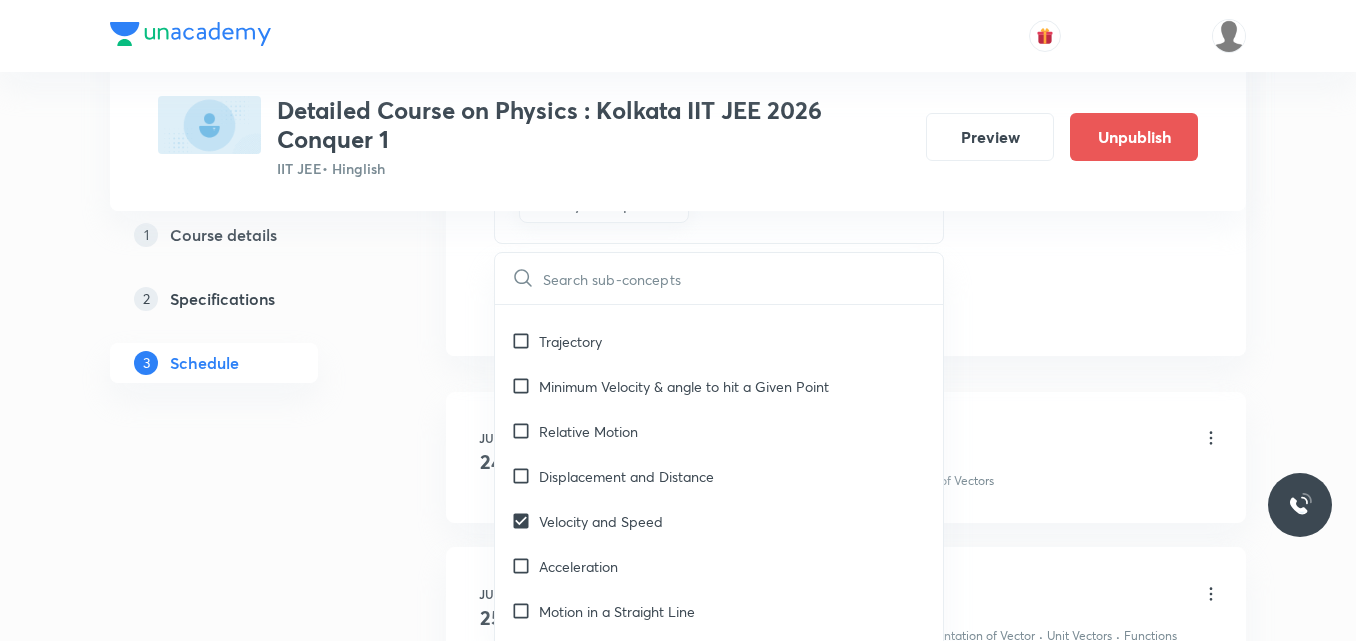 checkbox on "true" 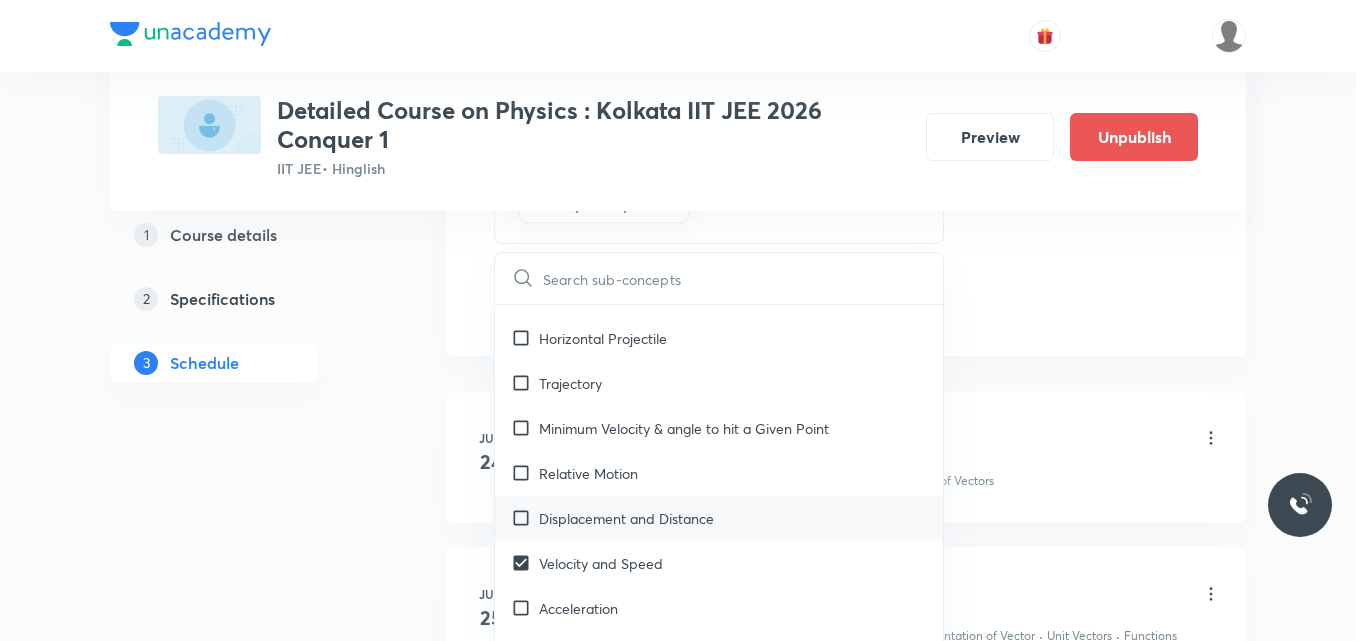 scroll, scrollTop: 2428, scrollLeft: 0, axis: vertical 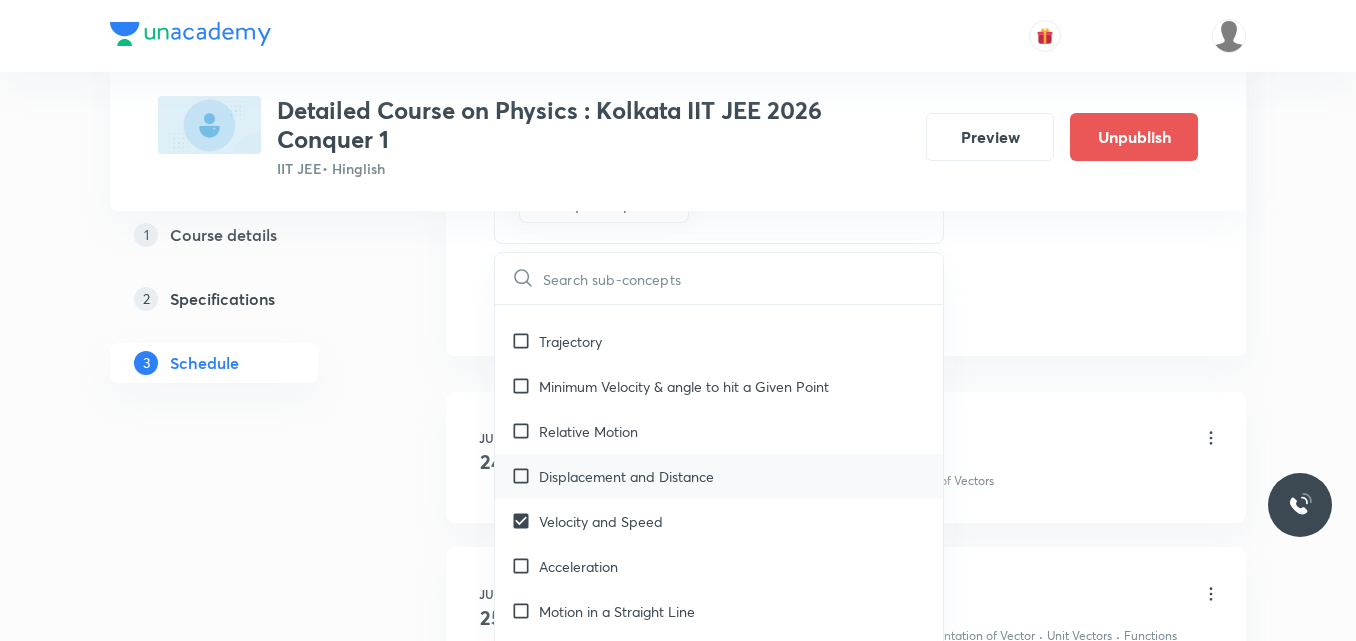 click on "Displacement and Distance" at bounding box center [626, 476] 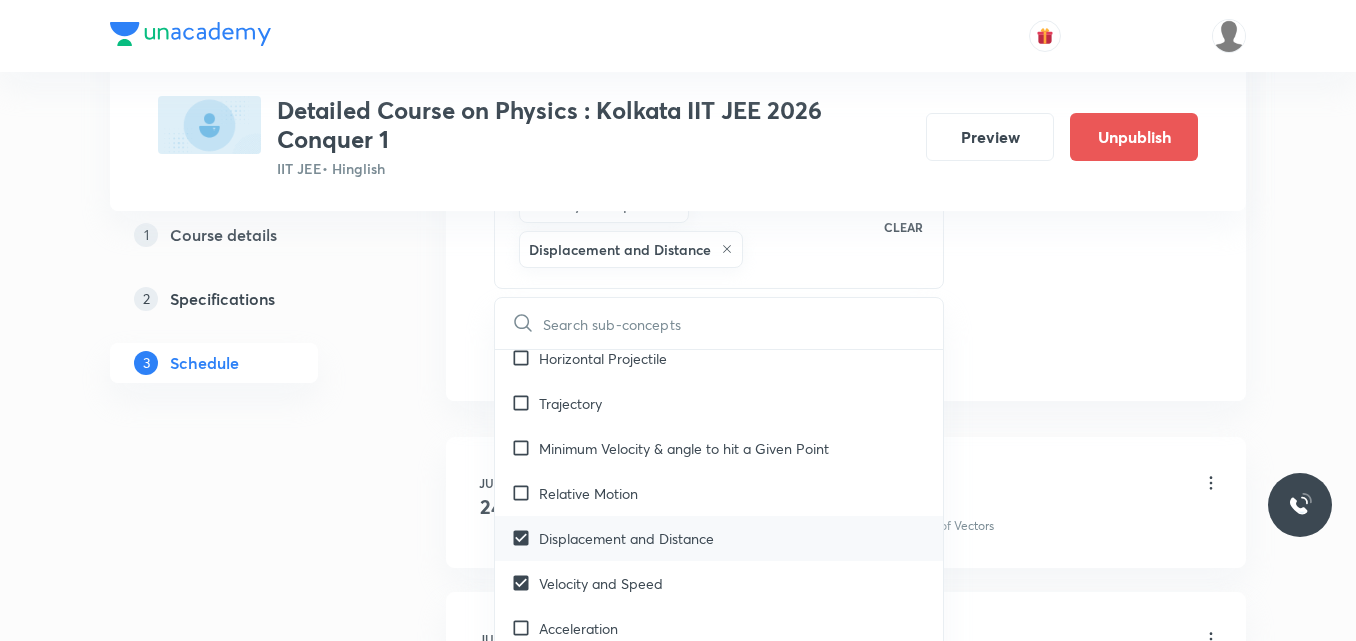 scroll, scrollTop: 2409, scrollLeft: 0, axis: vertical 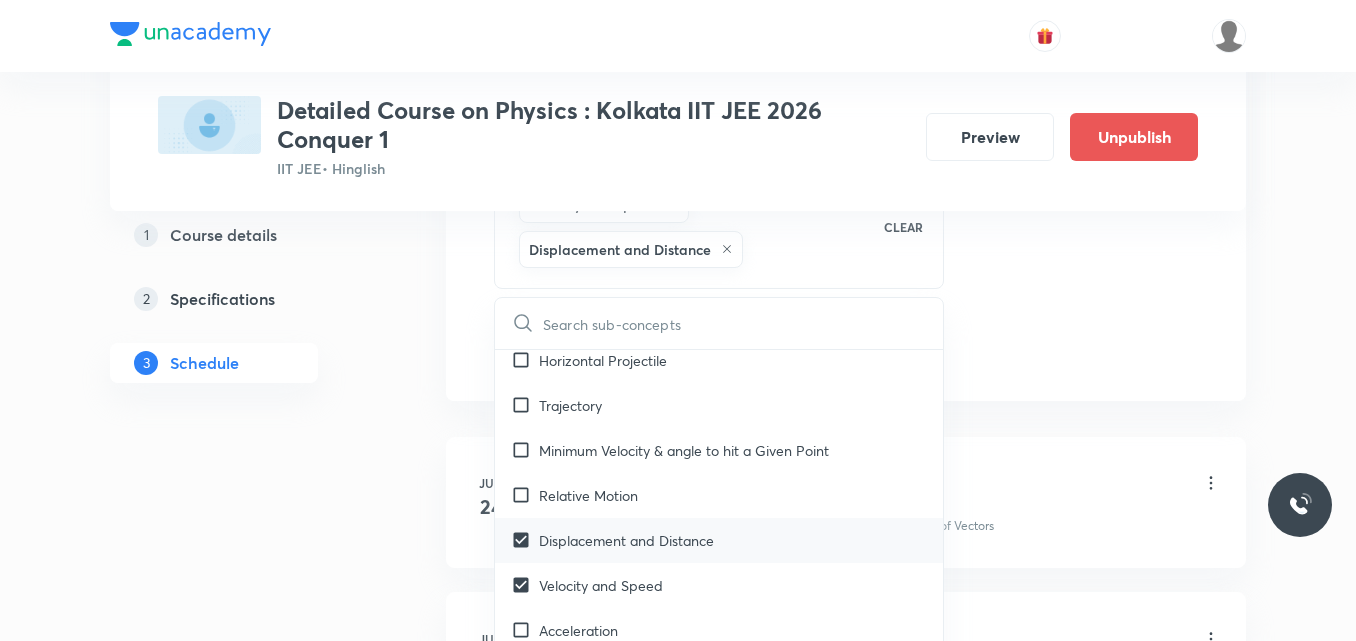 click on "Relative Motion" at bounding box center [719, 495] 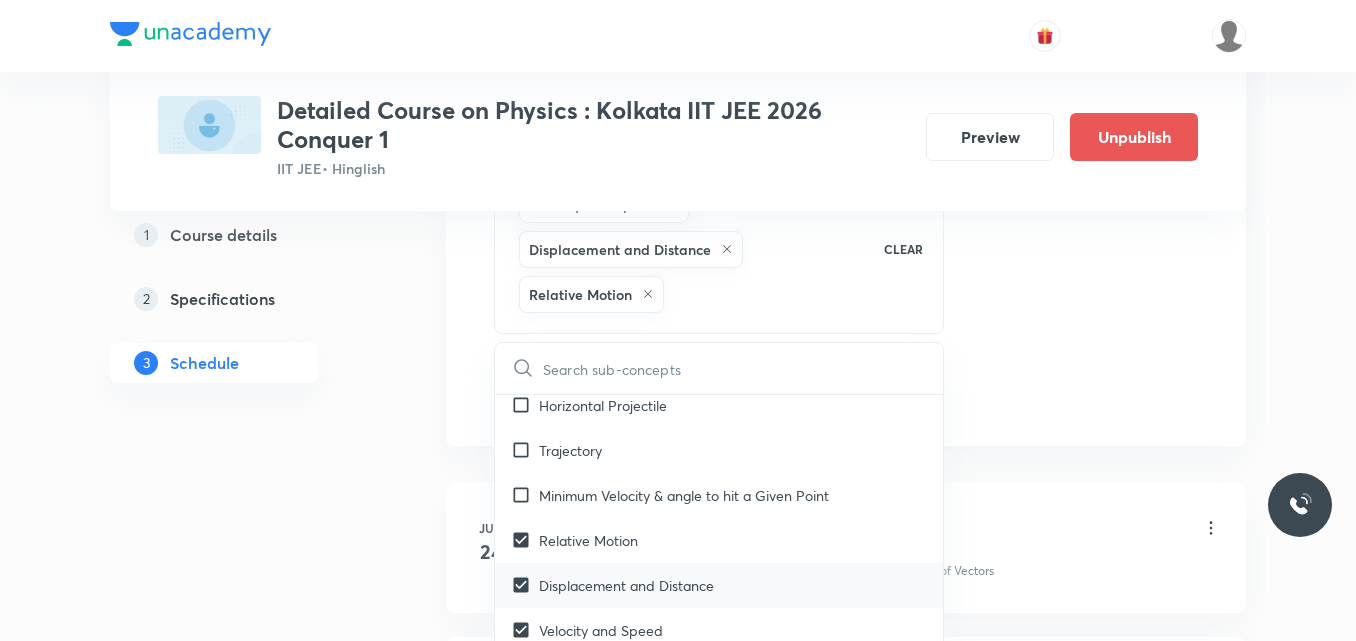 click on "Minimum Velocity & angle to hit a Given Point" at bounding box center [719, 495] 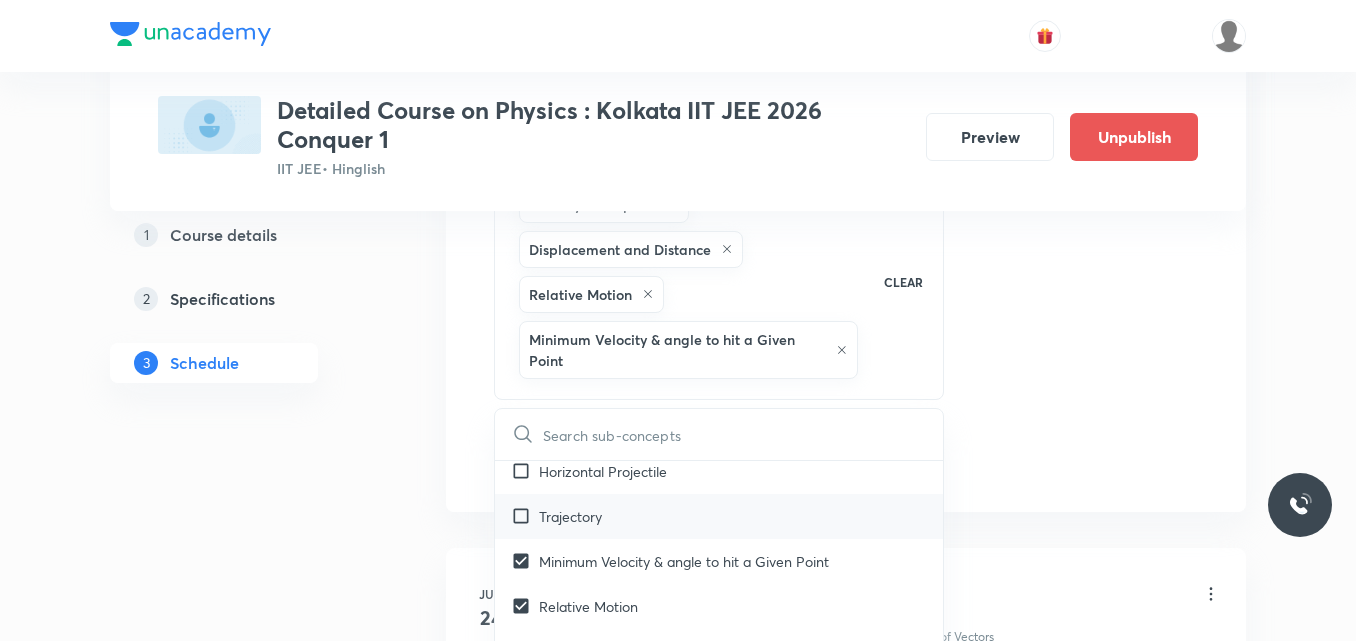 click on "Trajectory" at bounding box center [719, 516] 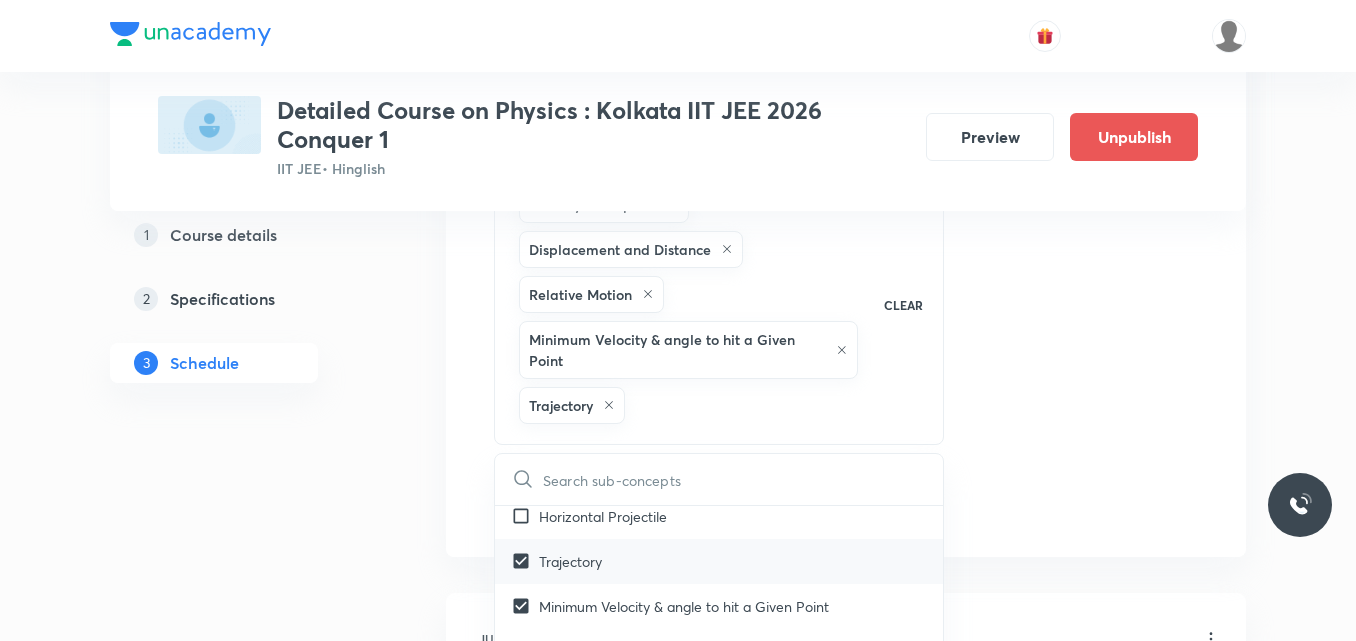 click on "Horizontal Projectile" at bounding box center (603, 516) 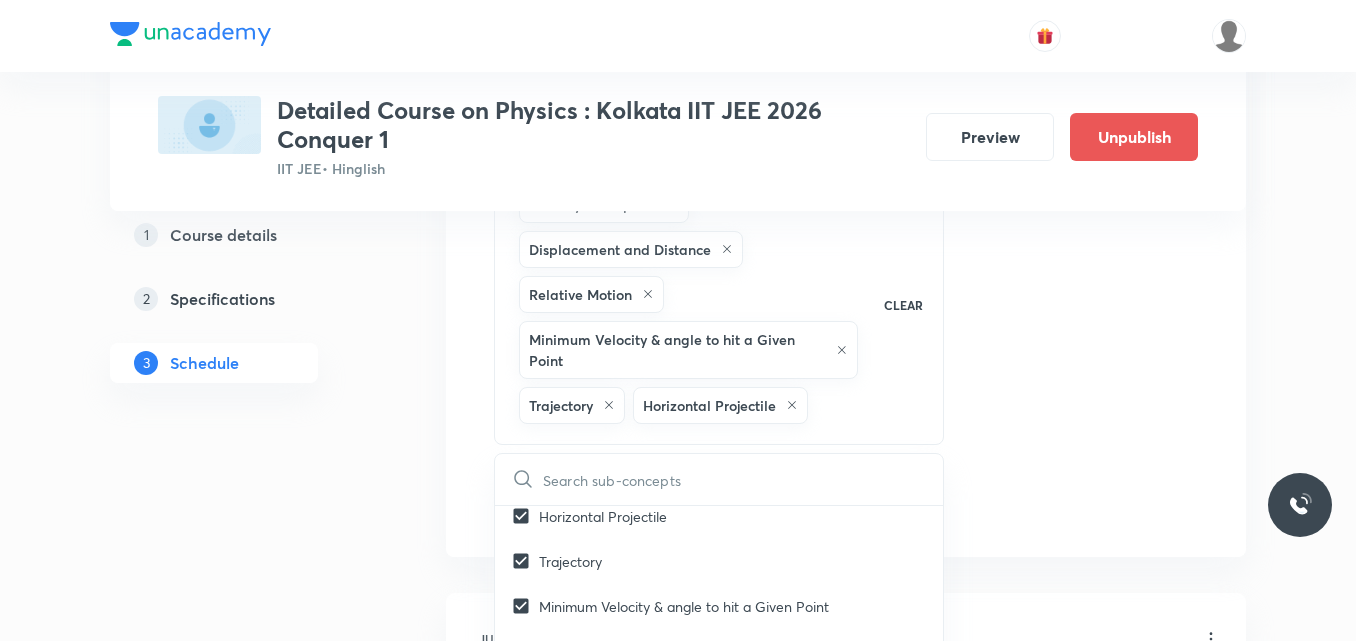 click on "Session  13 Live class Session title 14/99 Session on NLM ​ Schedule for Jul 18, 2025, 10:00 AM ​ Duration (in minutes) 90 ​   Session type Online Offline Room Room-104 Sub-concepts Velocity and Speed  Displacement and Distance  Relative Motion Minimum Velocity & angle to hit a Given Point   Trajectory  Horizontal Projectile CLEAR ​ Mathematical Tools Vectors and Scalars  Covered previously Elementary Algebra Covered previously Basic Trigonometry Covered previously Addition of Vectors Covered previously 2D and 3D Geometry Covered previously Representation of Vector  Covered previously Components of a Vector Covered previously Functions Covered previously Unit Vectors Covered previously Differentiation Covered previously Integration Covered previously Rectangular Components of a Vector in Three Dimensions Covered previously Position Vector Covered previously Use of Differentiation & Integration in One Dimensional Motion Displacement Vector Covered previously Covered previously Vectors Maxima and Minima" at bounding box center [846, -57] 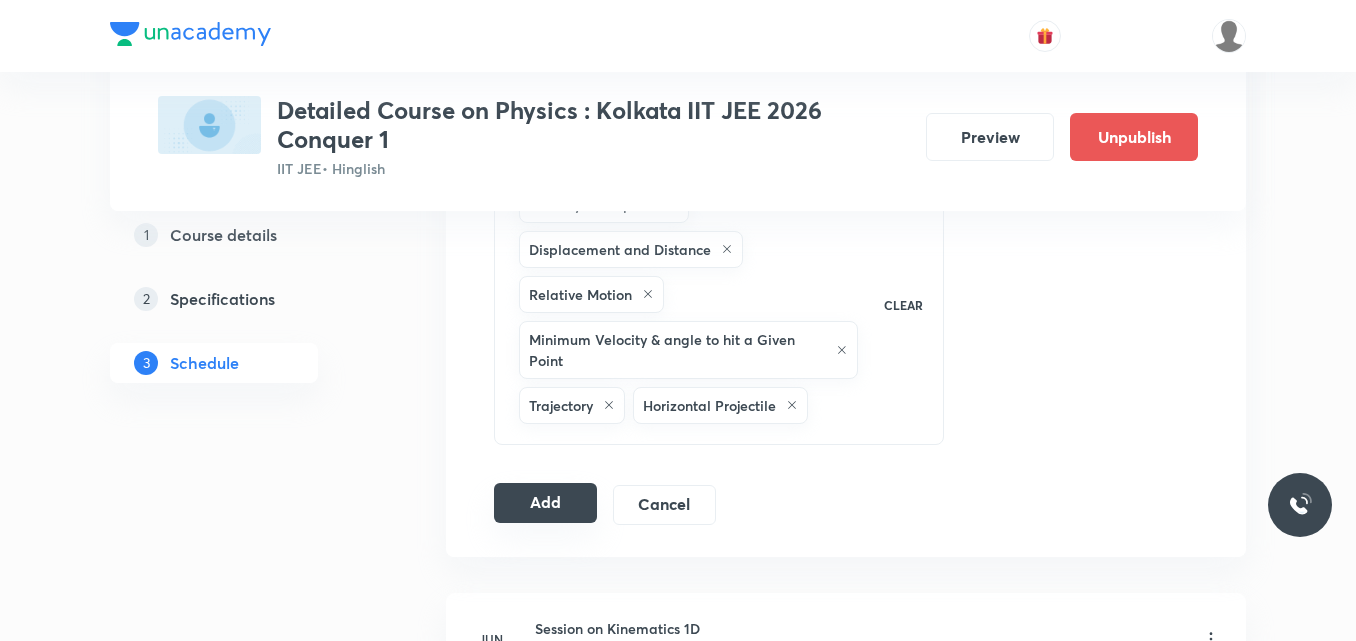 click on "Add" at bounding box center (545, 503) 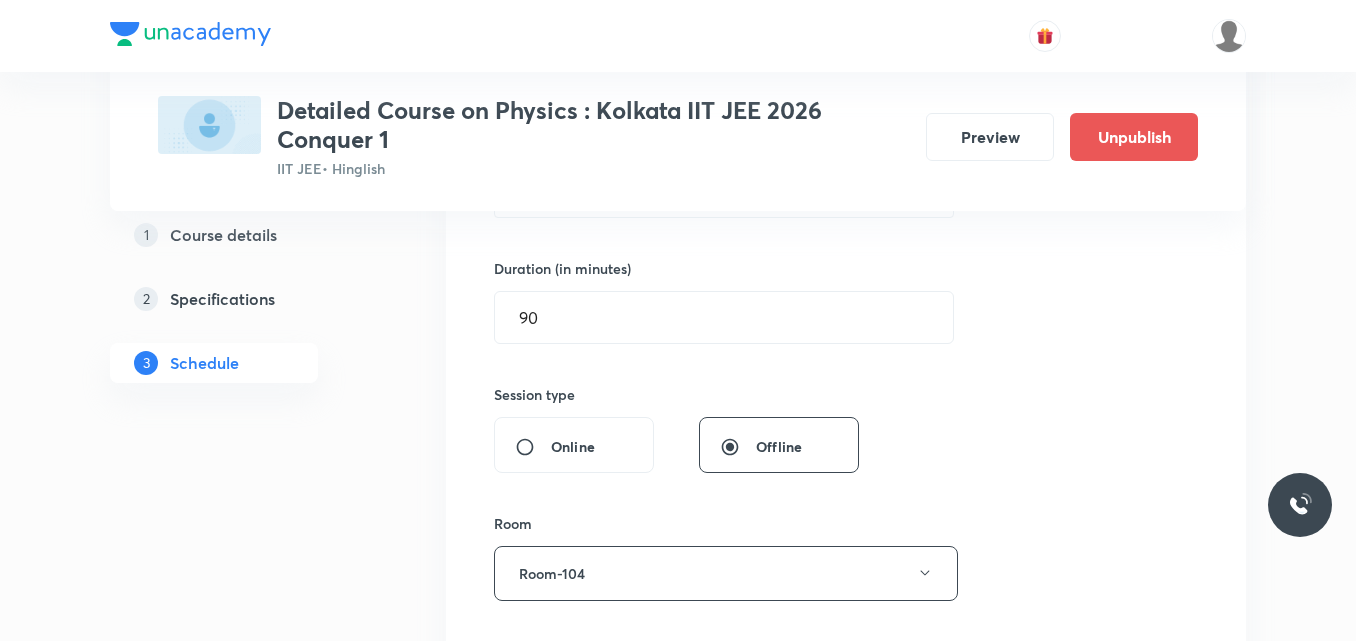 scroll, scrollTop: 587, scrollLeft: 0, axis: vertical 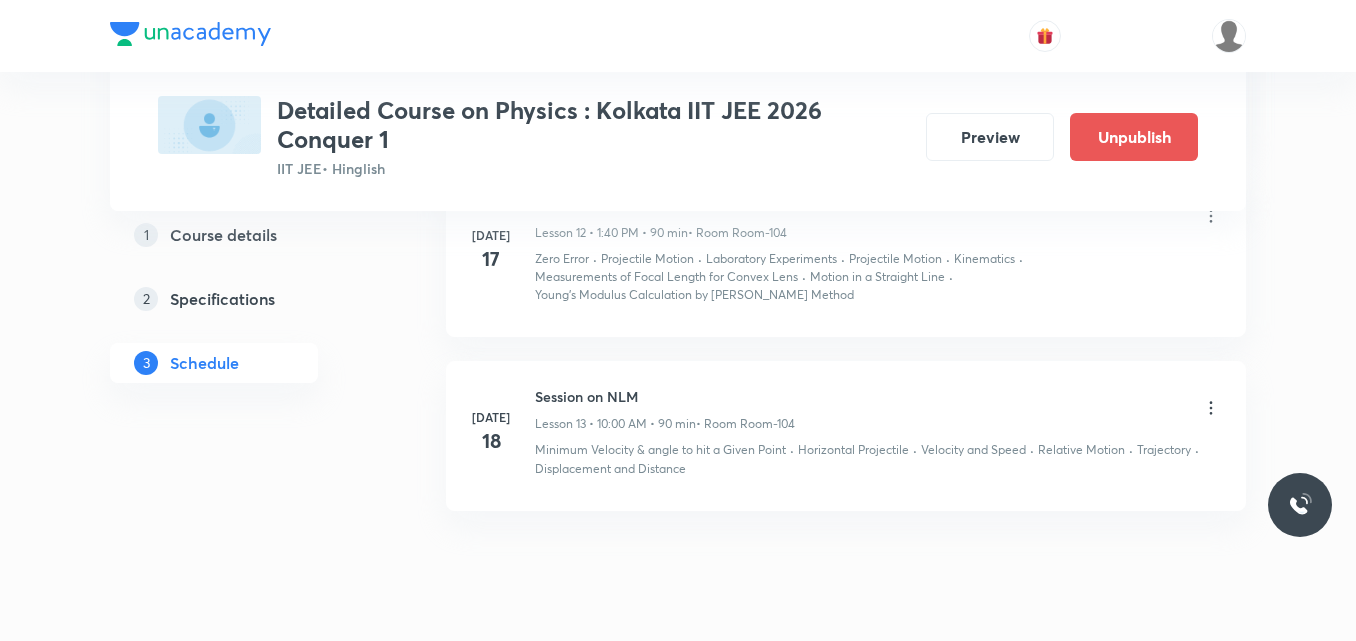 click on "2 Specifications" at bounding box center [250, 299] 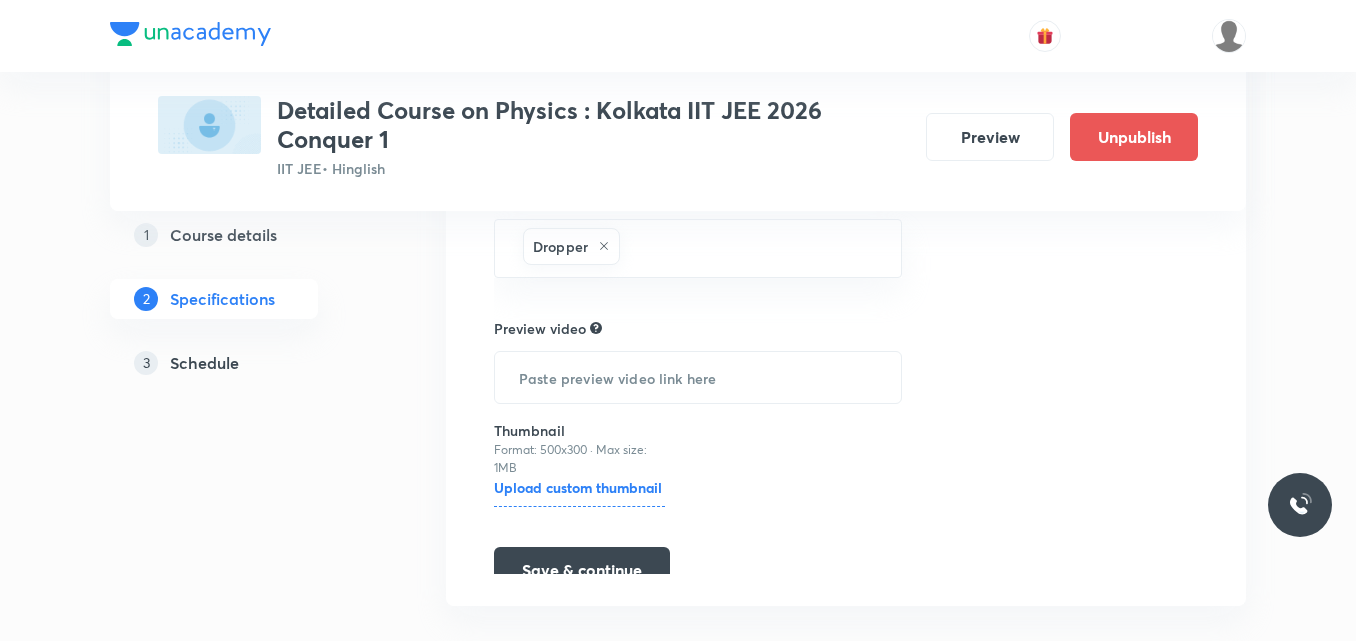 scroll, scrollTop: 0, scrollLeft: 0, axis: both 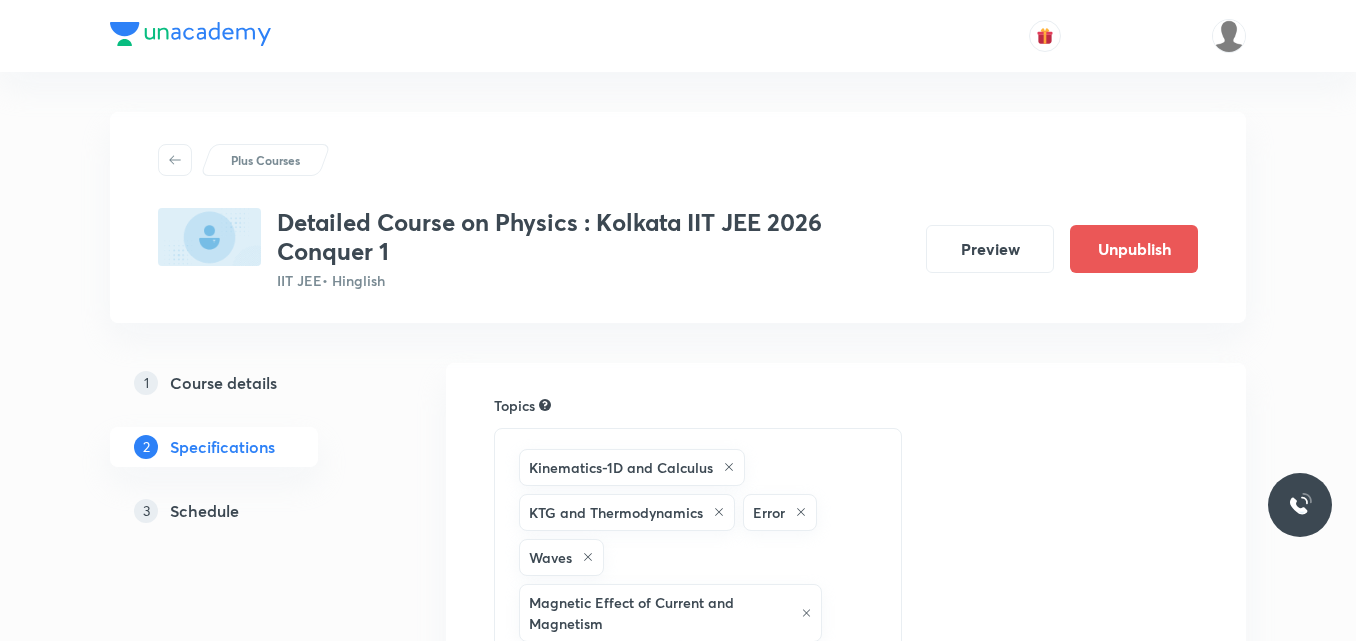 click on "Schedule" at bounding box center (204, 511) 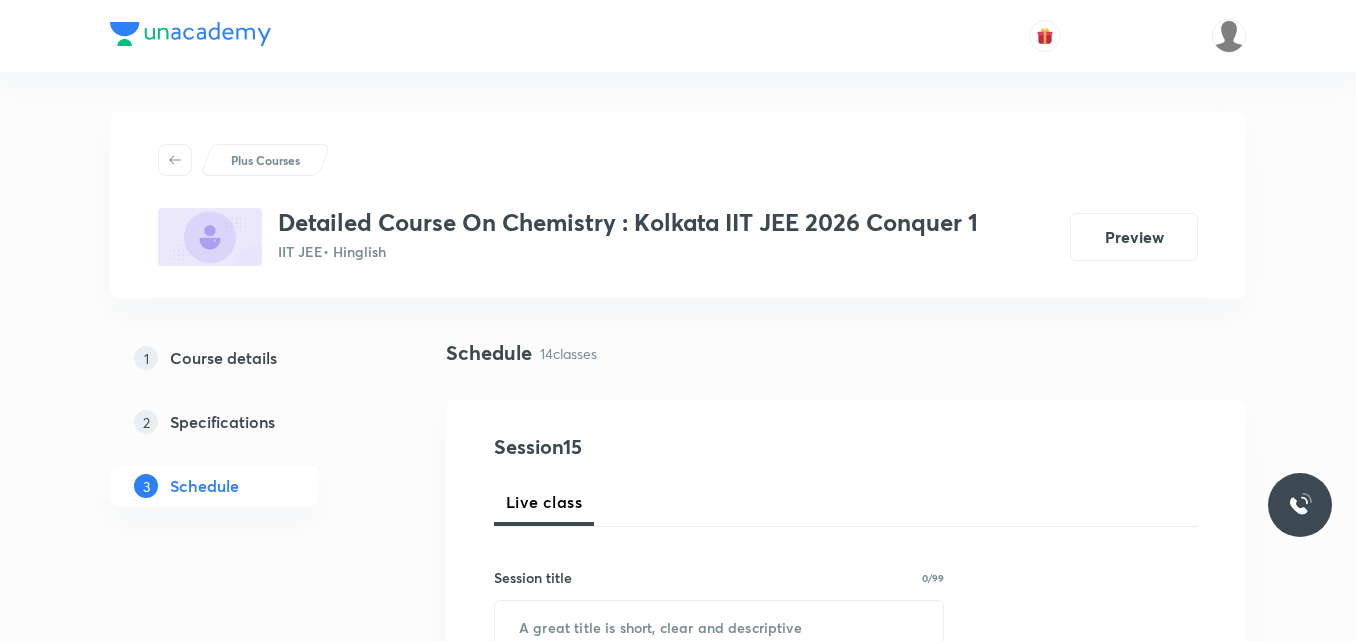 scroll, scrollTop: 0, scrollLeft: 0, axis: both 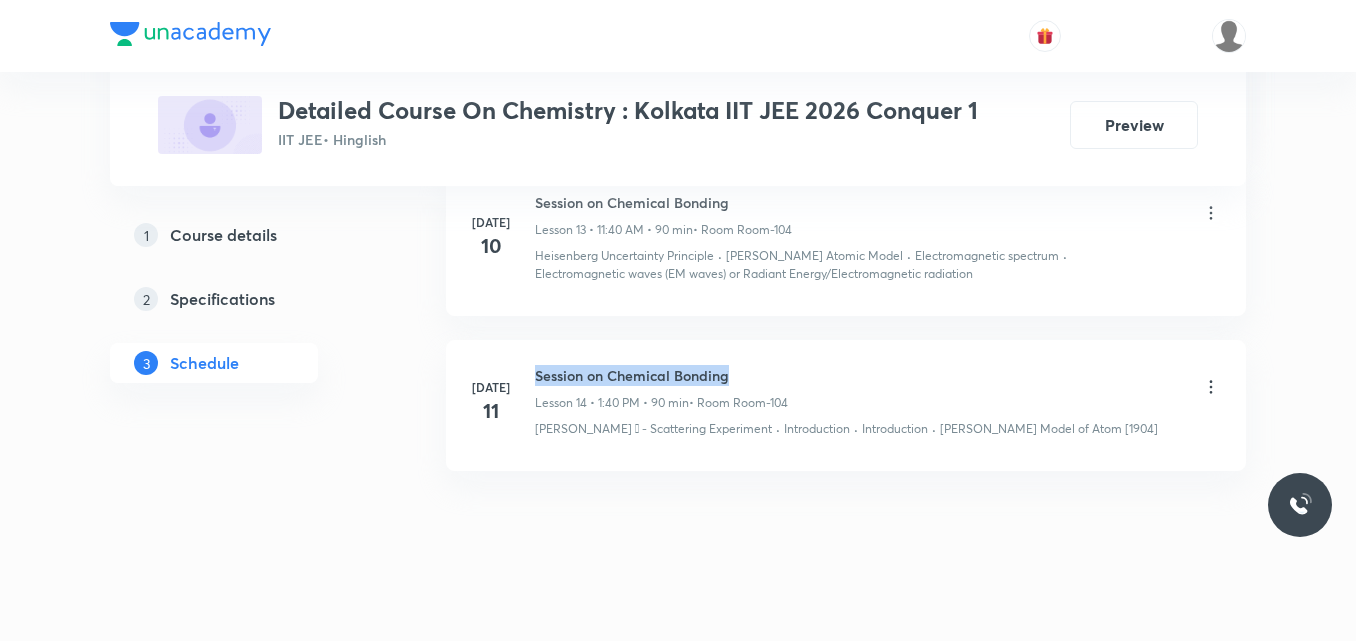 drag, startPoint x: 538, startPoint y: 360, endPoint x: 752, endPoint y: 331, distance: 215.95601 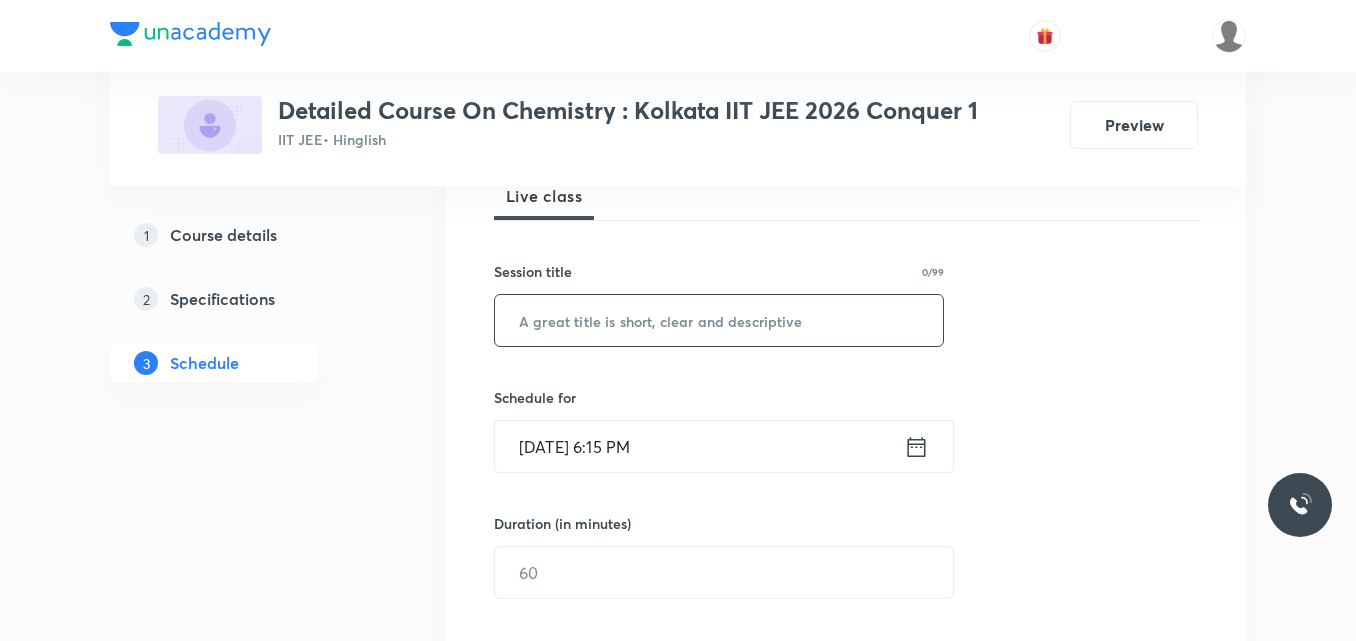 scroll, scrollTop: 305, scrollLeft: 0, axis: vertical 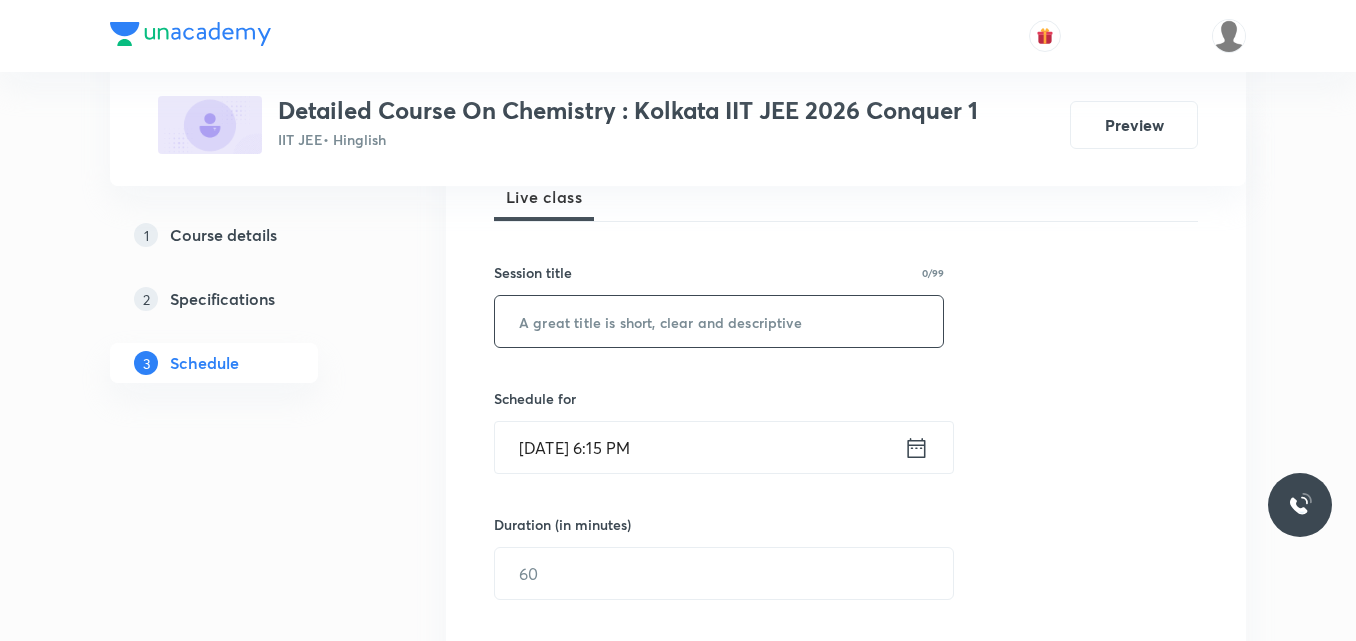 click at bounding box center [719, 321] 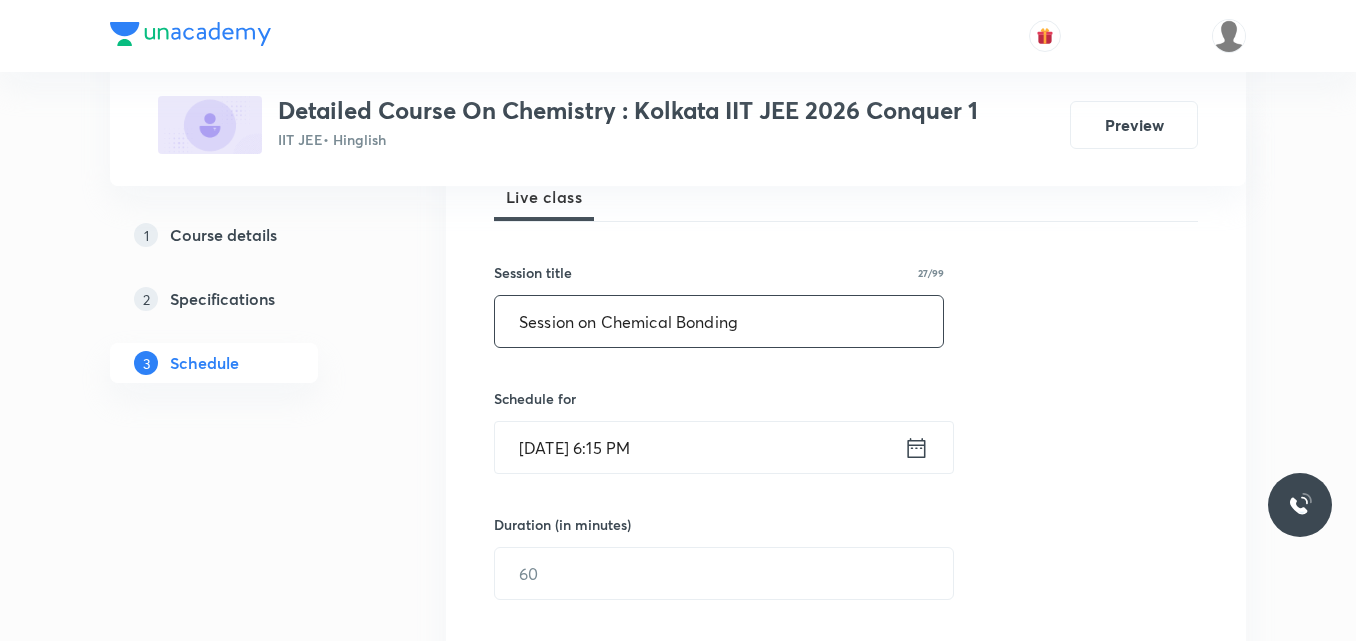 scroll, scrollTop: 440, scrollLeft: 0, axis: vertical 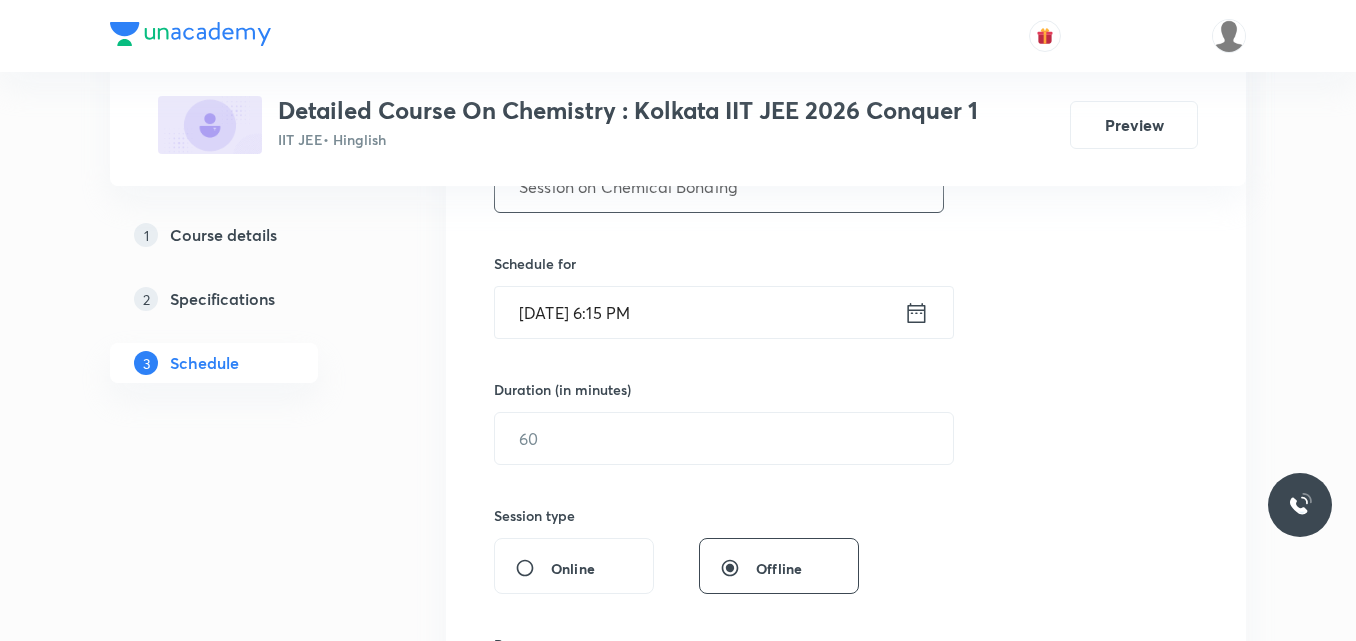 type on "Session on Chemical Bonding" 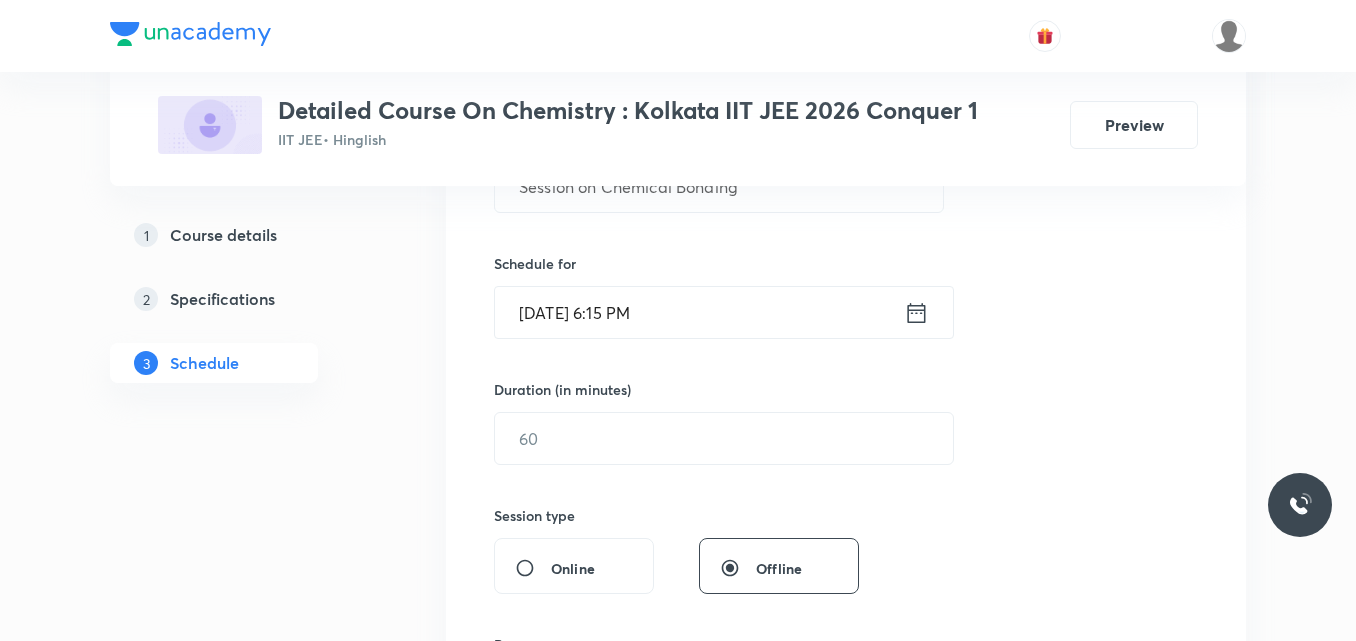 click 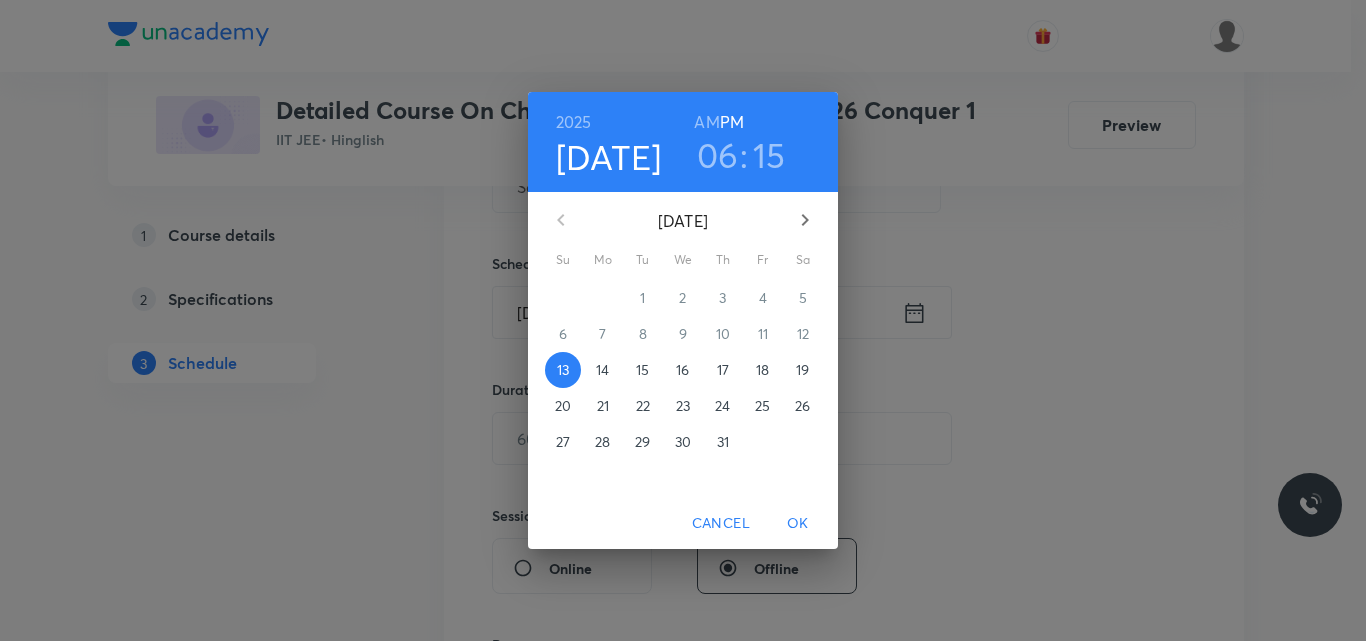 click on "15" at bounding box center [642, 370] 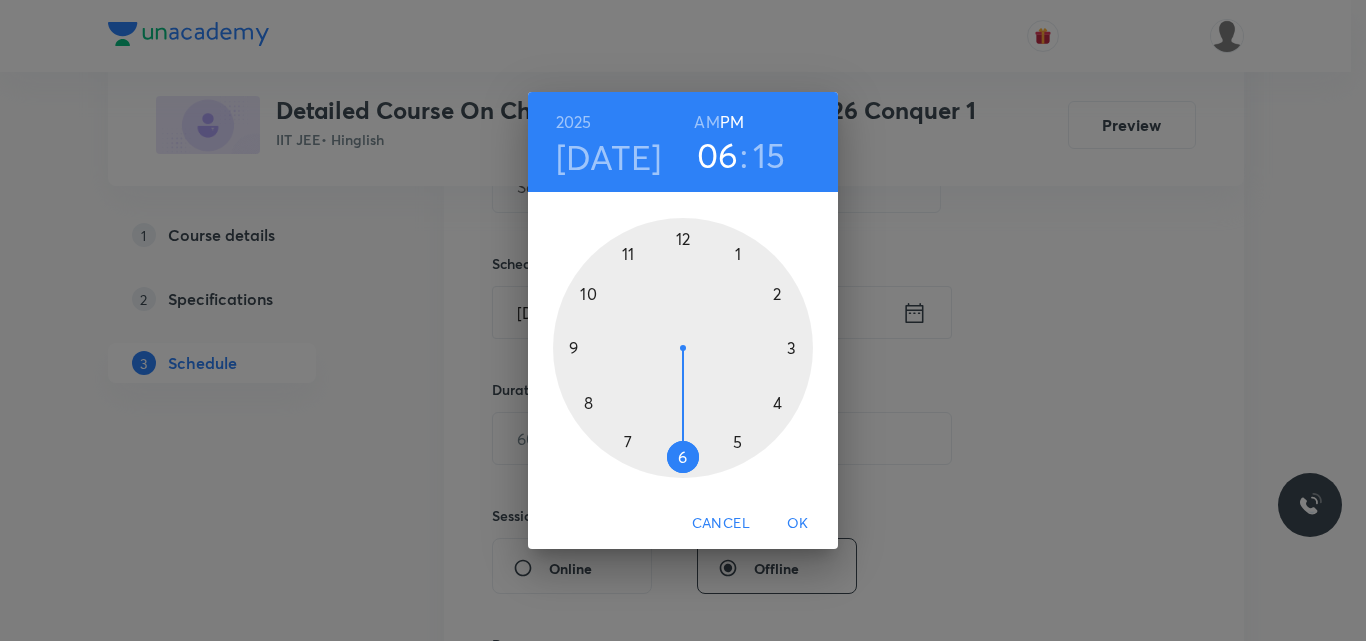 click on "AM" at bounding box center (706, 122) 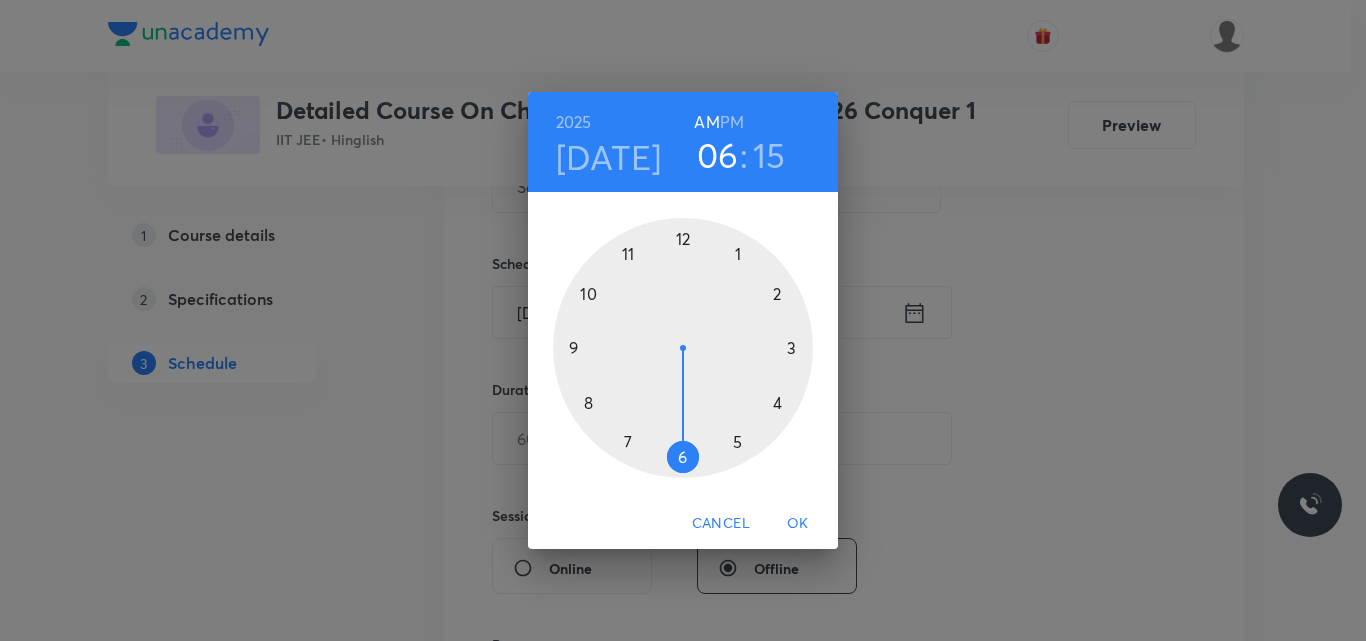 click at bounding box center [683, 348] 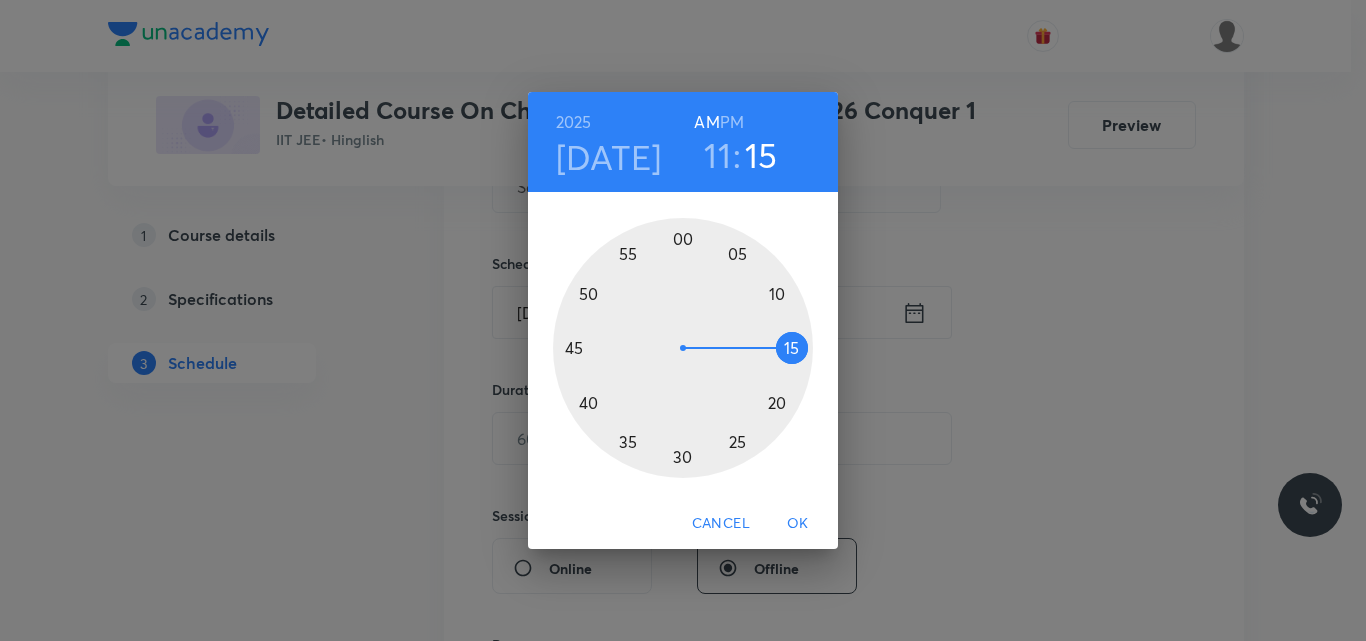 click at bounding box center [683, 348] 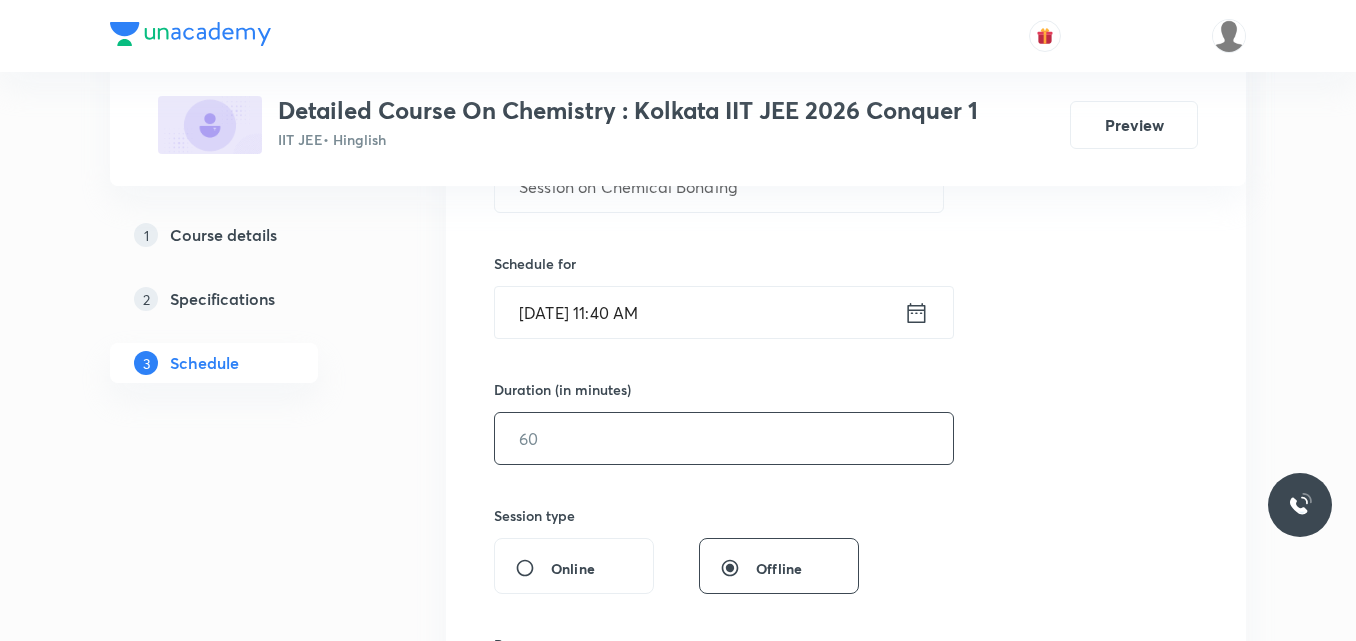 click at bounding box center (724, 438) 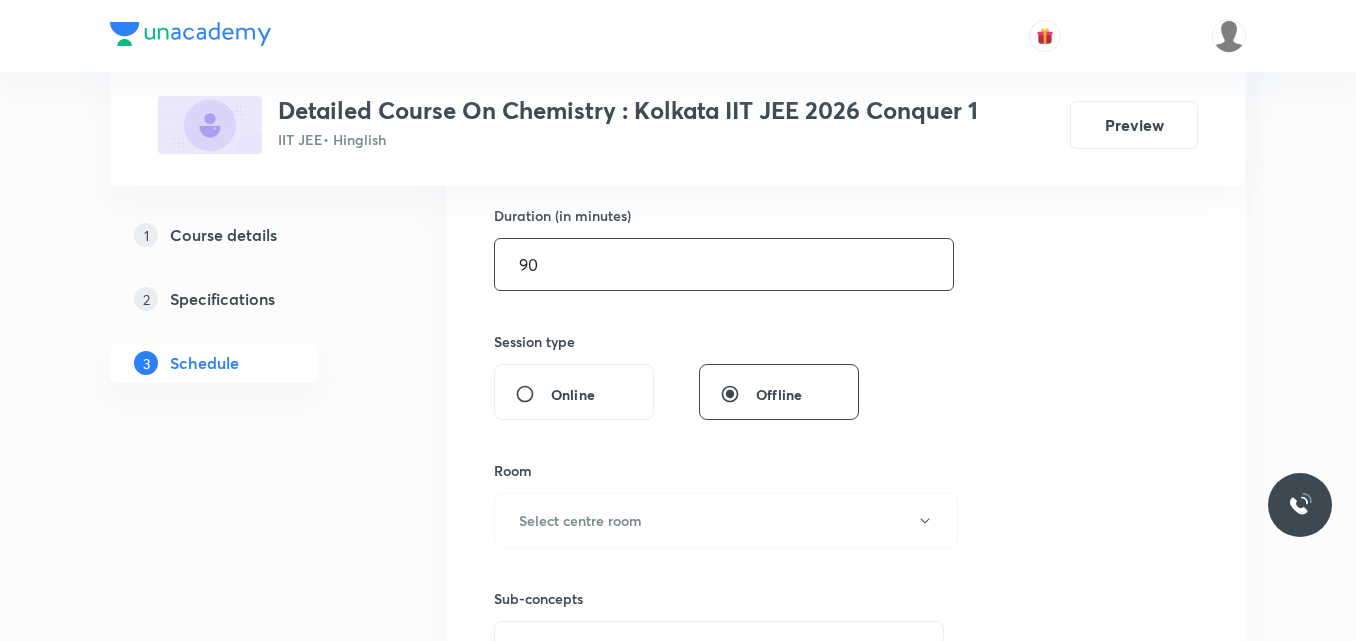 scroll, scrollTop: 620, scrollLeft: 0, axis: vertical 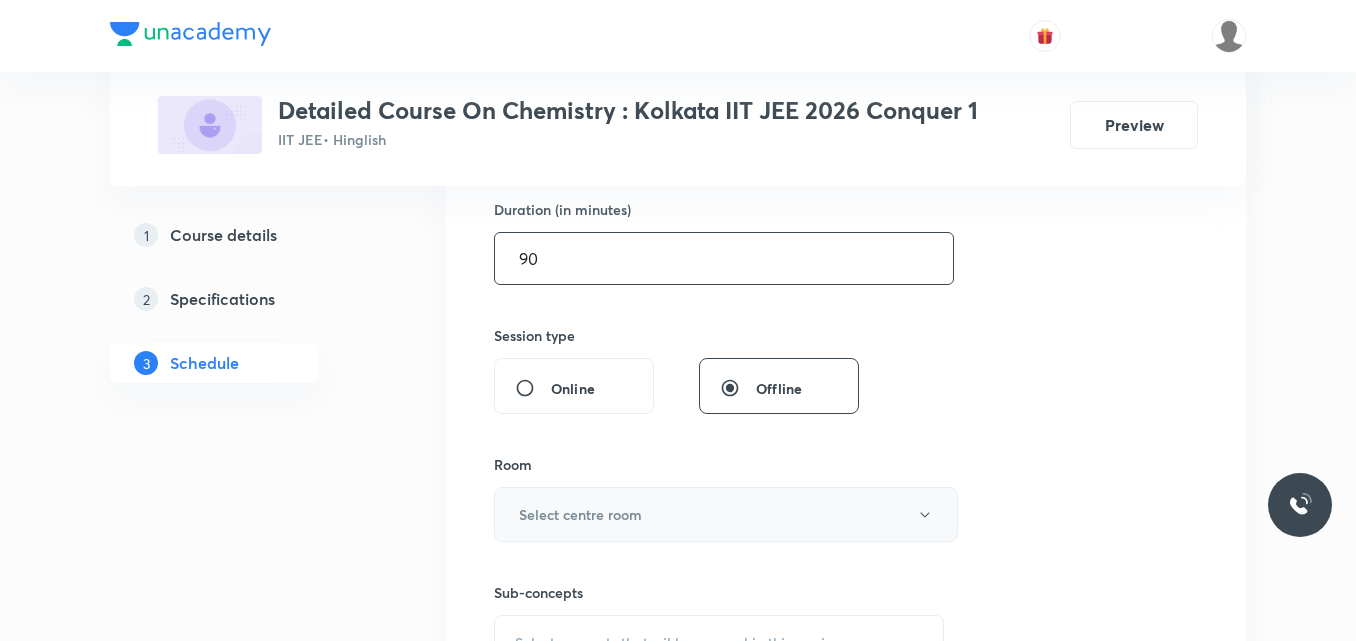 type on "90" 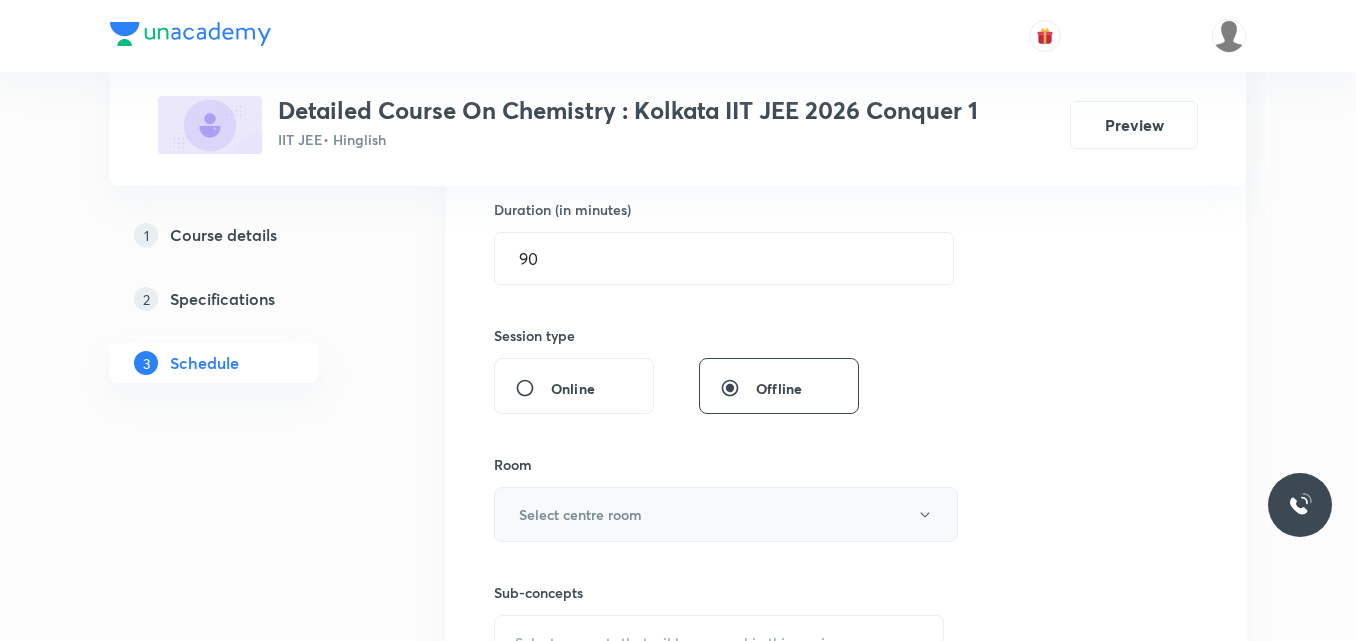 click on "Select centre room" at bounding box center [580, 514] 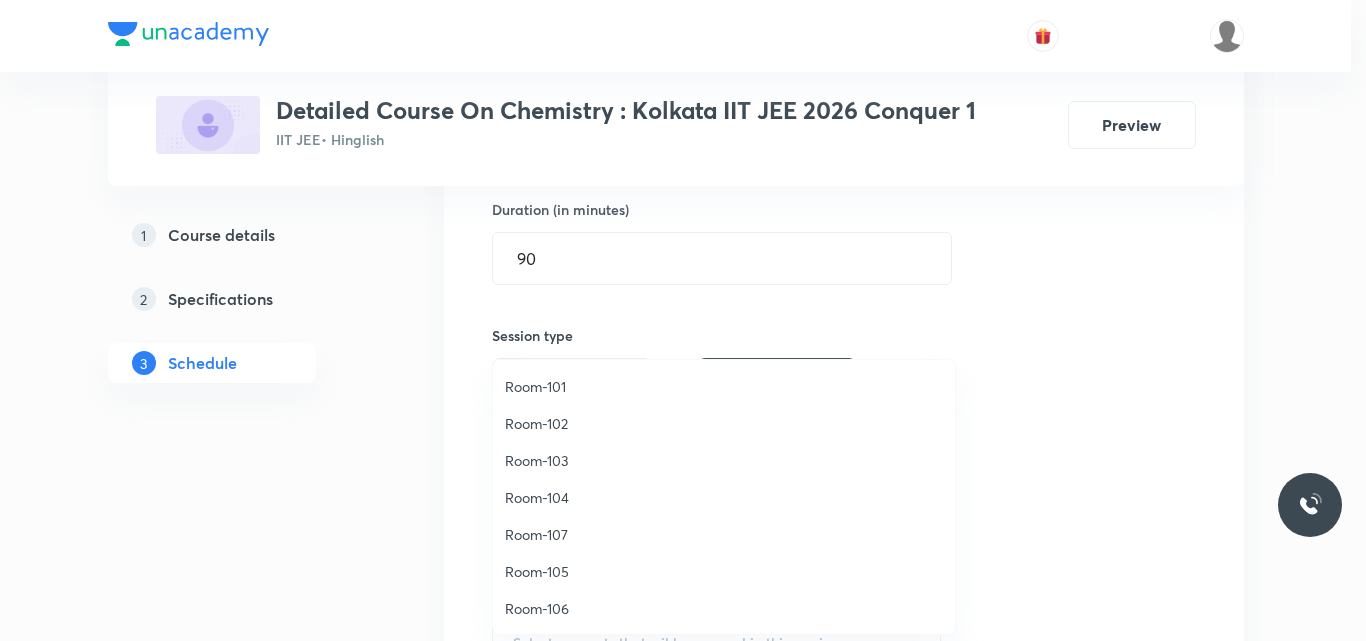 click on "Room-104" at bounding box center [724, 497] 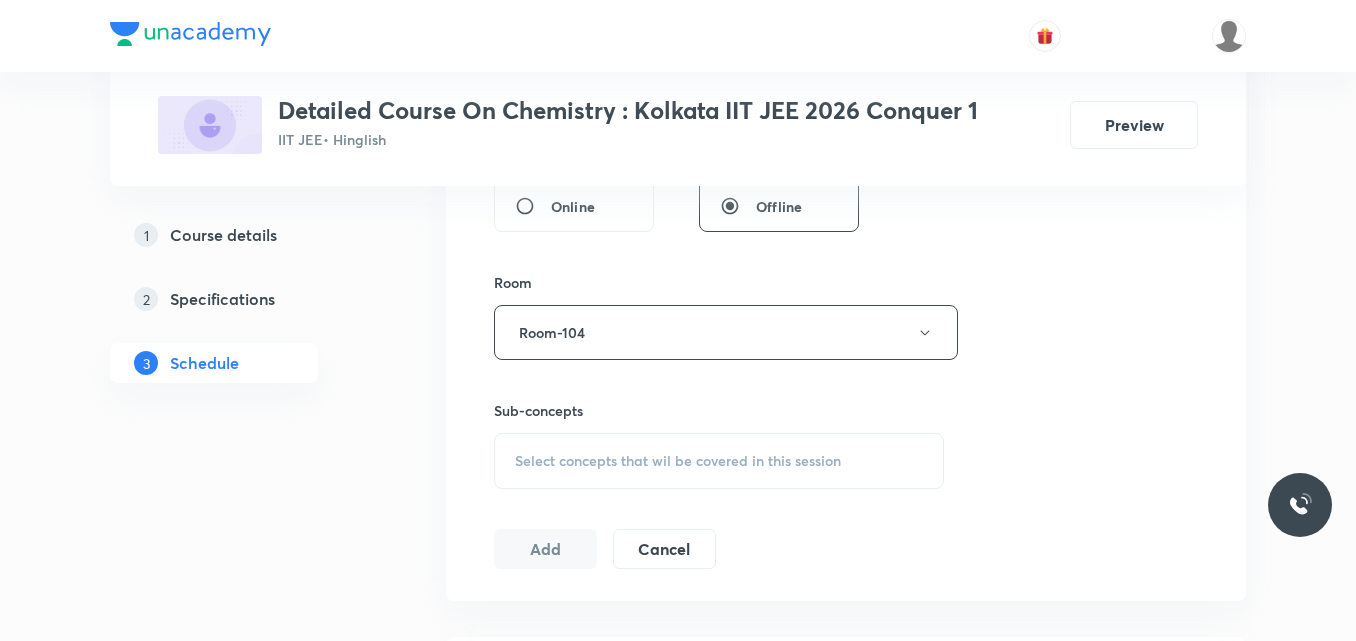scroll, scrollTop: 803, scrollLeft: 0, axis: vertical 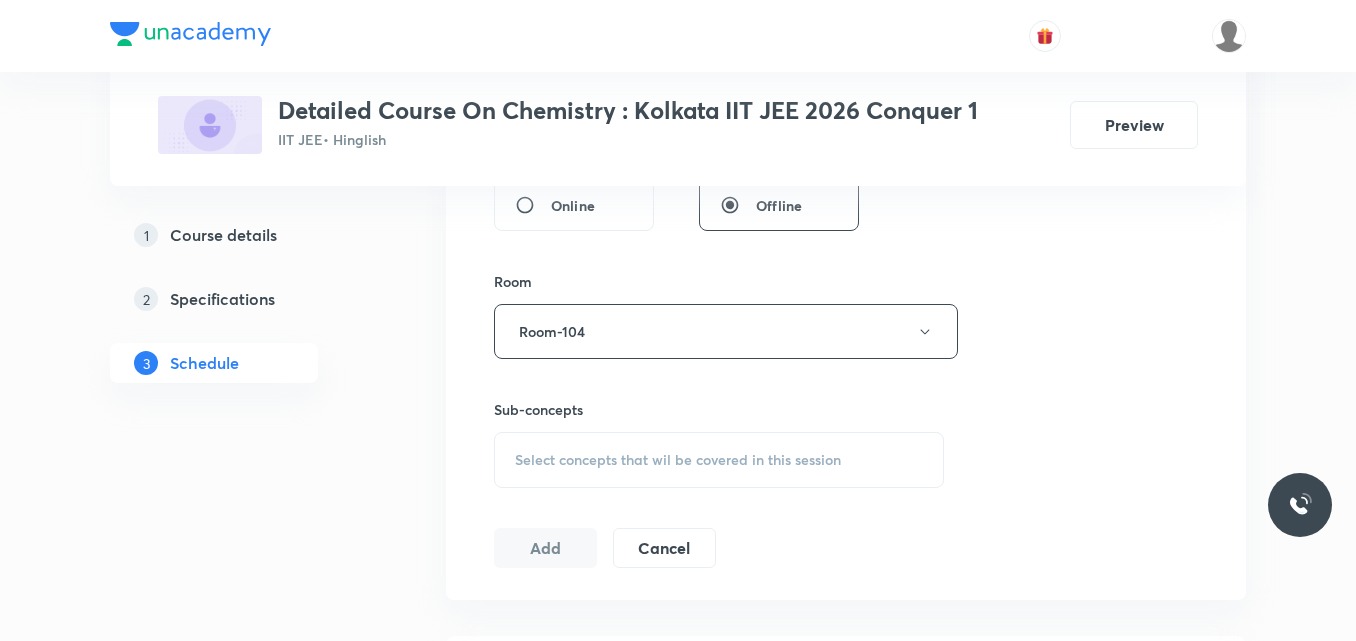 click on "Select concepts that wil be covered in this session" at bounding box center [678, 460] 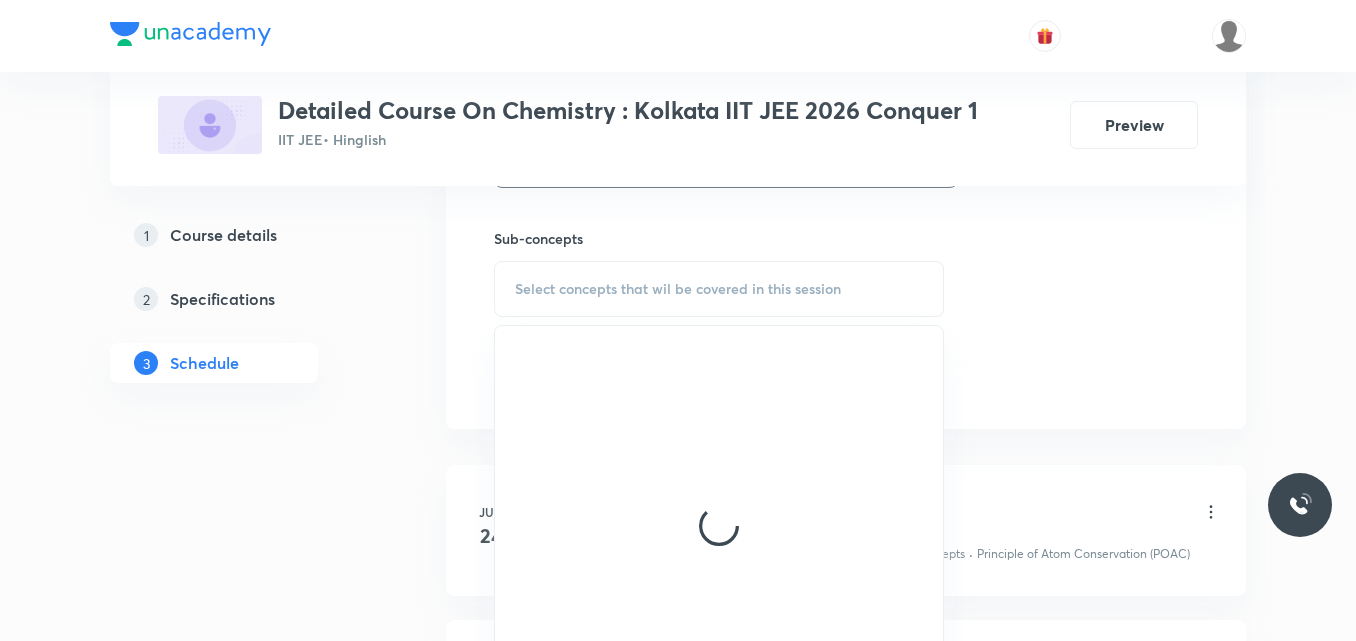scroll, scrollTop: 975, scrollLeft: 0, axis: vertical 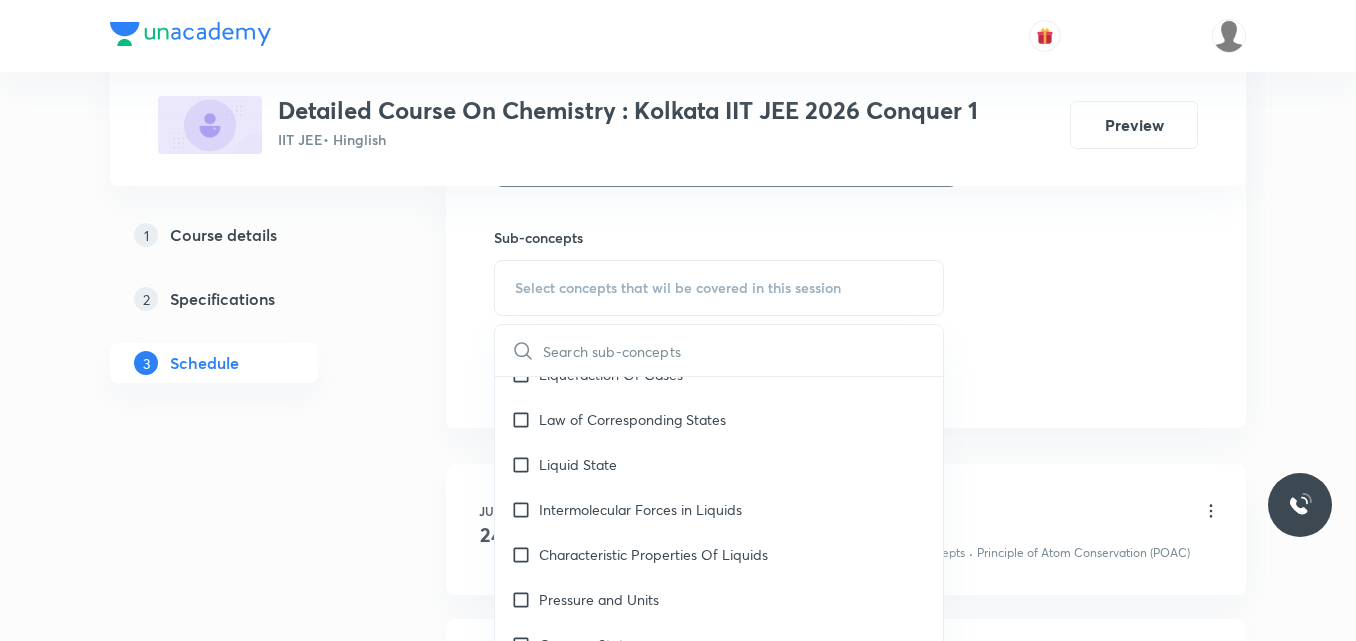 click on "Pressure and Units" at bounding box center (719, 599) 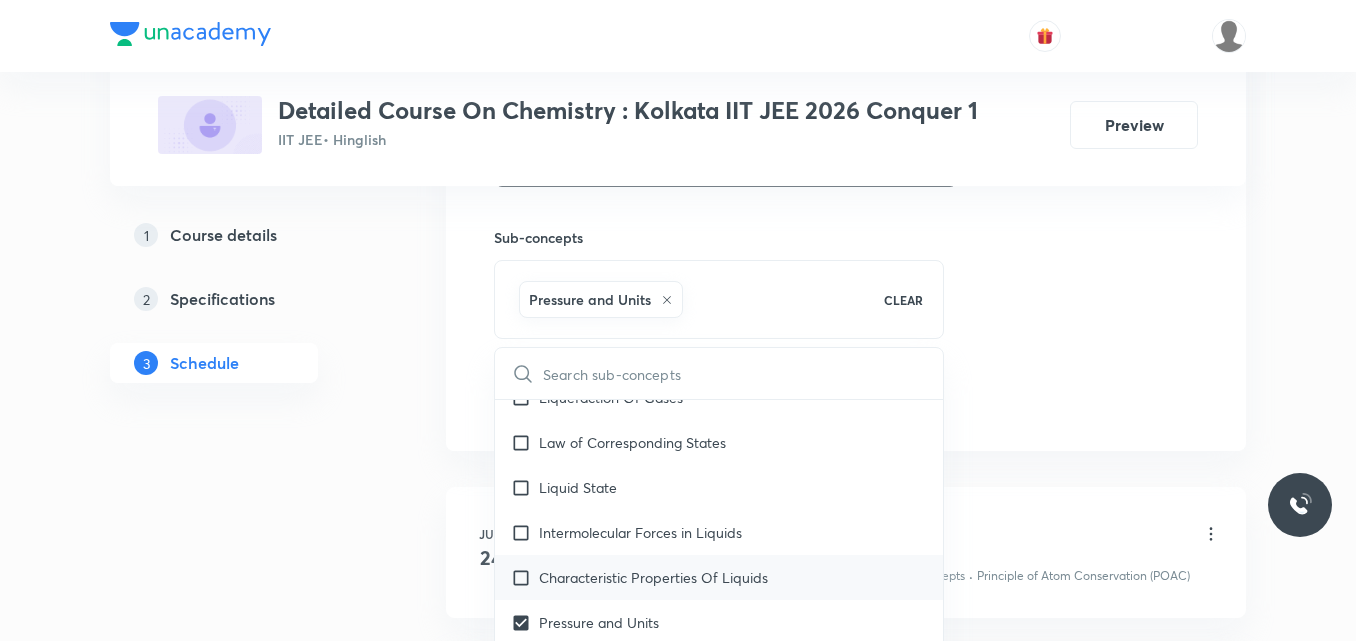 click on "Characteristic Properties Of Liquids" at bounding box center (653, 577) 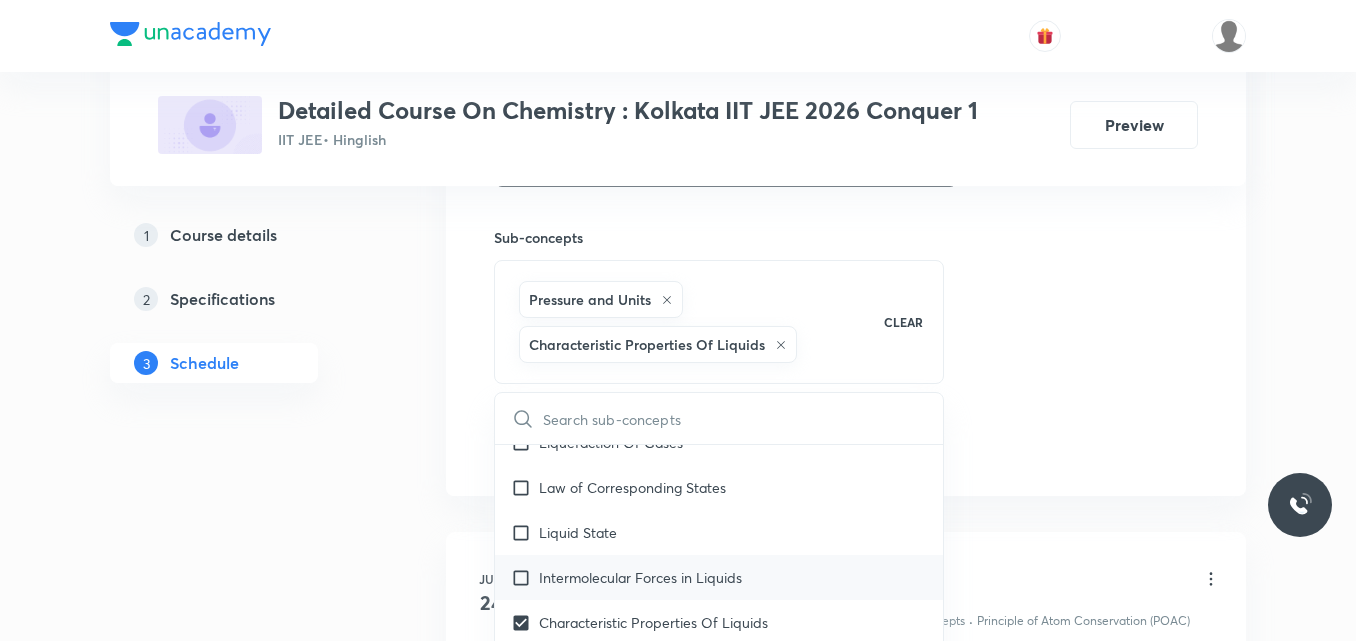 click on "Intermolecular Forces in Liquids" at bounding box center (640, 577) 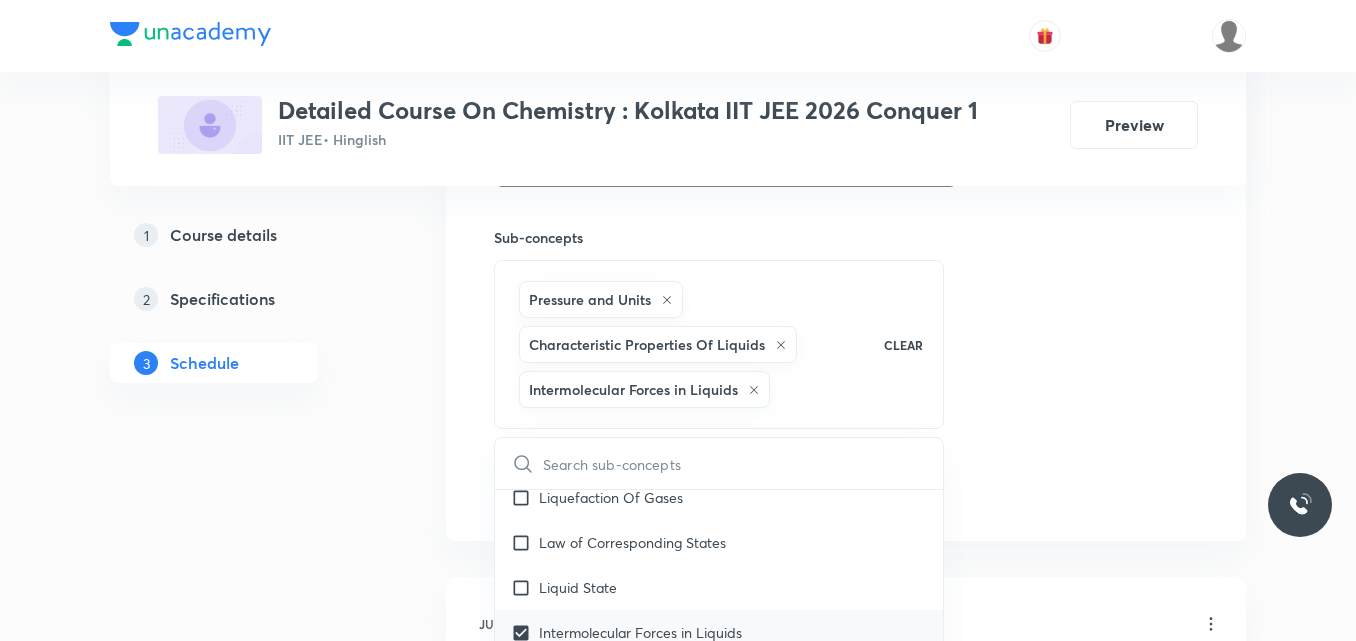 scroll, scrollTop: 3485, scrollLeft: 0, axis: vertical 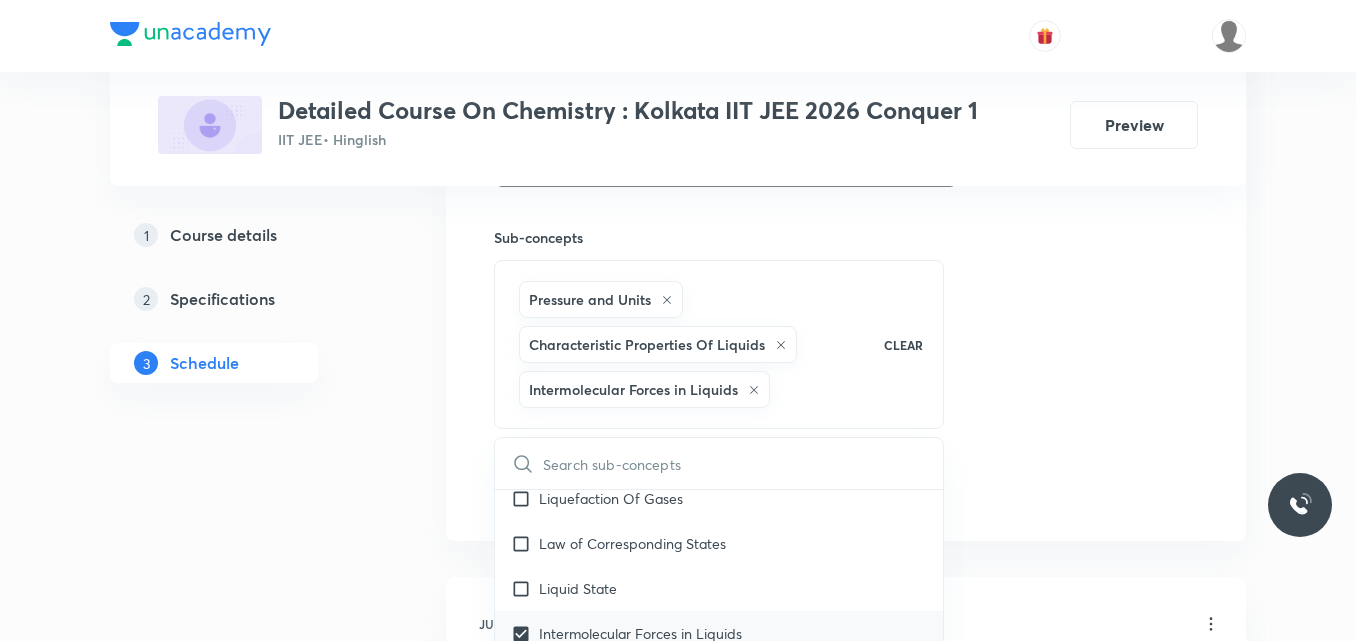 click on "Liquid State" at bounding box center (719, 588) 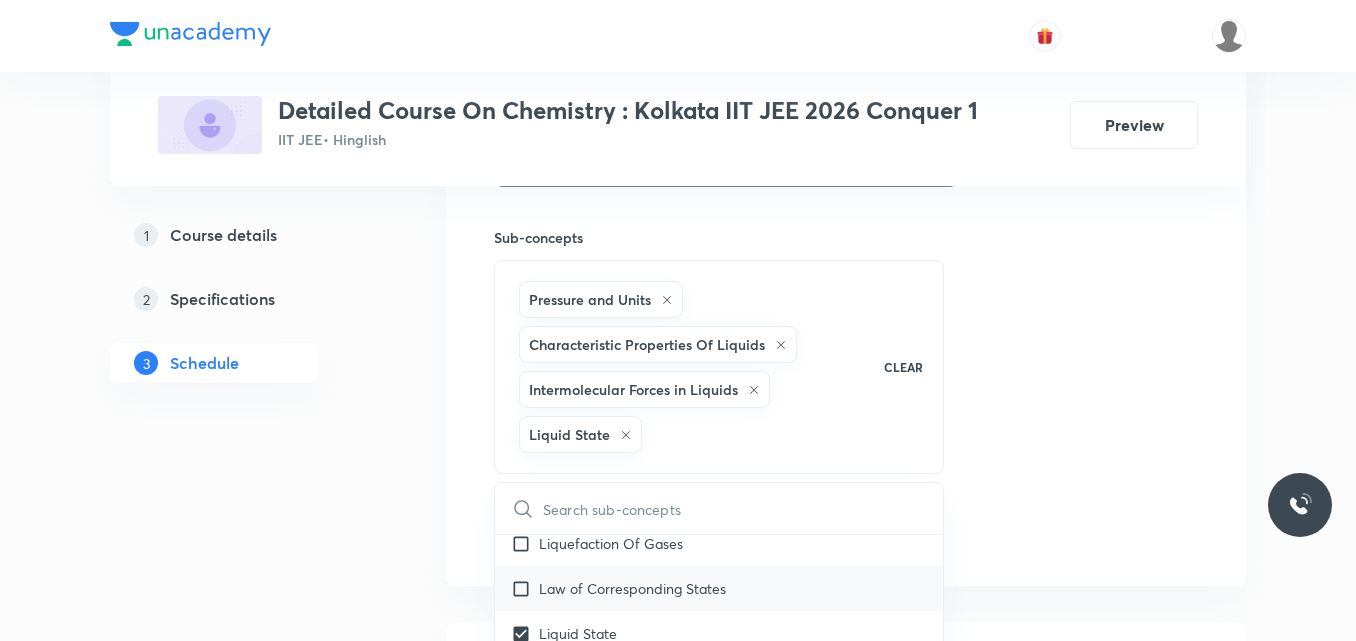click on "Law of Corresponding States" at bounding box center (632, 588) 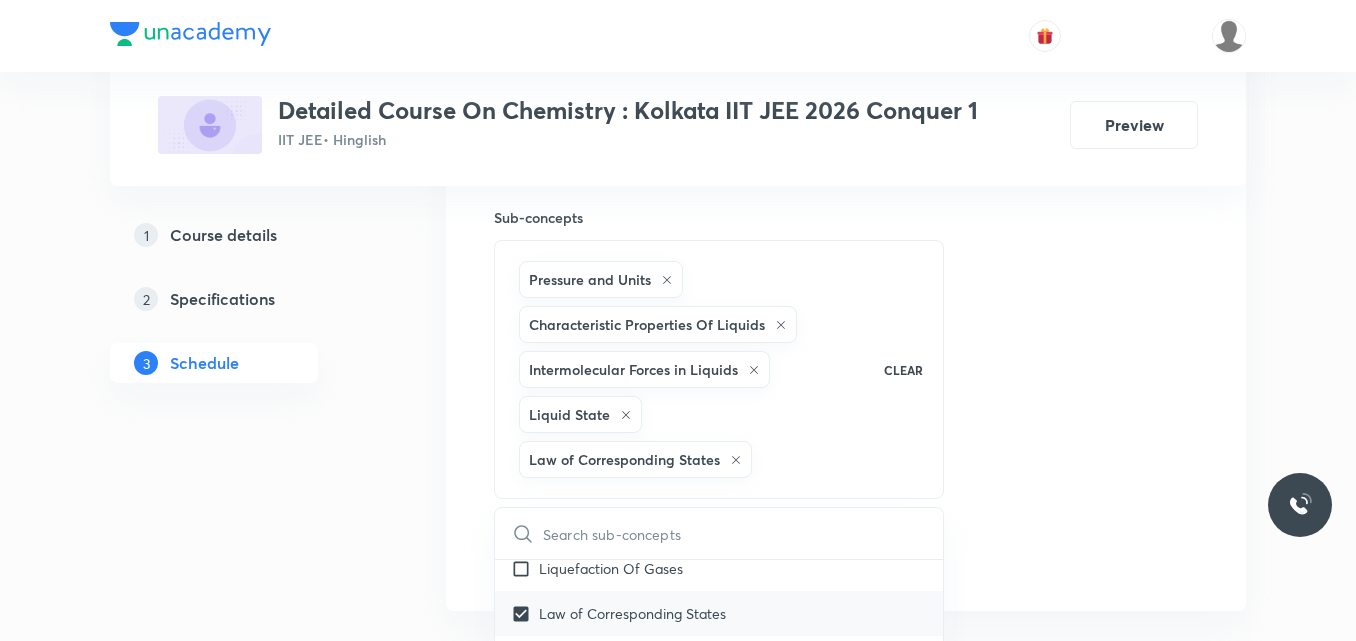 scroll, scrollTop: 997, scrollLeft: 0, axis: vertical 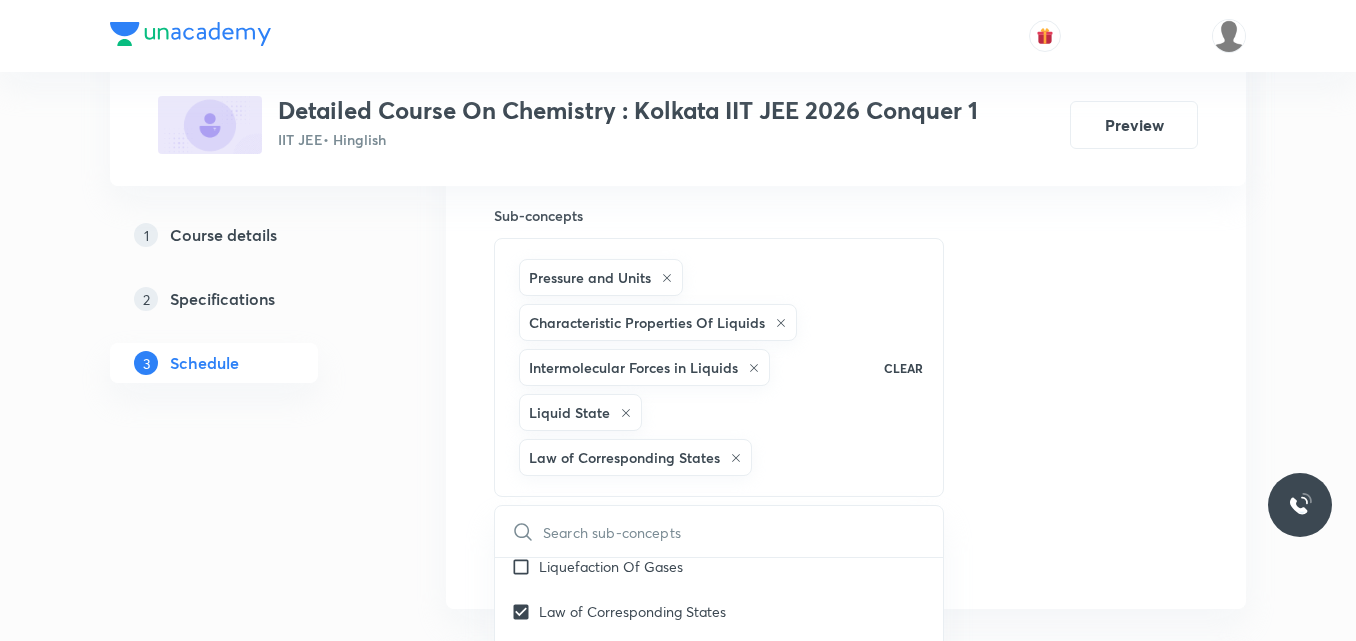 click on "Session  15 Live class Session title 27/99 Session on Chemical Bonding ​ Schedule for Jul 15, 2025, 11:40 AM ​ Duration (in minutes) 90 ​   Session type Online Offline Room Room-104 Sub-concepts Pressure and Units Characteristic Properties Of Liquids Intermolecular Forces in Liquids Liquid State Law of Corresponding States CLEAR ​ General Topics & Mole Concept Basic Concepts Covered previously Basic Introduction Covered previously Percentage Composition Covered previously Stoichiometry Covered previously Principle of Atom Conservation (POAC) Covered previously Relation between Stoichiometric Quantities Covered previously Application of Mole Concept: Gravimetric Analysis Covered previously Different Laws Covered previously Formula and Composition Covered previously Concentration Terms Covered previously Some basic concepts of Chemistry Covered previously Atomic Structure Discovery Of Electron Covered previously Some Prerequisites of Physics Covered previously Discovery Of Protons And Neutrons Gas Laws" at bounding box center [846, 6] 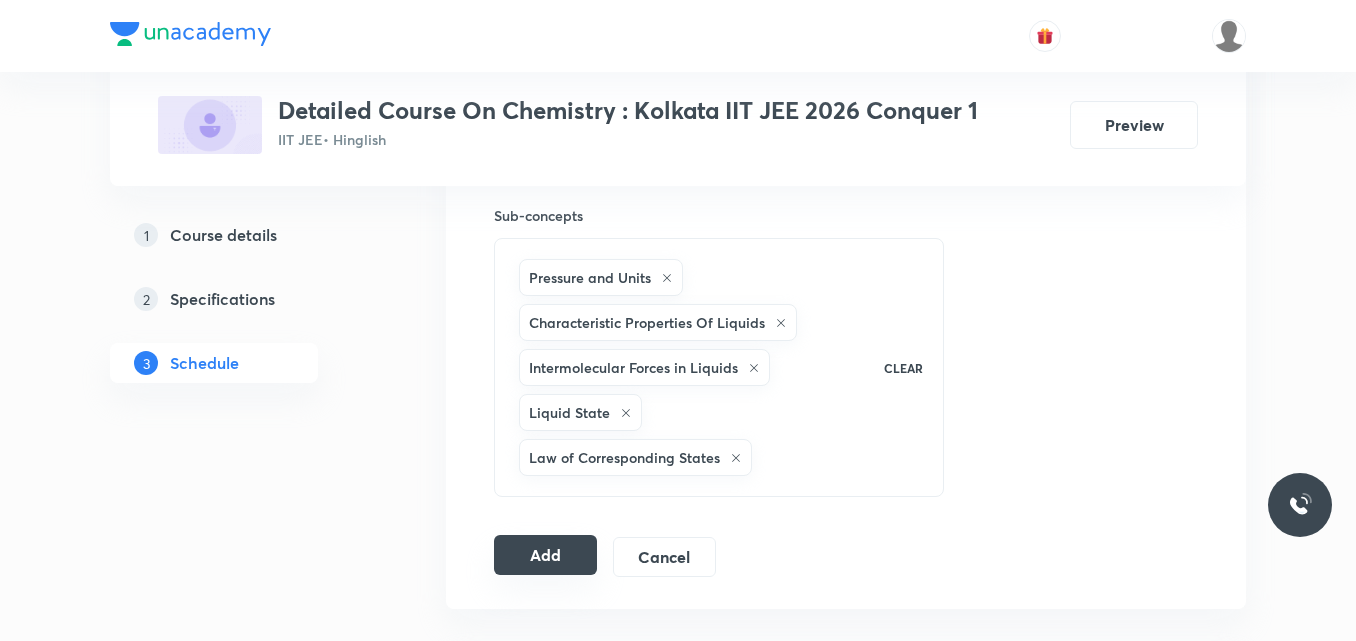 click on "Add" at bounding box center (545, 555) 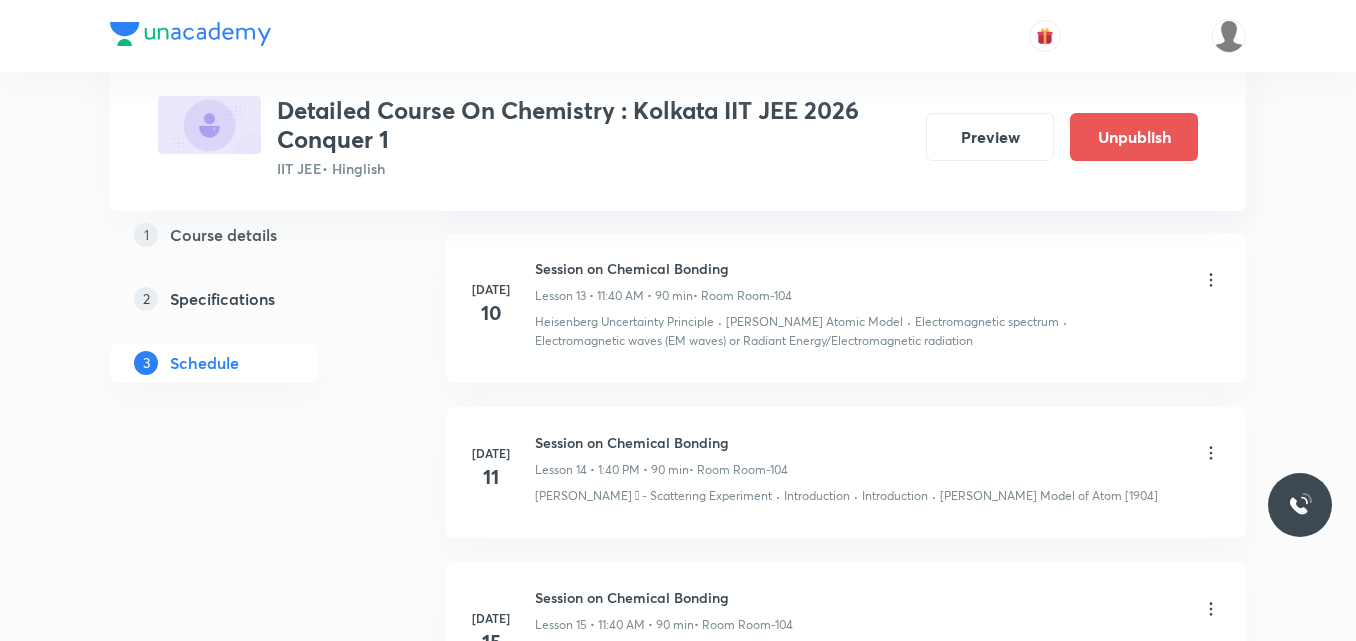 scroll, scrollTop: 2562, scrollLeft: 0, axis: vertical 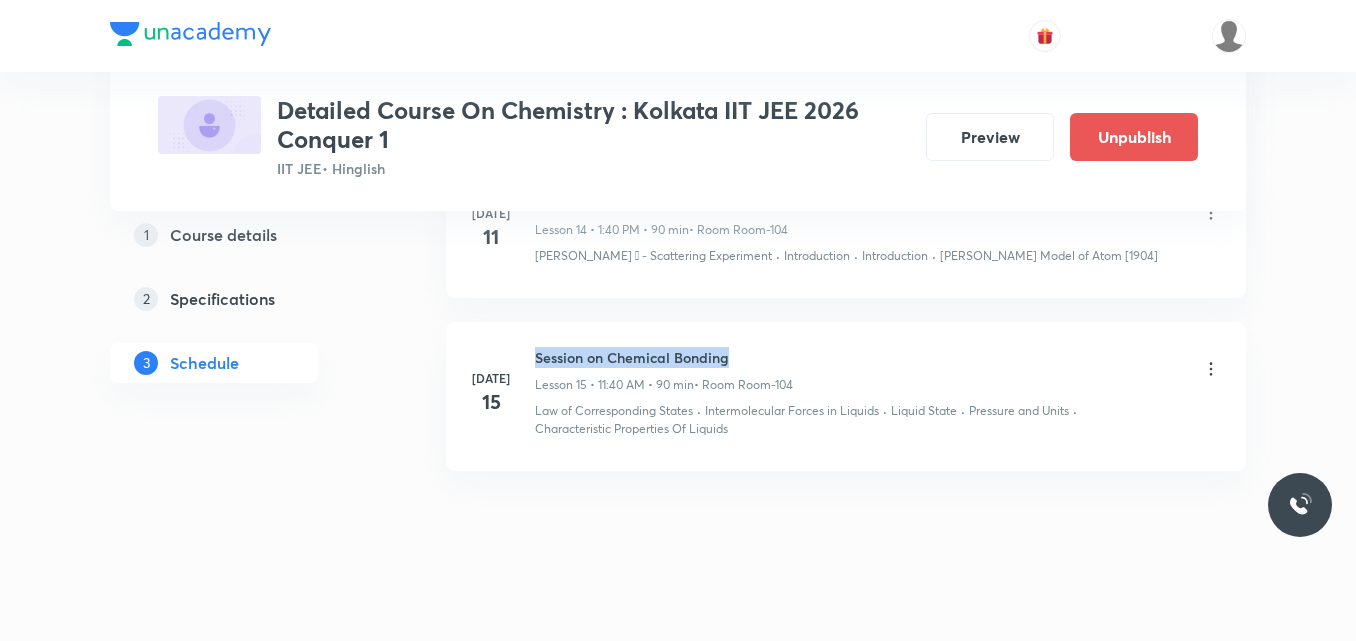 drag, startPoint x: 535, startPoint y: 339, endPoint x: 735, endPoint y: 325, distance: 200.4894 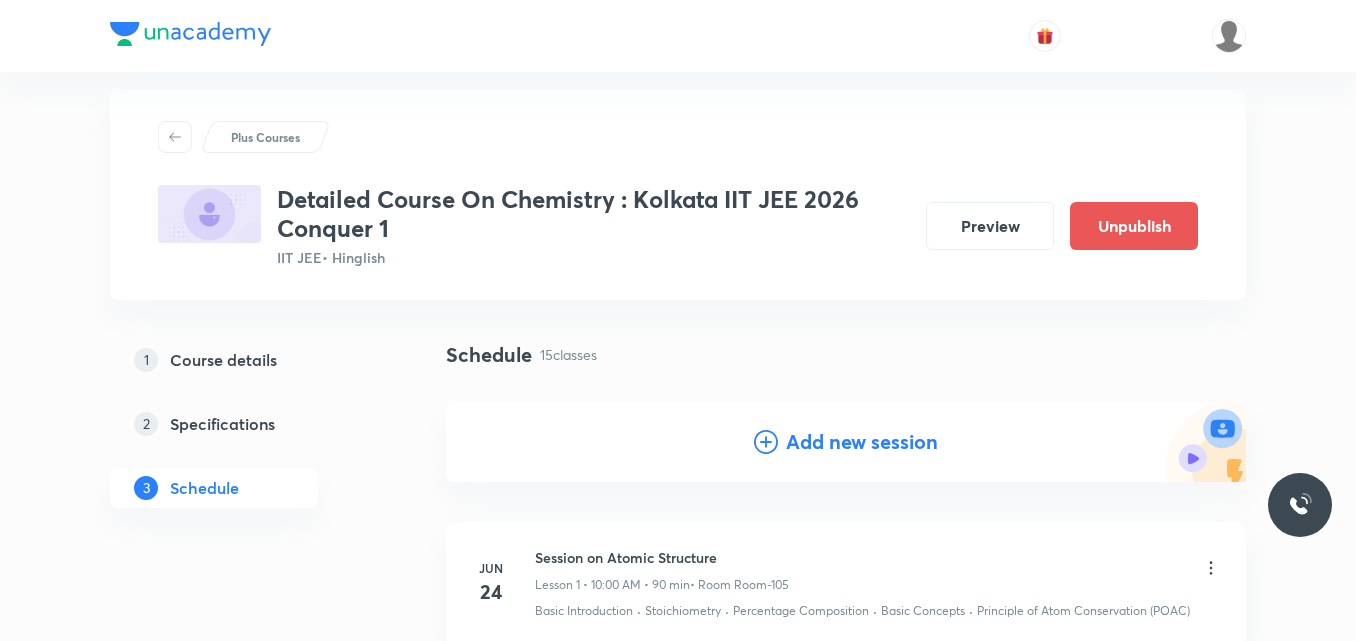 scroll, scrollTop: 0, scrollLeft: 0, axis: both 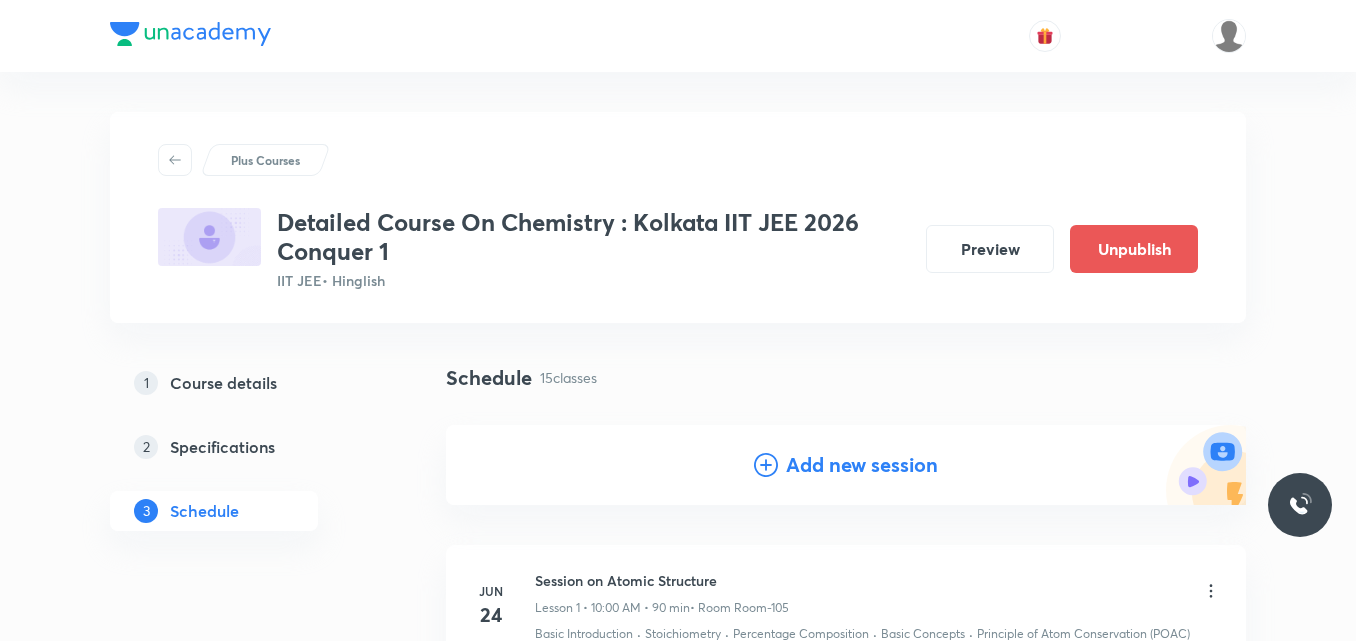 click 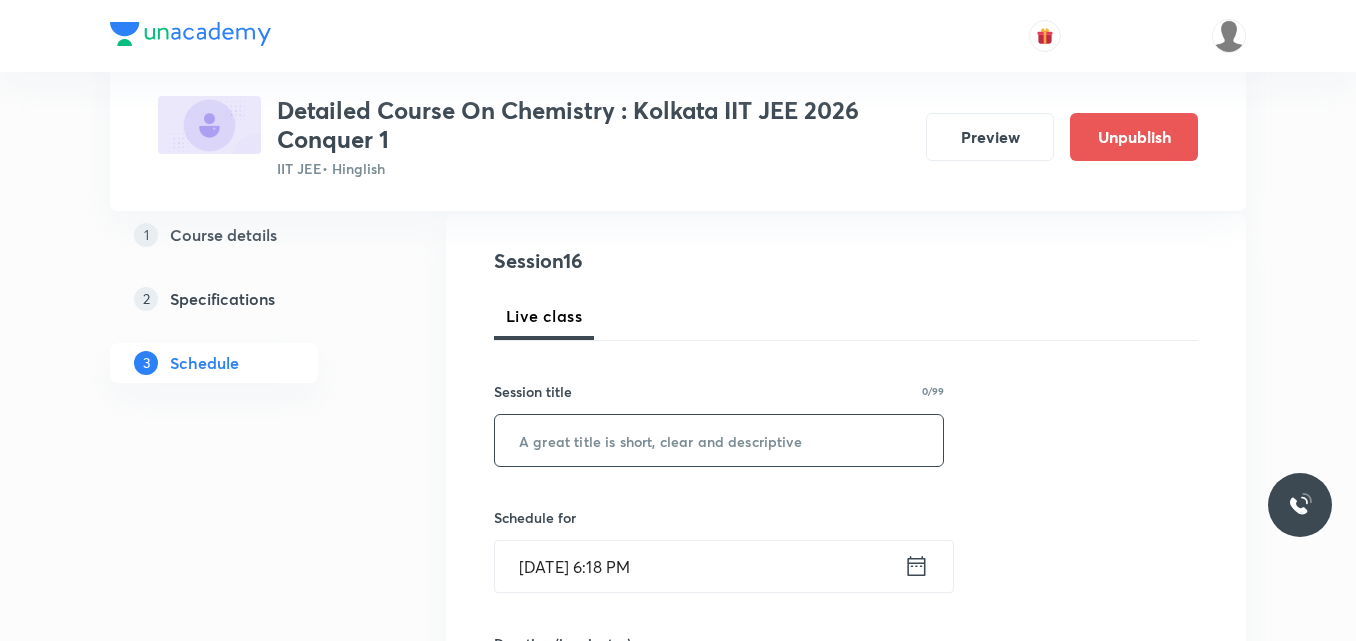 scroll, scrollTop: 212, scrollLeft: 0, axis: vertical 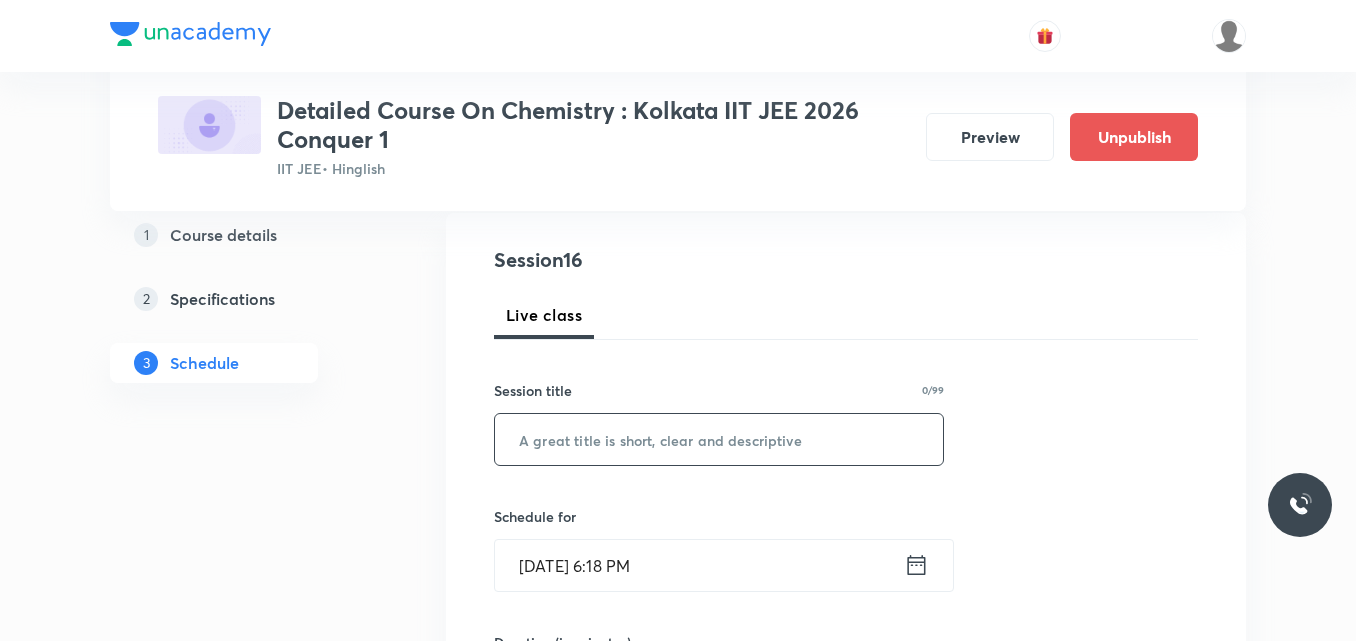 click at bounding box center (719, 439) 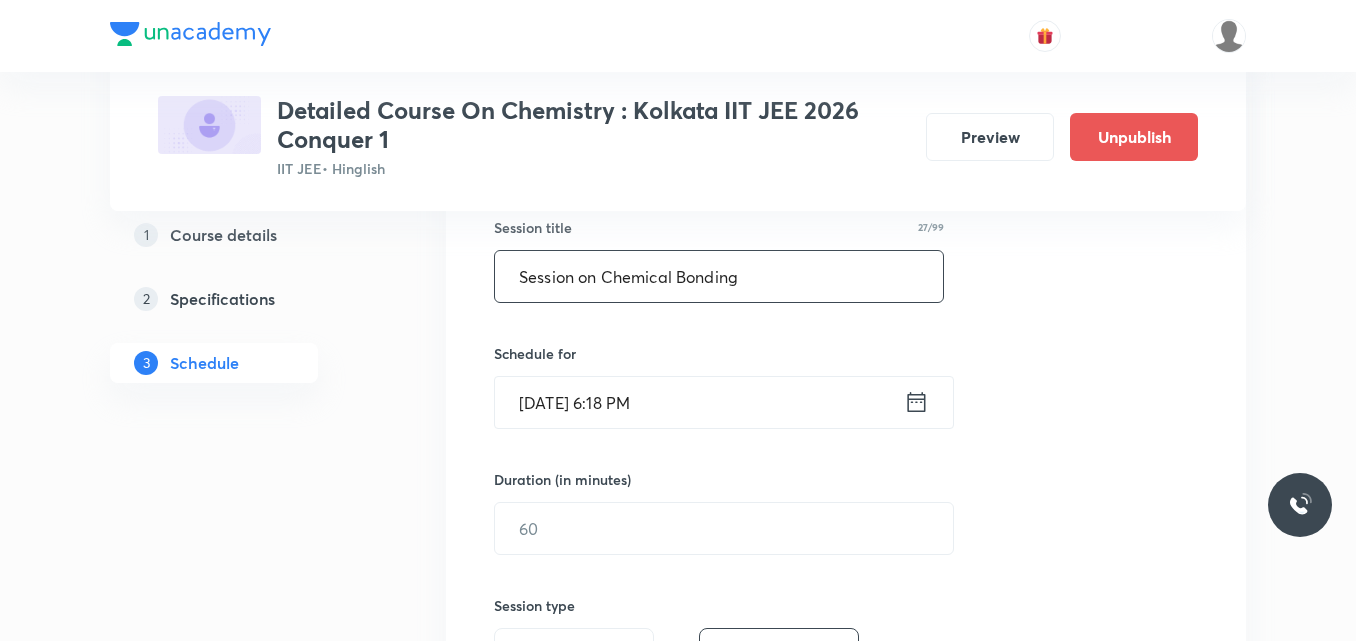 scroll, scrollTop: 377, scrollLeft: 0, axis: vertical 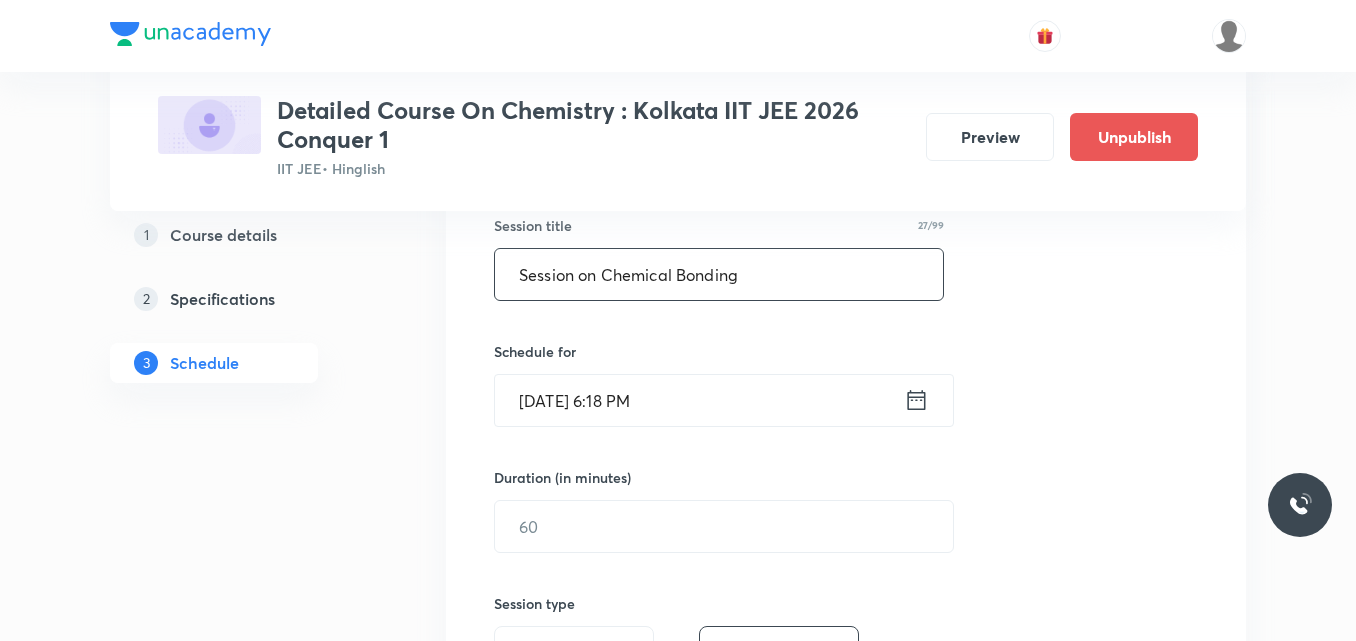 type on "Session on Chemical Bonding" 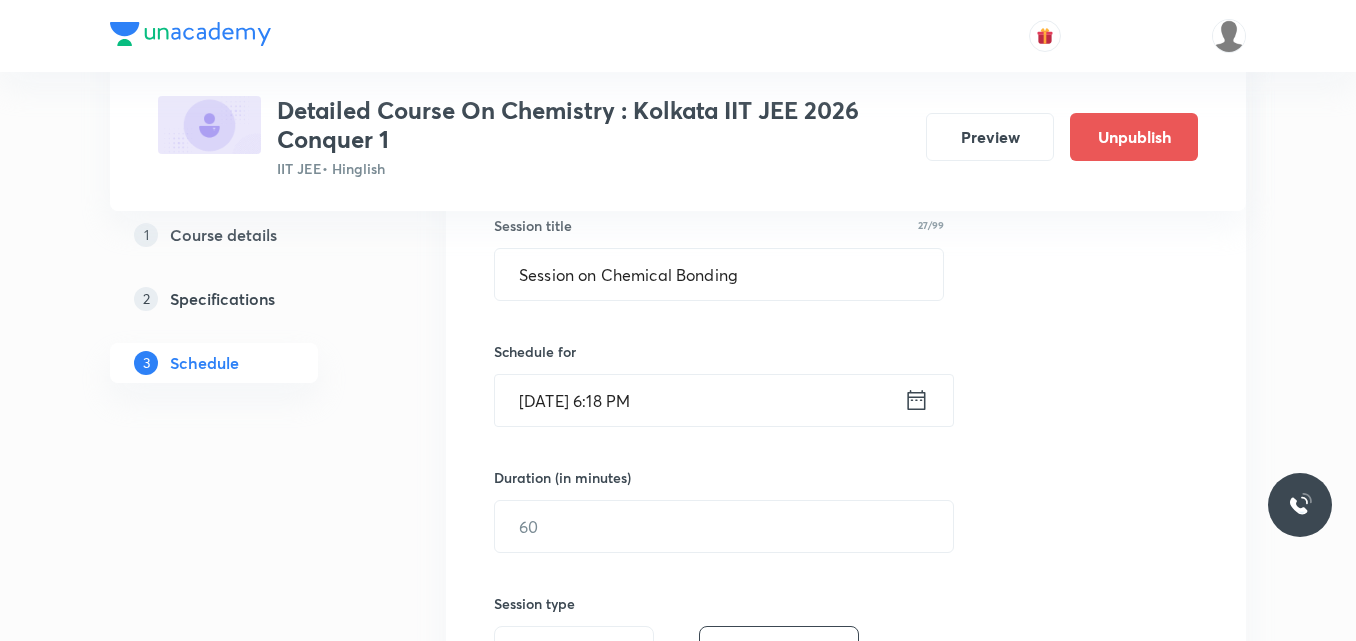 click 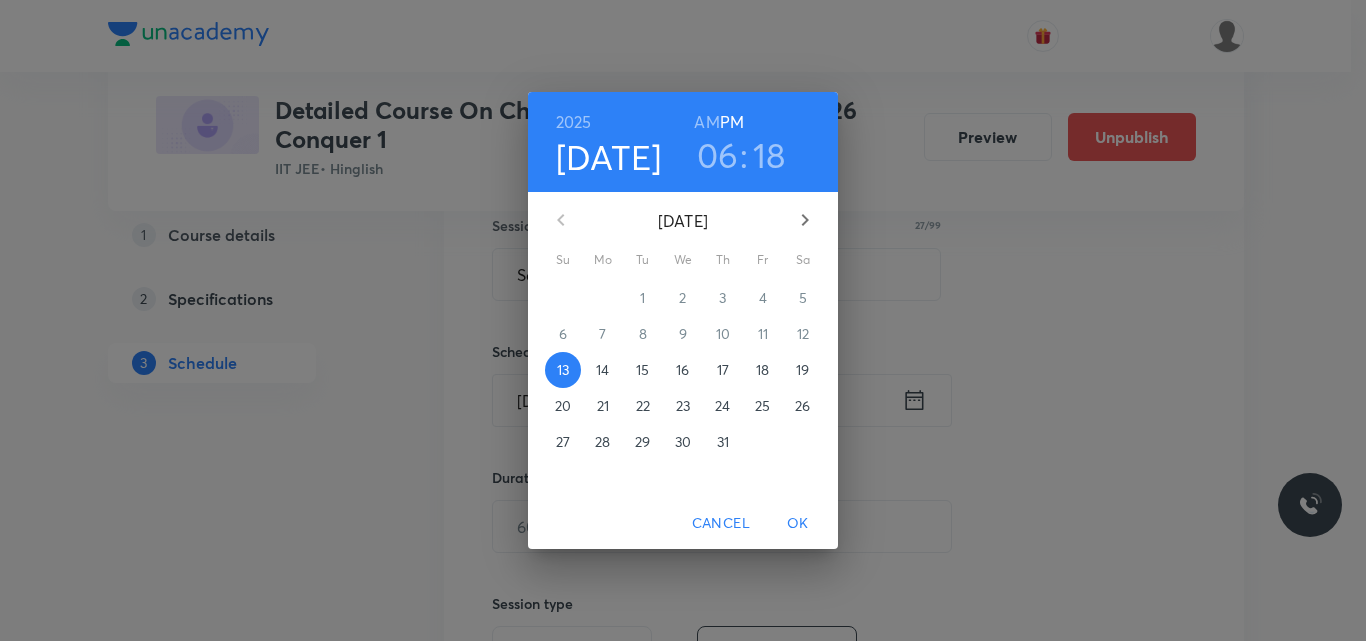 click on "15" at bounding box center [642, 370] 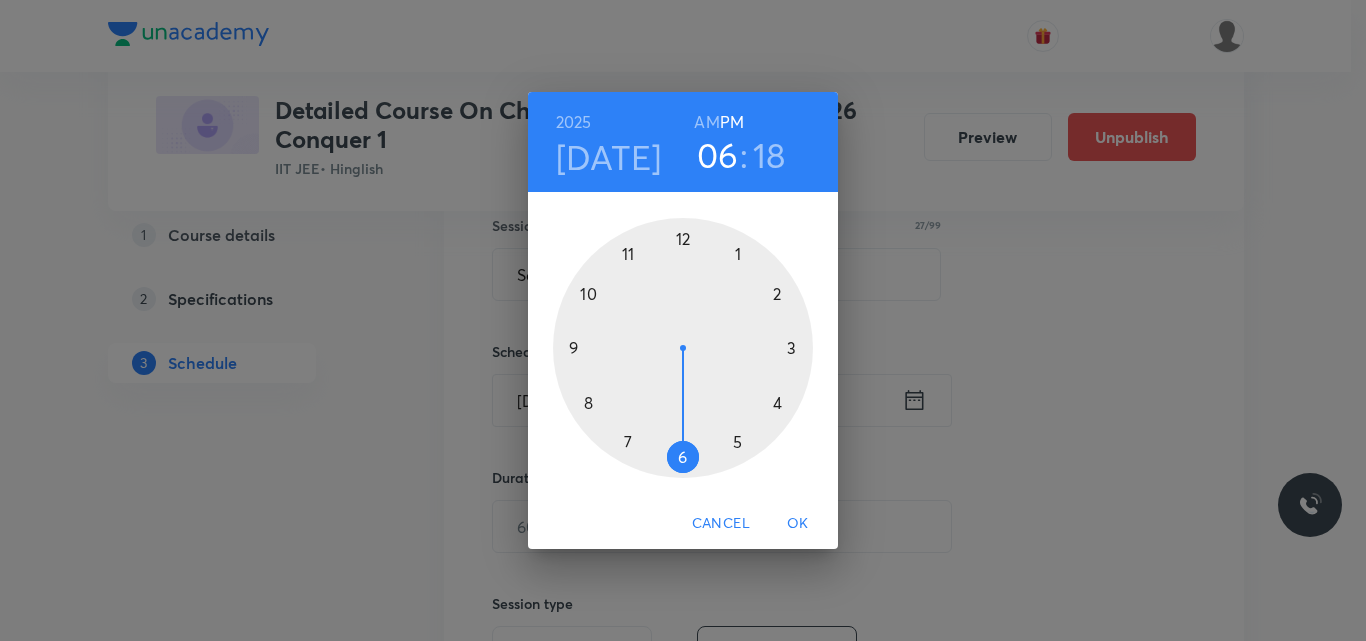 click at bounding box center (683, 348) 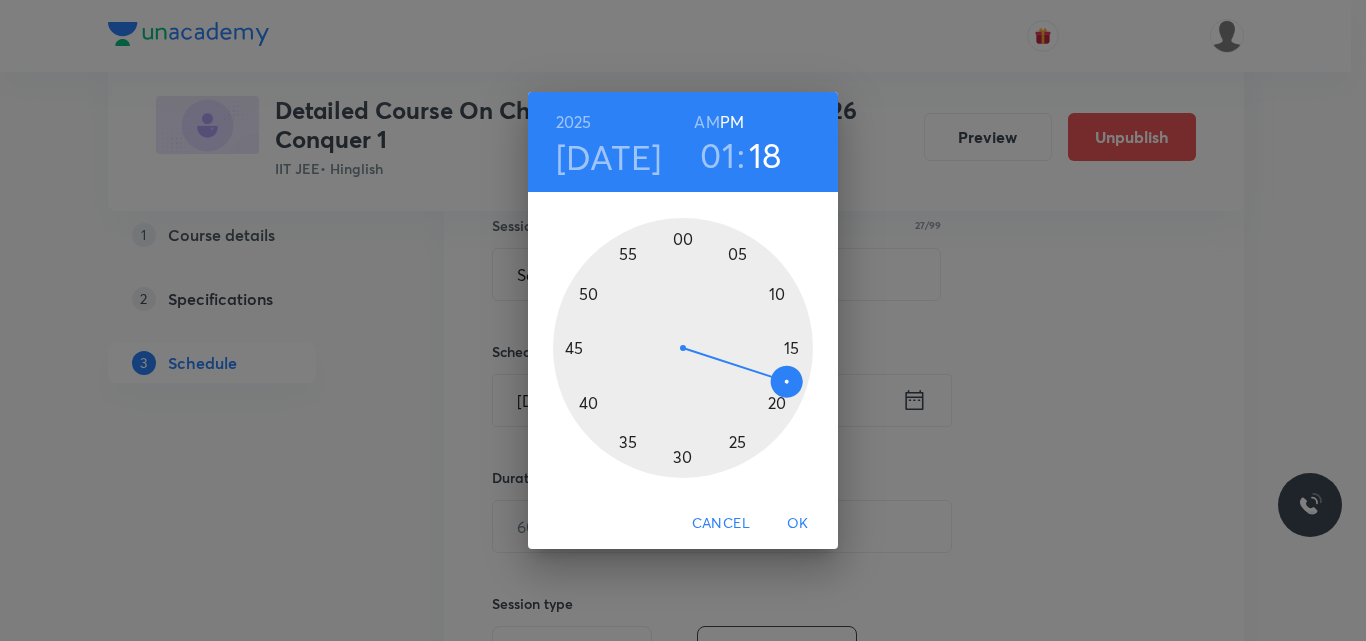 click at bounding box center (683, 348) 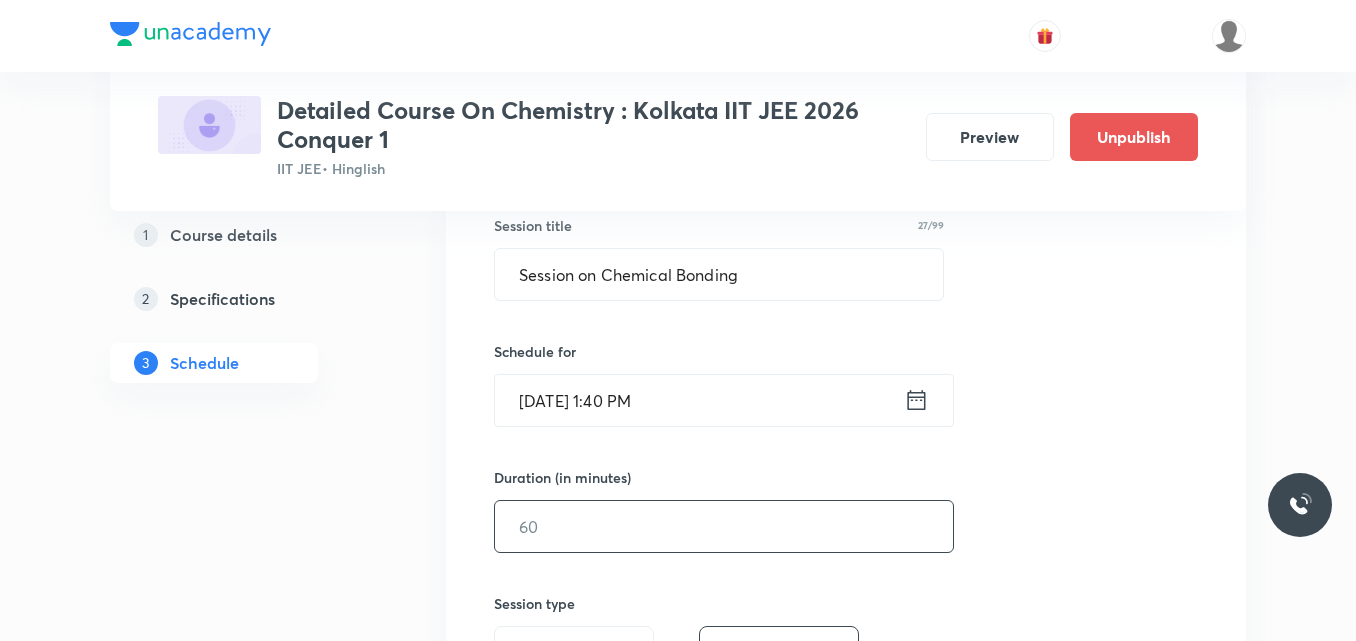 click at bounding box center (724, 526) 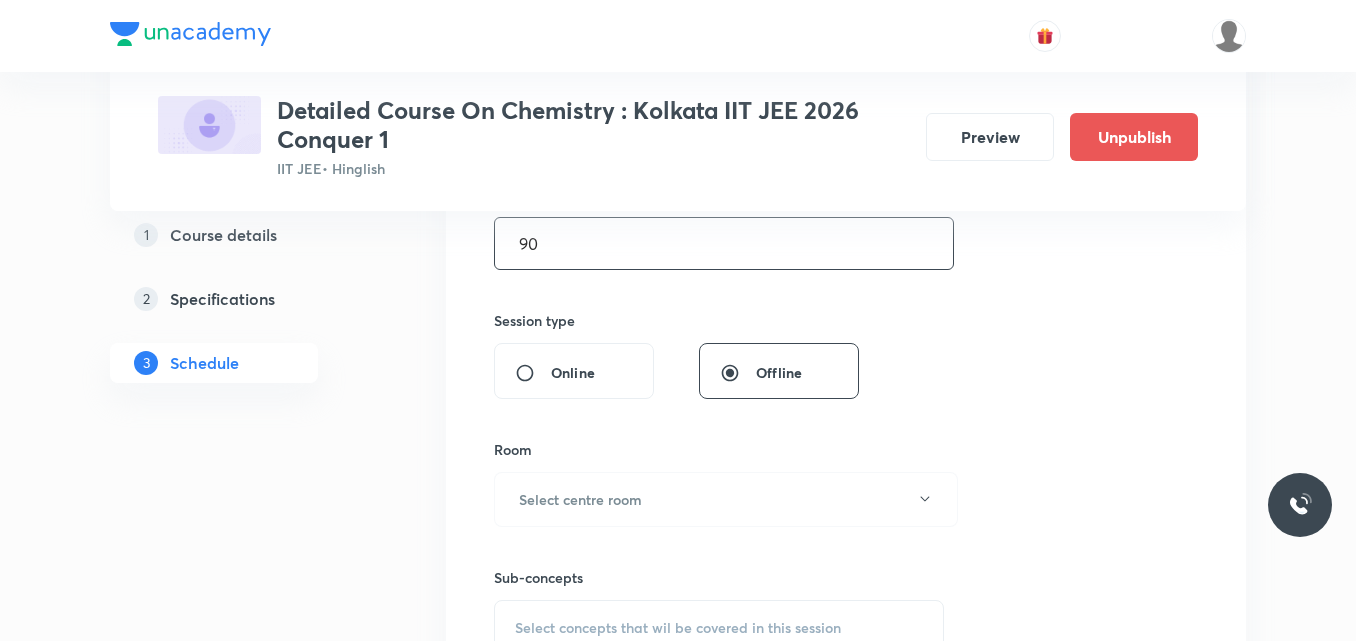 scroll, scrollTop: 689, scrollLeft: 0, axis: vertical 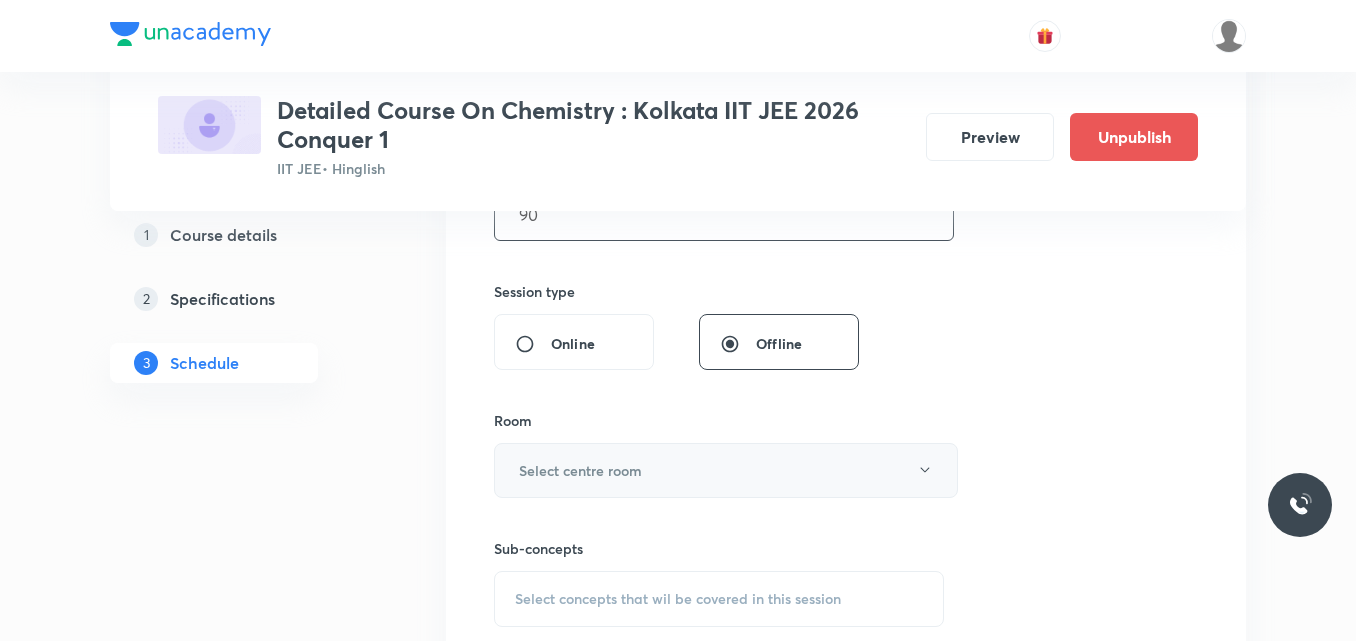 type on "90" 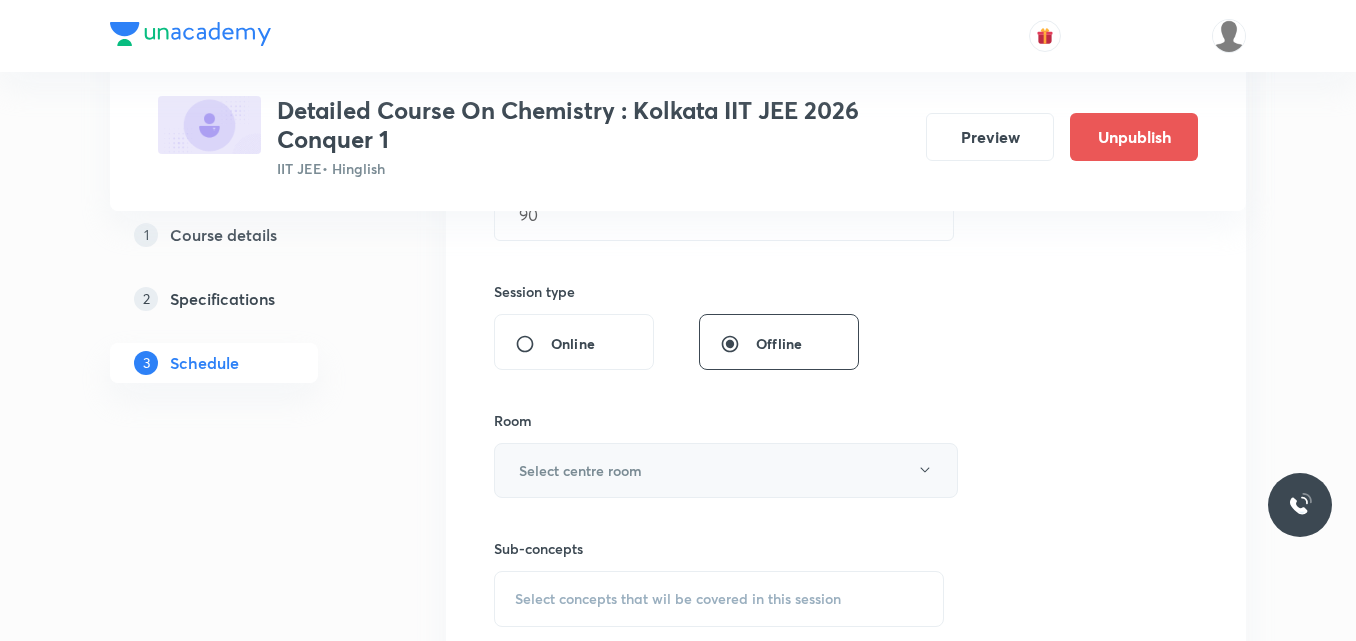 click on "Select centre room" at bounding box center [580, 470] 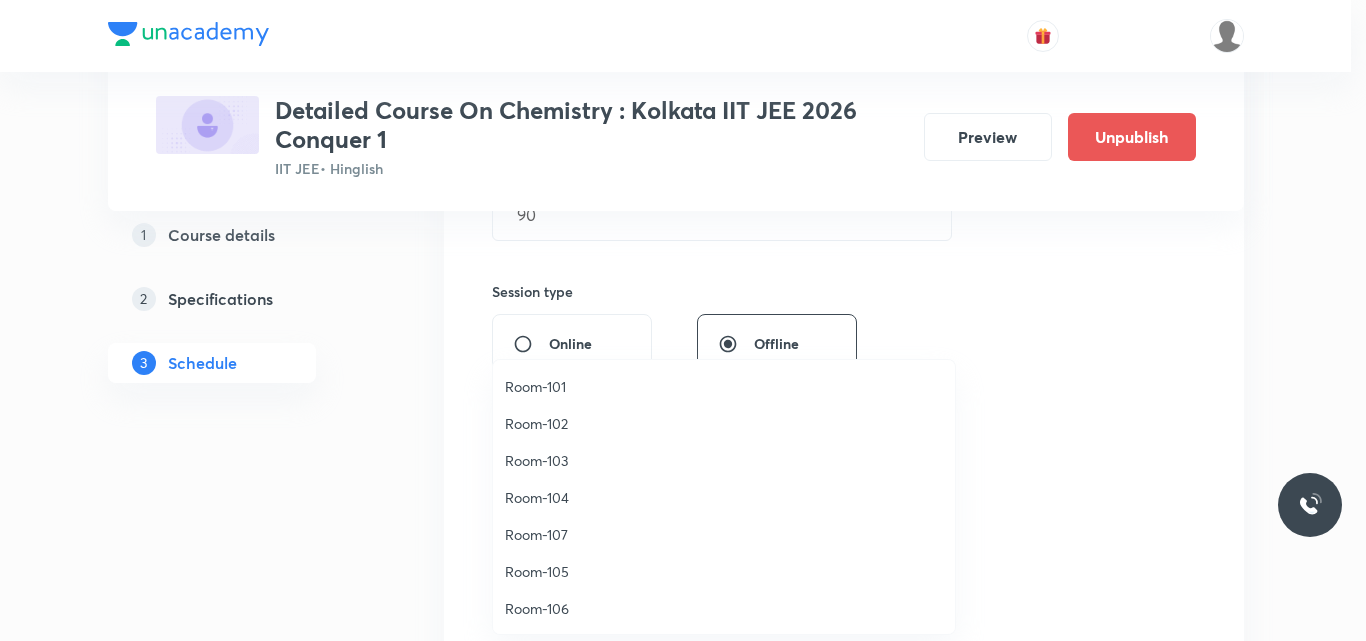 click on "Room-104" at bounding box center [724, 497] 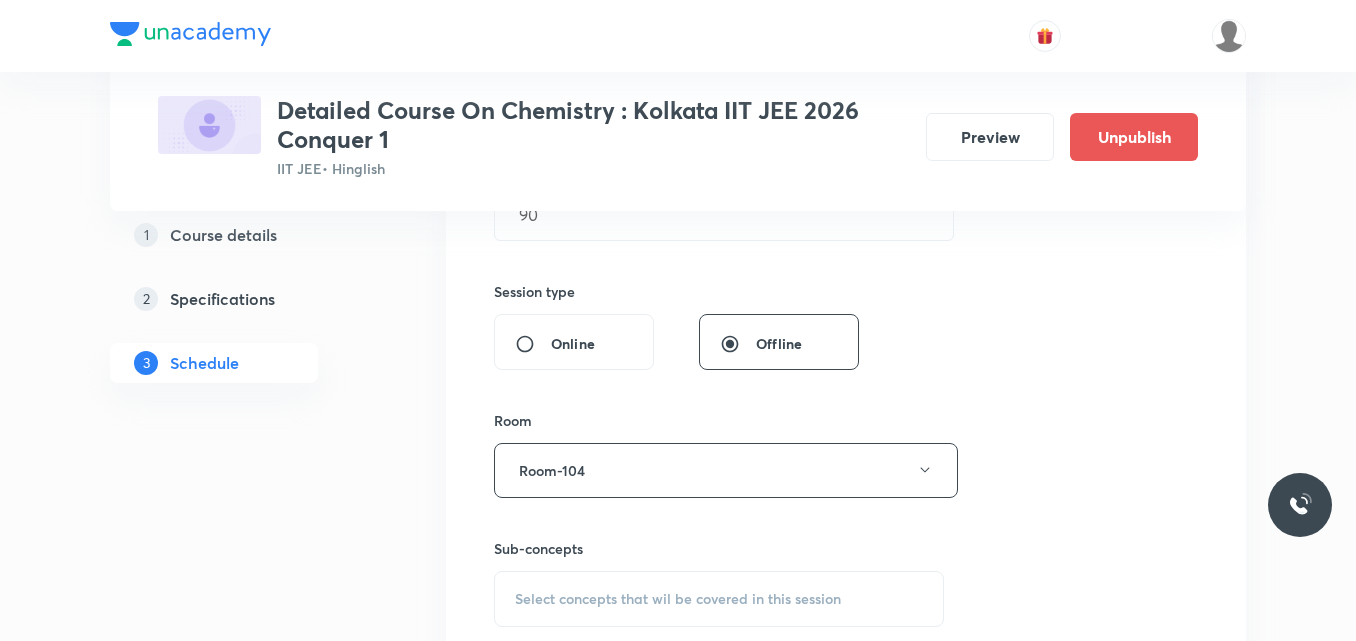 click on "Select concepts that wil be covered in this session" at bounding box center (678, 599) 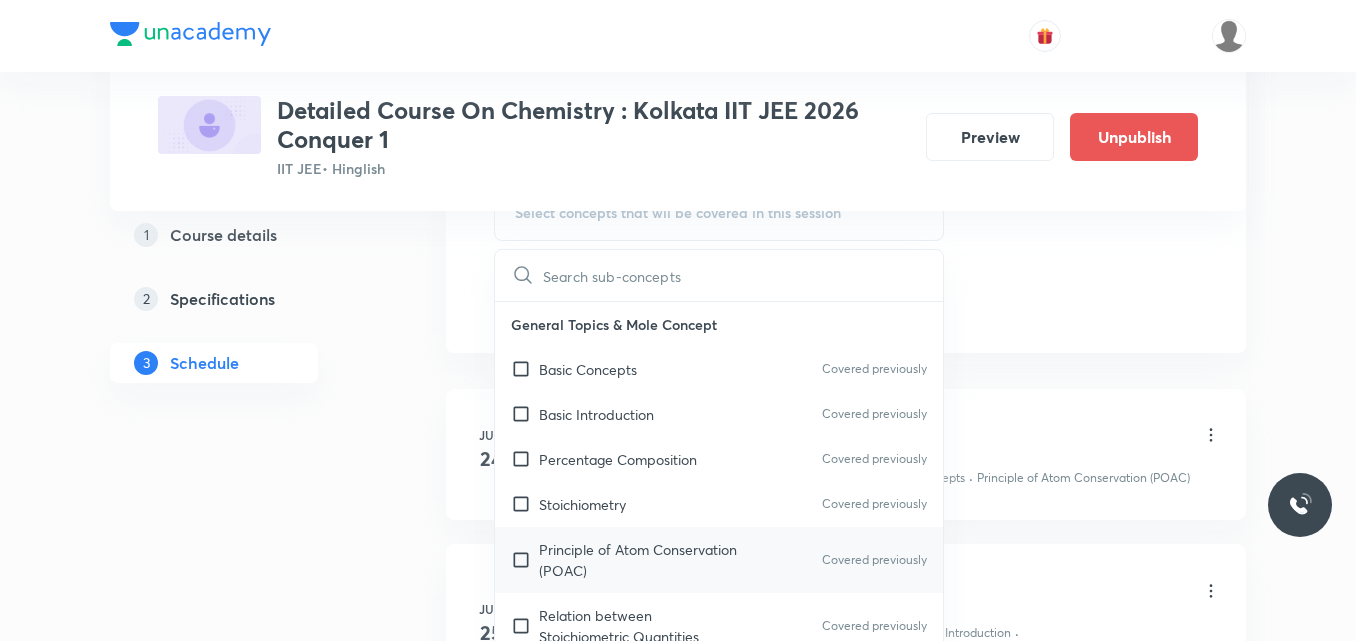 scroll, scrollTop: 1076, scrollLeft: 0, axis: vertical 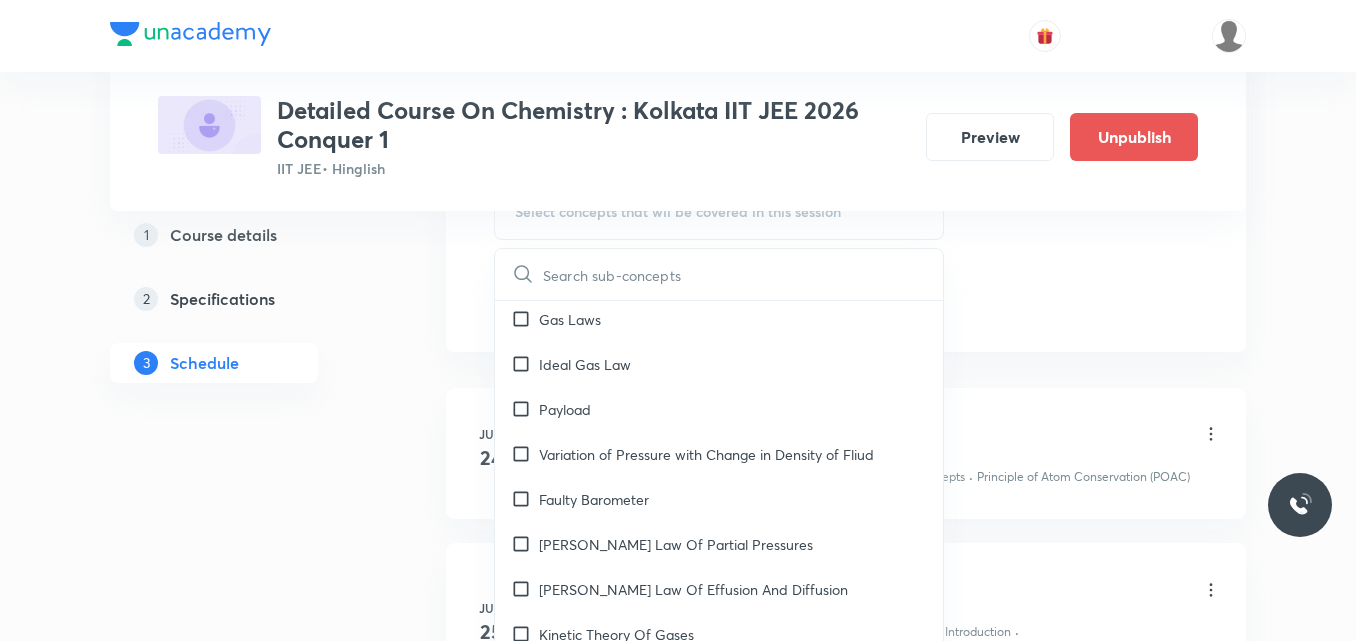 click on "Graham’s Law Of Effusion And Diffusion" at bounding box center (719, 589) 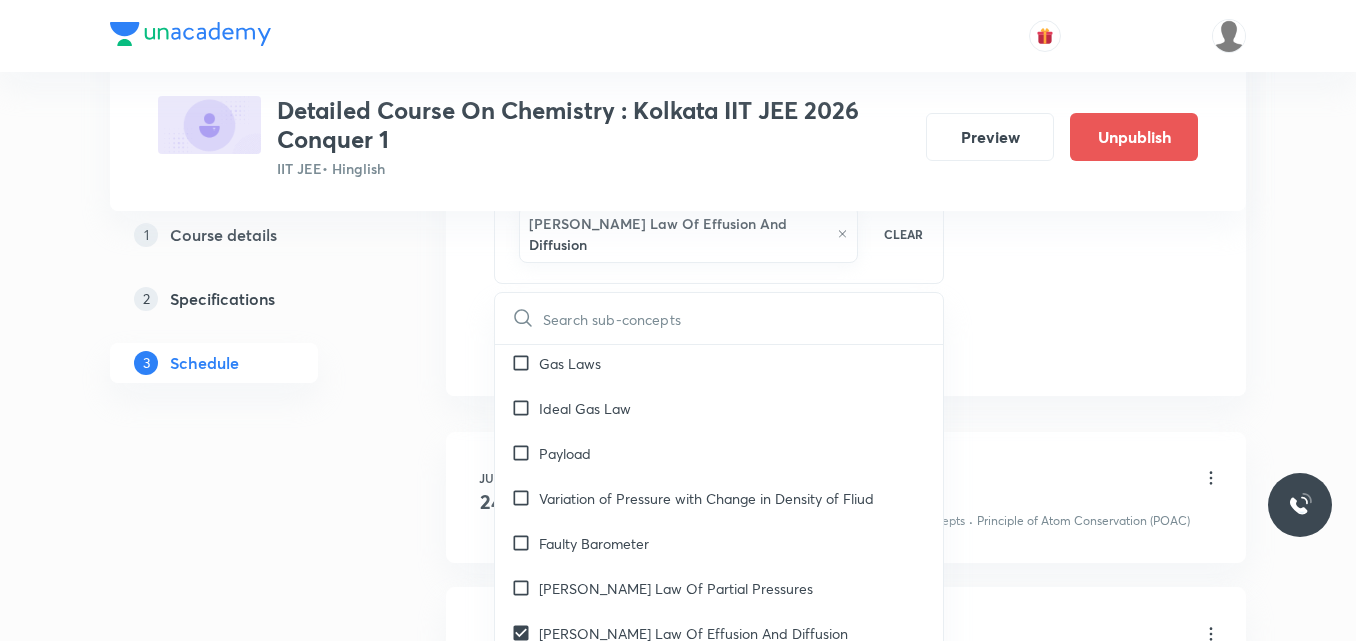 click on "[PERSON_NAME] Law Of Partial Pressures" at bounding box center [676, 588] 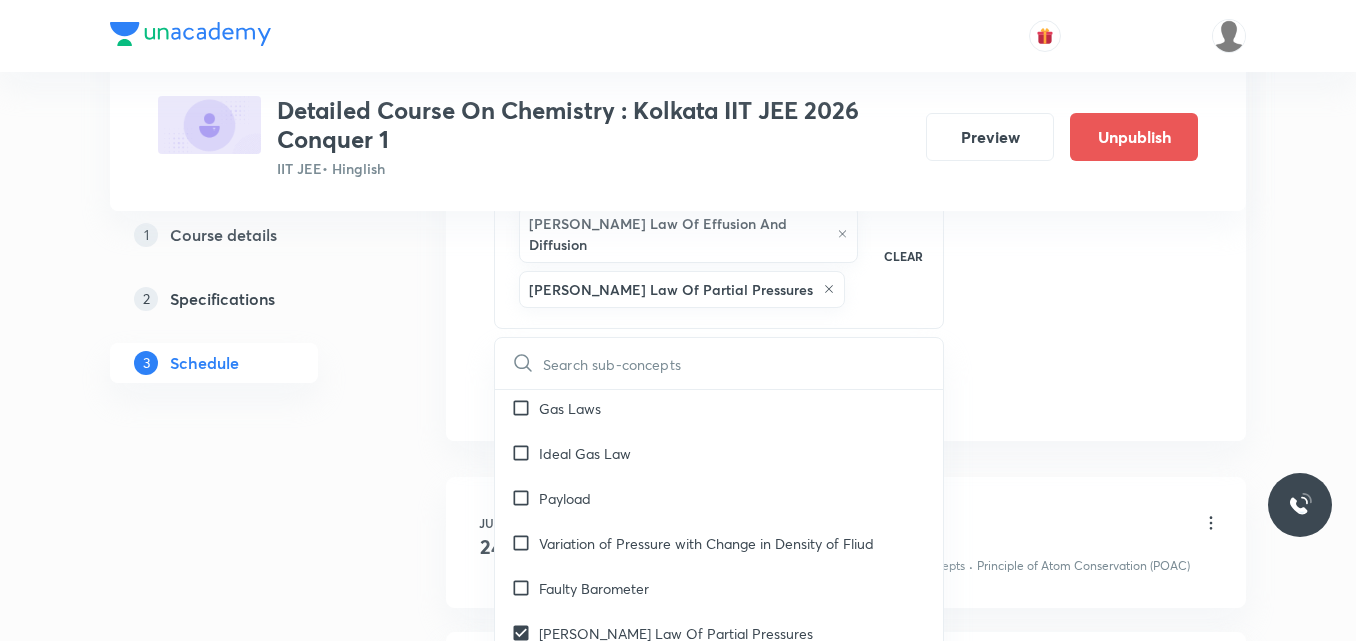 scroll, scrollTop: 2979, scrollLeft: 0, axis: vertical 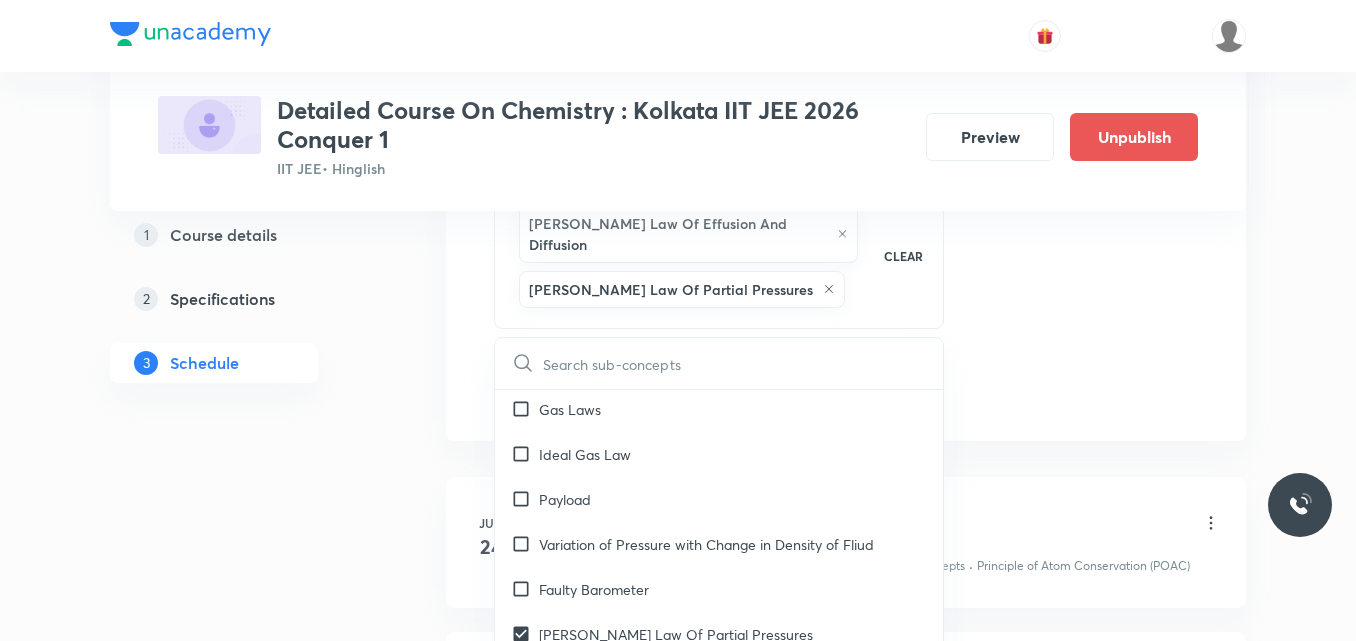 click on "Faulty Barometer" at bounding box center (594, 589) 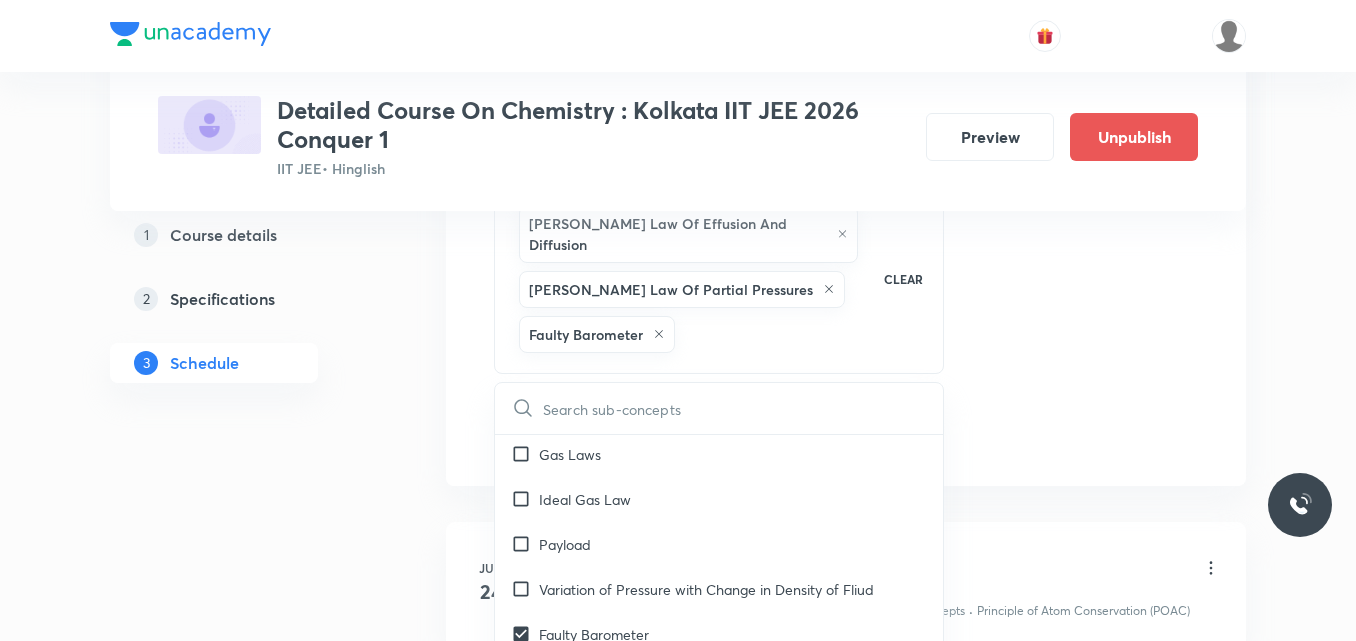 click on "Variation of Pressure with Change in Density of Fliud" at bounding box center (706, 589) 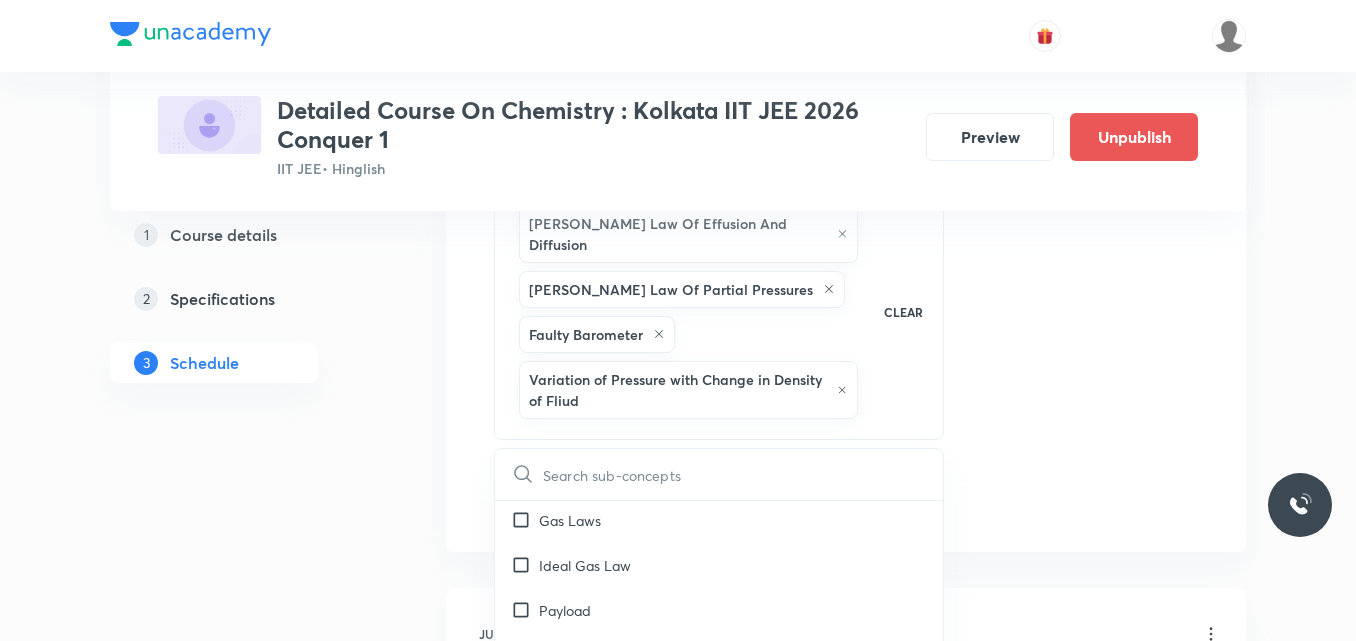 click on "Payload" at bounding box center [719, 610] 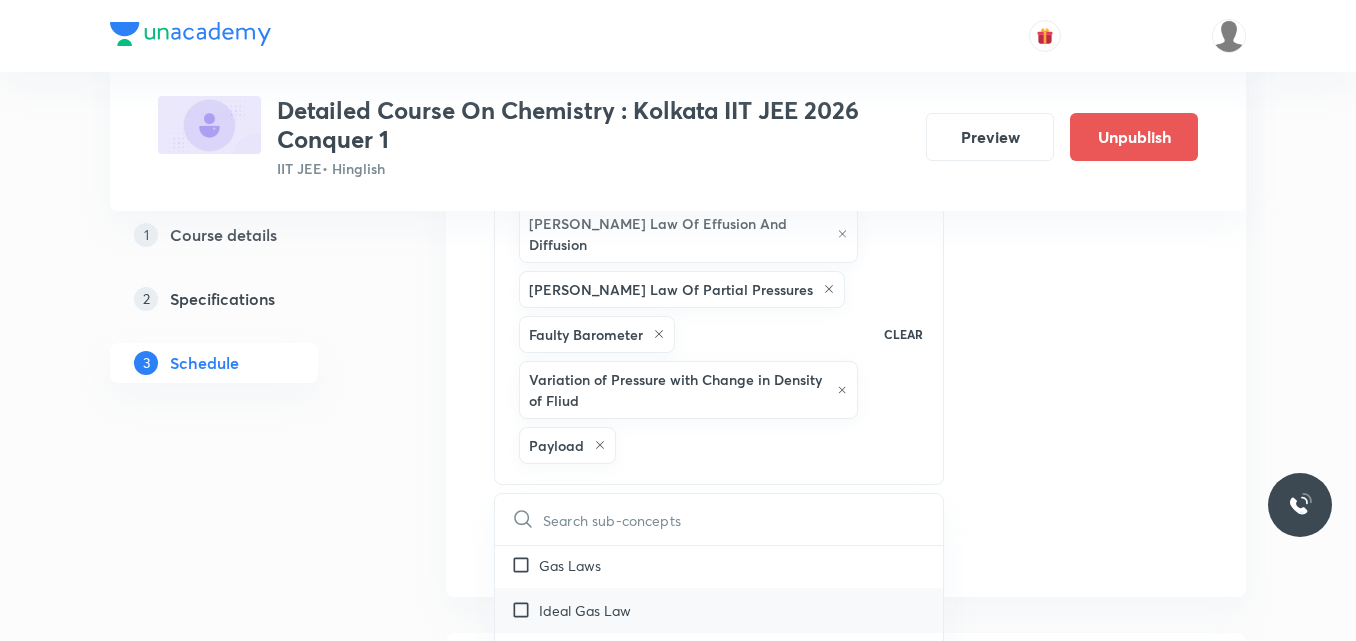 click on "Ideal Gas Law" at bounding box center (585, 610) 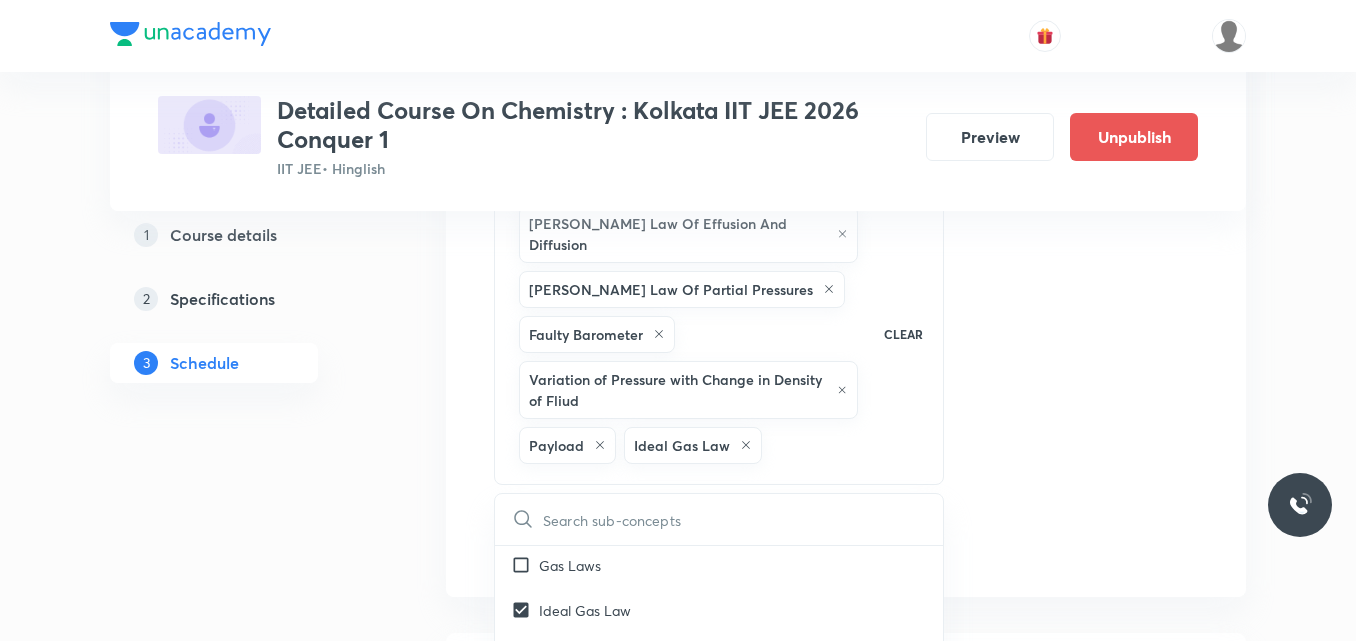 click on "Session  16 Live class Session title 27/99 Session on Chemical Bonding ​ Schedule for Jul 15, 2025, 1:40 PM ​ Duration (in minutes) 90 ​   Session type Online Offline Room Room-104 Sub-concepts Graham’s Law Of Effusion And Diffusion Dalton’s Law Of Partial Pressures Faulty Barometer Variation of Pressure with Change in Density of Fliud Payload Ideal Gas Law CLEAR ​ General Topics & Mole Concept Basic Concepts Covered previously Basic Introduction Covered previously Percentage Composition Covered previously Stoichiometry Covered previously Principle of Atom Conservation (POAC) Covered previously Relation between Stoichiometric Quantities Covered previously Application of Mole Concept: Gravimetric Analysis Covered previously Different Laws Covered previously Formula and Composition Covered previously Concentration Terms Covered previously Some basic concepts of Chemistry Covered previously Atomic Structure Discovery Of Electron Covered previously Some Prerequisites of Physics Covered previously Add" at bounding box center [846, -27] 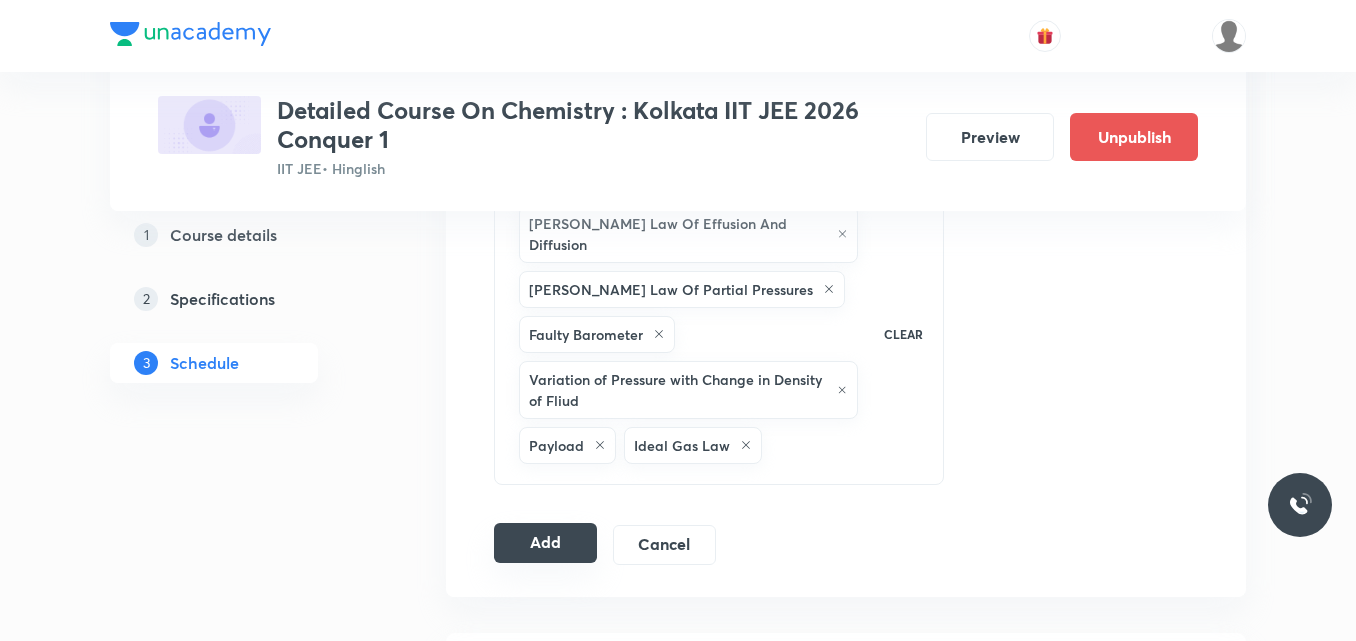 click on "Add" at bounding box center [545, 543] 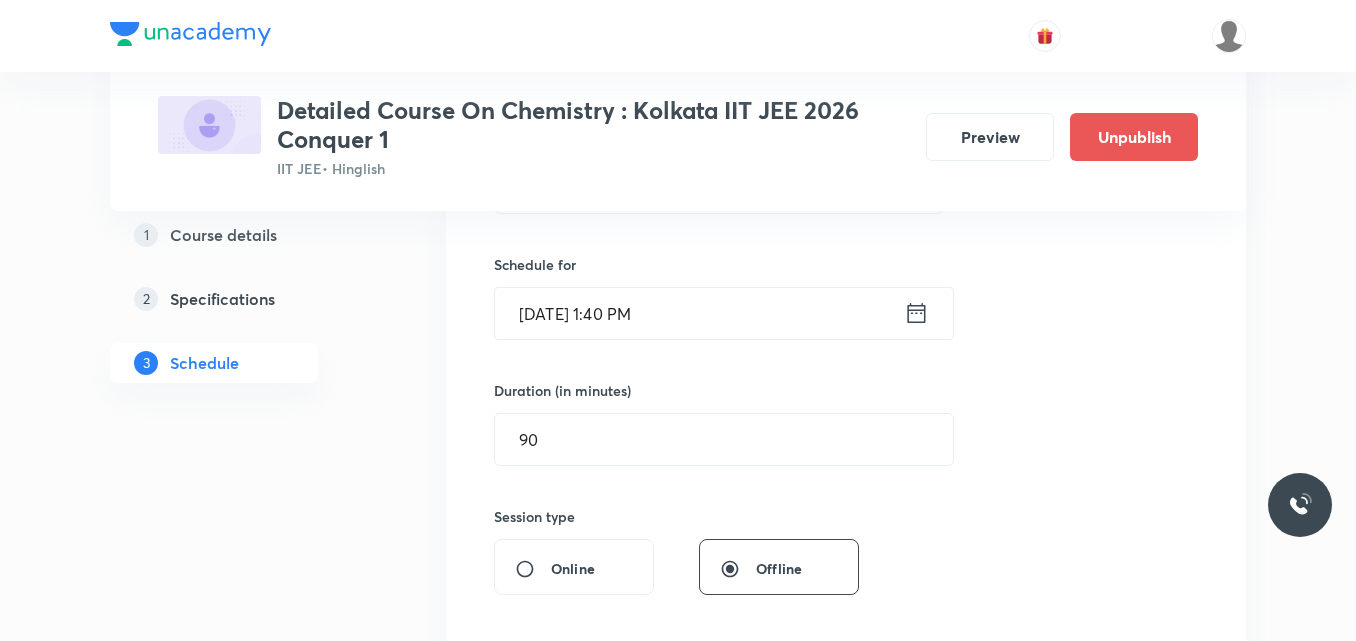 scroll, scrollTop: 449, scrollLeft: 0, axis: vertical 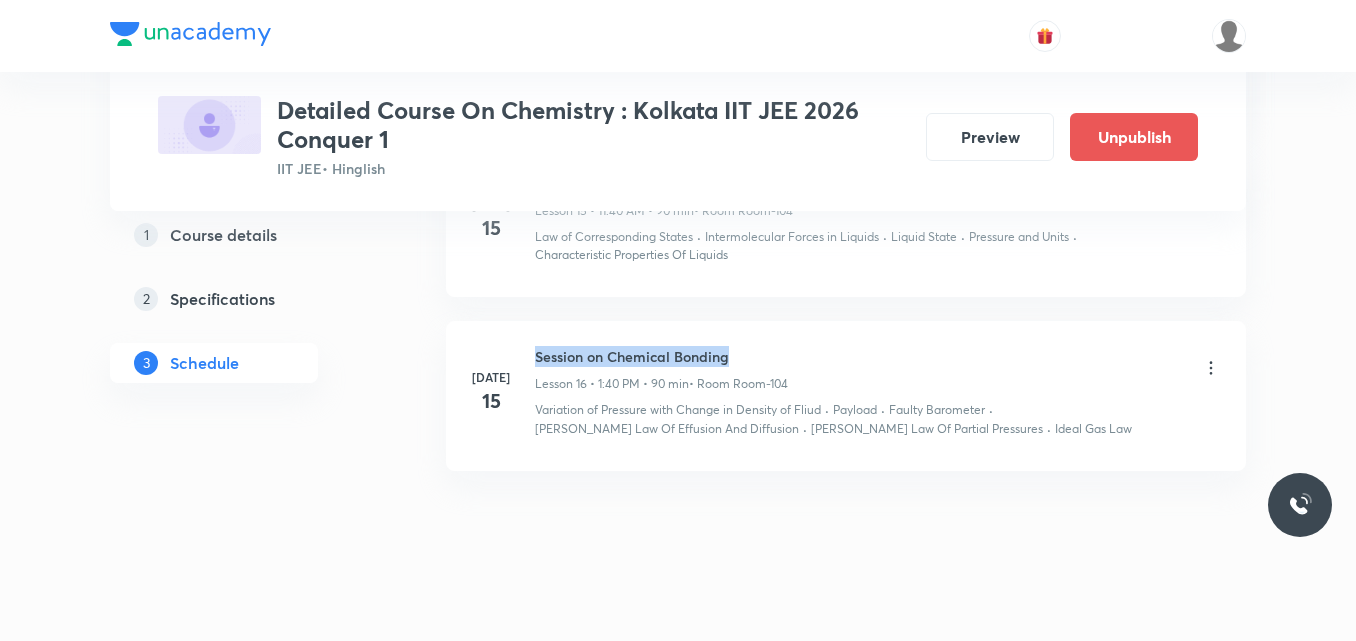 drag, startPoint x: 537, startPoint y: 336, endPoint x: 736, endPoint y: 316, distance: 200.0025 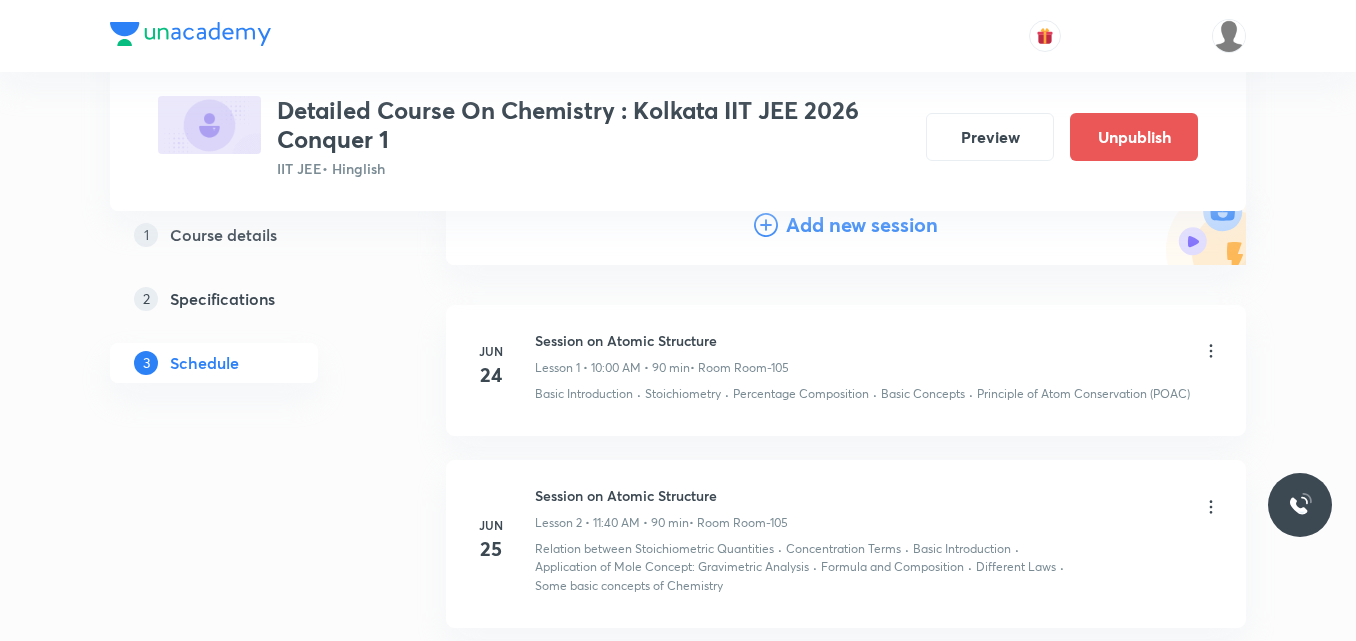 scroll, scrollTop: 0, scrollLeft: 0, axis: both 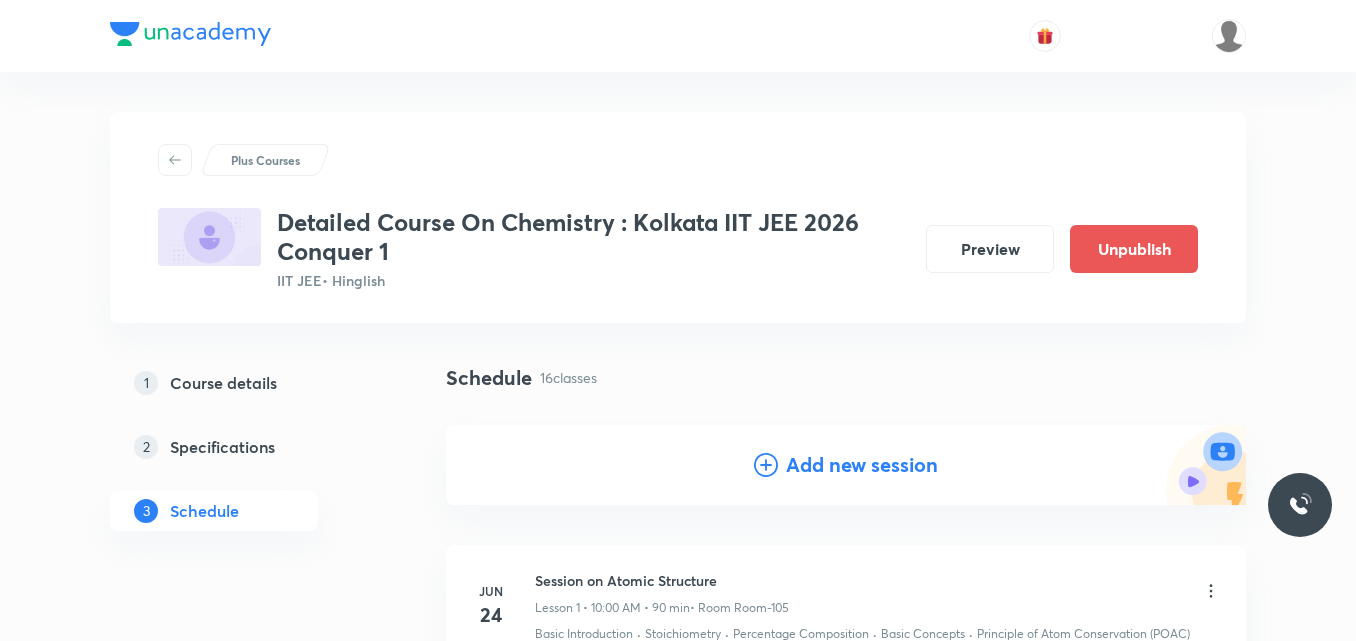 click 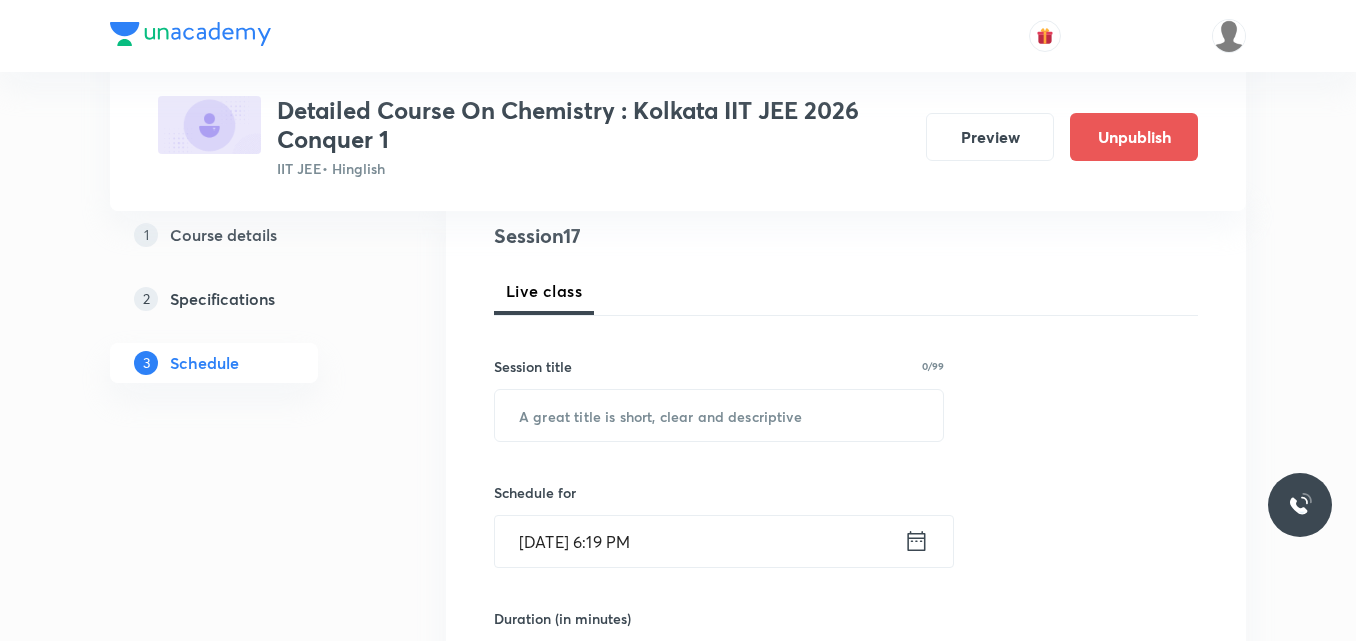 scroll, scrollTop: 240, scrollLeft: 0, axis: vertical 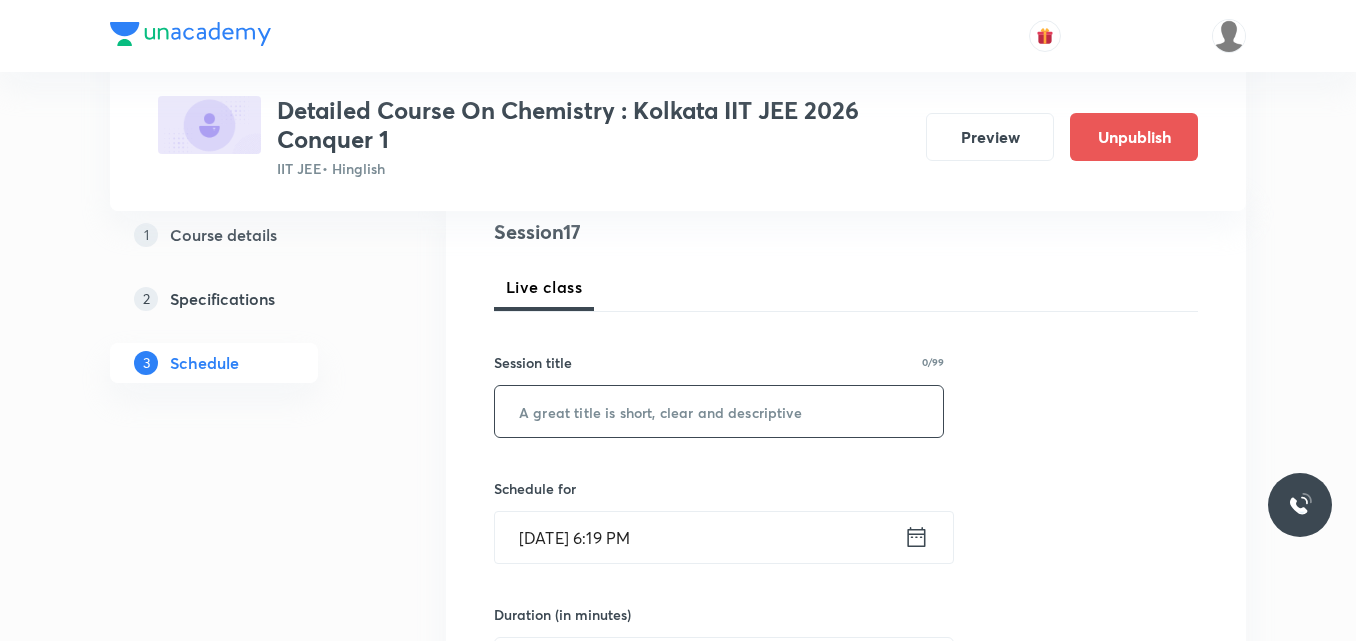 click at bounding box center [719, 411] 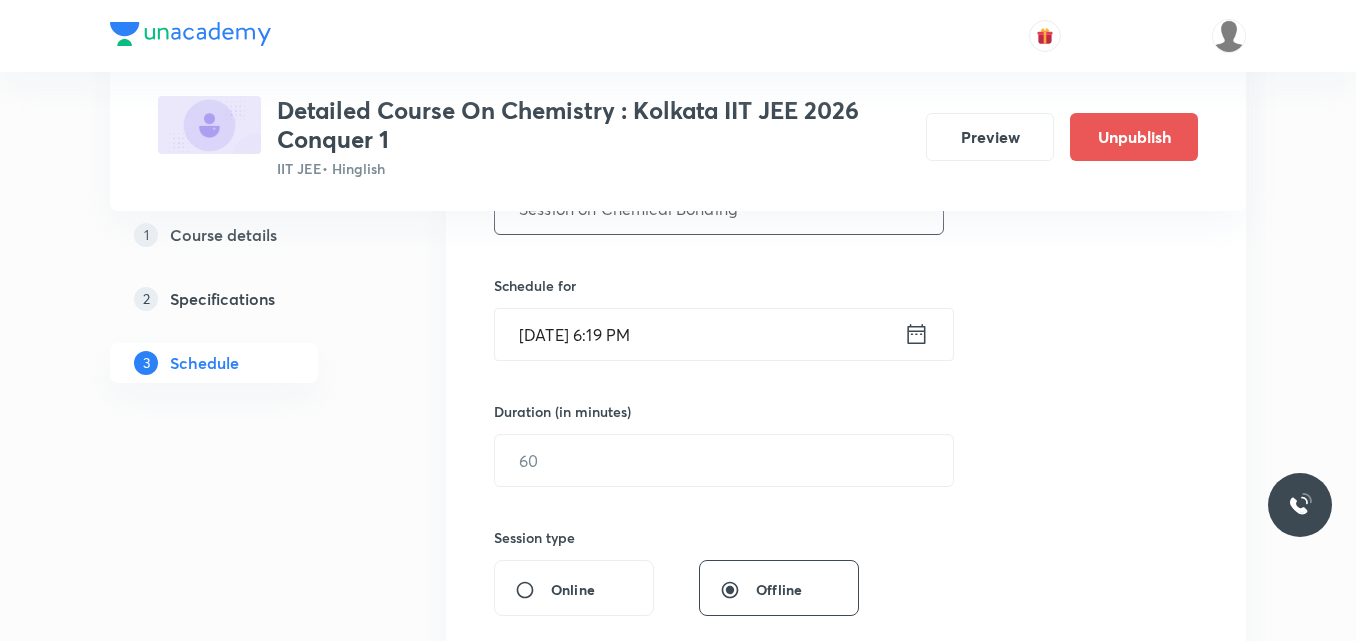 scroll, scrollTop: 444, scrollLeft: 0, axis: vertical 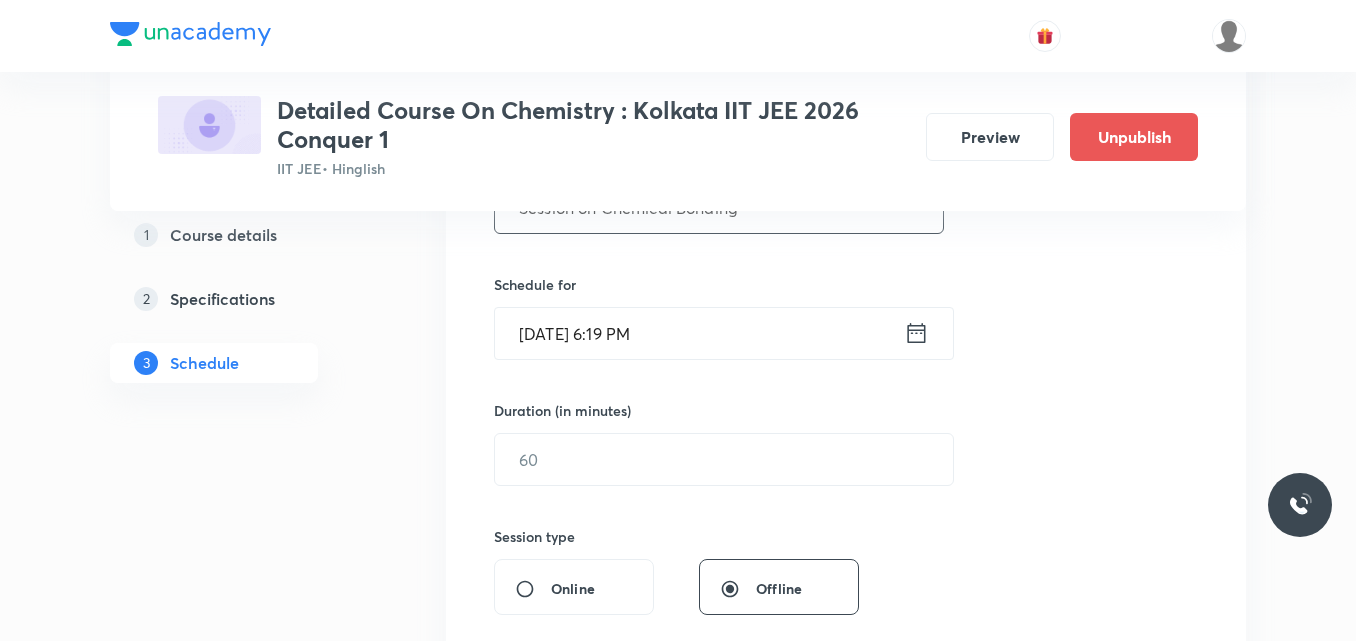 type on "Session on Chemical Bonding" 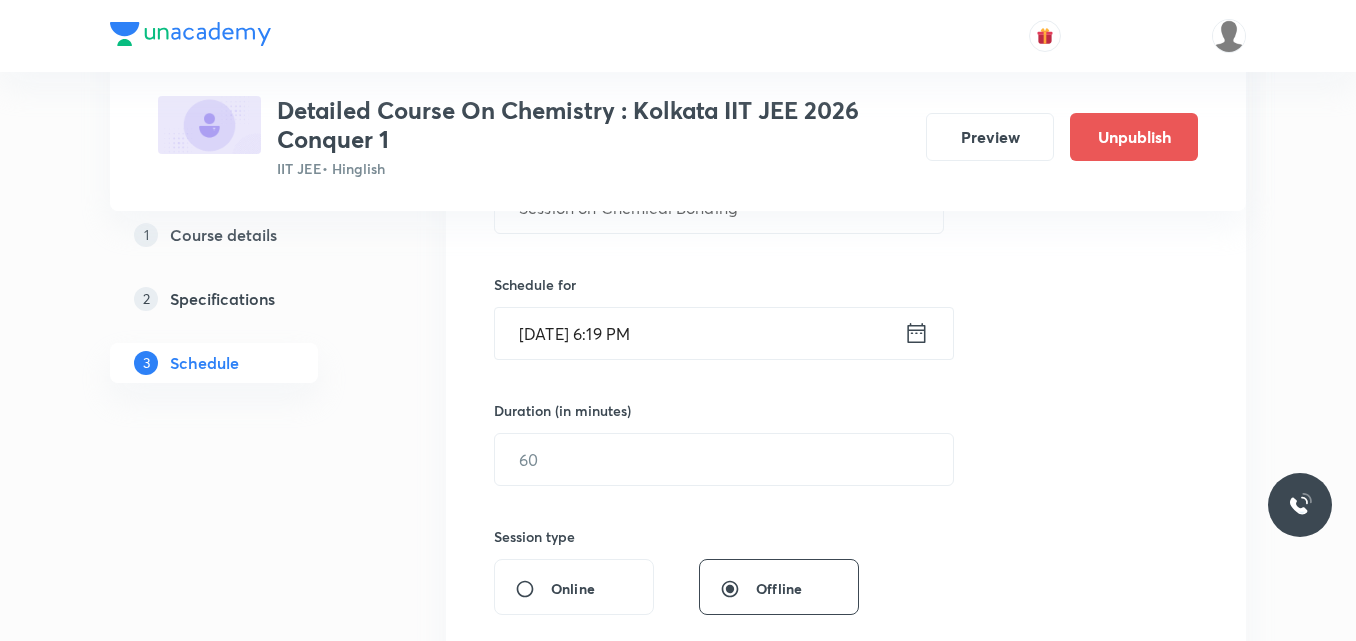 click 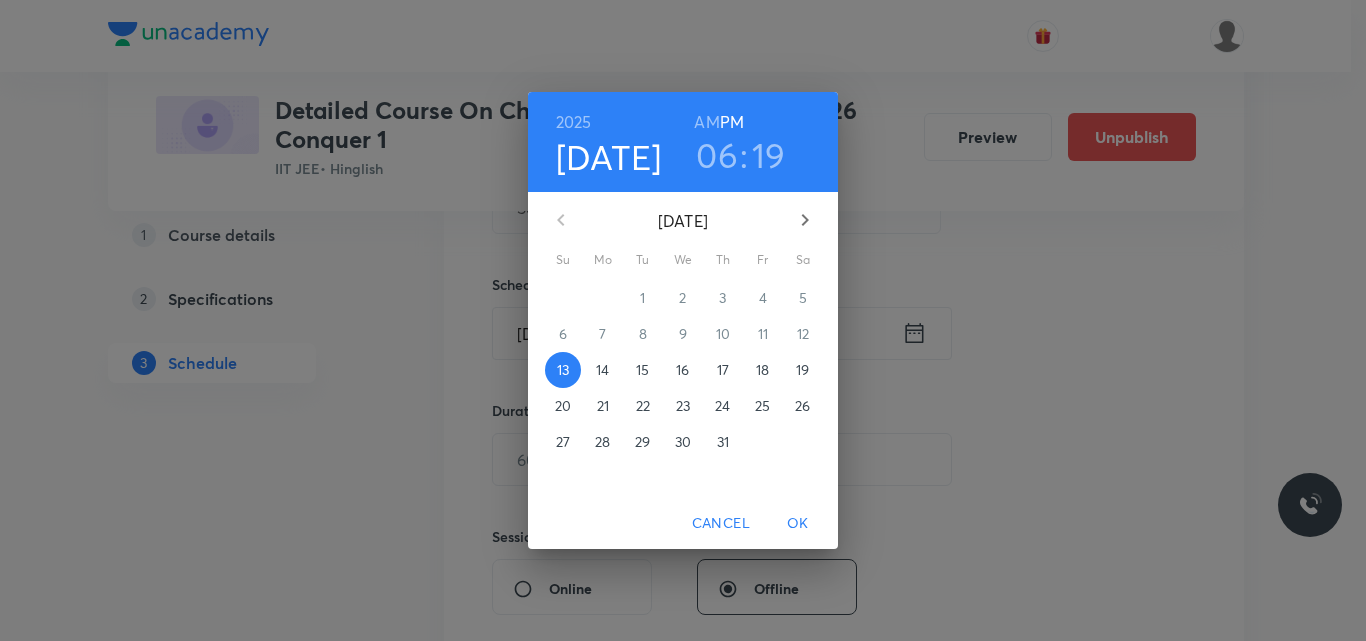 click on "16" at bounding box center [682, 370] 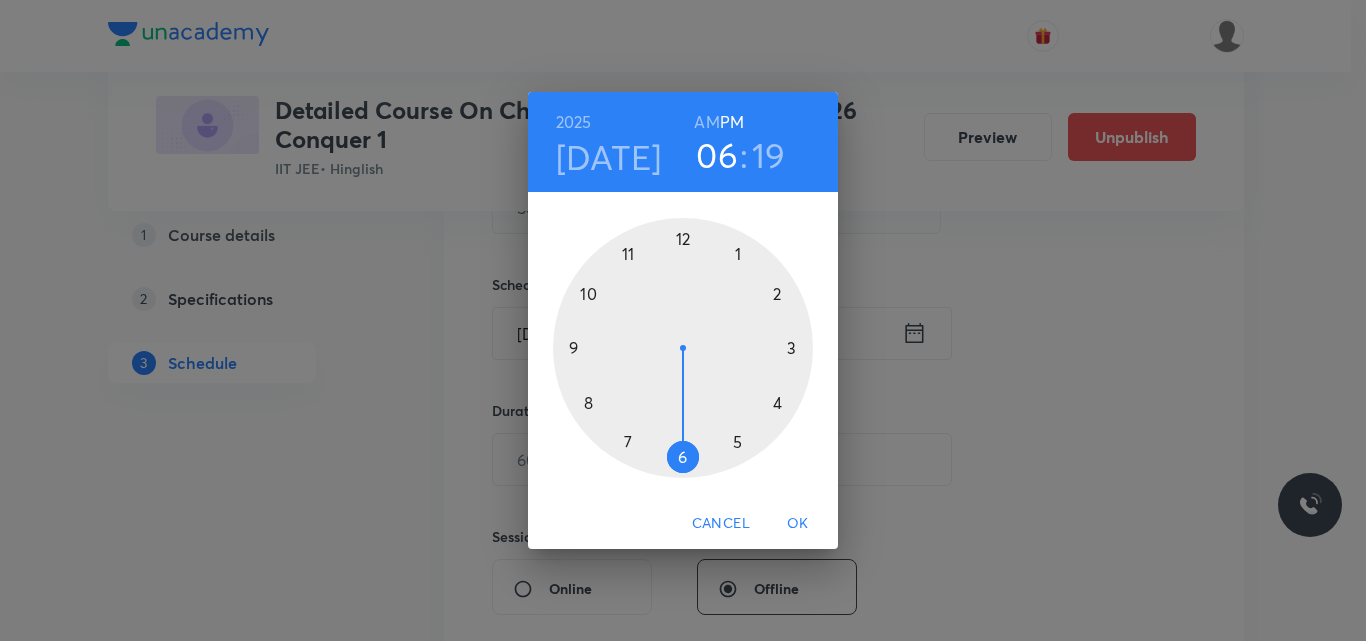 click on "AM" at bounding box center (706, 122) 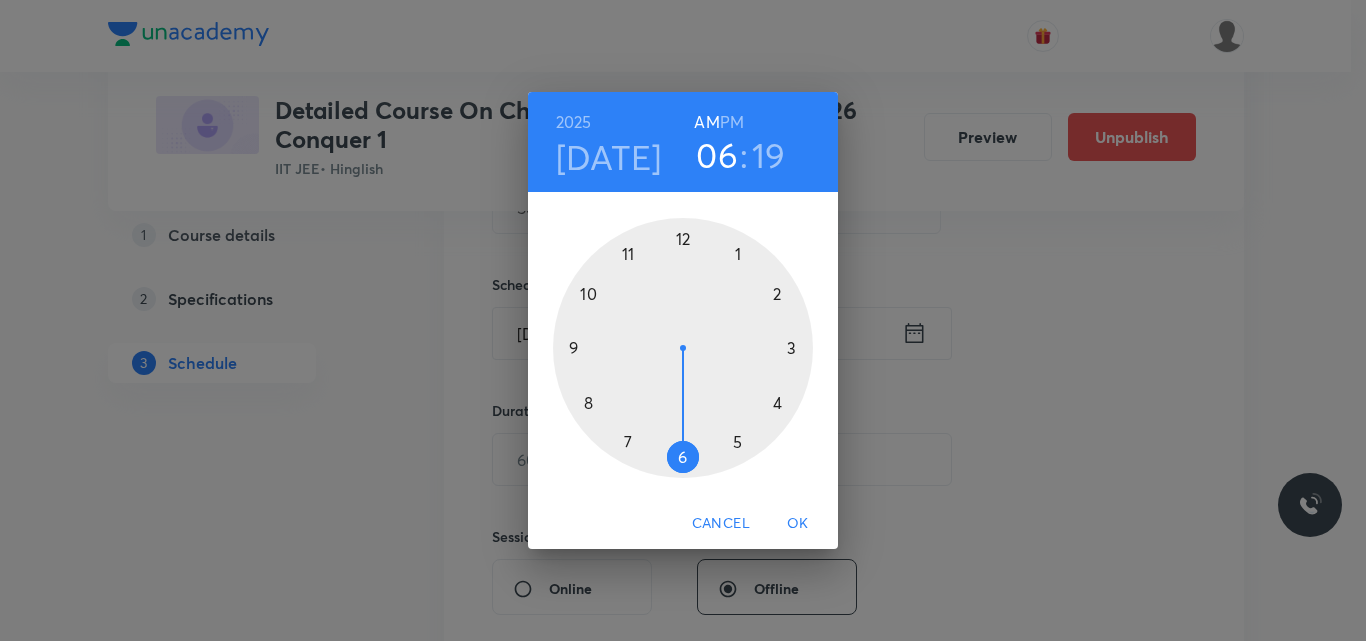 click at bounding box center (683, 348) 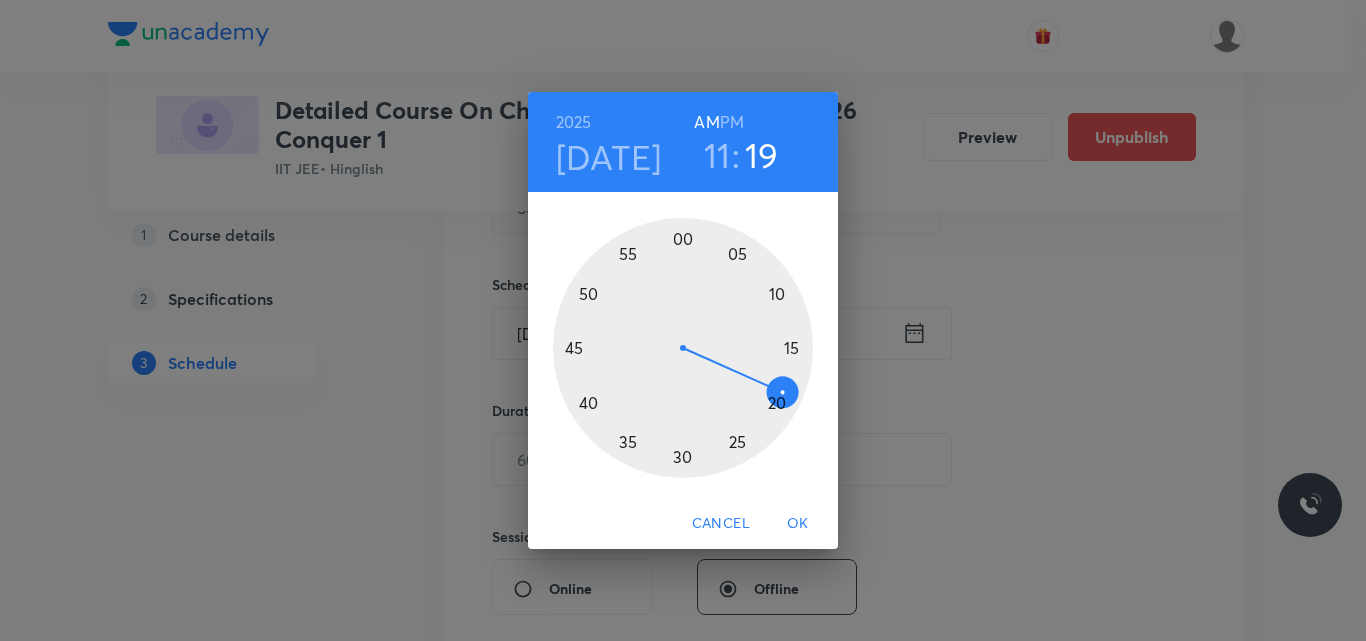 click at bounding box center [683, 348] 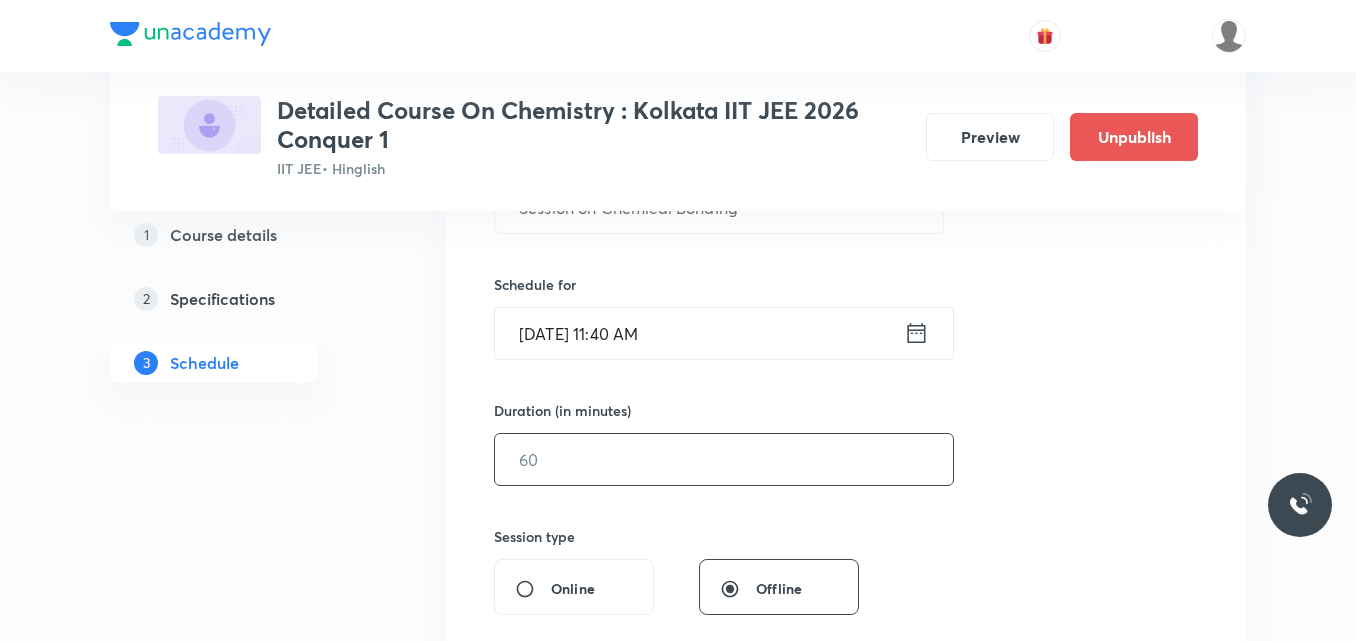 click at bounding box center (724, 459) 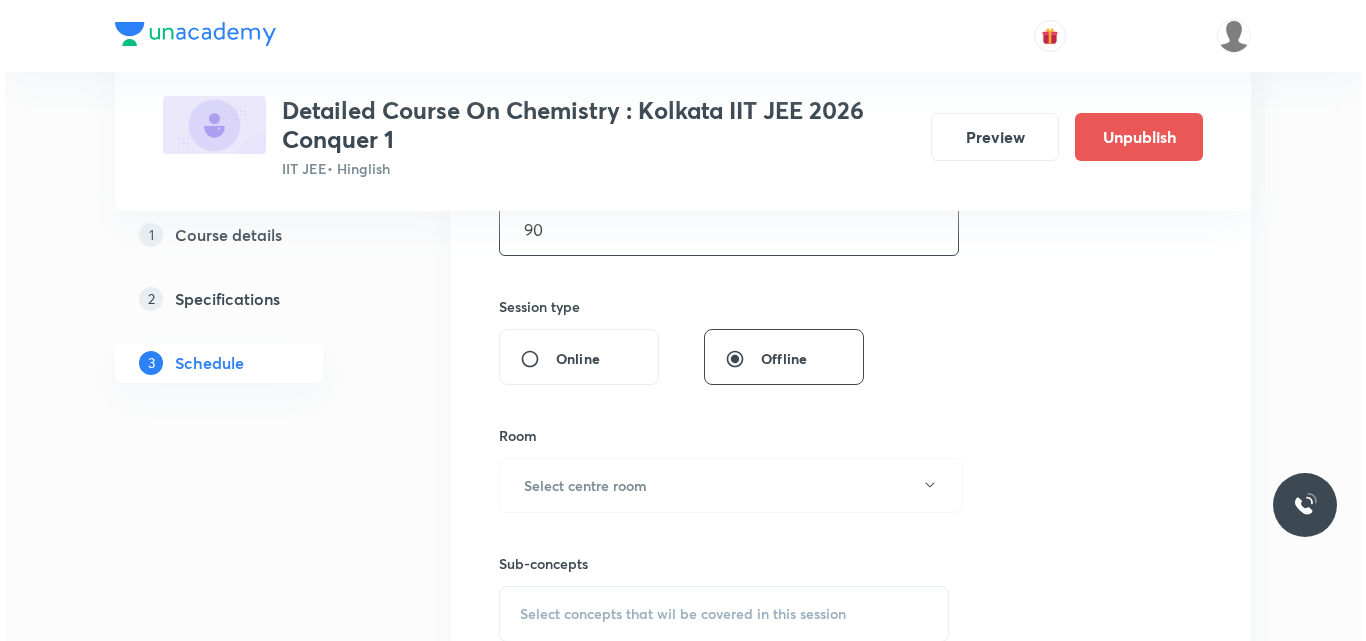 scroll, scrollTop: 684, scrollLeft: 0, axis: vertical 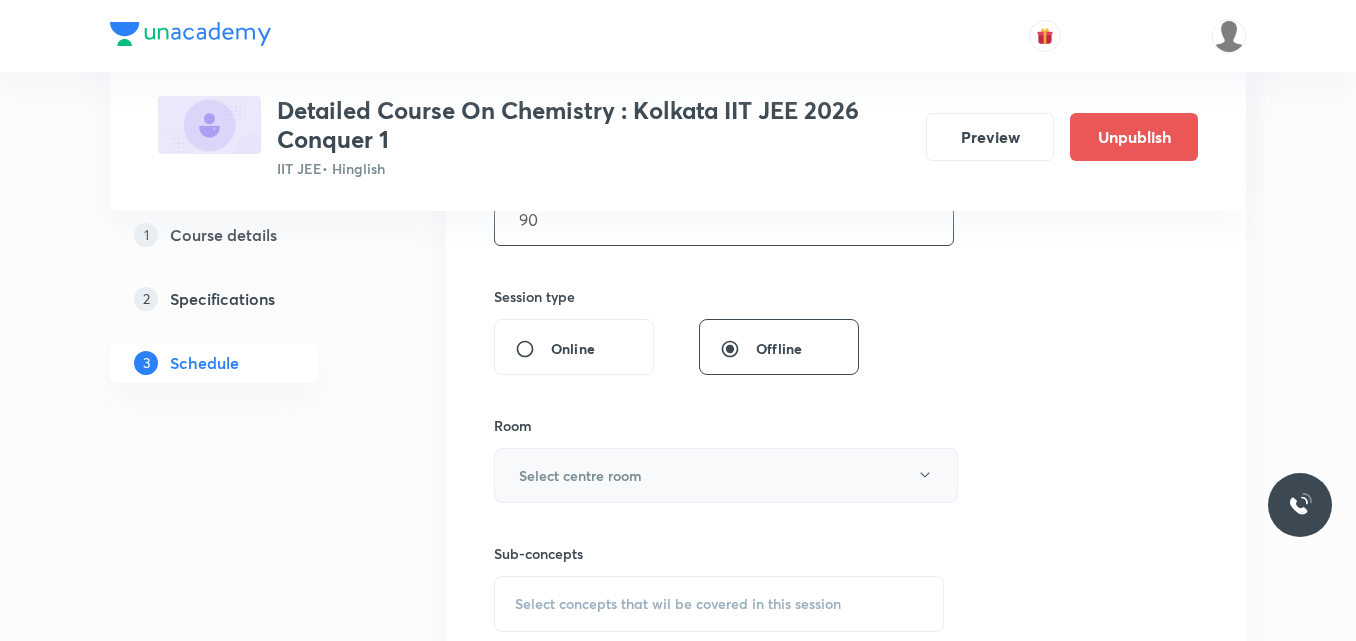 type on "90" 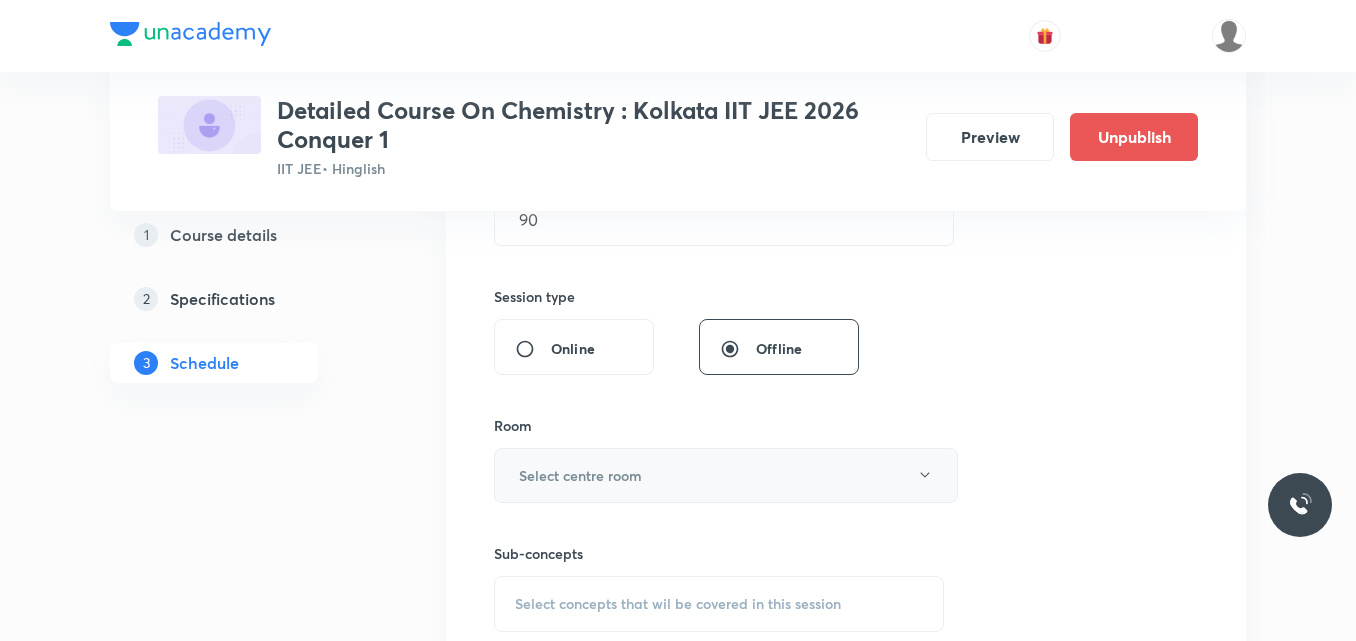 click on "Select centre room" at bounding box center [580, 475] 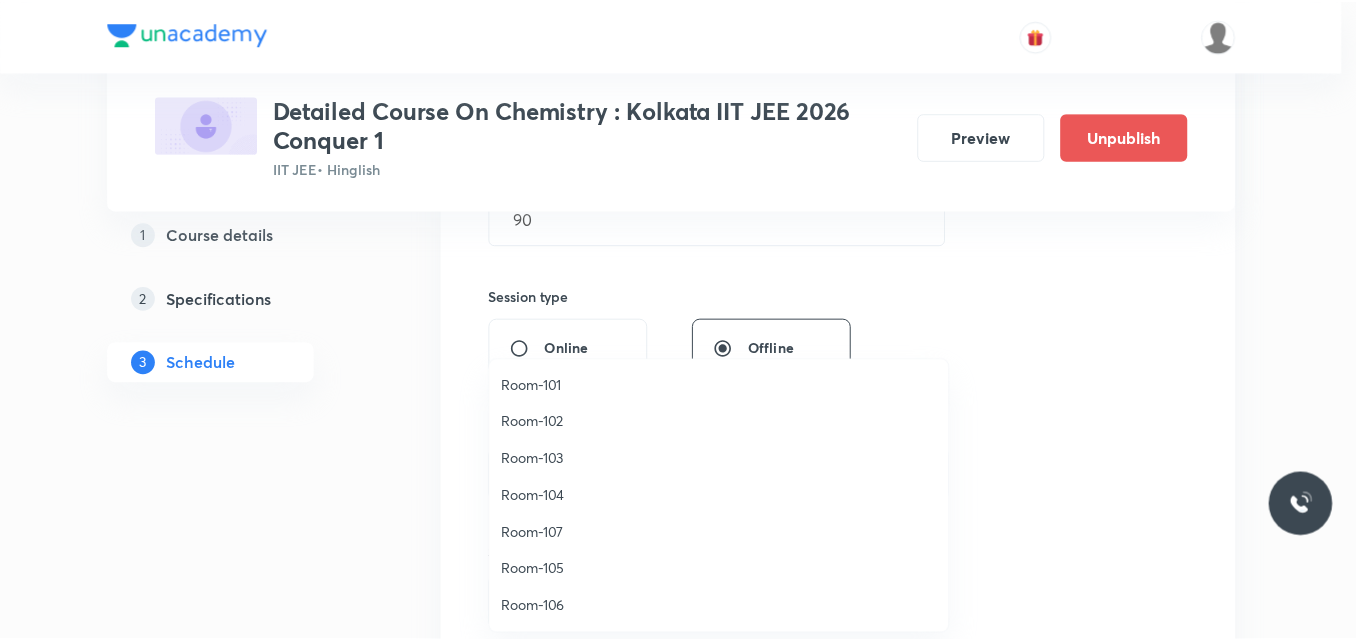 scroll, scrollTop: 0, scrollLeft: 0, axis: both 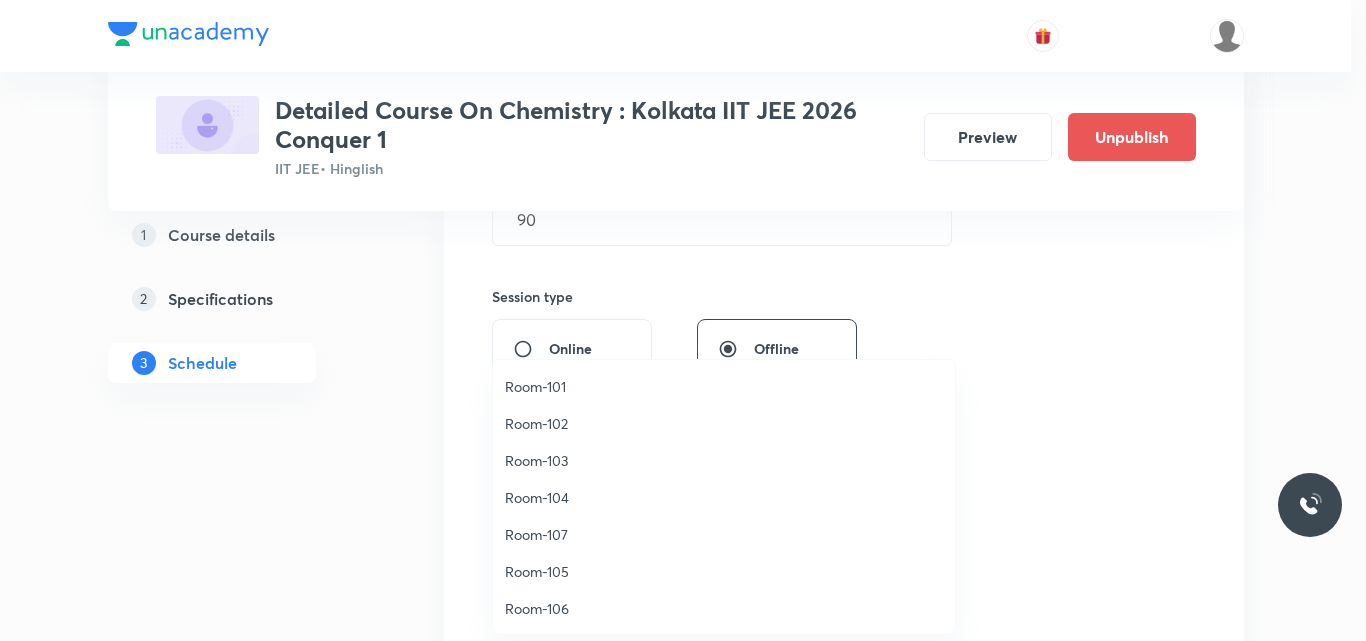 click on "Room-104" at bounding box center [724, 497] 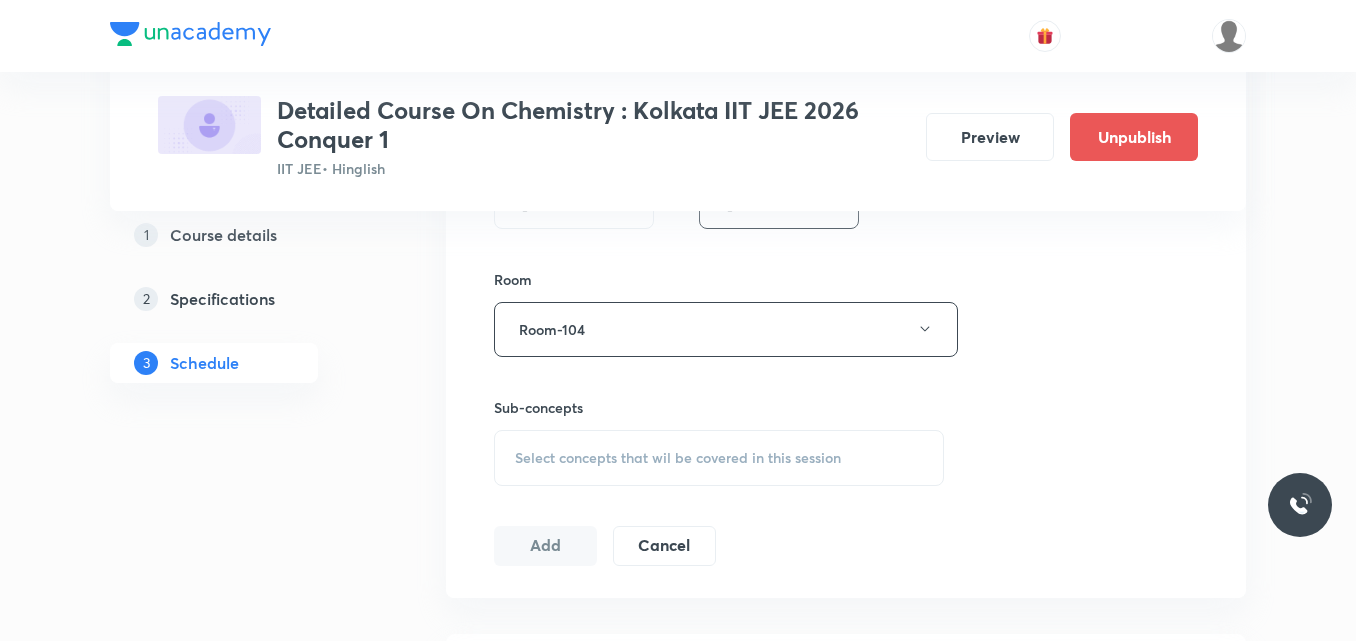 scroll, scrollTop: 832, scrollLeft: 0, axis: vertical 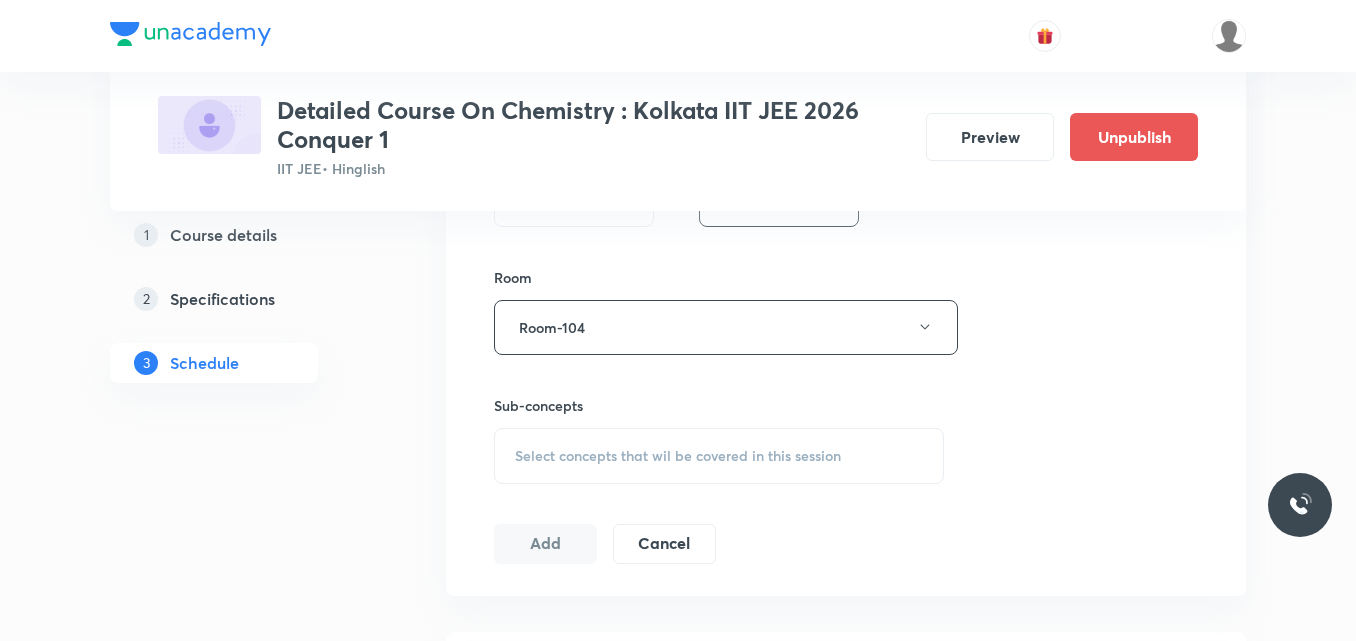 click on "Select concepts that wil be covered in this session" at bounding box center (678, 456) 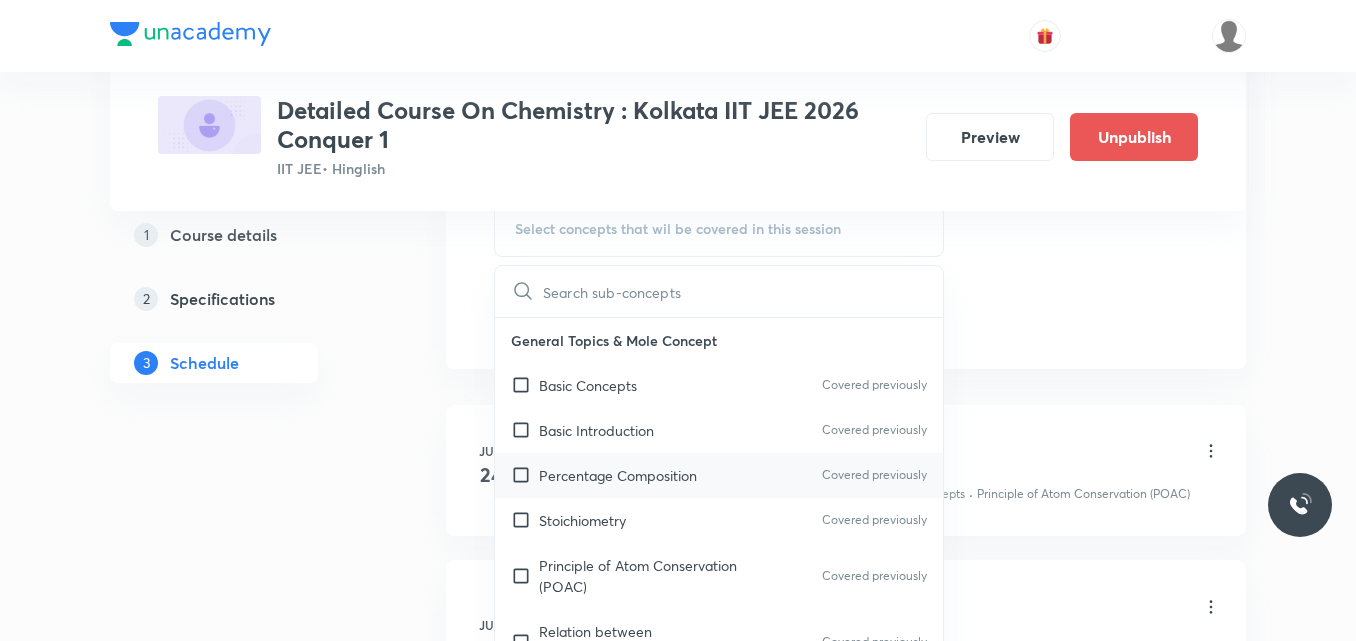 scroll, scrollTop: 1064, scrollLeft: 0, axis: vertical 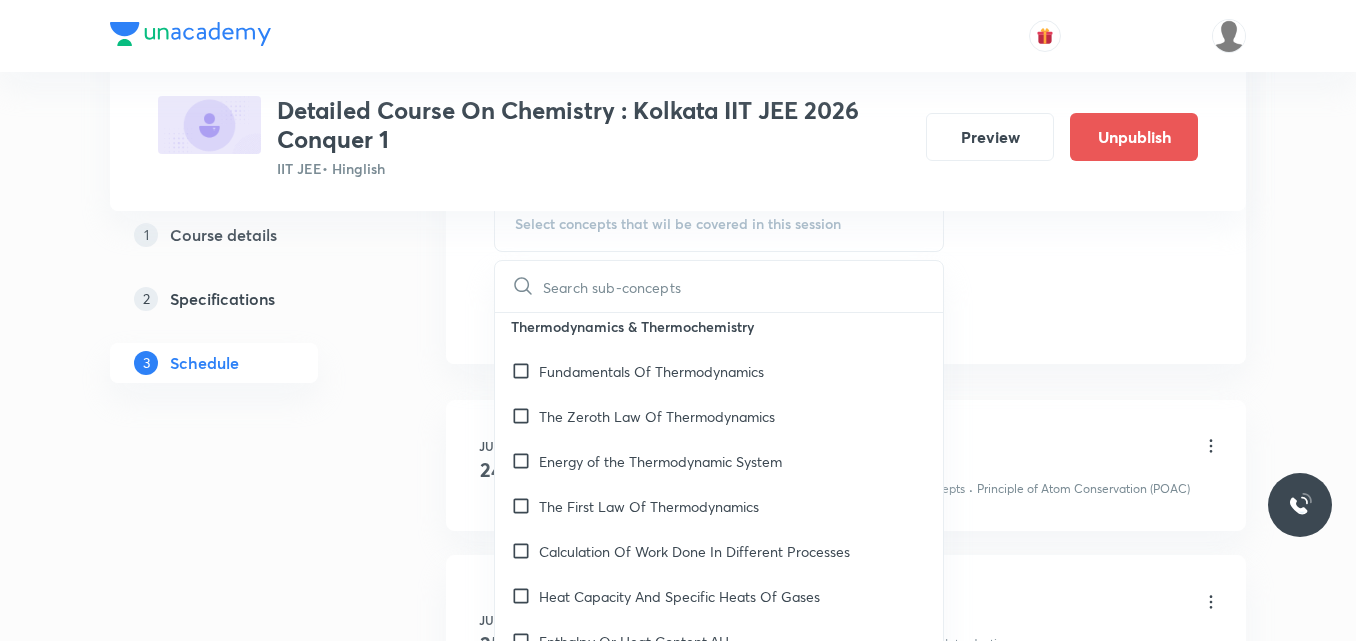 click on "The First Law Of Thermodynamics" at bounding box center (649, 506) 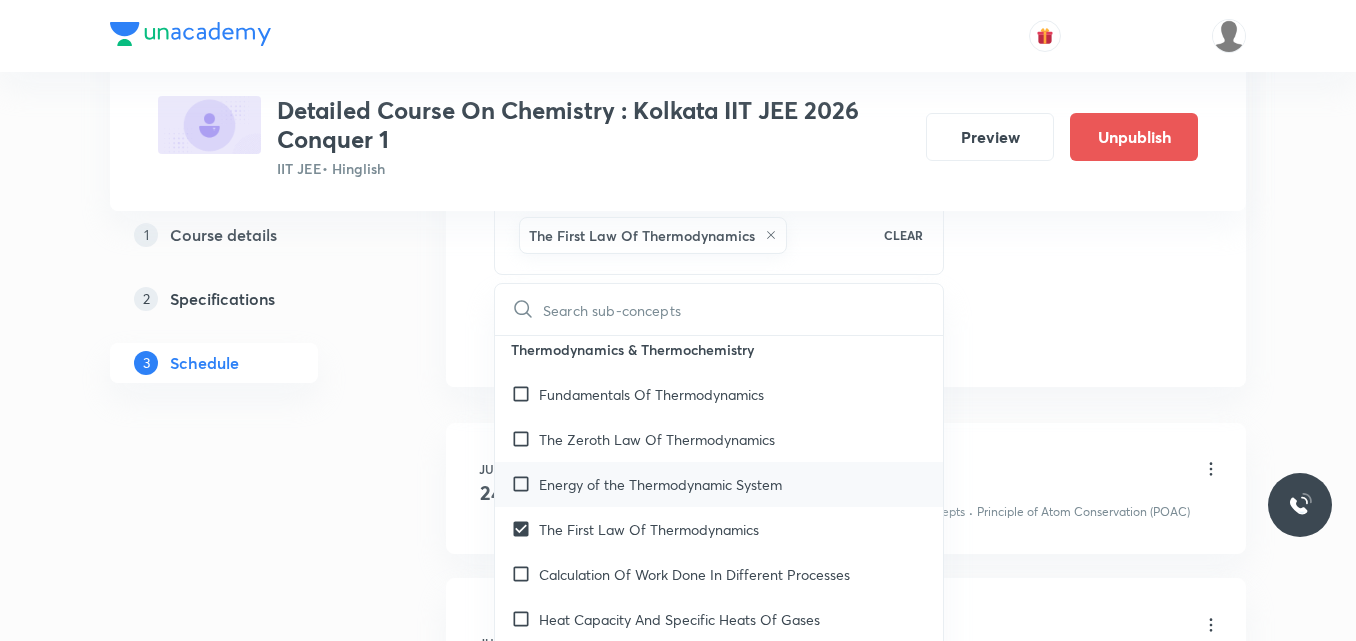 click on "Energy of the Thermodynamic System" at bounding box center [660, 484] 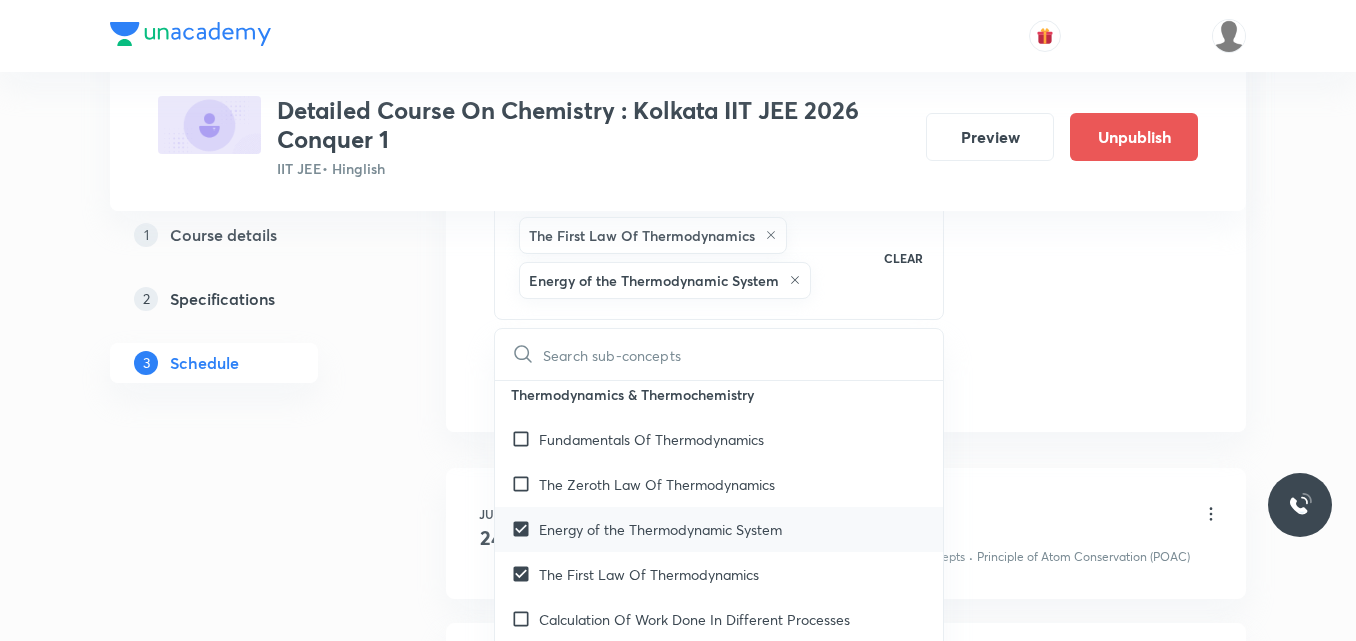click on "The Zeroth Law Of Thermodynamics" at bounding box center [657, 484] 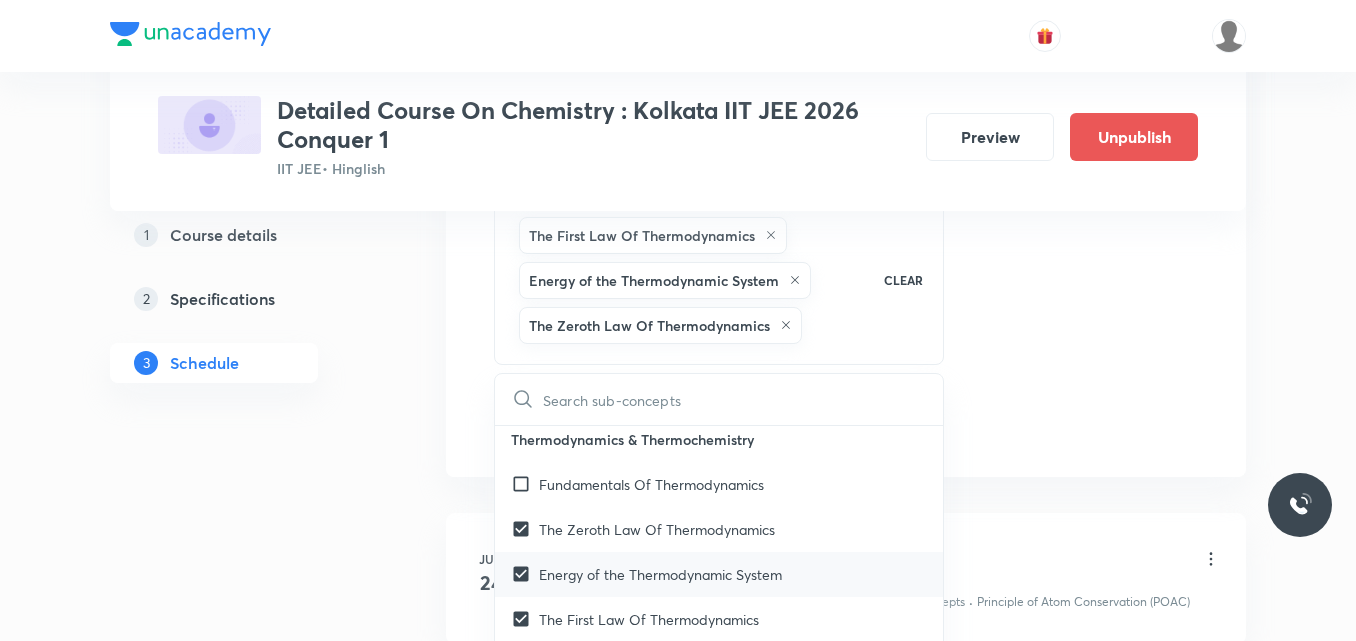 click on "Fundamentals Of Thermodynamics" at bounding box center [651, 484] 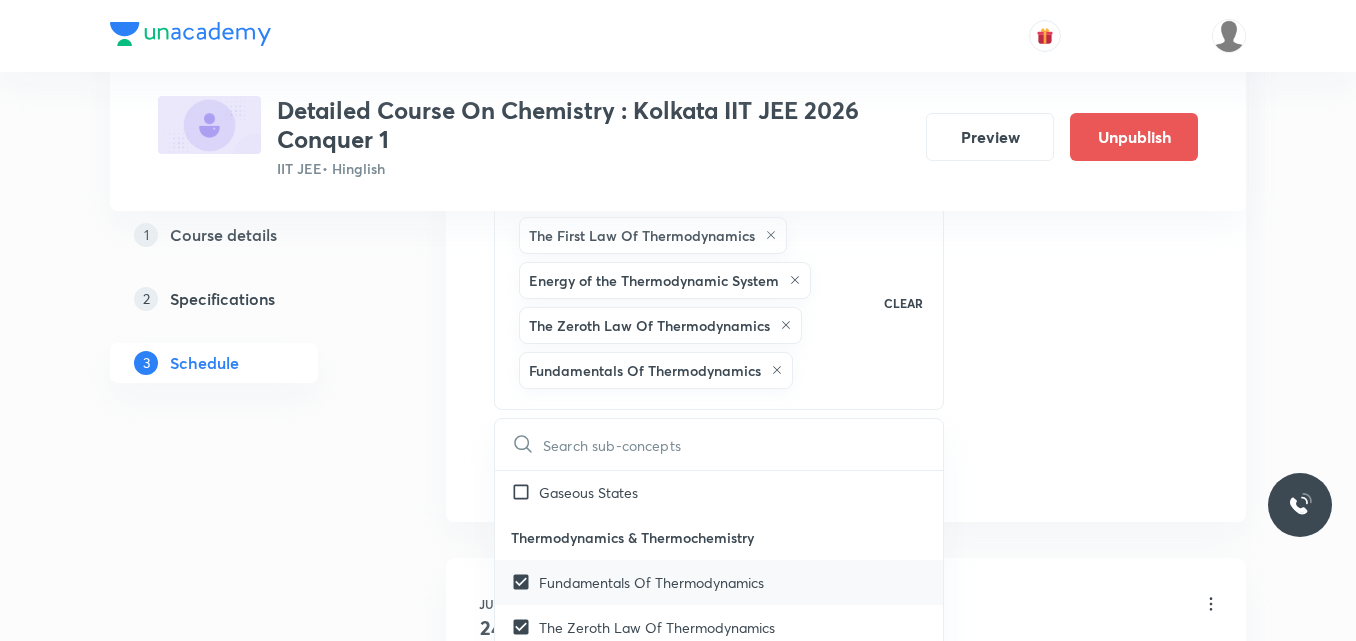 click on "Thermodynamics & Thermochemistry" at bounding box center [719, 537] 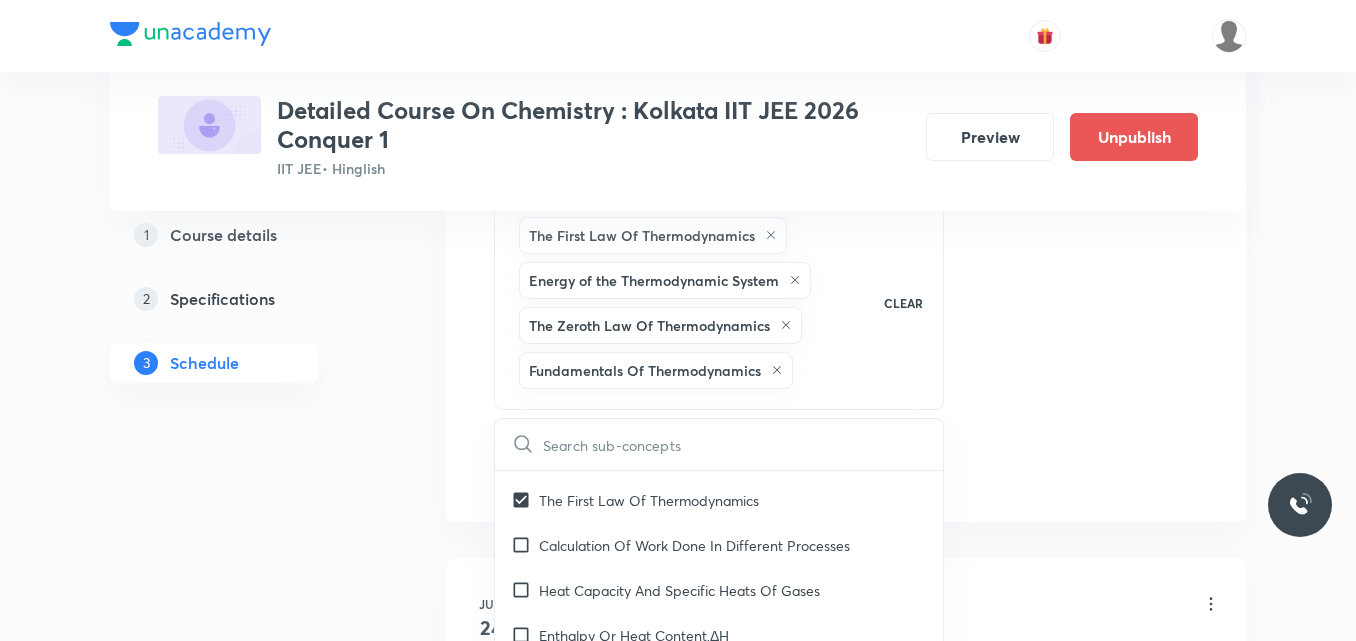 scroll, scrollTop: 4065, scrollLeft: 0, axis: vertical 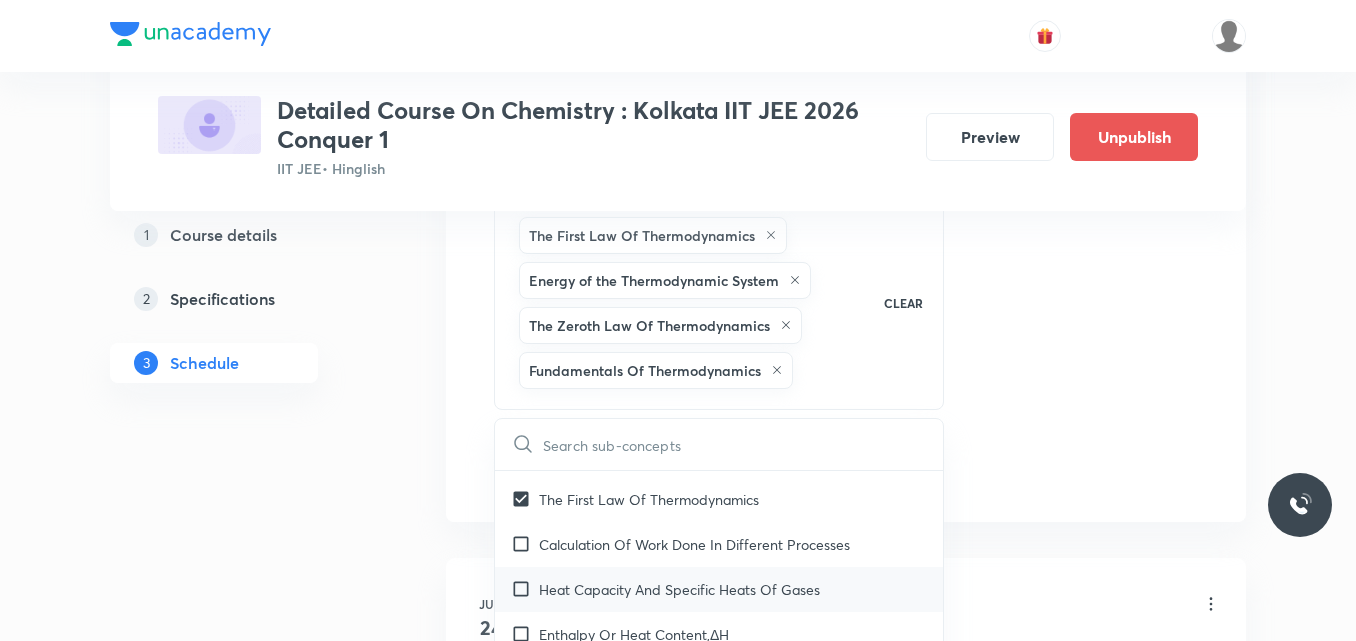 click on "Heat Capacity And Specific Heats Of Gases" at bounding box center [679, 589] 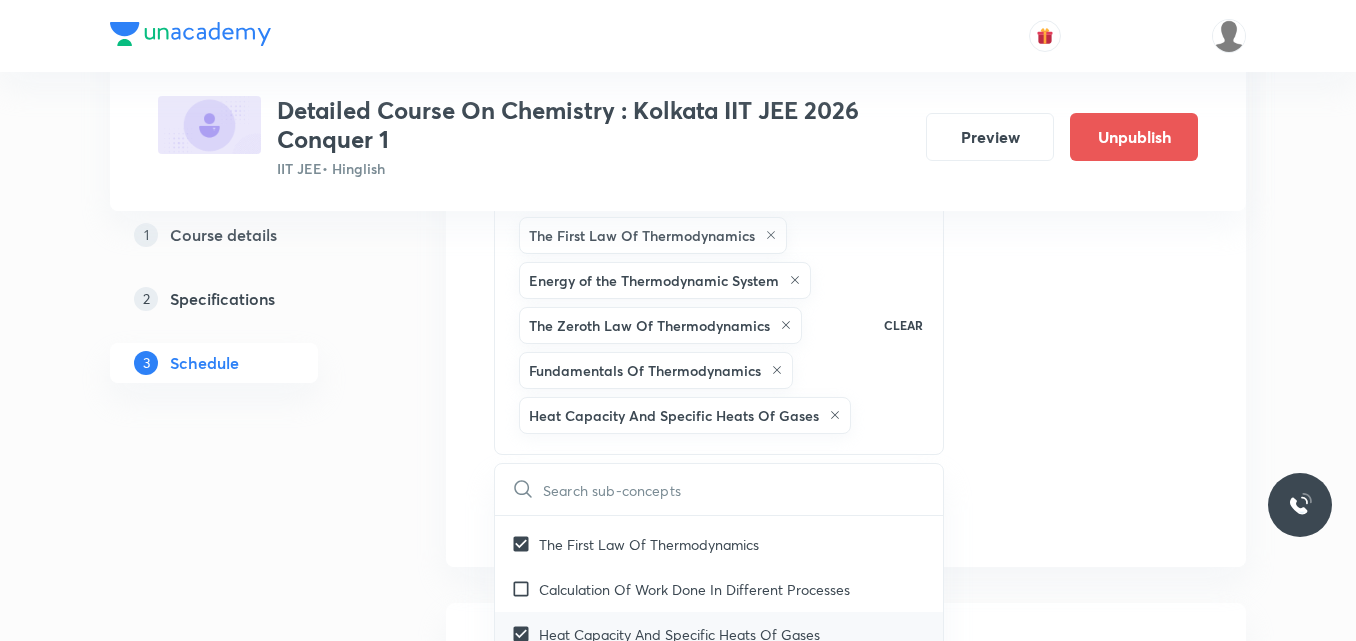 click on "Calculation Of Work Done In Different Processes" at bounding box center [694, 589] 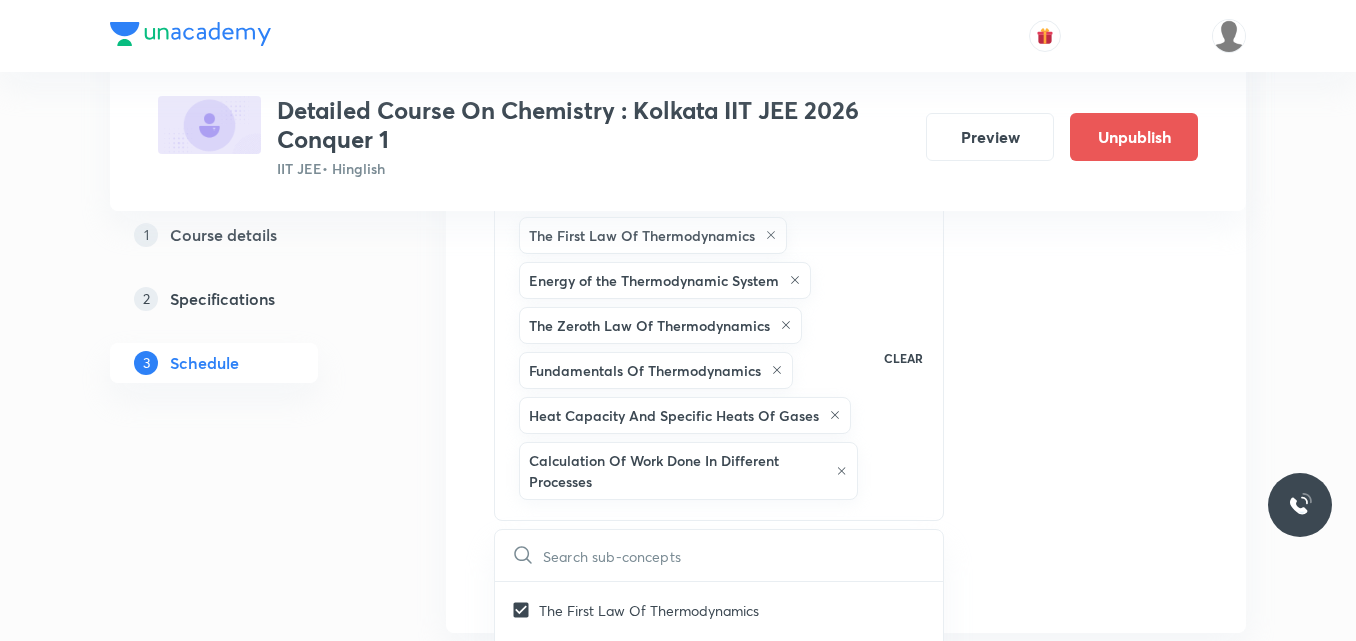 click on "Session  17 Live class Session title 27/99 Session on Chemical Bonding ​ Schedule for Jul 16, 2025, 11:40 AM ​ Duration (in minutes) 90 ​   Session type Online Offline Room Room-104 Sub-concepts The First Law Of Thermodynamics Energy of the Thermodynamic System The Zeroth Law Of Thermodynamics Fundamentals Of Thermodynamics Heat Capacity And Specific Heats Of Gases Calculation Of Work Done In Different Processes CLEAR ​ General Topics & Mole Concept Basic Concepts Covered previously Basic Introduction Covered previously Percentage Composition Covered previously Stoichiometry Covered previously Principle of Atom Conservation (POAC) Covered previously Relation between Stoichiometric Quantities Covered previously Application of Mole Concept: Gravimetric Analysis Covered previously Different Laws Covered previously Formula and Composition Covered previously Concentration Terms Covered previously Some basic concepts of Chemistry Covered previously Atomic Structure Discovery Of Electron Covered previously" at bounding box center [846, -3] 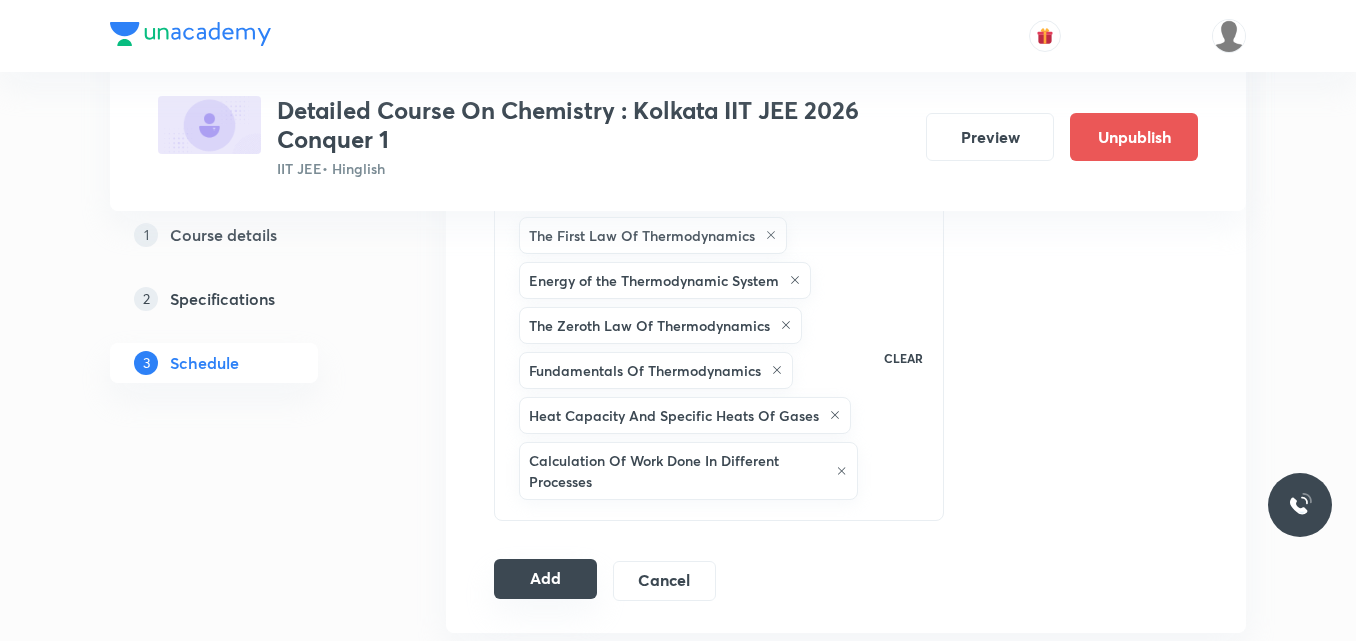 click on "Add" at bounding box center [545, 579] 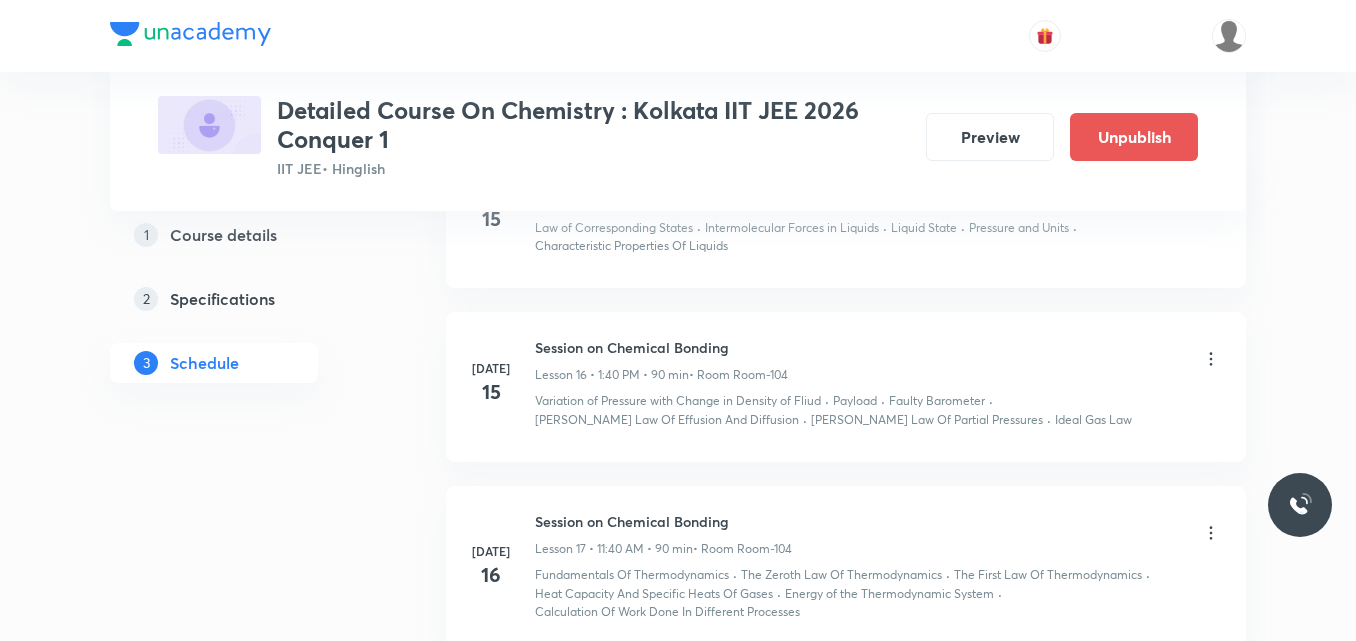 scroll, scrollTop: 2928, scrollLeft: 0, axis: vertical 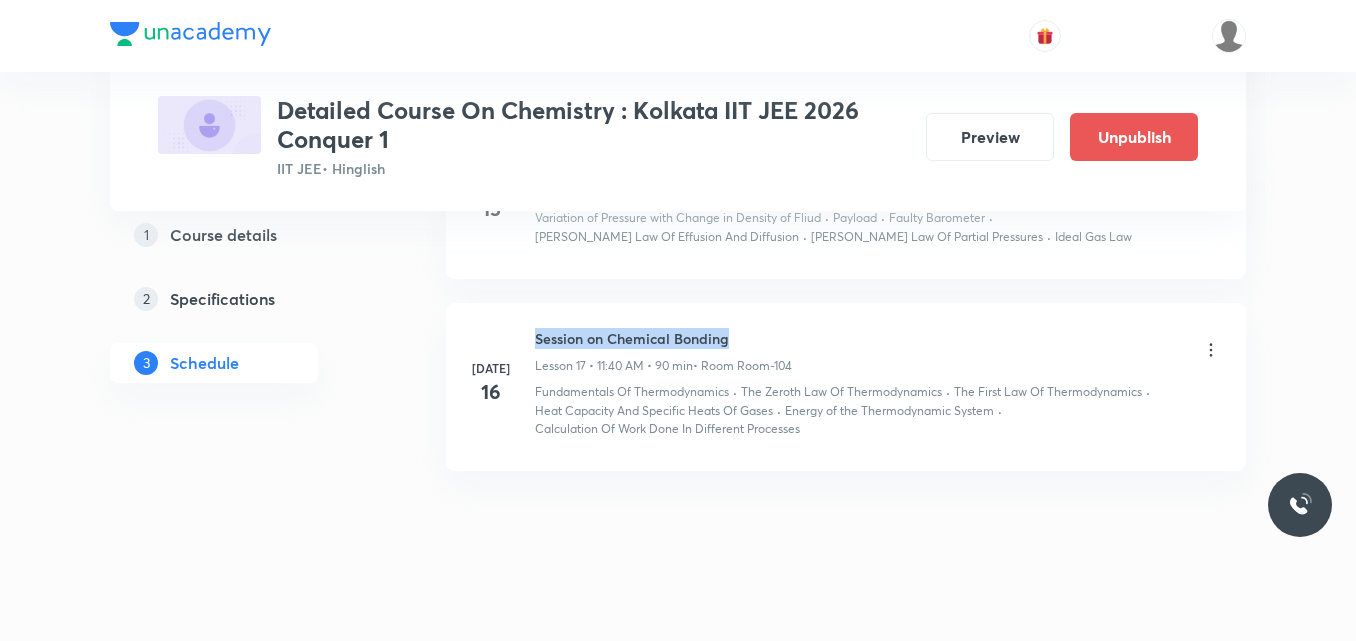 drag, startPoint x: 536, startPoint y: 320, endPoint x: 735, endPoint y: 301, distance: 199.90498 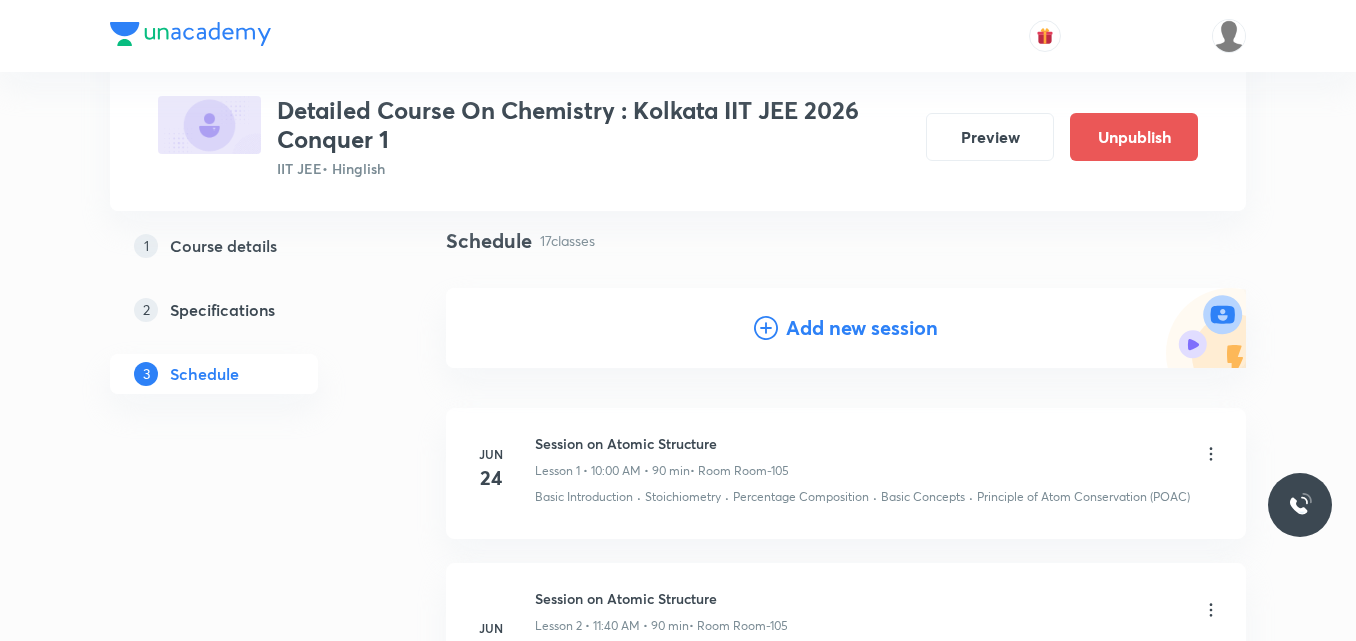 scroll, scrollTop: 139, scrollLeft: 0, axis: vertical 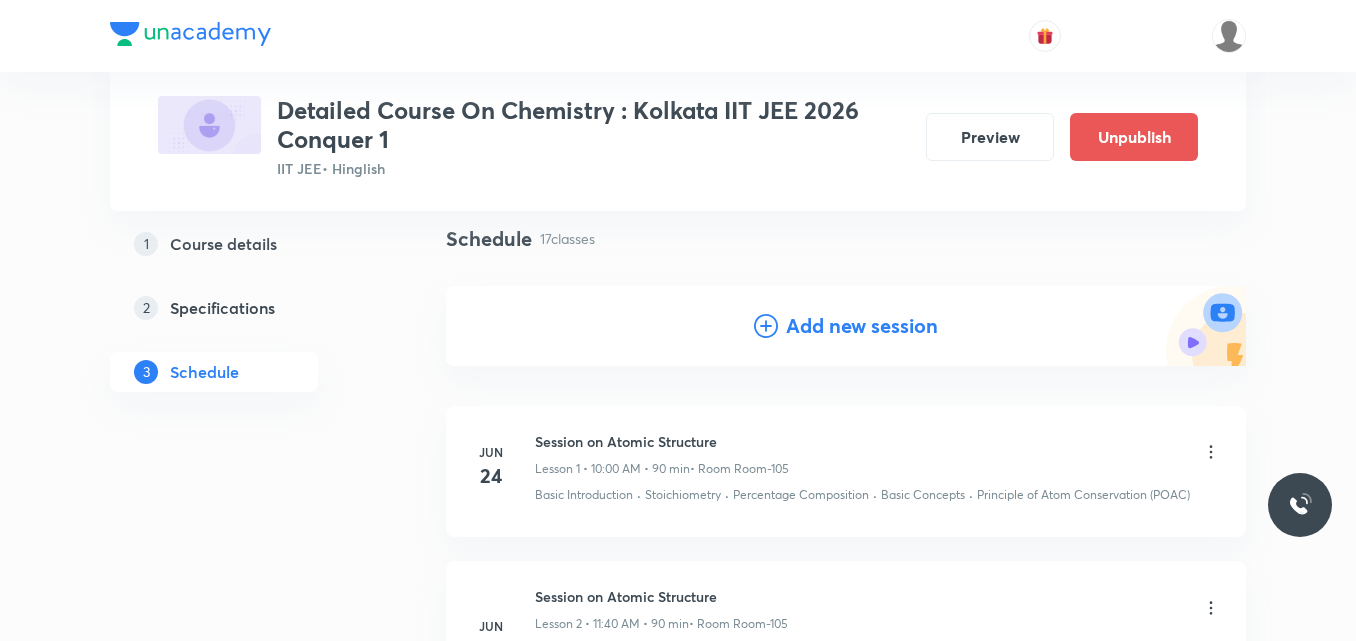 click 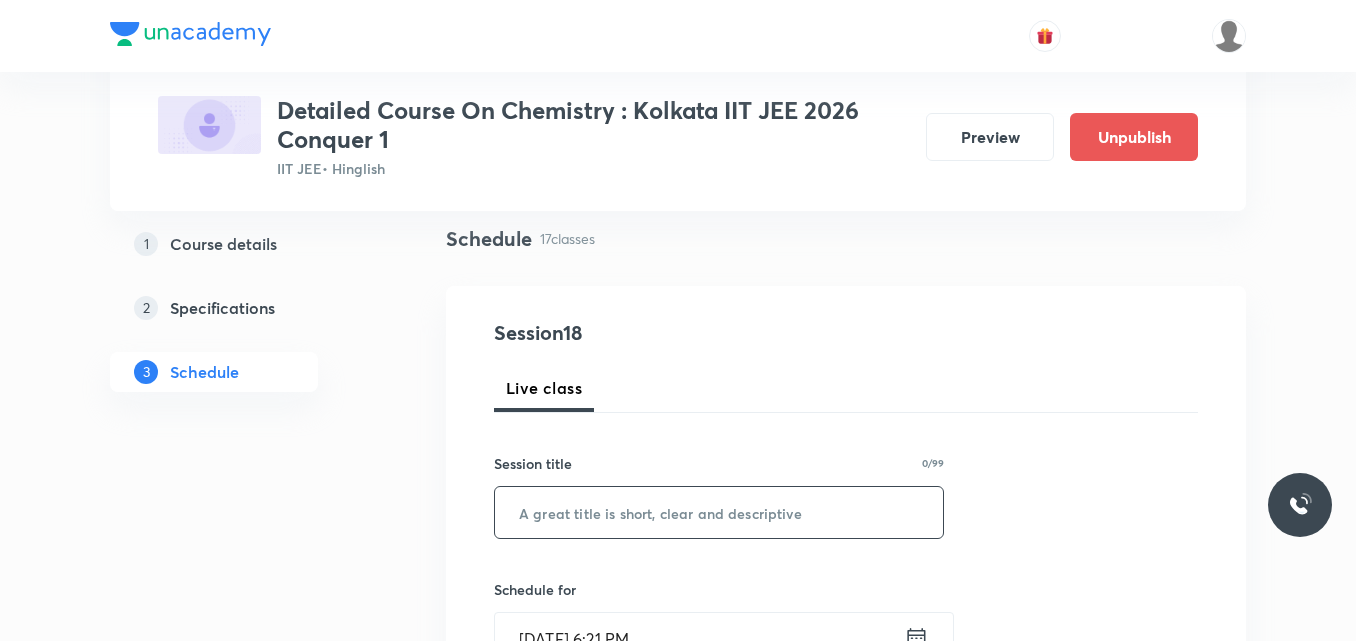click at bounding box center [719, 512] 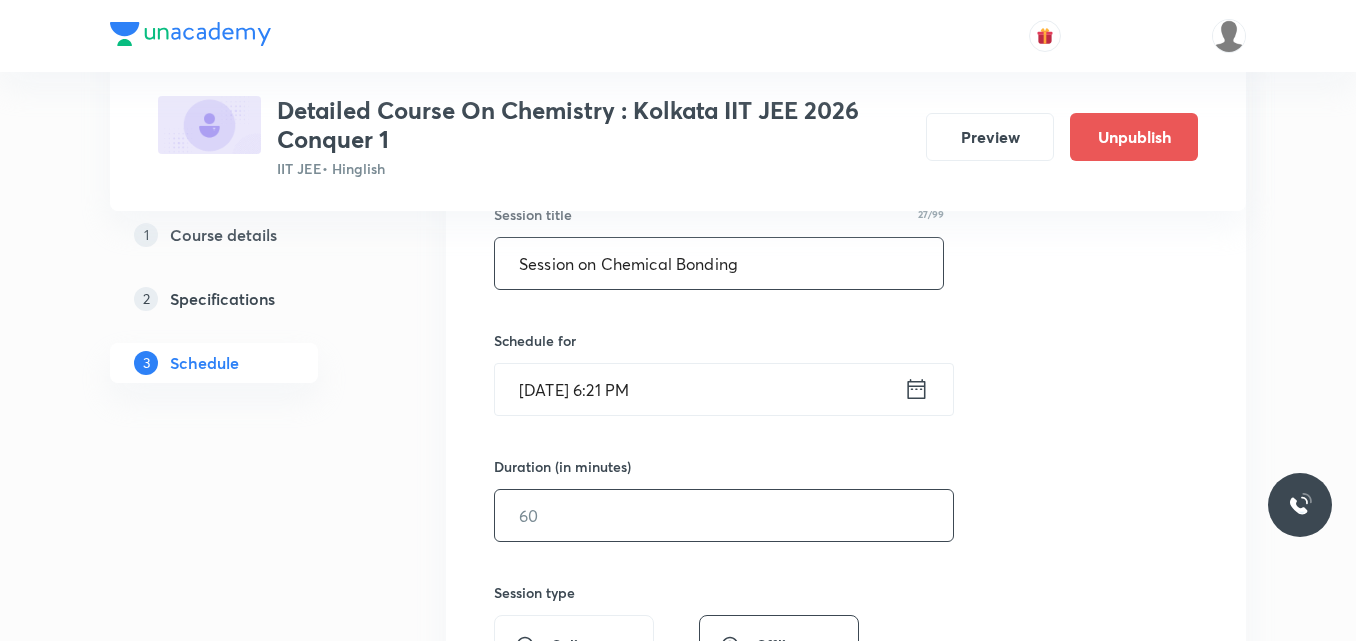 scroll, scrollTop: 396, scrollLeft: 0, axis: vertical 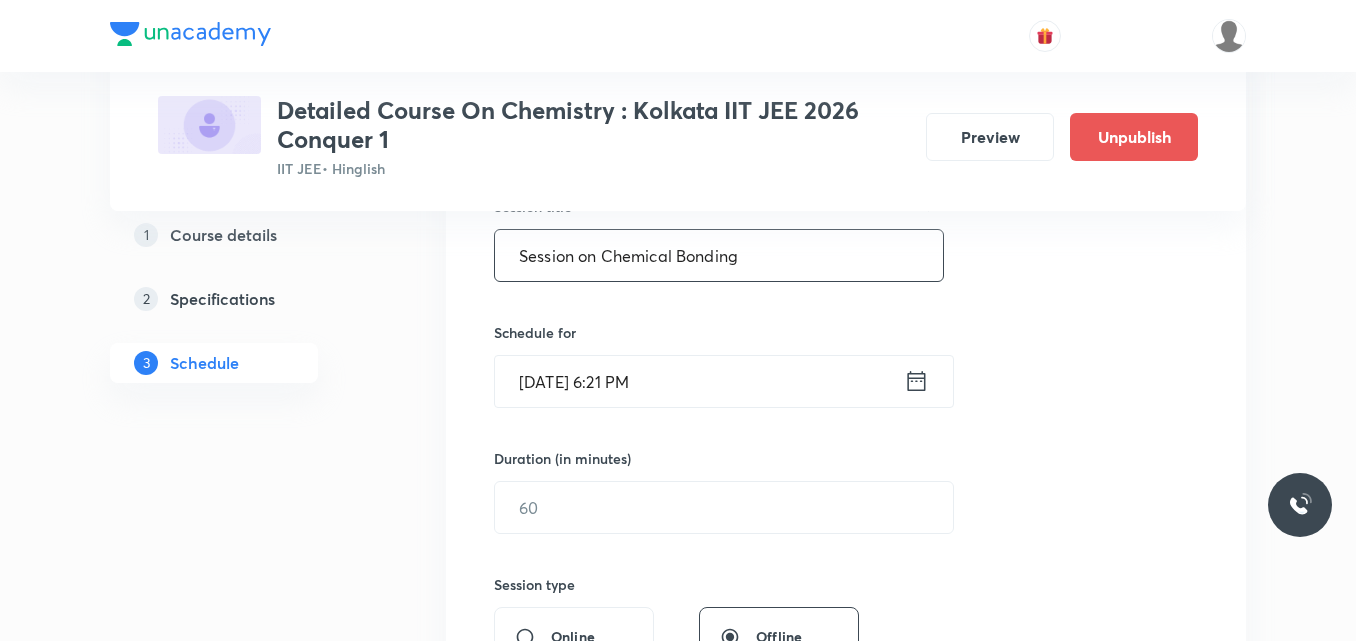 type on "Session on Chemical Bonding" 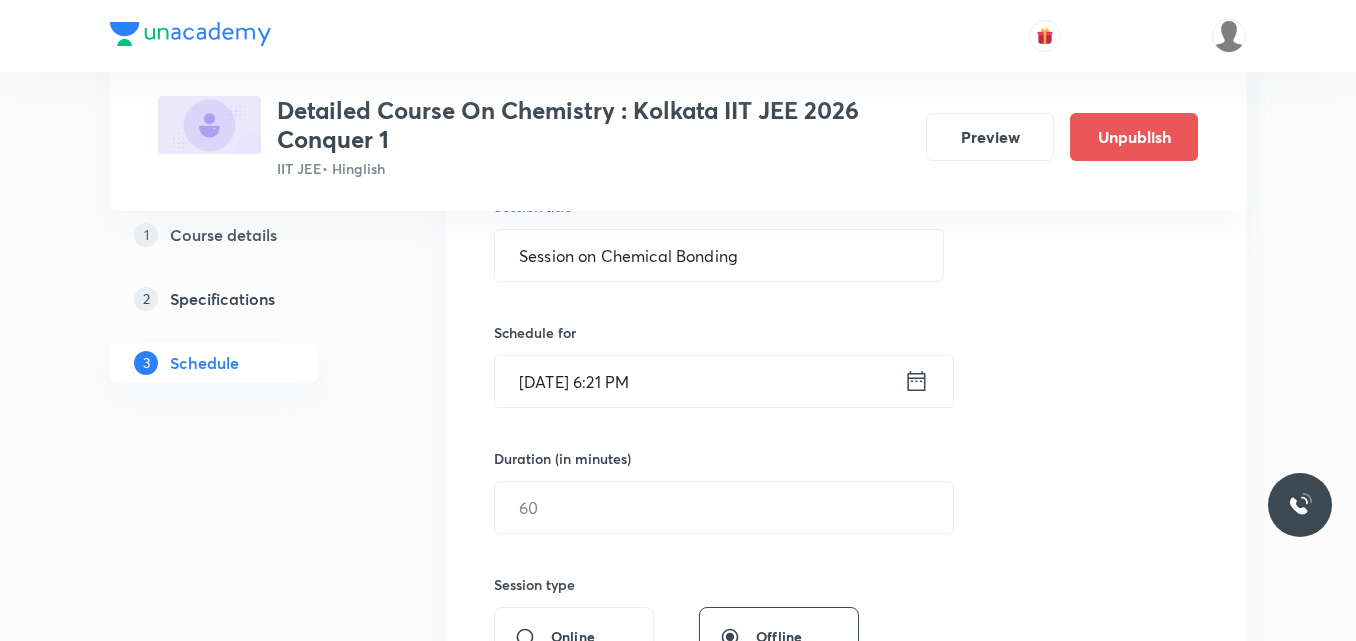 click 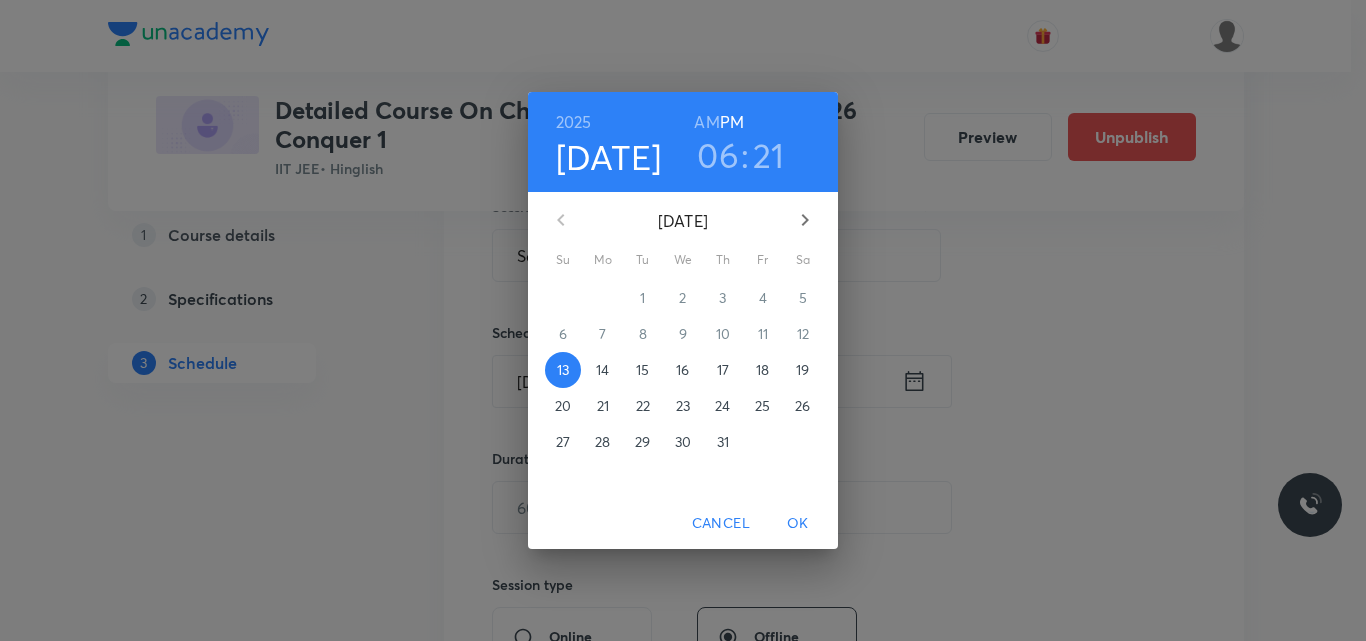 click on "17" at bounding box center (723, 370) 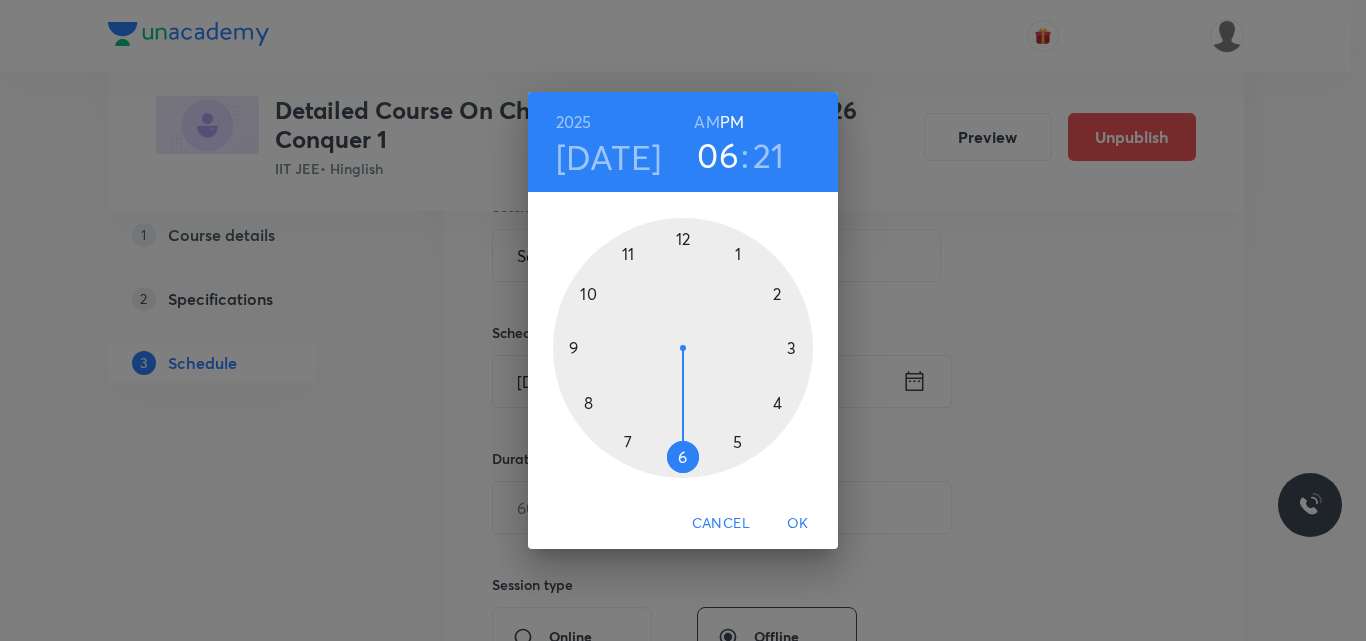 click on "AM" at bounding box center [706, 122] 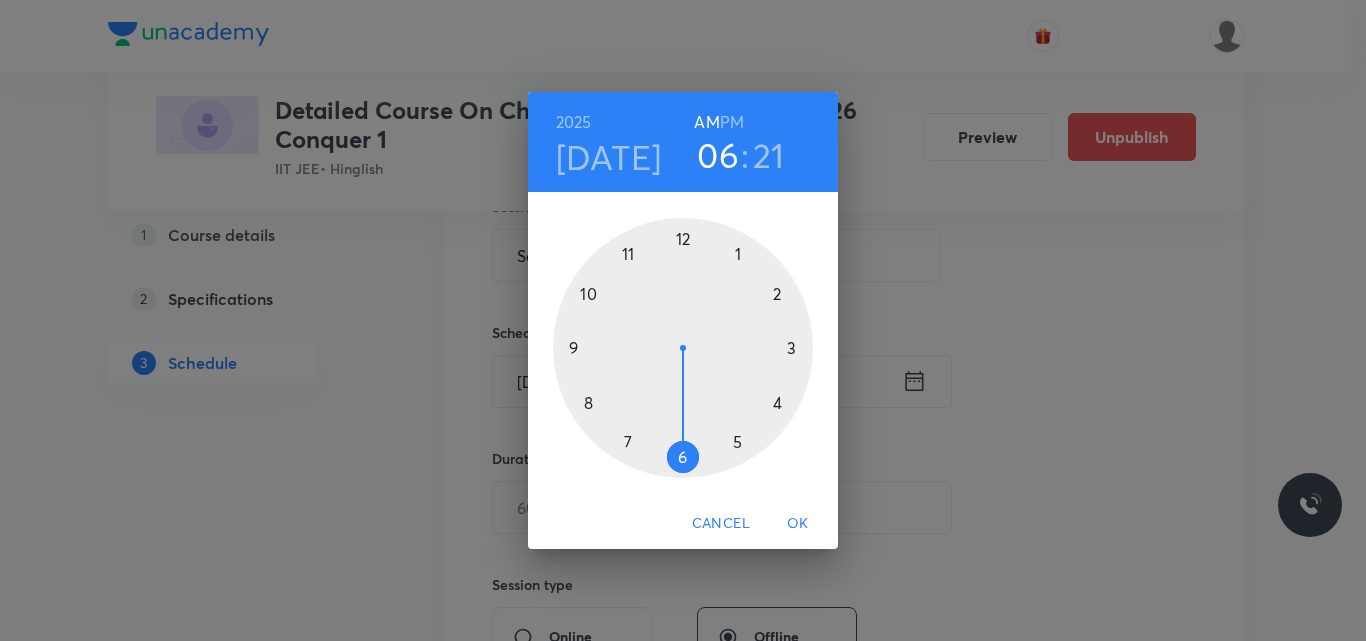click at bounding box center [683, 348] 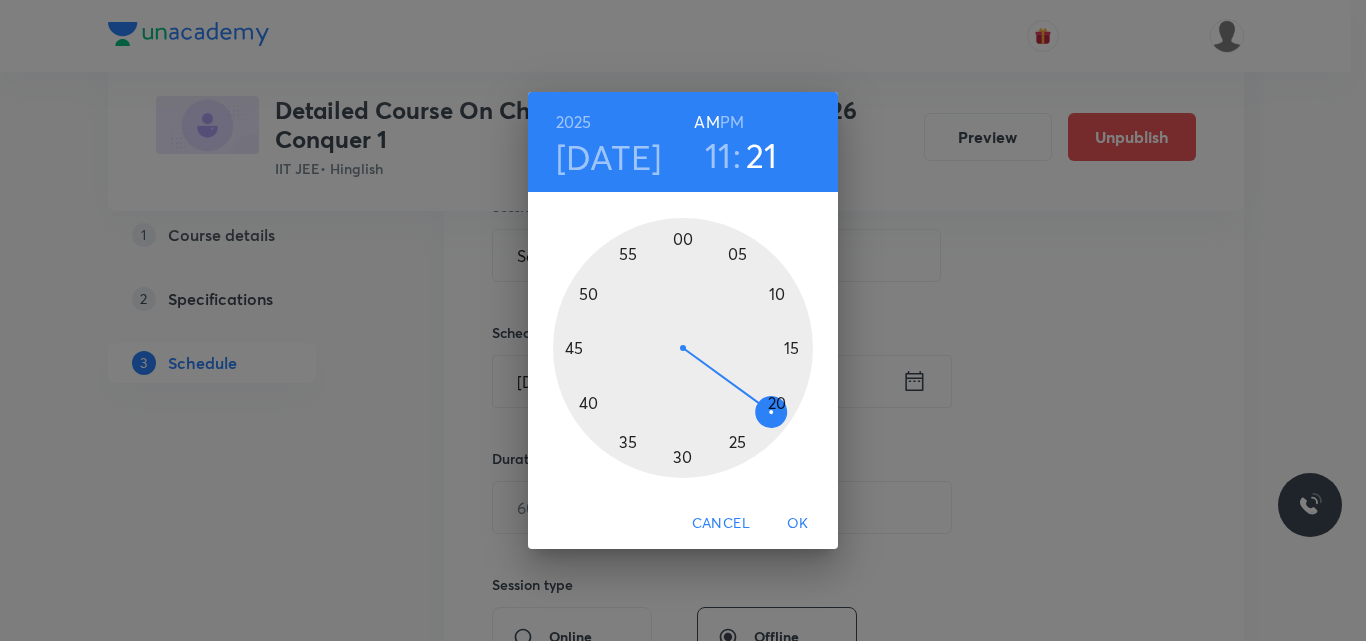 click at bounding box center (683, 348) 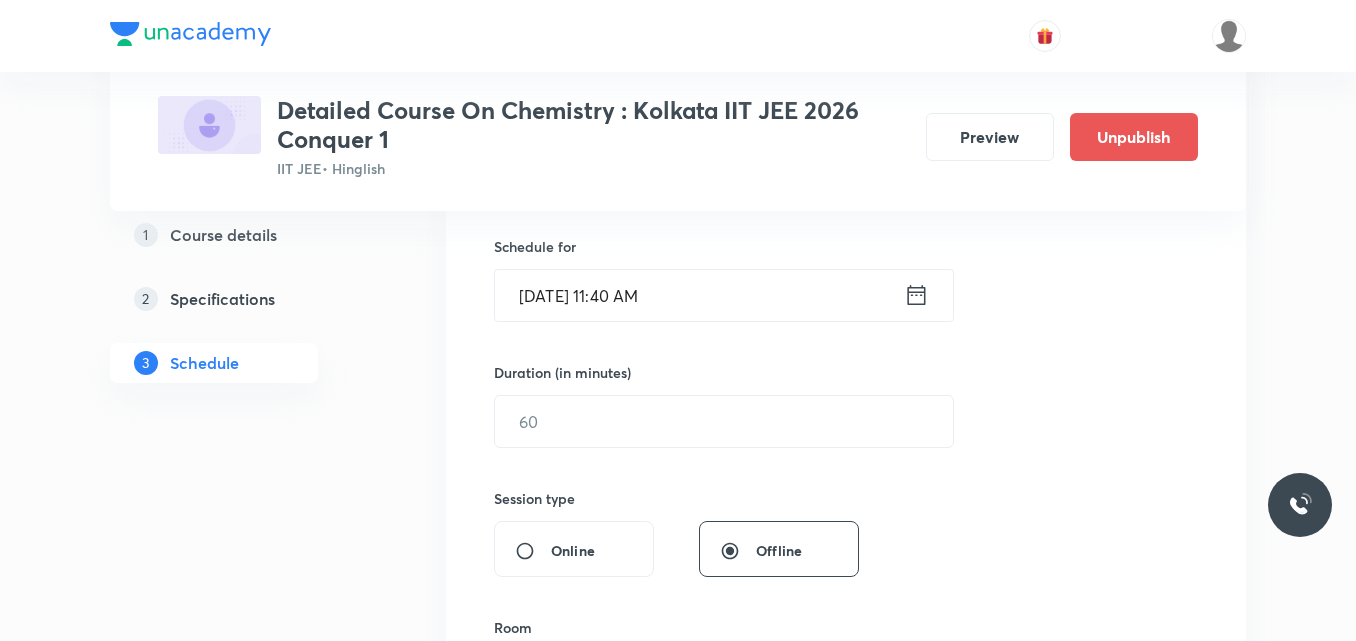 scroll, scrollTop: 483, scrollLeft: 0, axis: vertical 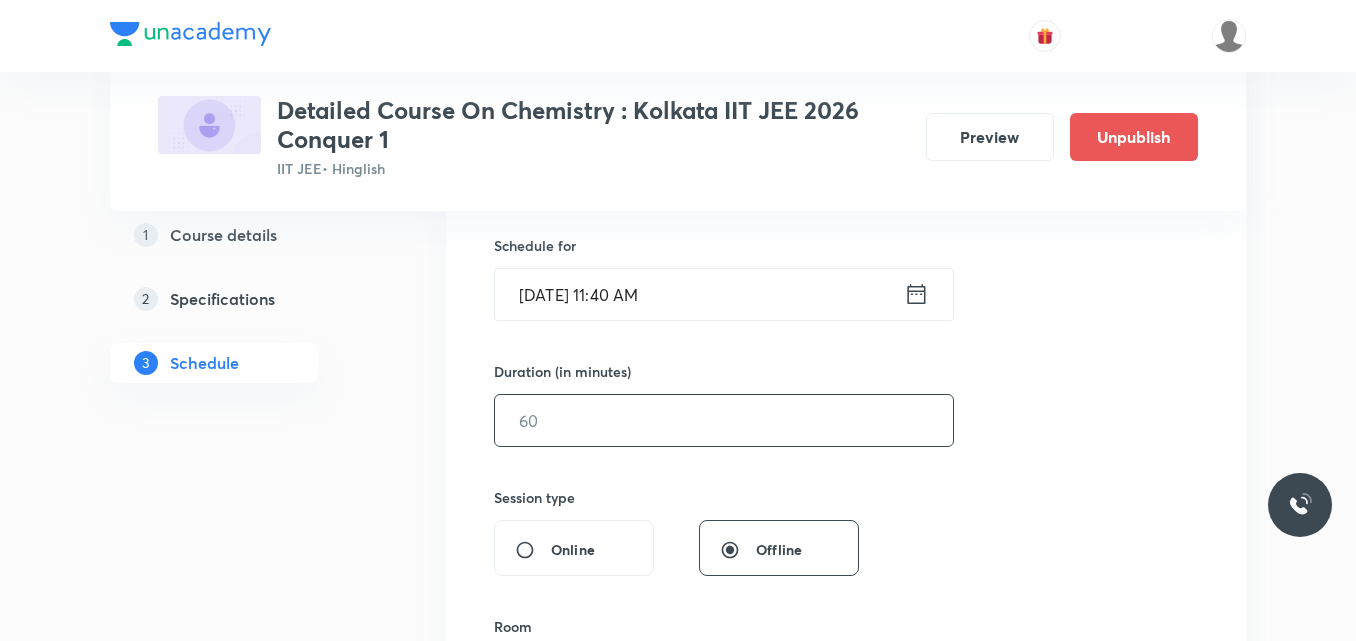 click at bounding box center (724, 420) 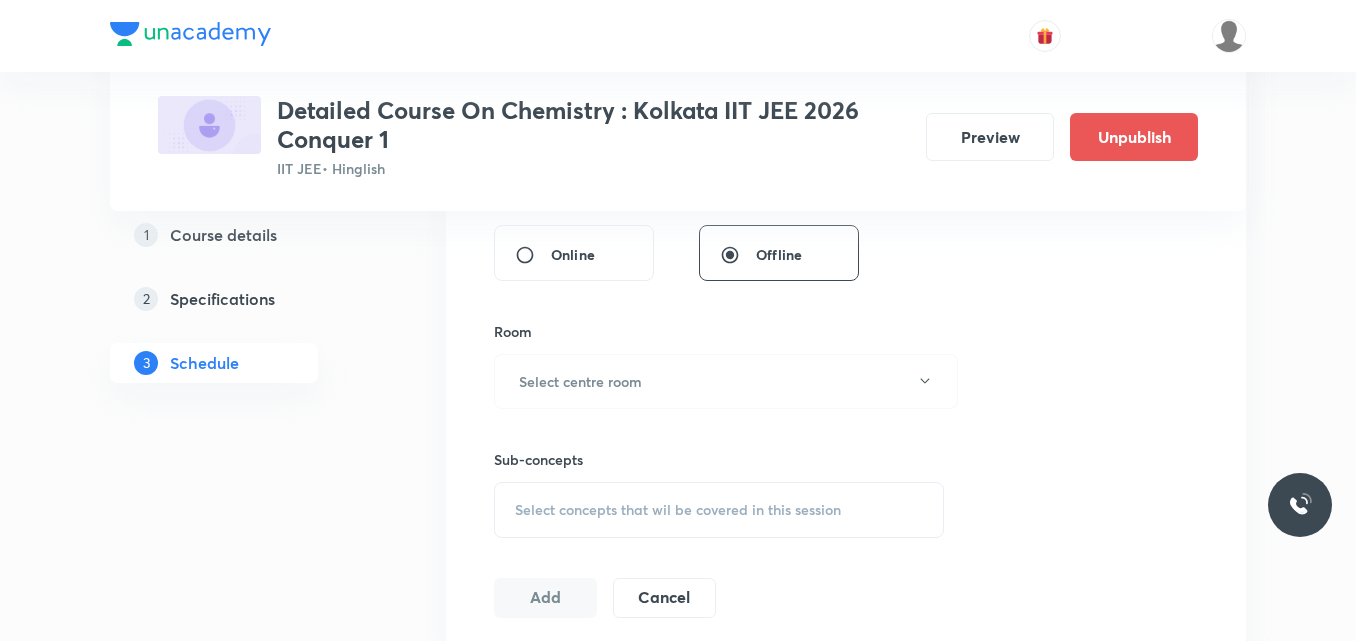scroll, scrollTop: 783, scrollLeft: 0, axis: vertical 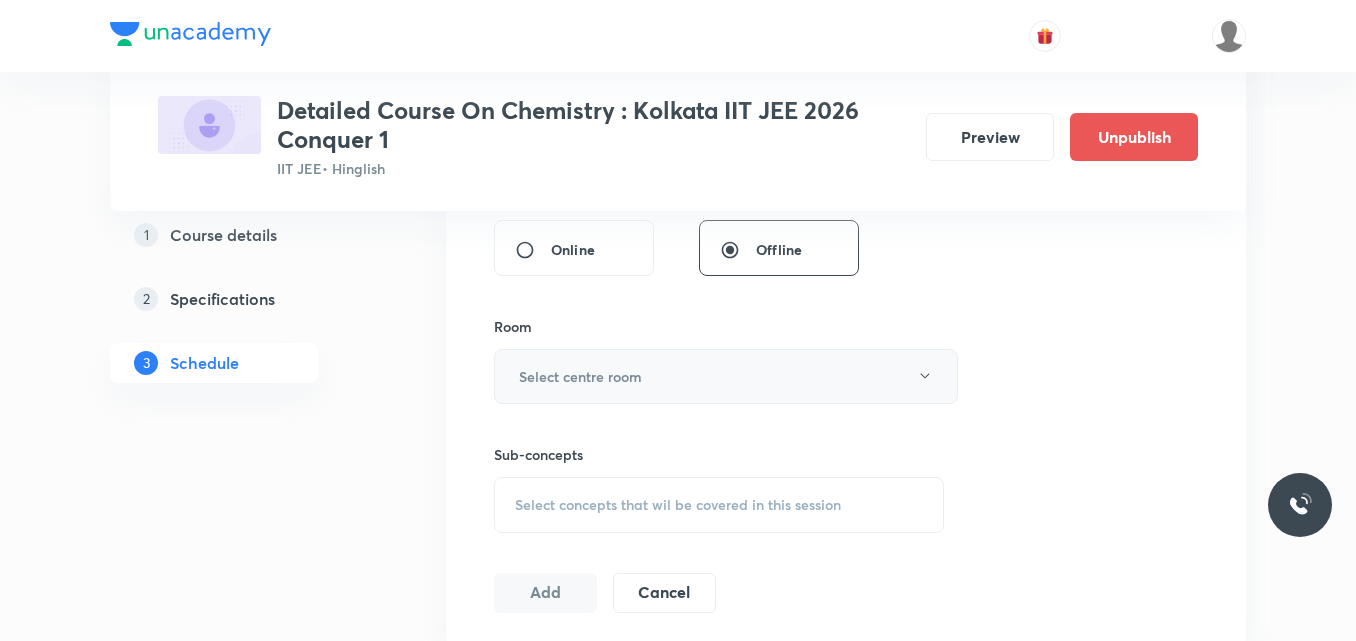 type on "90" 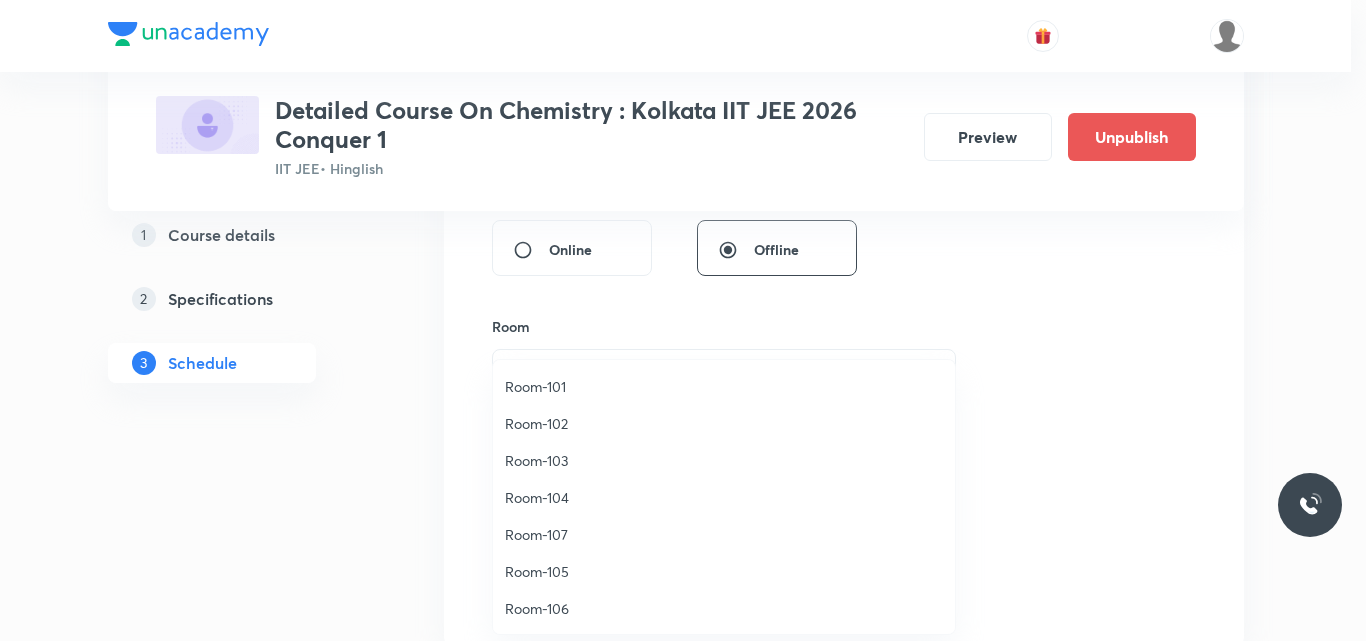 click on "Room-104" at bounding box center [724, 497] 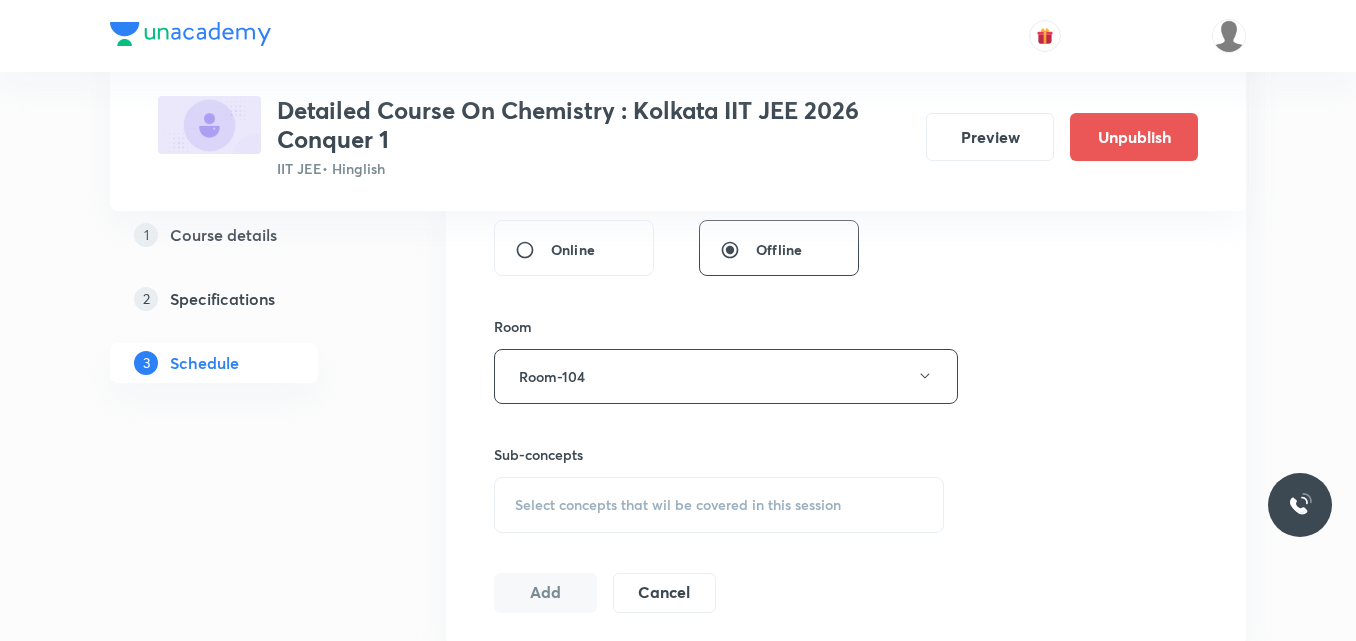 click on "Select concepts that wil be covered in this session" at bounding box center (678, 505) 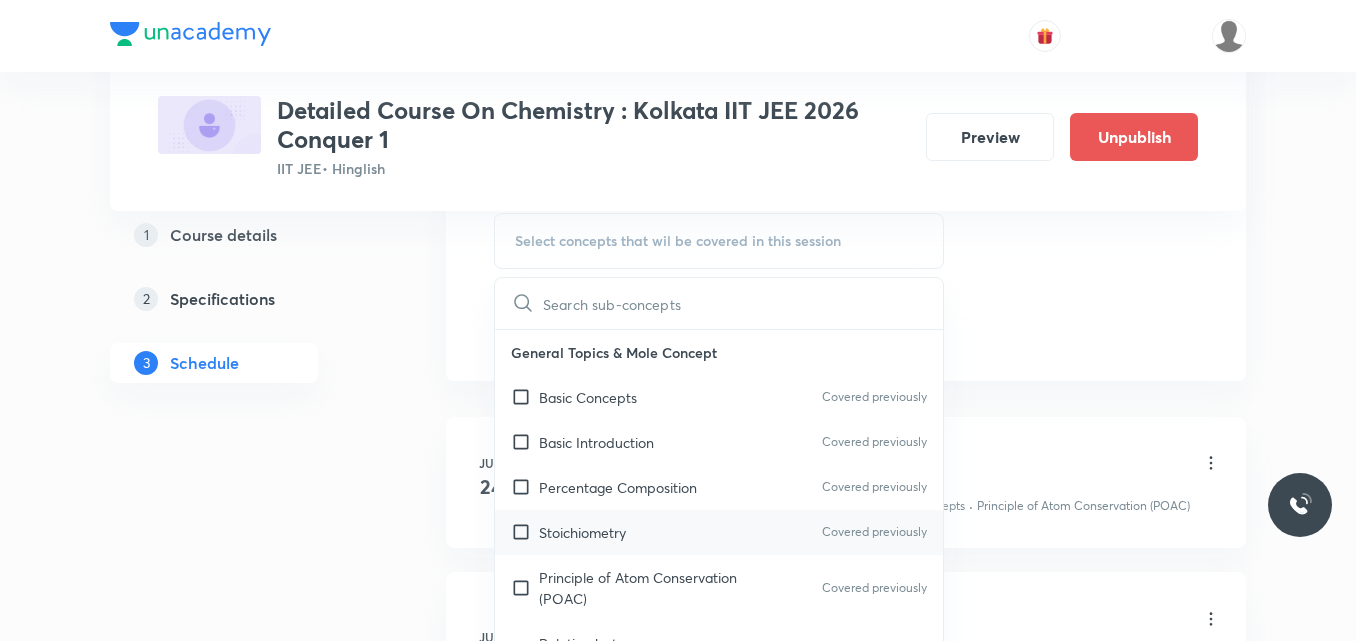 scroll, scrollTop: 1050, scrollLeft: 0, axis: vertical 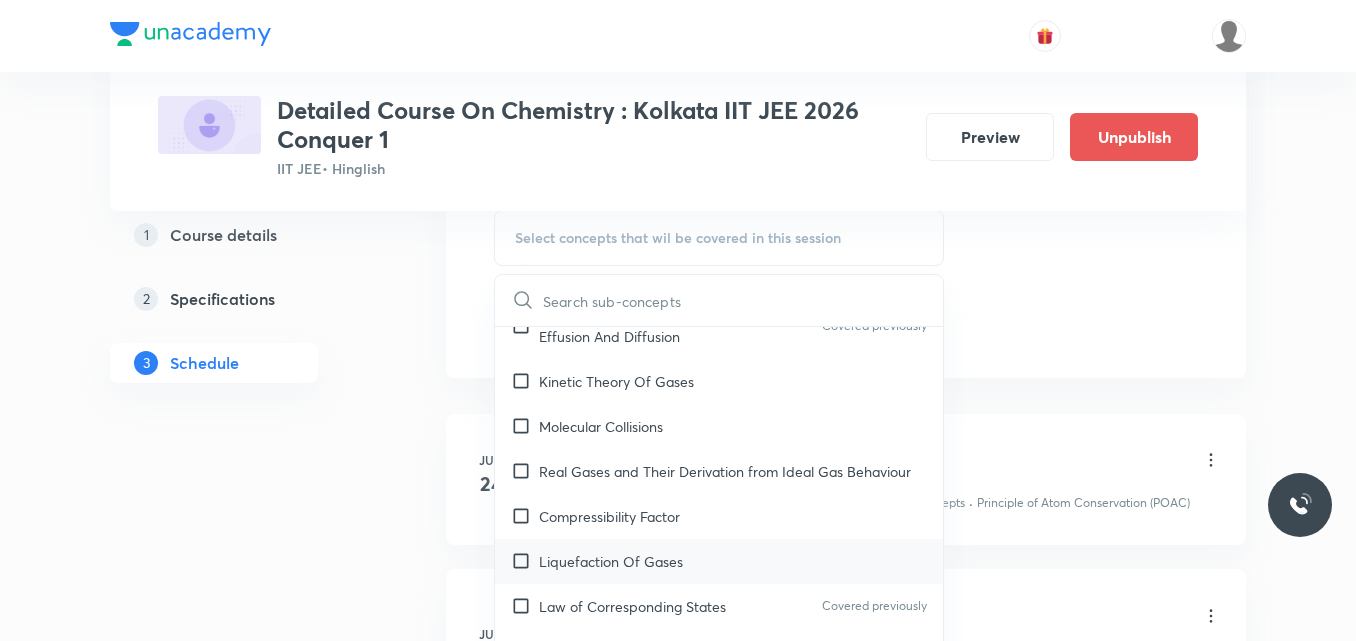 click at bounding box center (525, 561) 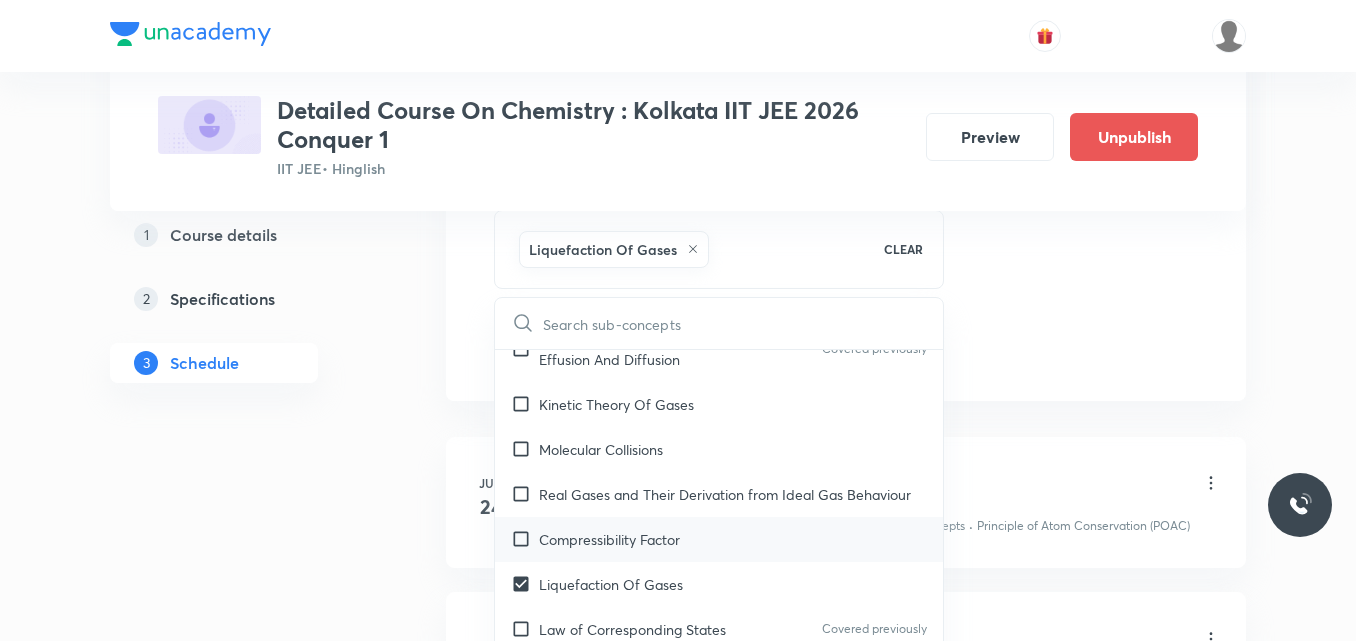 click at bounding box center (525, 539) 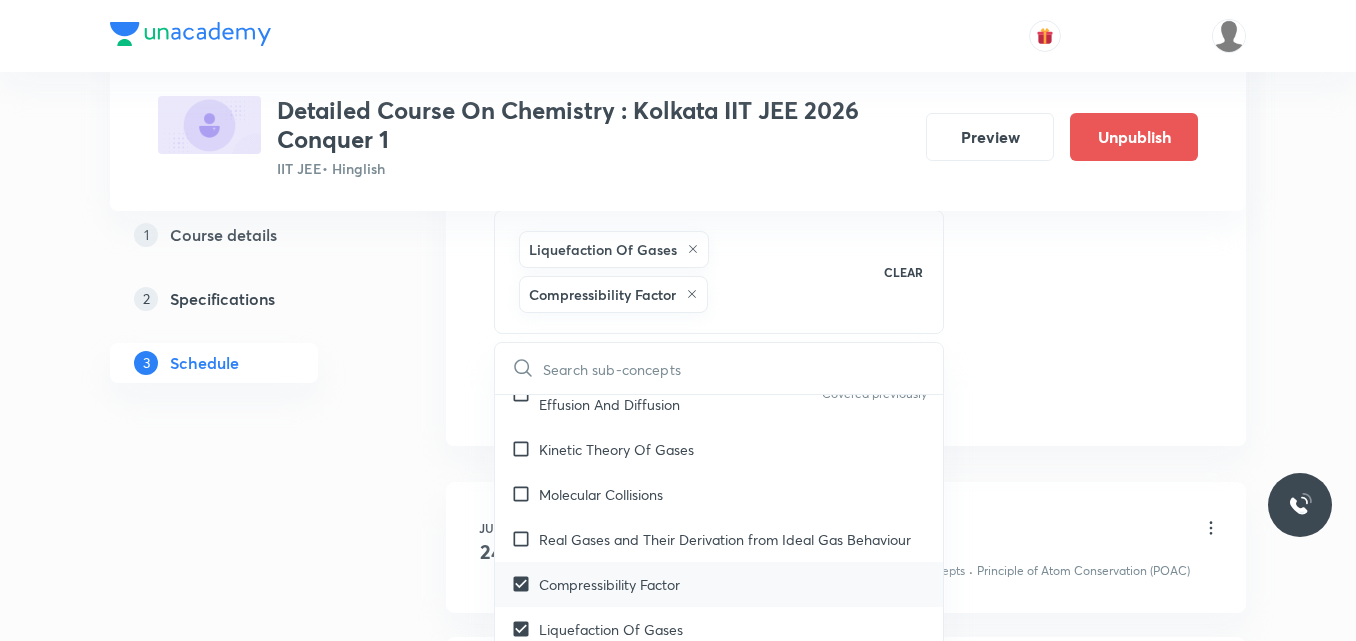 scroll, scrollTop: 3320, scrollLeft: 0, axis: vertical 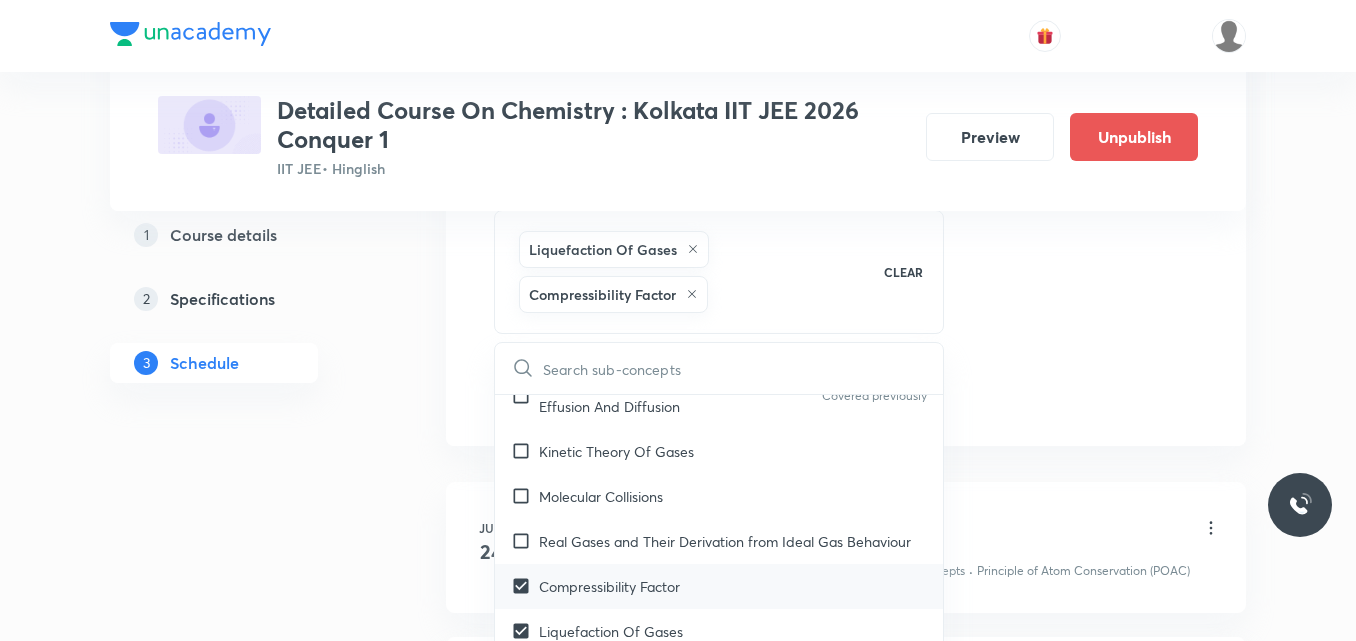 click at bounding box center (525, 541) 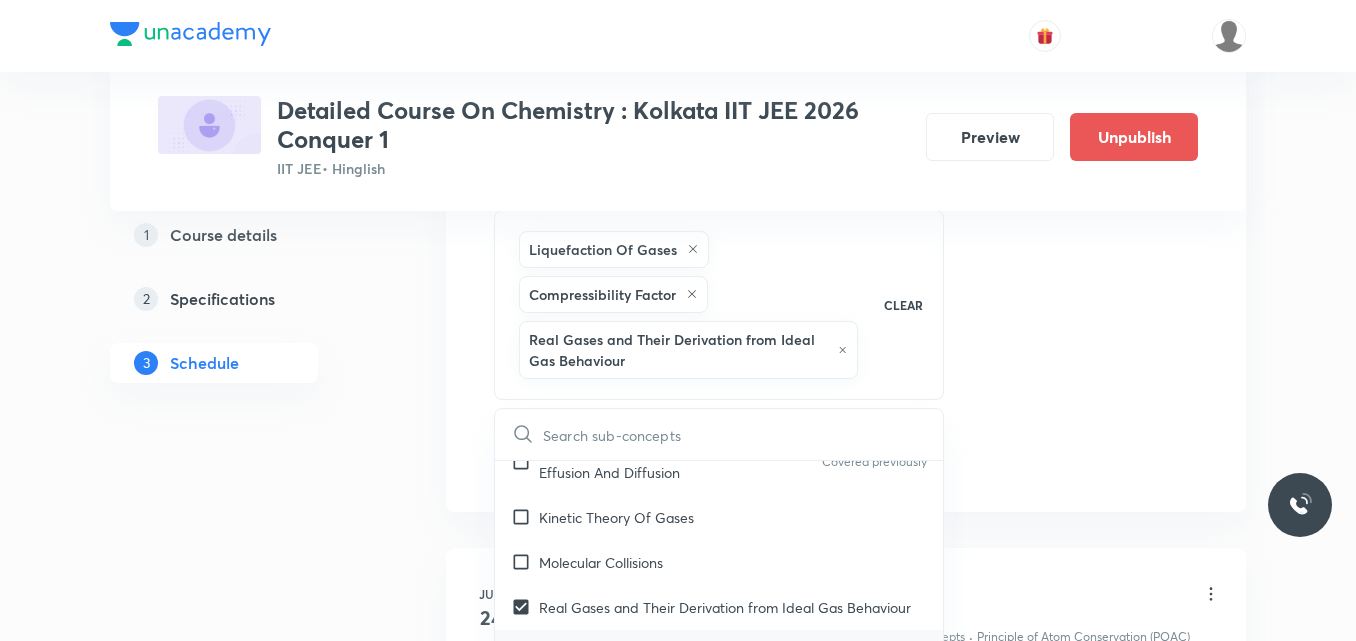 click at bounding box center [525, 562] 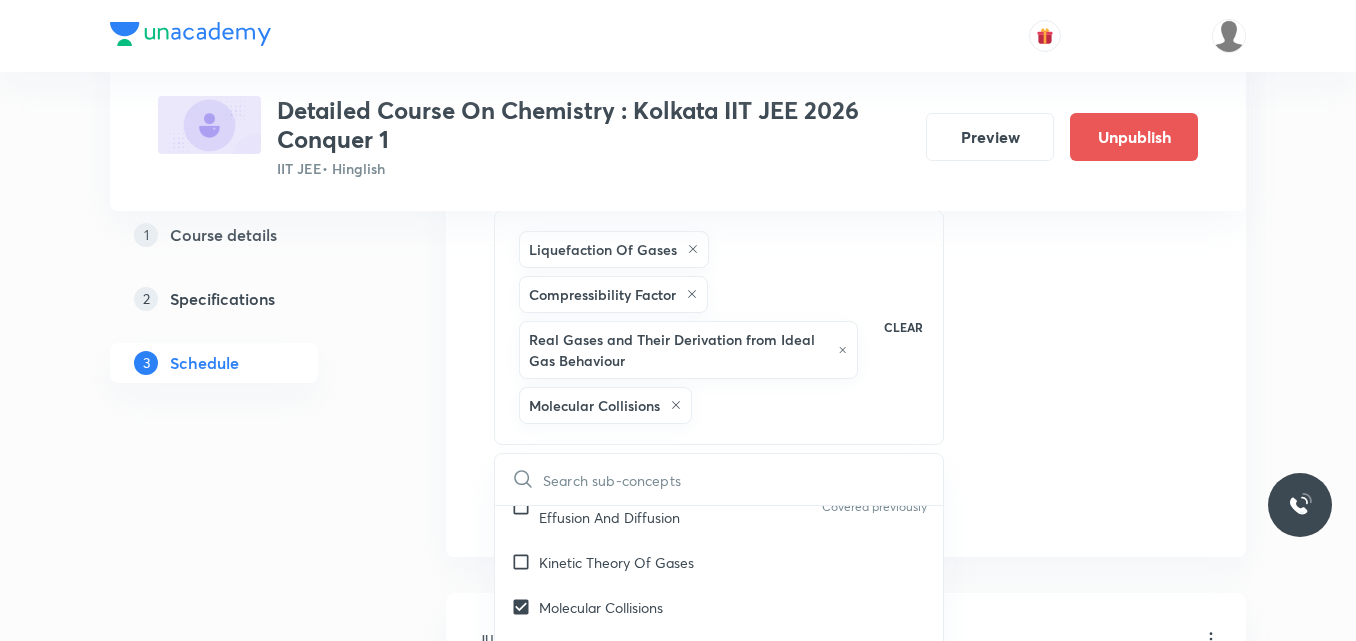 click at bounding box center (525, 562) 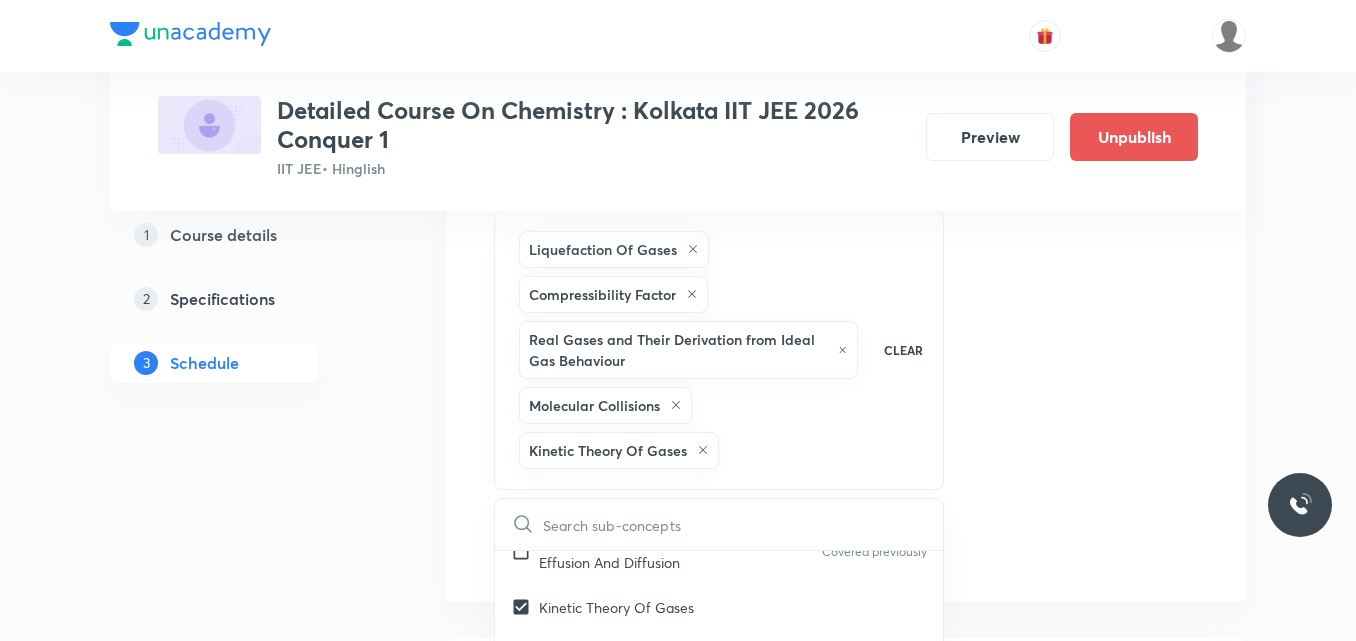 click on "Session  18 Live class Session title 27/99 Session on Chemical Bonding ​ Schedule for Jul 17, 2025, 11:40 AM ​ Duration (in minutes) 90 ​   Session type Online Offline Room Room-104 Sub-concepts Liquefaction Of Gases Compressibility Factor Real Gases and Their Derivation from Ideal Gas Behaviour Molecular Collisions Kinetic Theory Of Gases CLEAR ​ General Topics & Mole Concept Basic Concepts Covered previously Basic Introduction Covered previously Percentage Composition Covered previously Stoichiometry Covered previously Principle of Atom Conservation (POAC) Covered previously Relation between Stoichiometric Quantities Covered previously Application of Mole Concept: Gravimetric Analysis Covered previously Different Laws Covered previously Formula and Composition Covered previously Concentration Terms Covered previously Some basic concepts of Chemistry Covered previously Atomic Structure Discovery Of Electron Covered previously Some Prerequisites of Physics Covered previously Covered previously Payload" at bounding box center [846, -12] 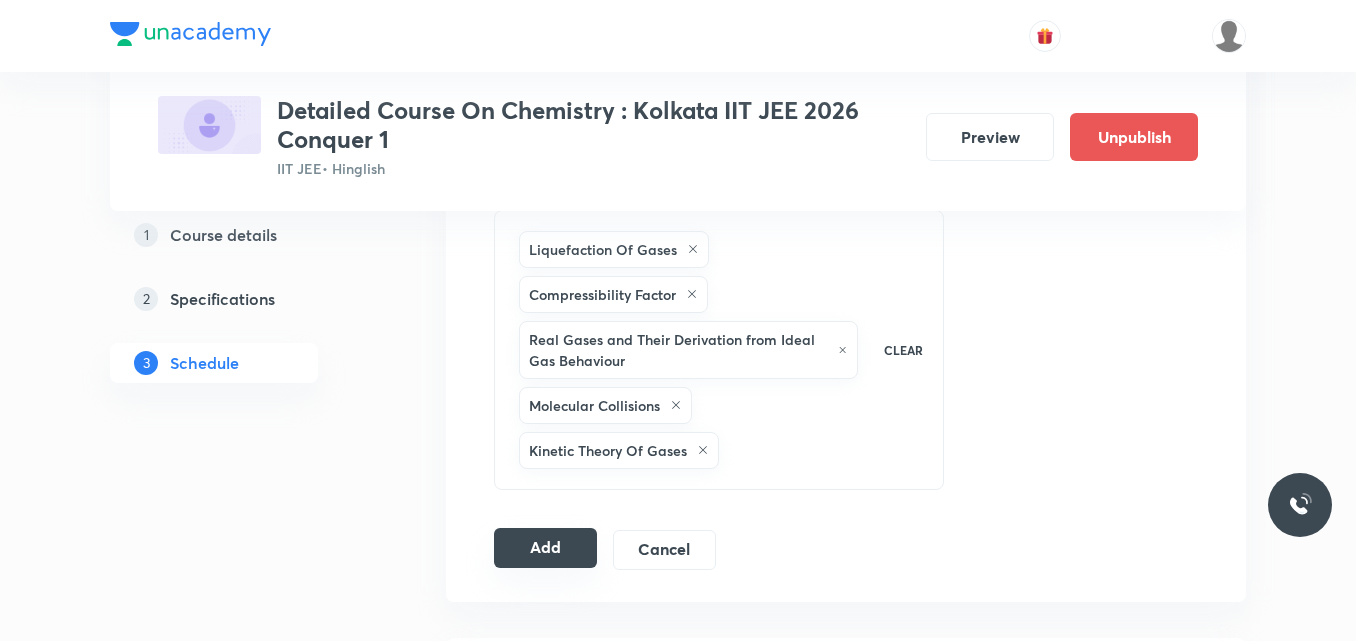 click on "Add" at bounding box center [545, 548] 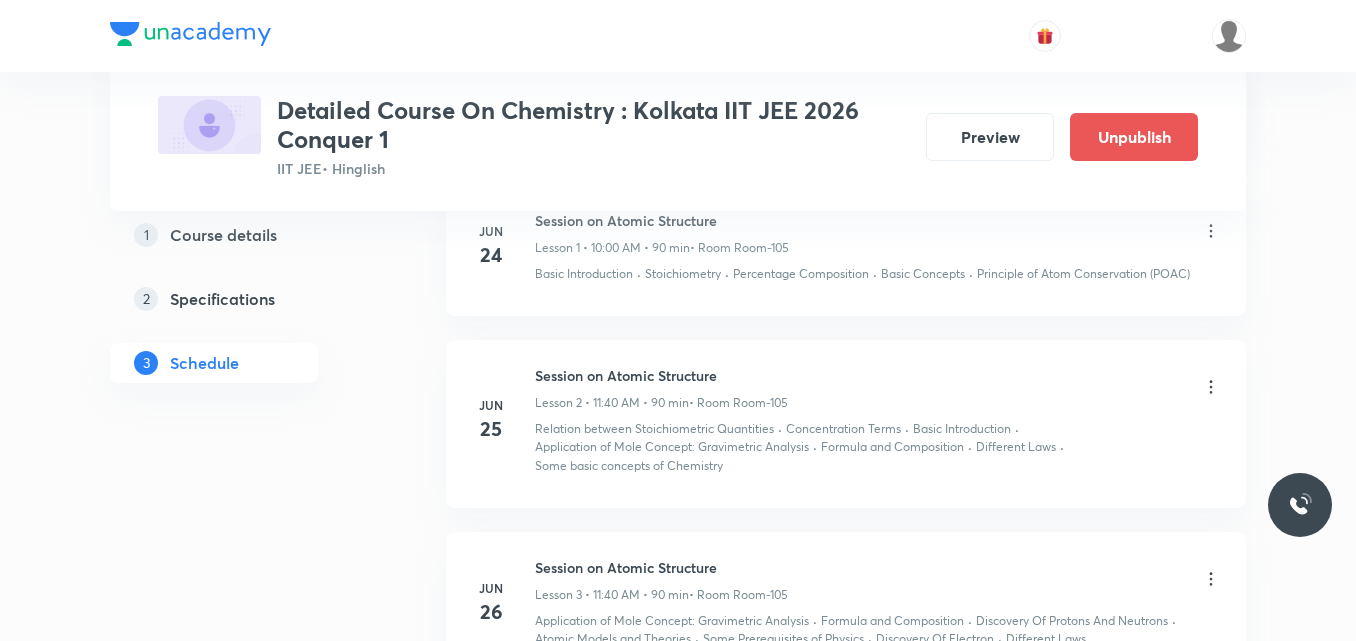 scroll, scrollTop: 0, scrollLeft: 0, axis: both 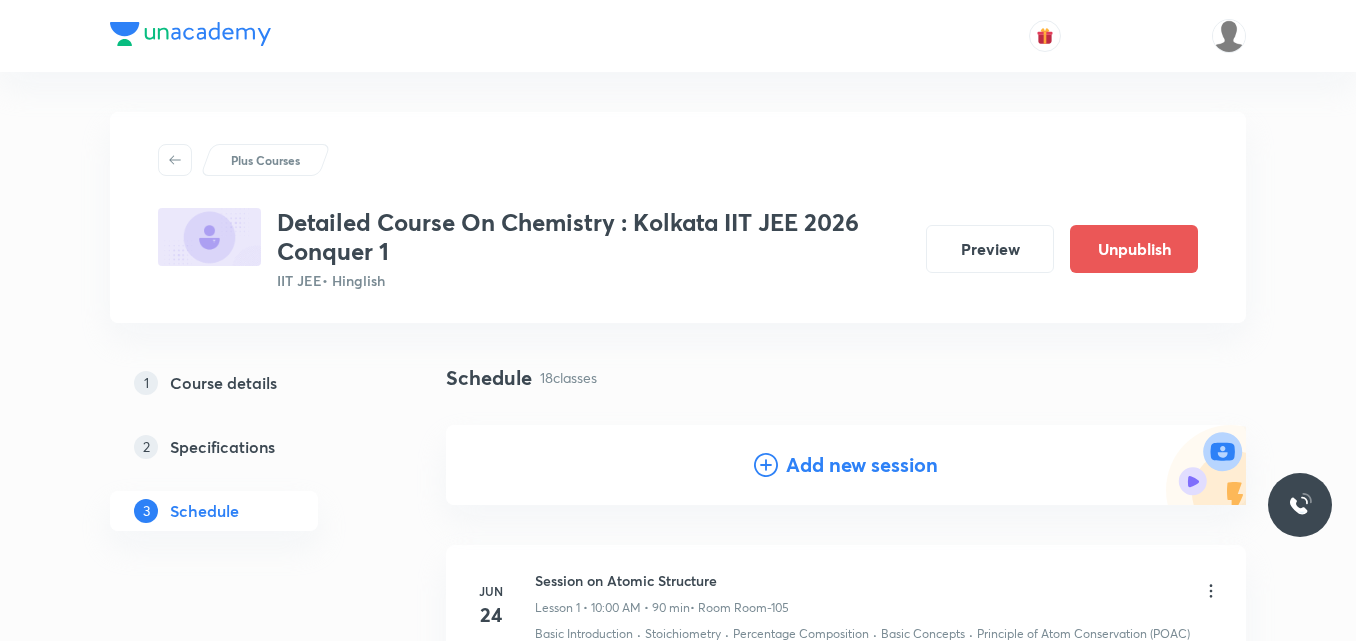 click 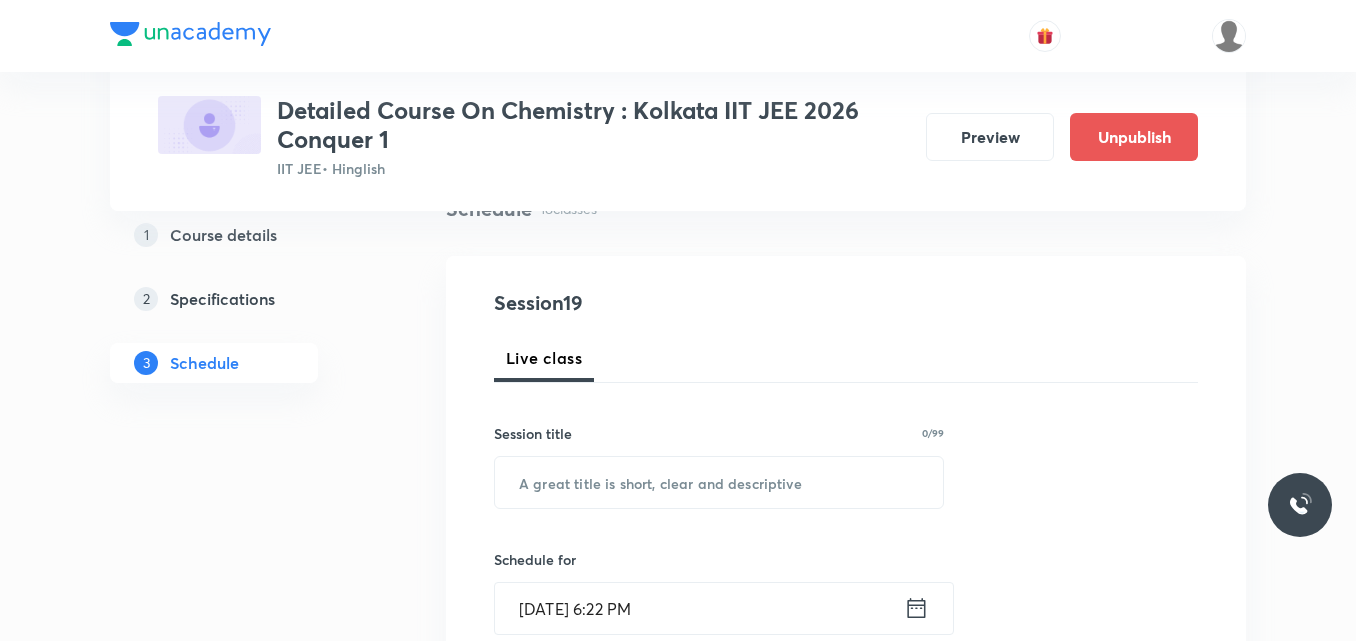 scroll, scrollTop: 170, scrollLeft: 0, axis: vertical 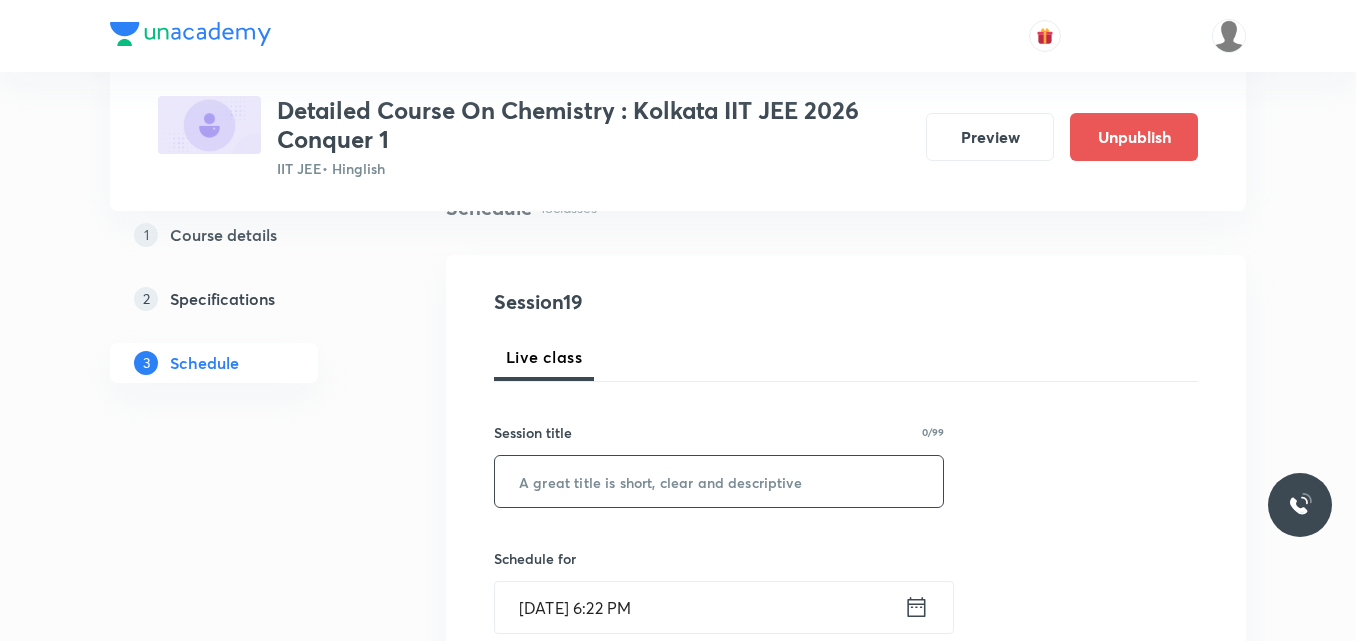 click at bounding box center (719, 481) 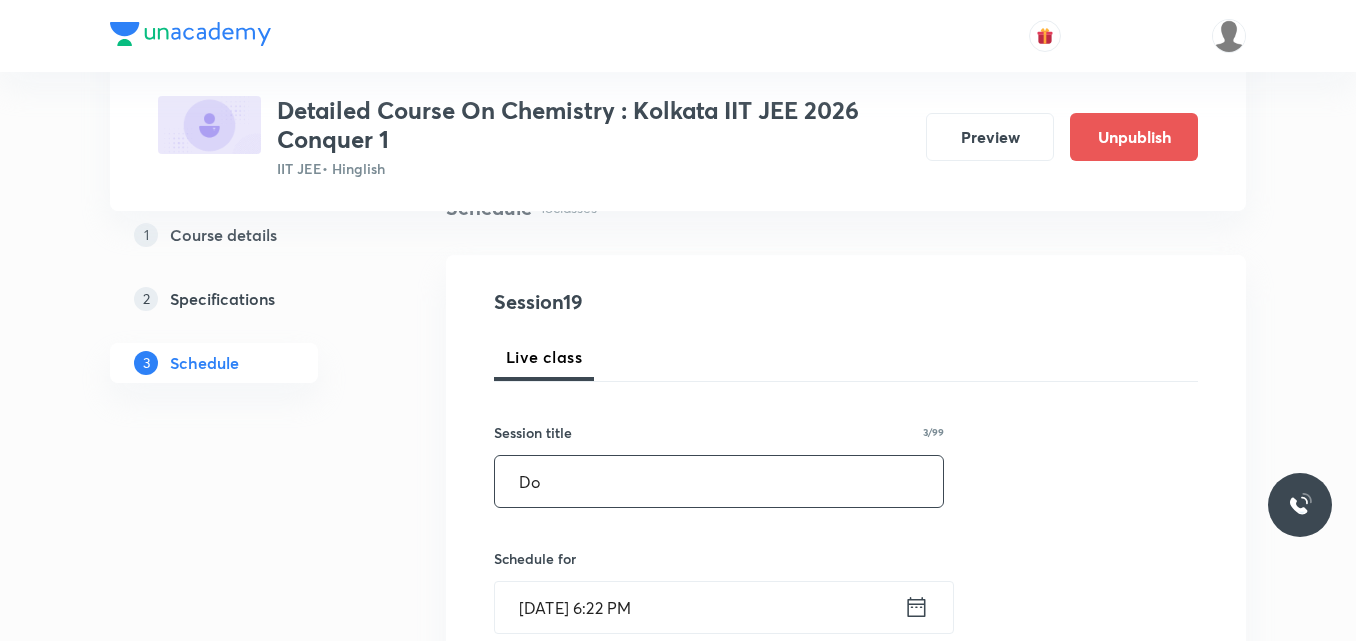 type on "D" 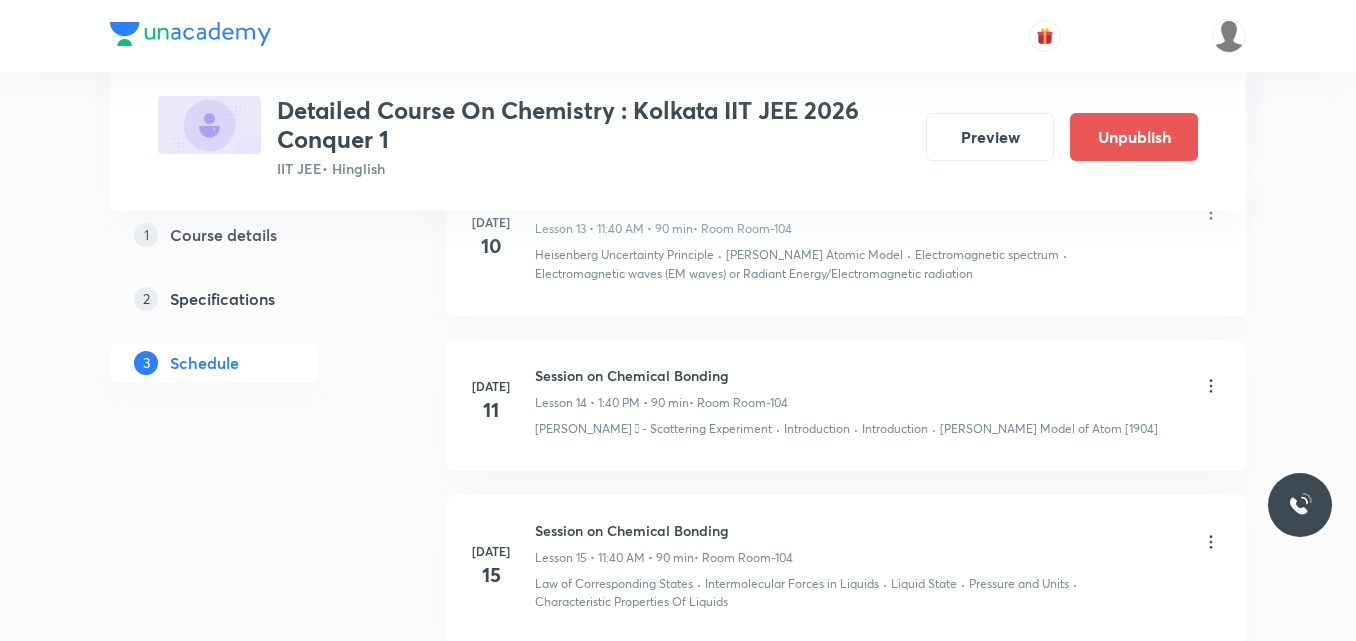 scroll, scrollTop: 4021, scrollLeft: 0, axis: vertical 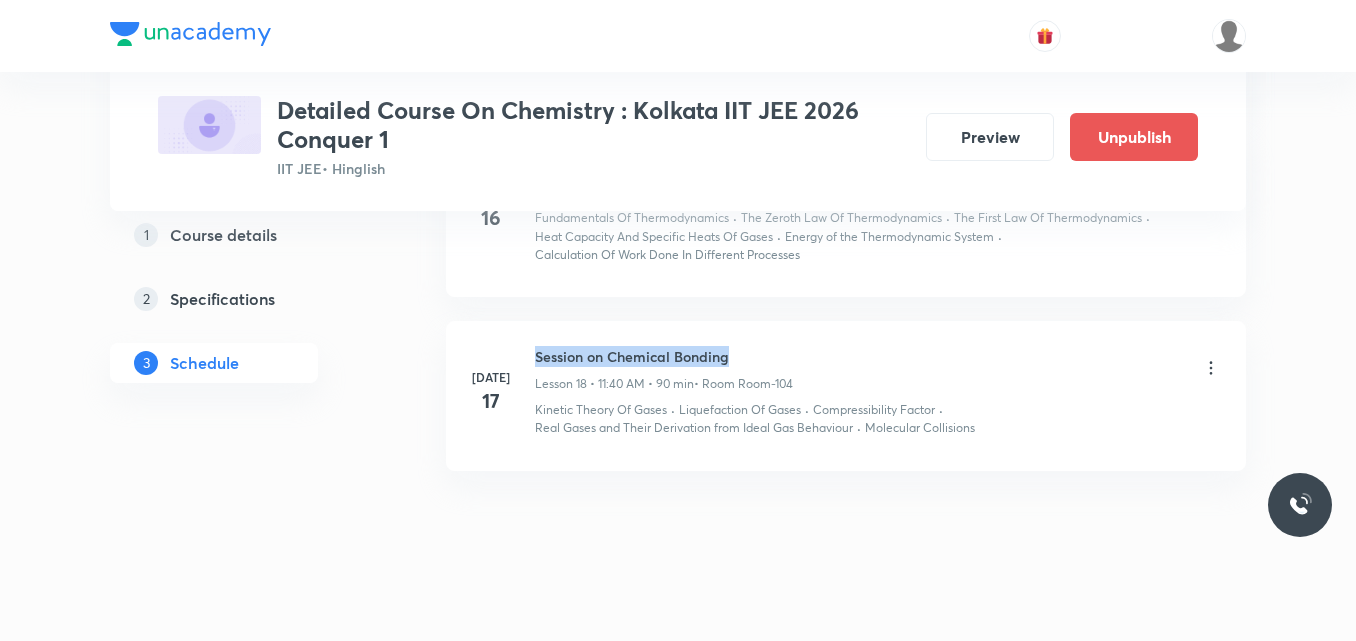 drag, startPoint x: 535, startPoint y: 334, endPoint x: 745, endPoint y: 329, distance: 210.05951 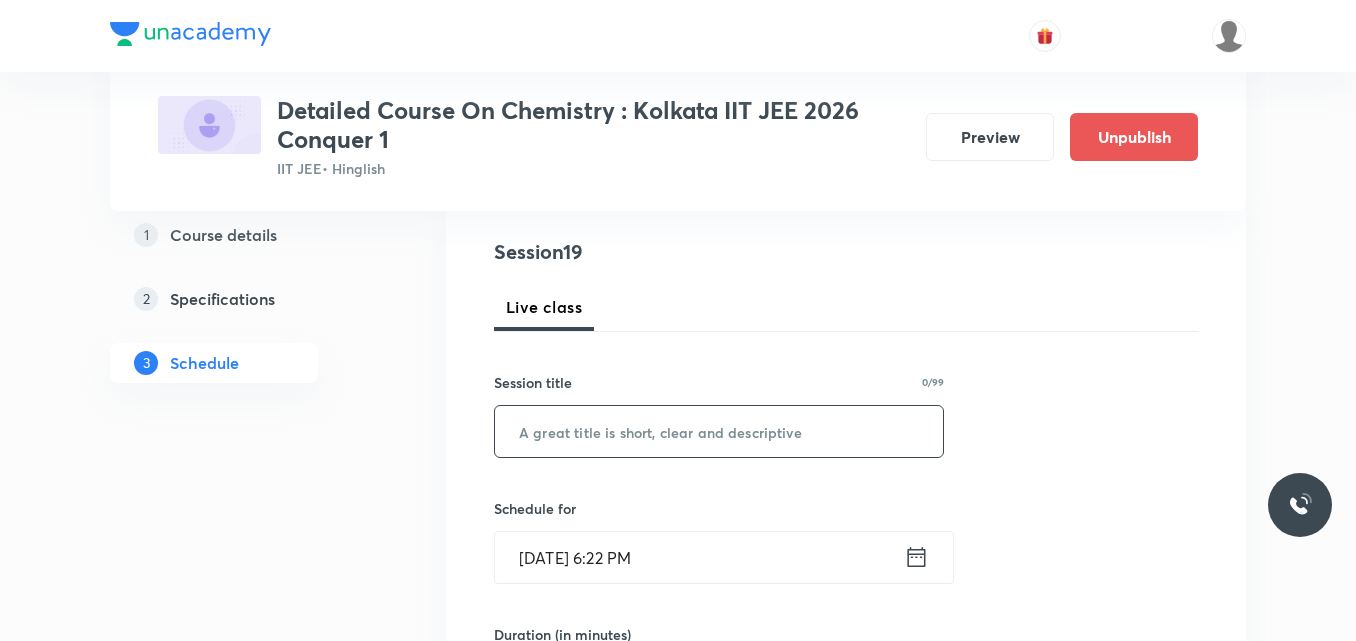scroll, scrollTop: 226, scrollLeft: 0, axis: vertical 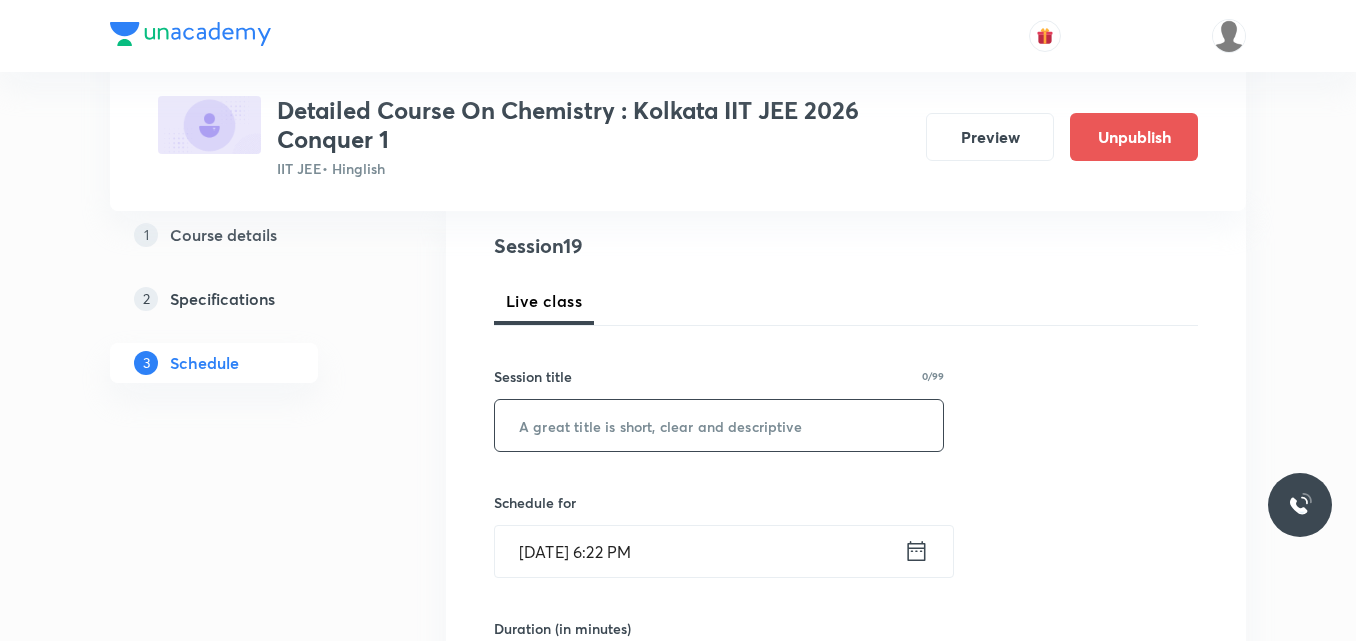 click at bounding box center (719, 425) 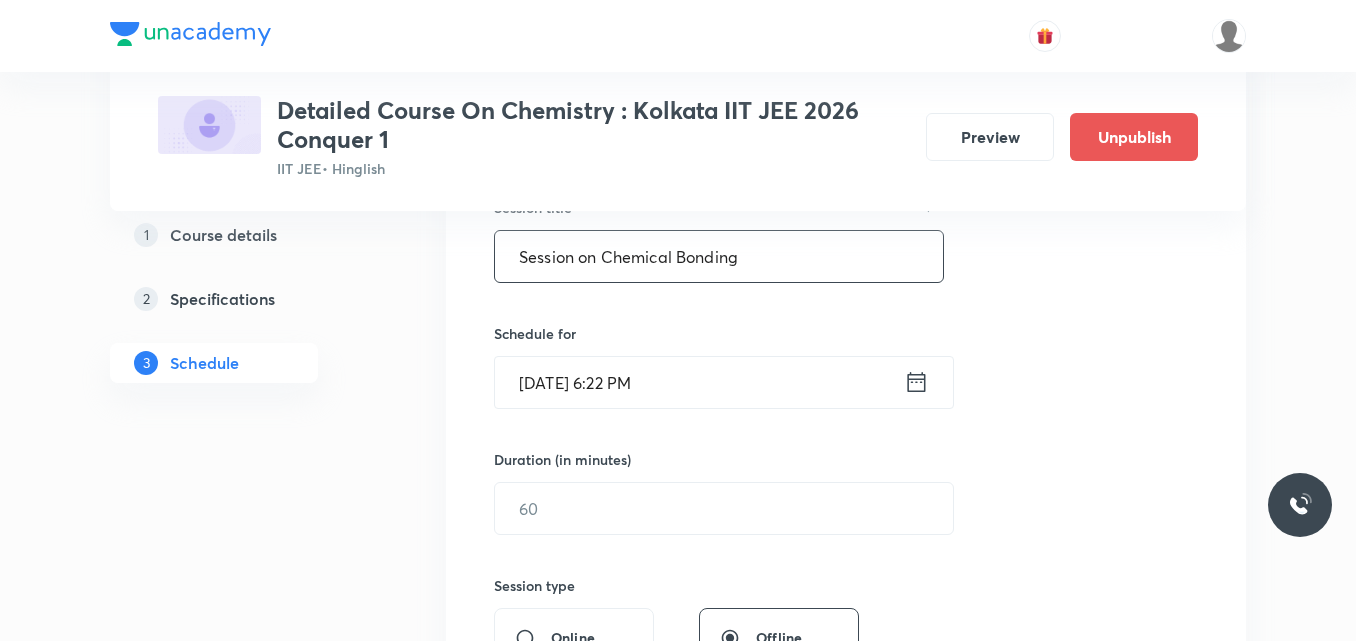 scroll, scrollTop: 398, scrollLeft: 0, axis: vertical 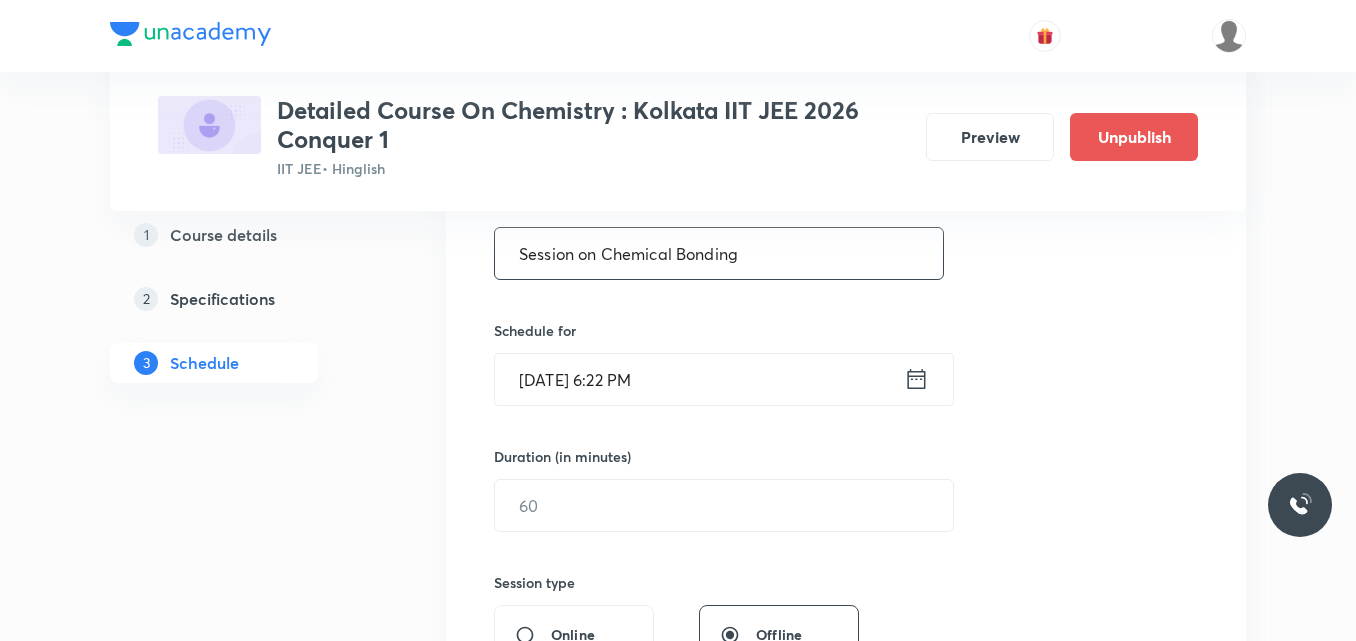 type on "Session on Chemical Bonding" 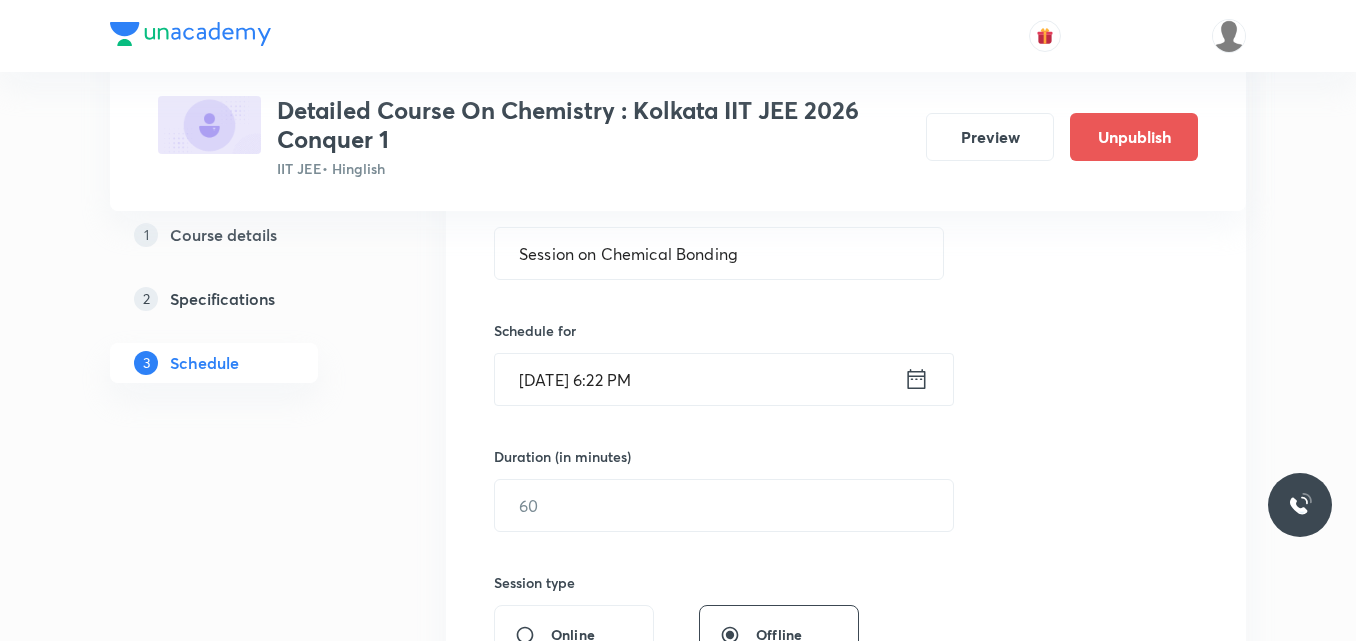 click 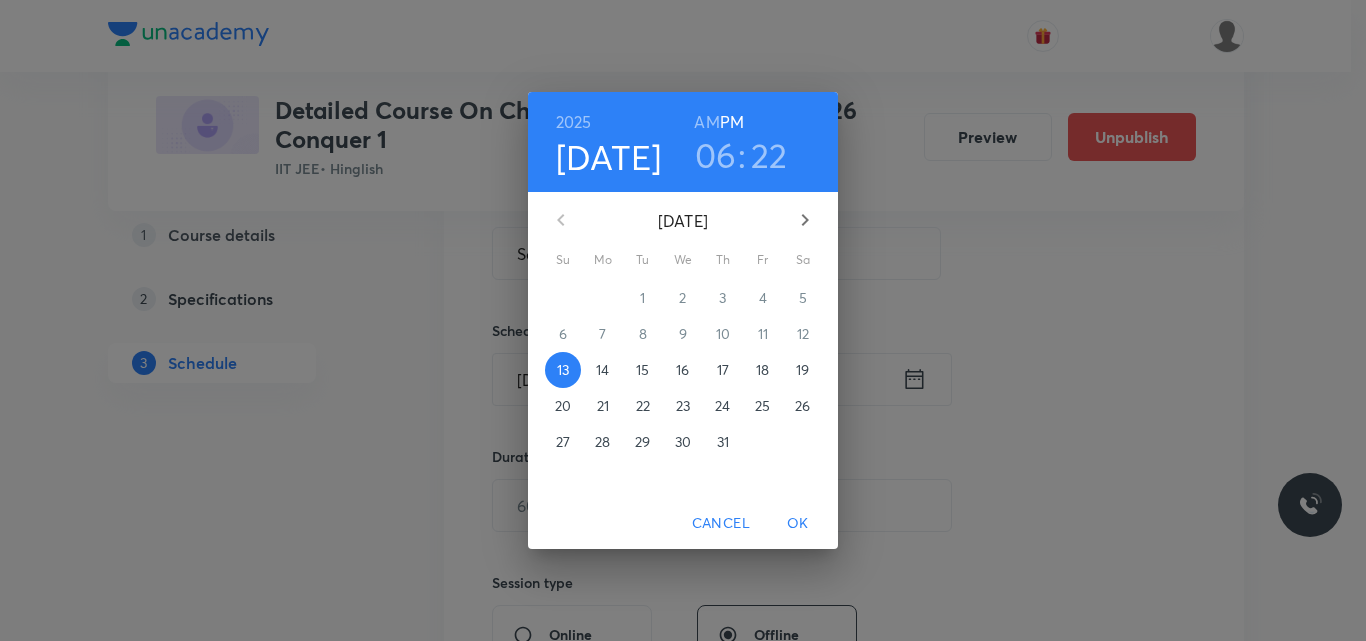 click on "18" at bounding box center (762, 370) 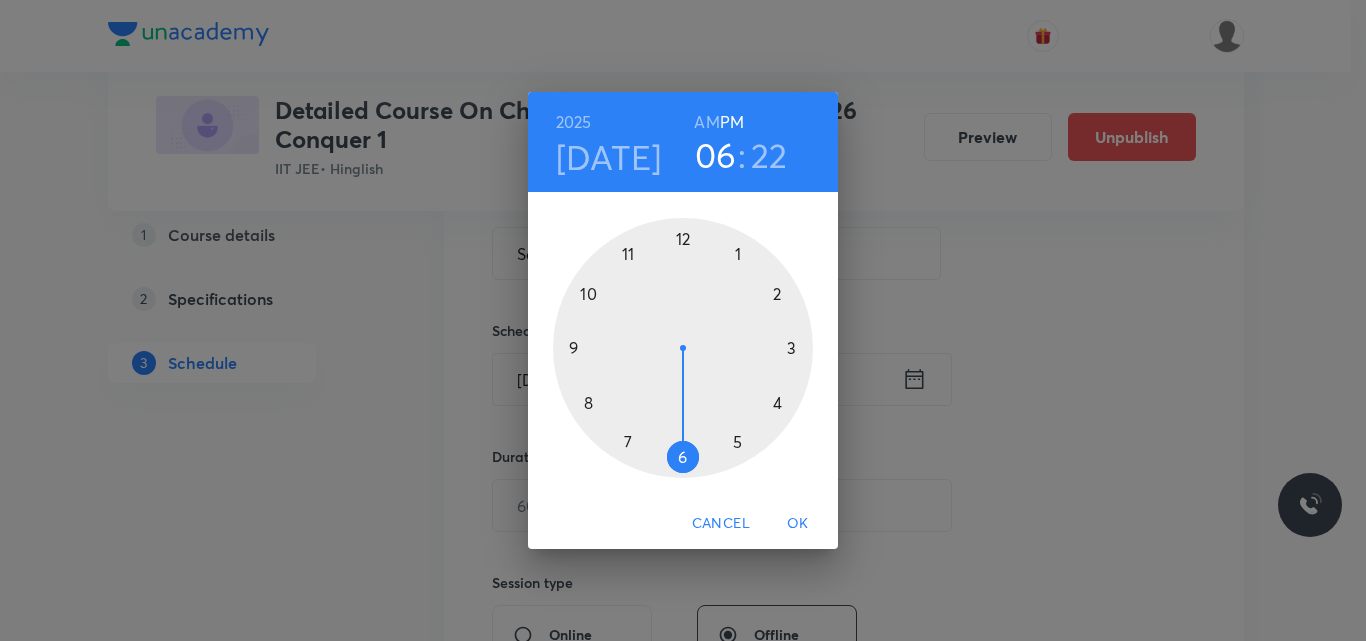 click at bounding box center (683, 348) 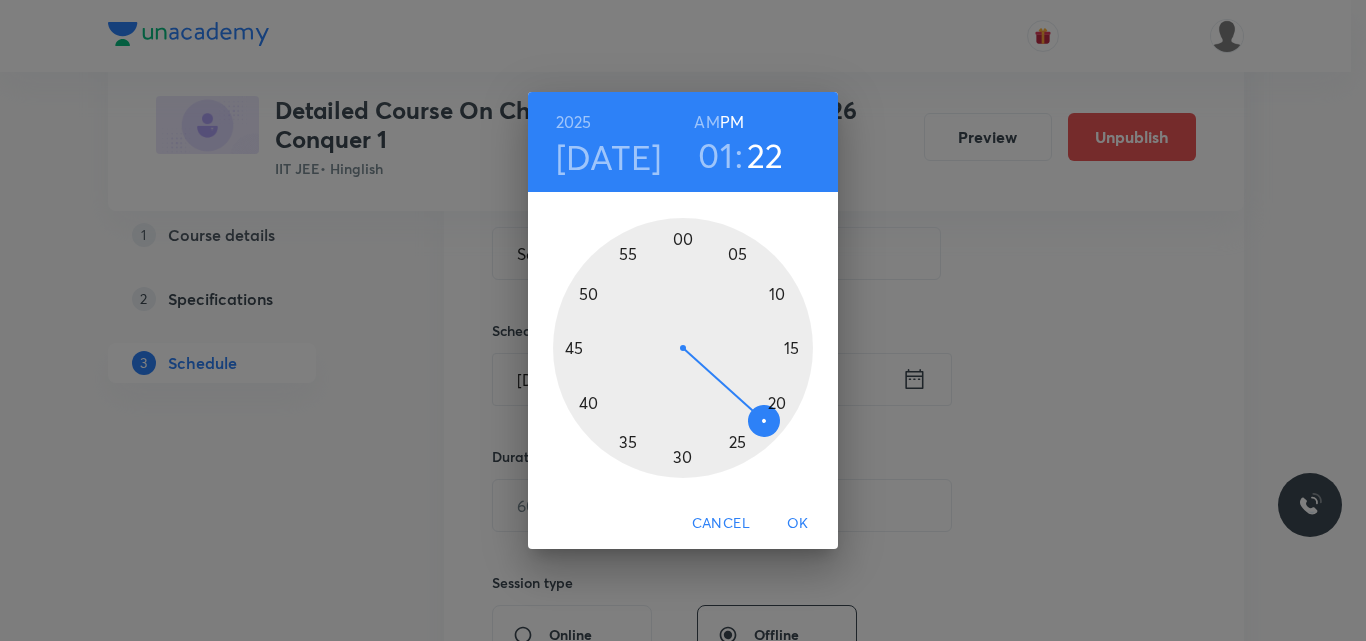 click at bounding box center (683, 348) 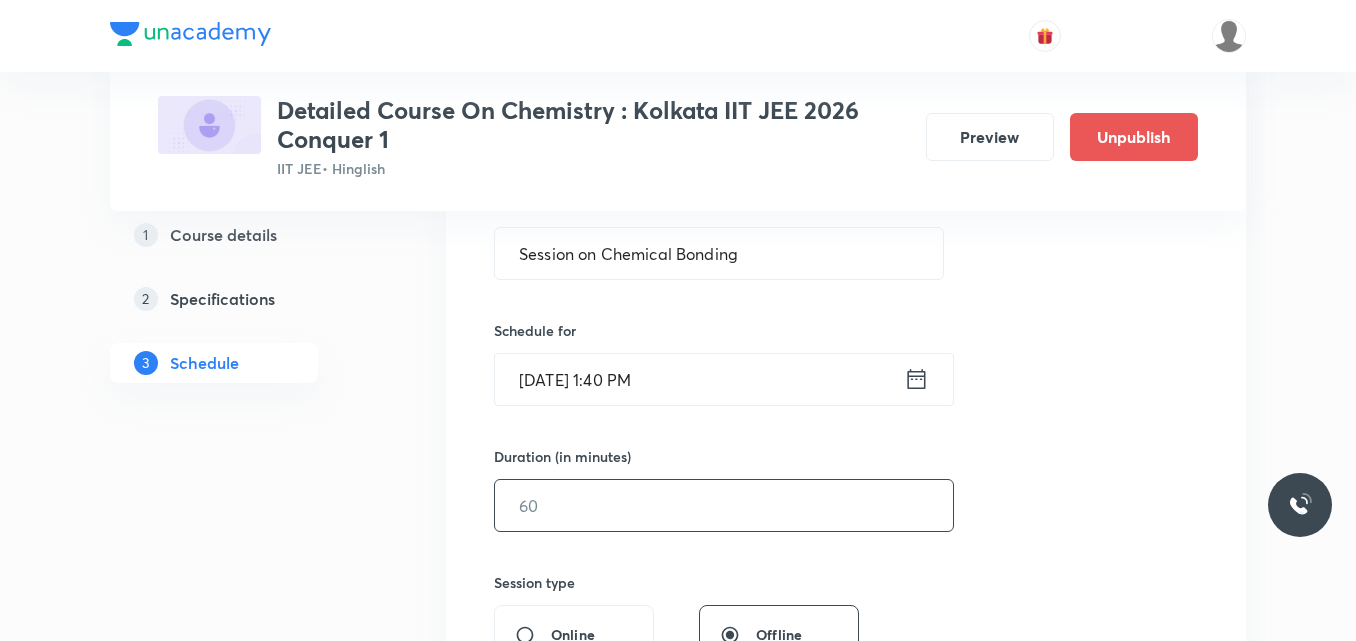 click at bounding box center [724, 505] 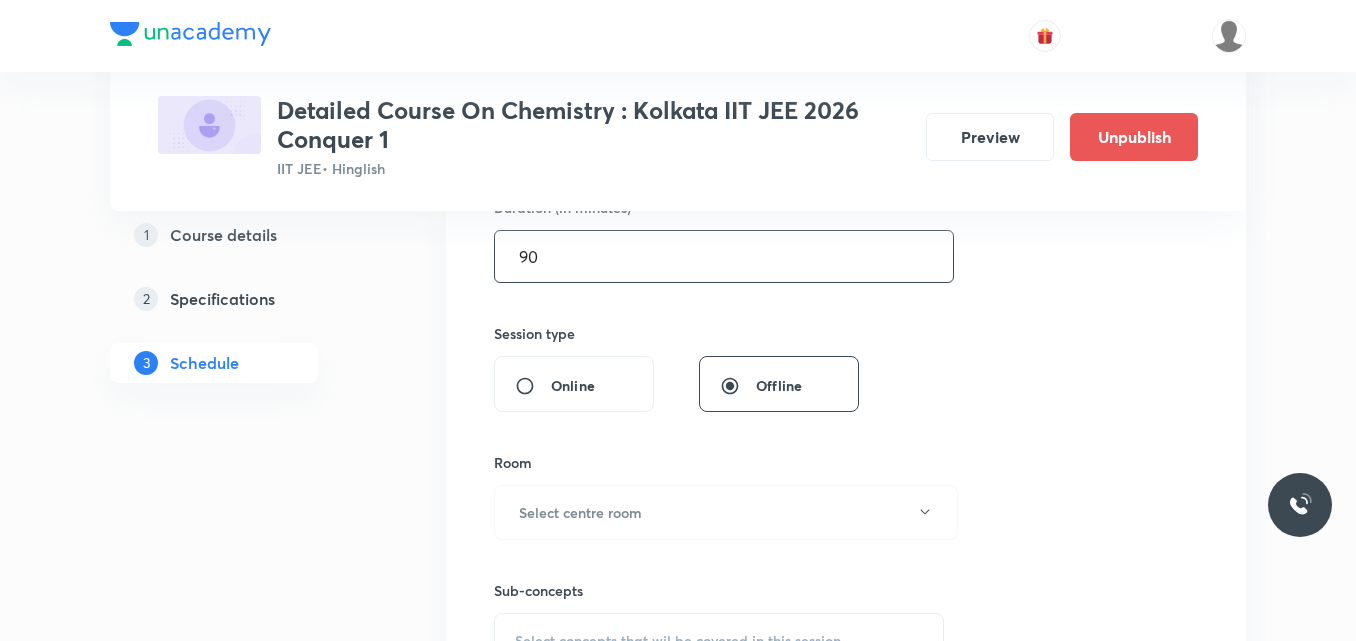 scroll, scrollTop: 649, scrollLeft: 0, axis: vertical 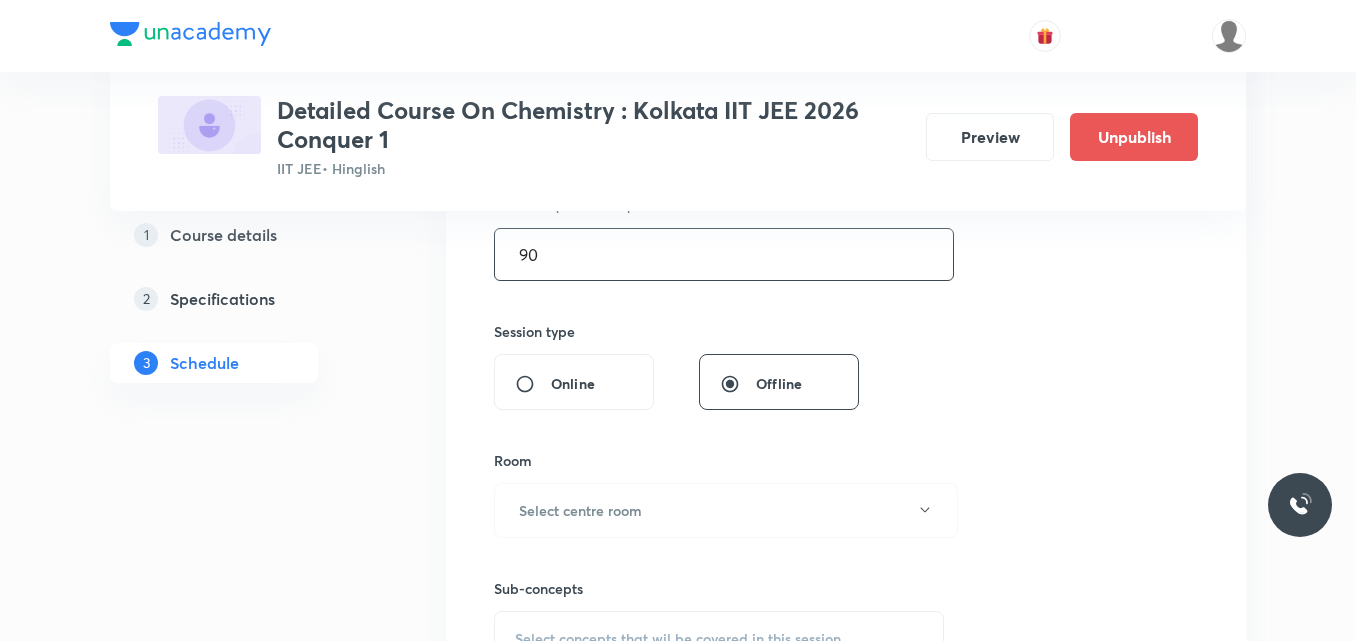 type on "90" 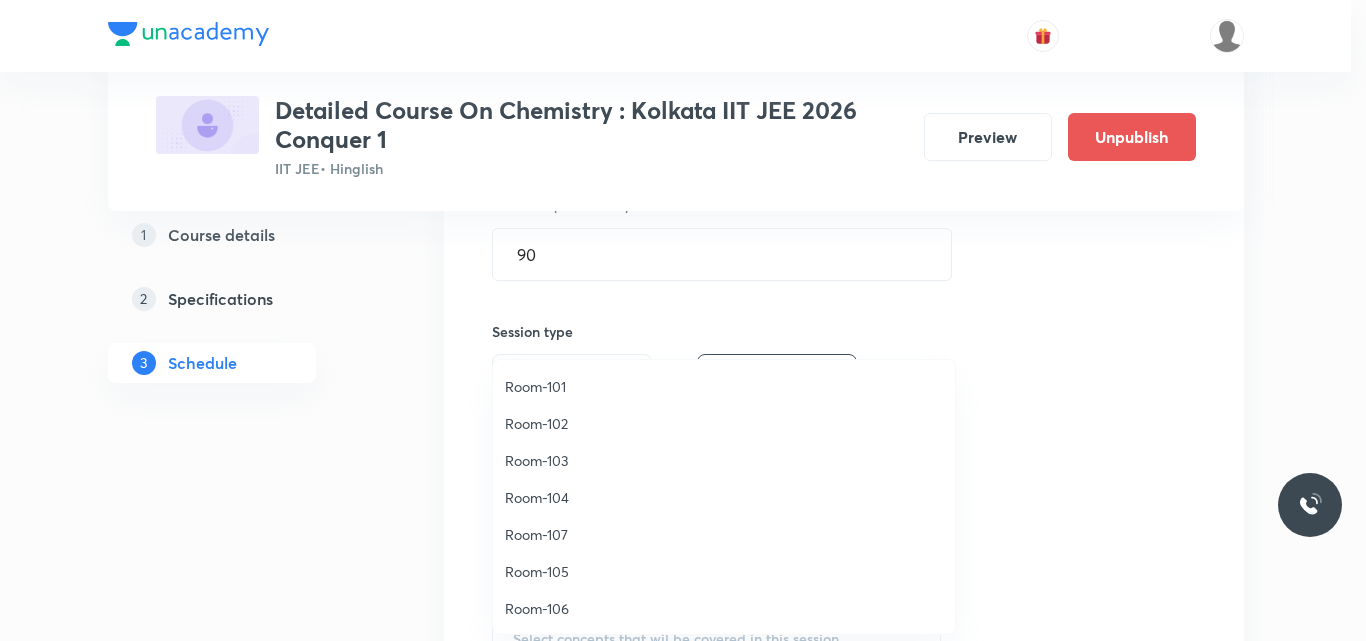 click on "Room-104" at bounding box center [724, 497] 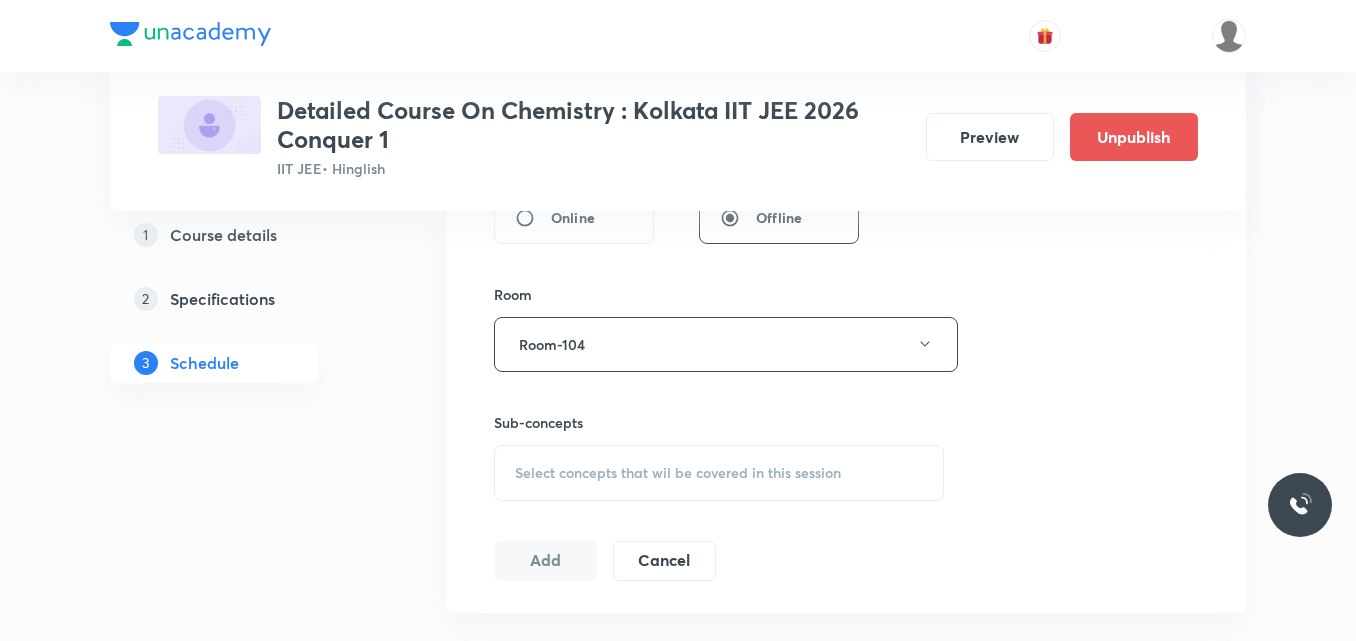 scroll, scrollTop: 816, scrollLeft: 0, axis: vertical 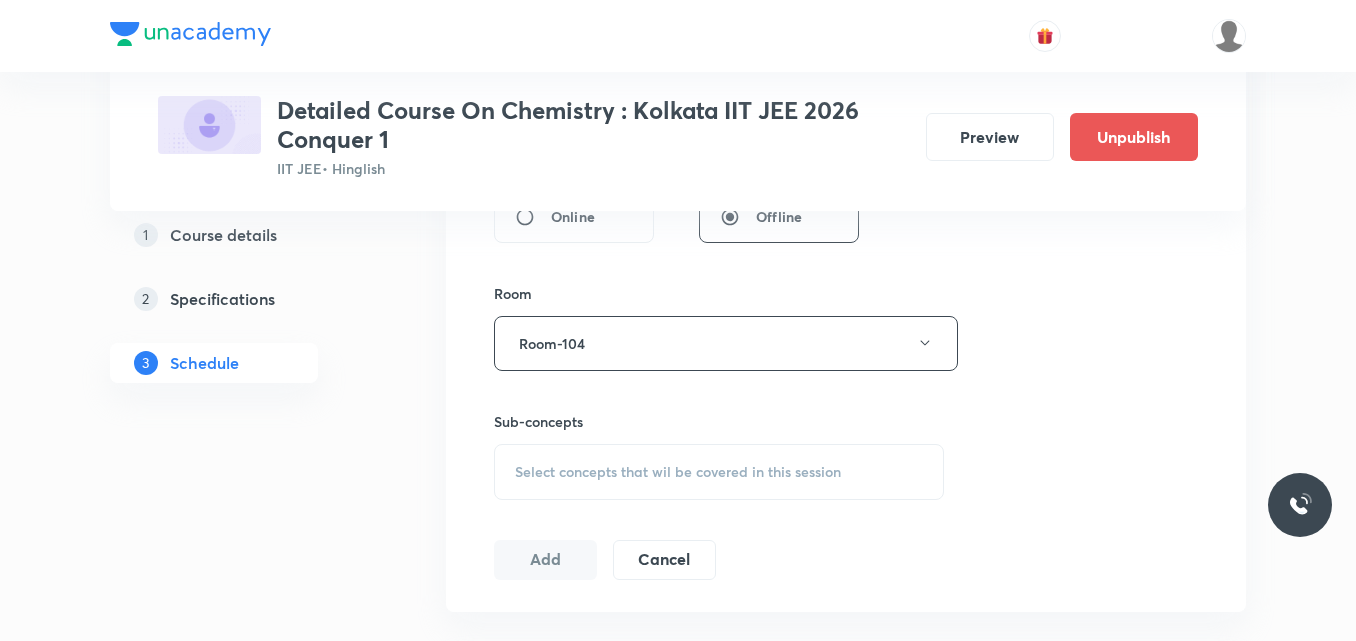 click on "Select concepts that wil be covered in this session" at bounding box center (678, 472) 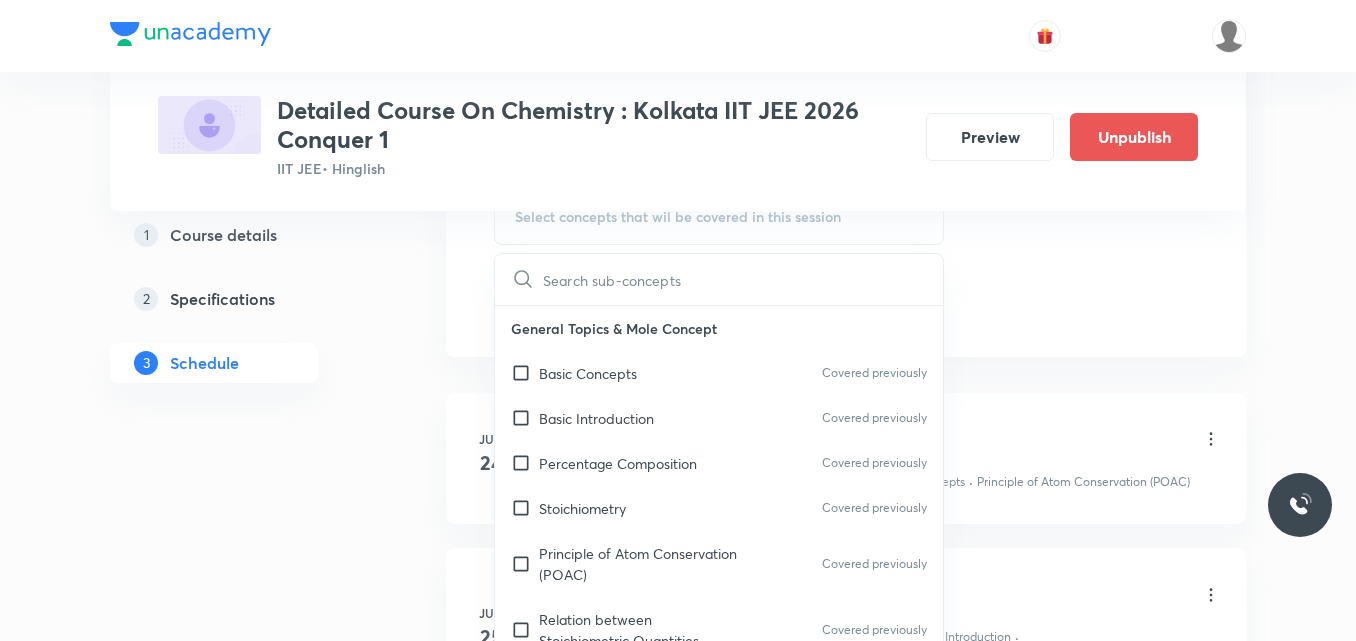 scroll, scrollTop: 1114, scrollLeft: 0, axis: vertical 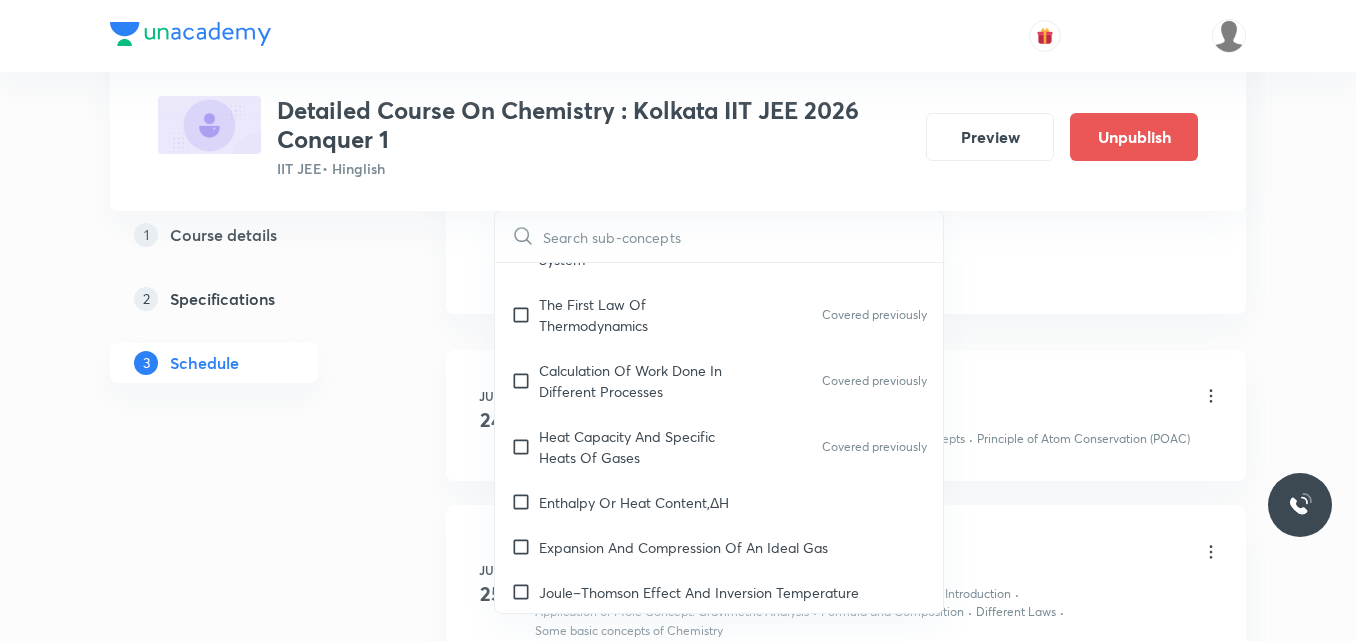 click on "Expansion And Compression Of An Ideal Gas" at bounding box center (683, 547) 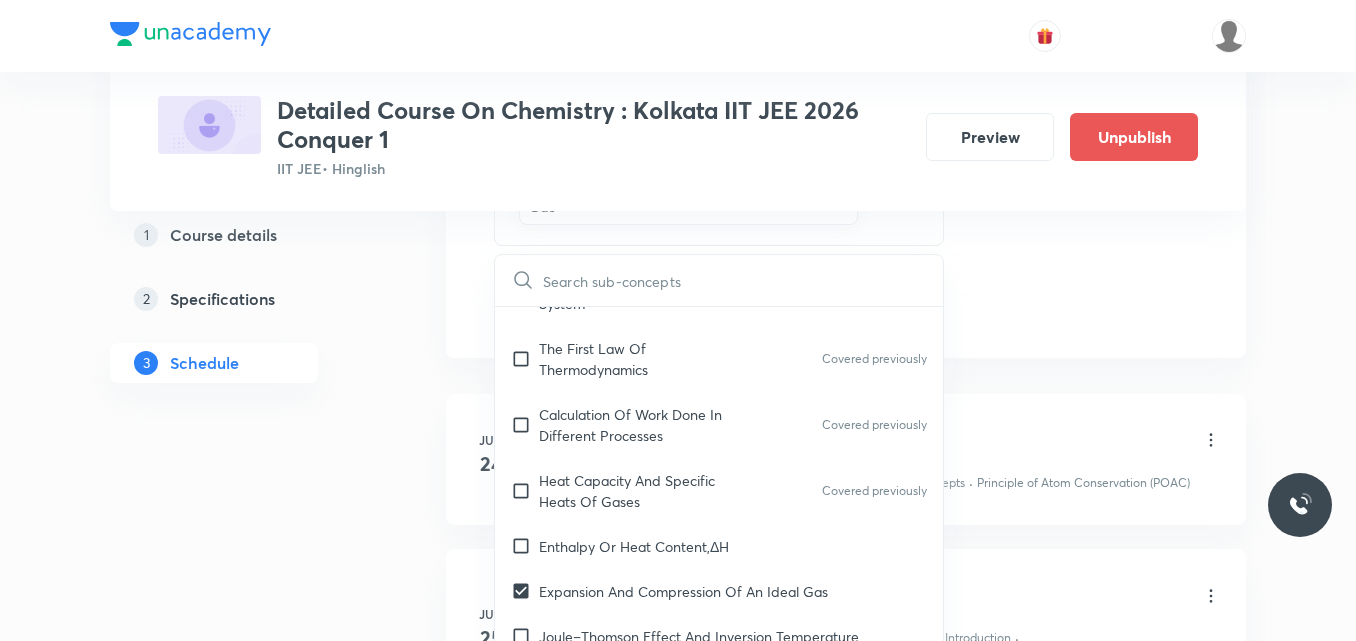 click on "Enthalpy Or Heat Content,ΔH" at bounding box center (719, 546) 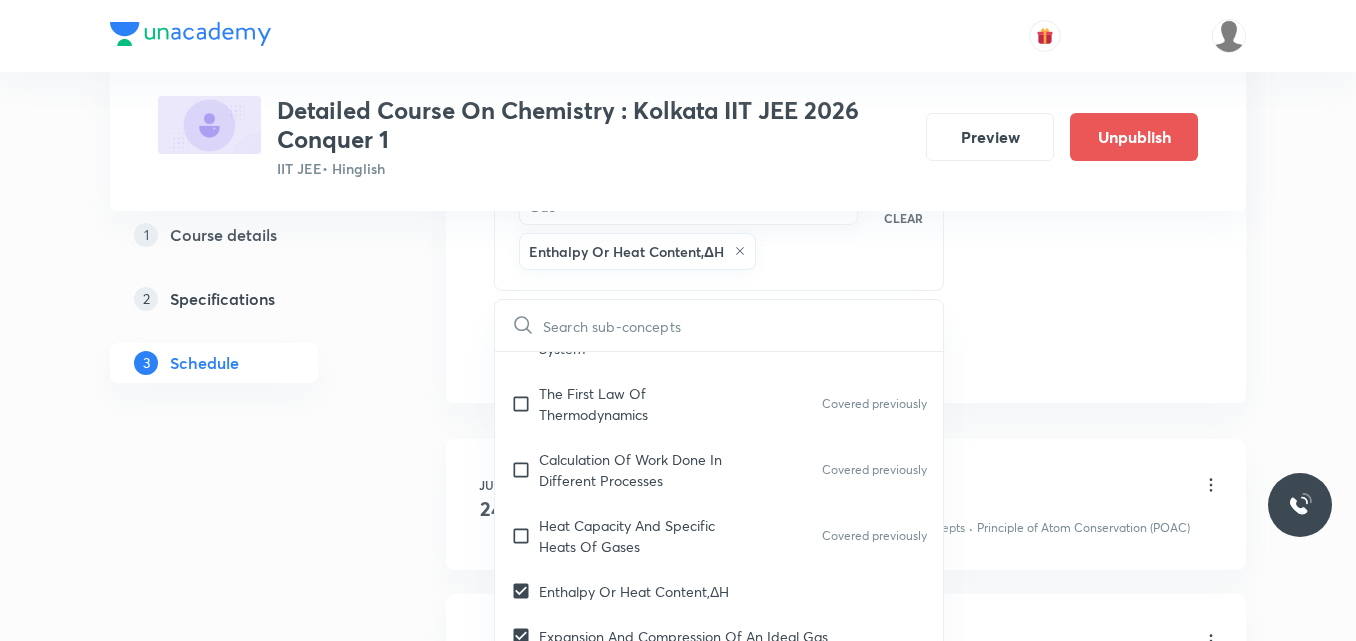click on "Heat Capacity And Specific Heats Of Gases Covered previously" at bounding box center (719, 536) 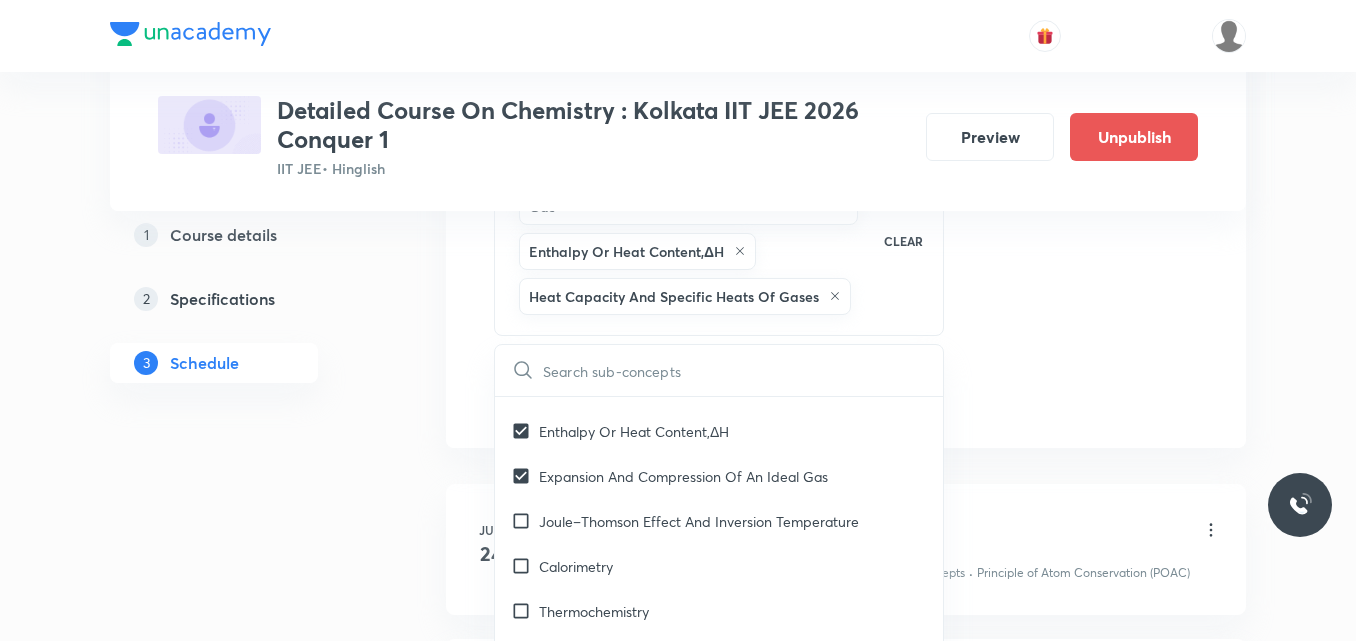 scroll, scrollTop: 4363, scrollLeft: 0, axis: vertical 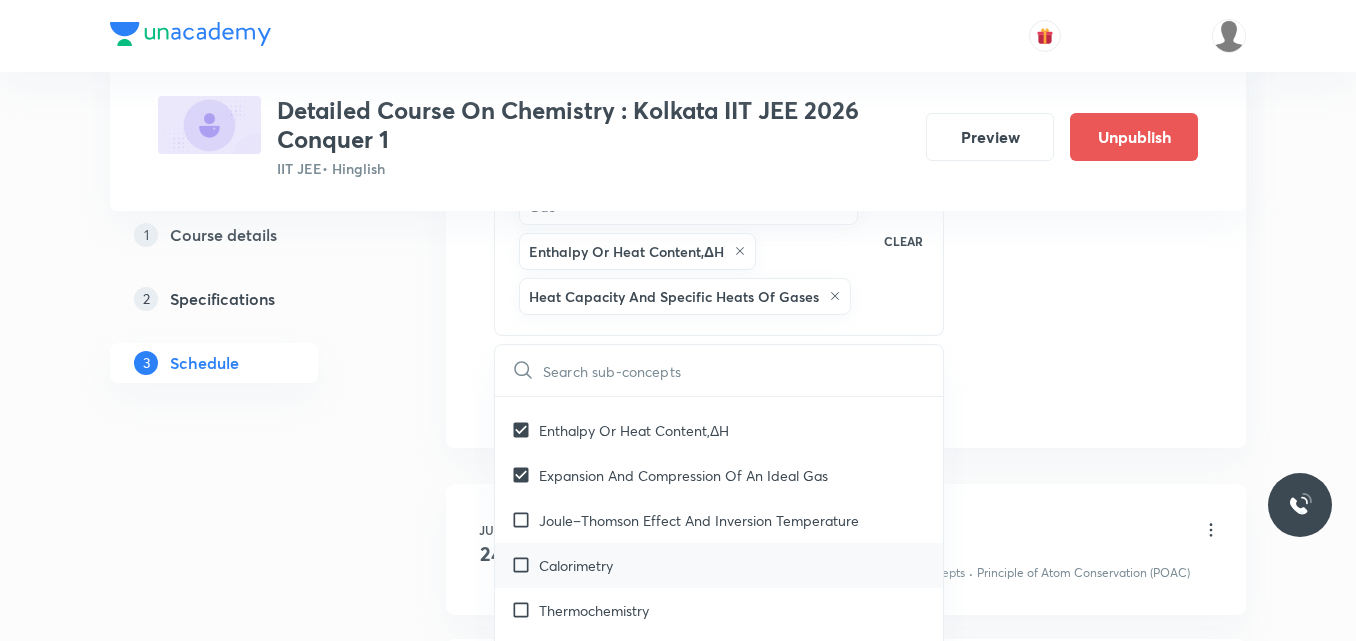 click on "Calorimetry" at bounding box center [719, 565] 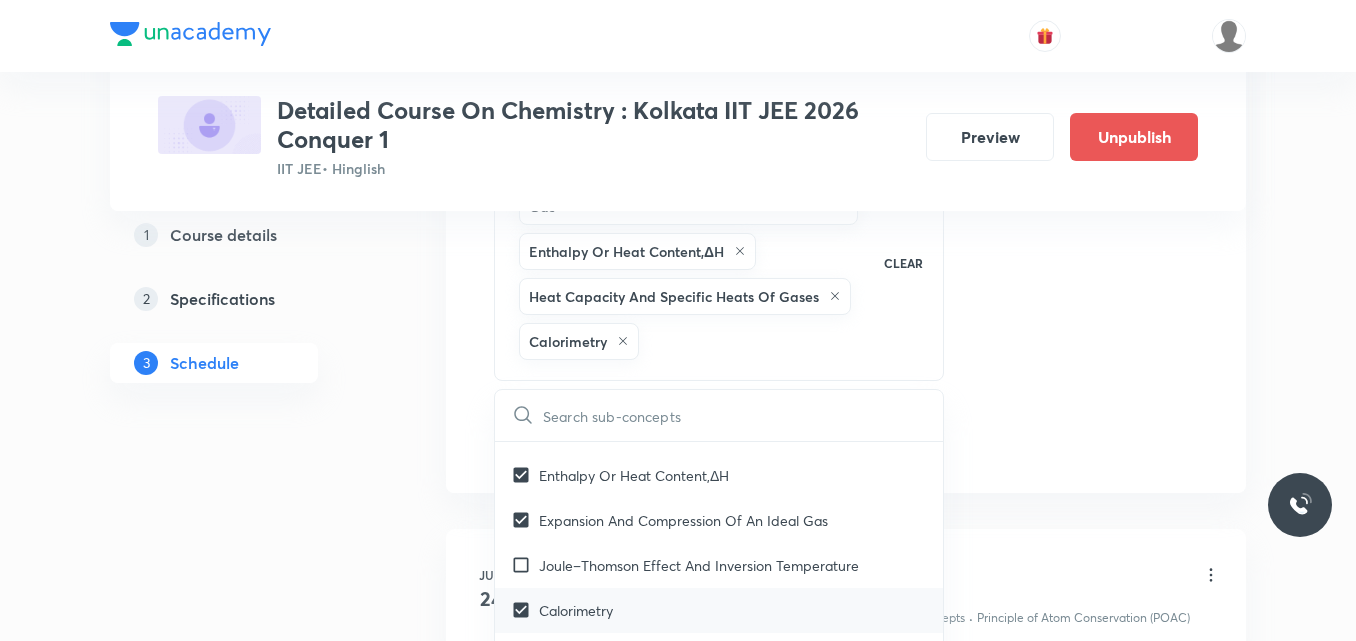 click on "Joule–Thomson Effect And Inversion Temperature" at bounding box center (719, 565) 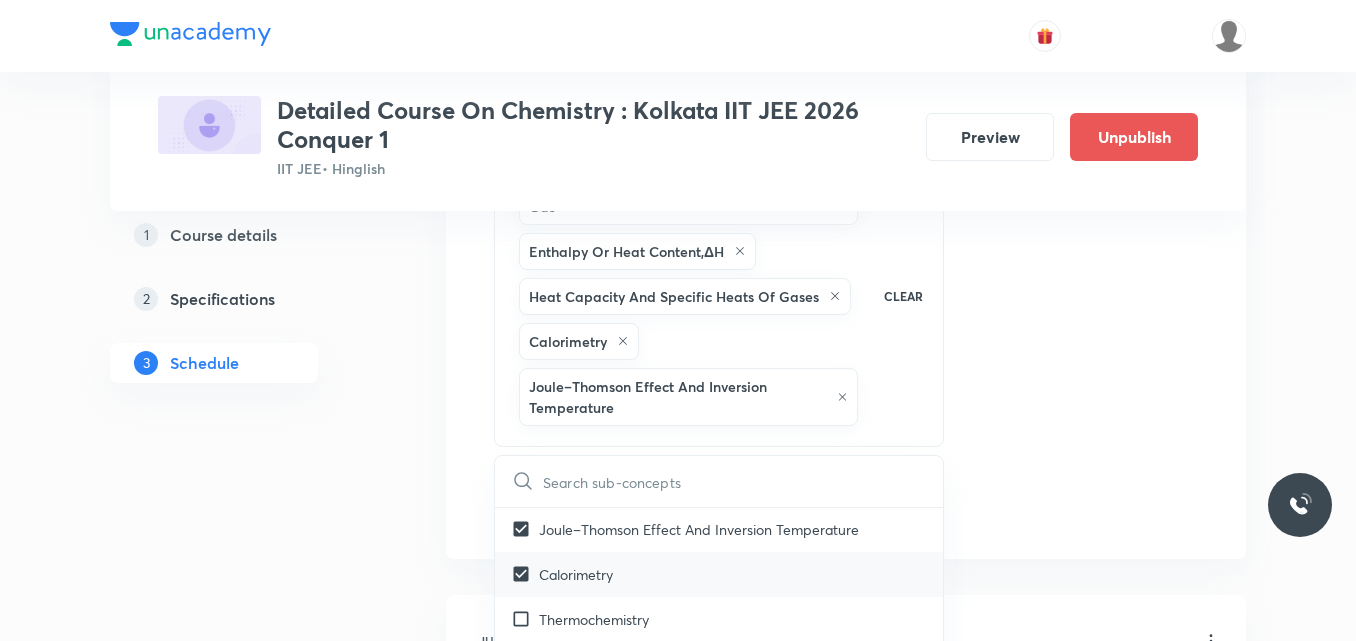scroll, scrollTop: 4475, scrollLeft: 0, axis: vertical 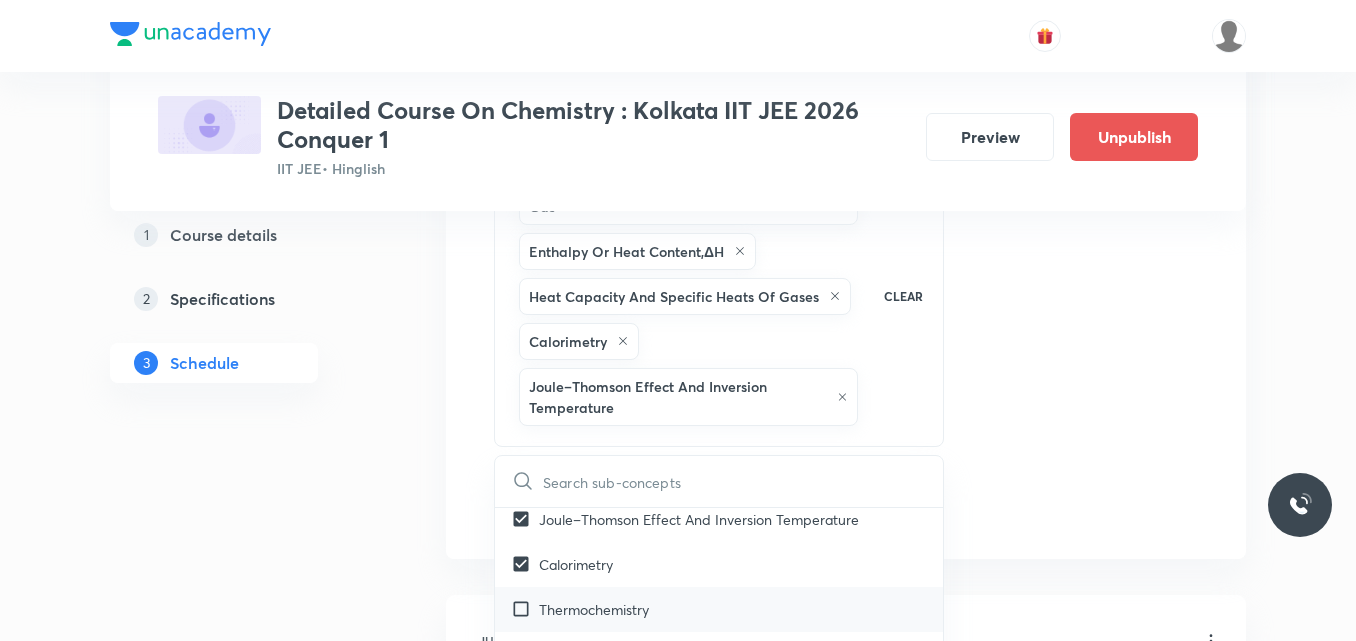 click on "Thermochemistry" at bounding box center (594, 609) 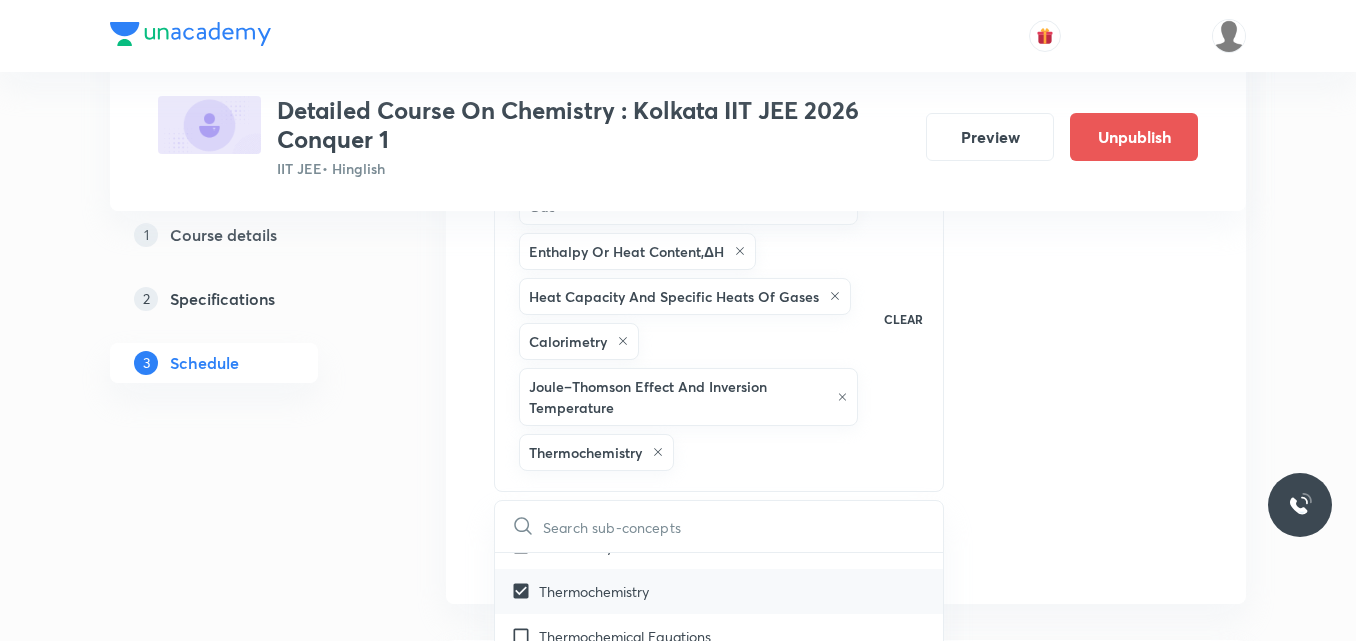 scroll, scrollTop: 4539, scrollLeft: 0, axis: vertical 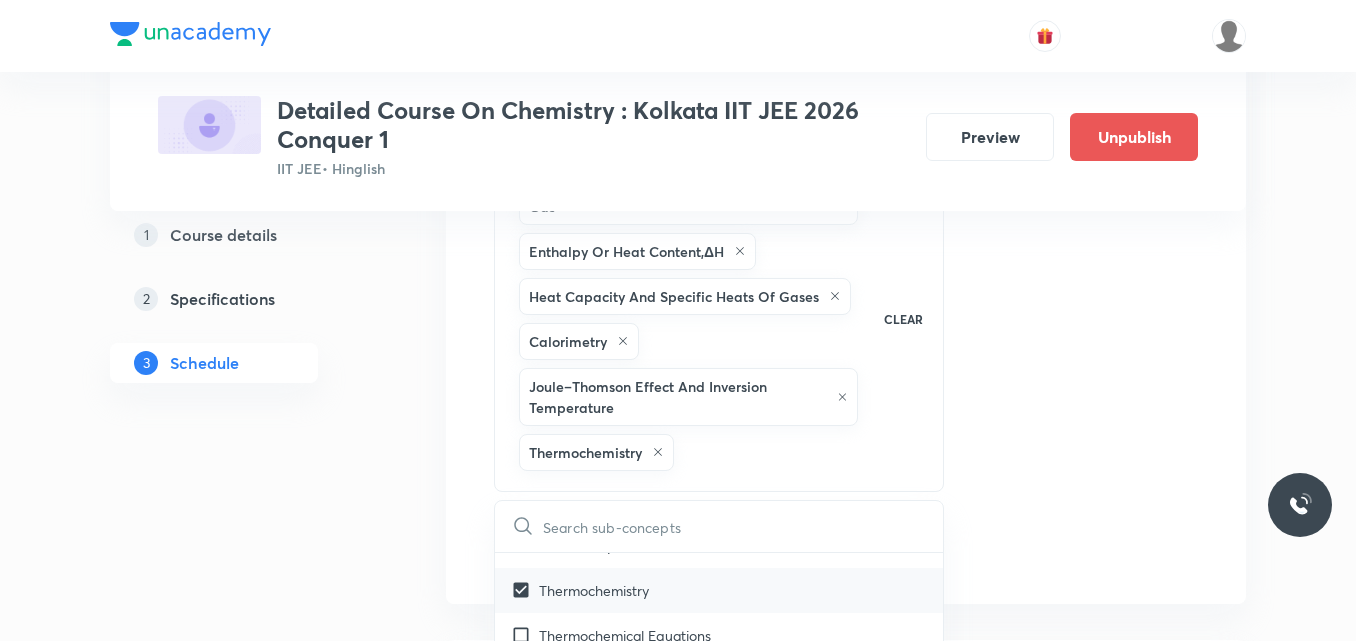 click on "Thermochemical Equations" at bounding box center [719, 635] 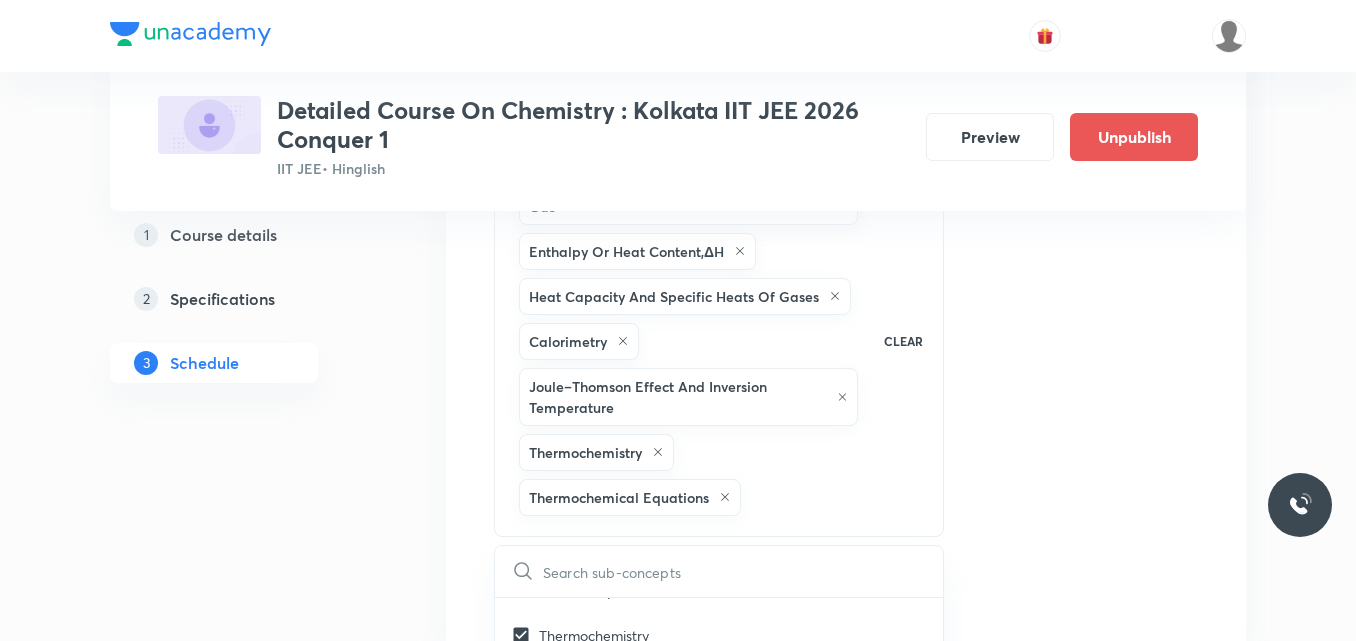 click on "Session  19 Live class Session title 27/99 Session on Chemical Bonding ​ Schedule for Jul 18, 2025, 1:40 PM ​ Duration (in minutes) 90 ​   Session type Online Offline Room Room-104 Sub-concepts Expansion And Compression Of An Ideal Gas Enthalpy Or Heat Content,ΔH Heat Capacity And Specific Heats Of Gases Calorimetry Joule–Thomson Effect And Inversion Temperature Thermochemistry Thermochemical Equations CLEAR ​ General Topics & Mole Concept Basic Concepts Covered previously Basic Introduction Covered previously Percentage Composition Covered previously Stoichiometry Covered previously Principle of Atom Conservation (POAC) Covered previously Relation between Stoichiometric Quantities Covered previously Application of Mole Concept: Gravimetric Analysis Covered previously Different Laws Covered previously Formula and Composition Covered previously Concentration Terms Covered previously Some basic concepts of Chemistry Covered previously Atomic Structure Discovery Of Electron Covered previously Gas Laws" at bounding box center [846, -20] 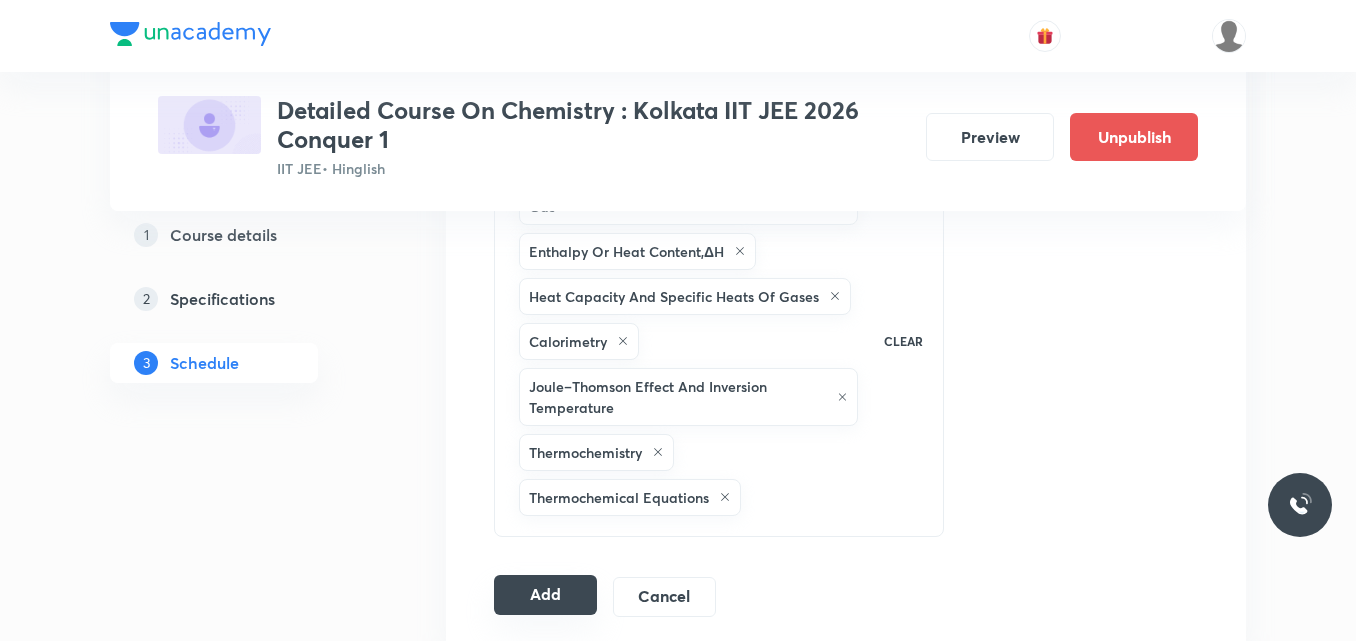 click on "Add" at bounding box center (545, 595) 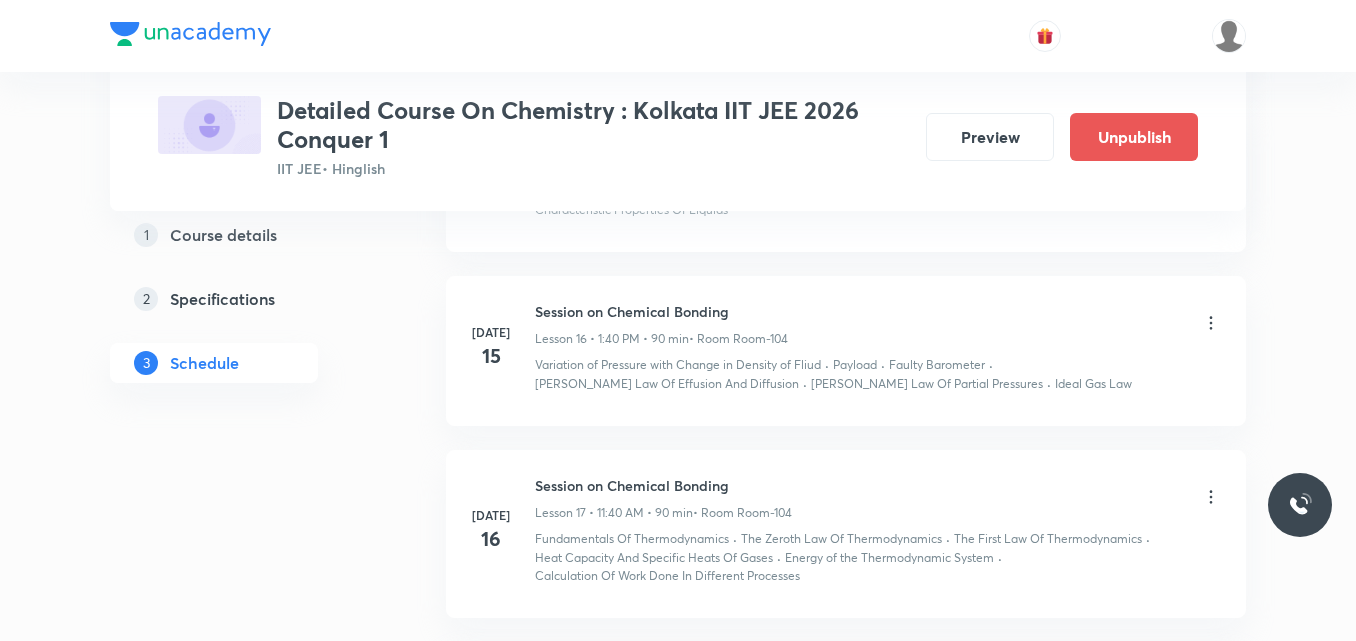 scroll, scrollTop: 2780, scrollLeft: 0, axis: vertical 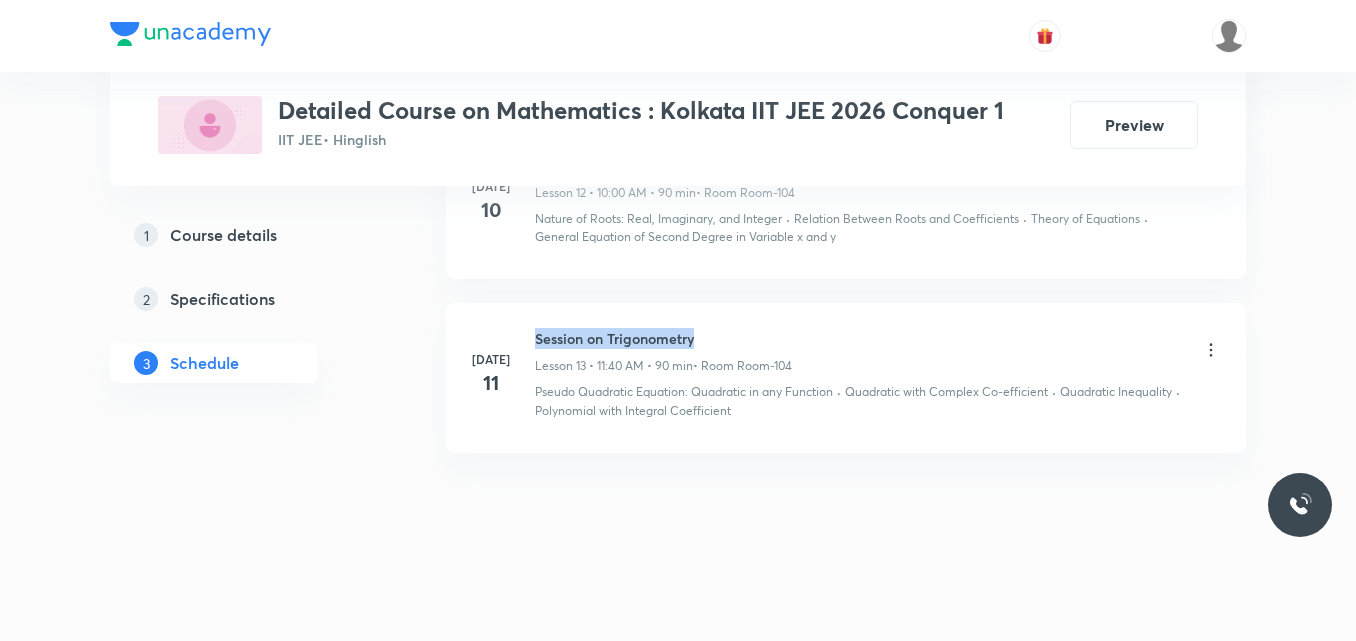 drag, startPoint x: 537, startPoint y: 340, endPoint x: 720, endPoint y: 332, distance: 183.17477 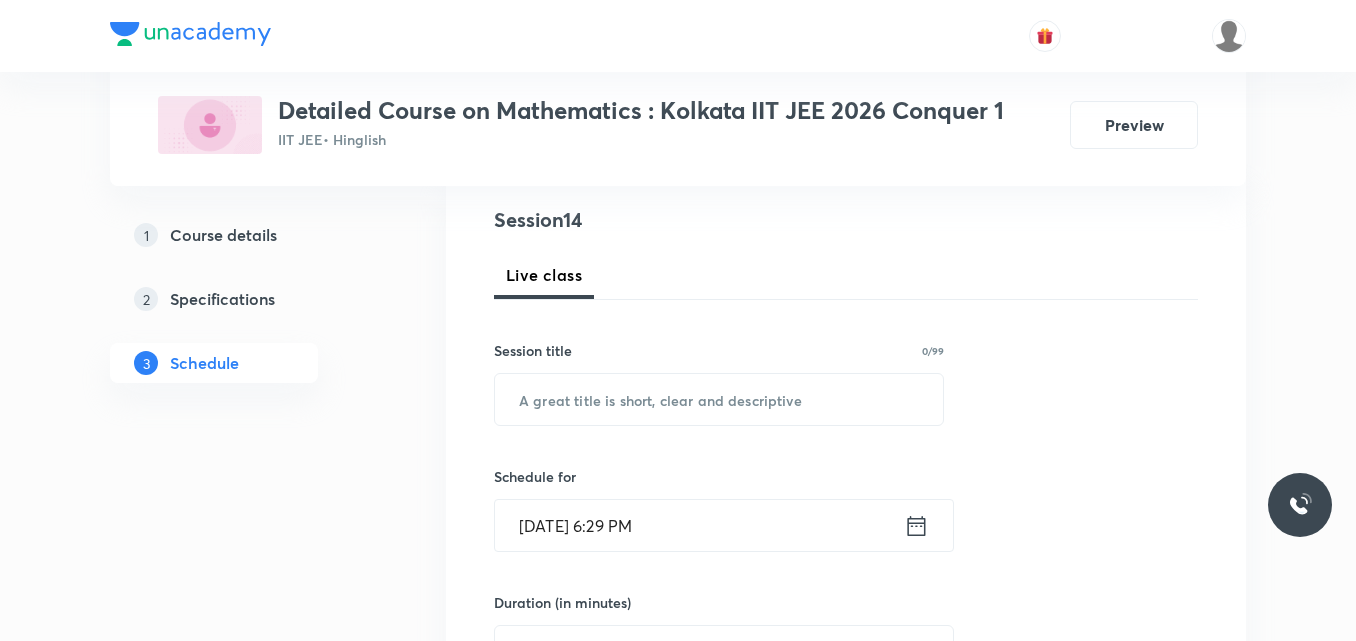 scroll, scrollTop: 218, scrollLeft: 0, axis: vertical 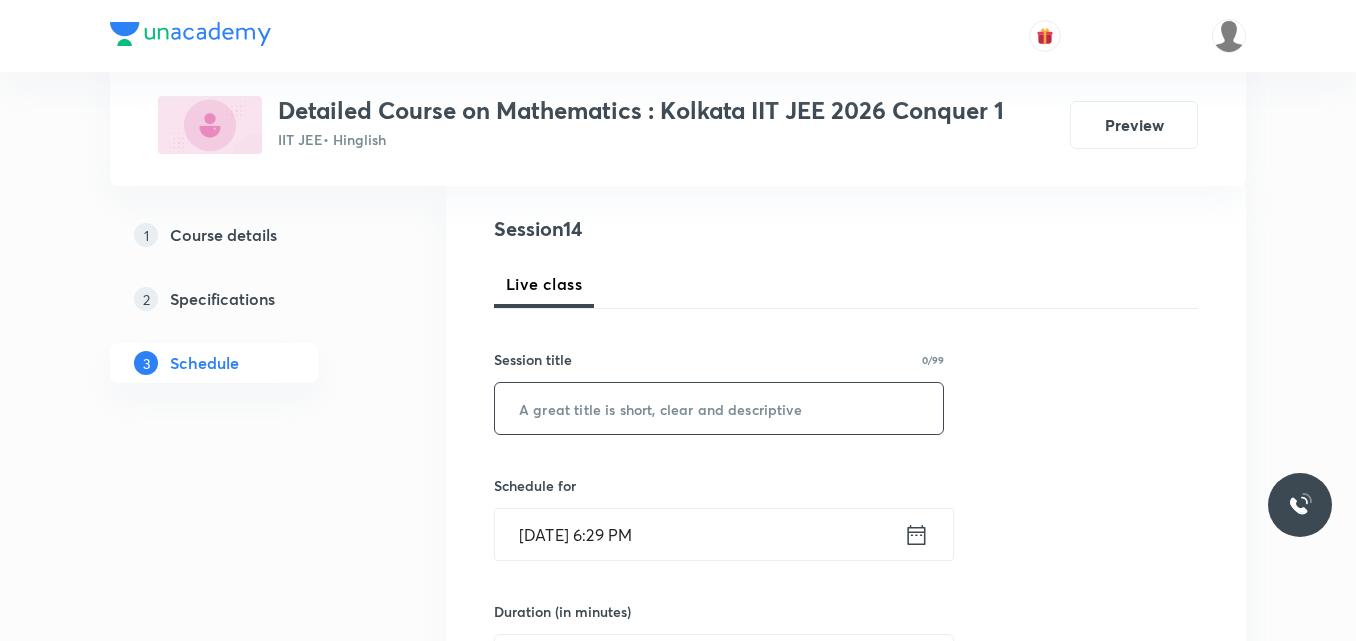 click at bounding box center [719, 408] 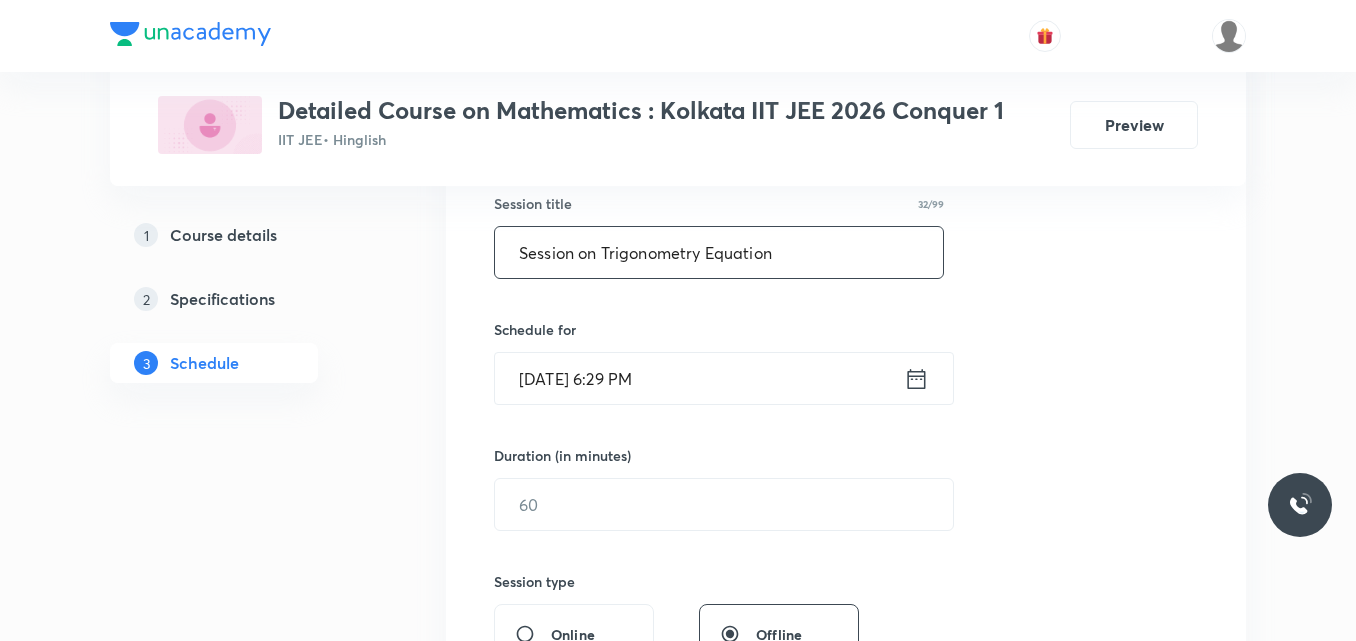 scroll, scrollTop: 375, scrollLeft: 0, axis: vertical 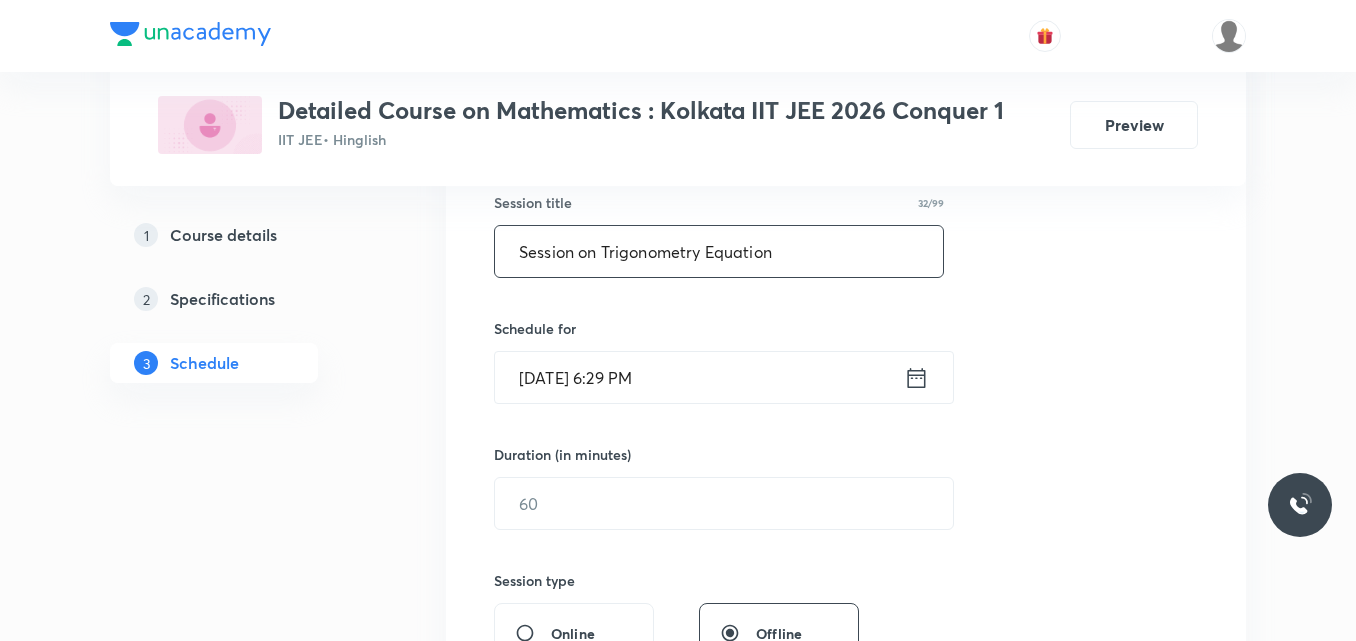 type on "Session on Trigonometry Equation" 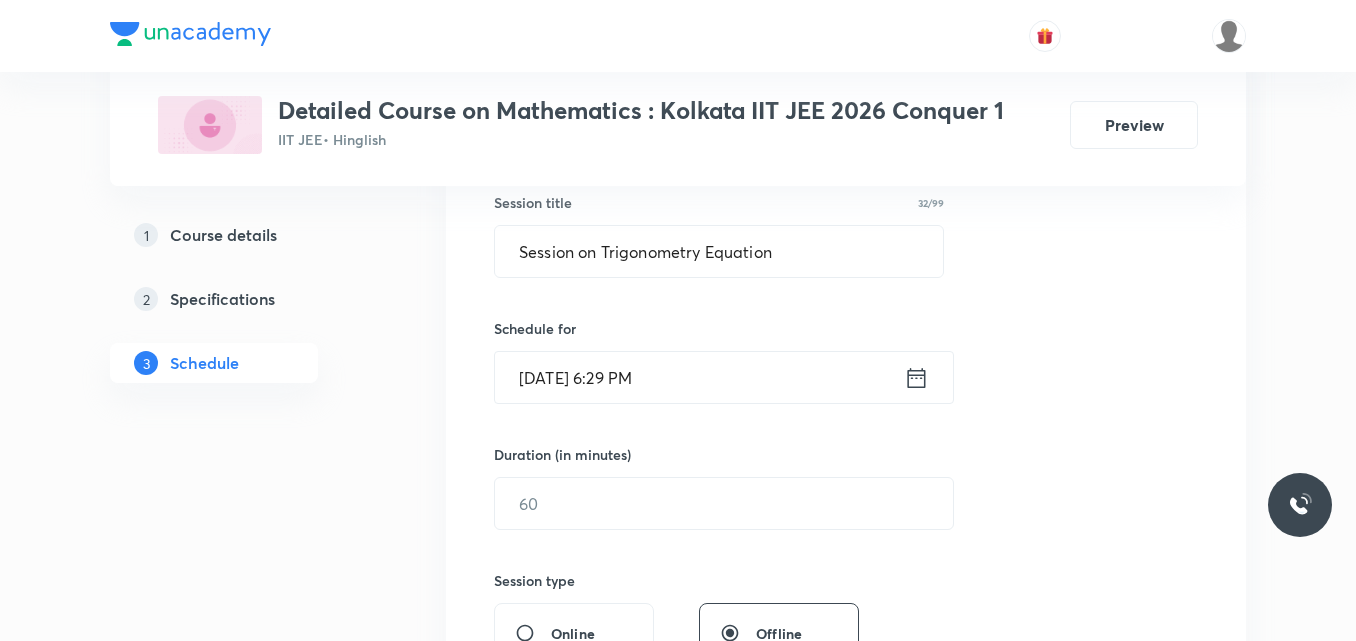 click 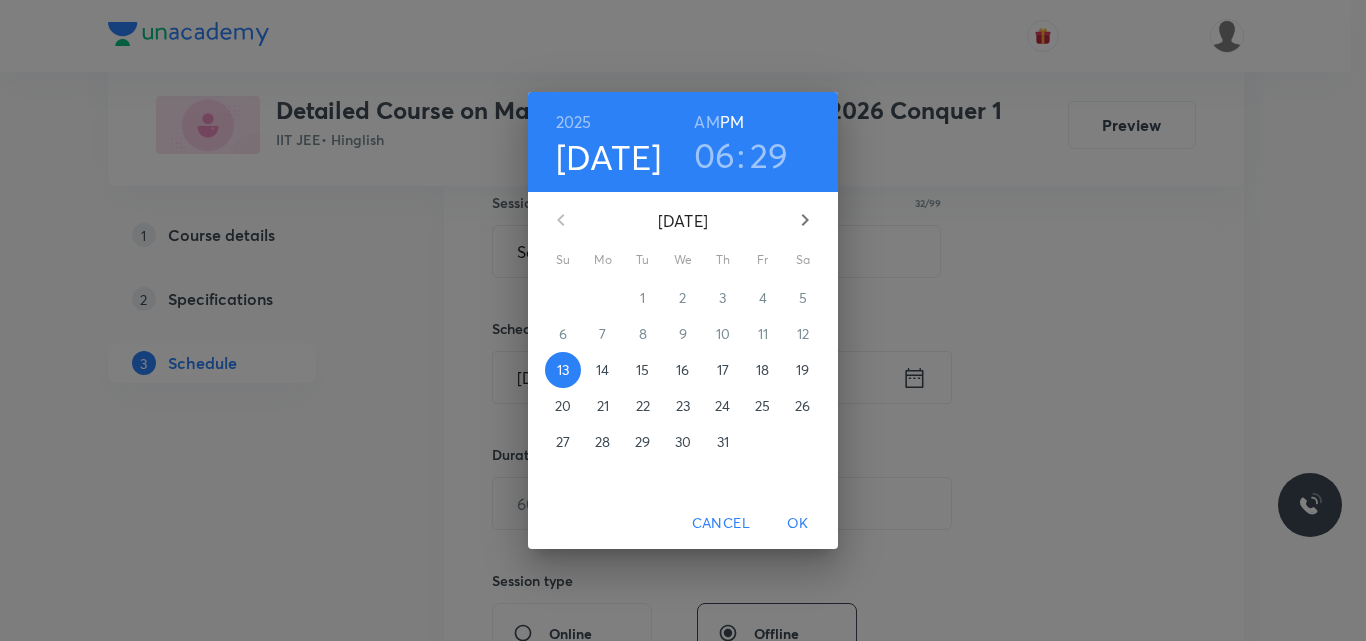 click on "16" at bounding box center (682, 370) 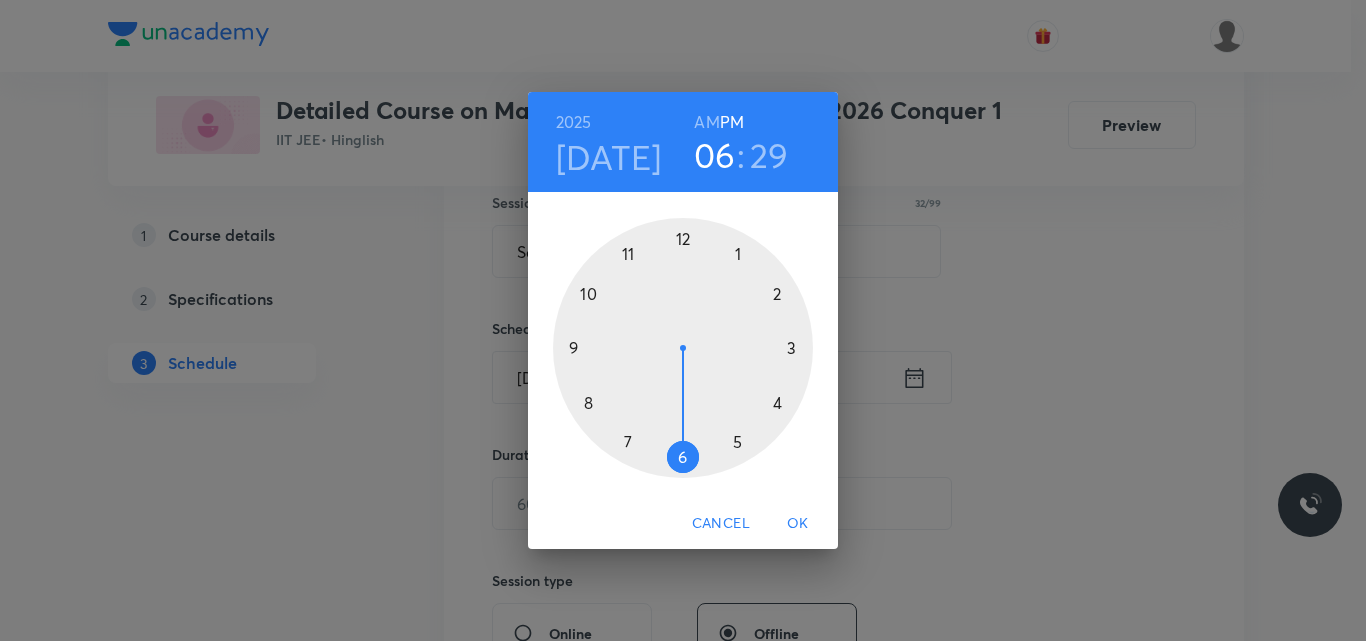 click at bounding box center [683, 348] 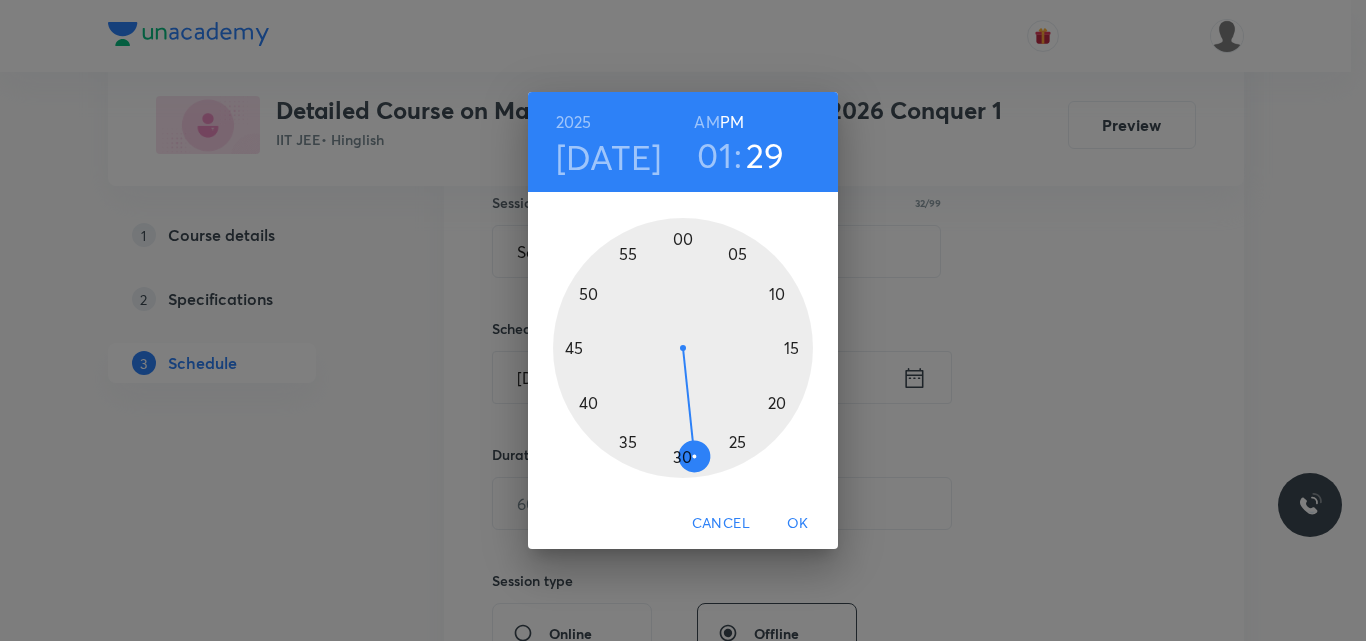 click at bounding box center [683, 348] 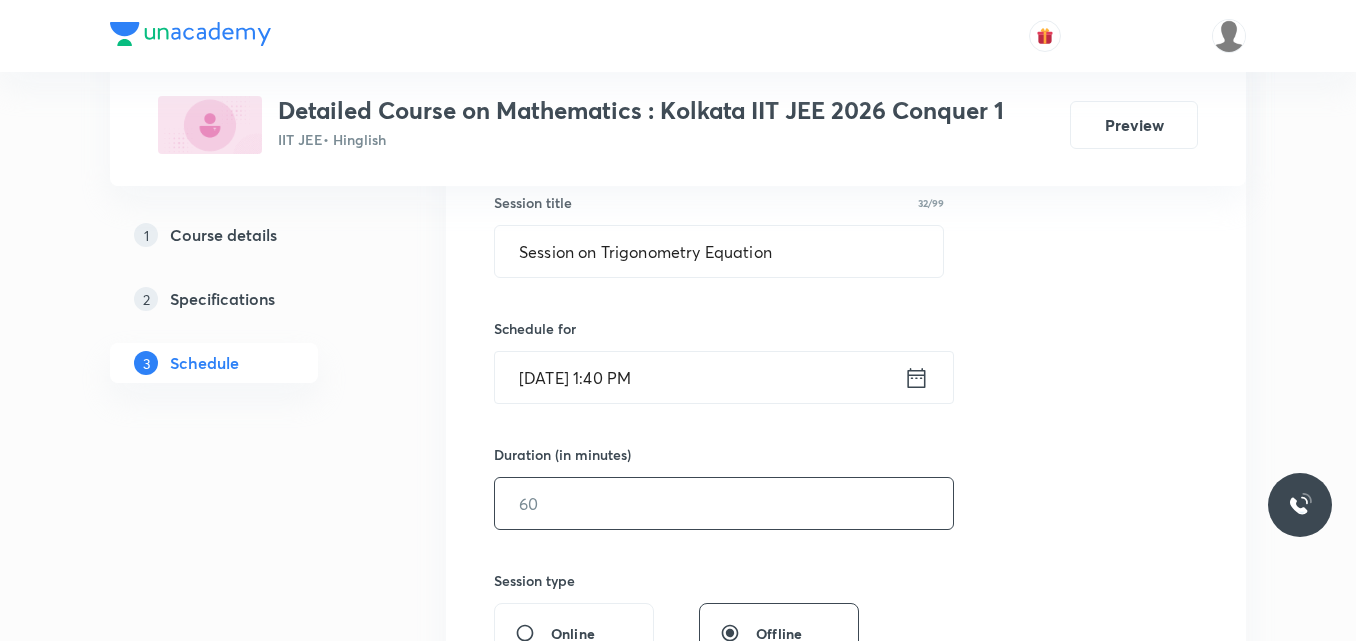 click at bounding box center (724, 503) 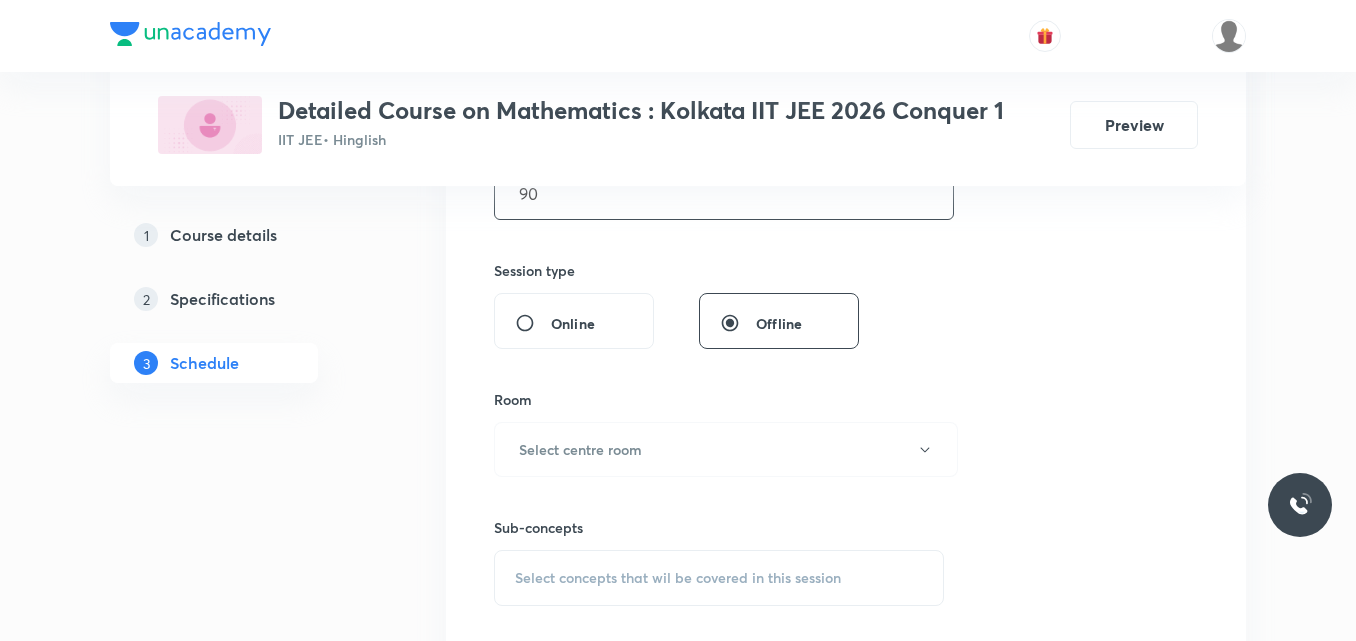 scroll, scrollTop: 686, scrollLeft: 0, axis: vertical 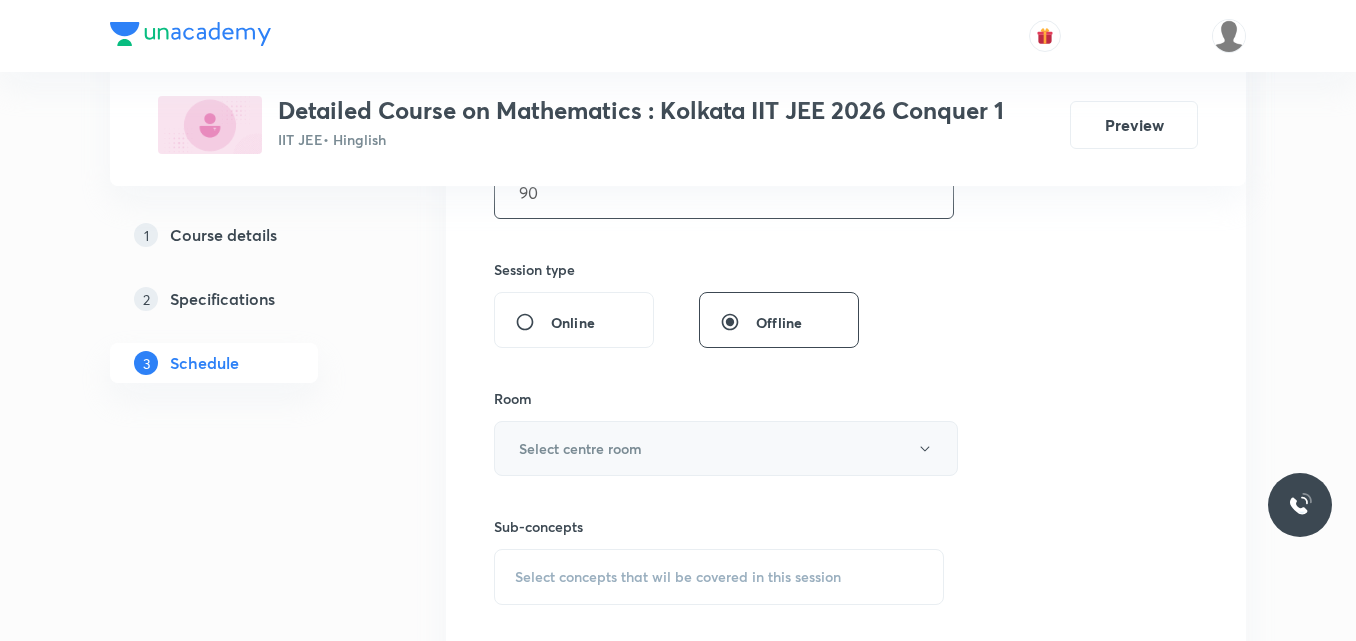 type on "90" 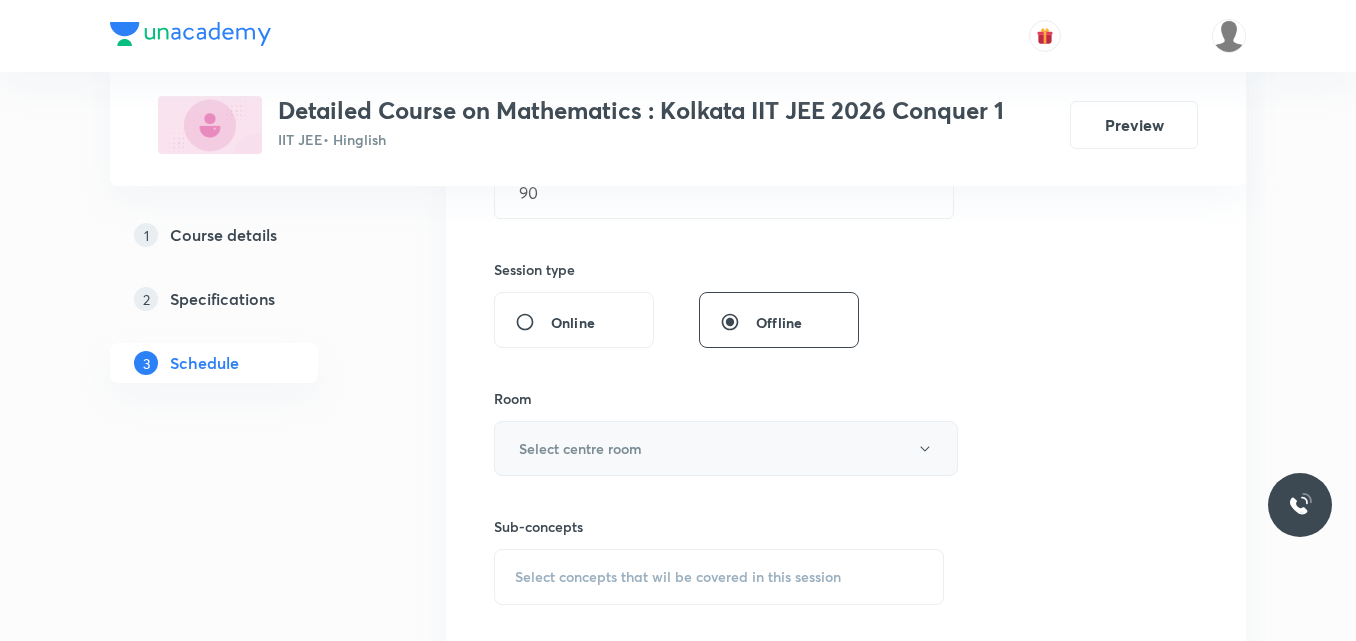 click on "Select centre room" at bounding box center (580, 448) 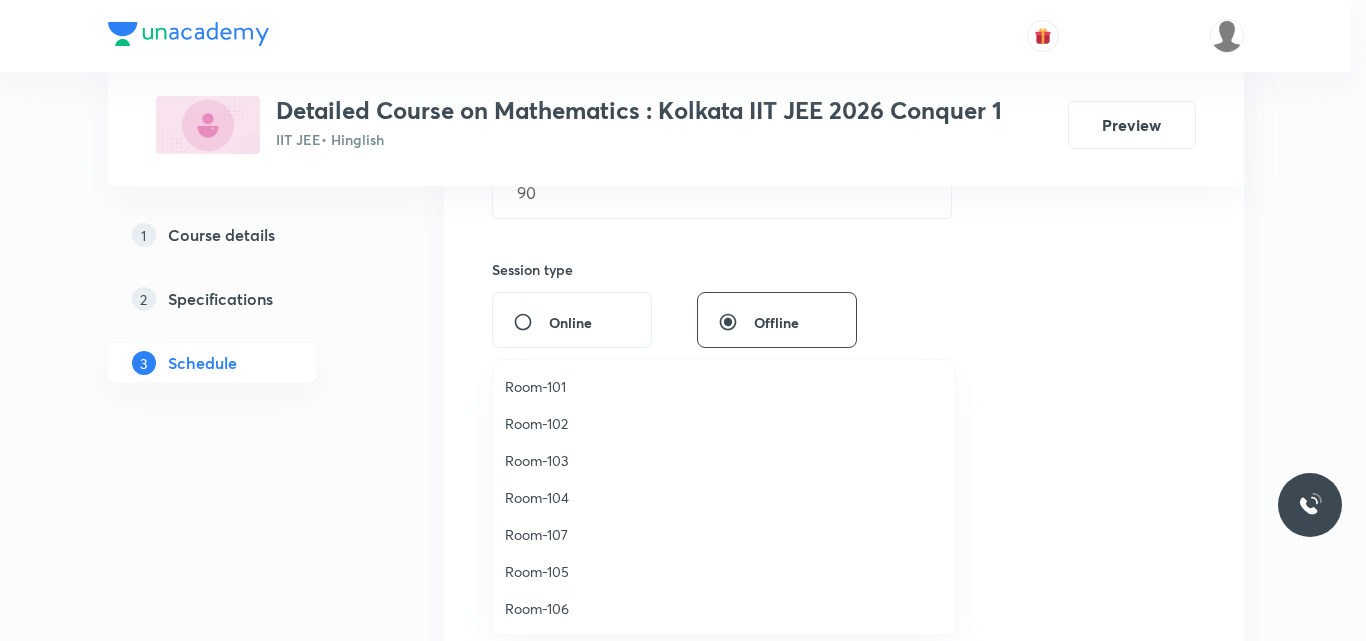click on "Room-104" at bounding box center (724, 497) 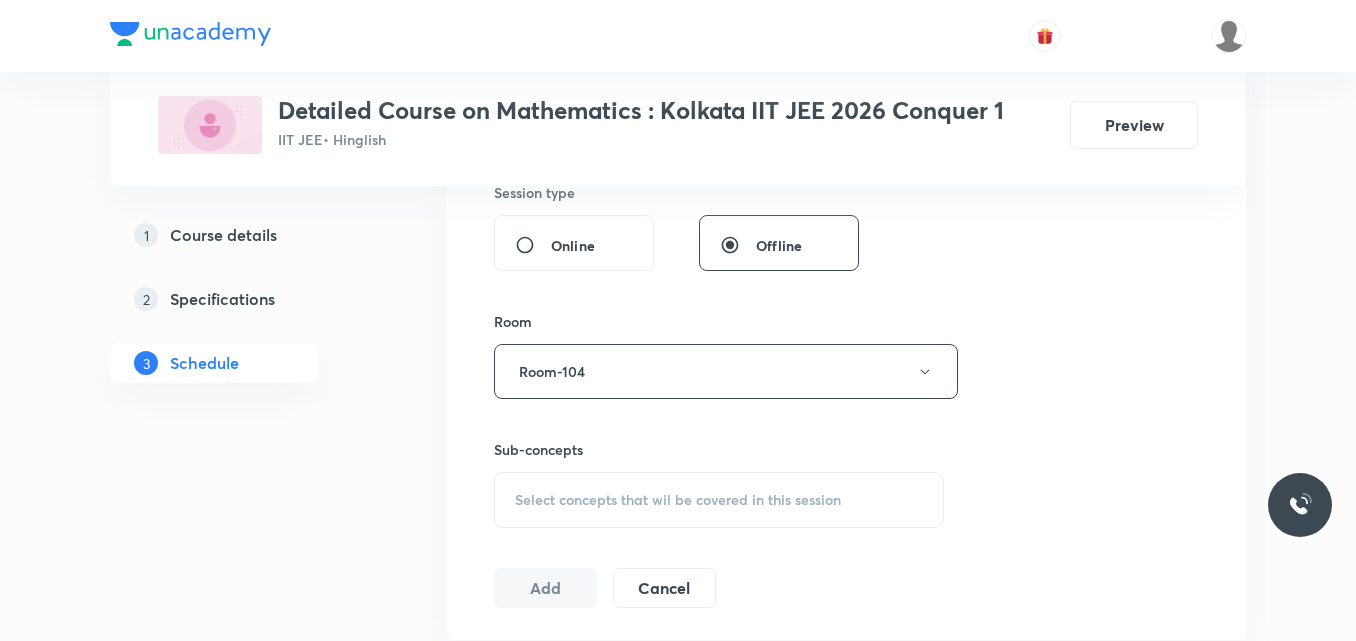 click on "Select concepts that wil be covered in this session" at bounding box center [678, 500] 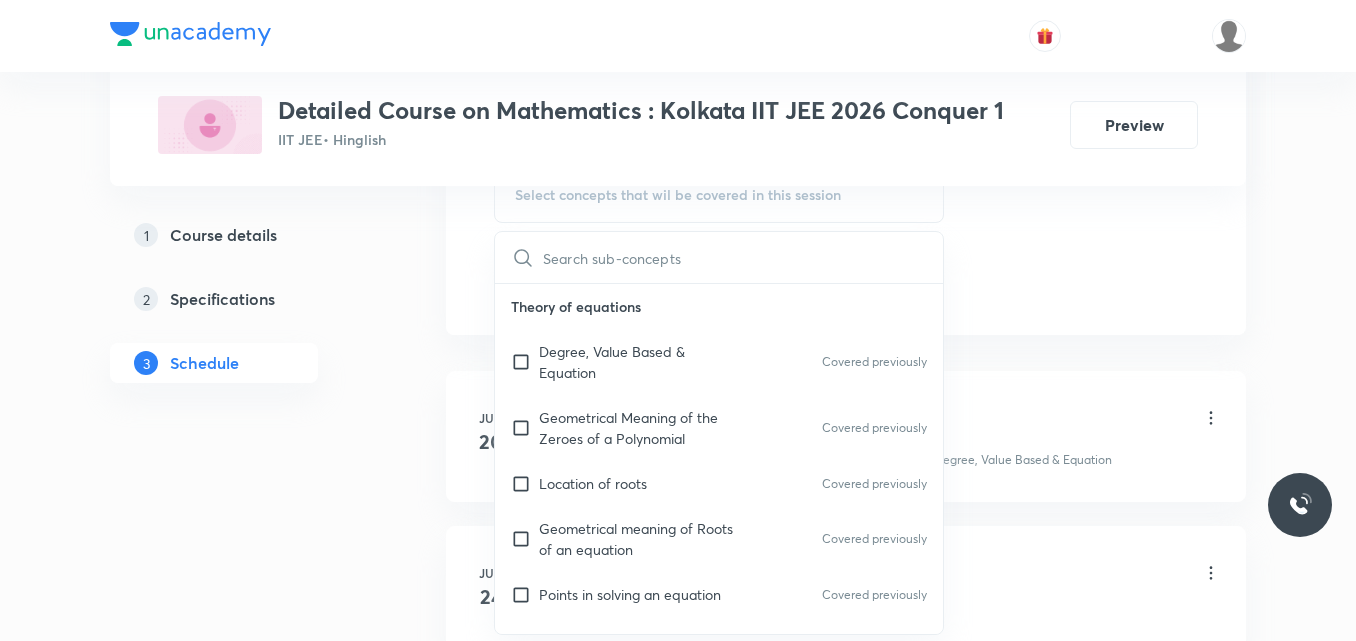 scroll, scrollTop: 1069, scrollLeft: 0, axis: vertical 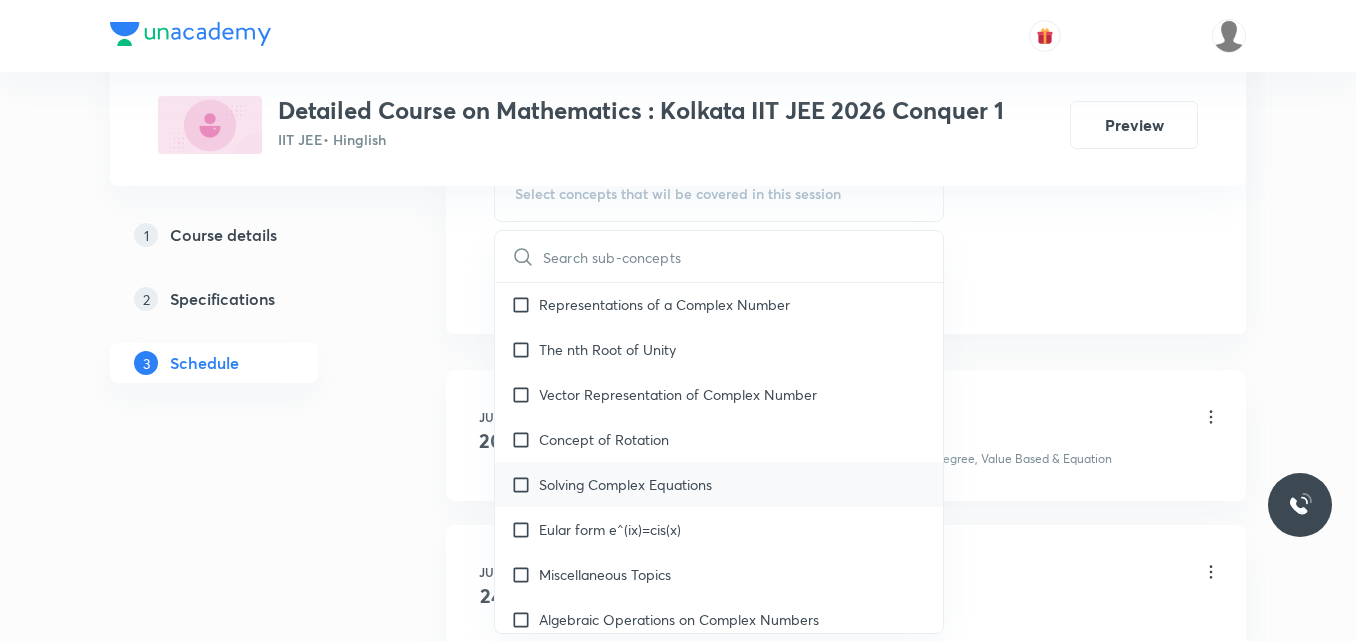 click on "Solving Complex Equations" at bounding box center [625, 484] 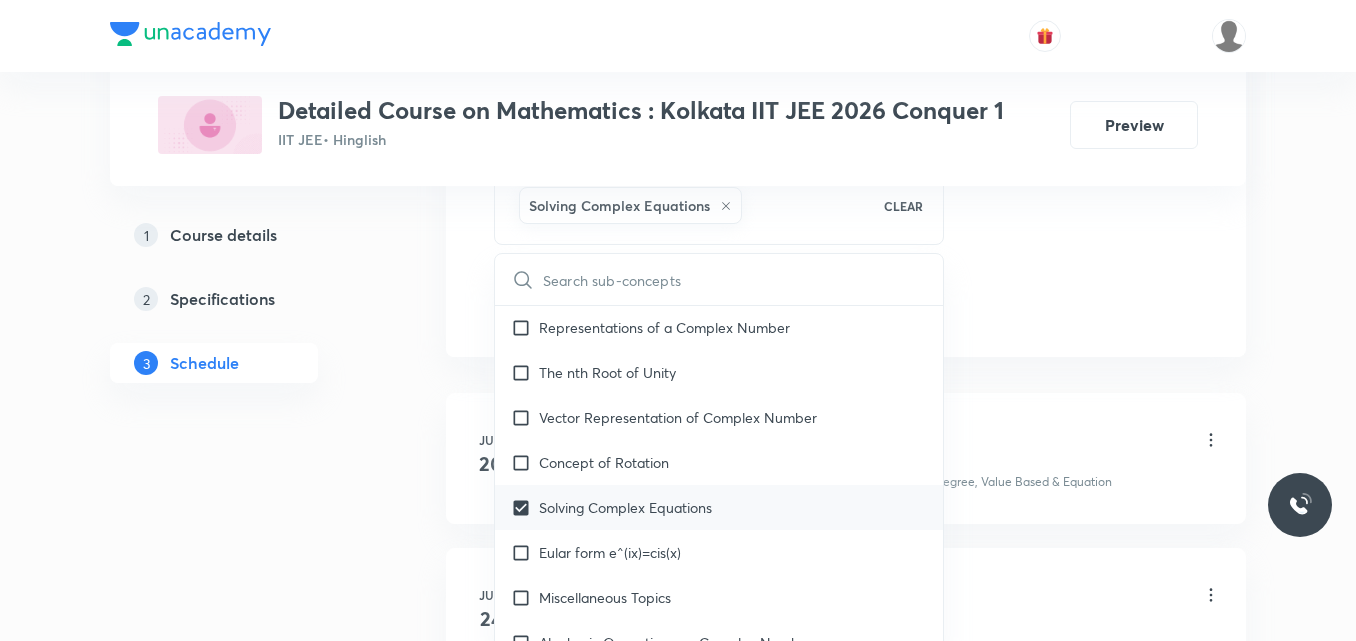 click on "Concept of Rotation" at bounding box center [719, 462] 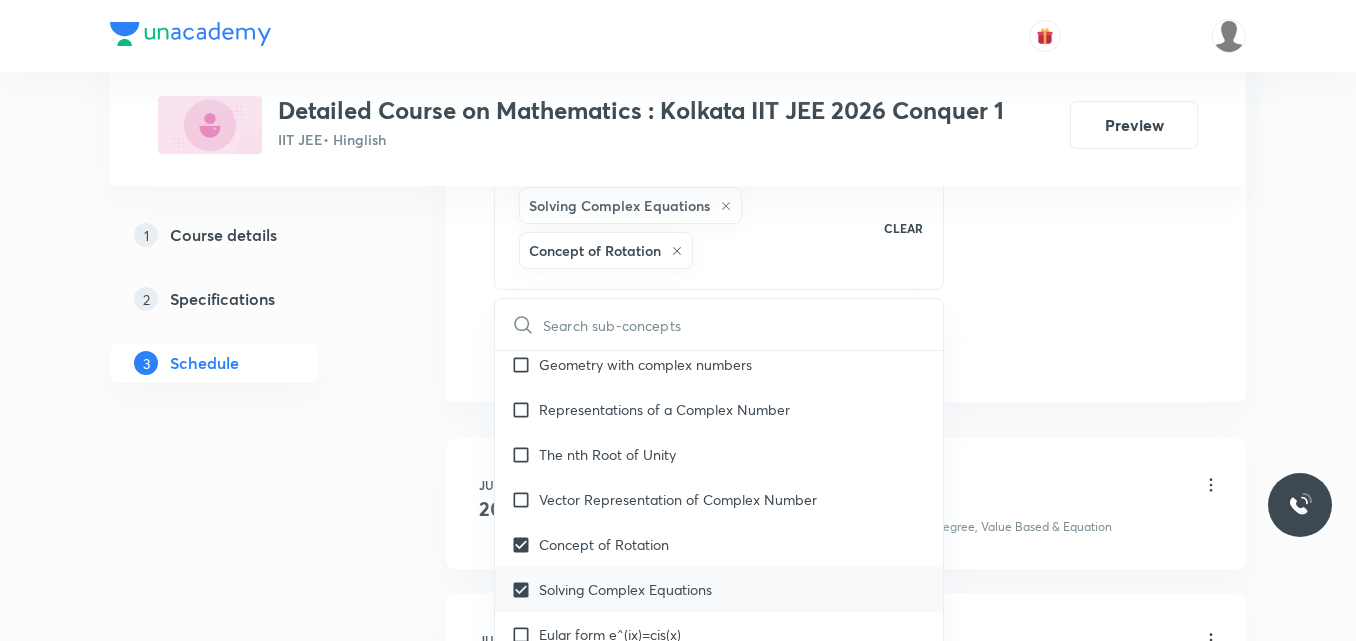 scroll, scrollTop: 1724, scrollLeft: 0, axis: vertical 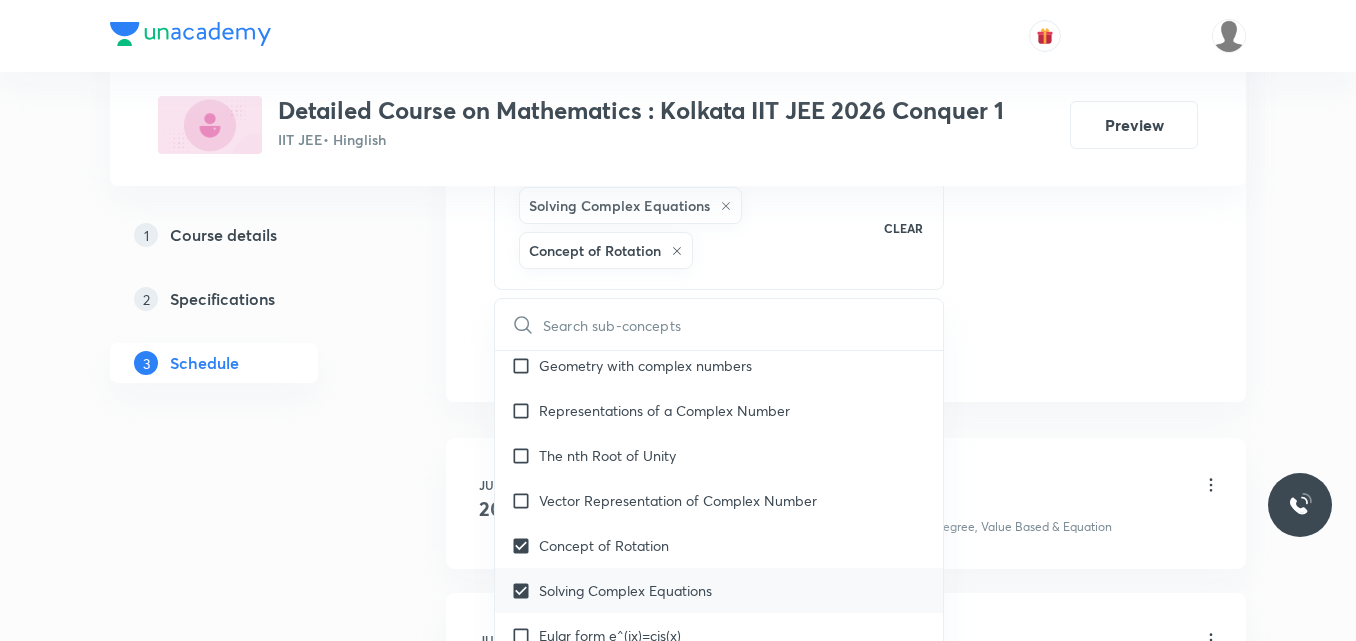 click on "Vector Representation of Complex Number" at bounding box center [719, 500] 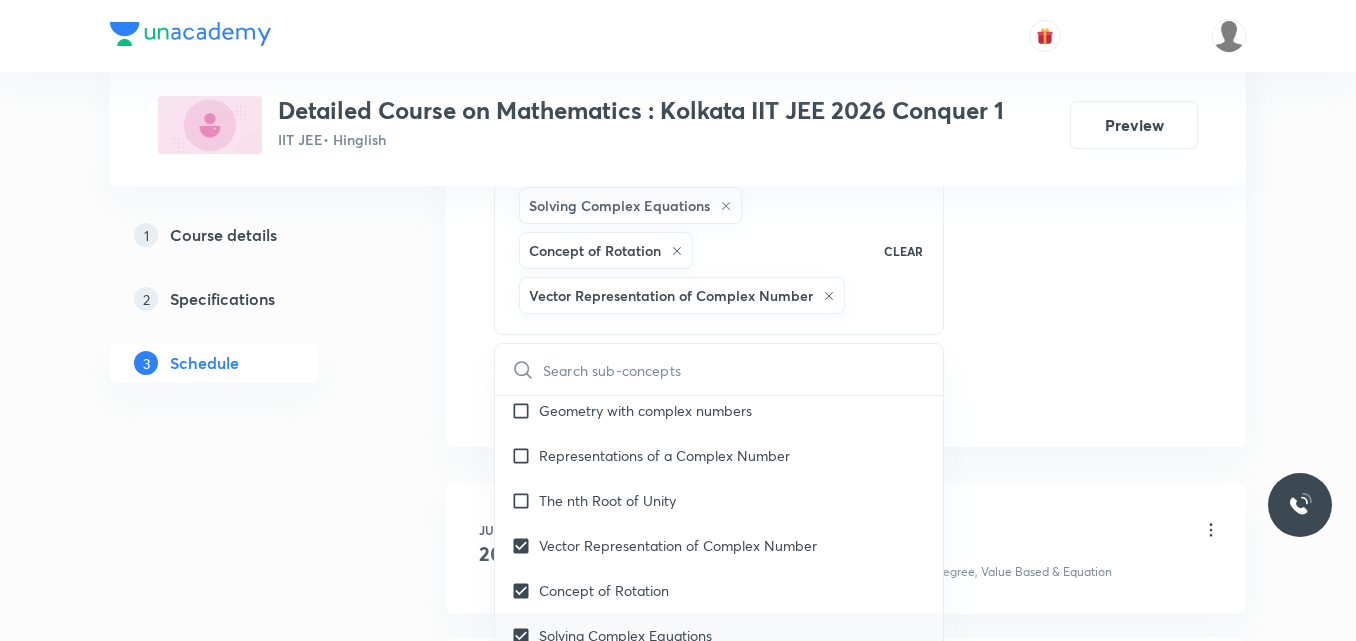 click on "The nth Root of Unity" at bounding box center [719, 500] 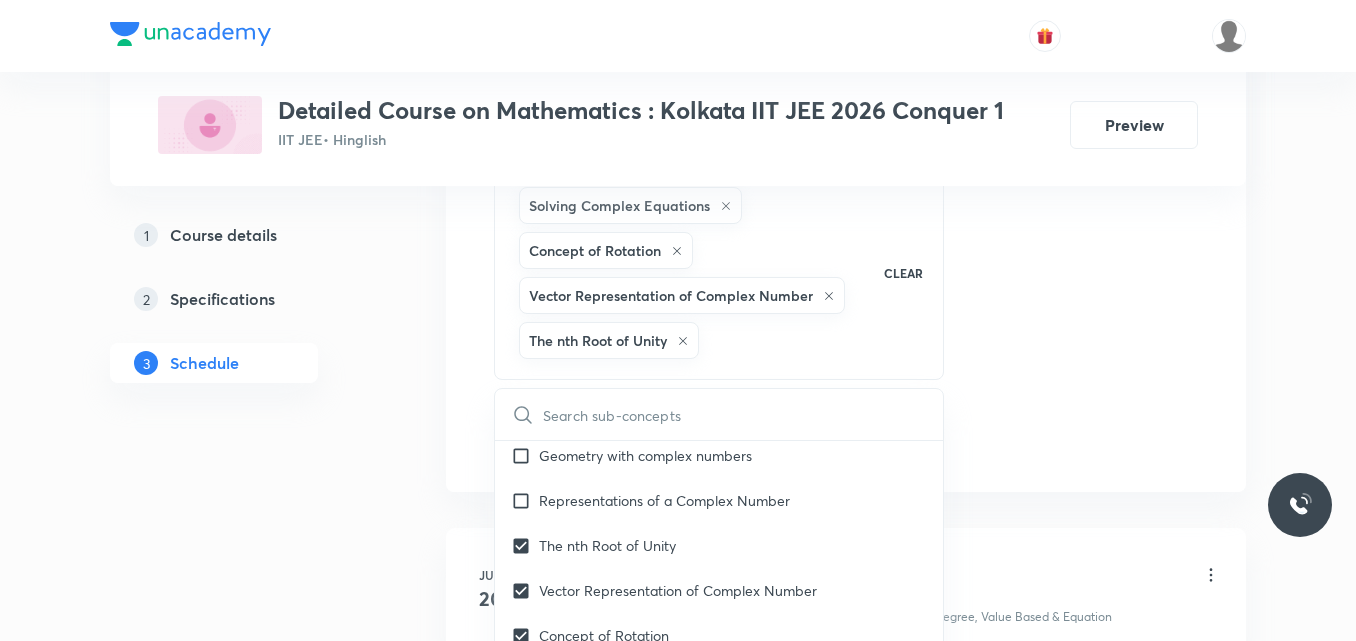 click on "Representations of a Complex Number" at bounding box center (719, 500) 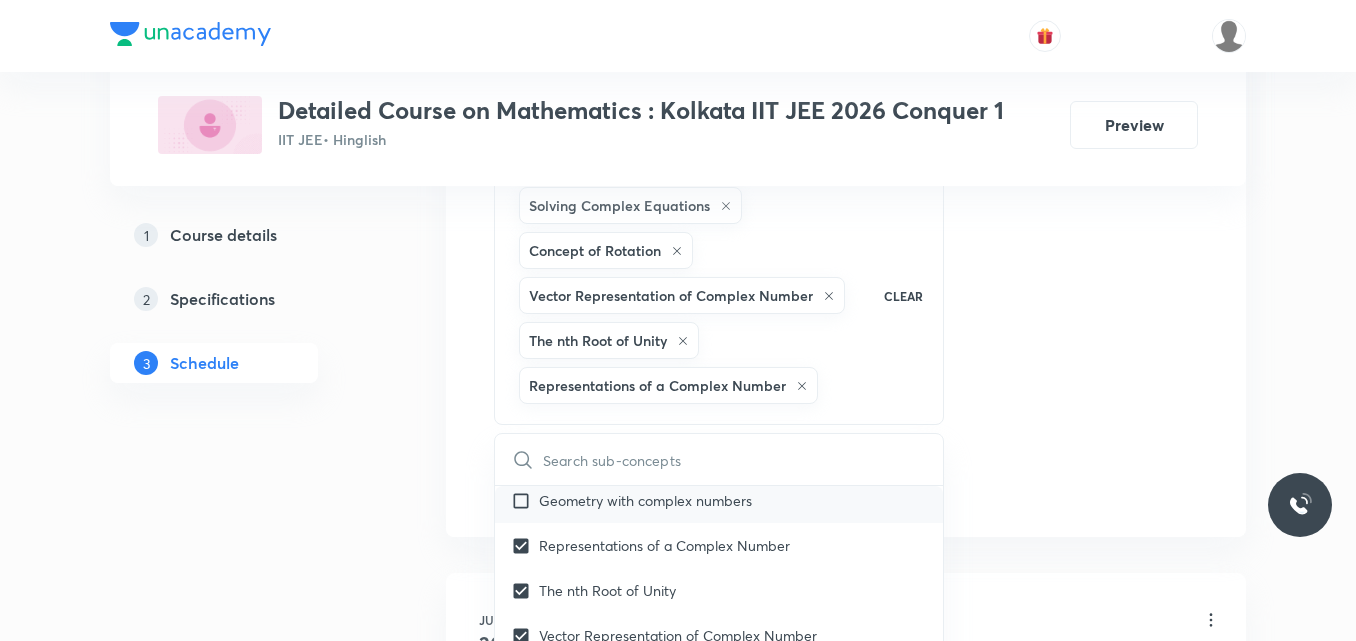 click on "Geometry with complex numbers" at bounding box center [719, 500] 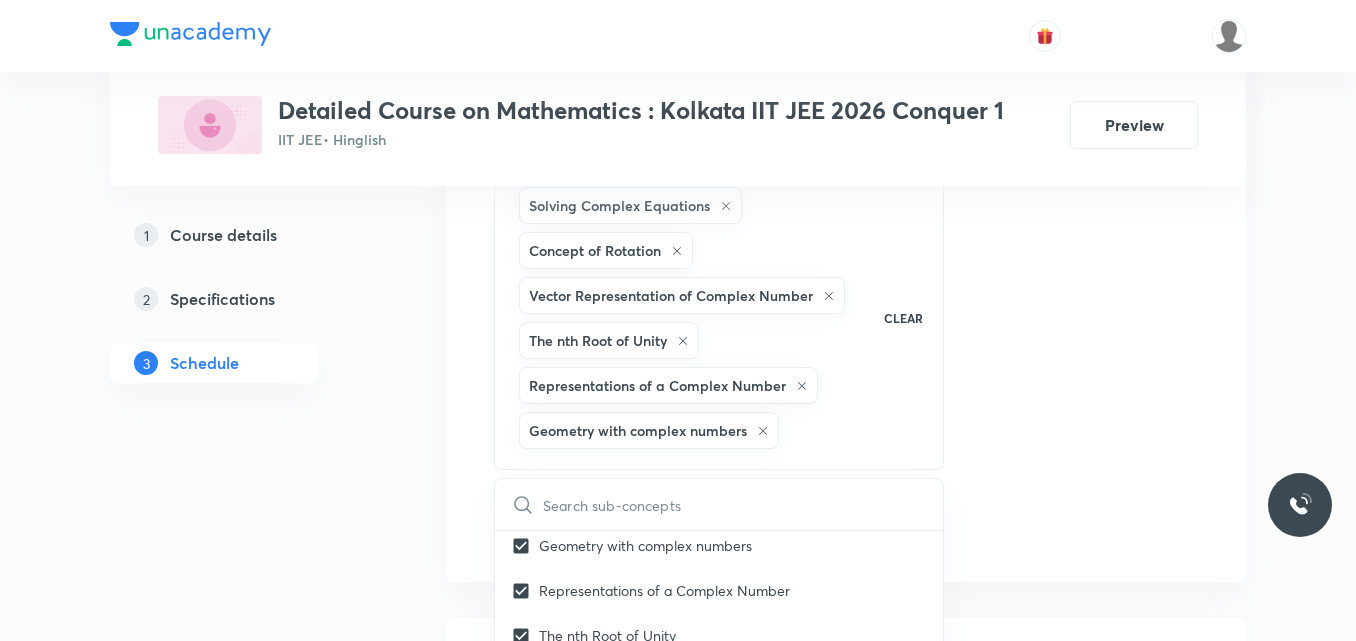 click on "Session  14 Live class Session title 32/99 Session on Trigonometry Equation ​ Schedule for Jul 16, 2025, 1:40 PM ​ Duration (in minutes) 90 ​   Session type Online Offline Room Room-104 Sub-concepts Solving Complex Equations Concept of Rotation Vector Representation of Complex Number The nth Root of Unity Representations of a Complex Number Geometry with complex numbers CLEAR ​ Theory of equations Degree, Value Based & Equation Covered previously Geometrical Meaning of the Zeroes of a Polynomial Covered previously Location of roots Covered previously Geometrical meaning of Roots of an equation Covered previously Points in solving an equation Covered previously Graph of Quadratic Expression & its Analysis Covered previously Range of Quadratic Equation Covered previously Remainder and factor theorems Covered previously Identity Covered previously Quadratic equations Covered previously Common Roots Covered previously Location of Roots Covered previously Covered previously Theory of Equations Introduction" at bounding box center (846, -44) 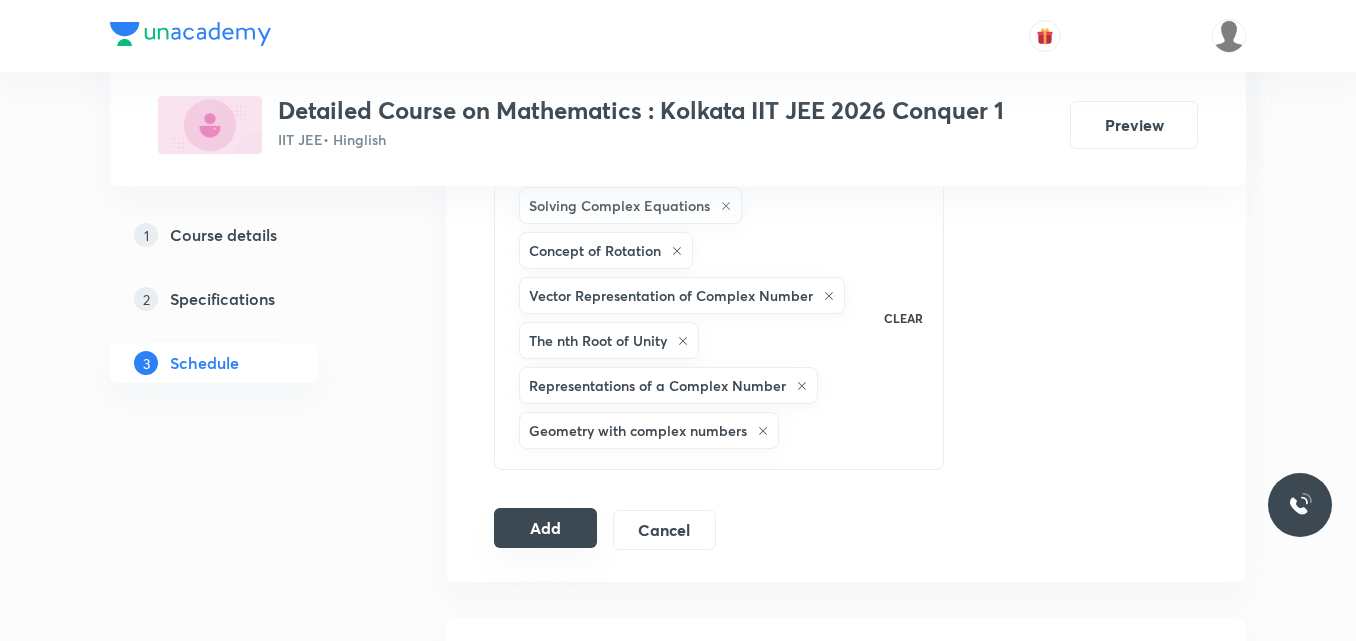 click on "Add" at bounding box center (545, 528) 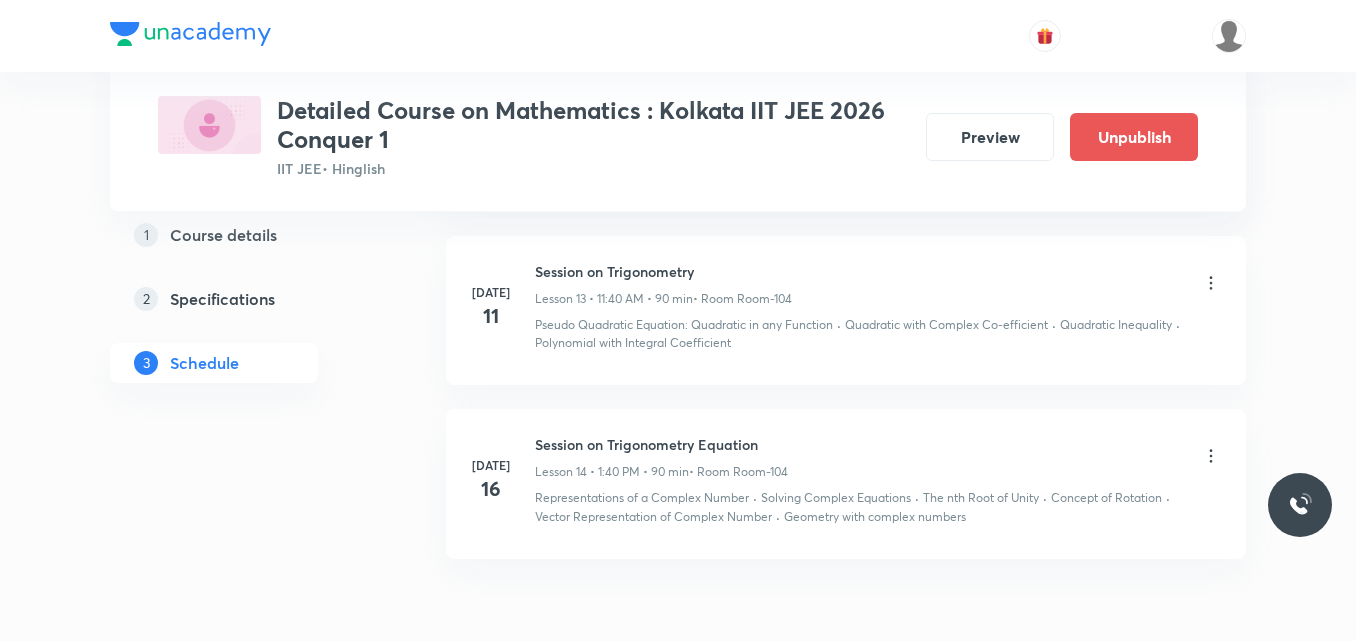 scroll, scrollTop: 2389, scrollLeft: 0, axis: vertical 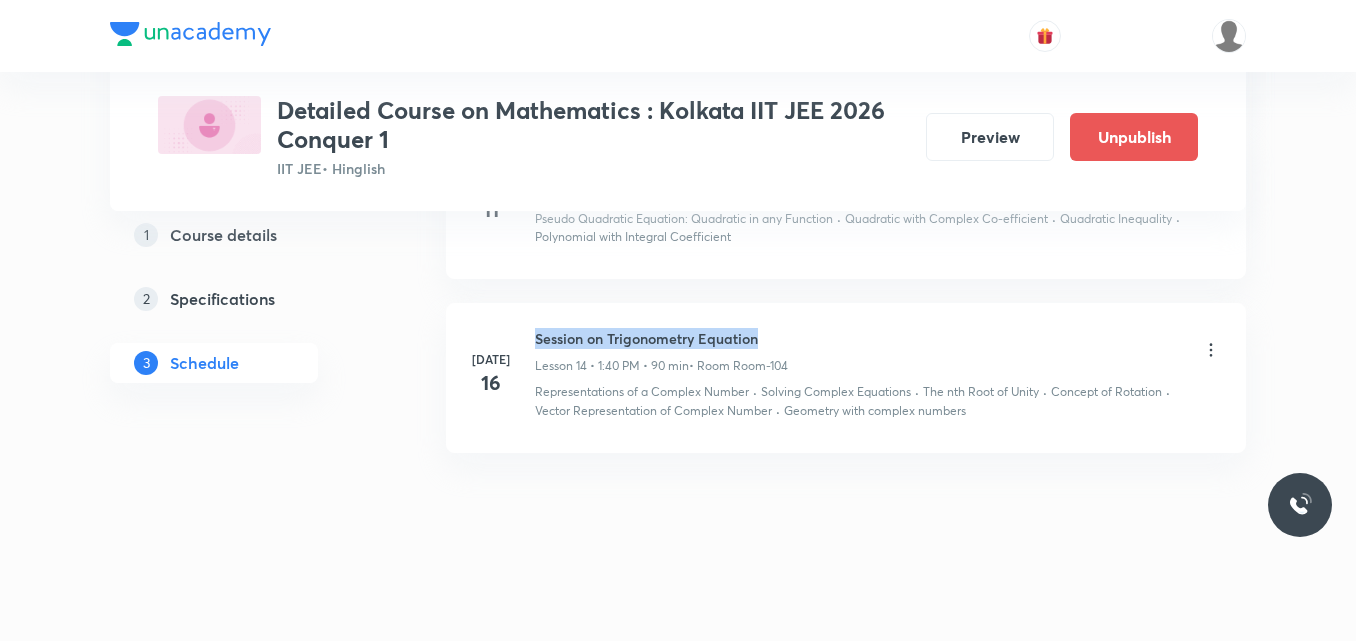 drag, startPoint x: 535, startPoint y: 336, endPoint x: 788, endPoint y: 289, distance: 257.32858 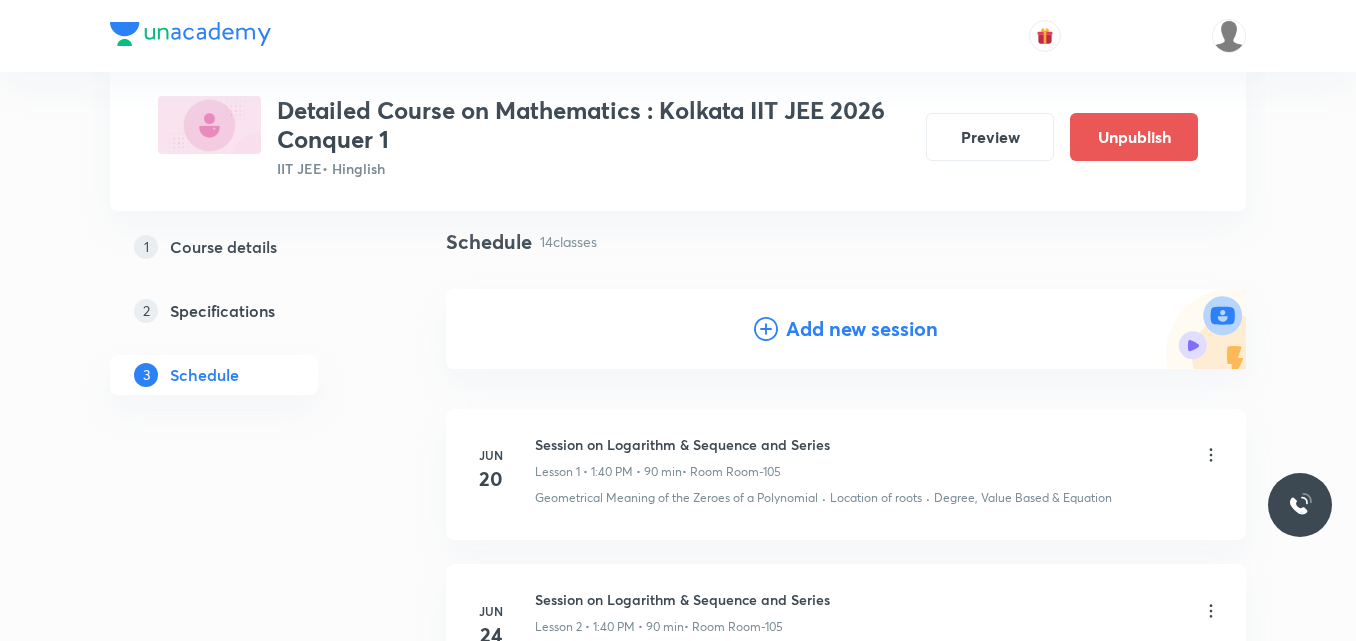 scroll, scrollTop: 145, scrollLeft: 0, axis: vertical 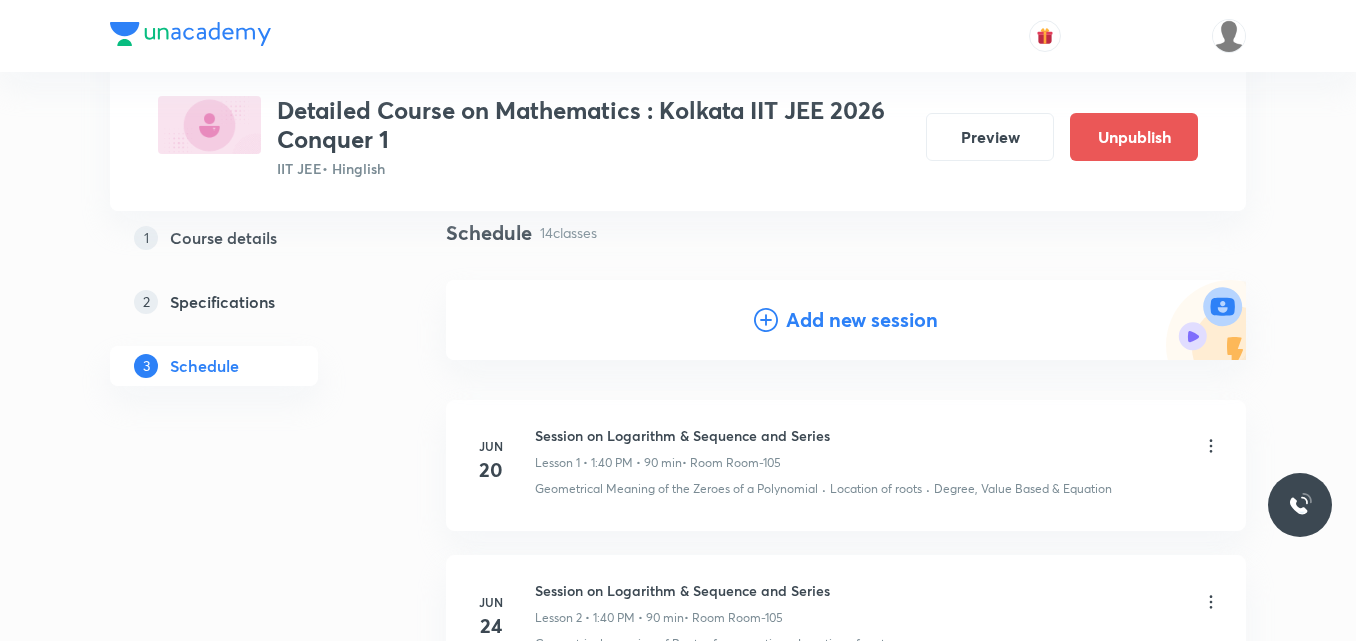 click 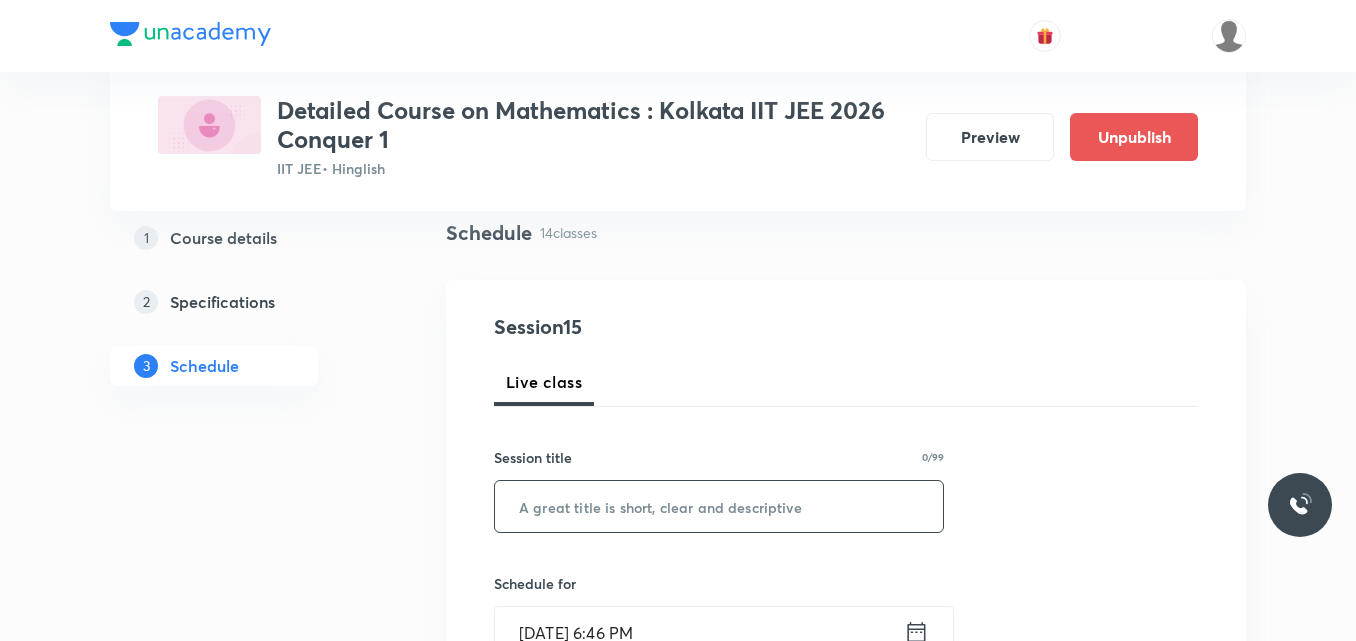 click at bounding box center [719, 506] 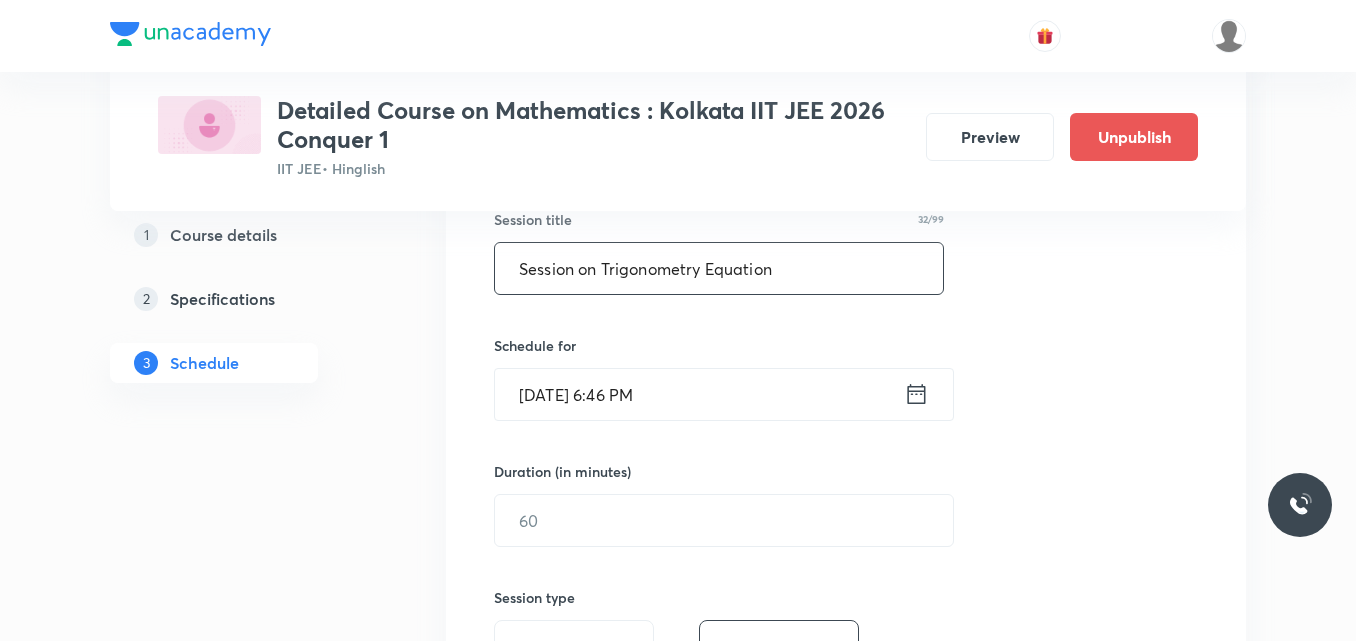 scroll, scrollTop: 384, scrollLeft: 0, axis: vertical 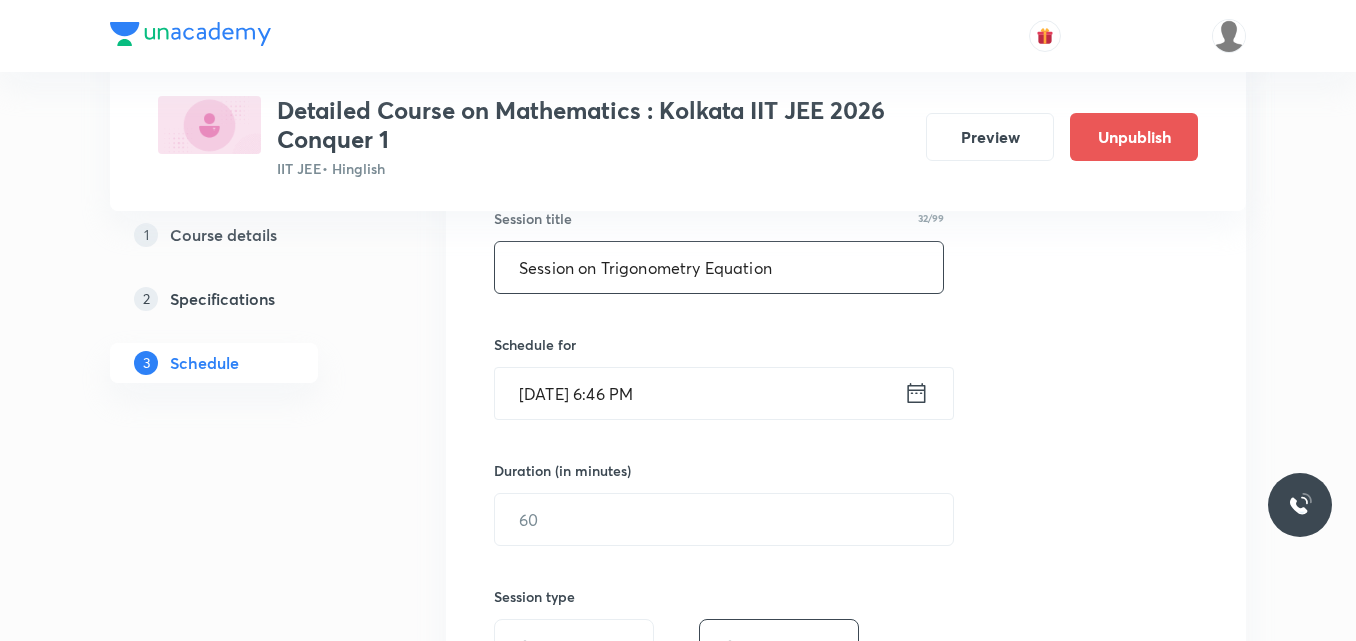 type on "Session on Trigonometry Equation" 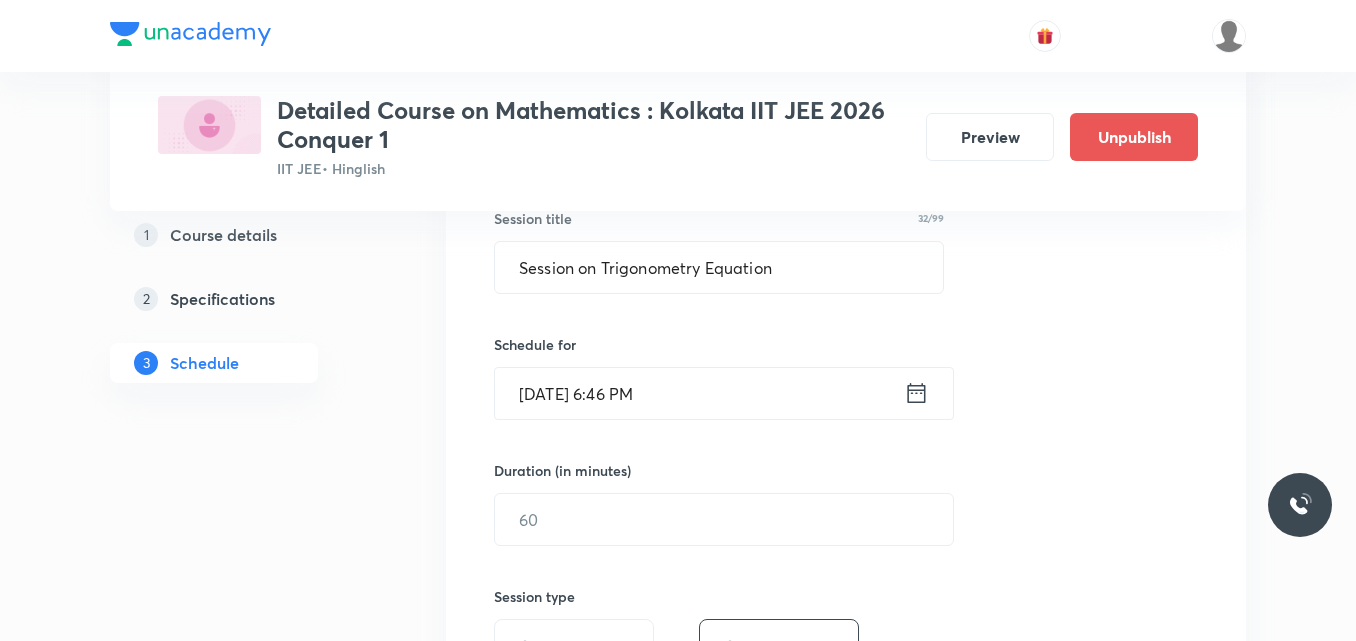 click 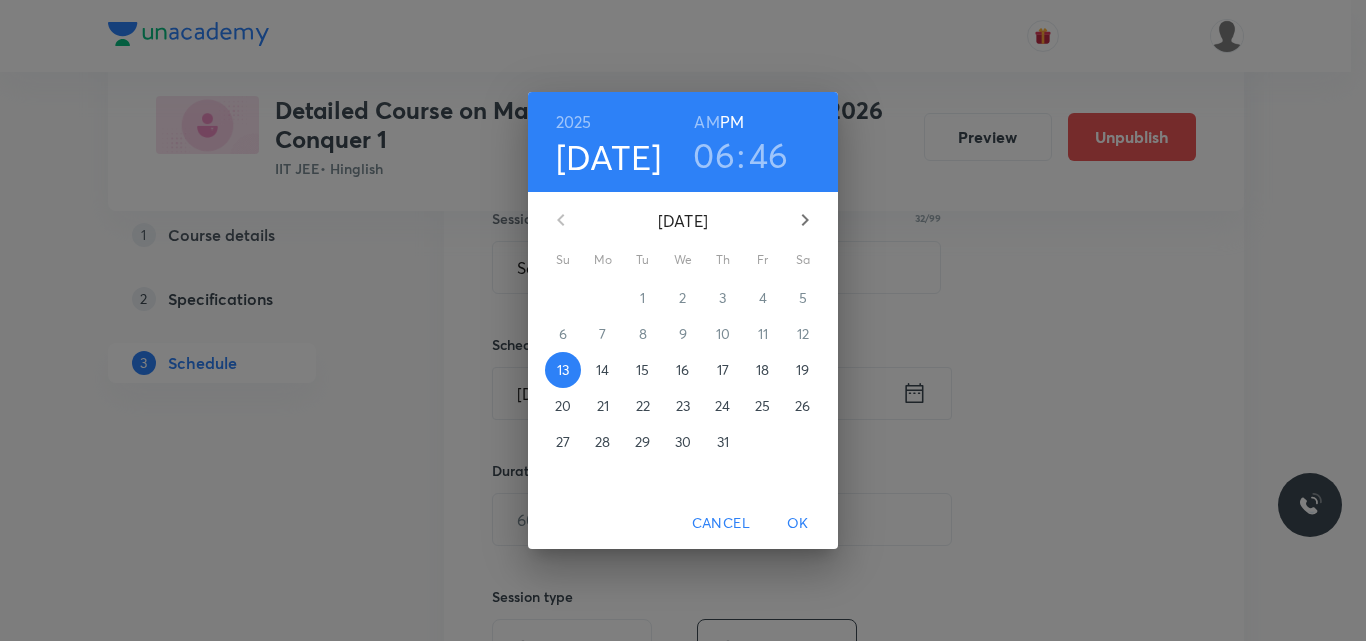 click on "17" at bounding box center (723, 370) 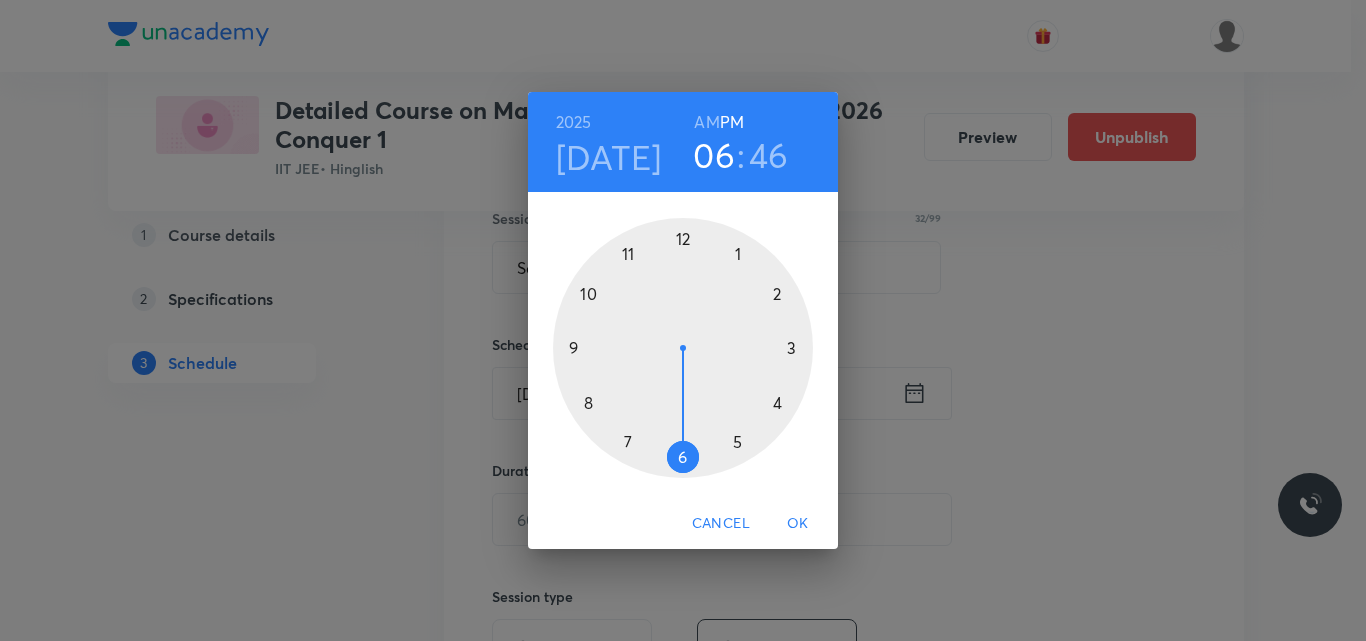 click on "AM" at bounding box center (706, 122) 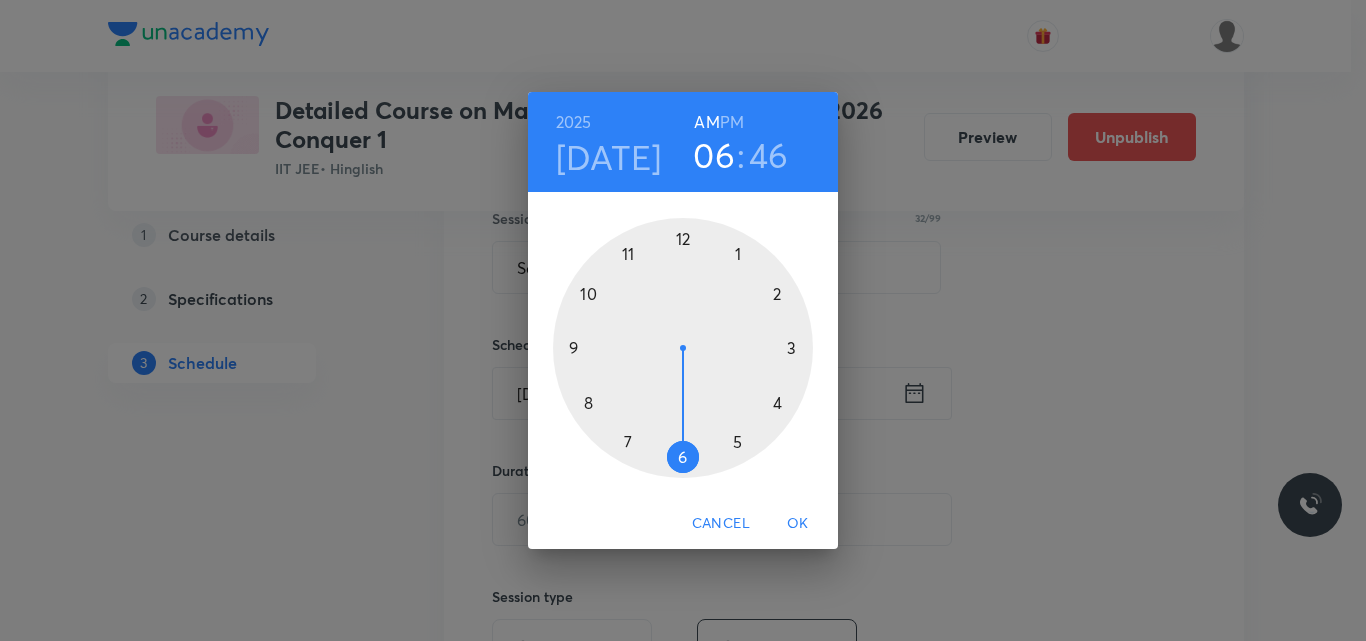 click at bounding box center [683, 348] 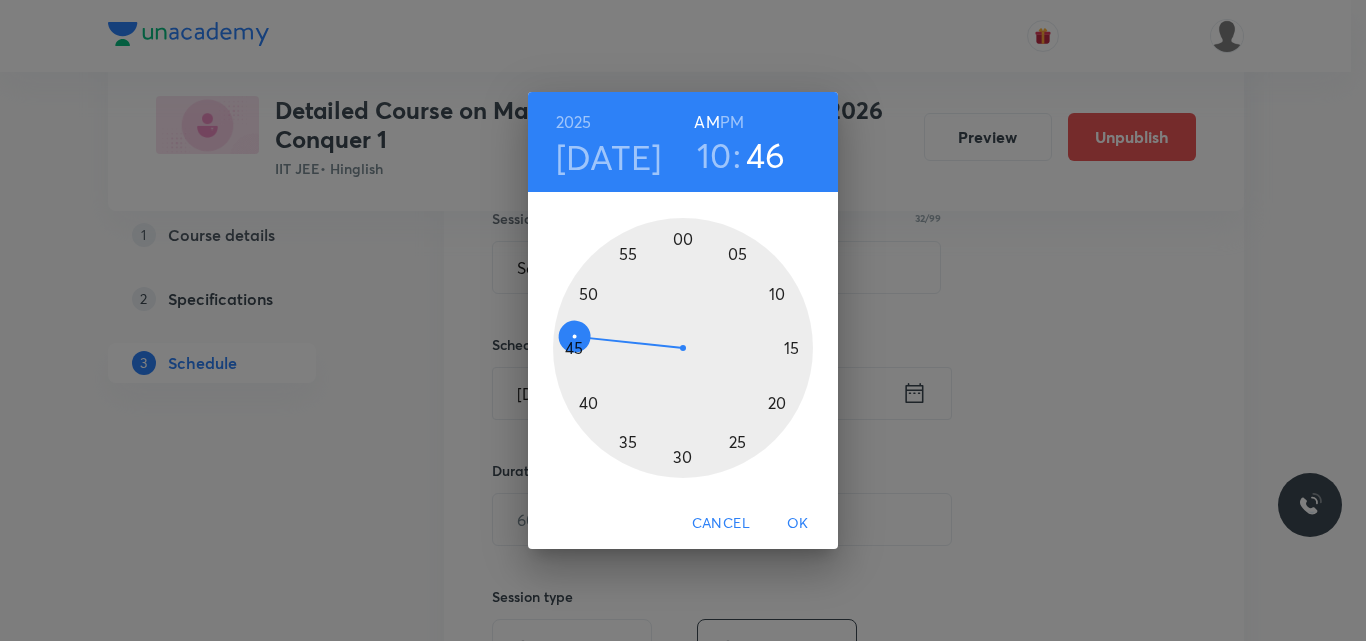 click at bounding box center [683, 348] 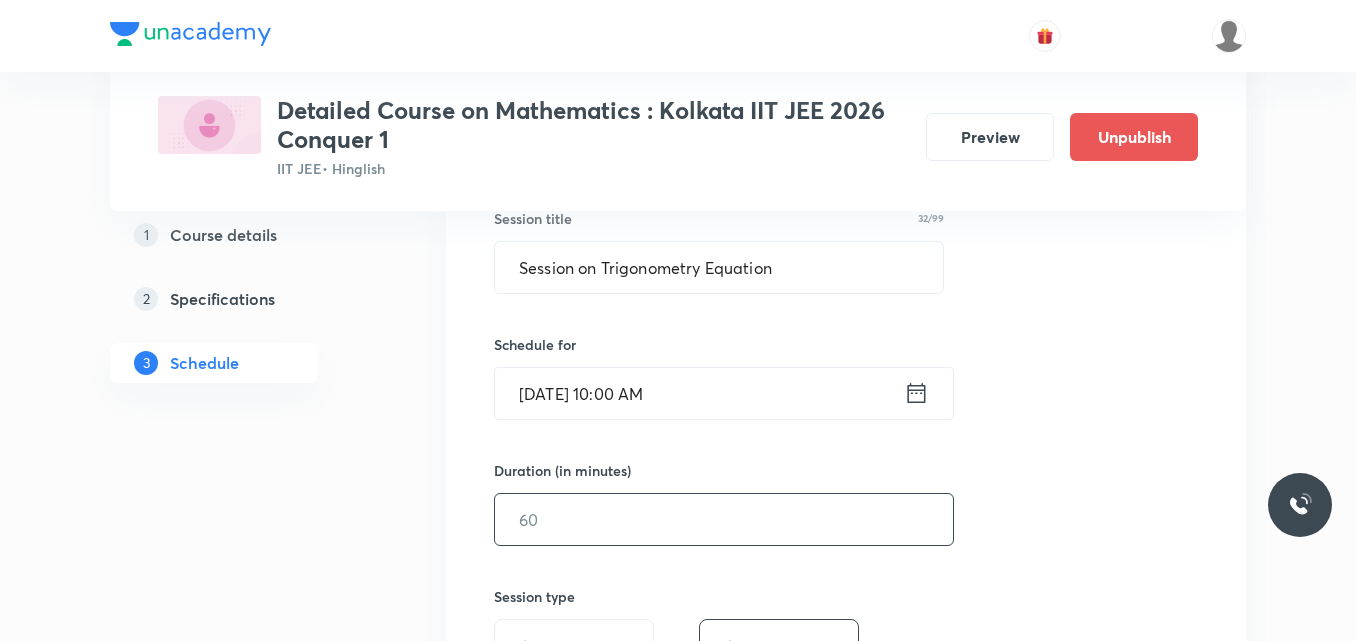 click at bounding box center (724, 519) 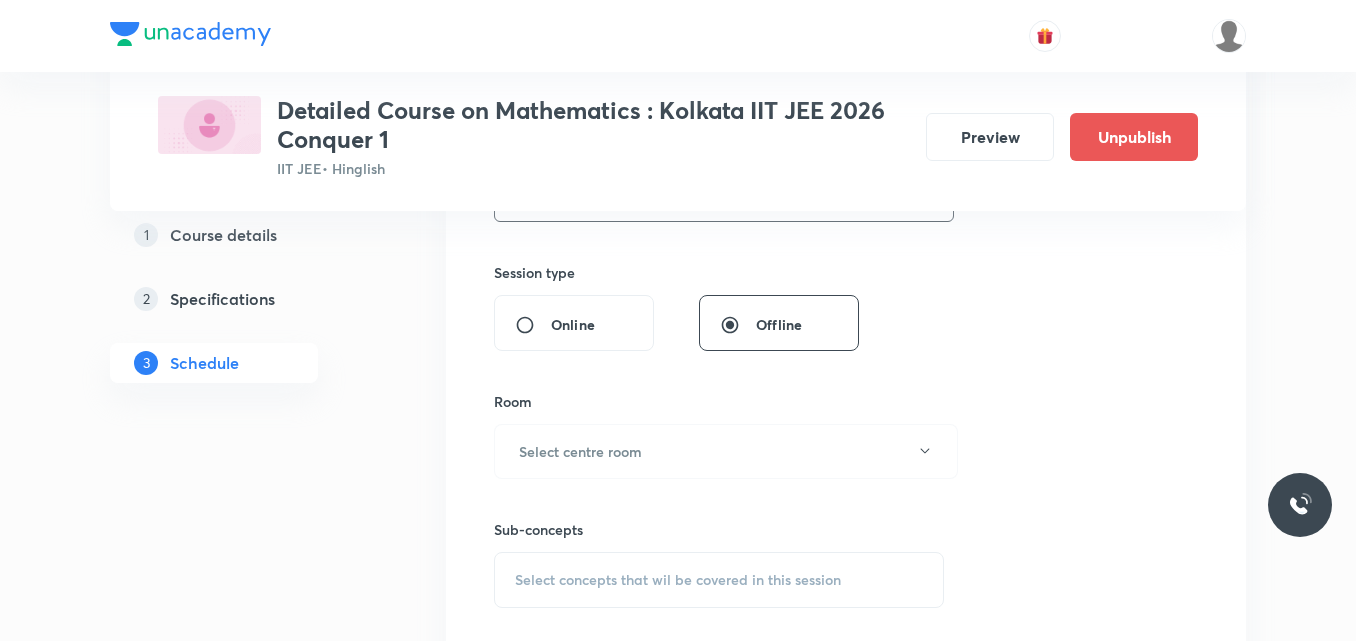 scroll, scrollTop: 709, scrollLeft: 0, axis: vertical 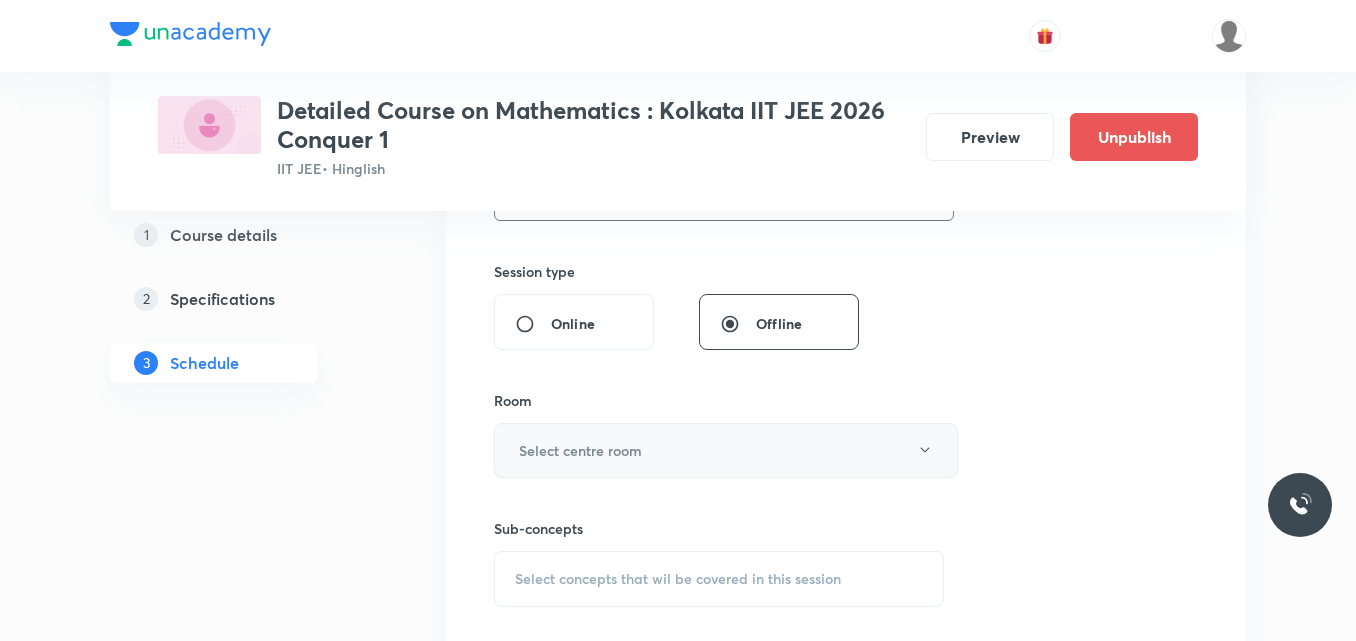 type on "90" 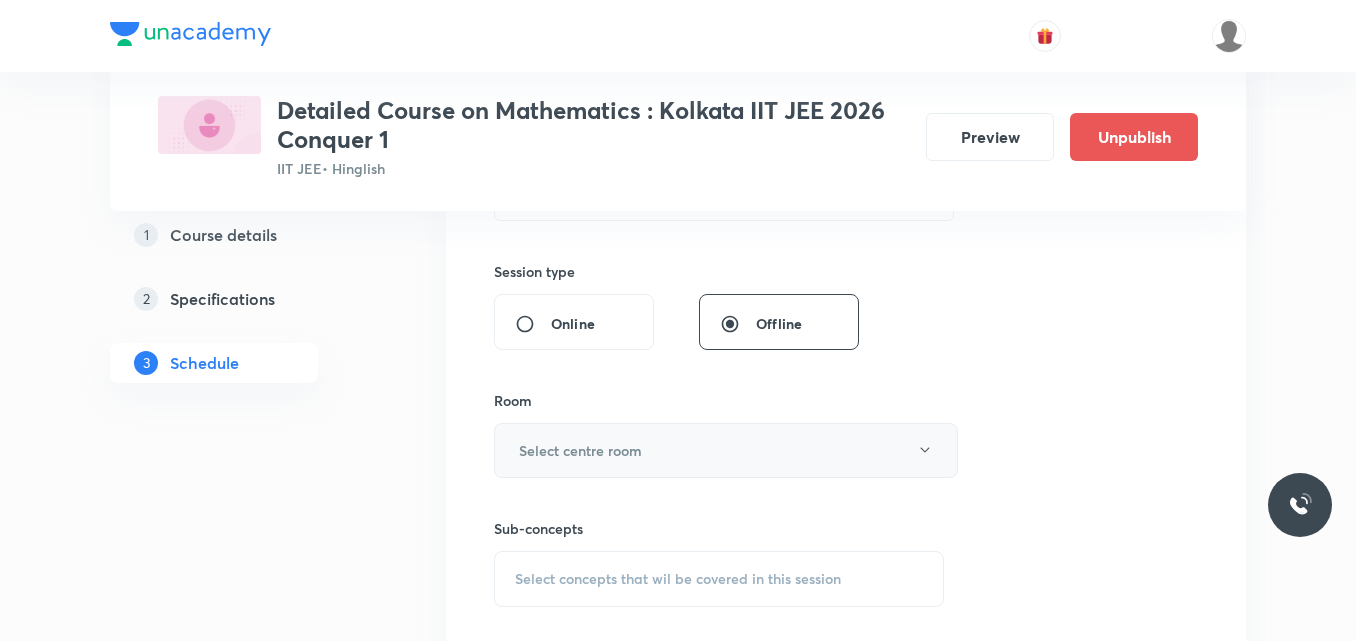 click on "Select centre room" at bounding box center [580, 450] 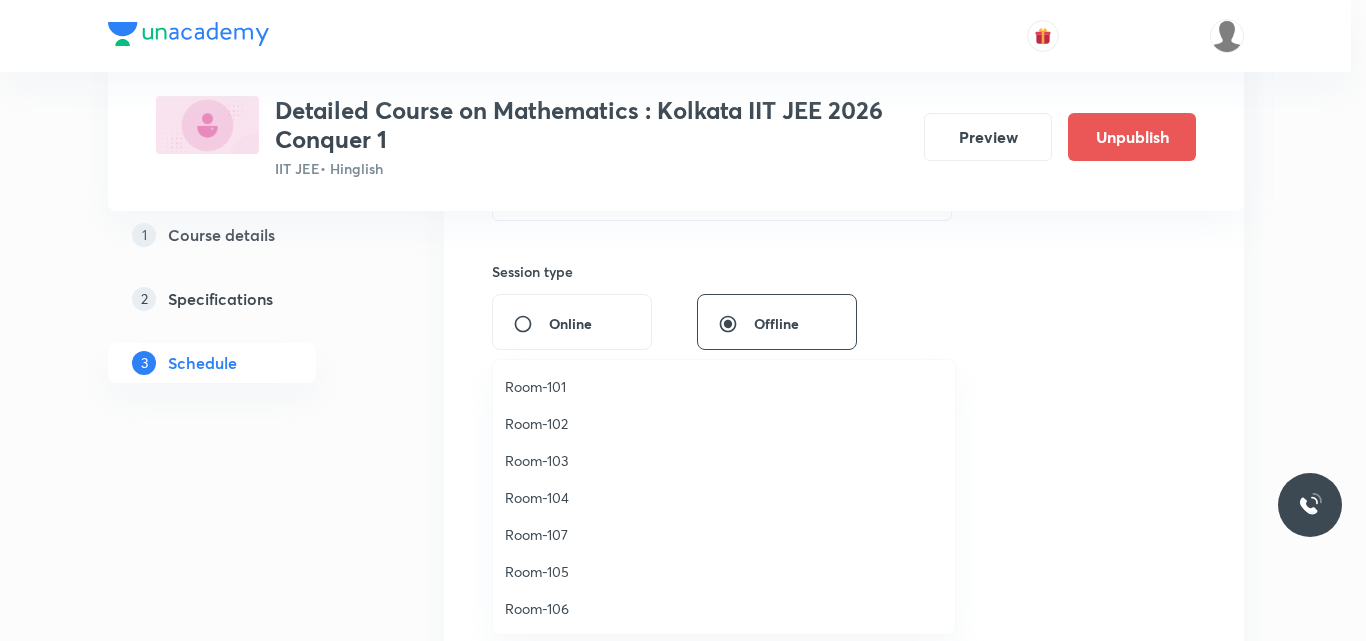 click on "Room-104" at bounding box center [724, 497] 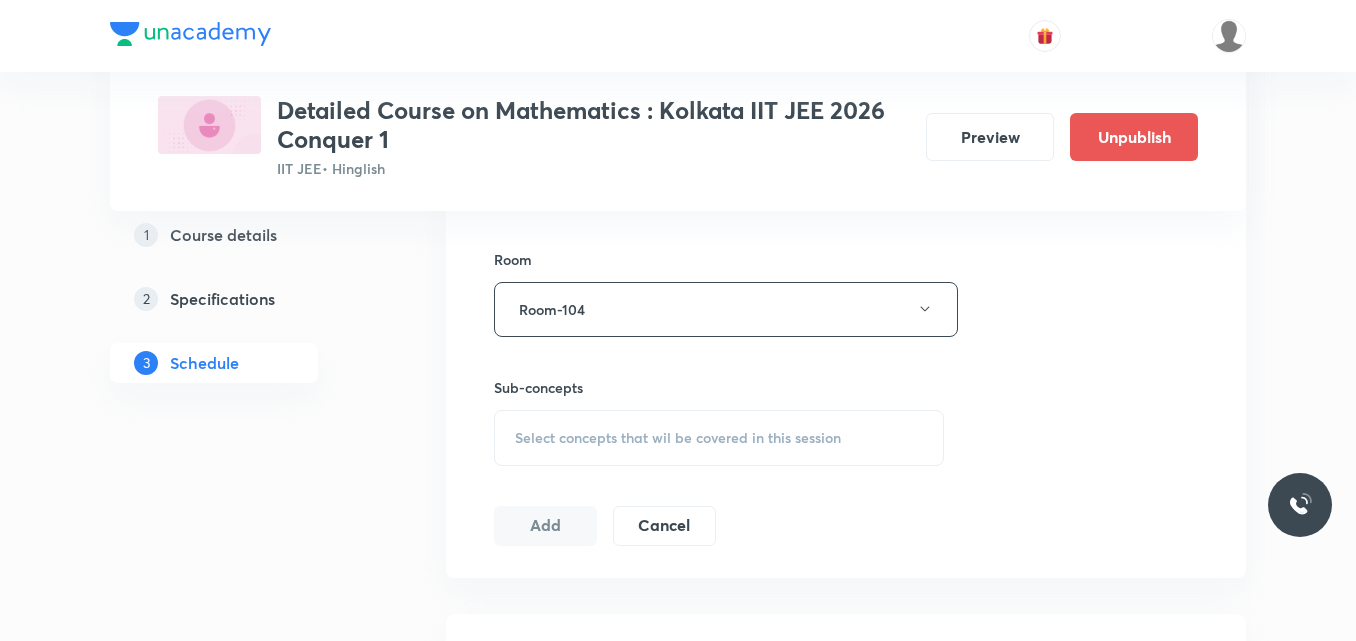 scroll, scrollTop: 851, scrollLeft: 0, axis: vertical 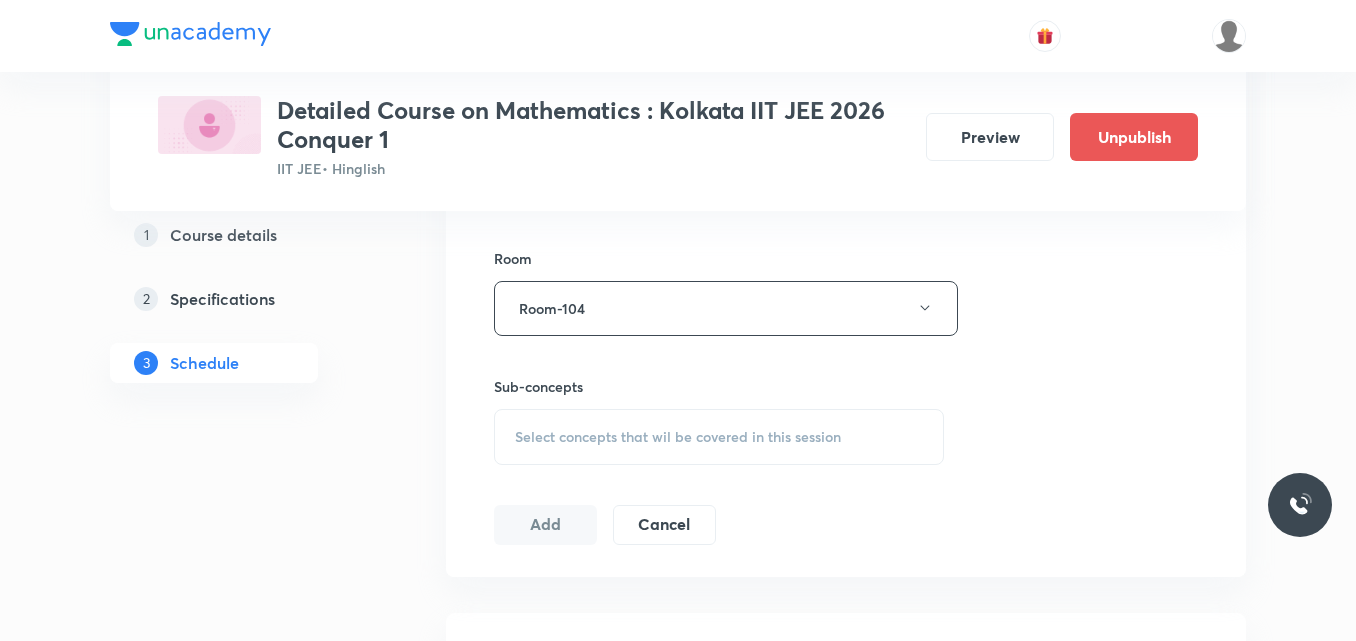 click on "Select concepts that wil be covered in this session" at bounding box center [678, 437] 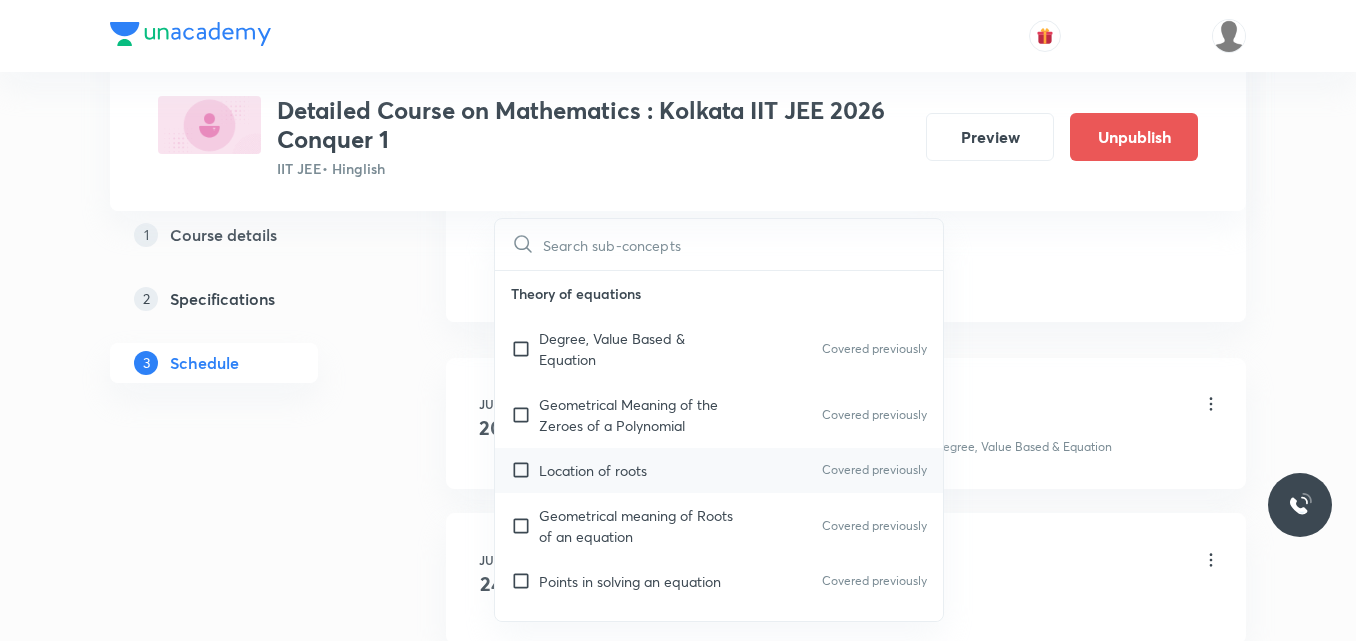 scroll, scrollTop: 1114, scrollLeft: 0, axis: vertical 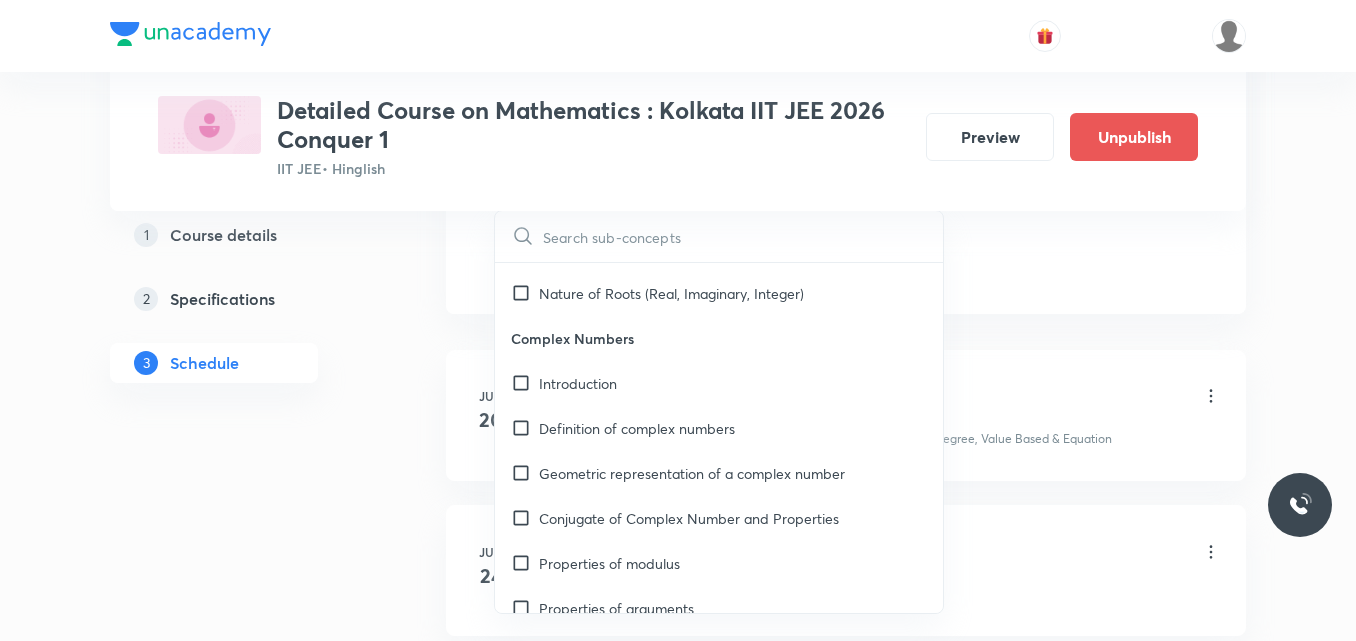 click on "Conjugate of Complex Number and Properties" at bounding box center (719, 518) 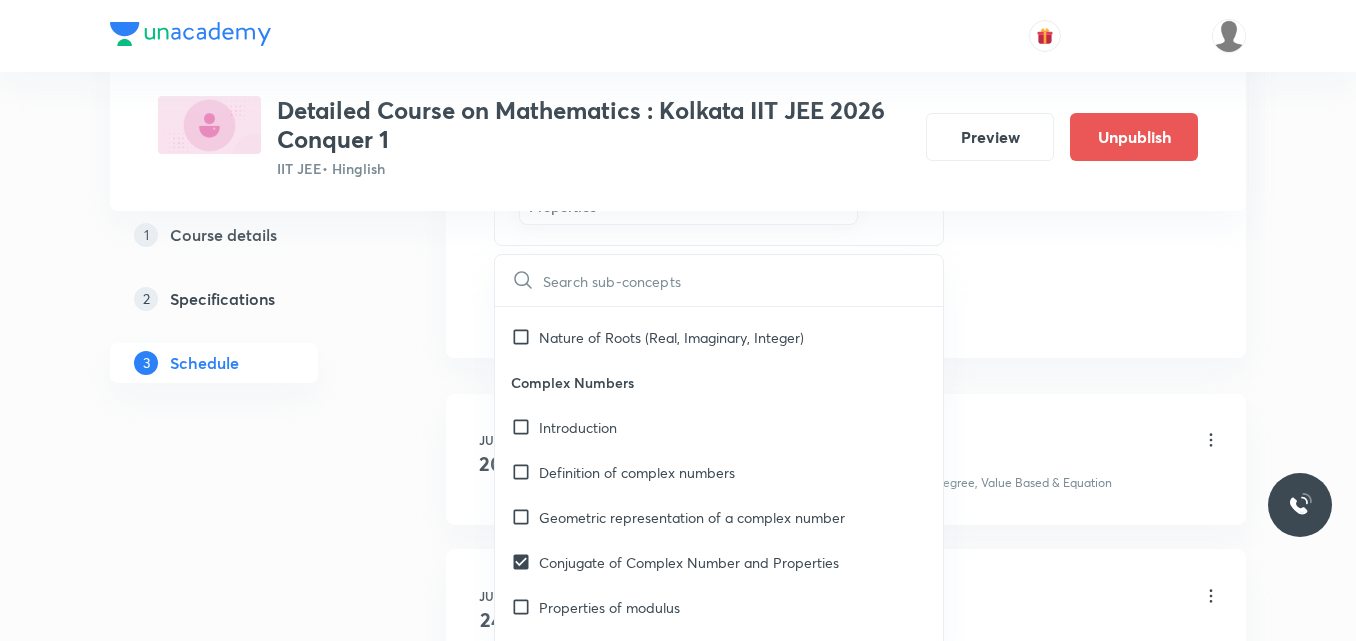 click on "Geometric representation of a complex number" at bounding box center [719, 517] 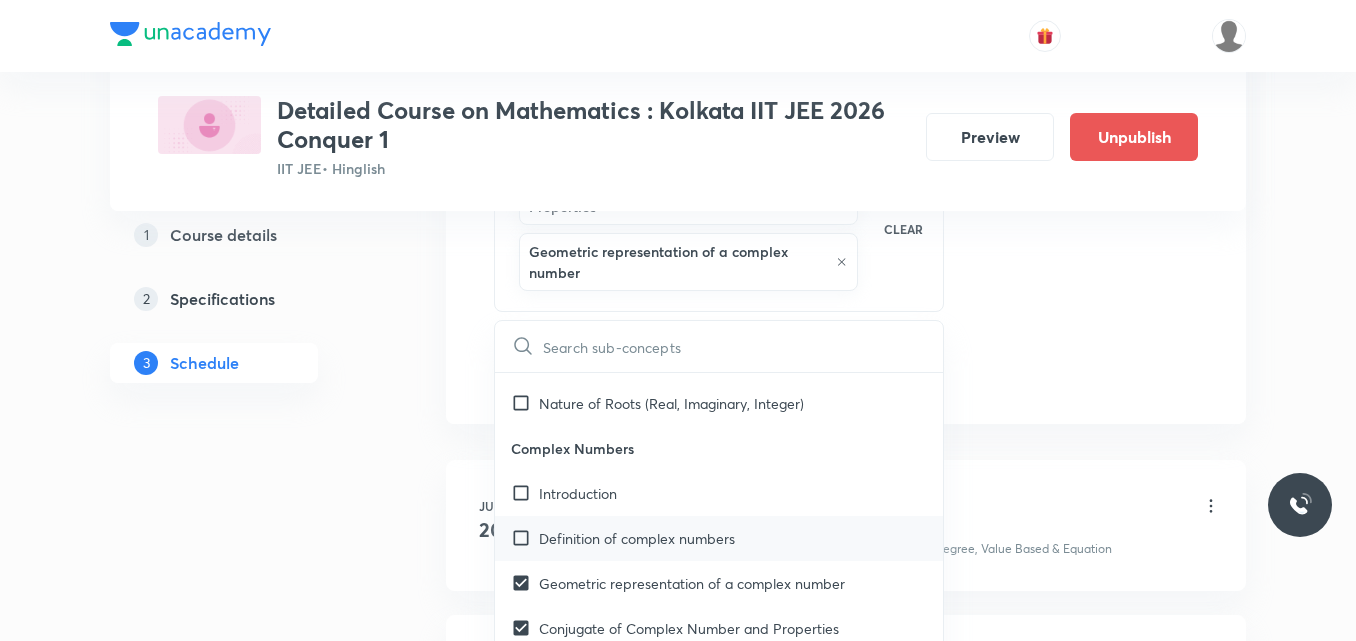 click on "Definition of complex numbers" at bounding box center (637, 538) 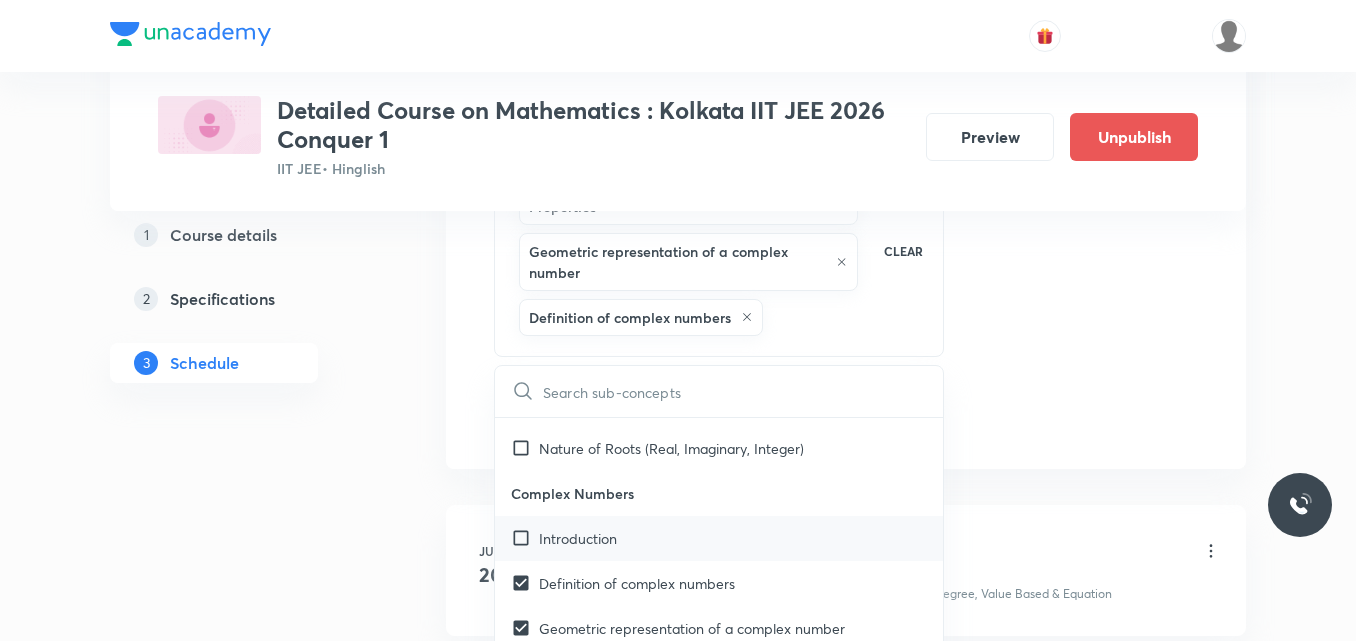 click on "Introduction" at bounding box center (578, 538) 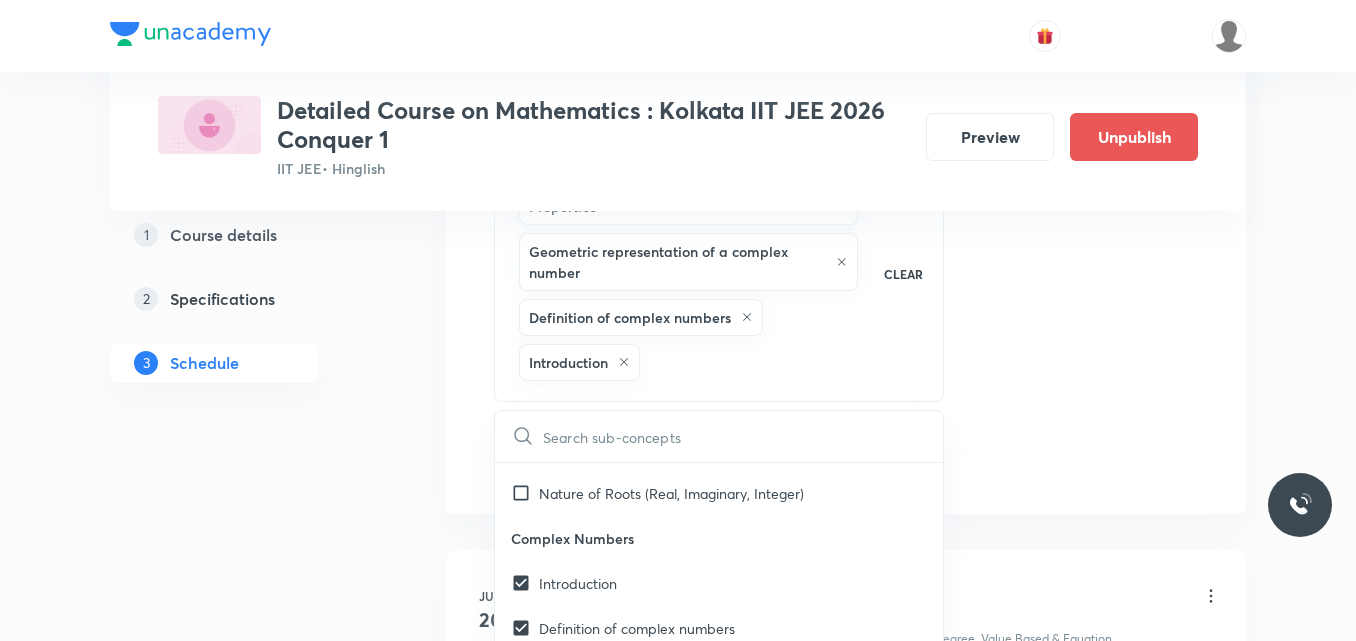 click on "Session  15 Live class Session title 32/99 Session on Trigonometry Equation ​ Schedule for Jul 17, 2025, 10:00 AM ​ Duration (in minutes) 90 ​   Session type Online Offline Room Room-104 Sub-concepts Conjugate of Complex Number and Properties Geometric representation of a complex number Definition of complex numbers Introduction CLEAR ​ Theory of equations Degree, Value Based & Equation Covered previously Geometrical Meaning of the Zeroes of a Polynomial Covered previously Location of roots Covered previously Geometrical meaning of Roots of an equation Covered previously Points in solving an equation Covered previously Graph of Quadratic Expression & its Analysis Covered previously Range of Quadratic Equation Covered previously Remainder and factor theorems Covered previously Identity Covered previously Quadratic equations Covered previously Common Roots Covered previously Location of Roots Covered previously General Equation of Second Degree in Variable x and y Covered previously Theory of Equations" at bounding box center (846, -88) 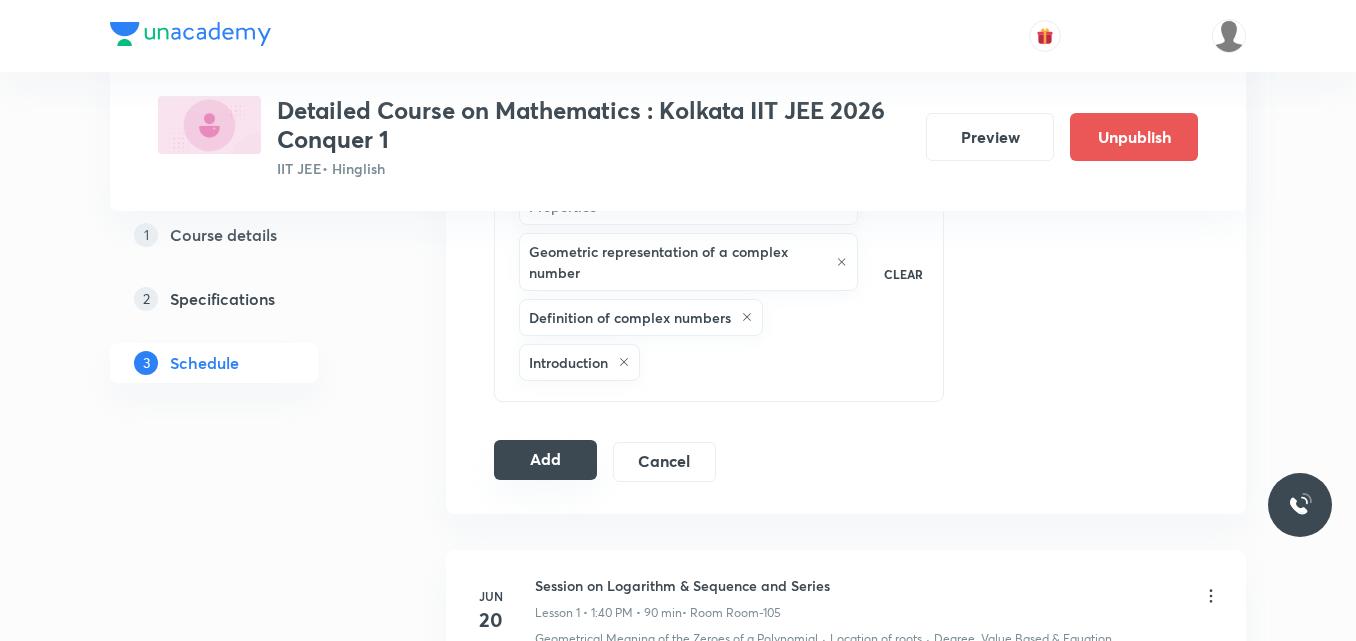 click on "Add" at bounding box center (545, 460) 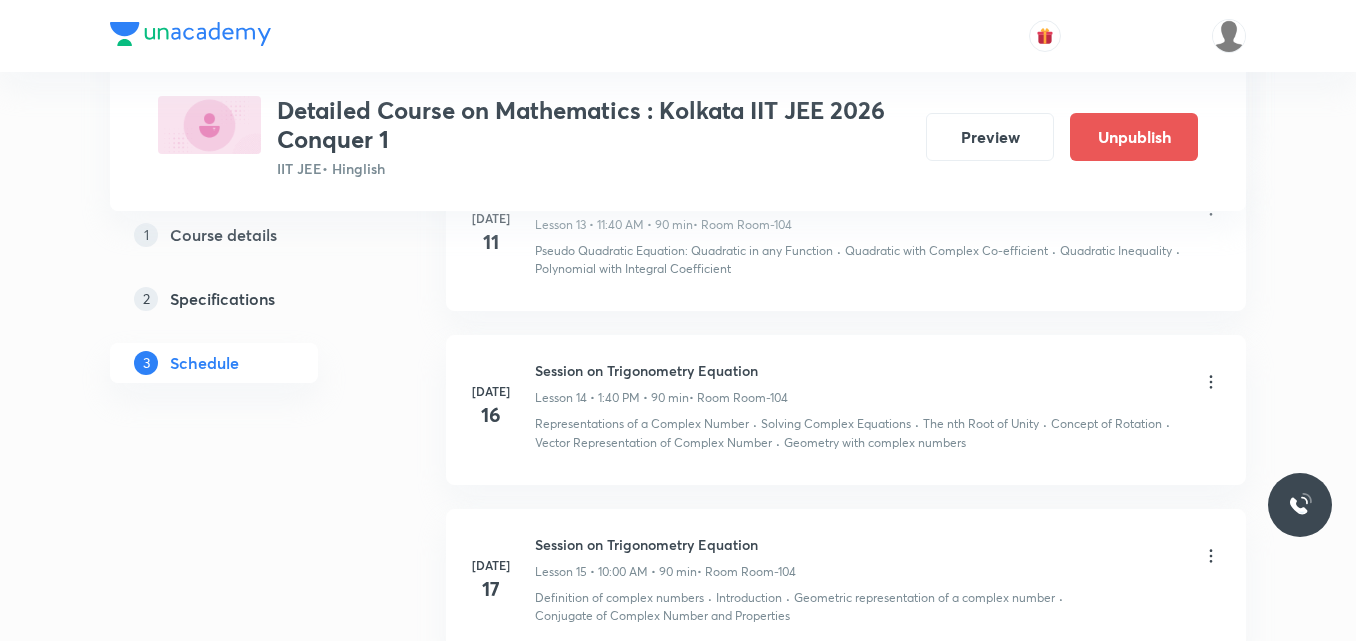 scroll, scrollTop: 2562, scrollLeft: 0, axis: vertical 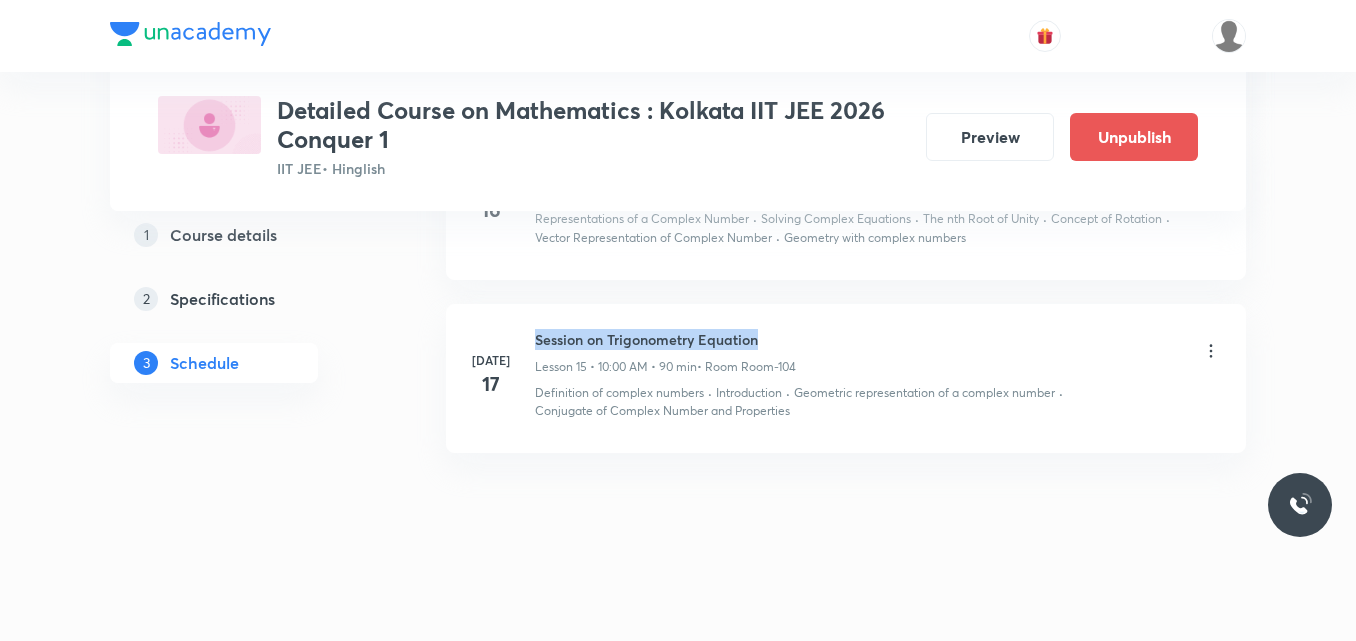 drag, startPoint x: 538, startPoint y: 337, endPoint x: 771, endPoint y: 336, distance: 233.00215 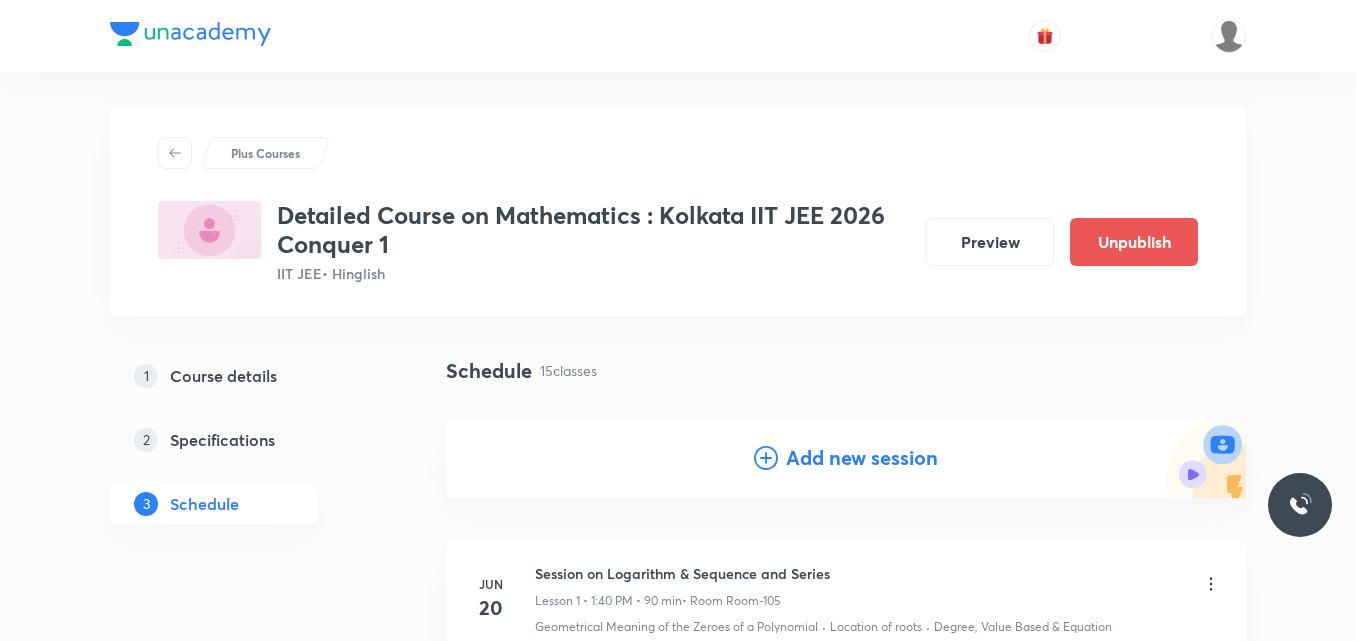 scroll, scrollTop: 0, scrollLeft: 0, axis: both 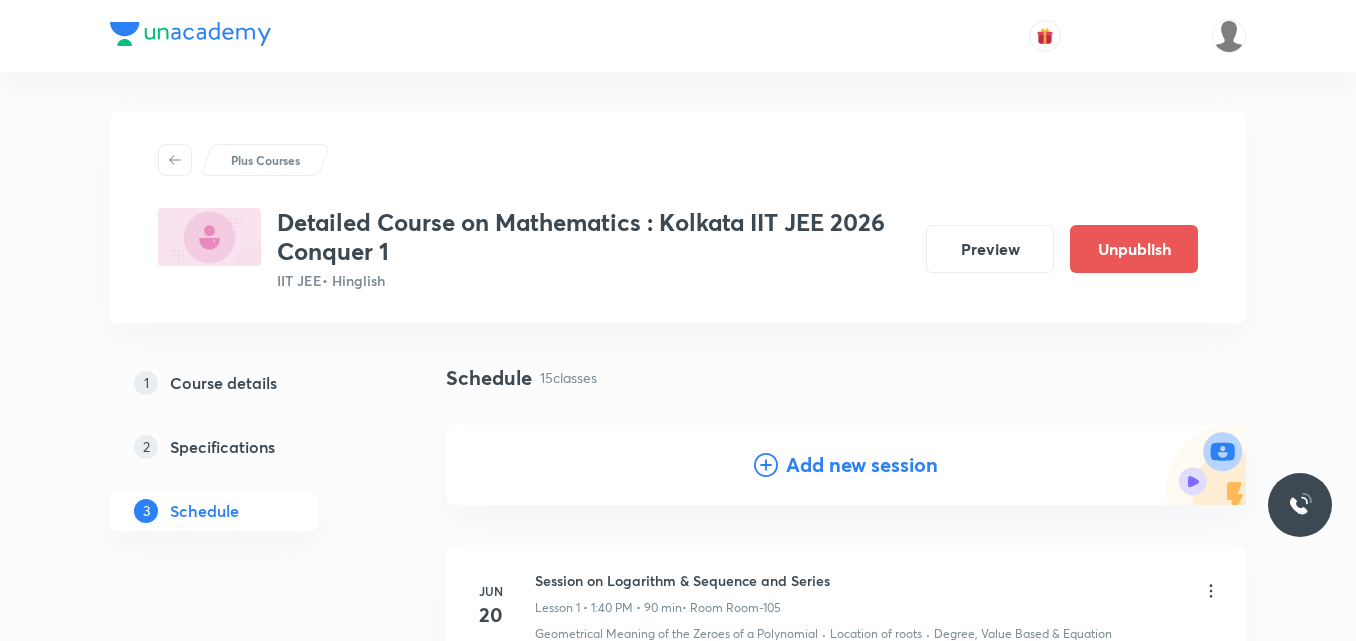 click 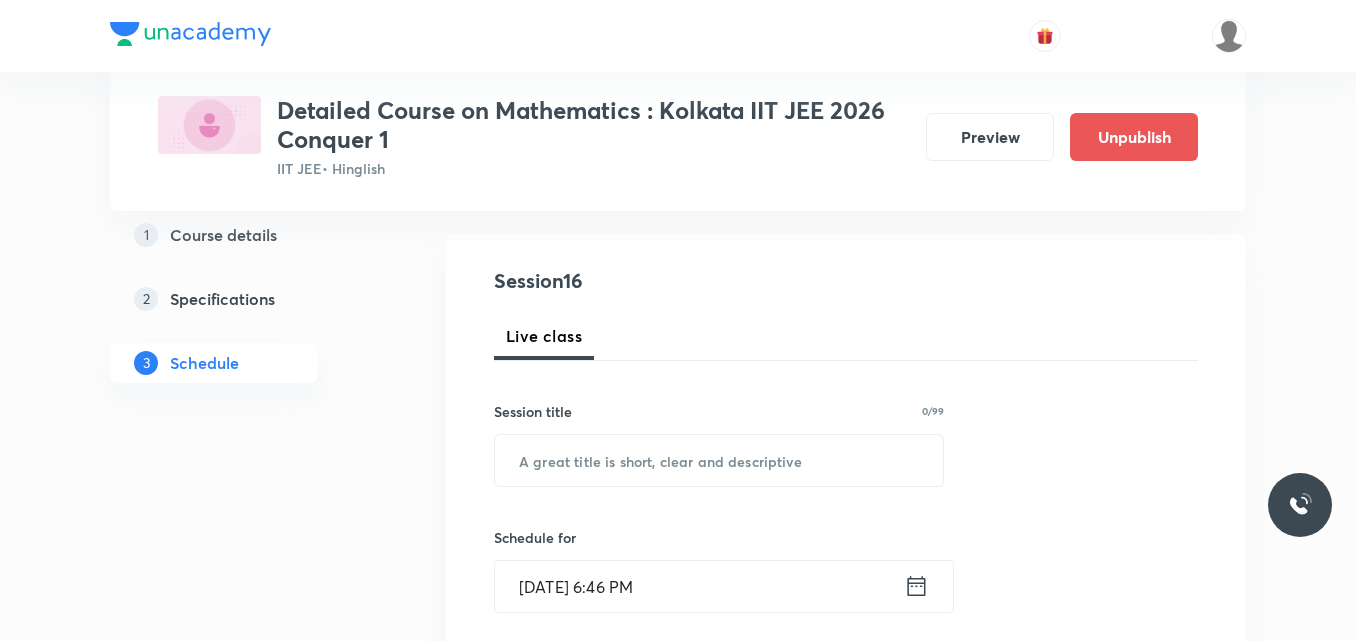 scroll, scrollTop: 197, scrollLeft: 0, axis: vertical 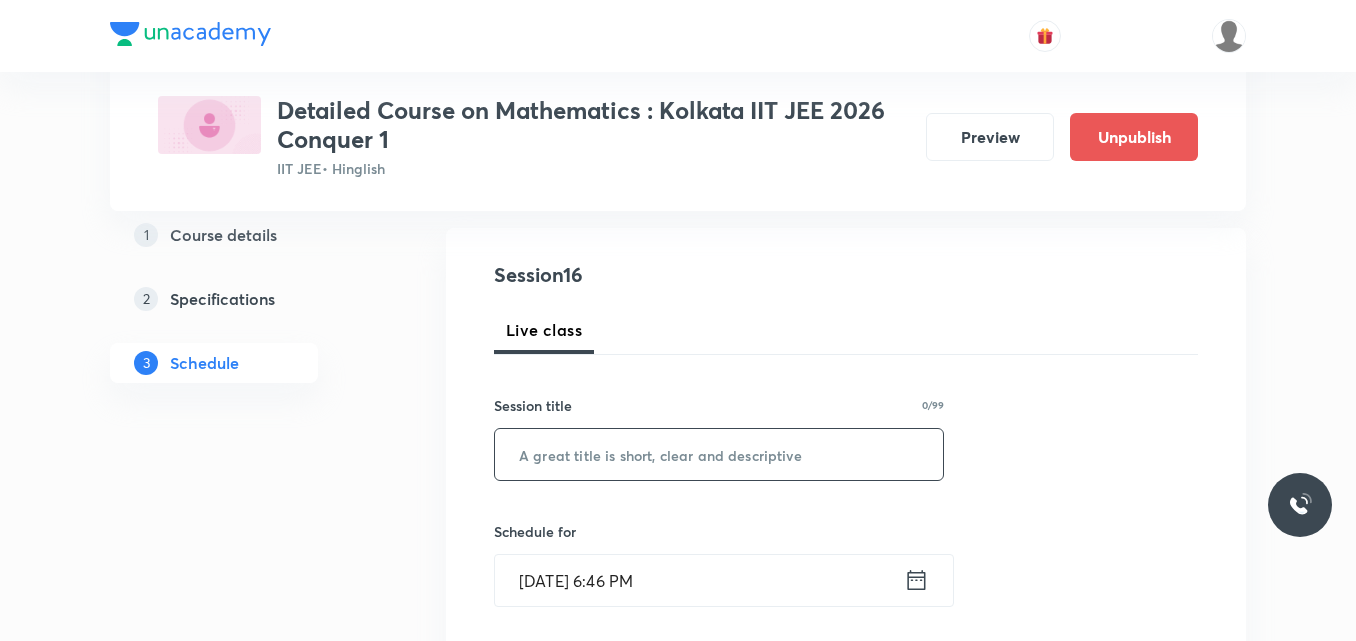 click at bounding box center (719, 454) 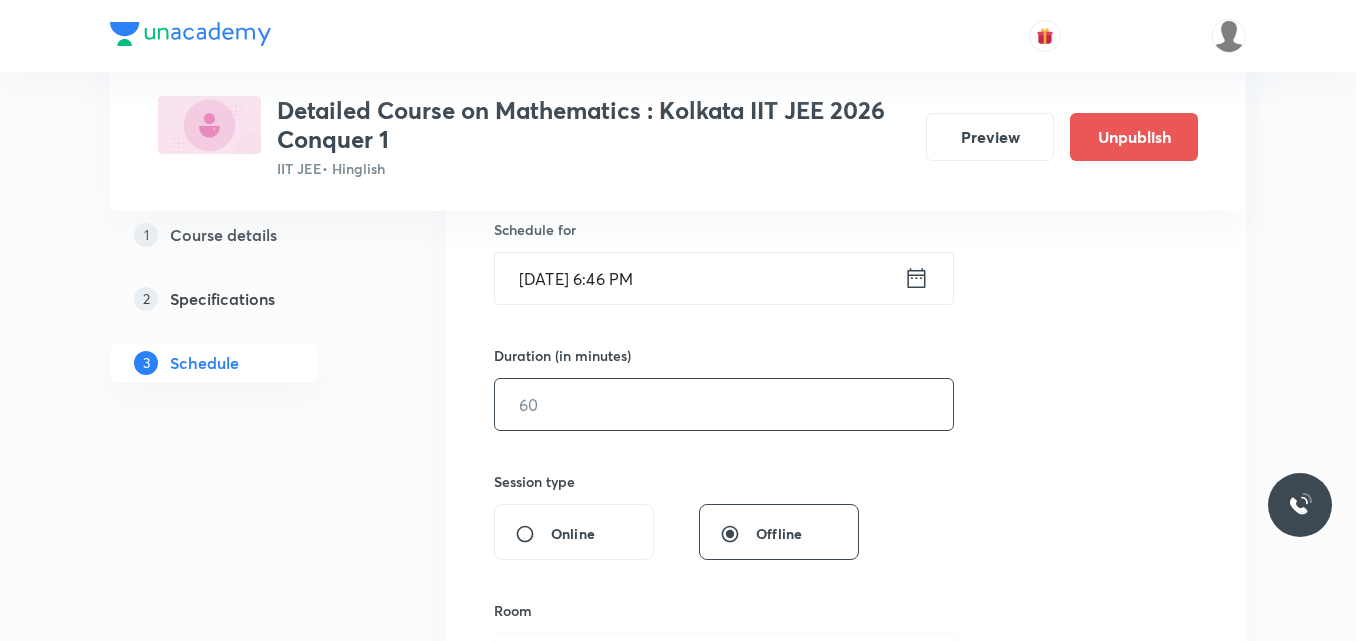 scroll, scrollTop: 507, scrollLeft: 0, axis: vertical 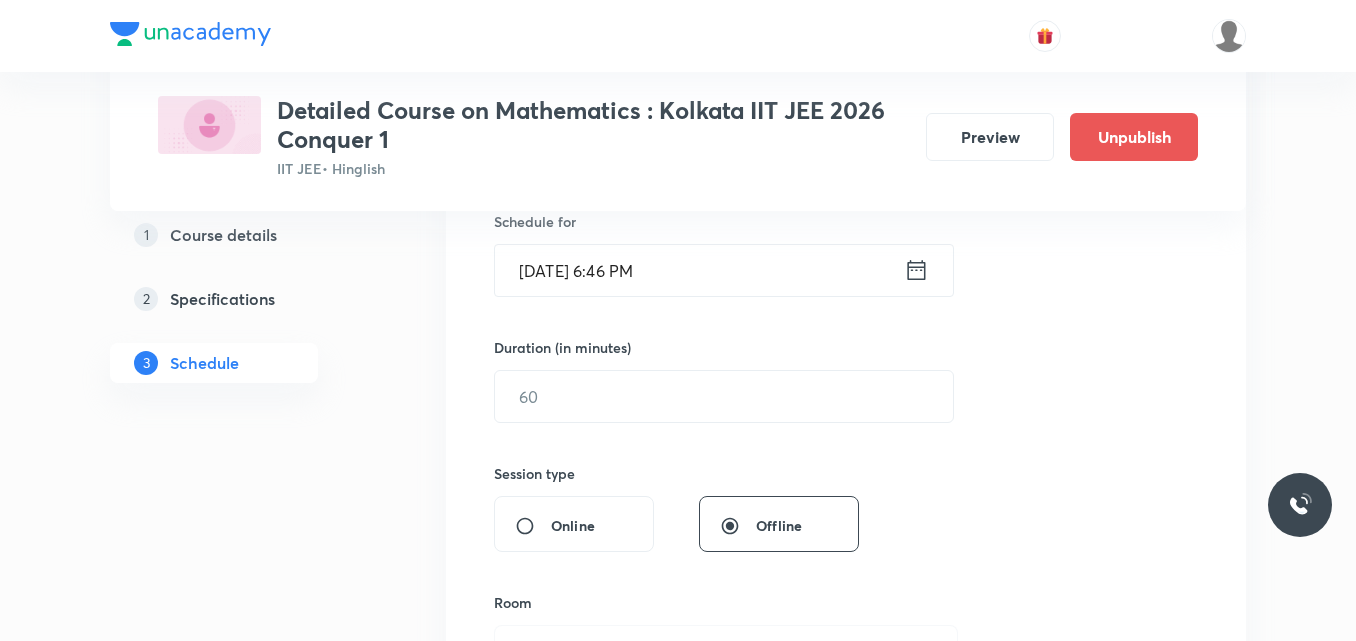 type on "Session on Trigonometry Equation" 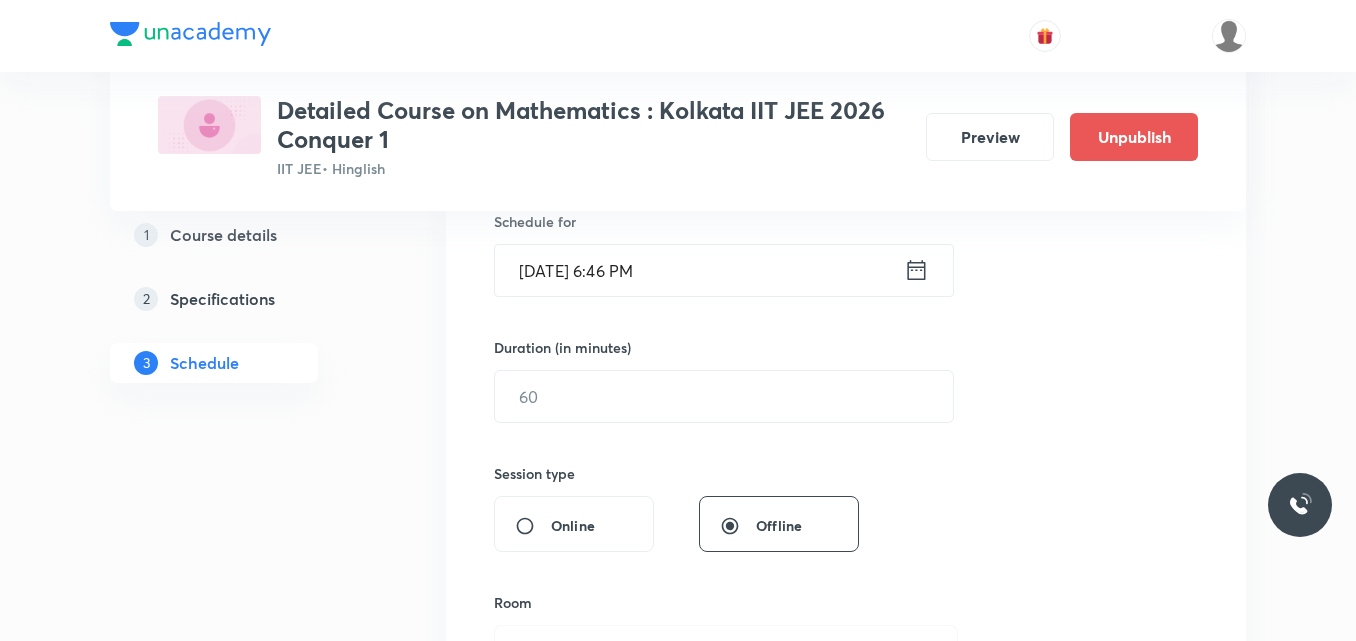 click 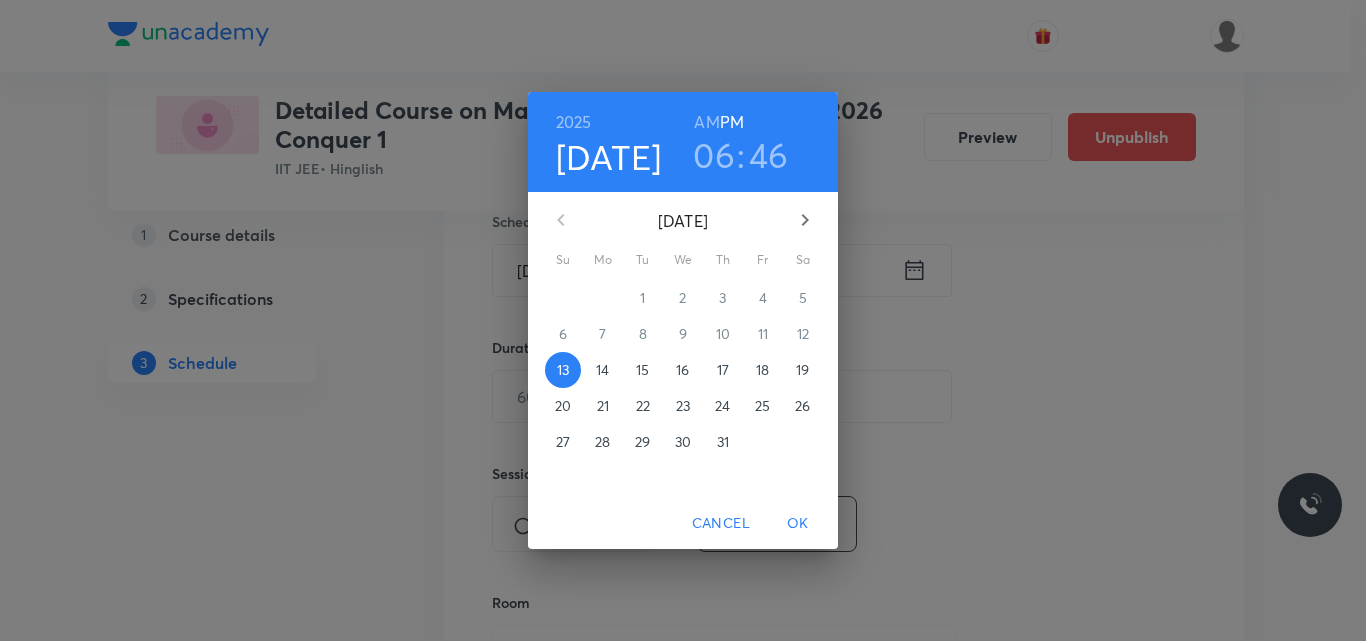 click on "18" at bounding box center (762, 370) 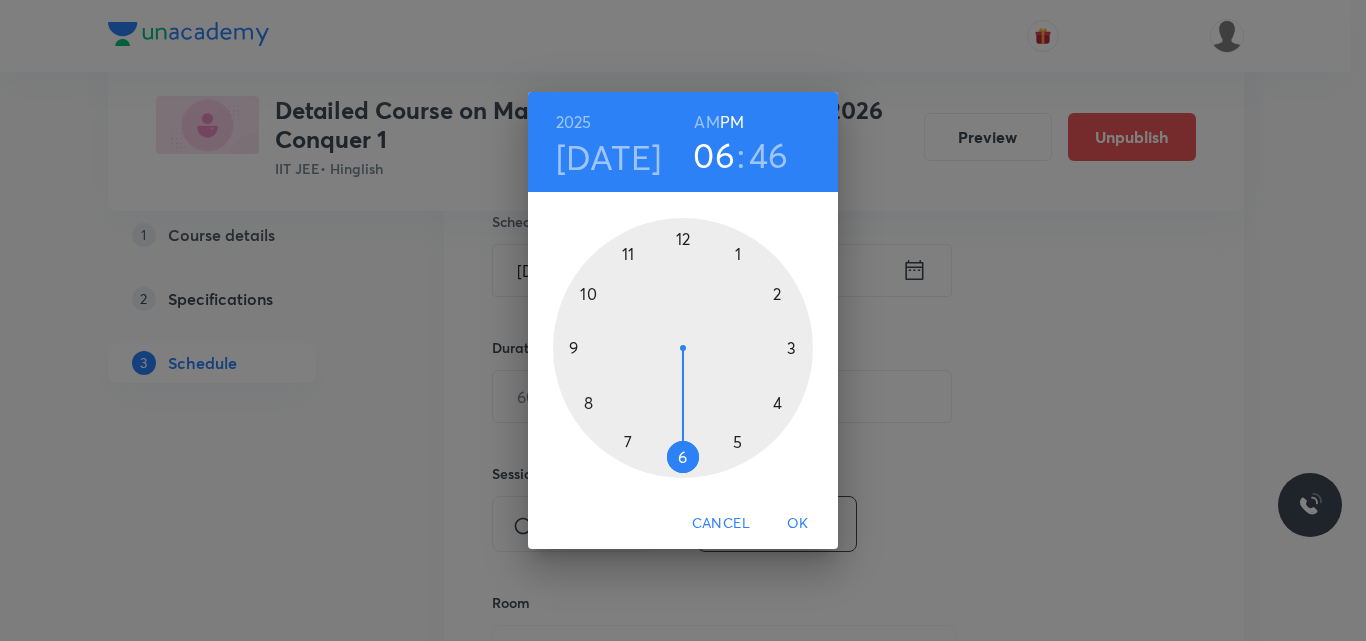 click on "AM" at bounding box center (706, 122) 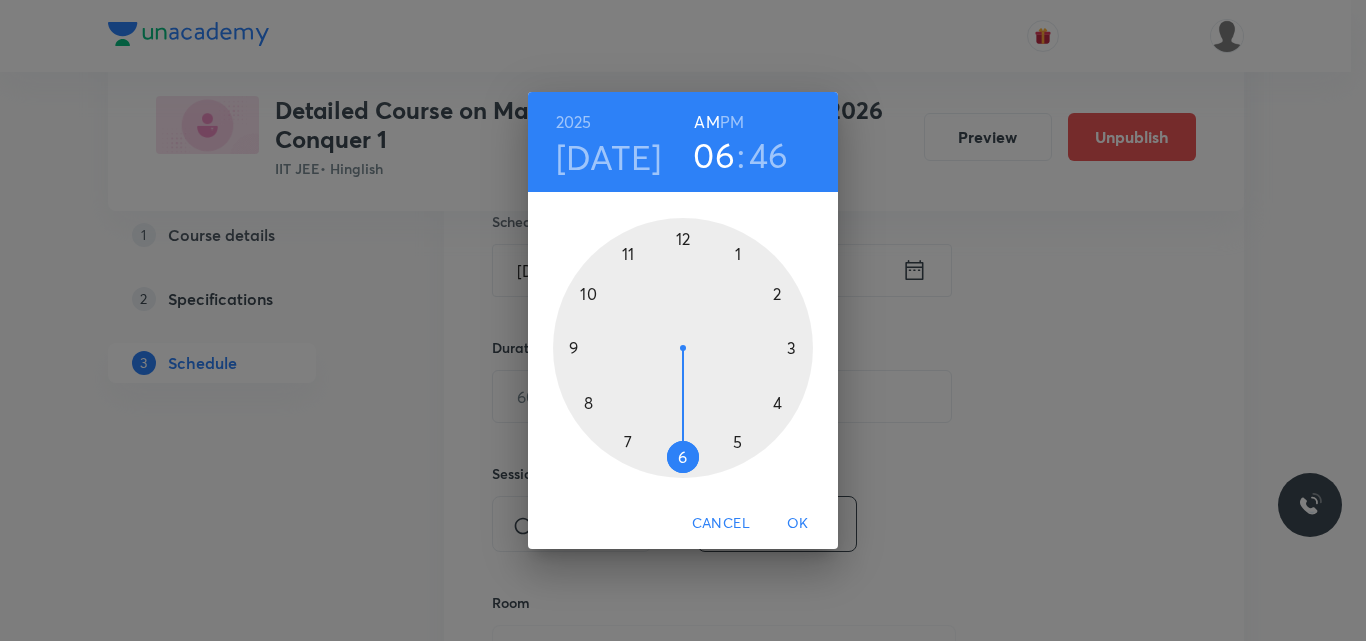 click at bounding box center (683, 348) 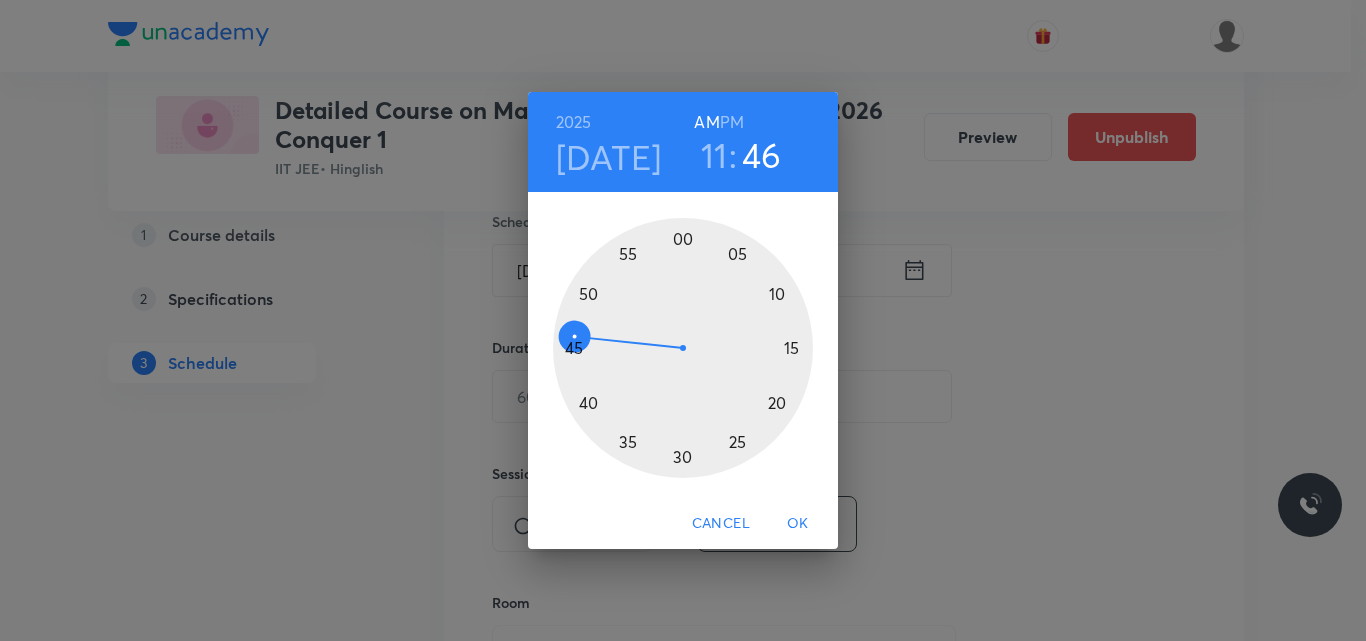 click at bounding box center [683, 348] 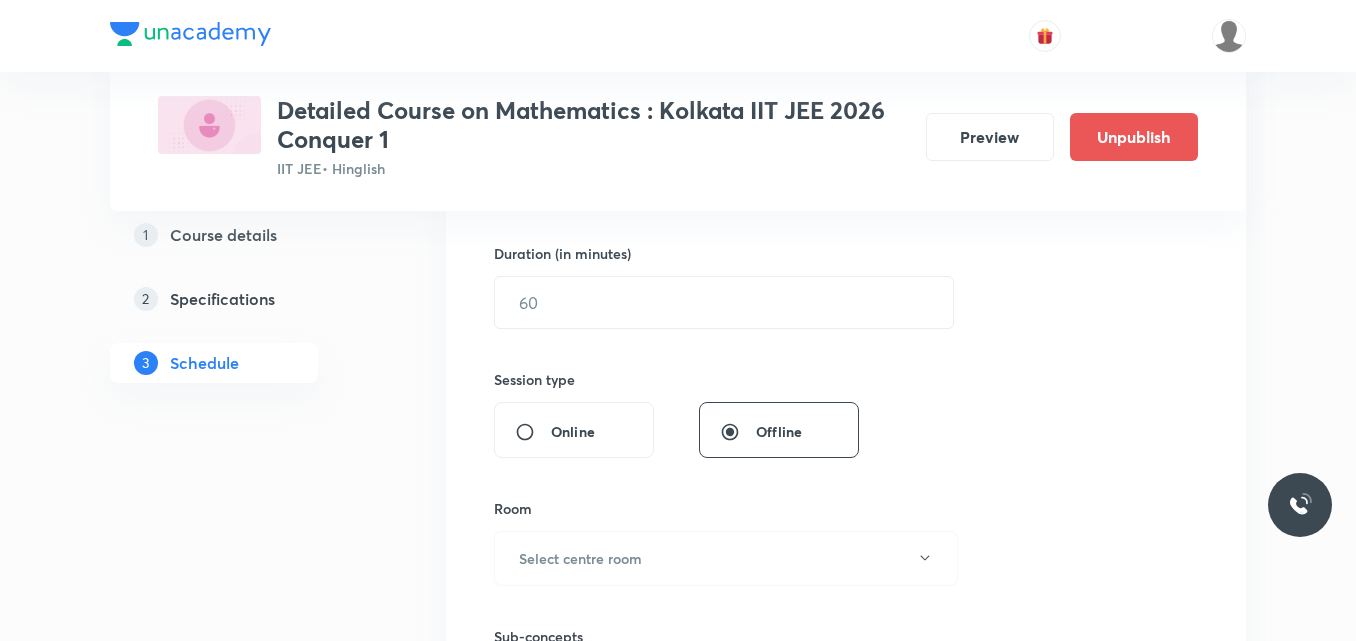 scroll, scrollTop: 602, scrollLeft: 0, axis: vertical 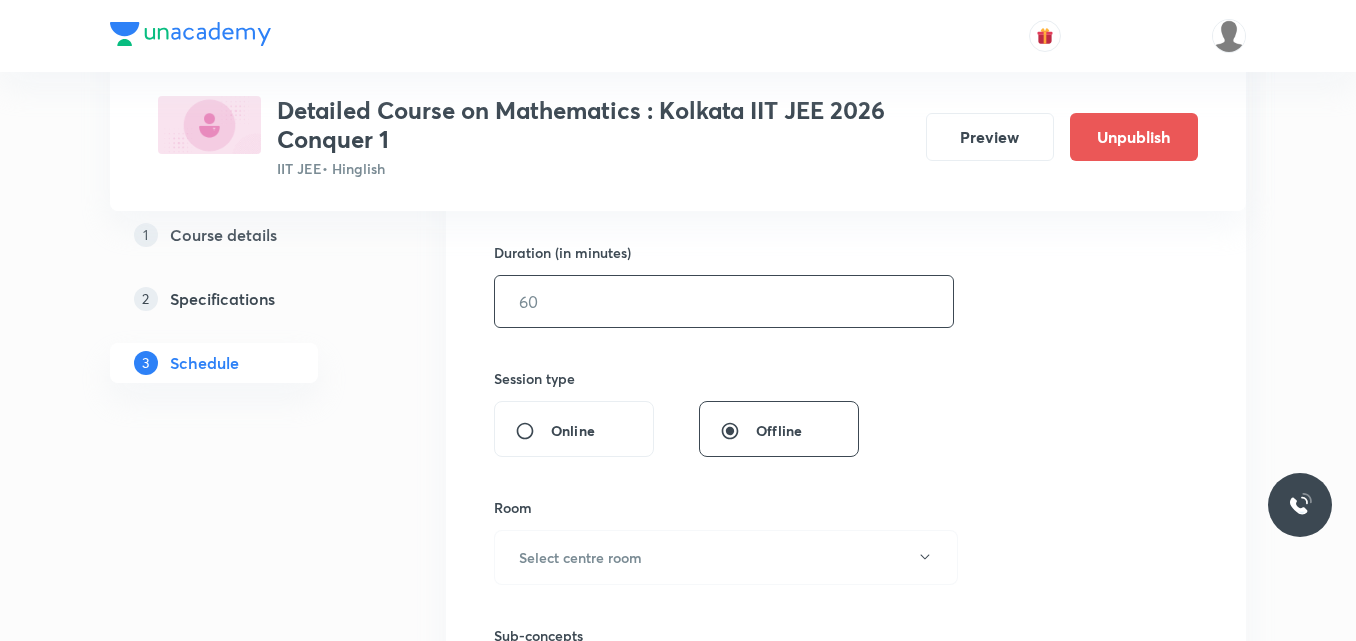 click at bounding box center (724, 301) 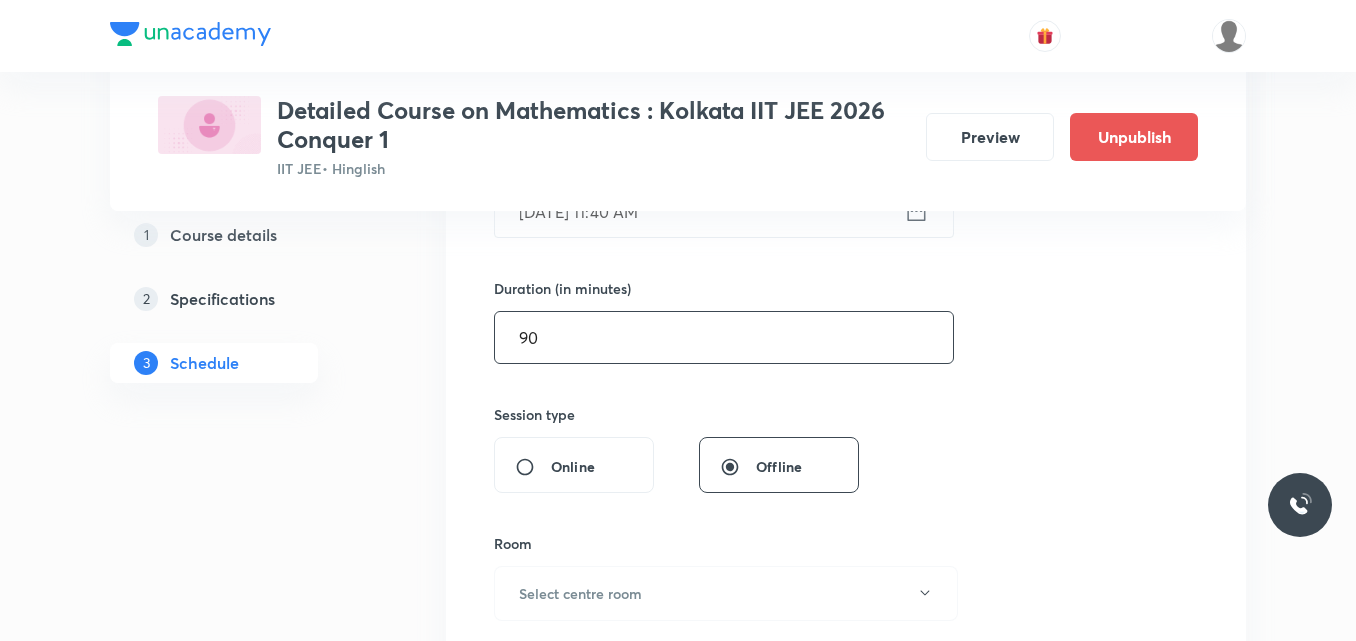scroll, scrollTop: 572, scrollLeft: 0, axis: vertical 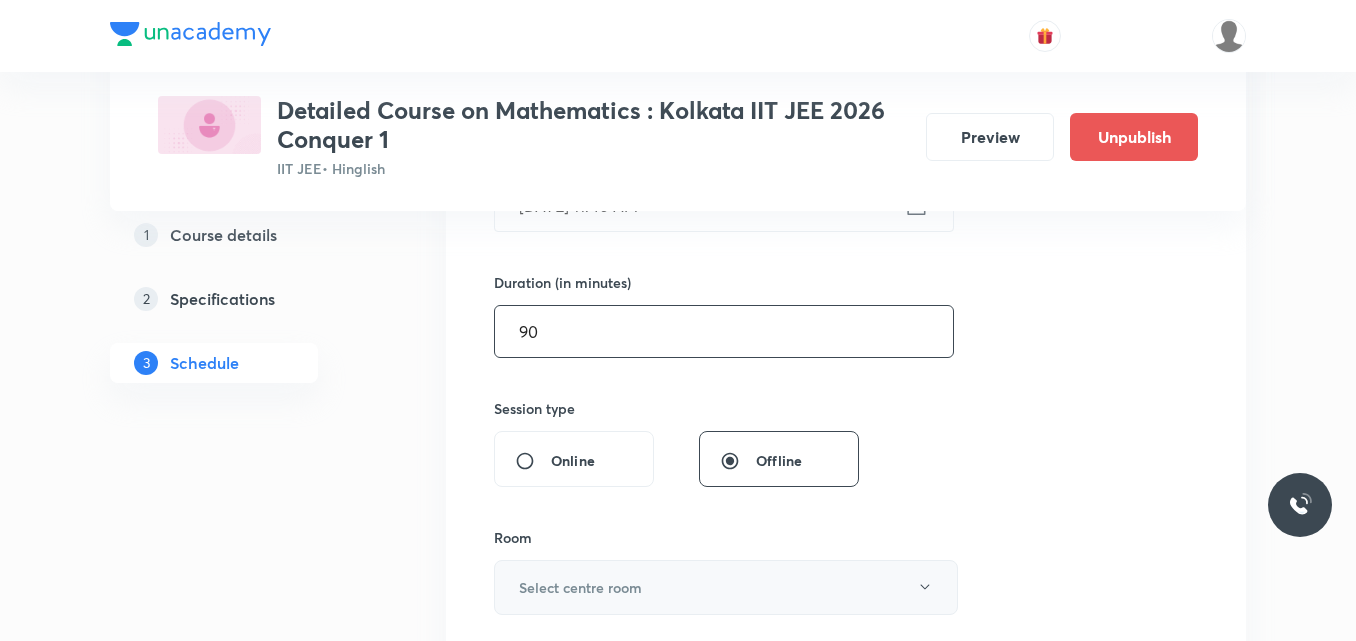 type on "90" 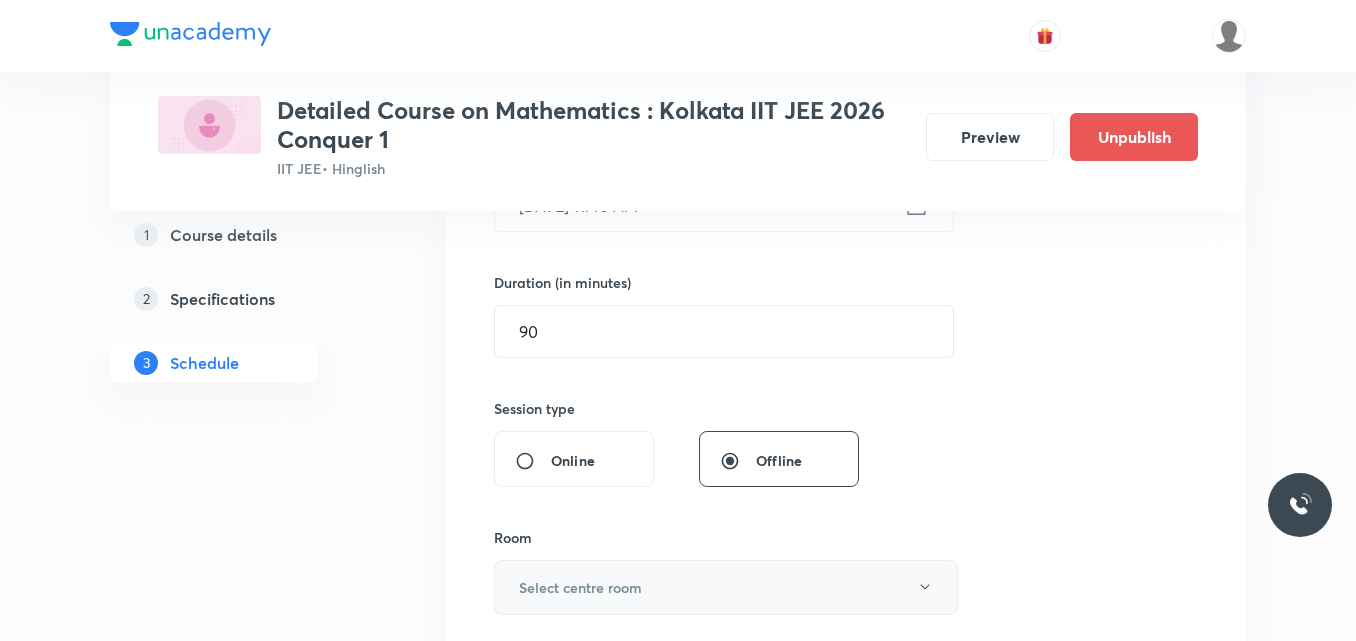 click on "Select centre room" at bounding box center [580, 587] 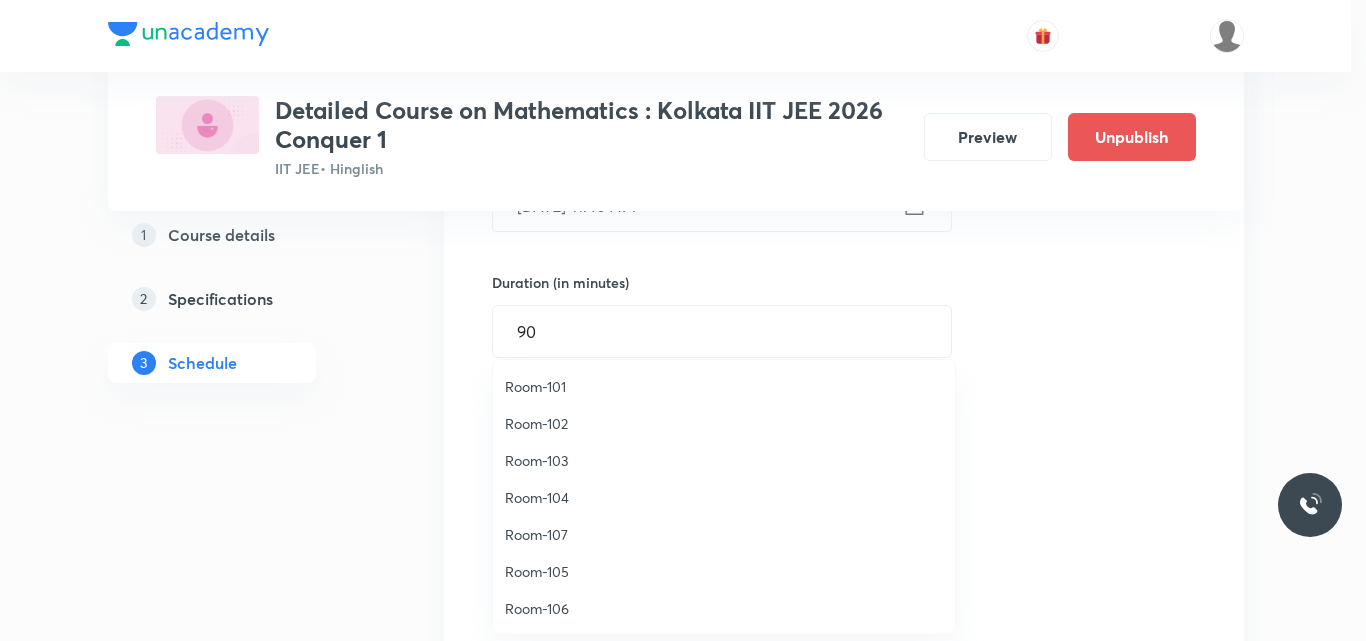 click on "Room-104" at bounding box center [724, 497] 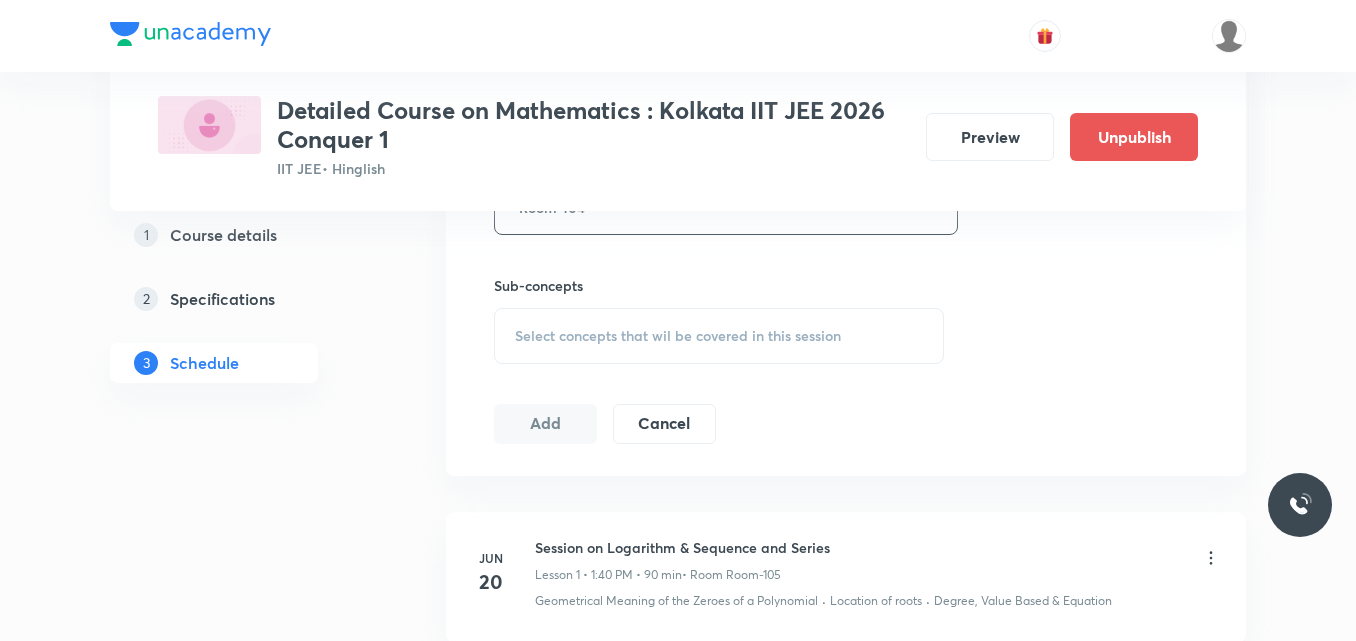 scroll, scrollTop: 955, scrollLeft: 0, axis: vertical 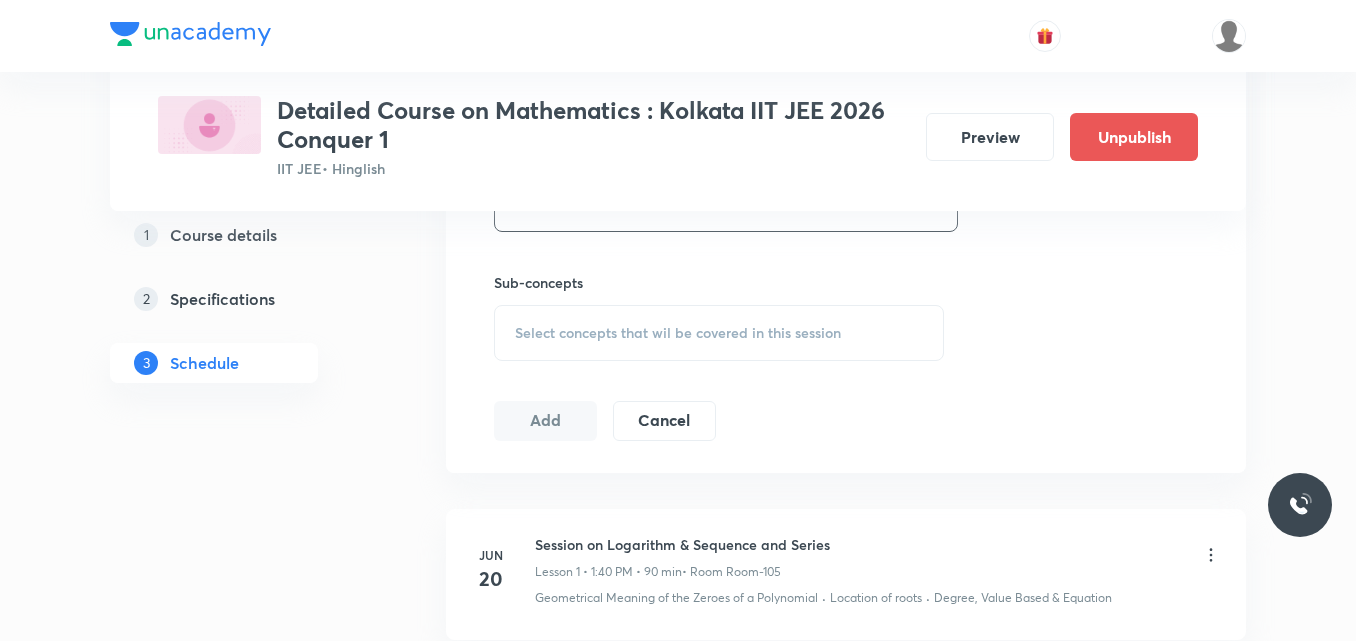 click on "Select concepts that wil be covered in this session" at bounding box center (678, 333) 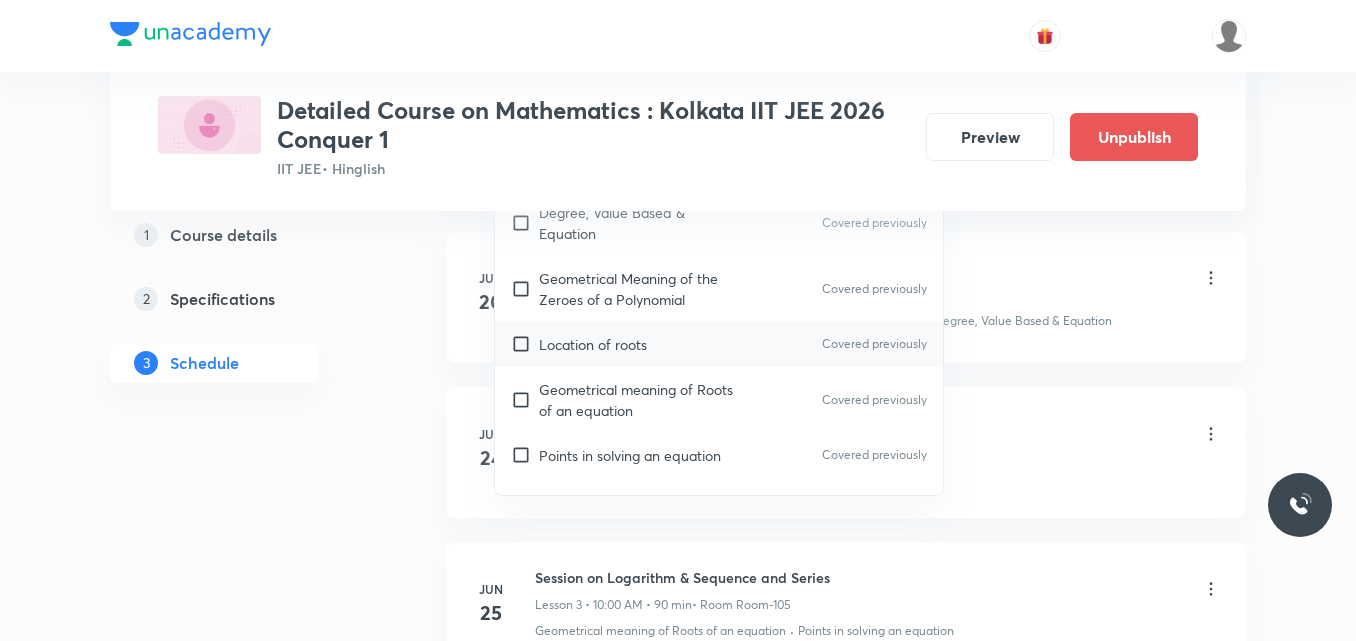 scroll, scrollTop: 1241, scrollLeft: 0, axis: vertical 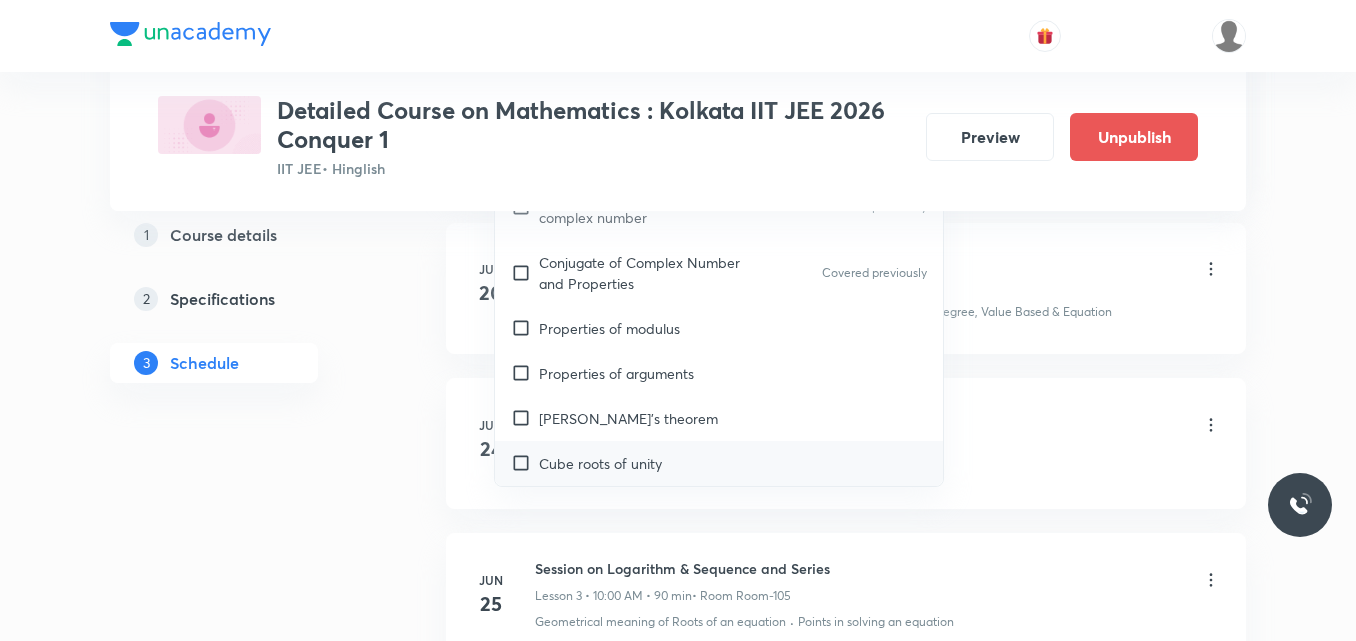 click on "De Moivre's theorem" at bounding box center (628, 418) 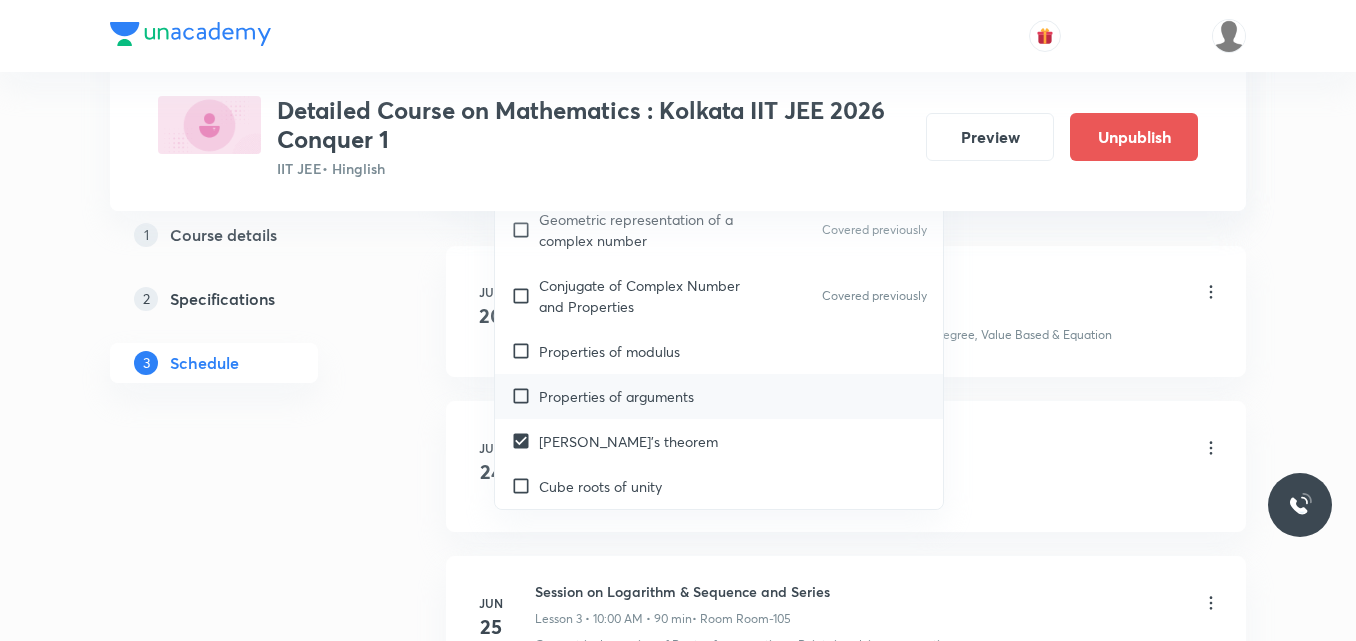 click on "Properties of arguments" at bounding box center [616, 396] 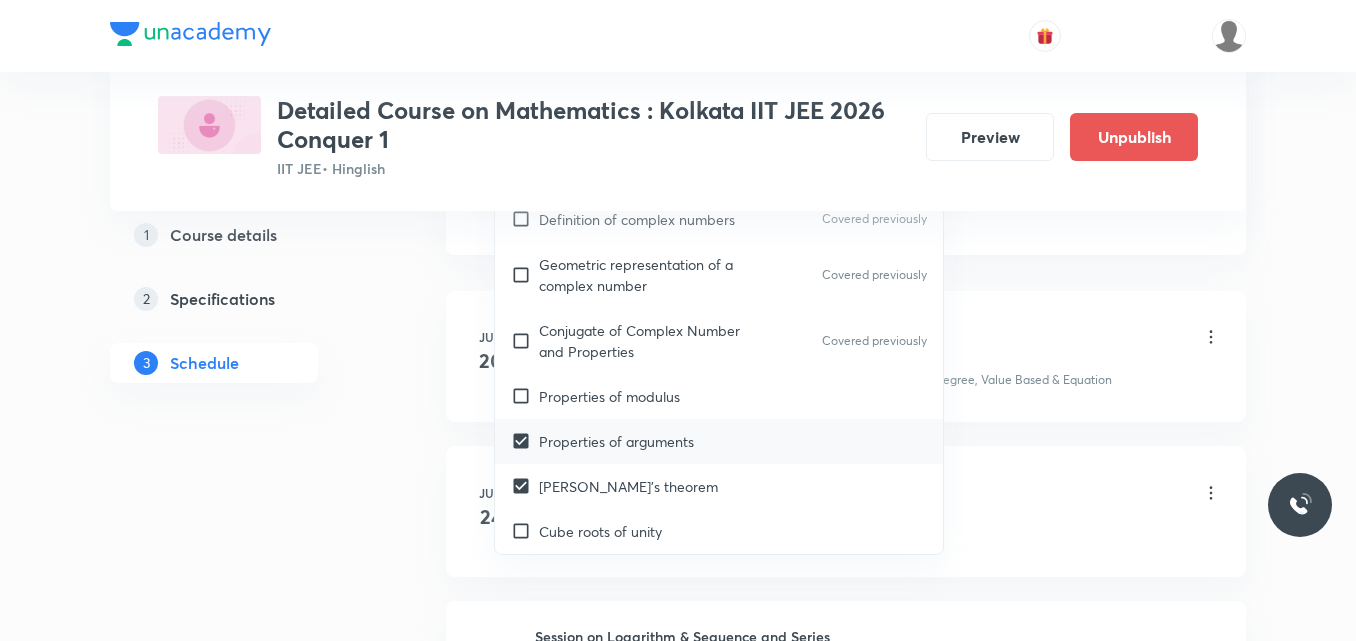 click on "Properties of modulus" at bounding box center (609, 396) 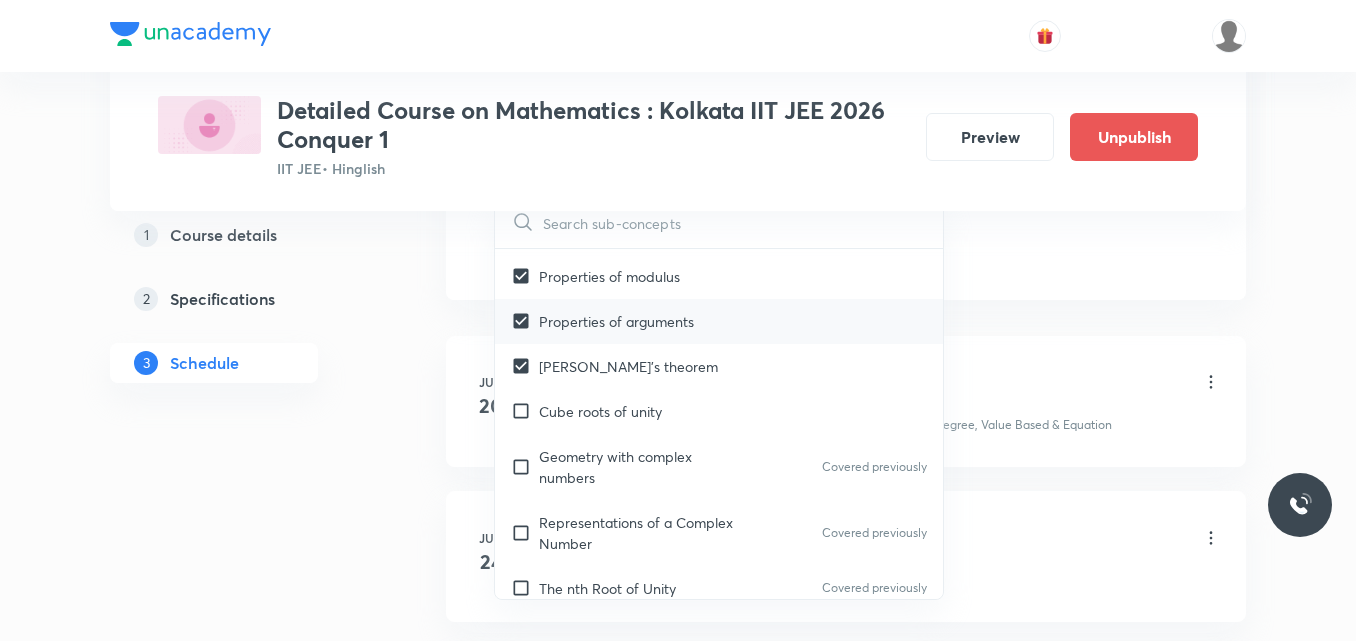 scroll, scrollTop: 1574, scrollLeft: 0, axis: vertical 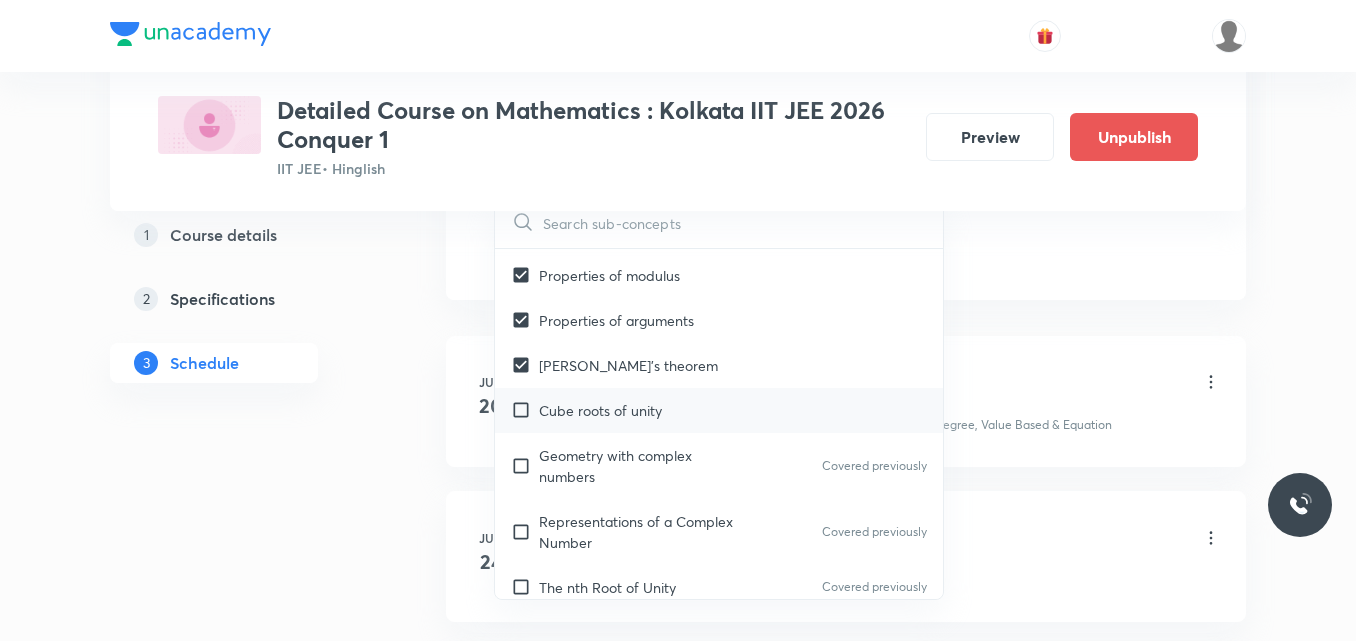 click on "Cube roots of unity" at bounding box center (600, 410) 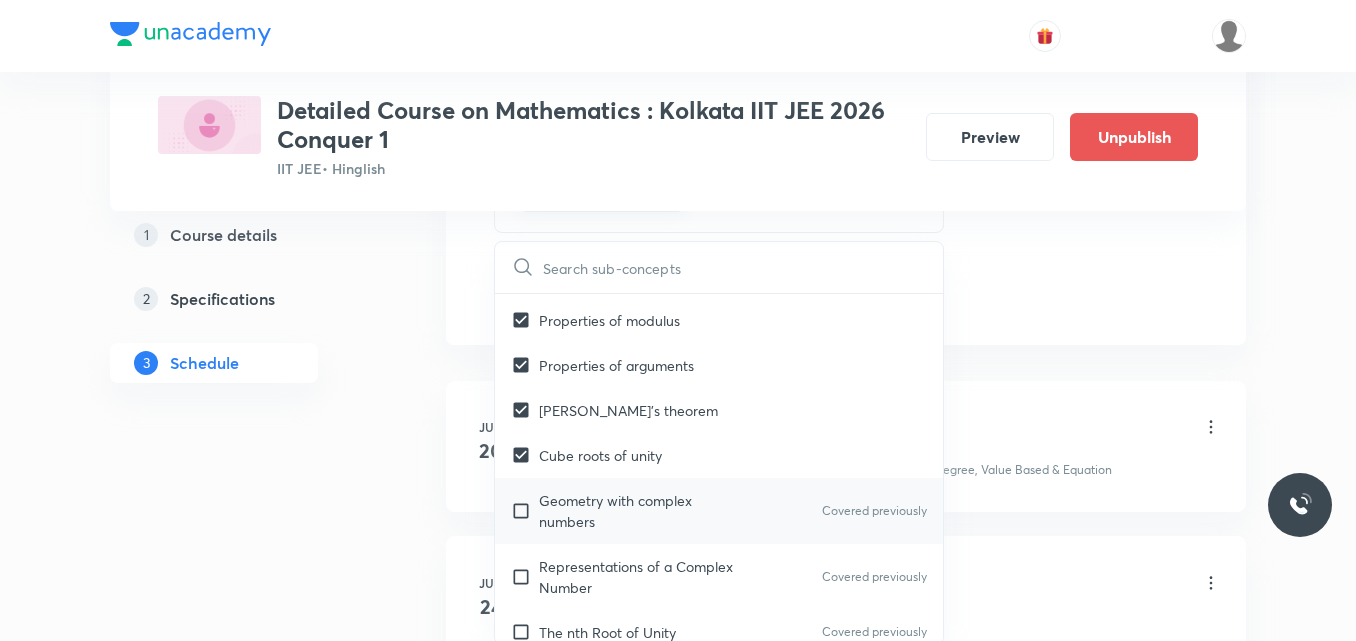 click on "Geometry with complex numbers" at bounding box center [640, 511] 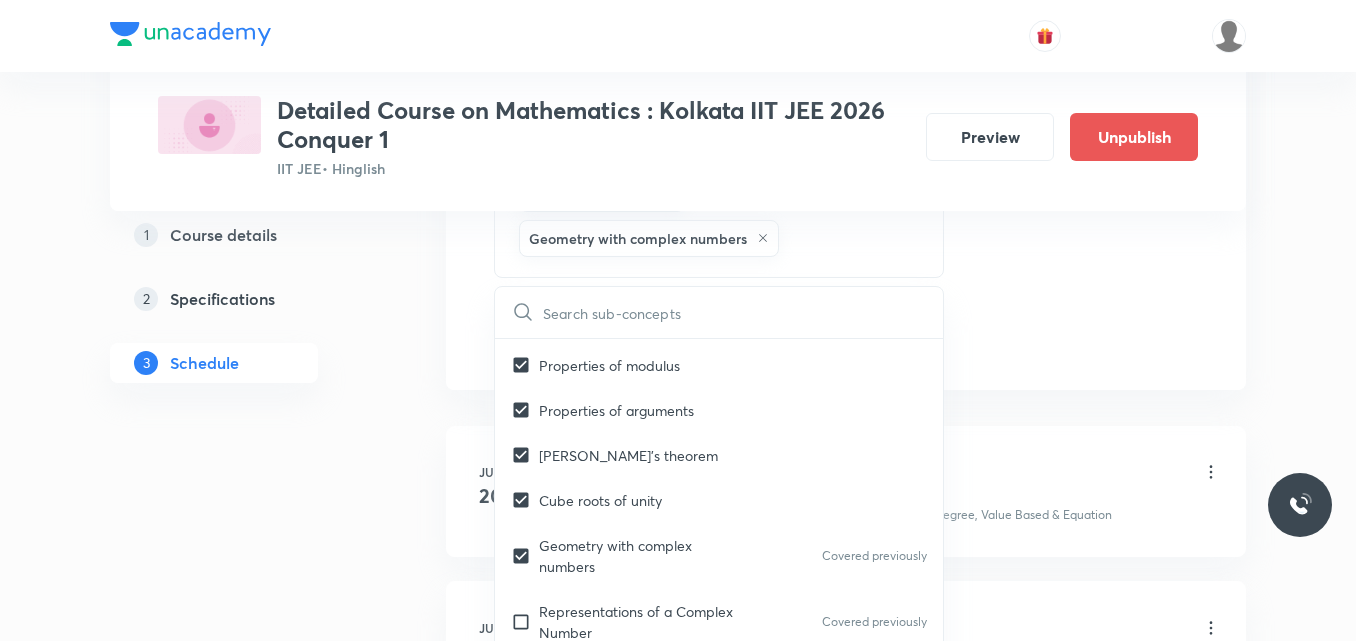 click on "Session  16 Live class Session title 32/99 Session on Trigonometry Equation ​ Schedule for Jul 18, 2025, 11:40 AM ​ Duration (in minutes) 90 ​   Session type Online Offline Room Room-104 Sub-concepts De Moivre's theorem Properties of arguments Properties of modulus Cube roots of unity Geometry with complex numbers CLEAR ​ Theory of equations Degree, Value Based & Equation Covered previously Geometrical Meaning of the Zeroes of a Polynomial Covered previously Location of roots Covered previously Geometrical meaning of Roots of an equation Covered previously Points in solving an equation Covered previously Graph of Quadratic Expression & its Analysis Covered previously Range of Quadratic Equation Covered previously Remainder and factor theorems Covered previously Identity Covered previously Quadratic equations Covered previously Common Roots Covered previously Location of Roots Covered previously General Equation of Second Degree in Variable x and y Covered previously Theory of Equations Complex Numbers" at bounding box center (846, -213) 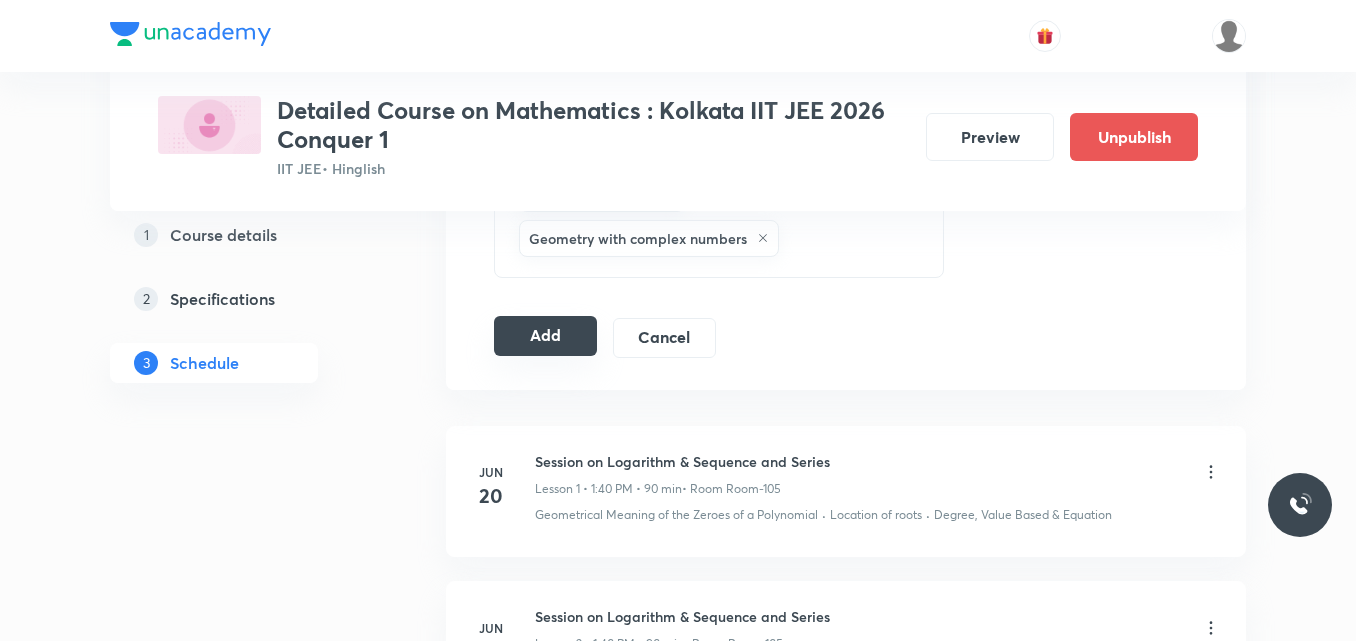 click on "Add" at bounding box center [545, 336] 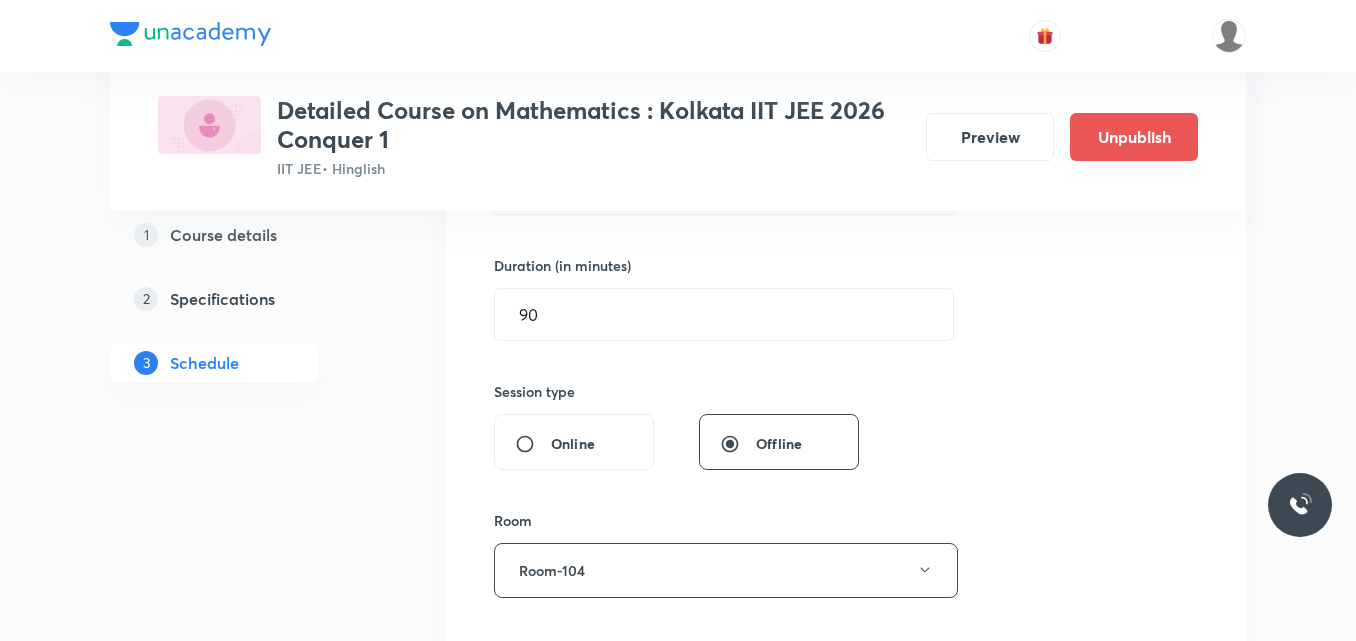 scroll, scrollTop: 586, scrollLeft: 0, axis: vertical 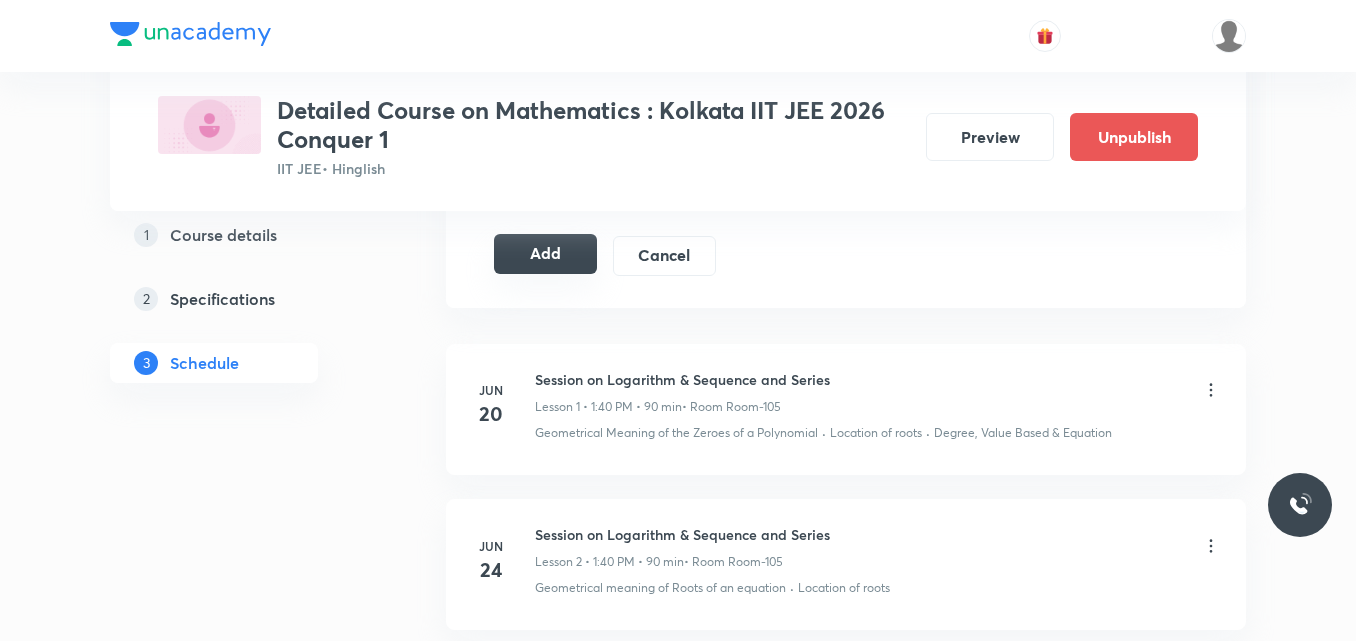 click on "Add" at bounding box center [545, 254] 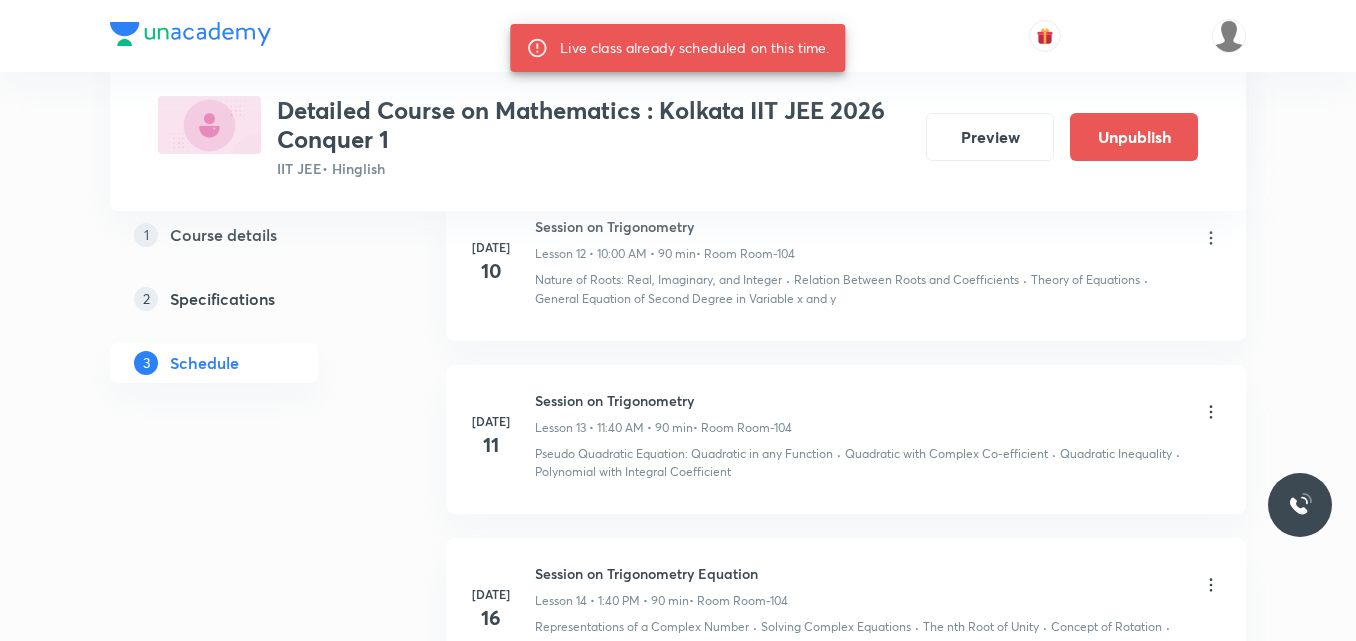 scroll, scrollTop: 3684, scrollLeft: 0, axis: vertical 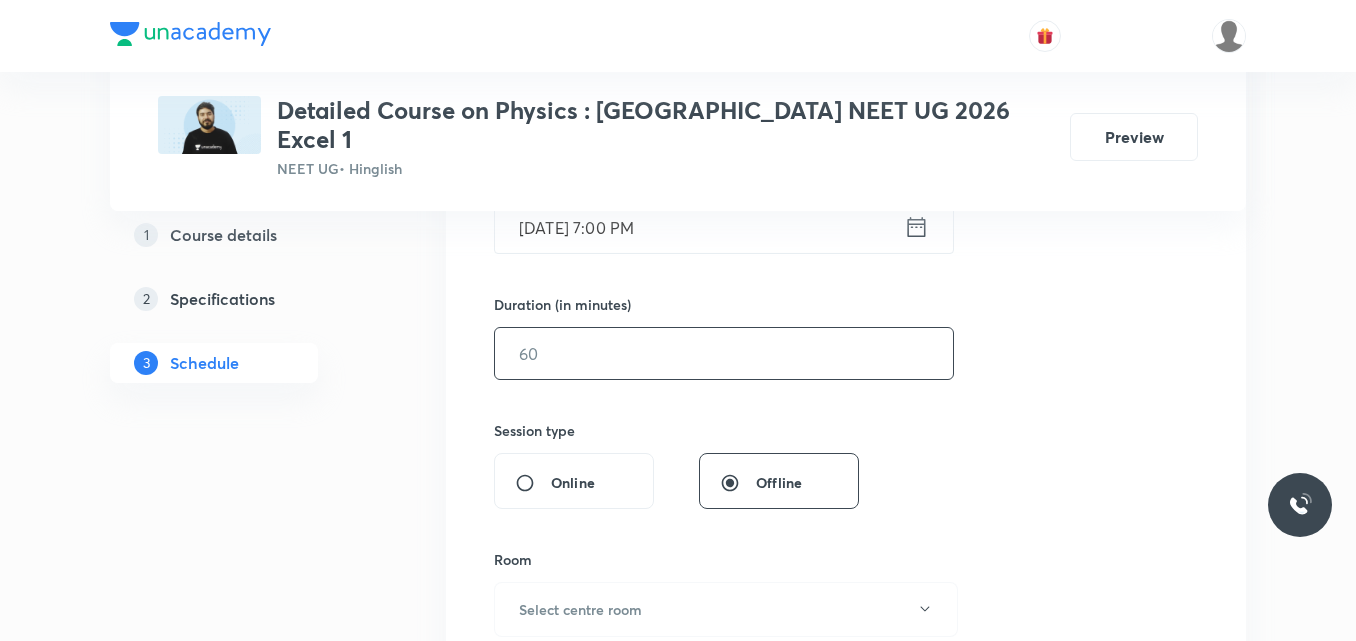 click at bounding box center (724, 353) 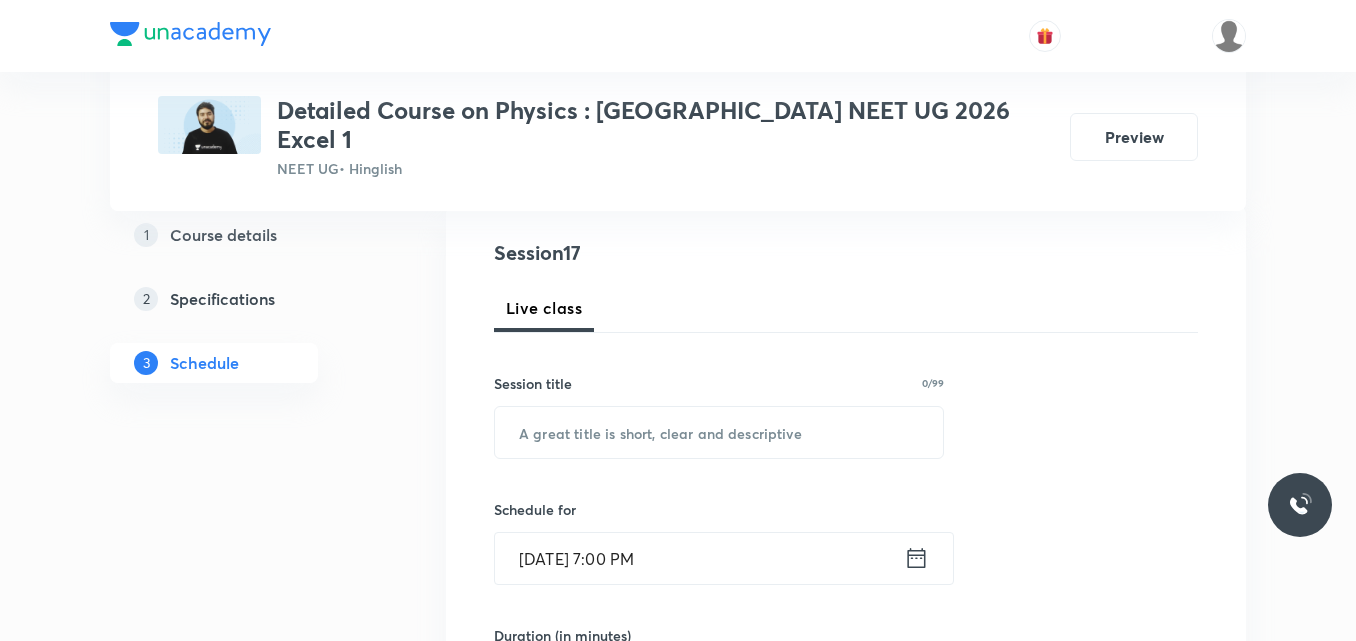 scroll, scrollTop: 218, scrollLeft: 0, axis: vertical 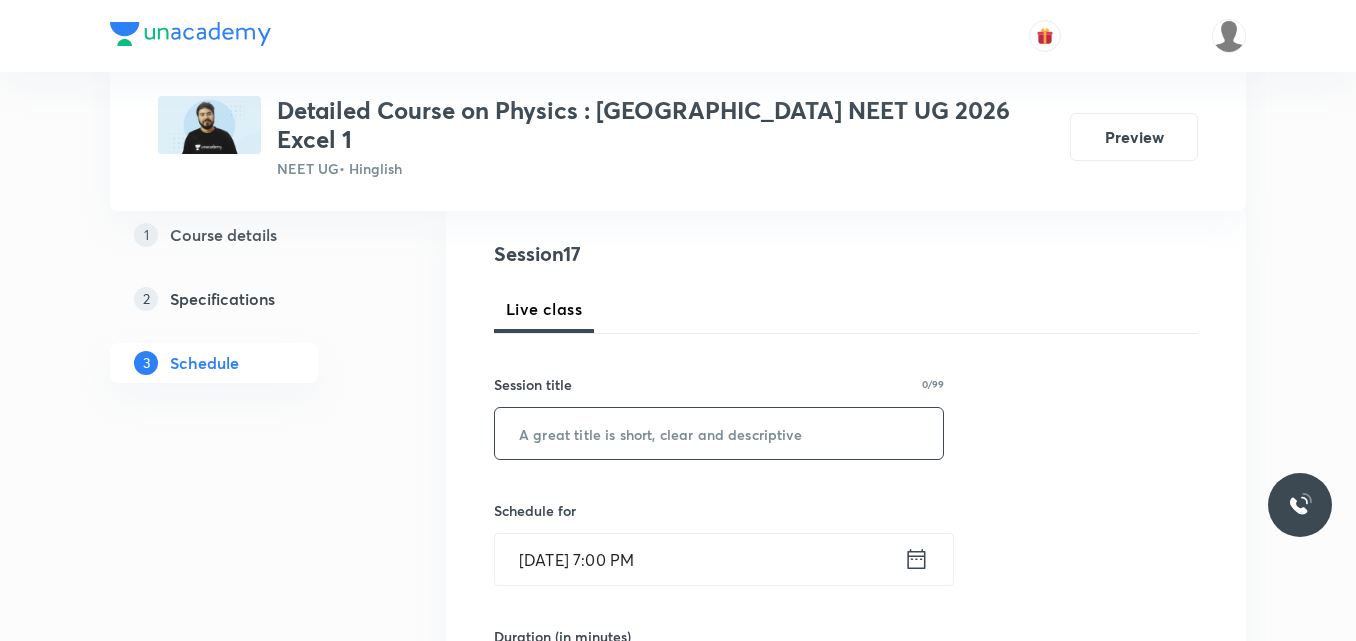 click at bounding box center (719, 433) 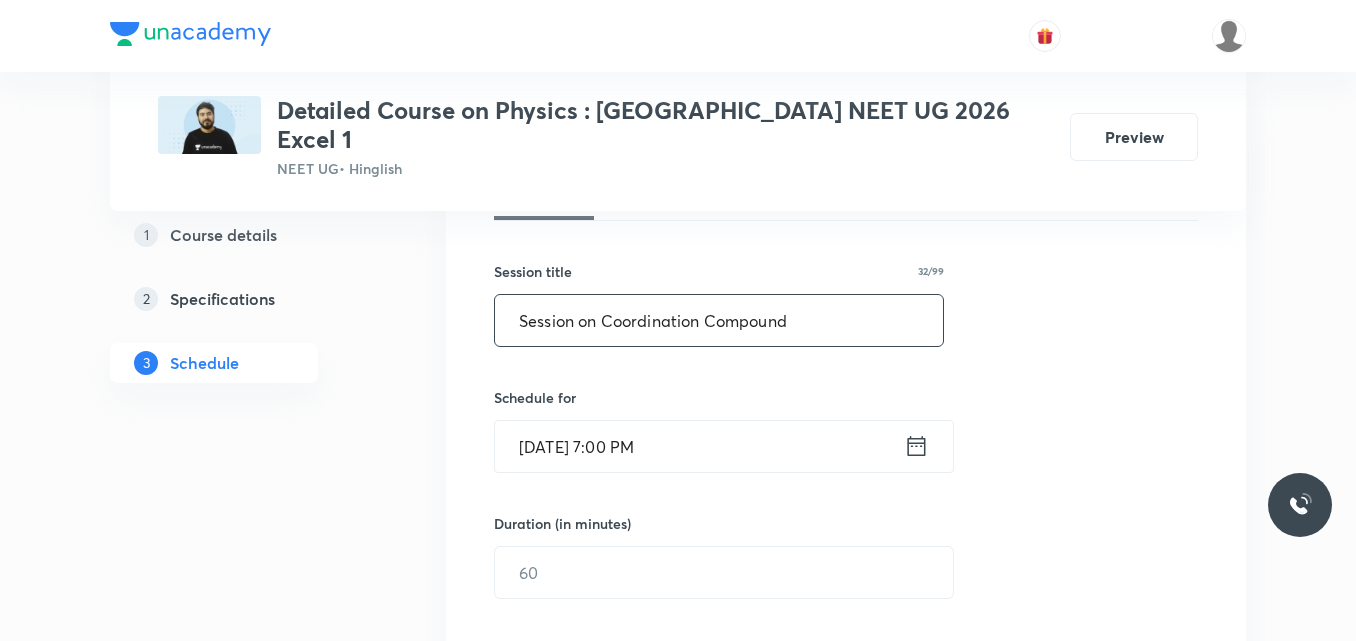 scroll, scrollTop: 337, scrollLeft: 0, axis: vertical 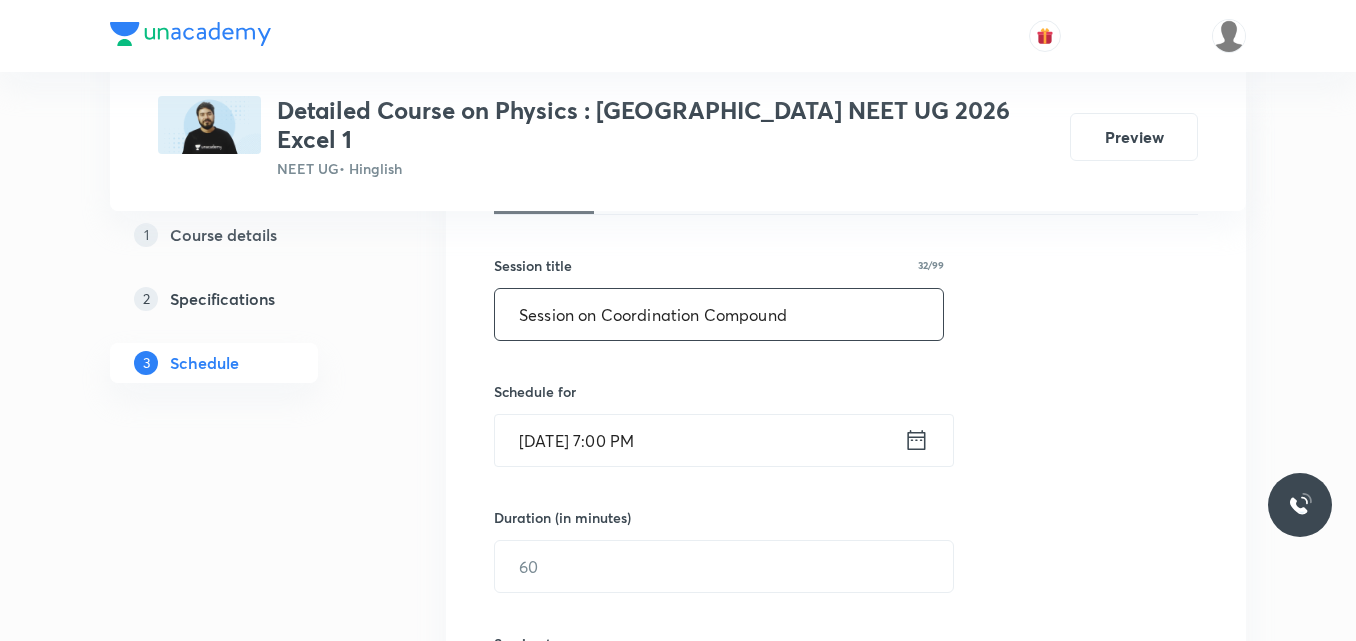 type on "Session on Coordination Compound" 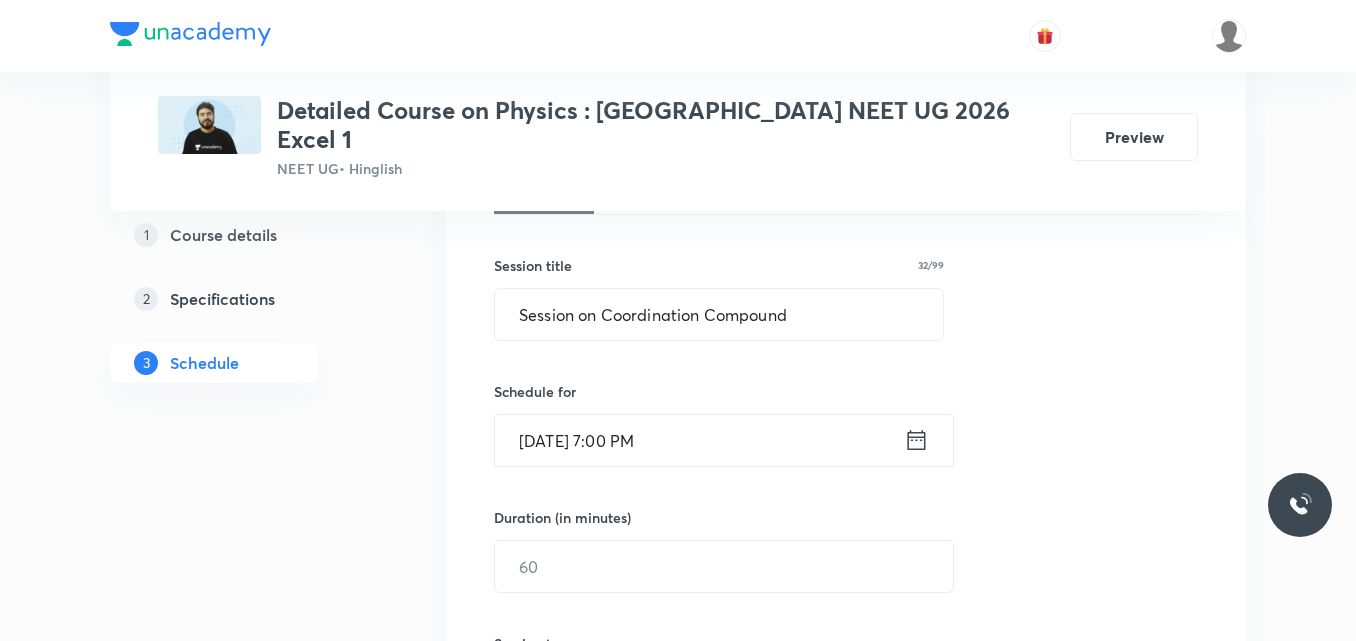 click 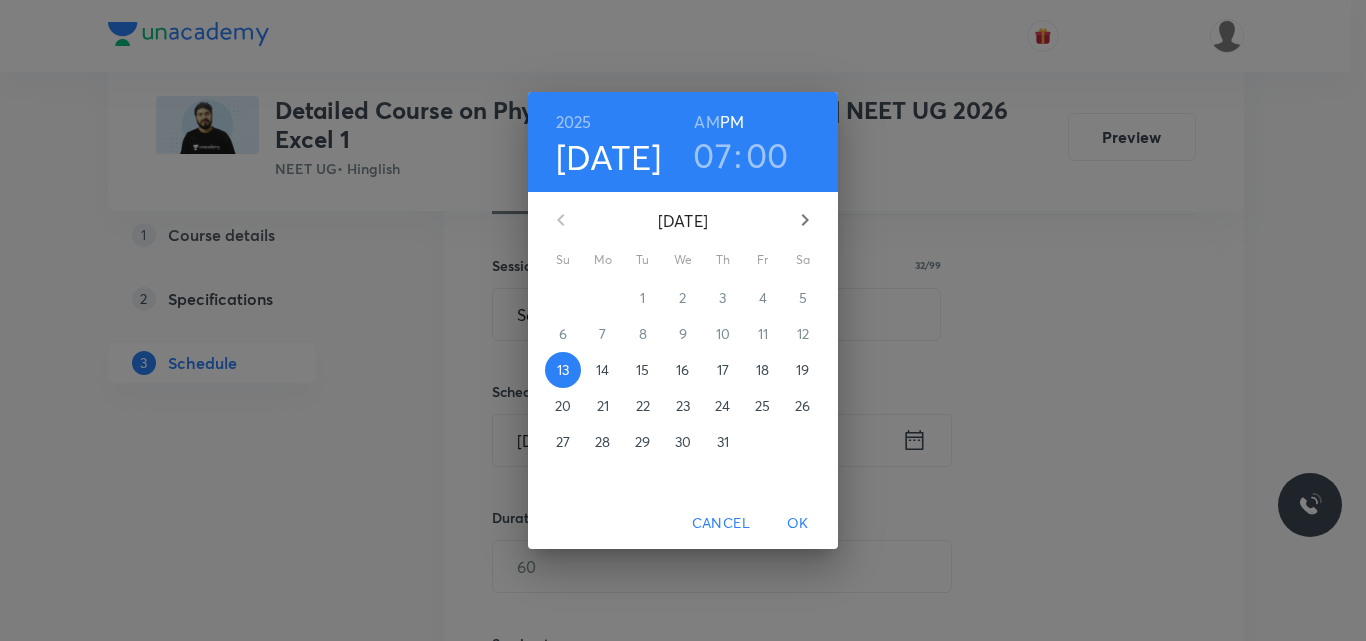 click on "15" at bounding box center [642, 370] 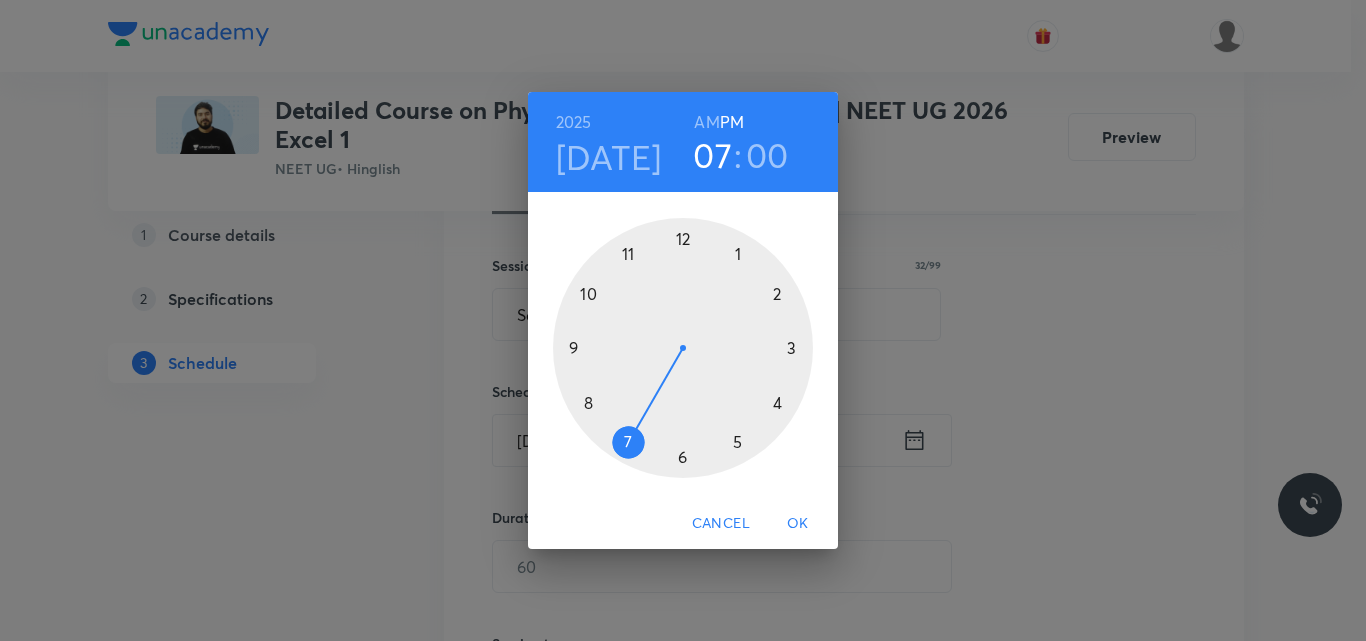 click on "[DATE]" at bounding box center (609, 157) 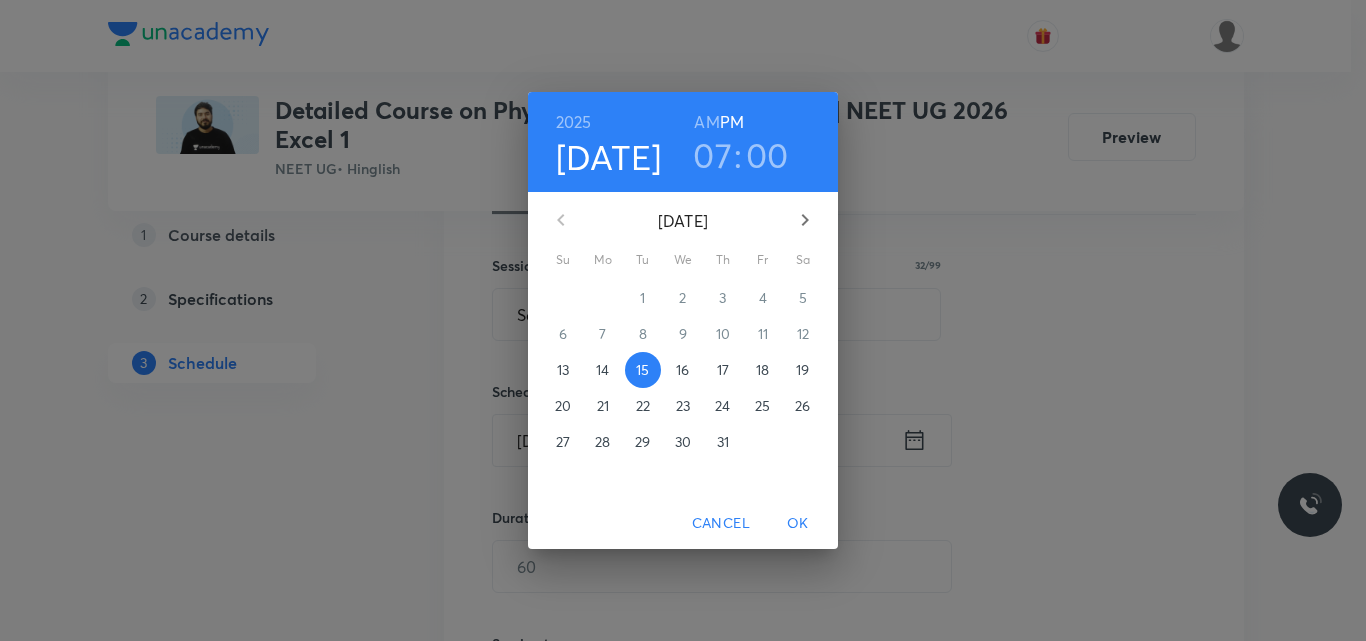 click on "16" at bounding box center (682, 370) 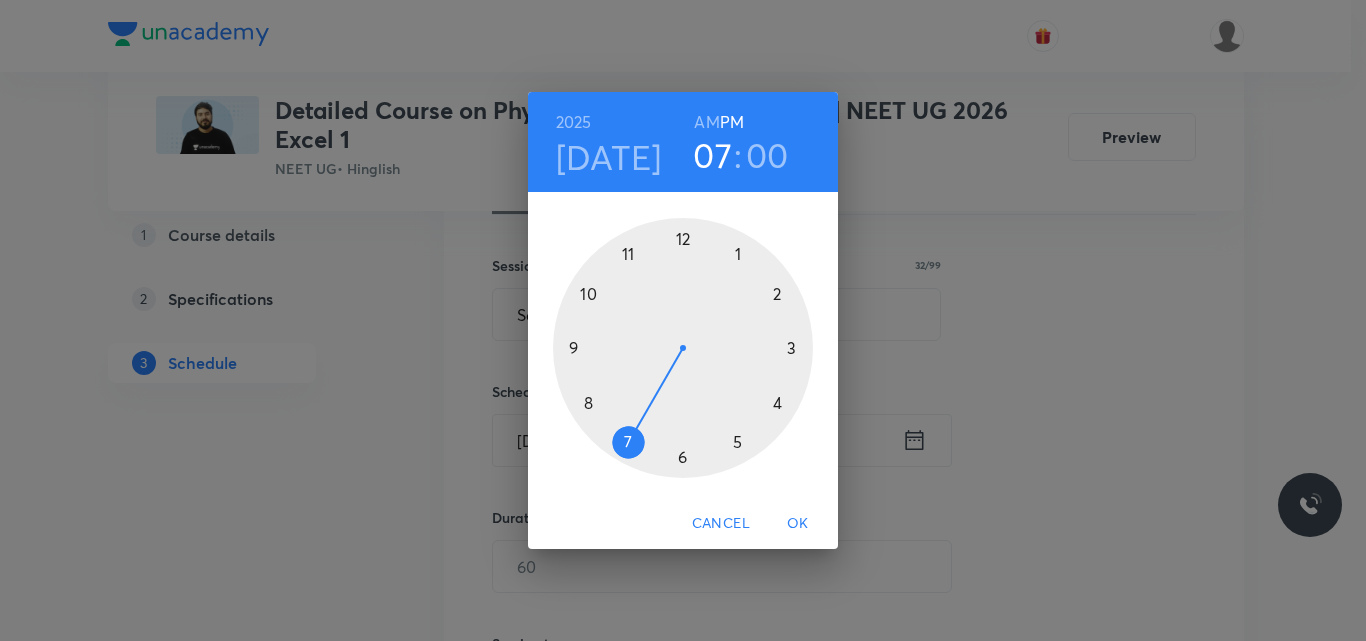 click at bounding box center [683, 348] 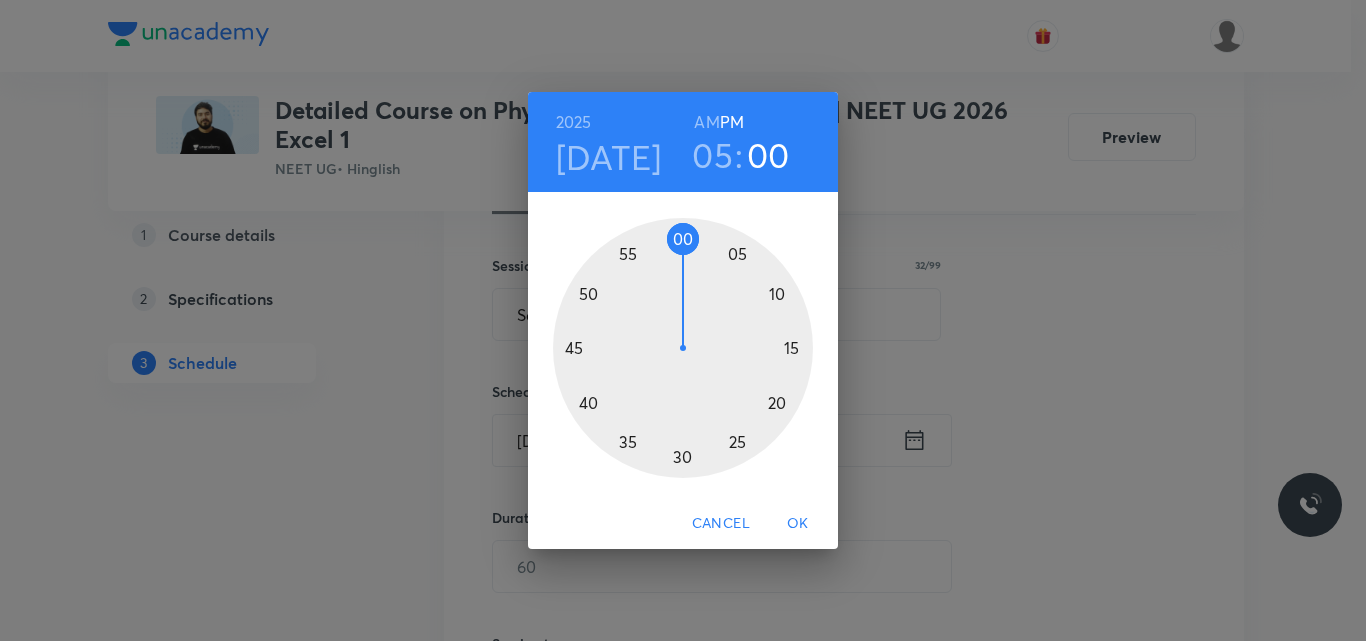 click at bounding box center (683, 348) 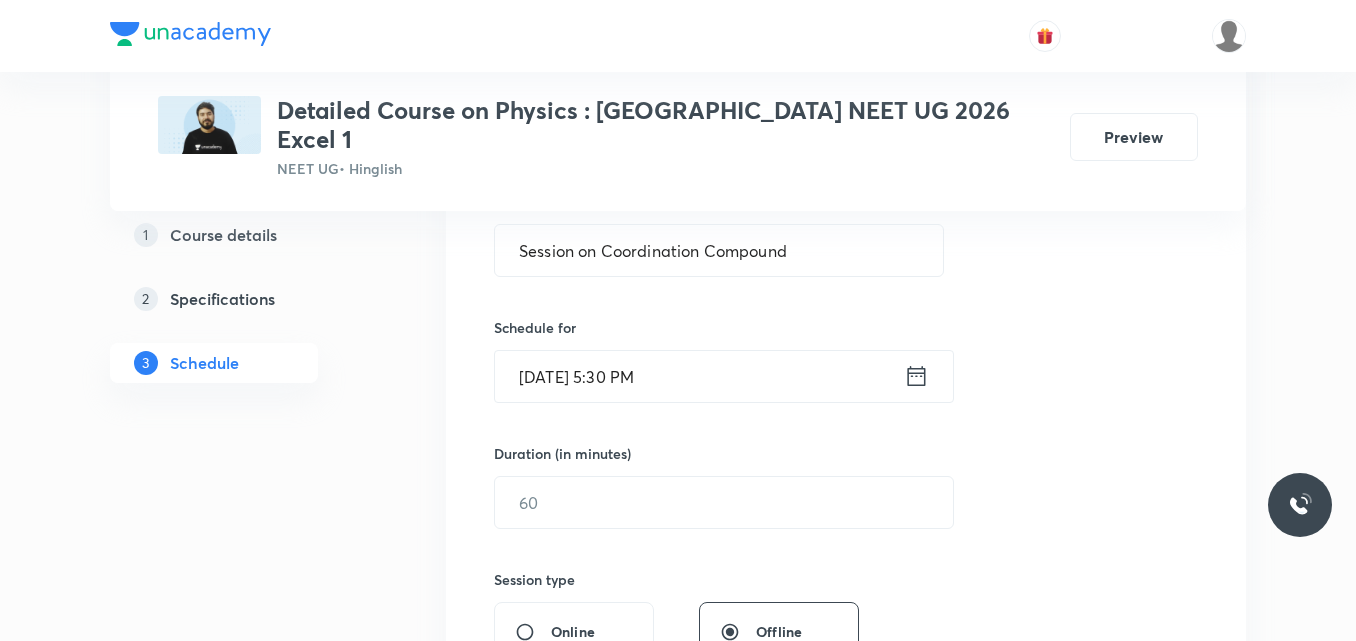 scroll, scrollTop: 402, scrollLeft: 0, axis: vertical 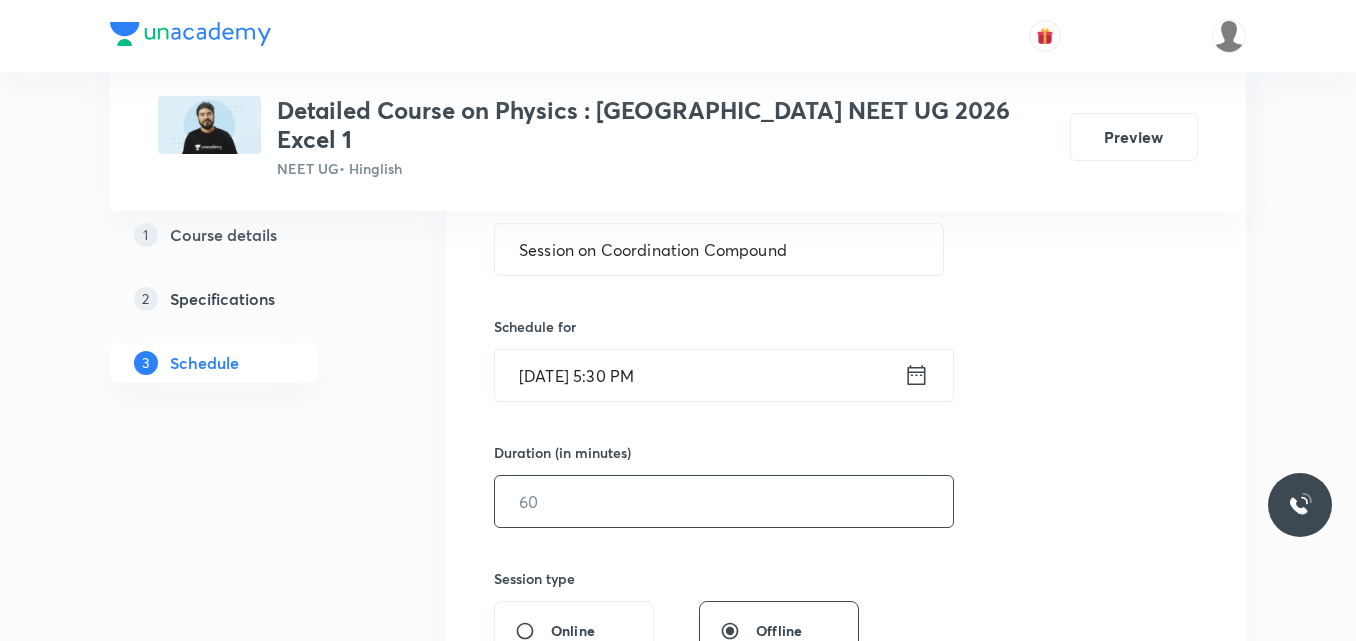 click at bounding box center [724, 501] 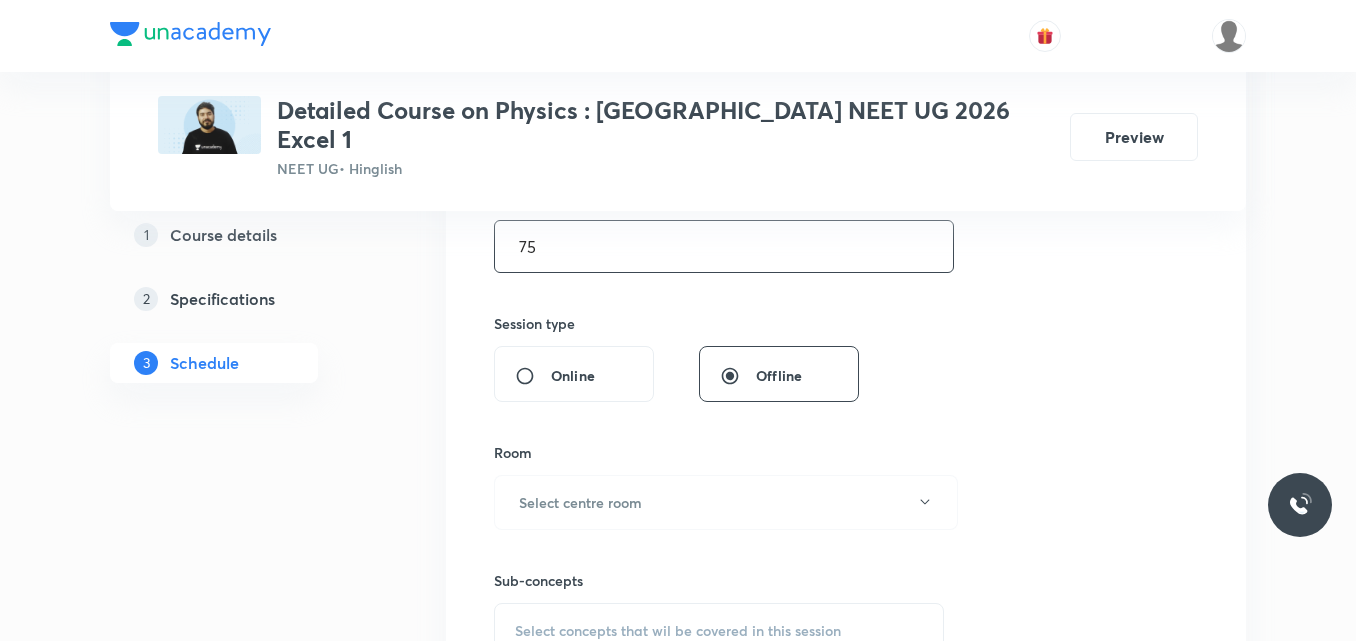 scroll, scrollTop: 682, scrollLeft: 0, axis: vertical 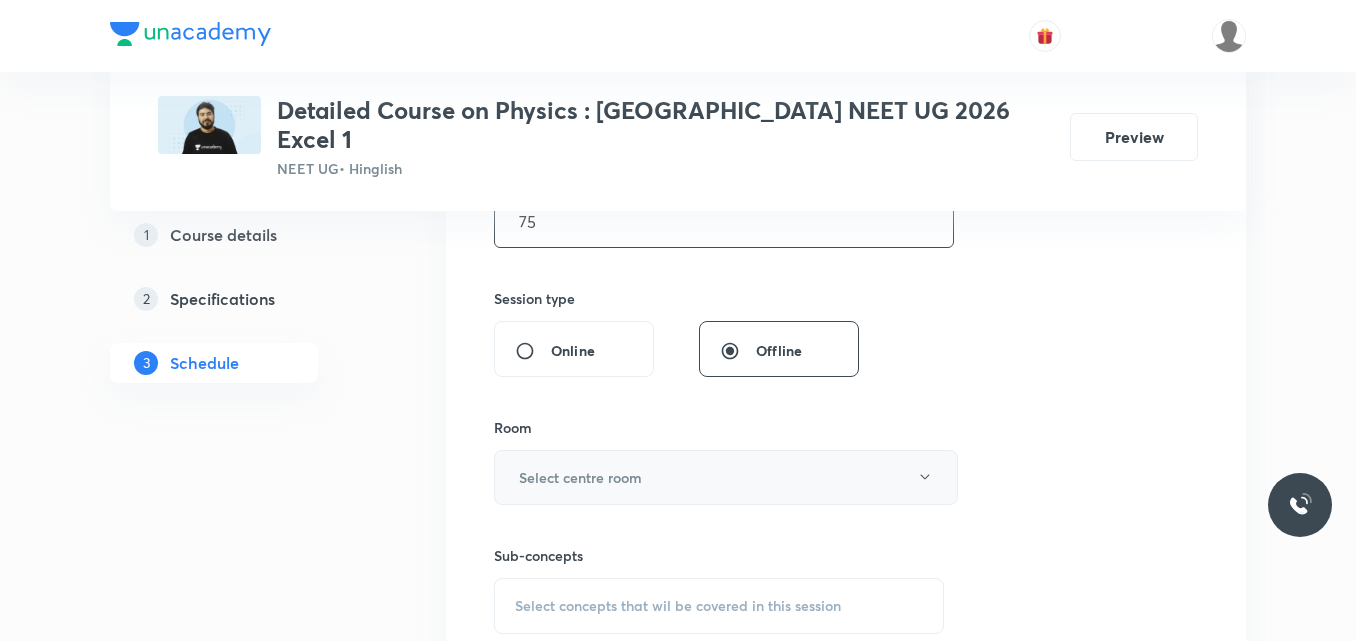 type on "75" 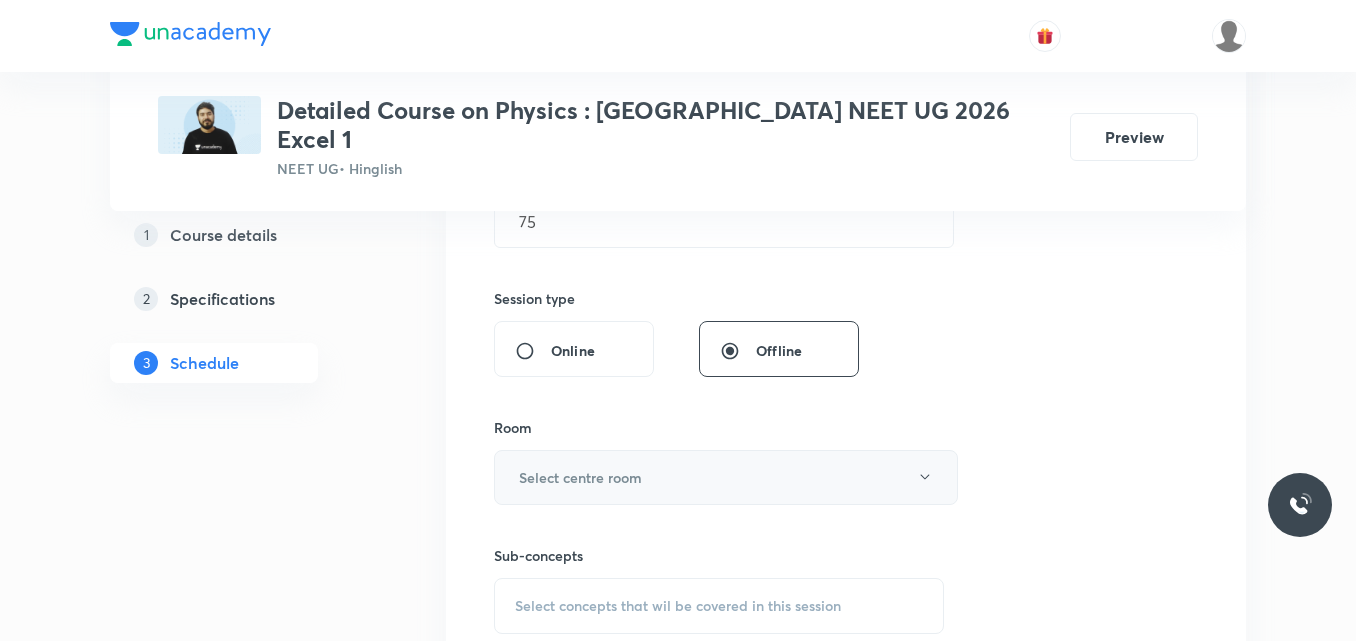 click on "Select centre room" at bounding box center [580, 477] 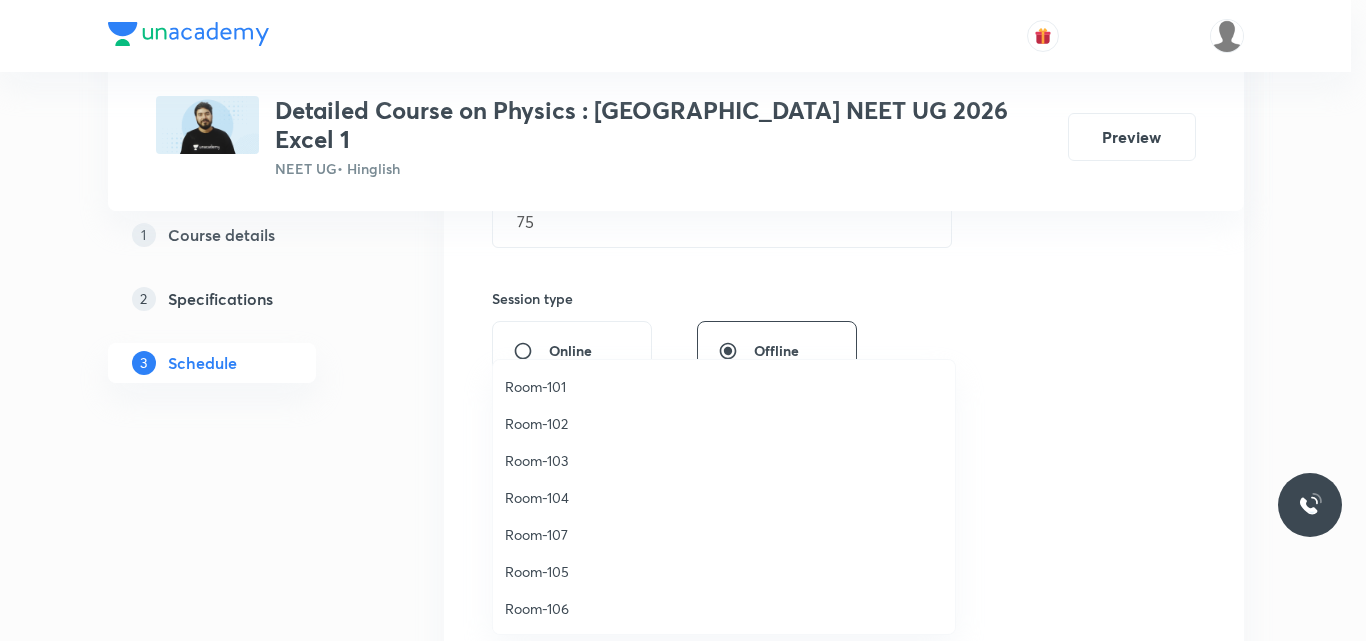 click on "Room-102" at bounding box center (724, 423) 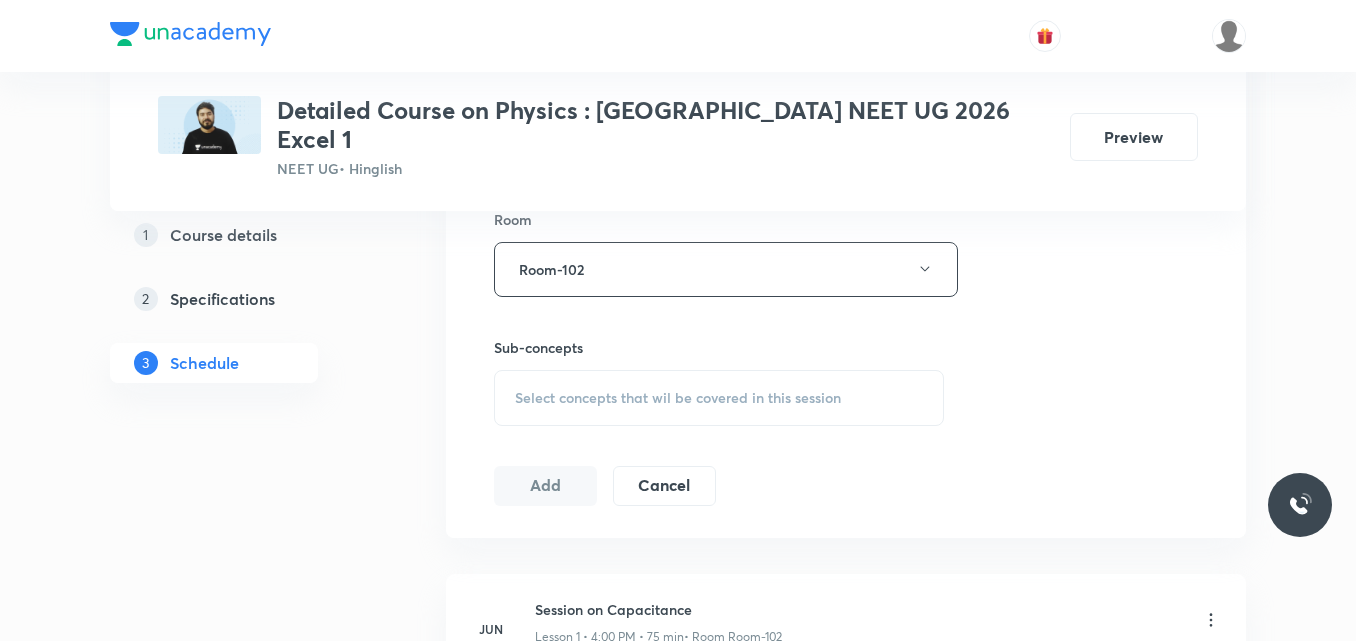 scroll, scrollTop: 905, scrollLeft: 0, axis: vertical 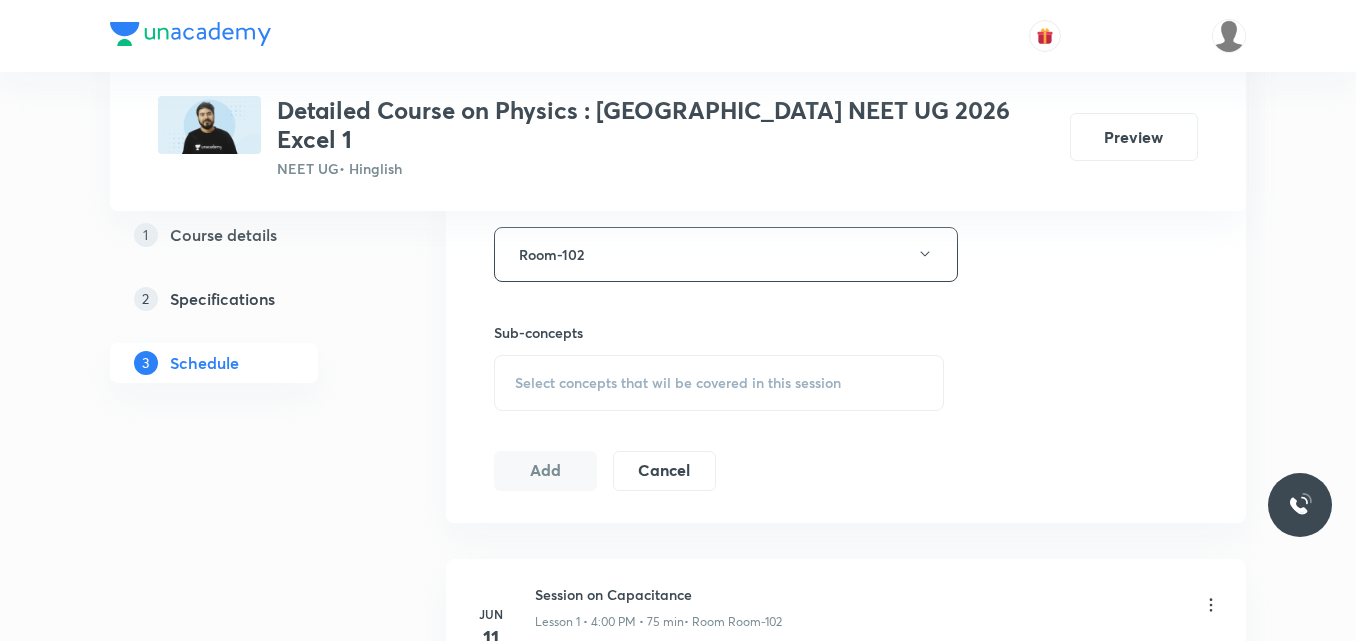 click on "Select concepts that wil be covered in this session" at bounding box center (678, 383) 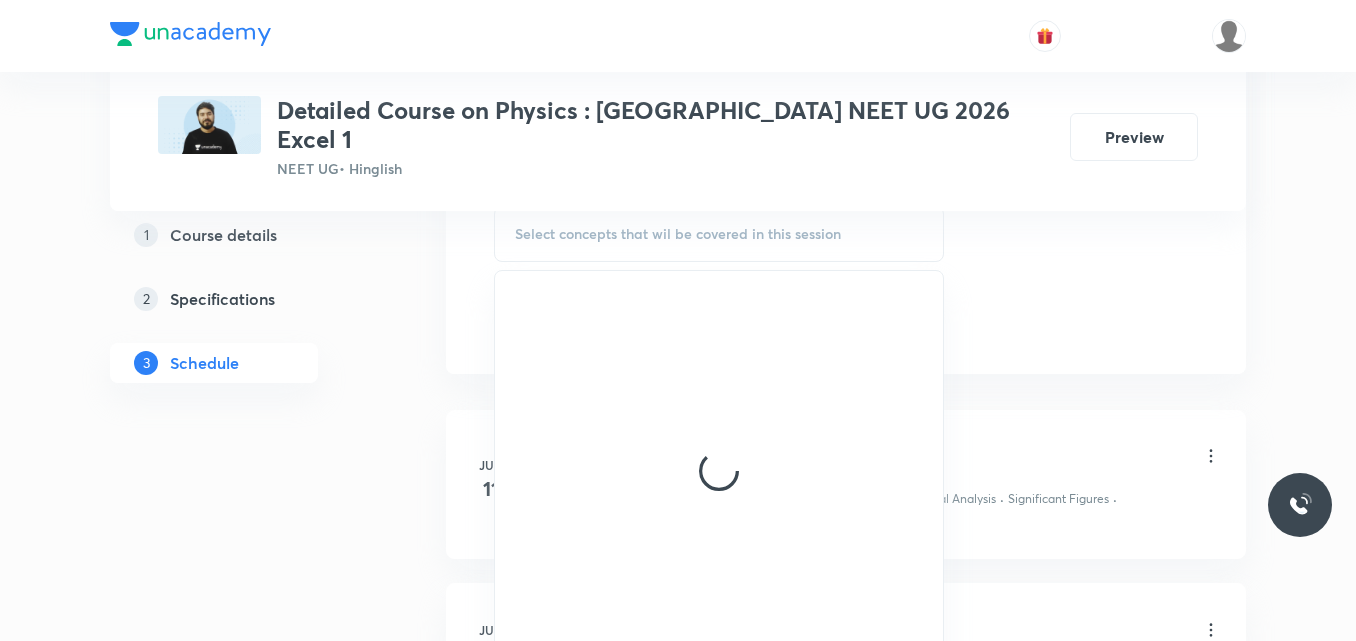 scroll, scrollTop: 1058, scrollLeft: 0, axis: vertical 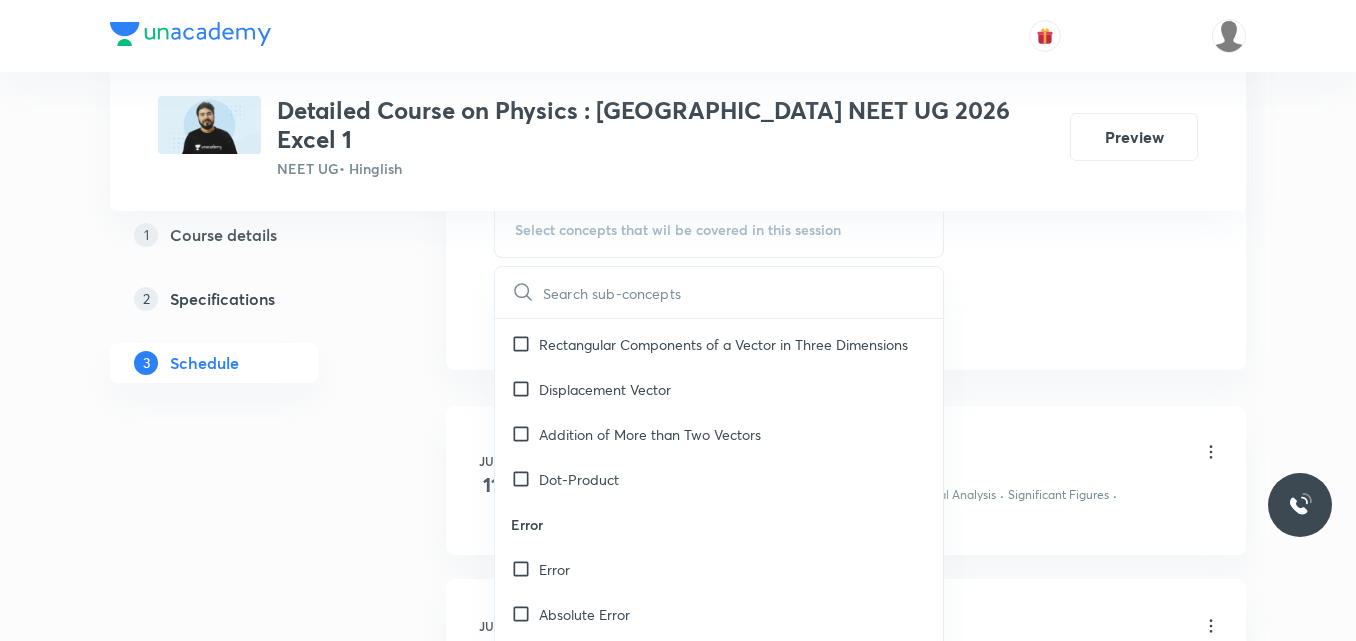 click on "Dot-Product" at bounding box center [719, 479] 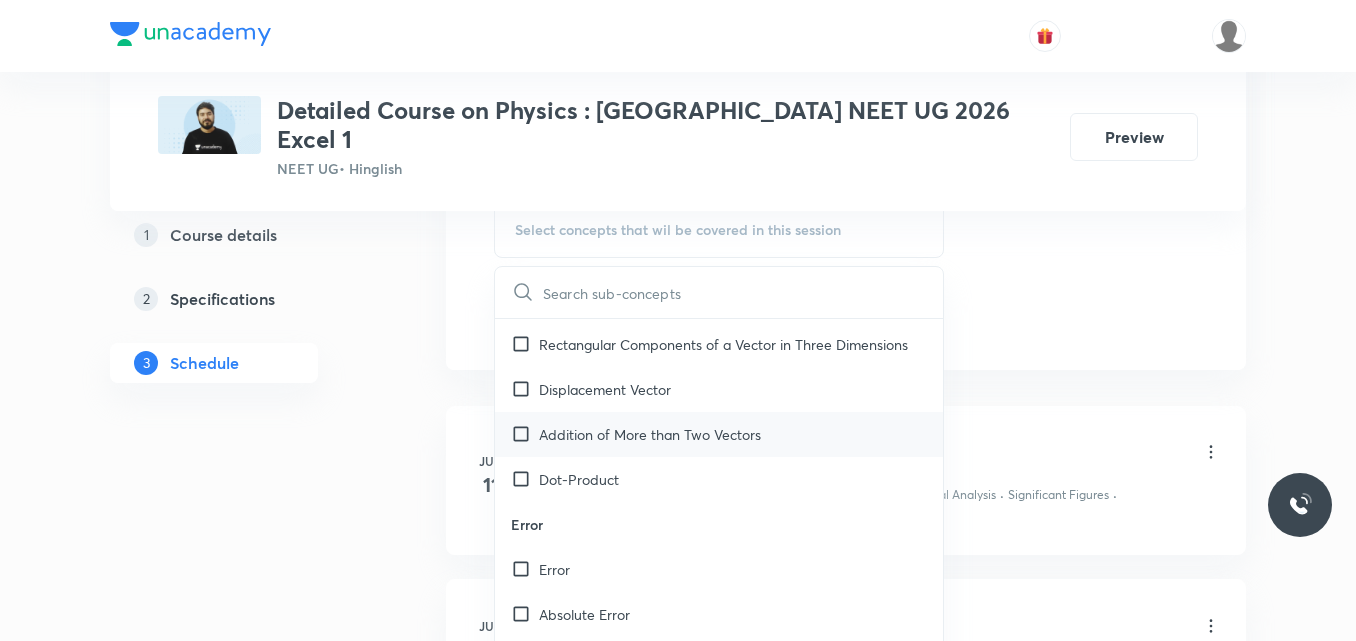 checkbox on "true" 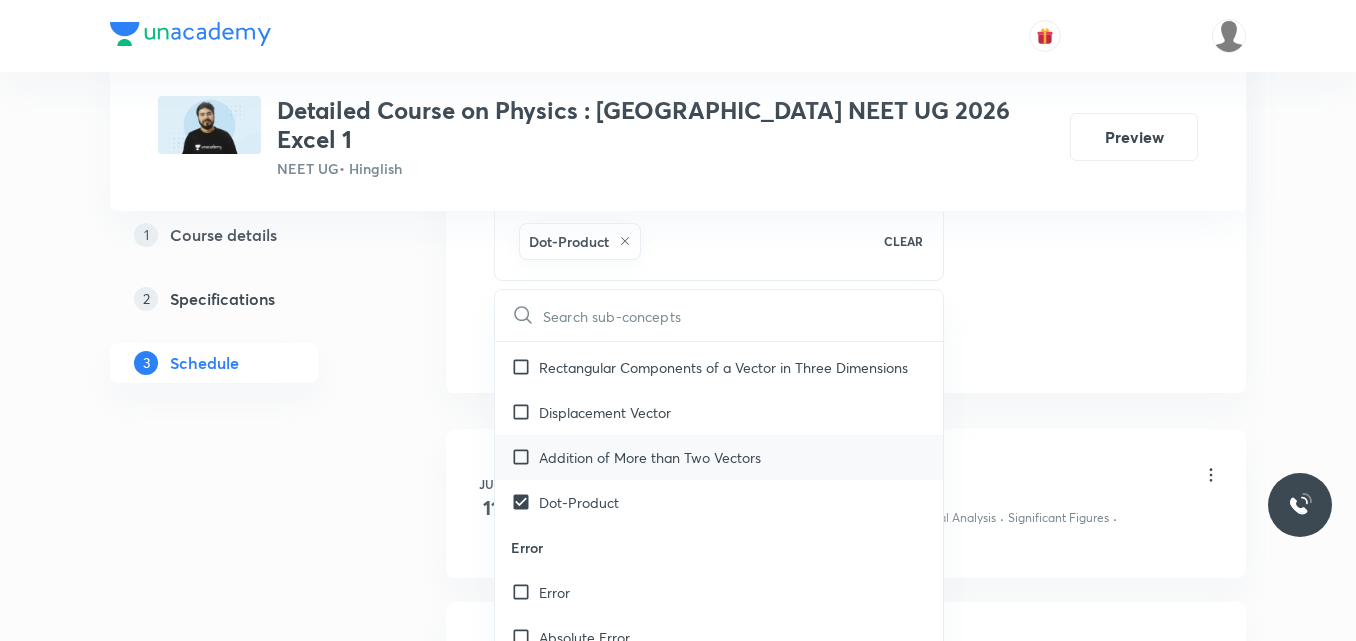 click on "Addition of More than Two Vectors" at bounding box center [650, 457] 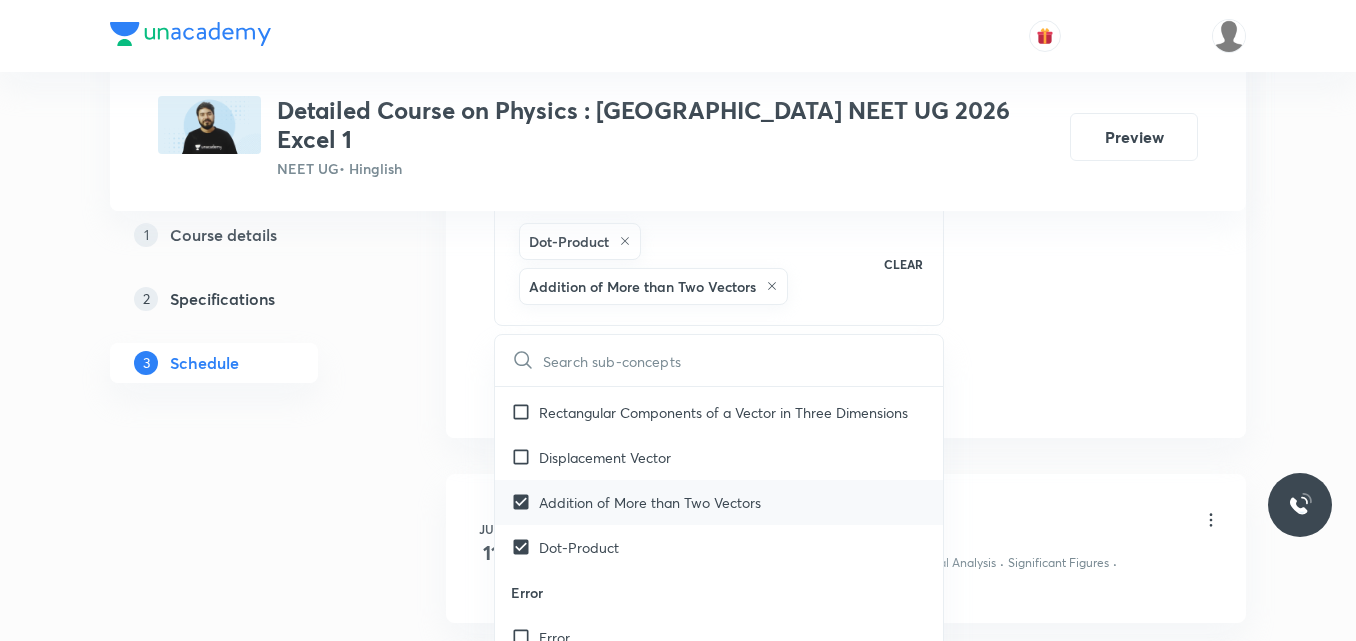 click on "Displacement Vector" at bounding box center [605, 457] 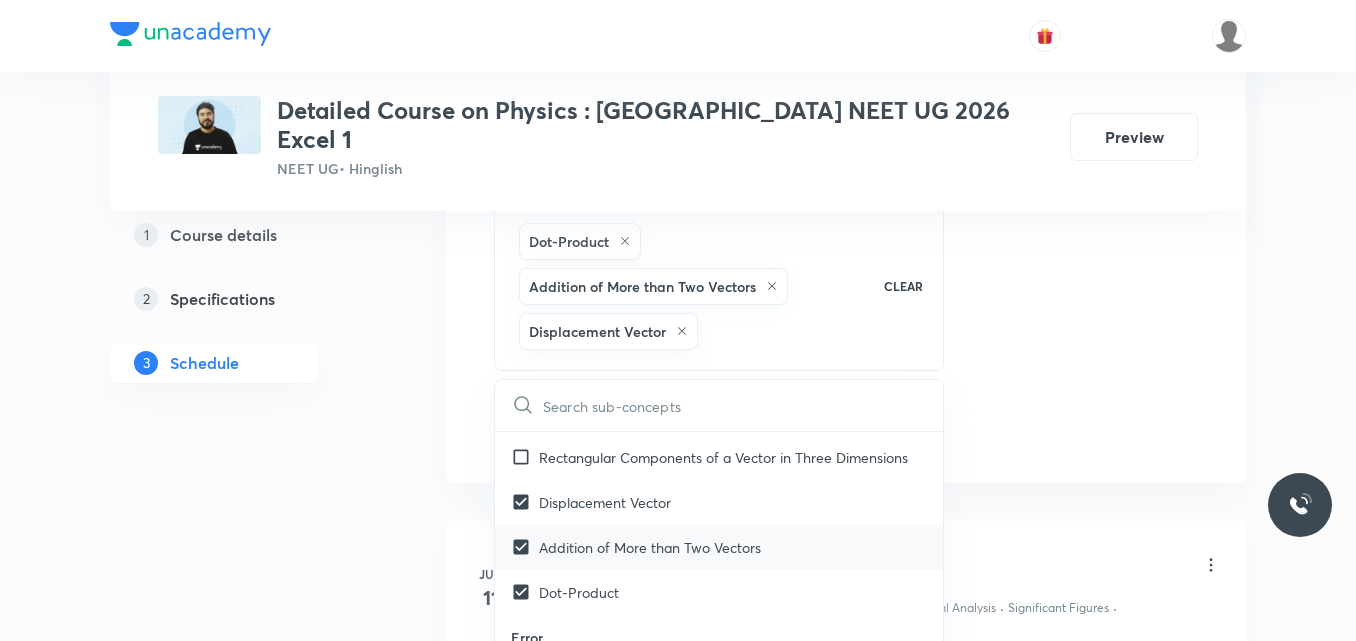 click on "Rectangular Components of a Vector in Three Dimensions" at bounding box center (723, 457) 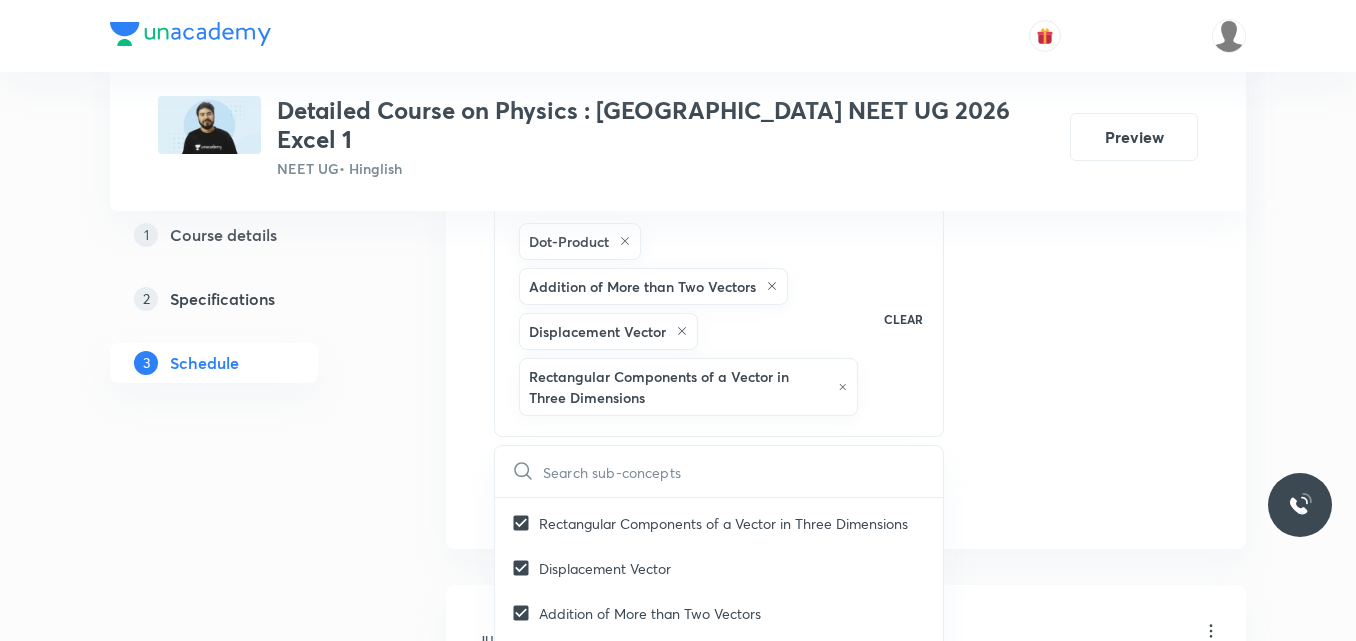 click on "Session  17 Live class Session title 32/99 Session on Coordination Compound ​ Schedule for [DATE] 5:30 PM ​ Duration (in minutes) 75 ​   Session type Online Offline Room Room-102 Sub-concepts Dot-Product Addition of More than Two Vectors Displacement Vector Rectangular Components of a Vector in Three Dimensions CLEAR ​ Units & Dimensions Physical quantity Covered previously Applications of Dimensional Analysis Covered previously Significant Figures Covered previously Units of Physical Quantities Covered previously System of Units Covered previously Dimensions of Some Mathematical Functions Covered previously Unit and Dimension Covered previously Product of Two Vectors Covered previously Subtraction of Vectors Covered previously Cross Product Covered previously Least Count Analysis Errors of Measurement Covered previously Vernier Callipers Covered previously Screw Gauge Covered previously Zero Error Covered previously Basic Mathematics Elementary Algebra Covered previously Covered previously Add" at bounding box center [846, -42] 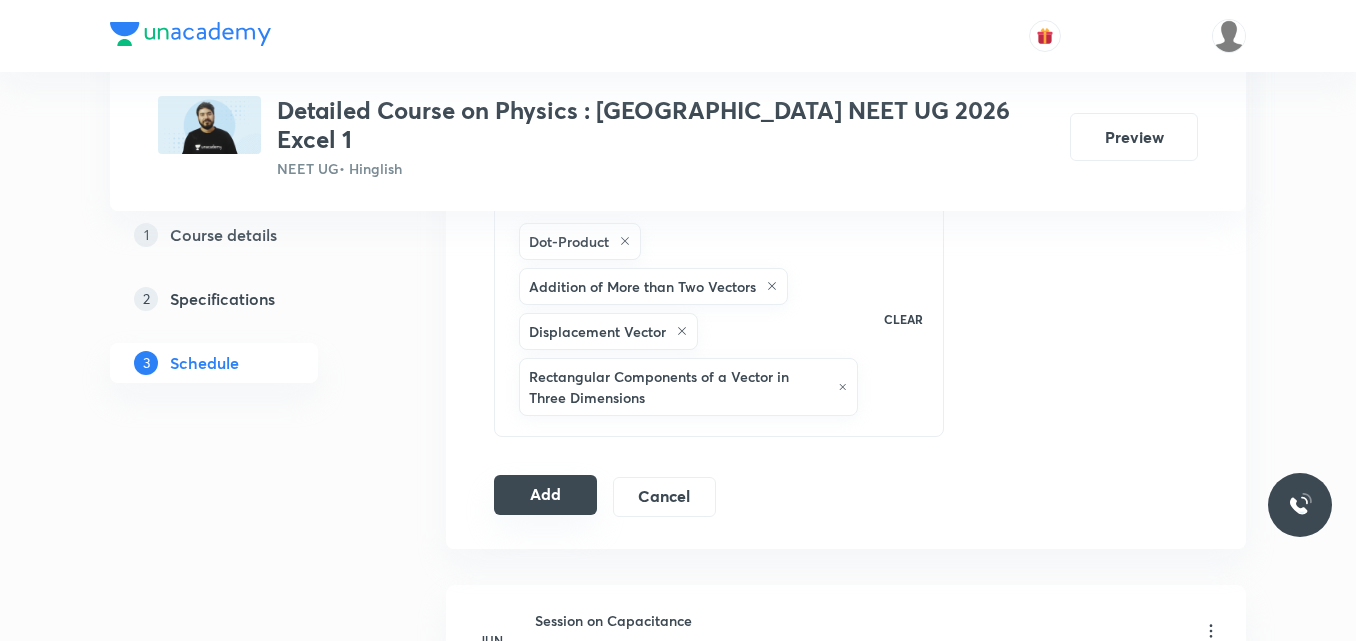 click on "Add" at bounding box center [545, 495] 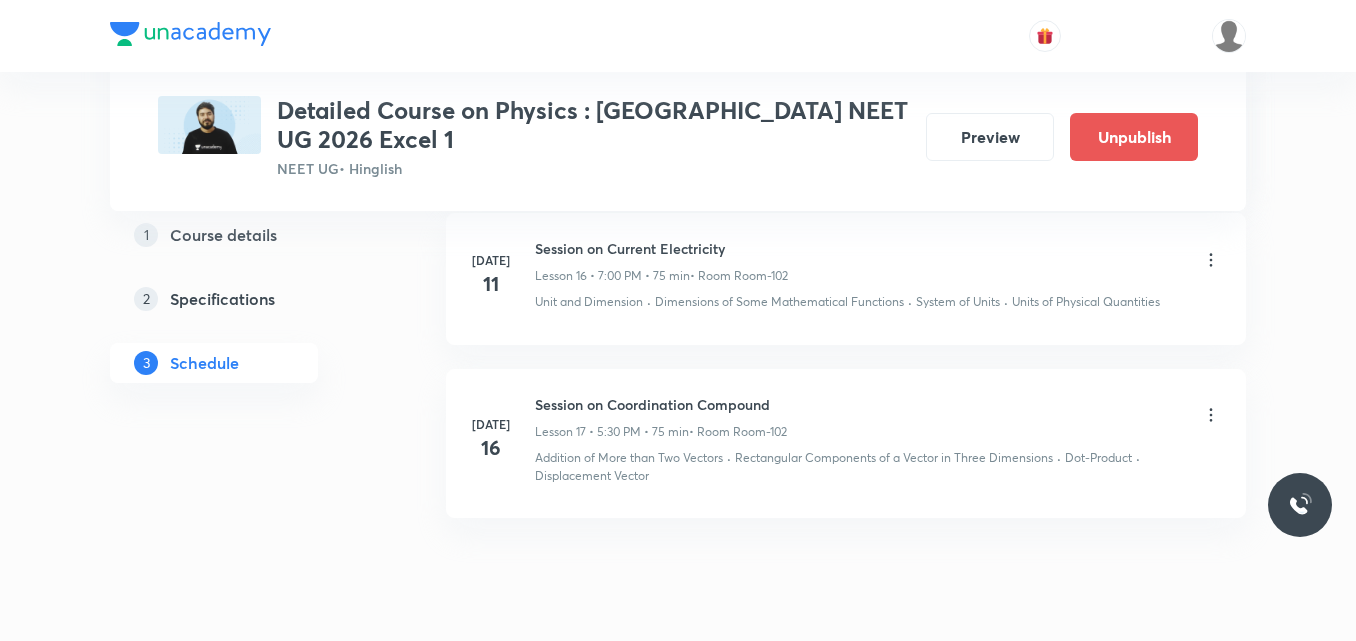 scroll, scrollTop: 2764, scrollLeft: 0, axis: vertical 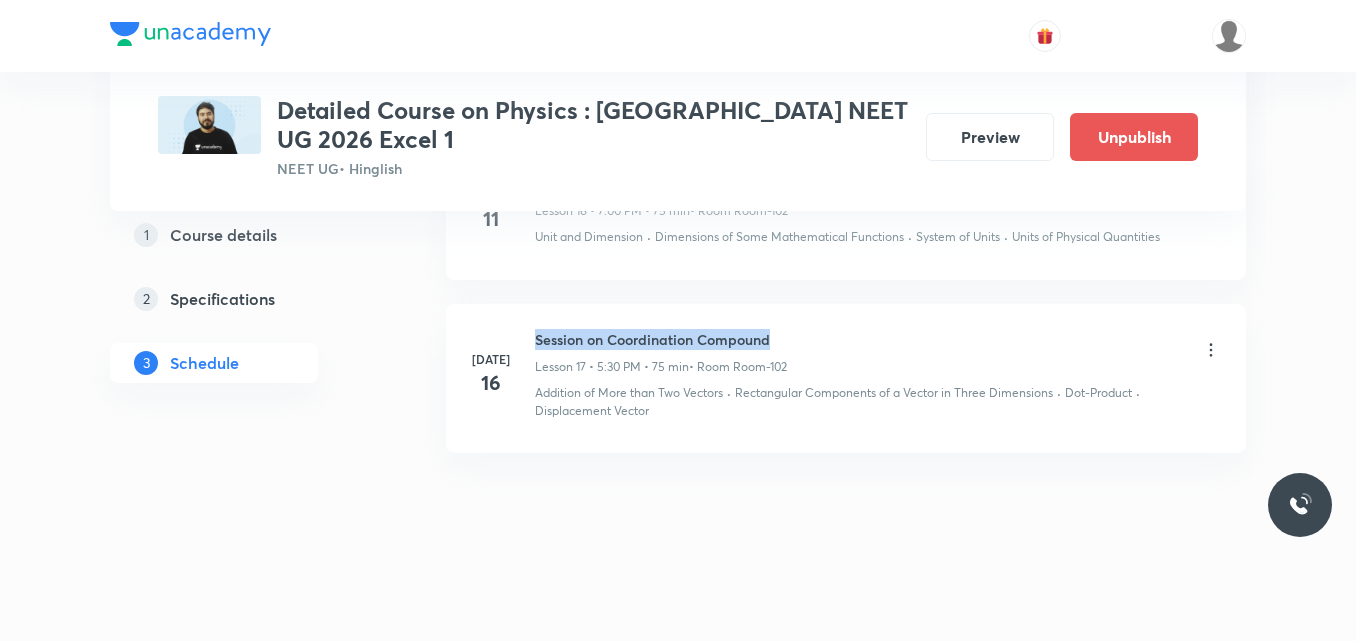 drag, startPoint x: 535, startPoint y: 336, endPoint x: 798, endPoint y: 324, distance: 263.27362 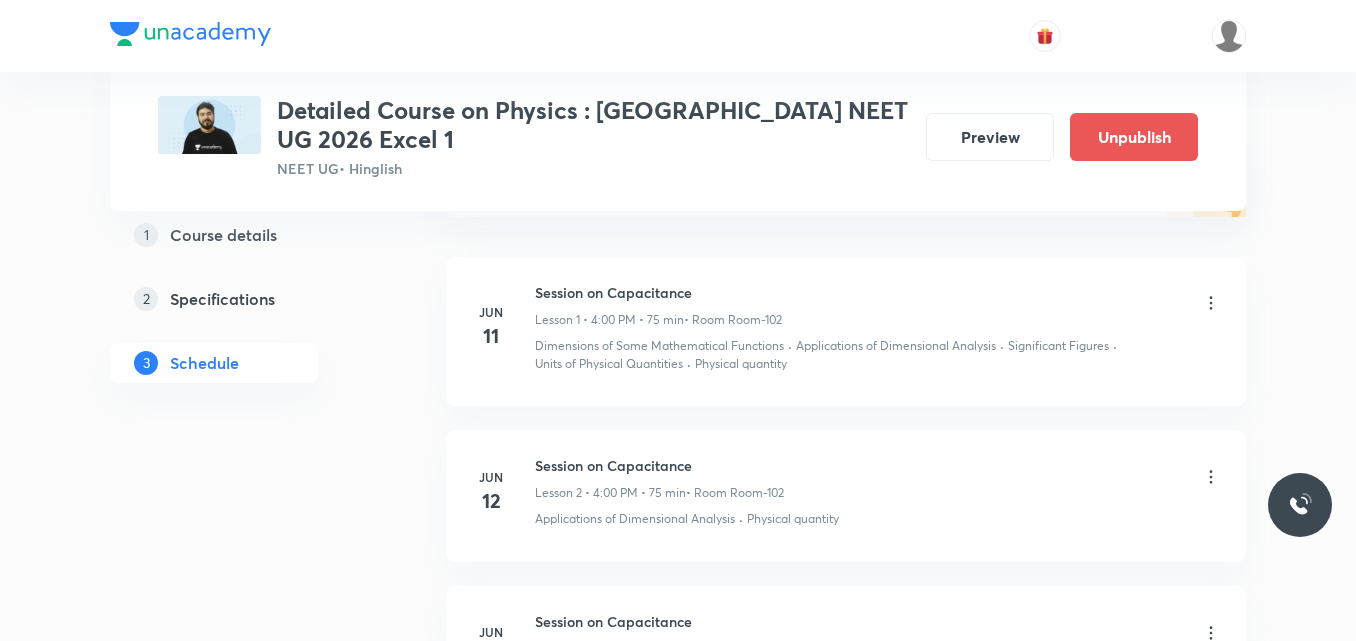 scroll, scrollTop: 0, scrollLeft: 0, axis: both 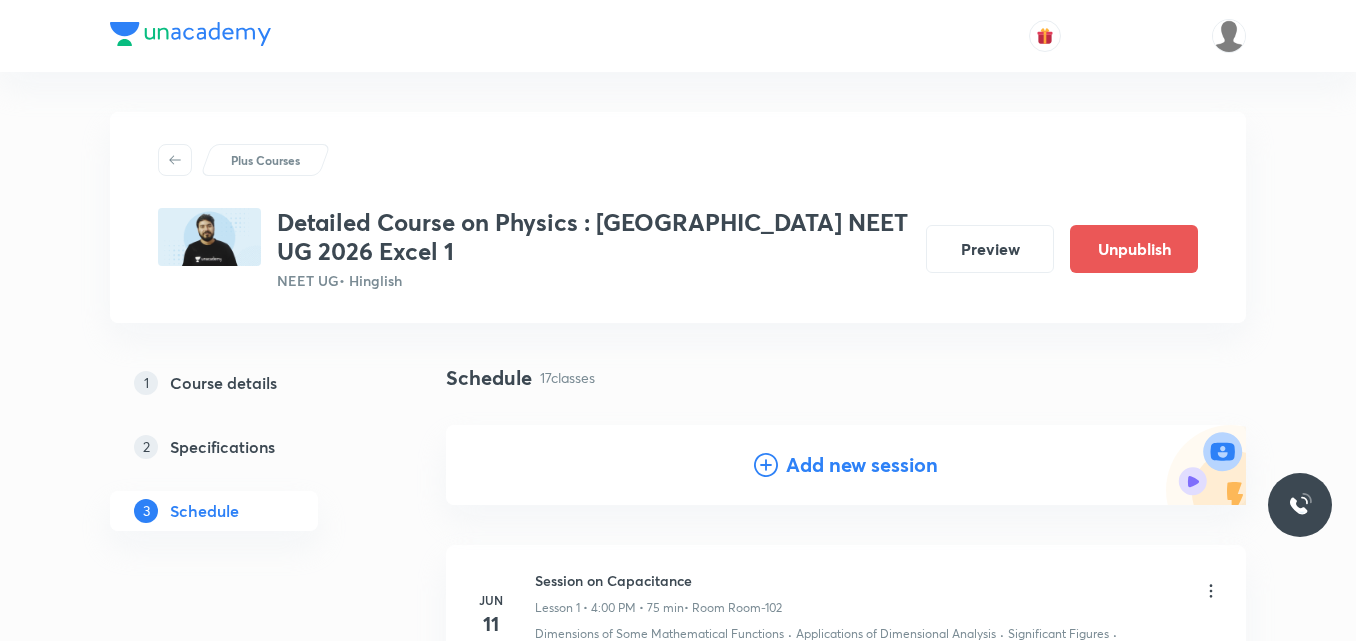 click 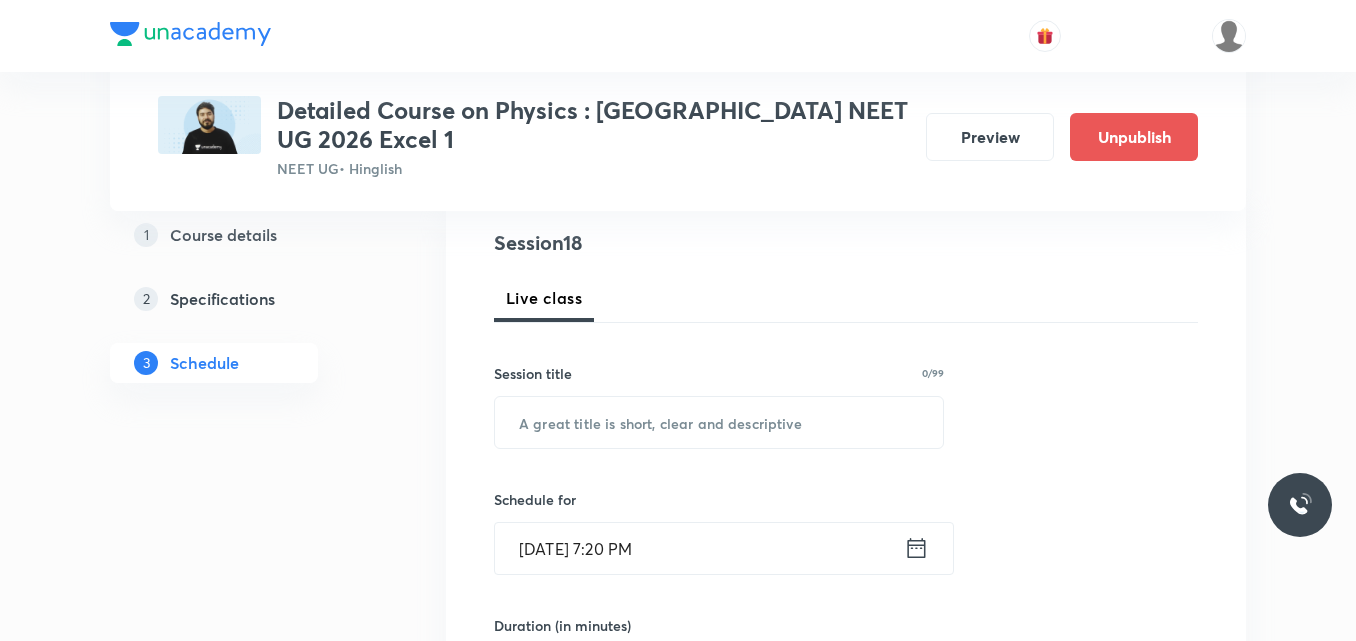 scroll, scrollTop: 230, scrollLeft: 0, axis: vertical 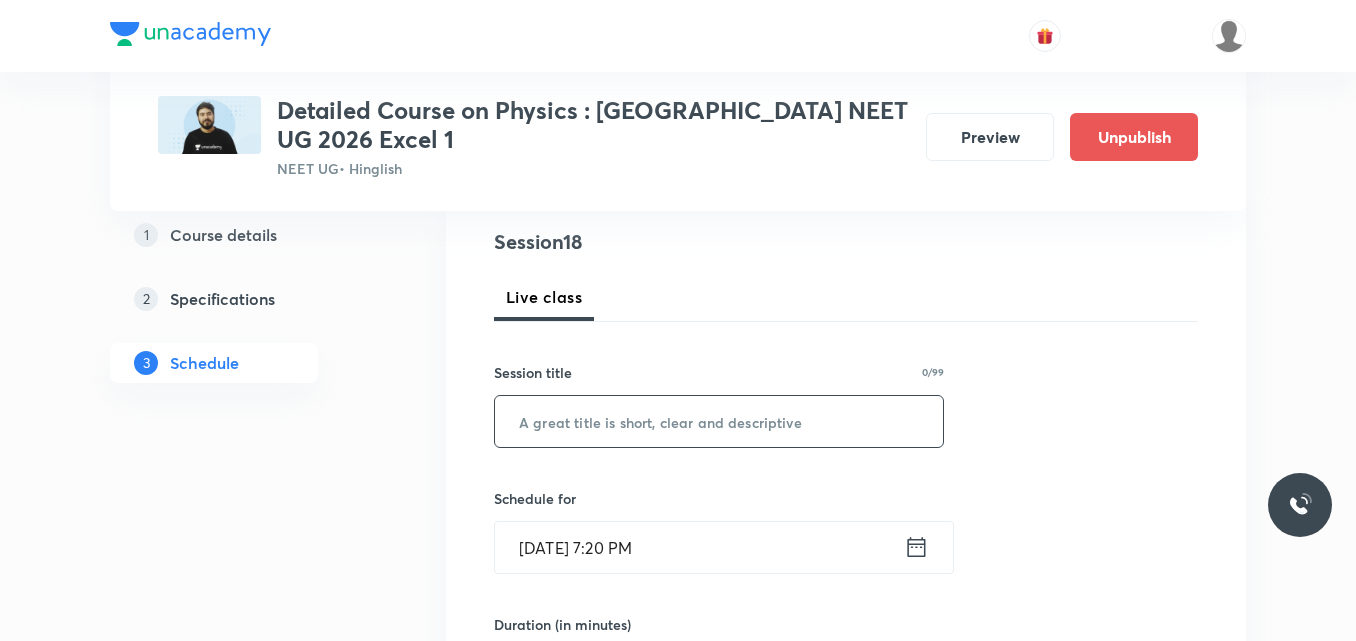 click at bounding box center [719, 421] 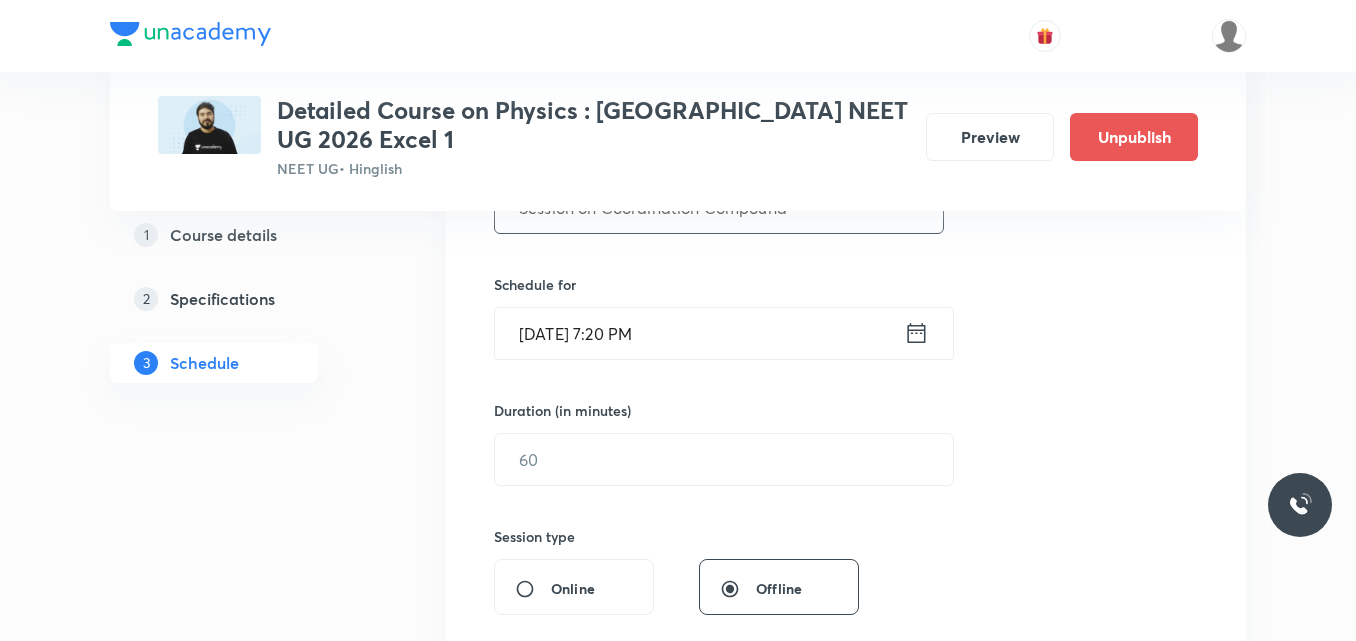 scroll, scrollTop: 445, scrollLeft: 0, axis: vertical 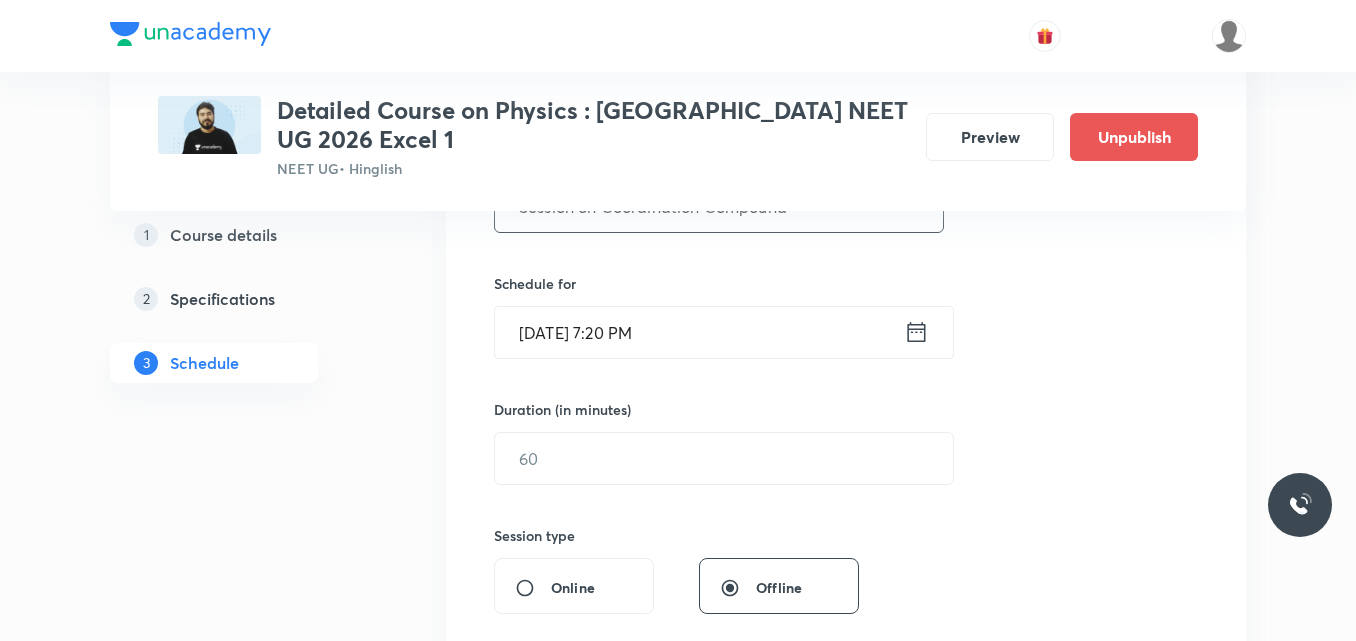 type on "Session on Coordination Compound" 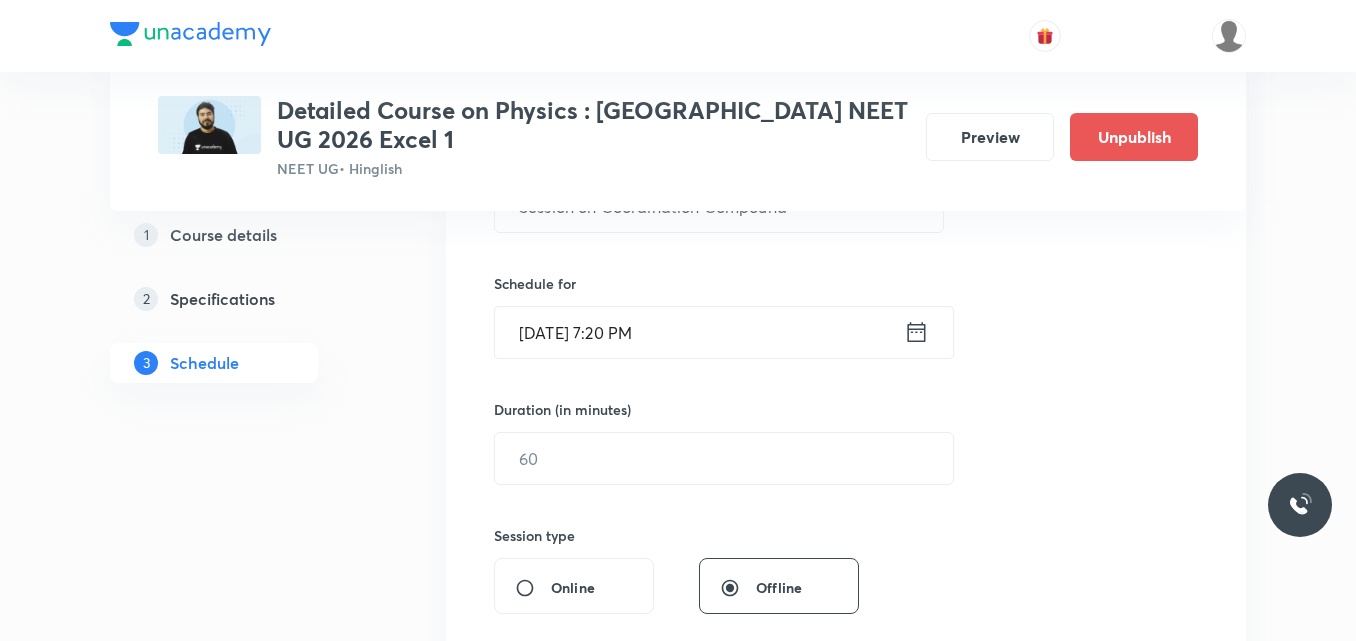 click 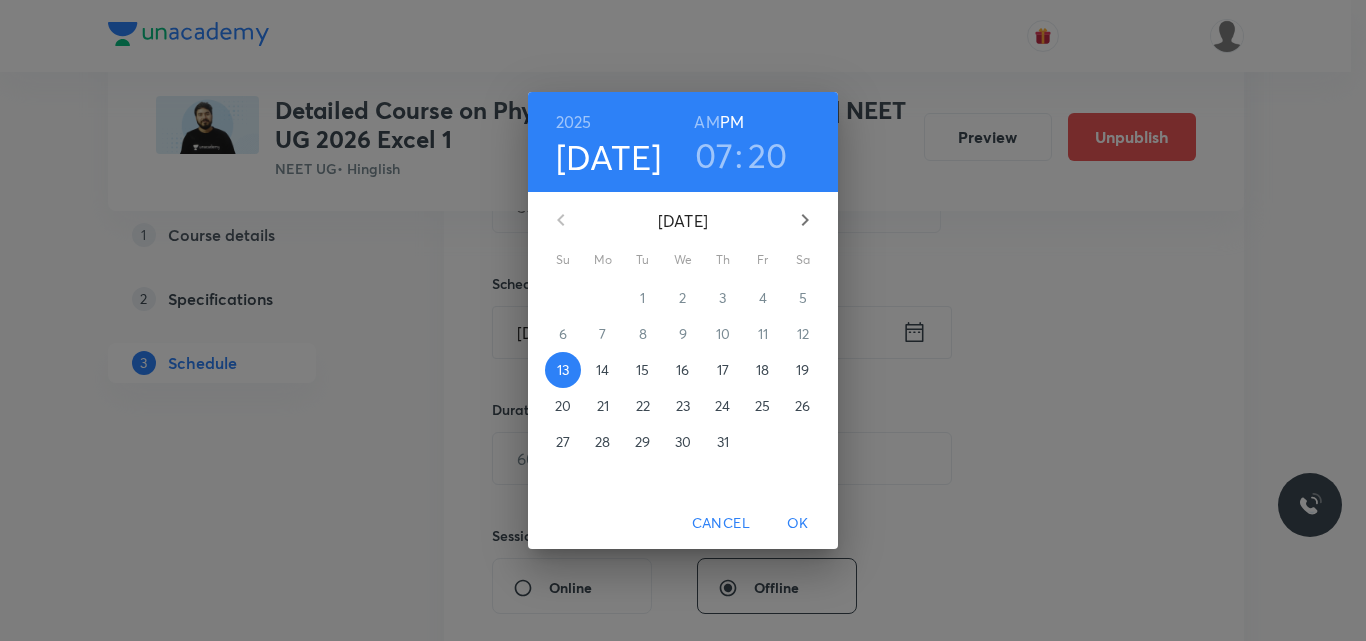 click on "15" at bounding box center (642, 370) 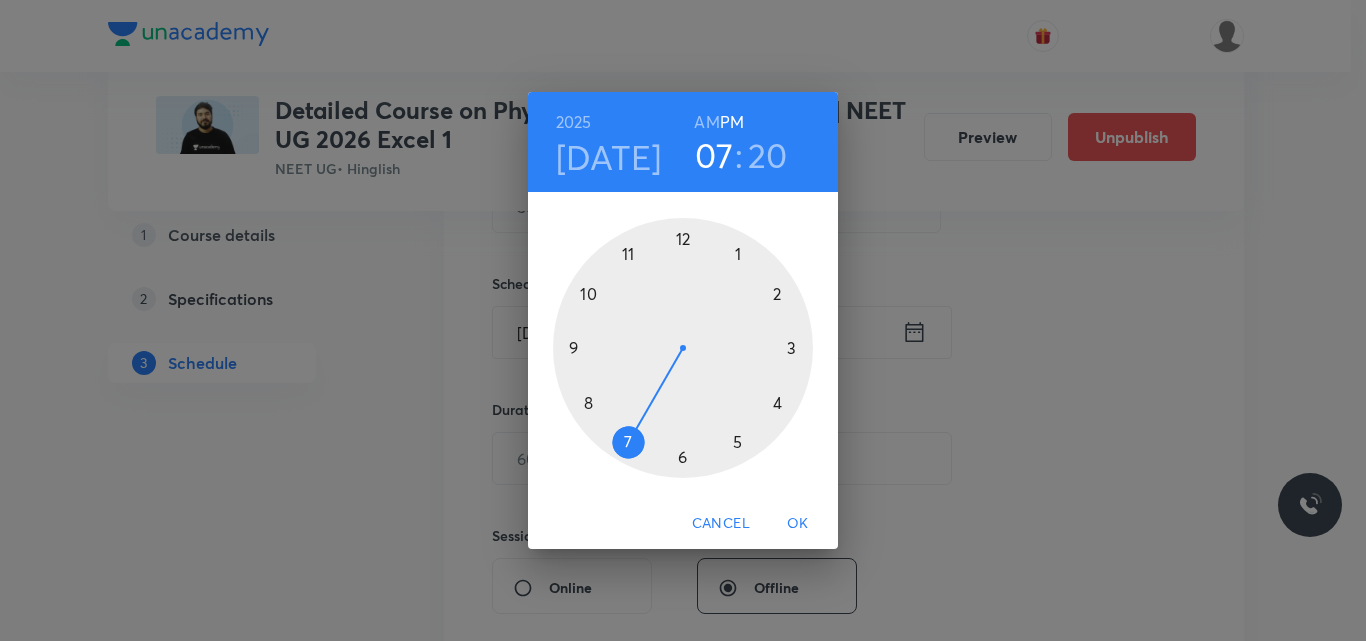 click at bounding box center [683, 348] 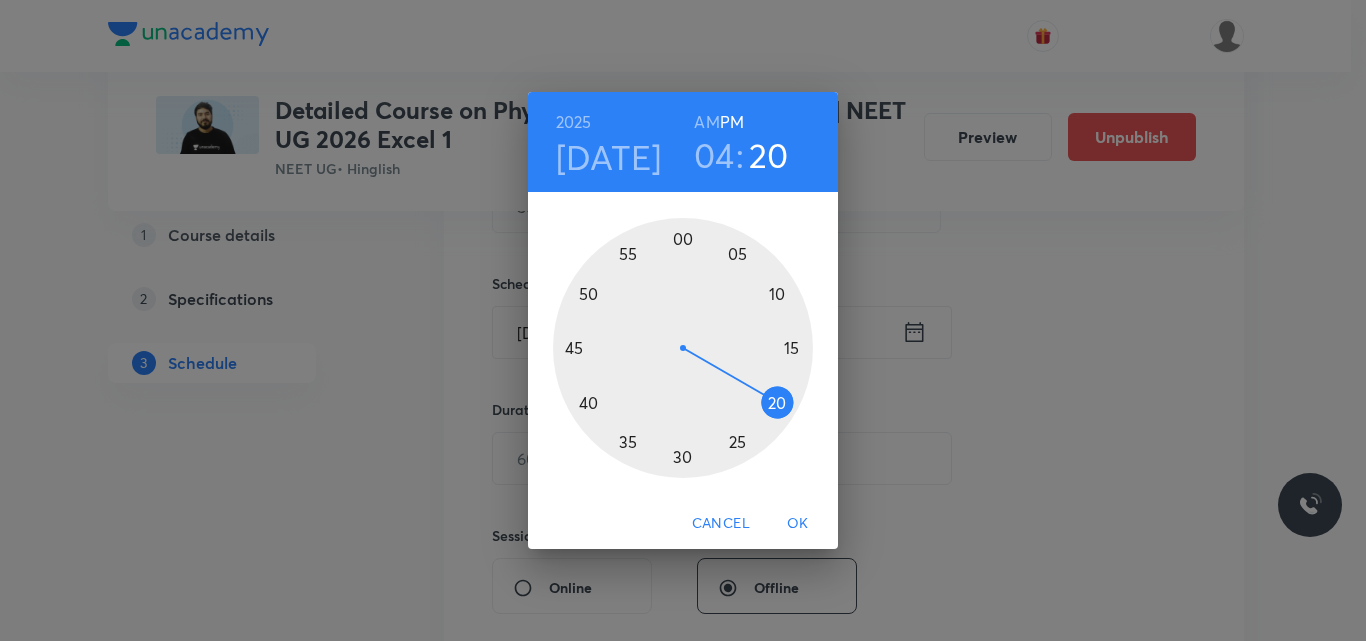 click at bounding box center [683, 348] 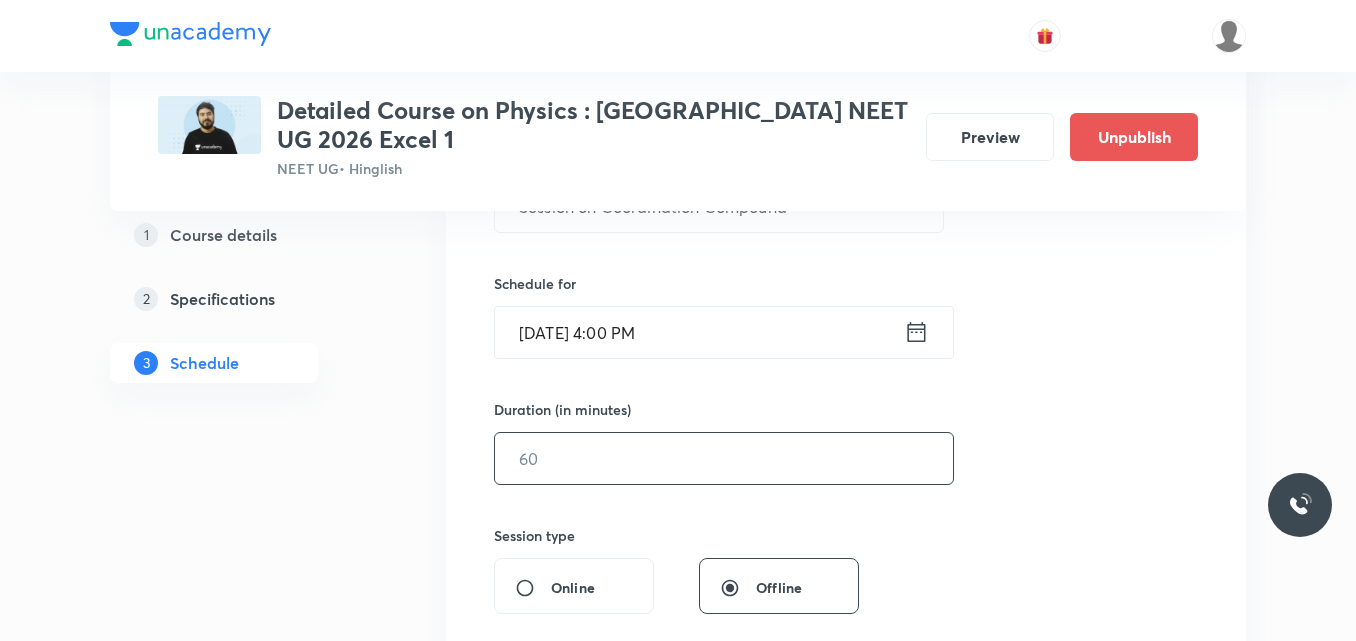 click at bounding box center [724, 458] 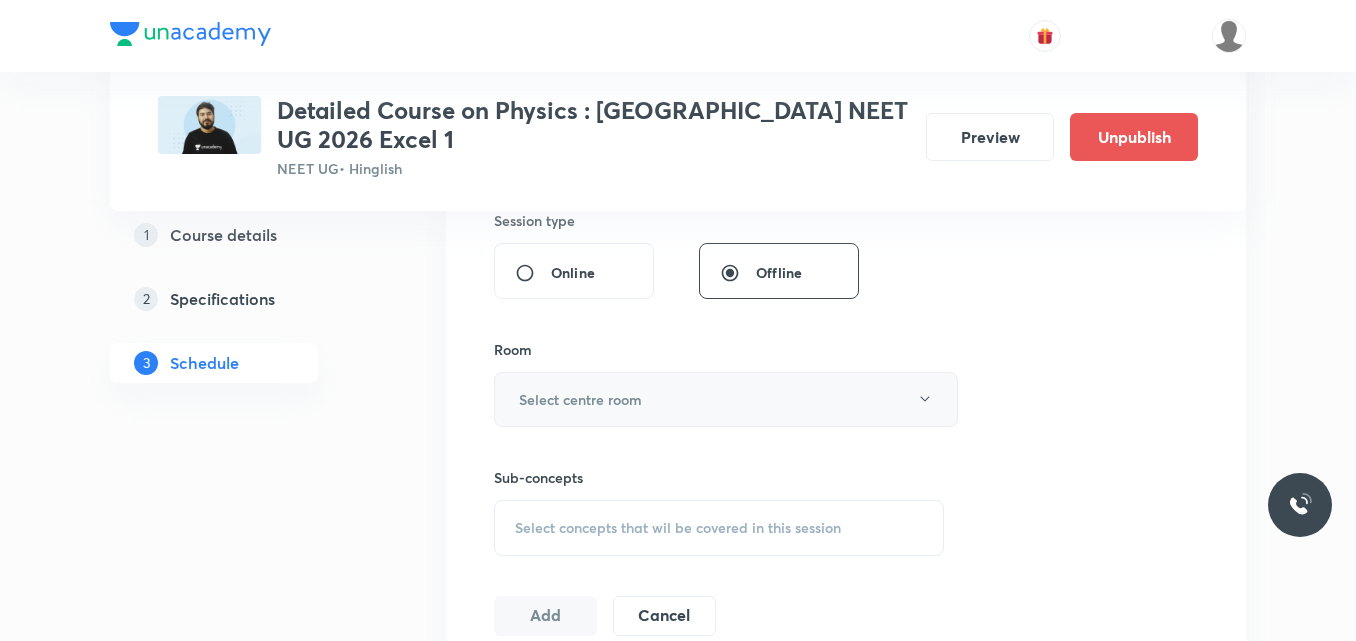 scroll, scrollTop: 766, scrollLeft: 0, axis: vertical 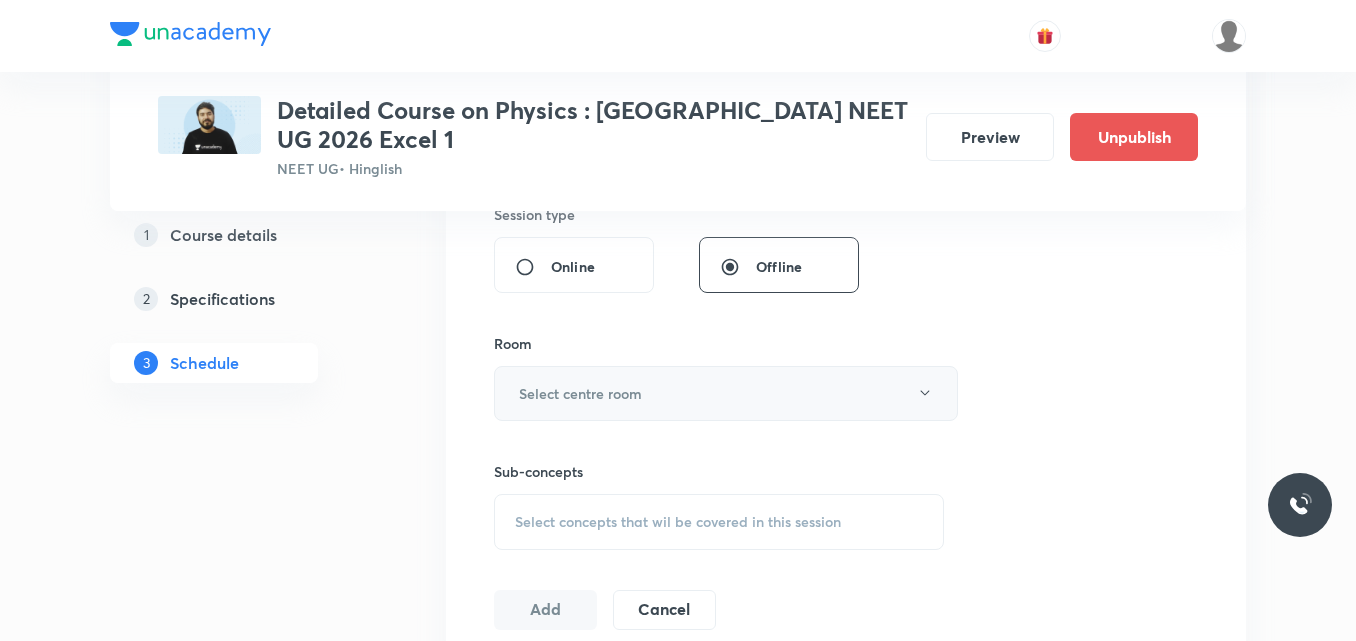 type on "75" 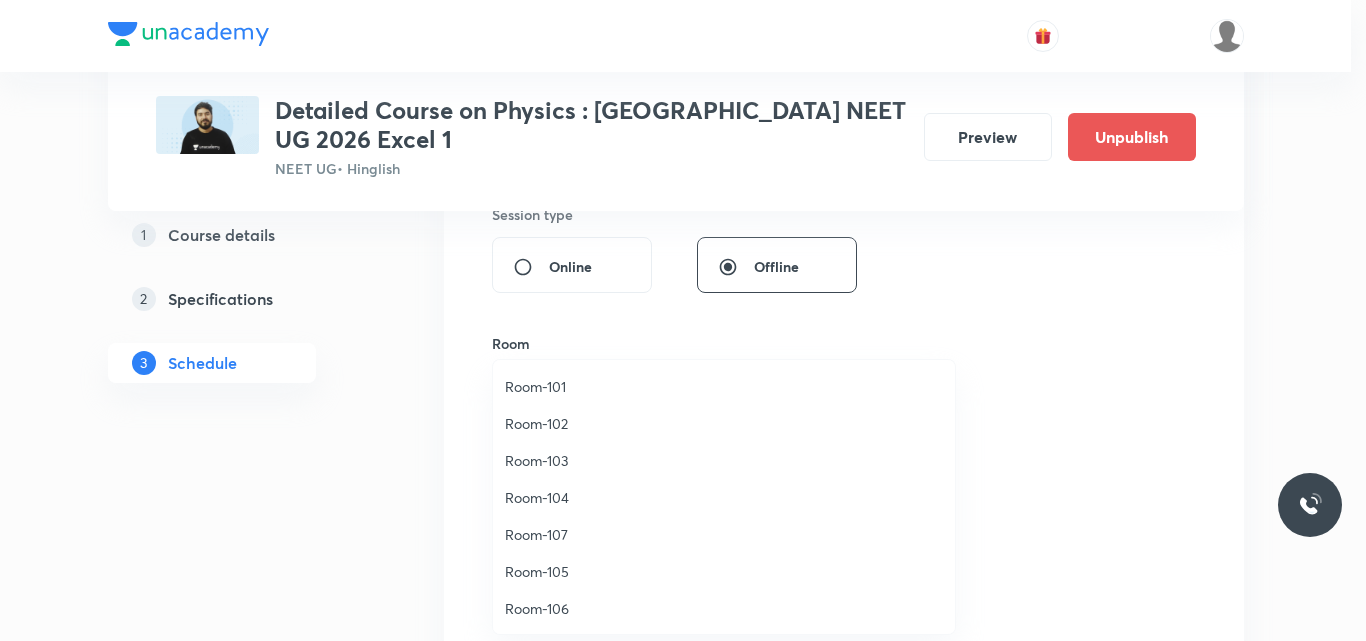 click on "Room-102" at bounding box center [724, 423] 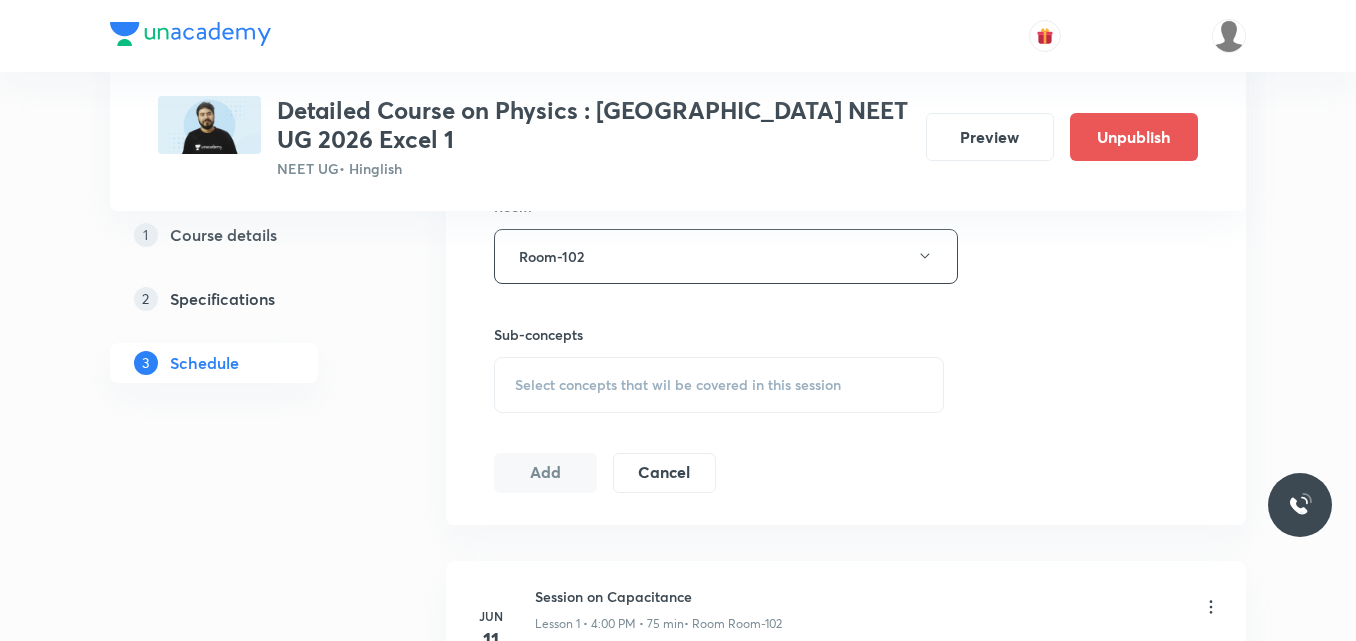 scroll, scrollTop: 904, scrollLeft: 0, axis: vertical 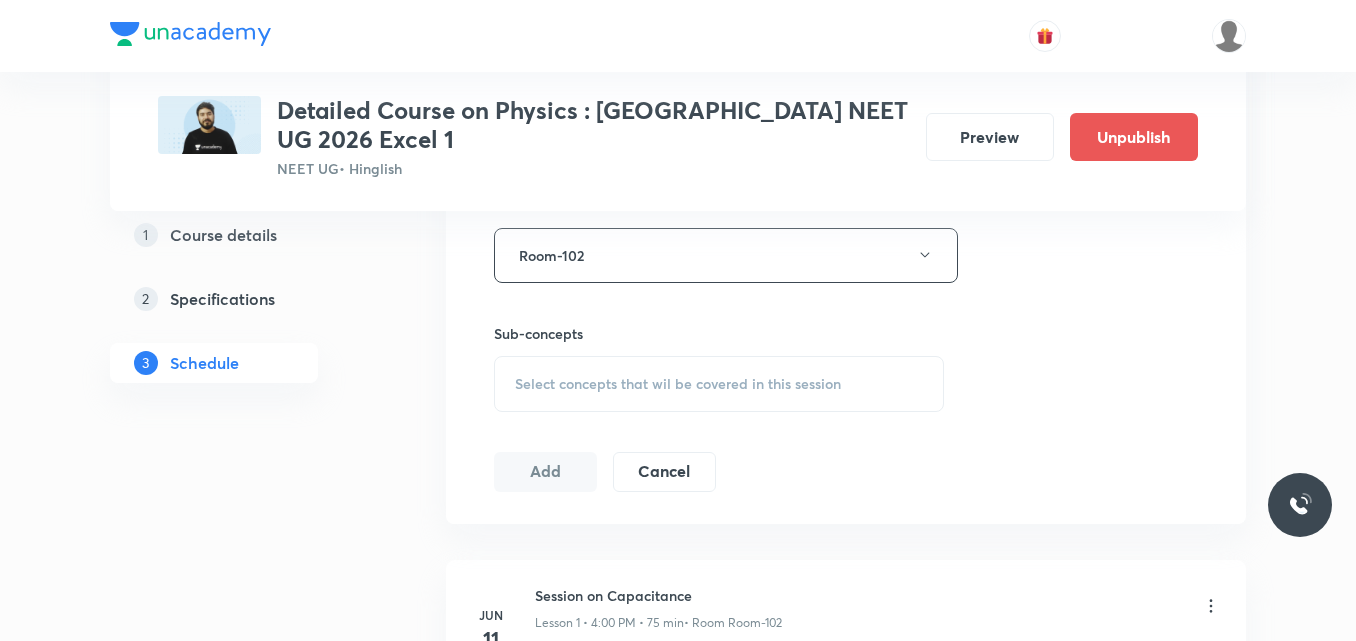 click on "Select concepts that wil be covered in this session" at bounding box center [678, 384] 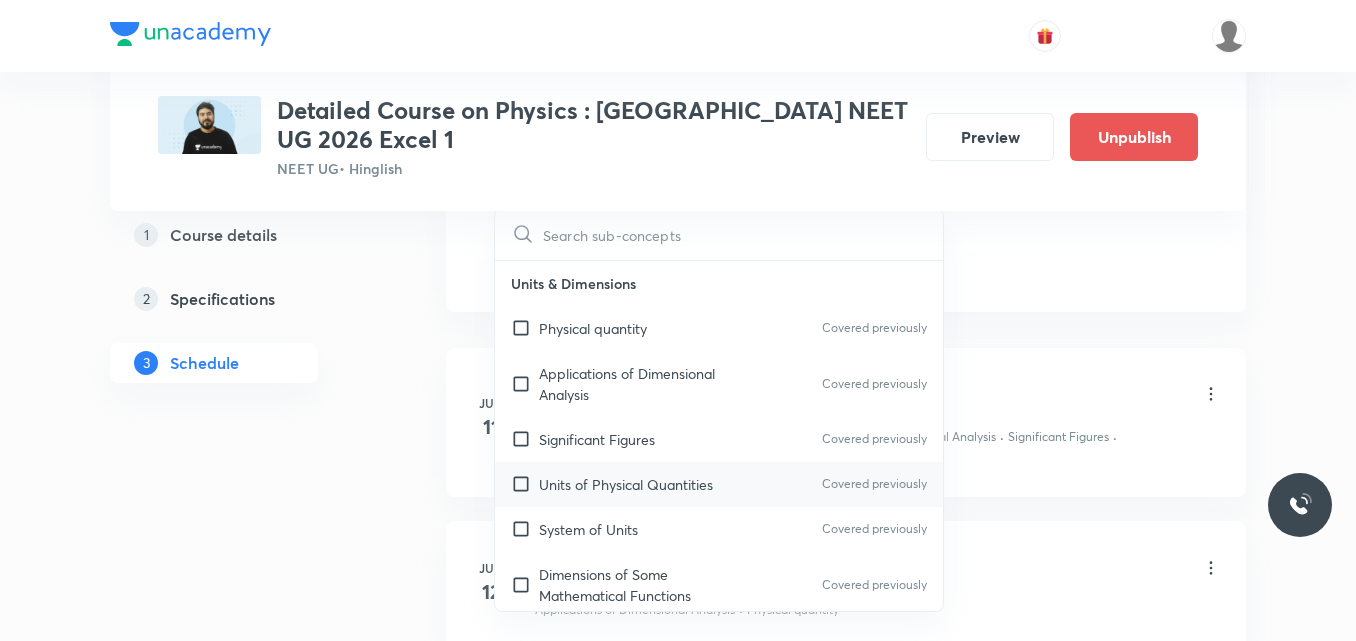 scroll, scrollTop: 1117, scrollLeft: 0, axis: vertical 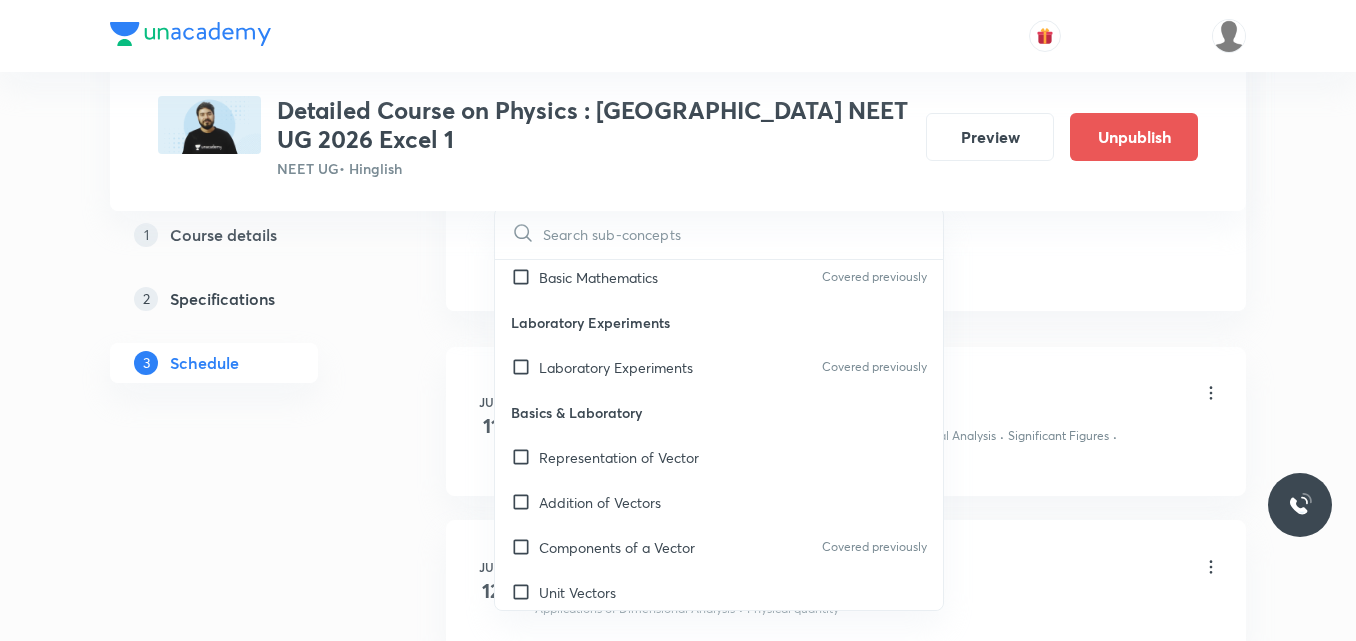 click on "Addition of Vectors" at bounding box center [600, 502] 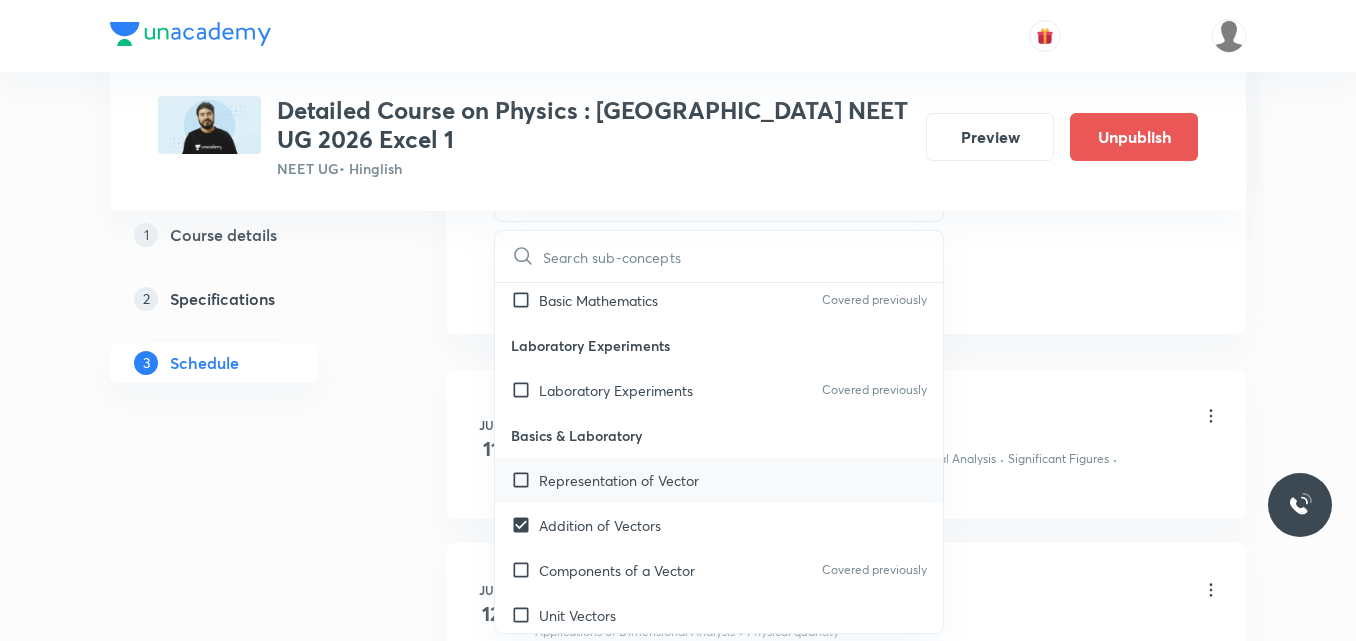 click on "Representation of Vector" at bounding box center (619, 480) 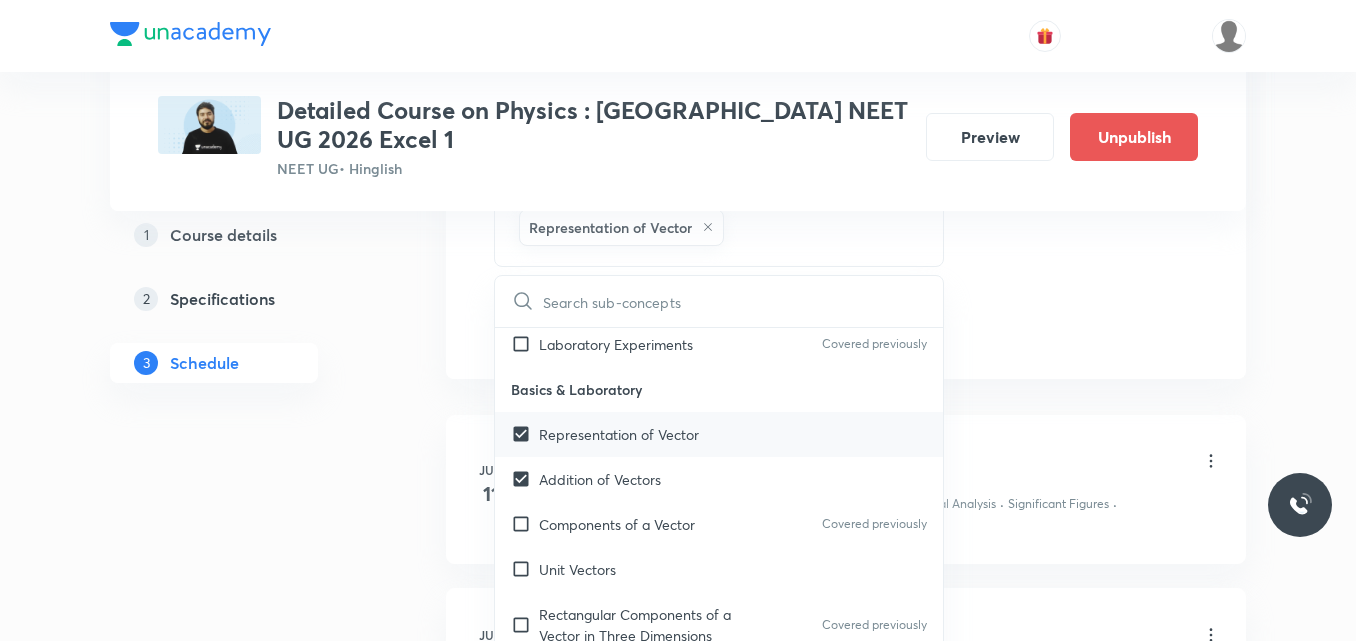 scroll, scrollTop: 1316, scrollLeft: 0, axis: vertical 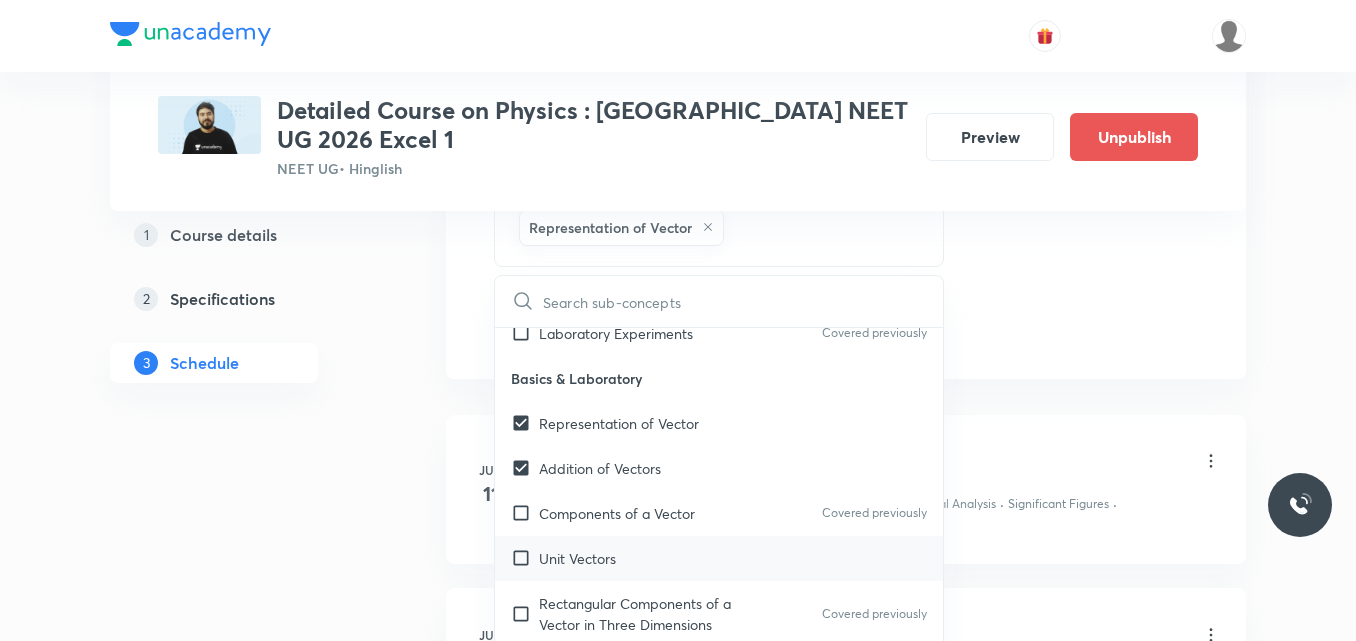 click on "Unit Vectors" at bounding box center (719, 558) 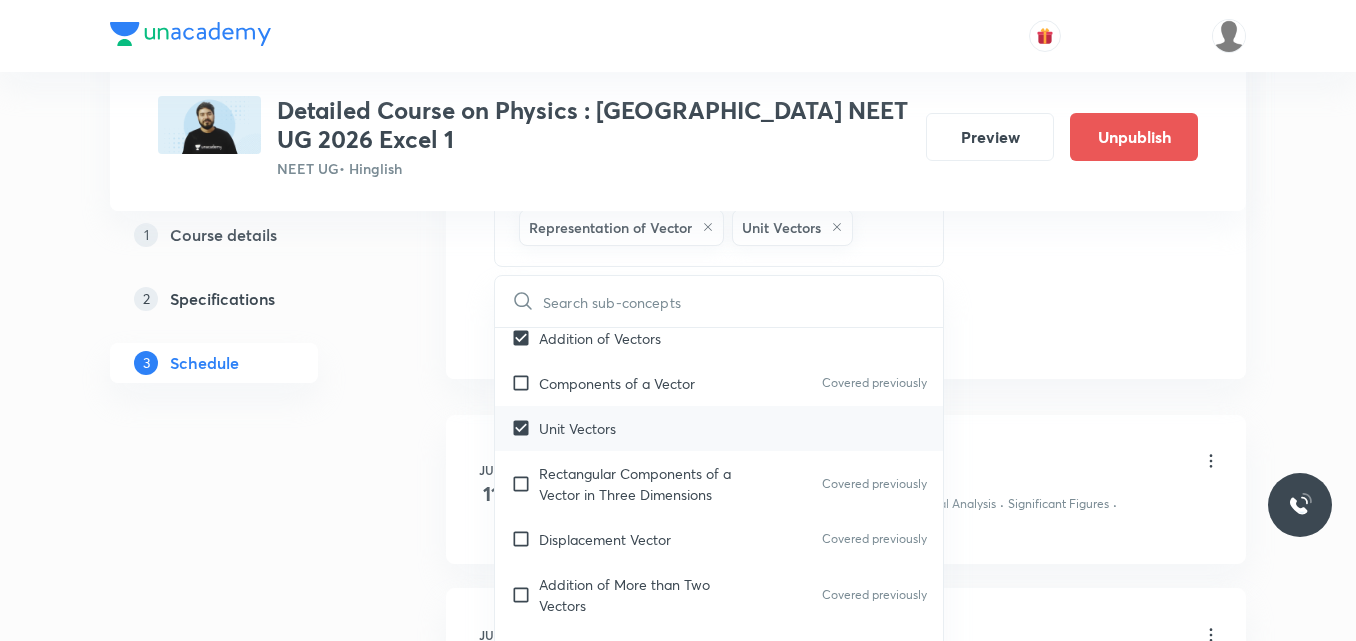 scroll, scrollTop: 1464, scrollLeft: 0, axis: vertical 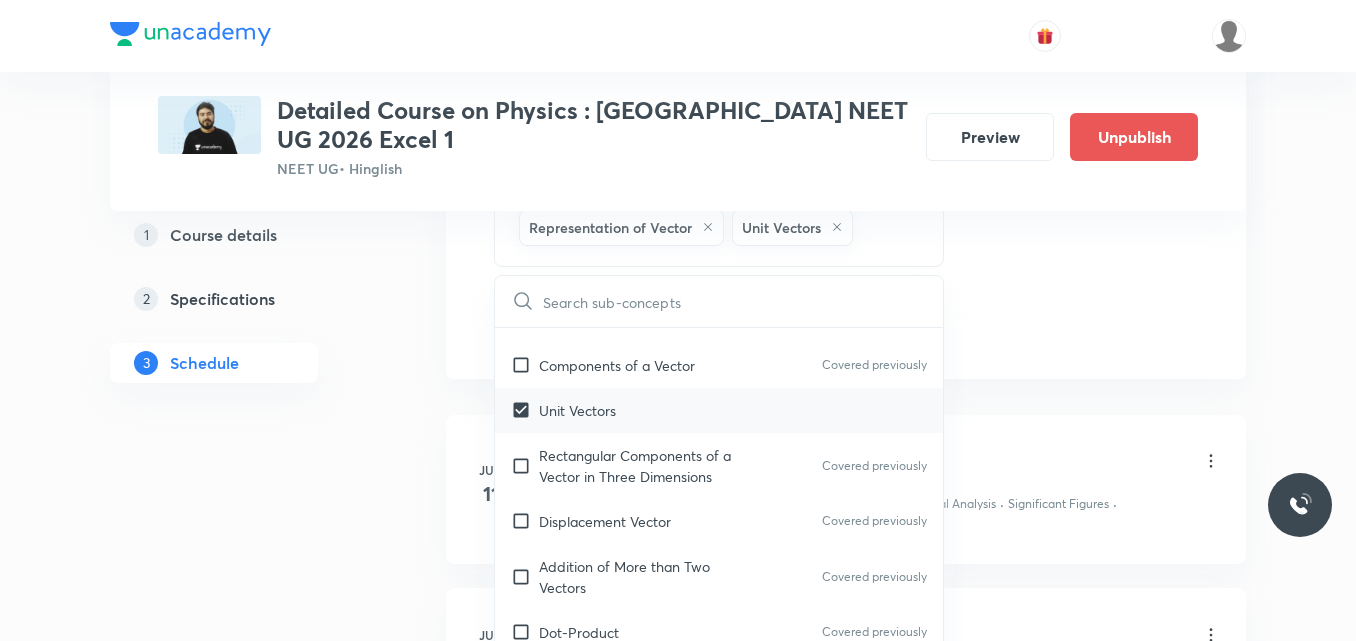 click on "Addition of More than Two Vectors" at bounding box center (640, 577) 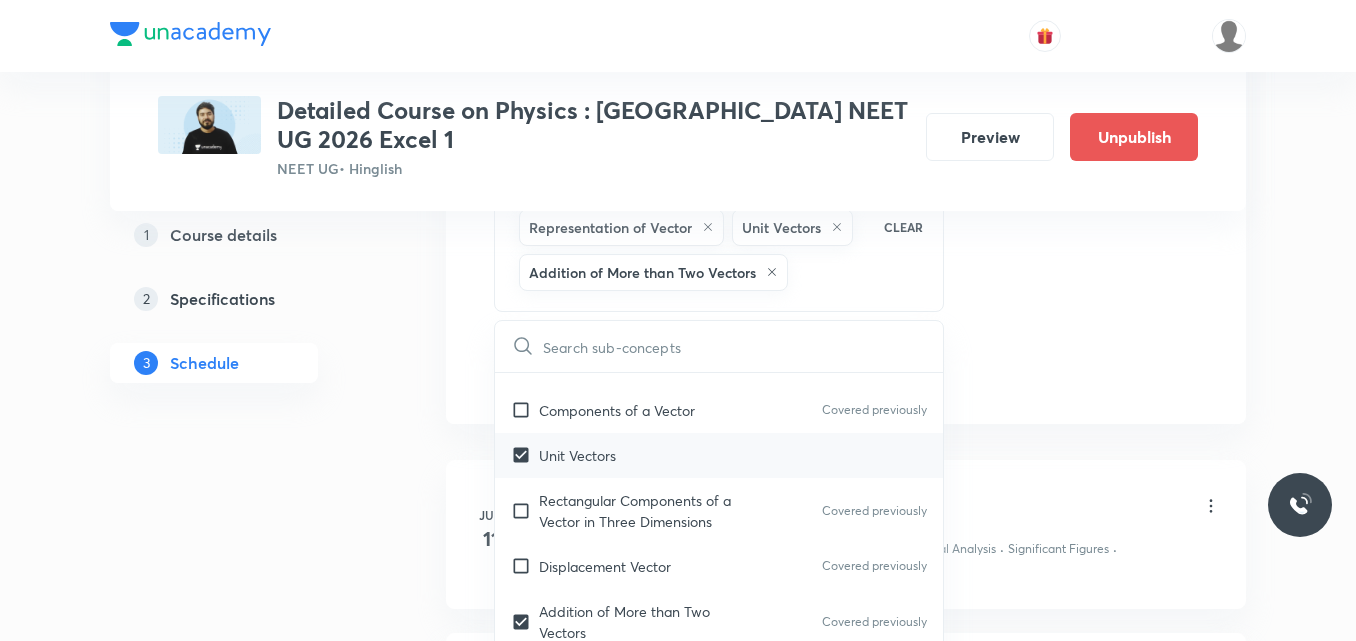 click on "Displacement Vector" at bounding box center (605, 566) 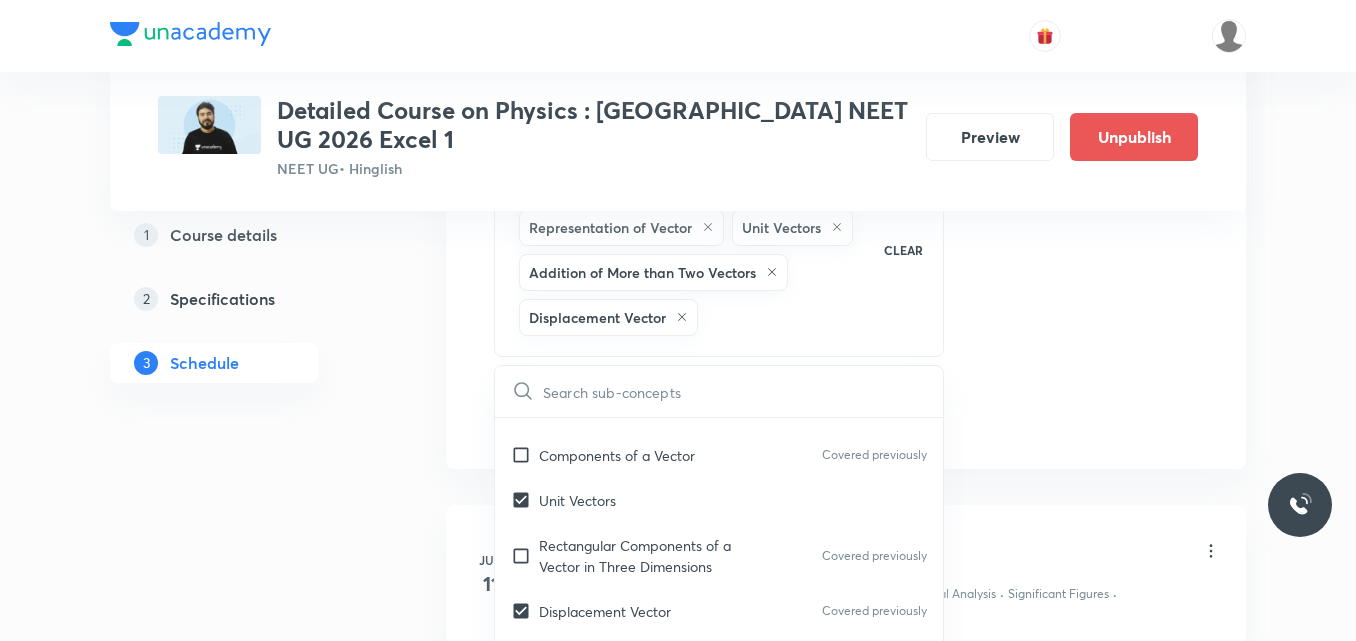 click on "Session  18 Live class Session title 32/99 Session on Coordination Compound ​ Schedule for Jul 15, 2025, 4:00 PM ​ Duration (in minutes) 75 ​   Session type Online Offline Room Room-102 Sub-concepts Addition of Vectors Representation of Vector Unit Vectors Addition of More than Two Vectors Displacement Vector CLEAR ​ Units & Dimensions Physical quantity Covered previously Applications of Dimensional Analysis Covered previously Significant Figures Covered previously Units of Physical Quantities Covered previously System of Units Covered previously Dimensions of Some Mathematical Functions Covered previously Unit and Dimension Covered previously Product of Two Vectors Covered previously Subtraction of Vectors Covered previously Cross Product Covered previously Least Count Analysis Errors of Measurement Covered previously Vernier Callipers Covered previously Screw Gauge Covered previously Zero Error Covered previously Basic Mathematics Elementary Algebra Covered previously Elementary Trigonometry Error" at bounding box center [846, -112] 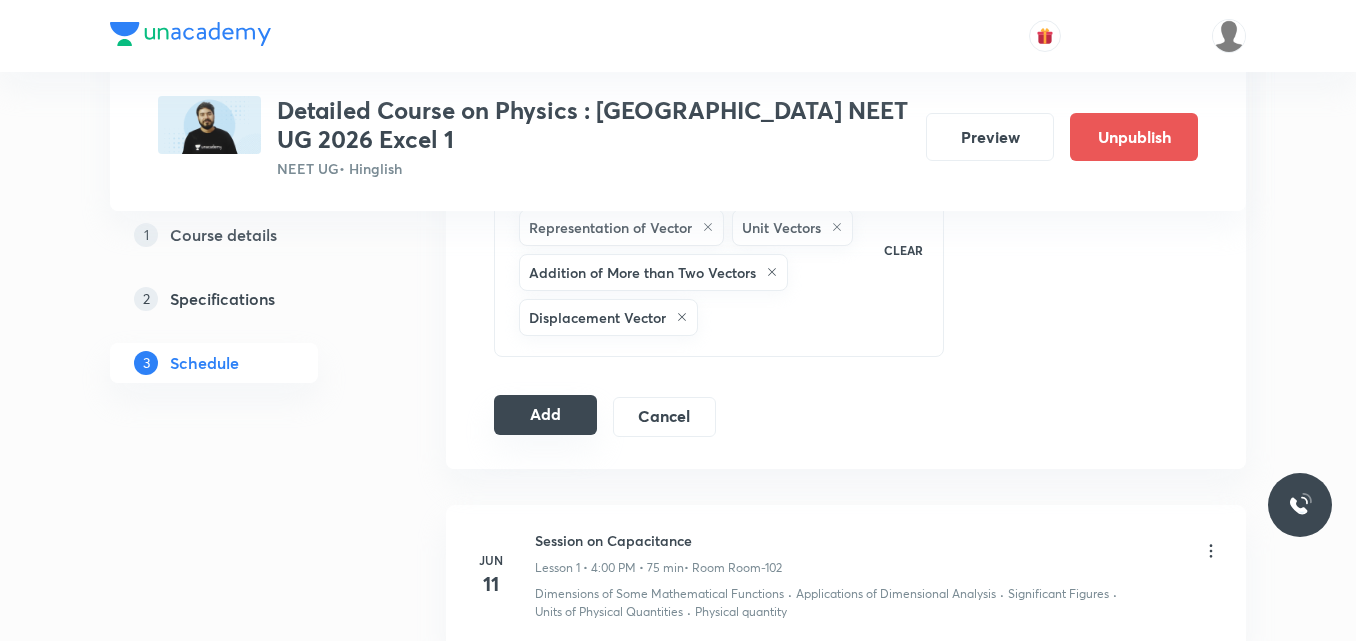 click on "Add" at bounding box center [545, 415] 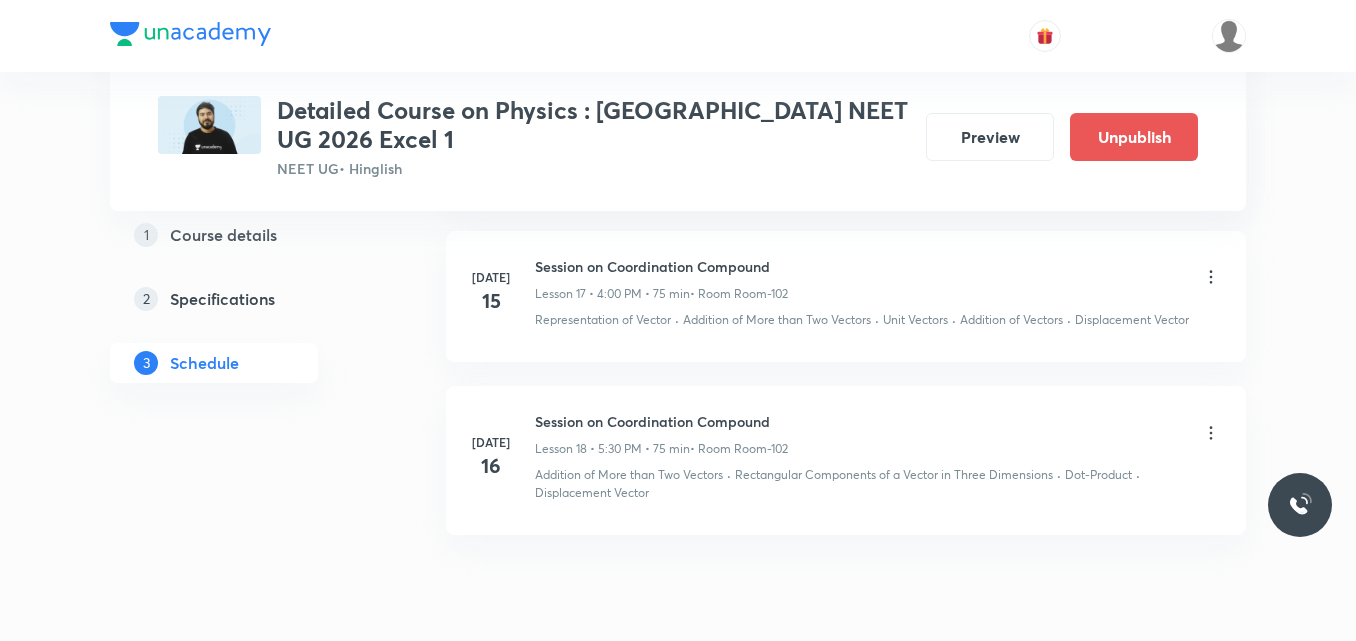 scroll, scrollTop: 2838, scrollLeft: 0, axis: vertical 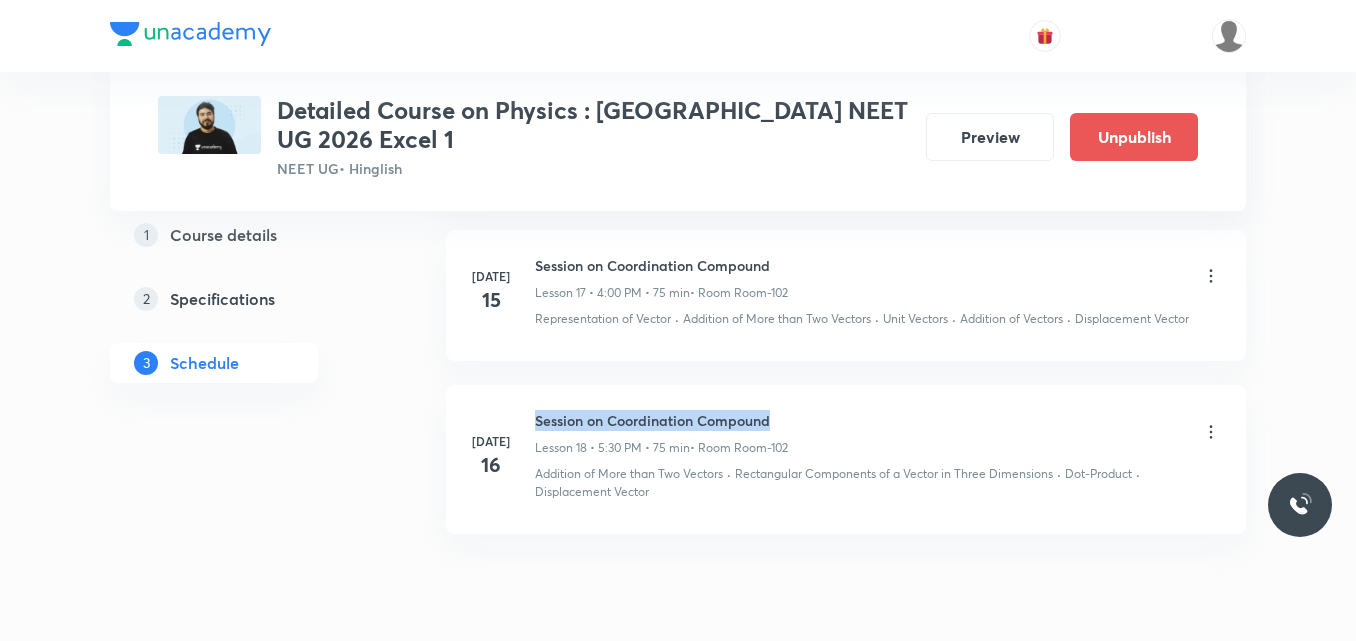 drag, startPoint x: 536, startPoint y: 415, endPoint x: 791, endPoint y: 391, distance: 256.12692 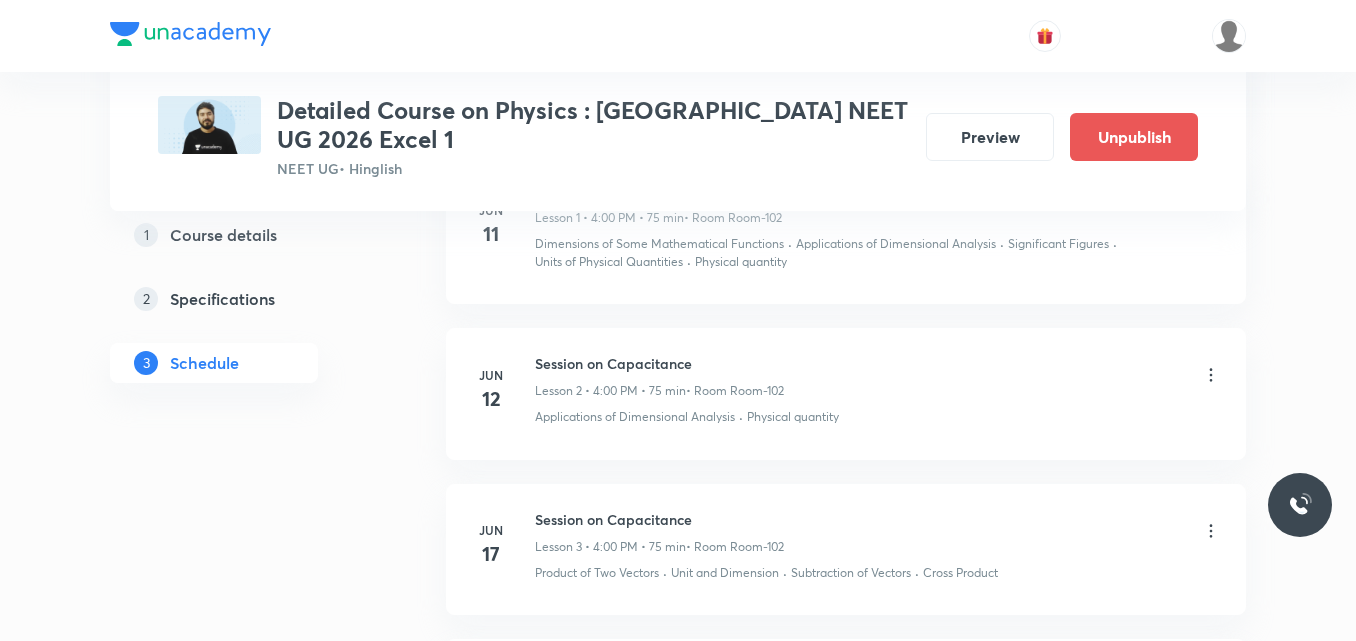 scroll, scrollTop: 0, scrollLeft: 0, axis: both 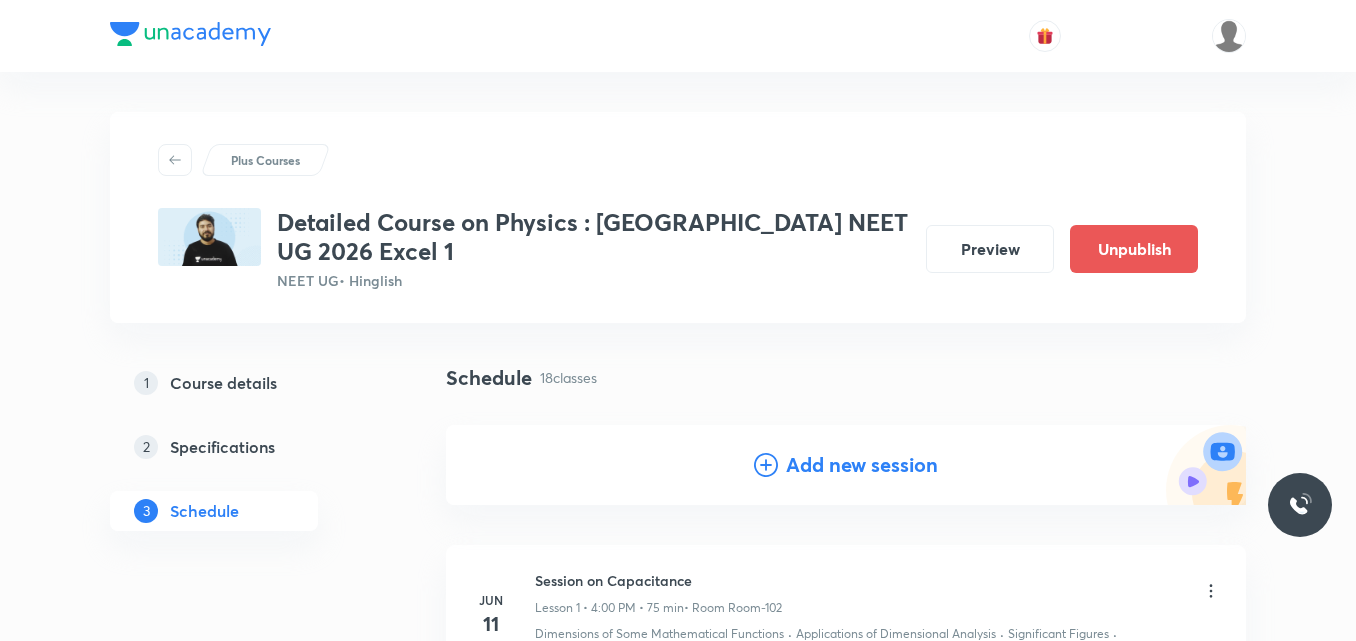 click 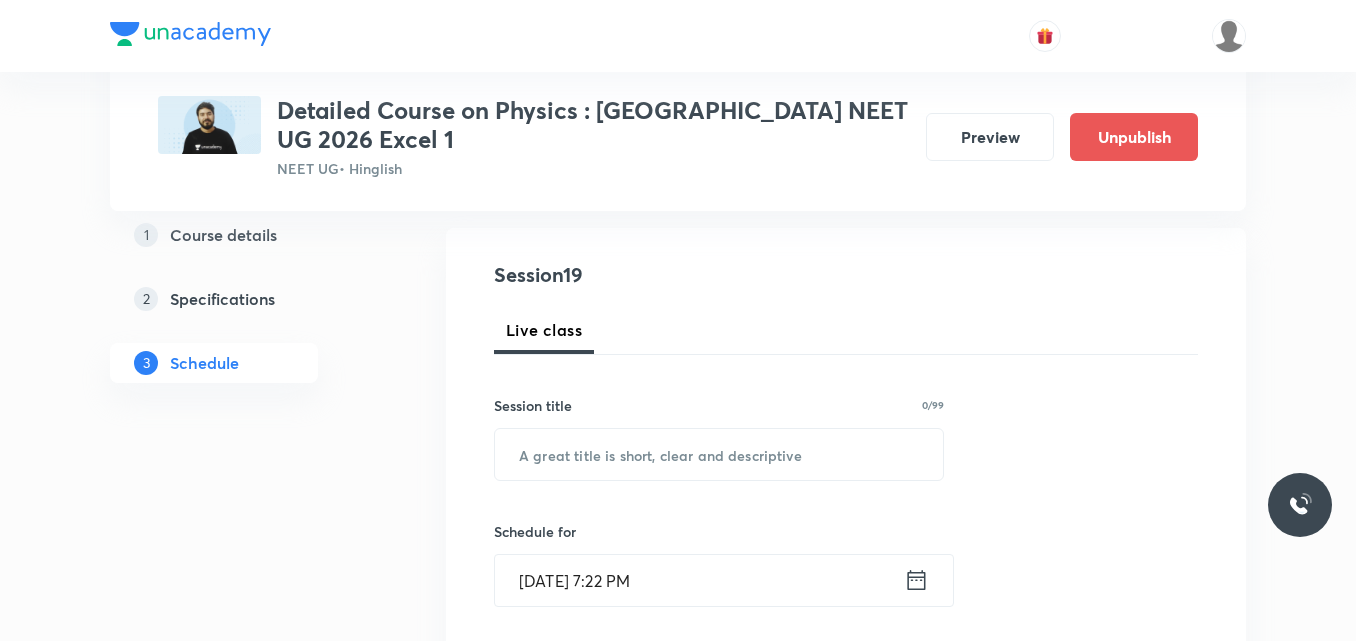 scroll, scrollTop: 226, scrollLeft: 0, axis: vertical 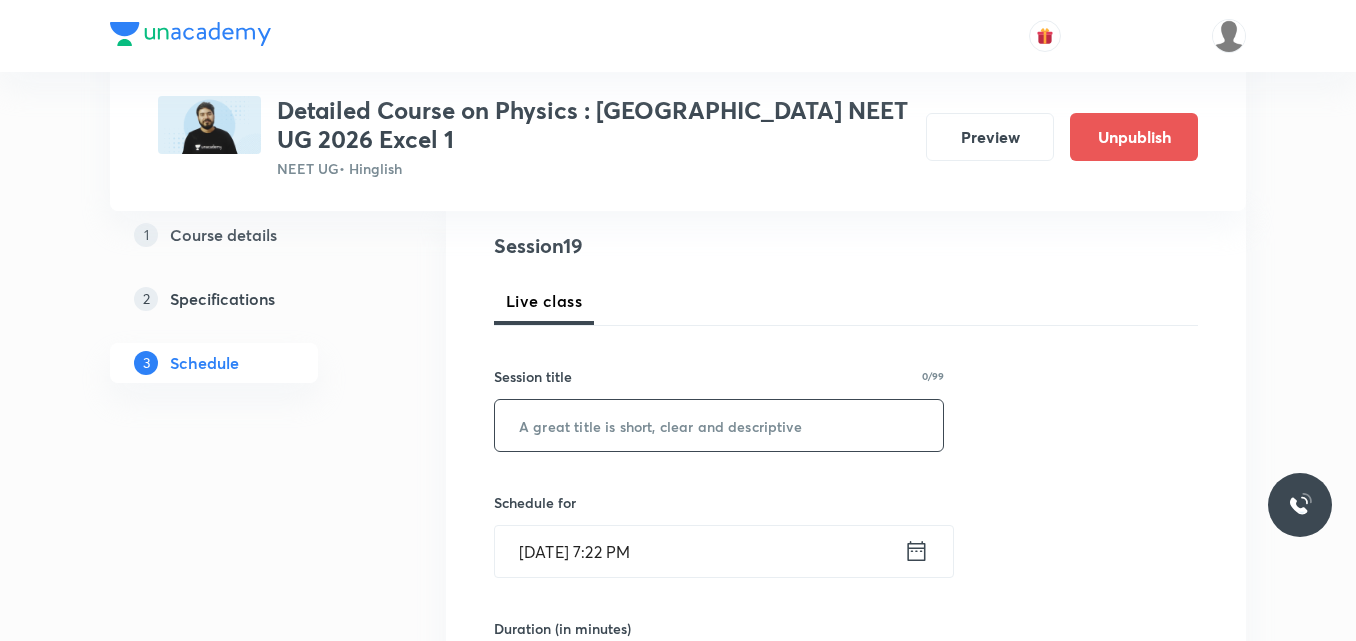 click at bounding box center [719, 425] 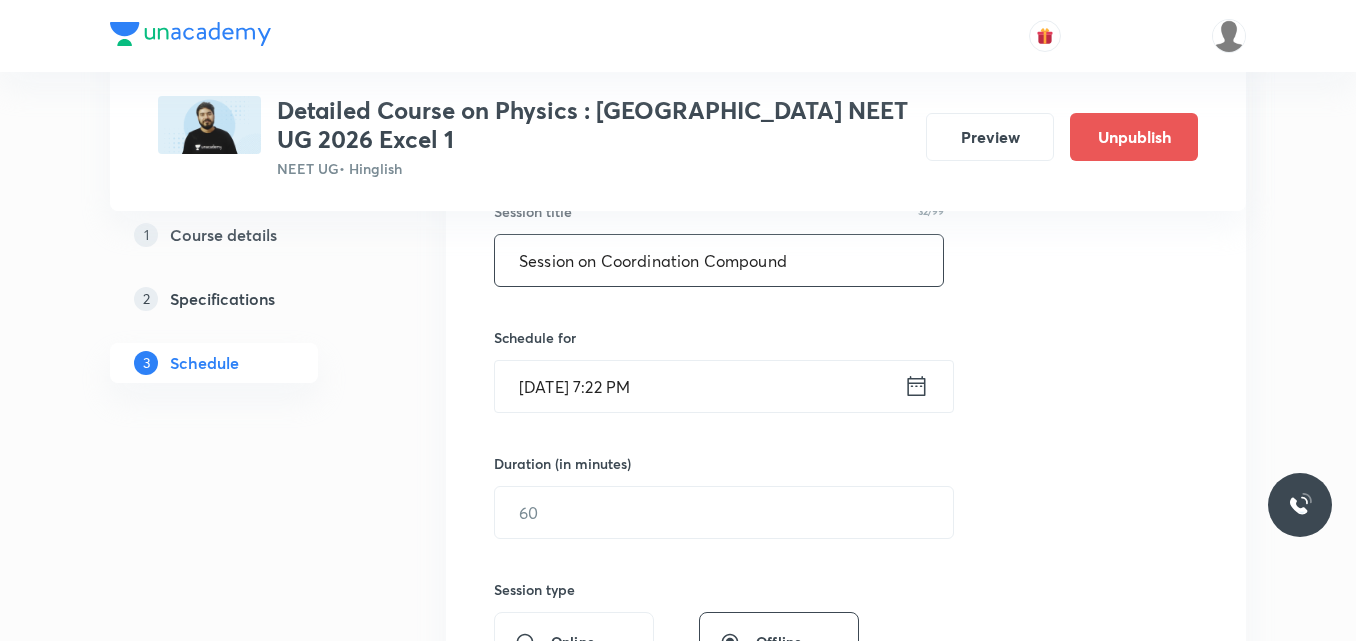 scroll, scrollTop: 392, scrollLeft: 0, axis: vertical 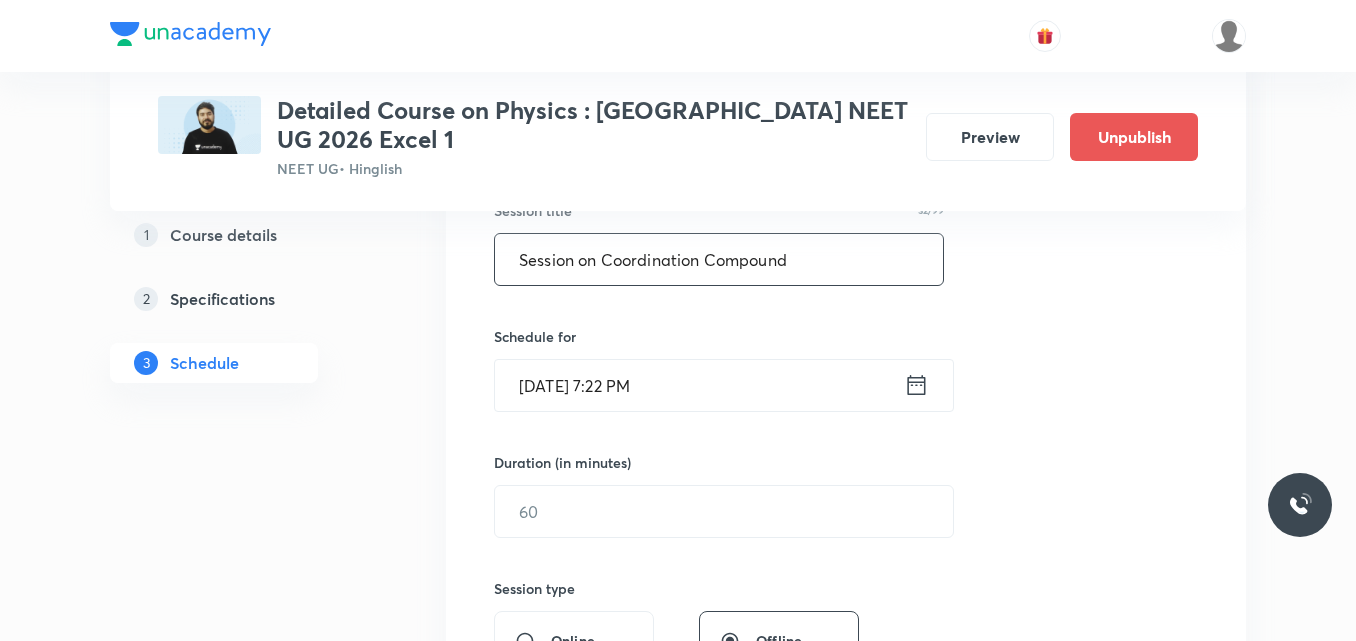 type on "Session on Coordination Compound" 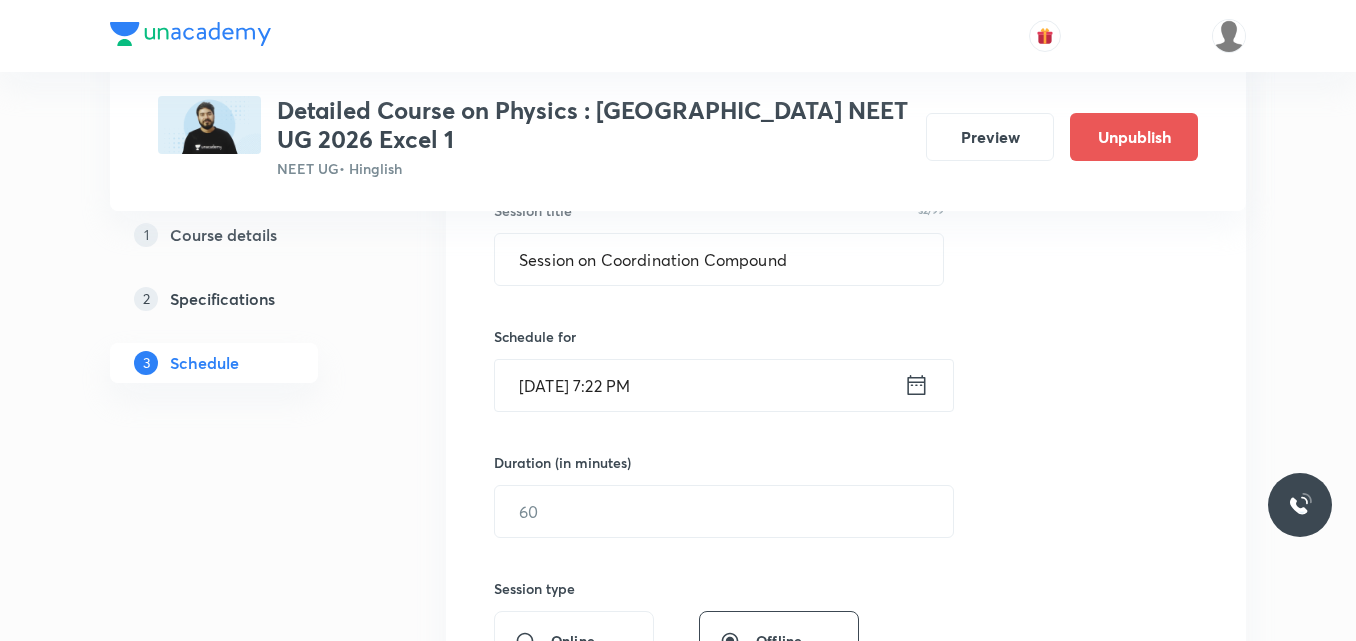 click 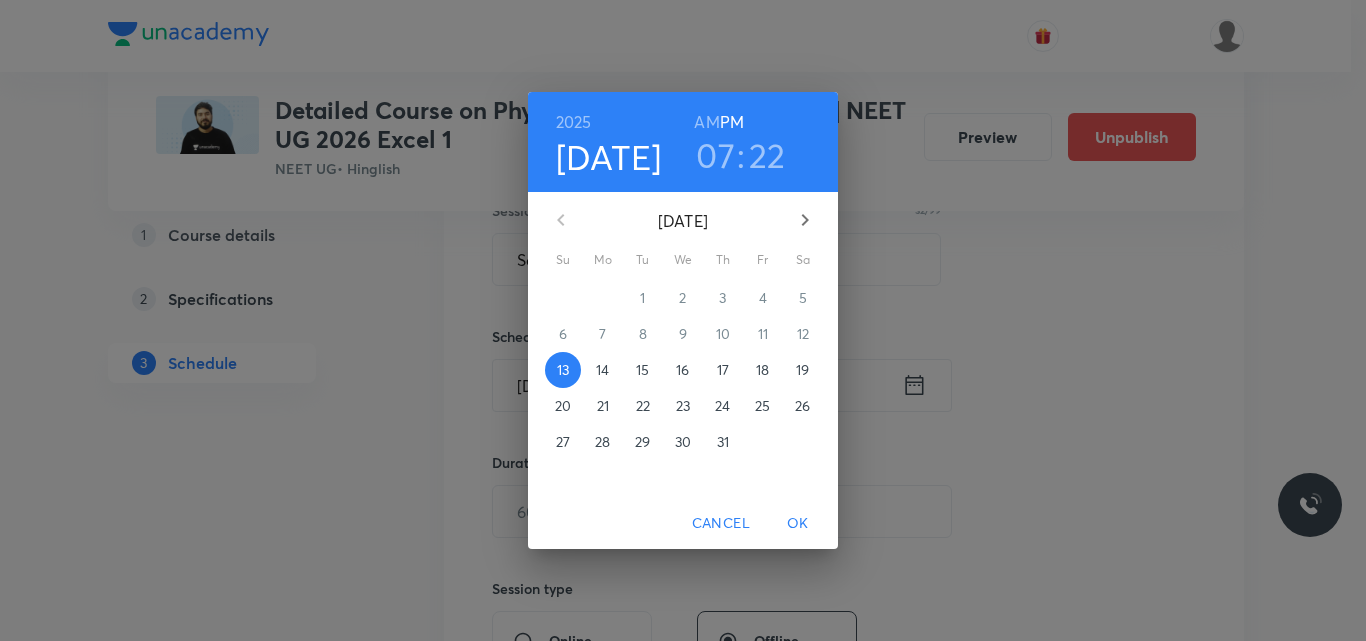 click on "17" at bounding box center (723, 370) 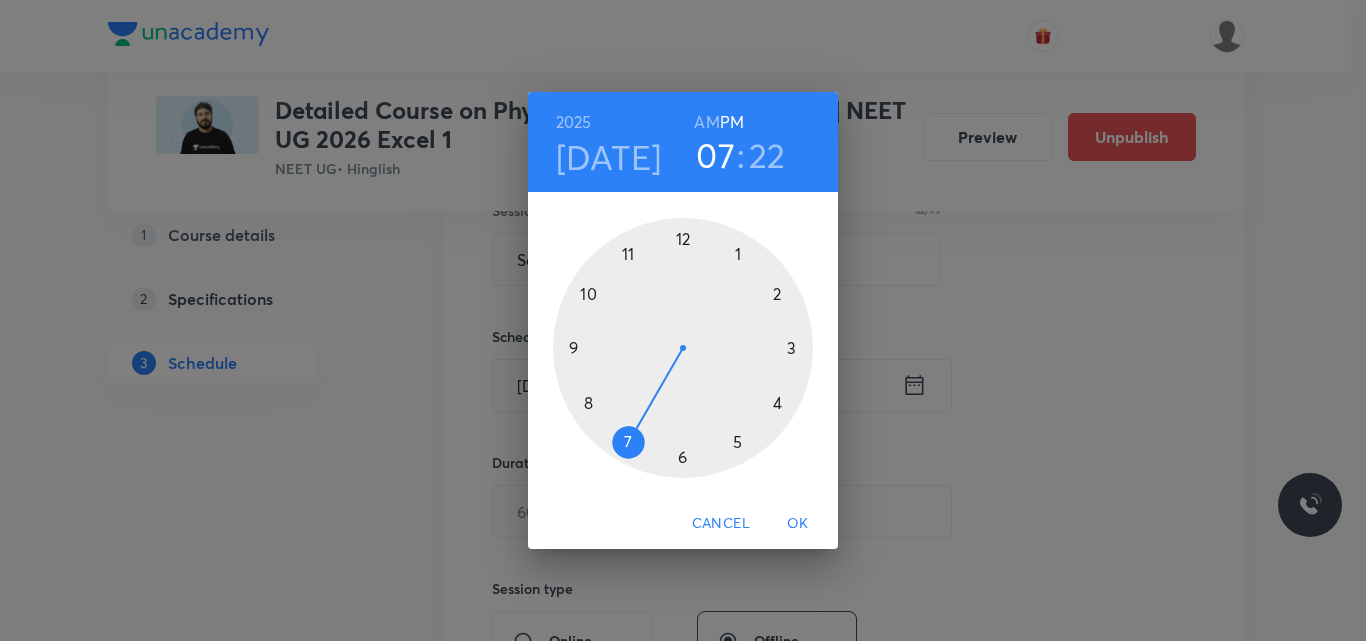 click at bounding box center [683, 348] 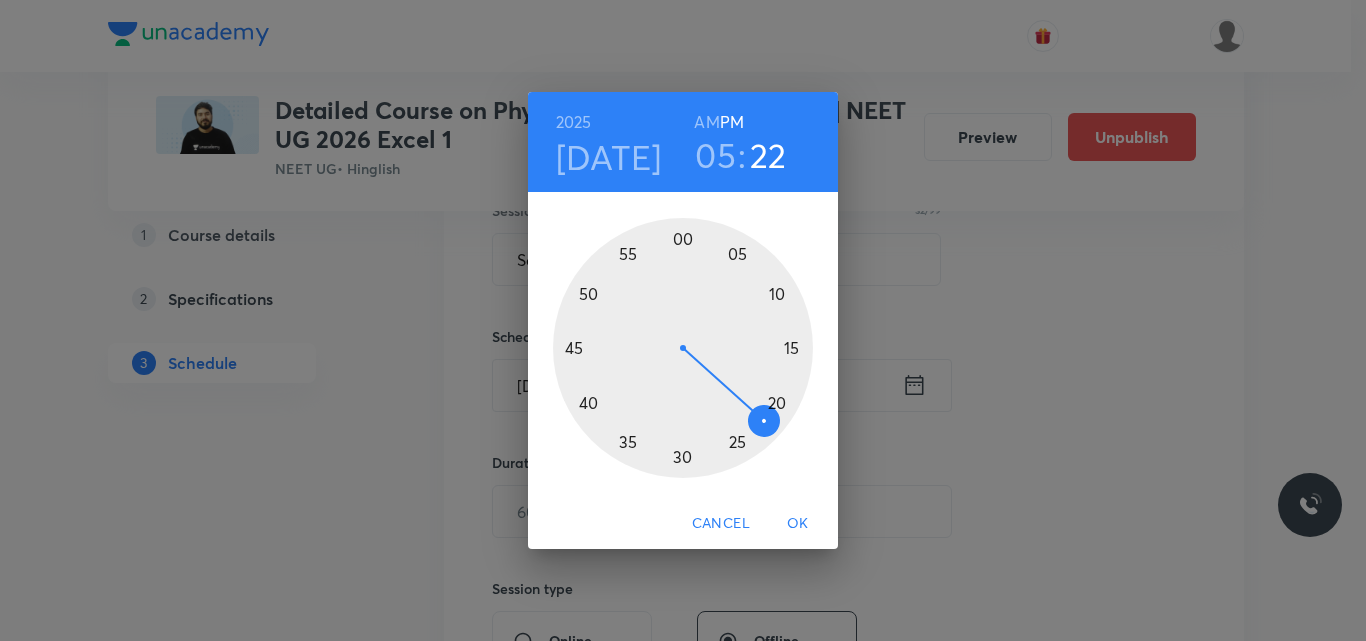 click at bounding box center [683, 348] 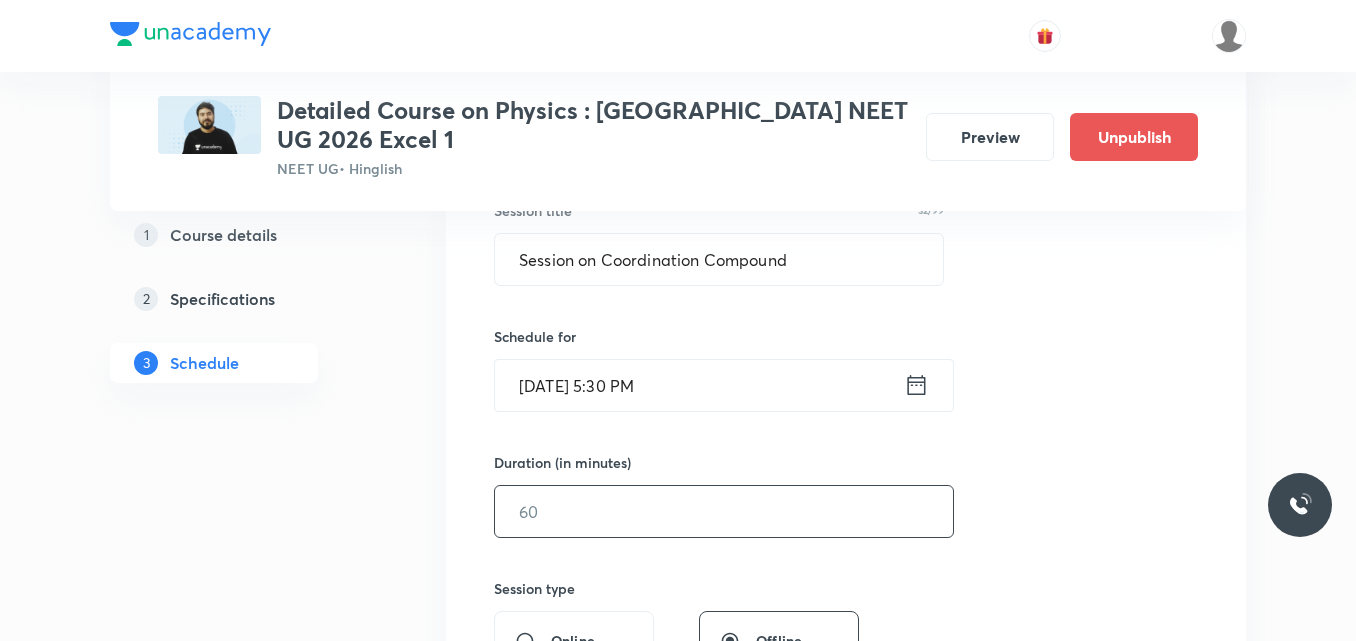 click at bounding box center [724, 511] 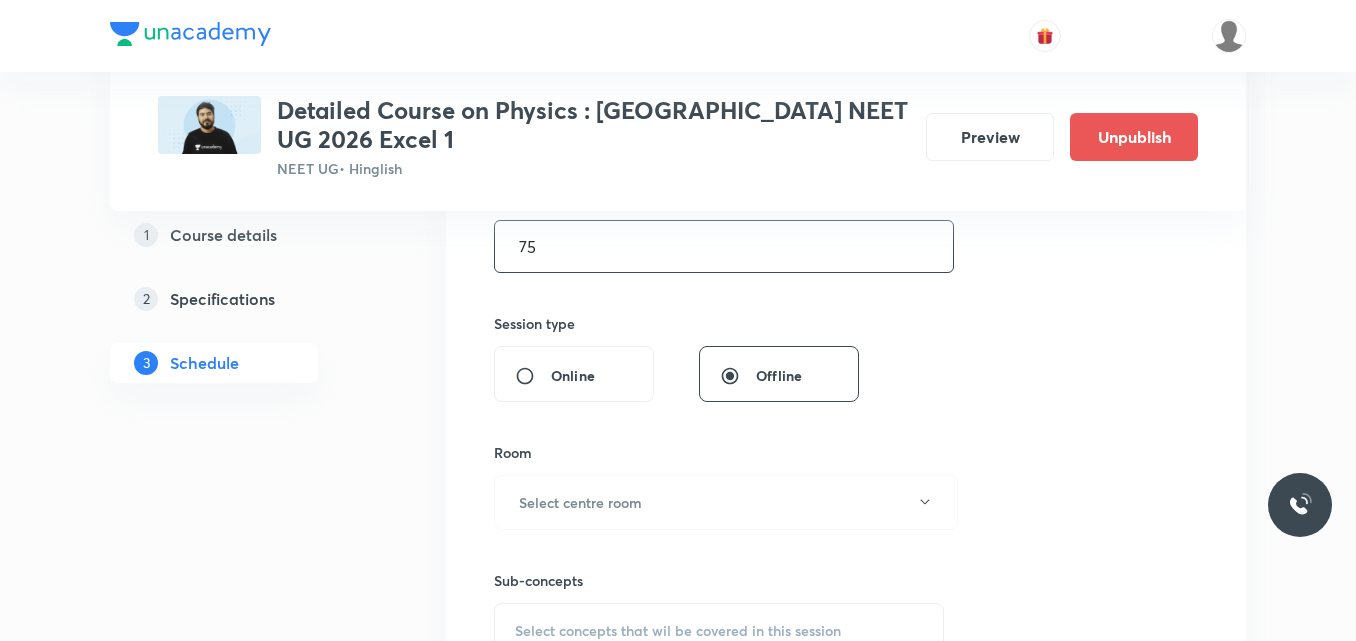 scroll, scrollTop: 663, scrollLeft: 0, axis: vertical 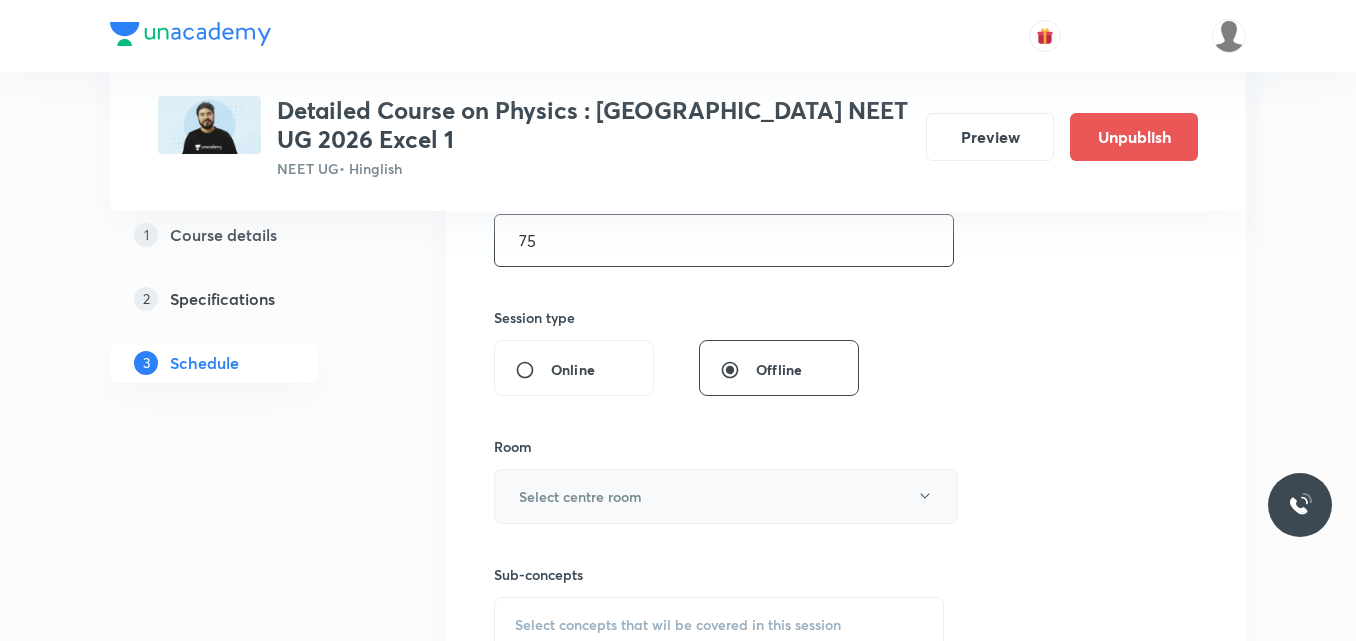 type on "75" 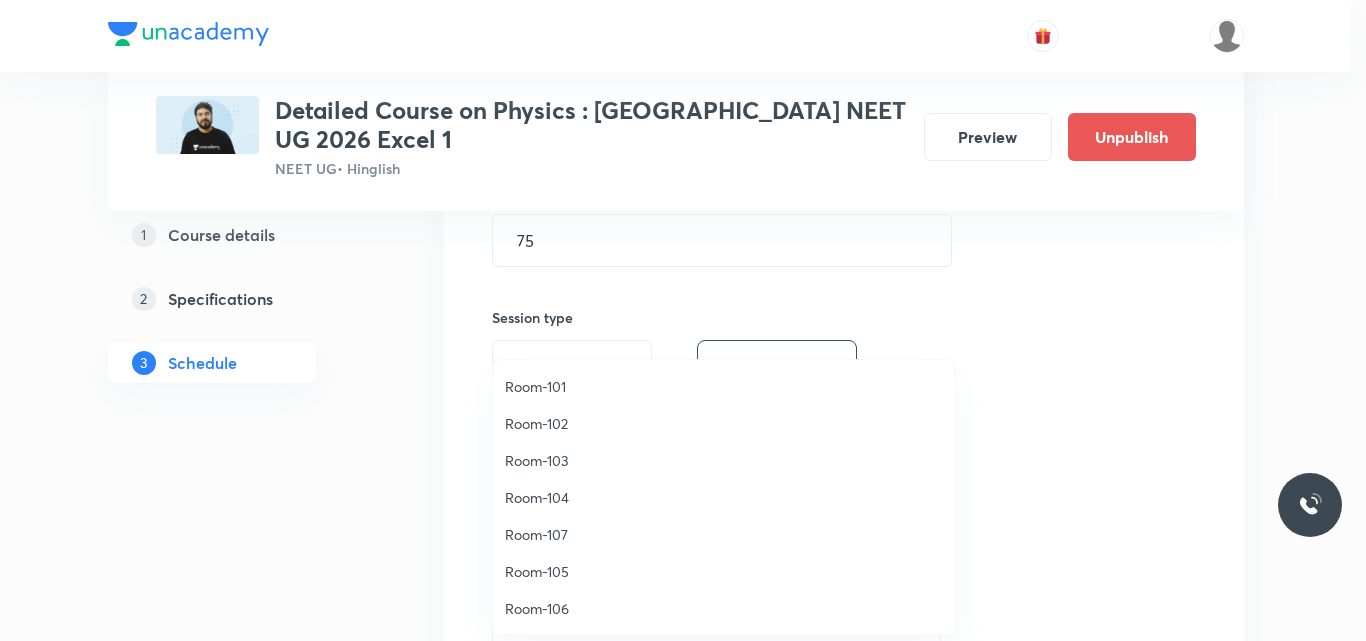 click on "Room-102" at bounding box center [724, 423] 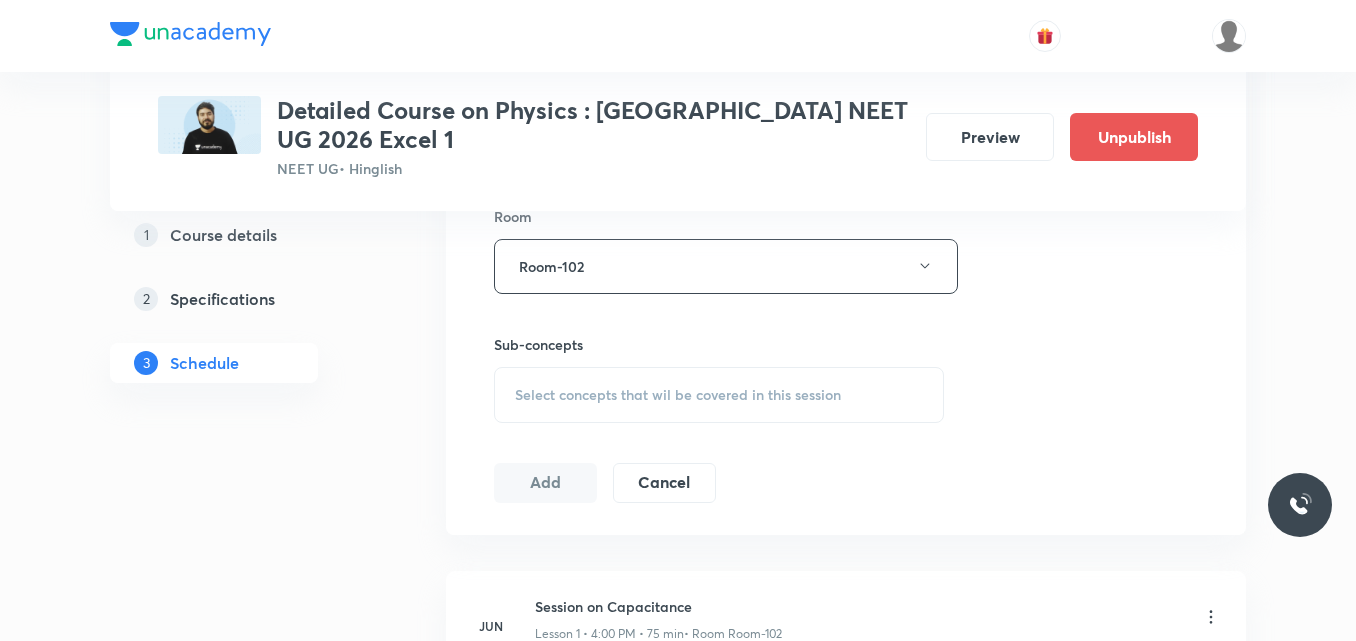 scroll, scrollTop: 897, scrollLeft: 0, axis: vertical 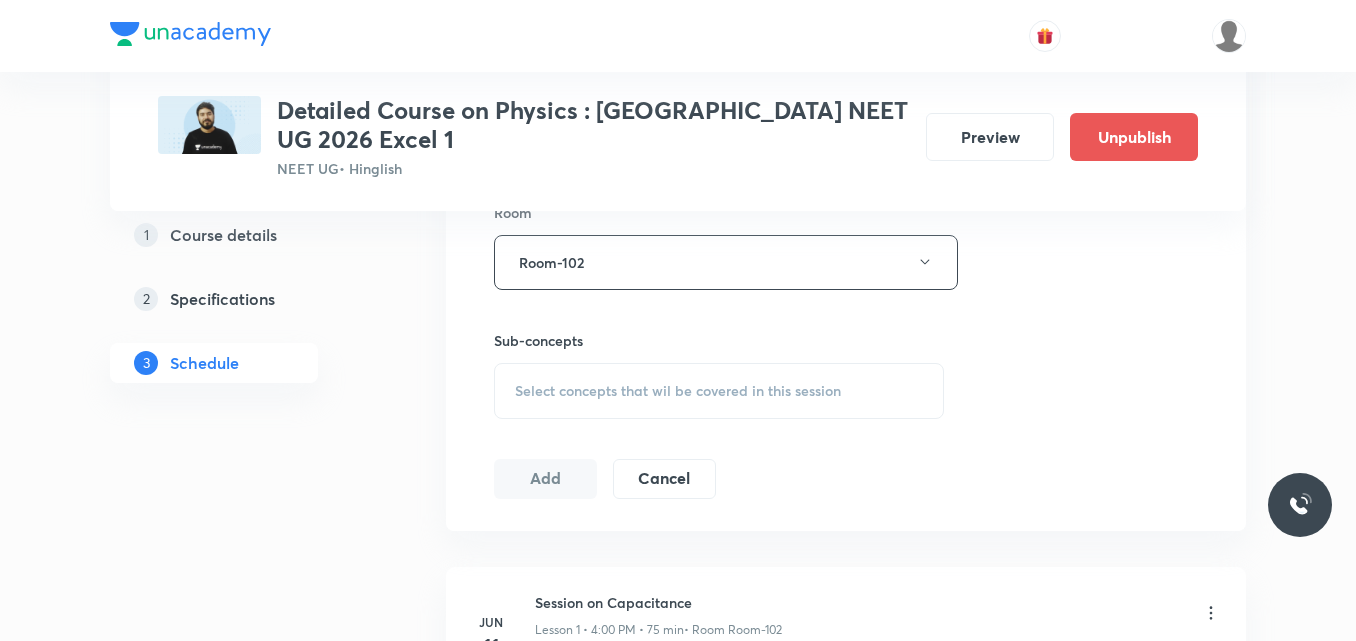 click on "Select concepts that wil be covered in this session" at bounding box center [678, 391] 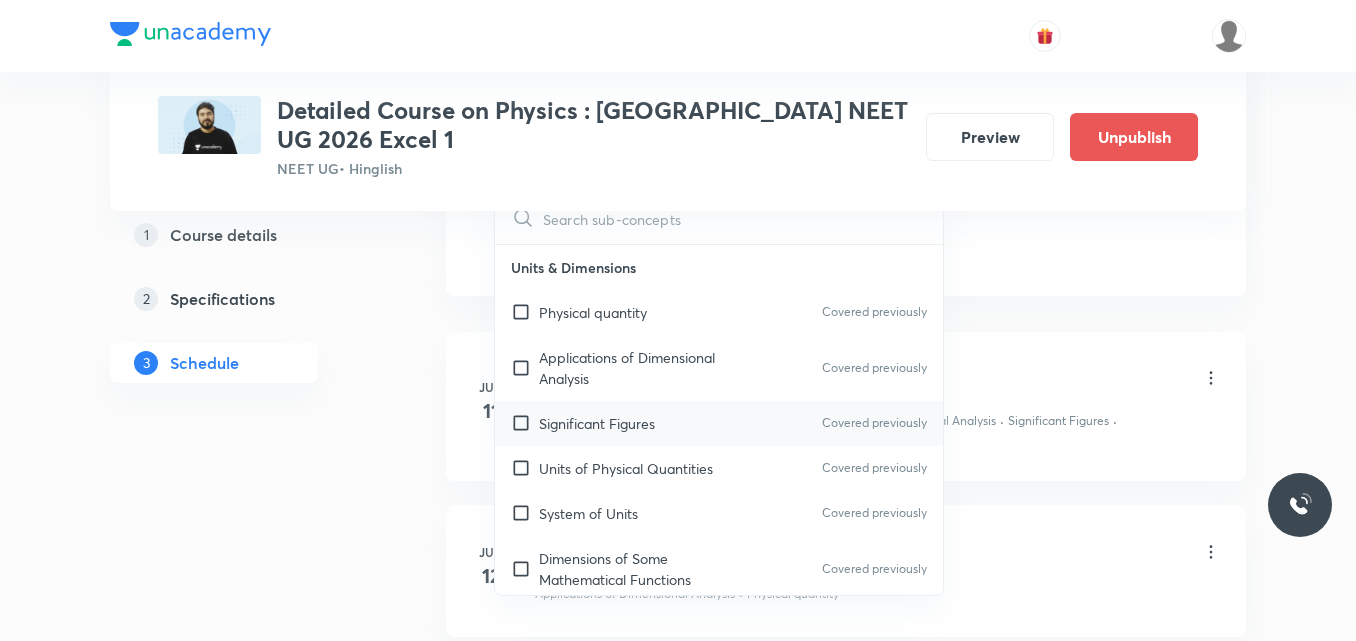 scroll, scrollTop: 1136, scrollLeft: 0, axis: vertical 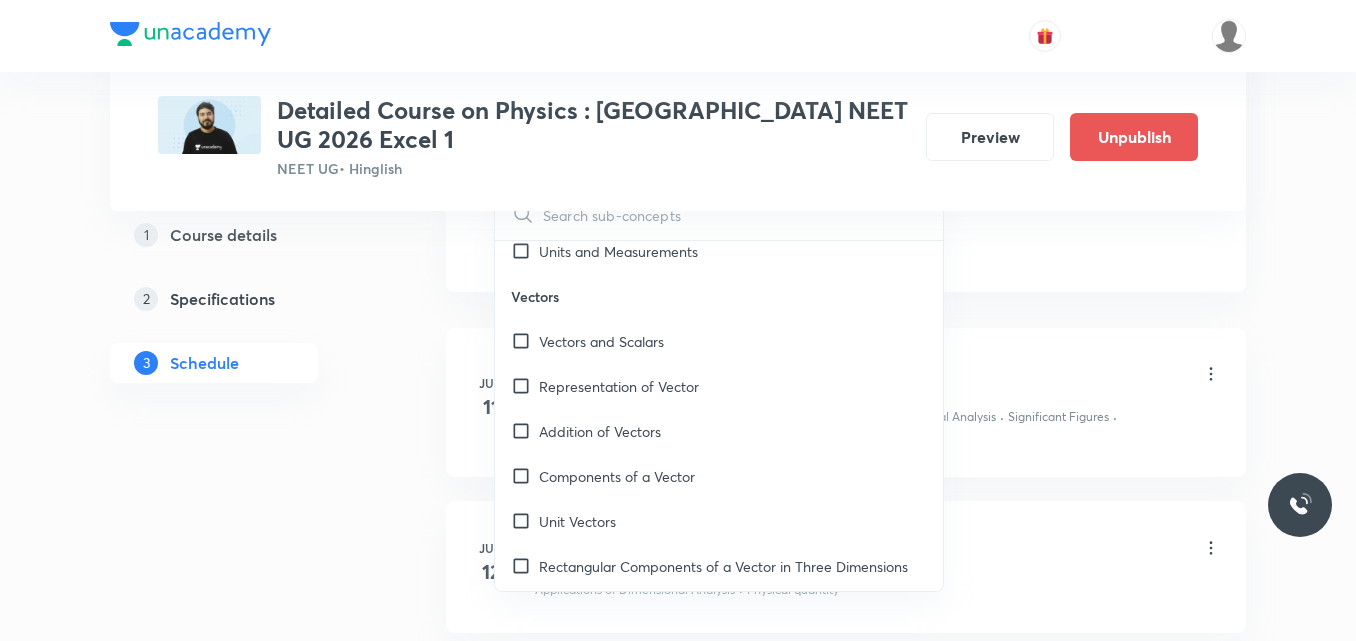 click on "Addition of Vectors" at bounding box center [600, 431] 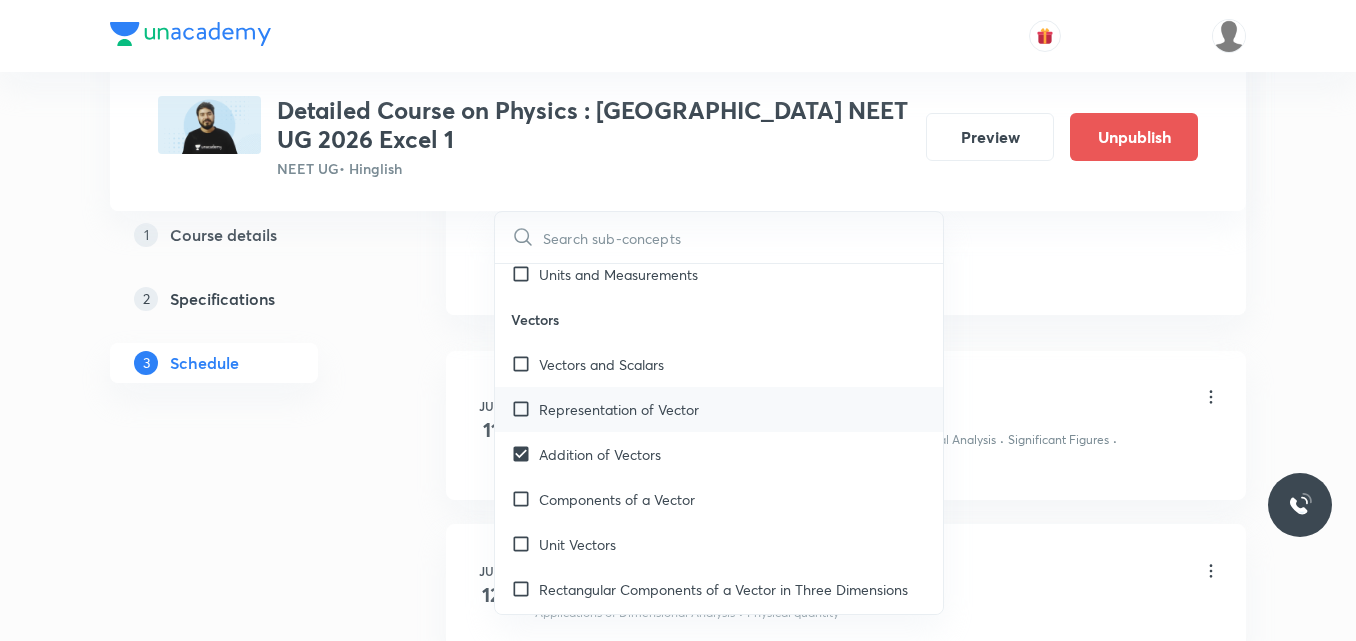 click on "Representation of Vector" at bounding box center [619, 409] 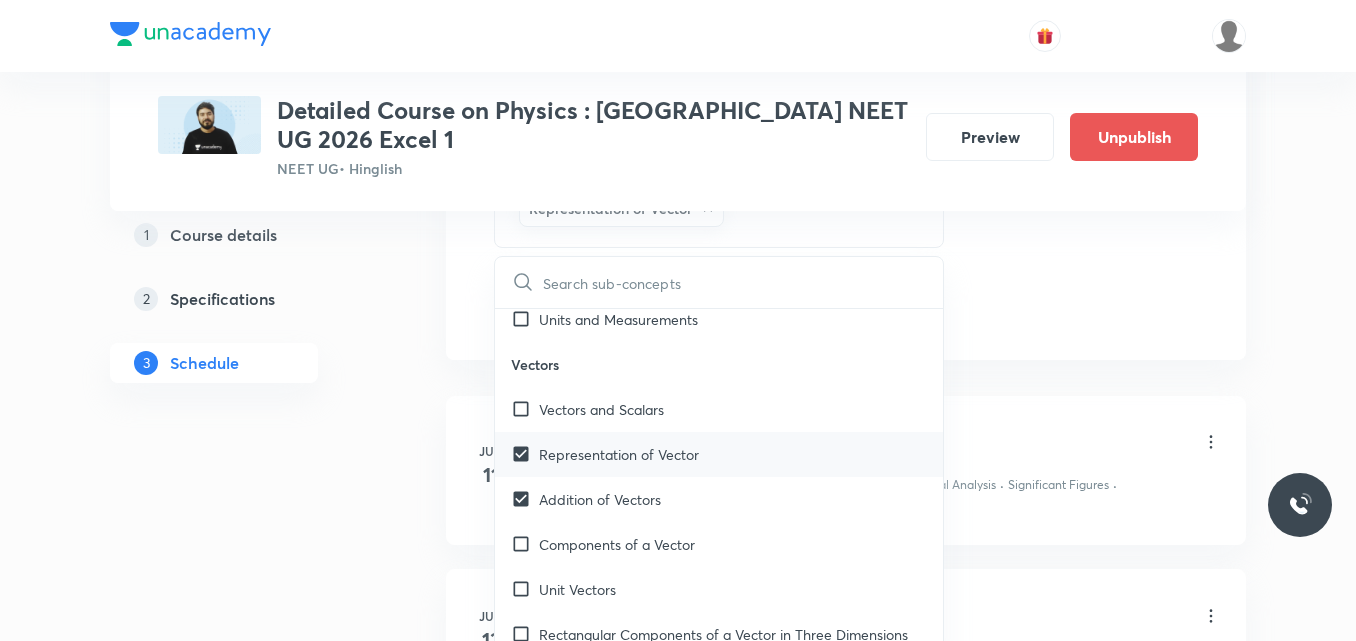click on "Vectors and Scalars" at bounding box center [601, 409] 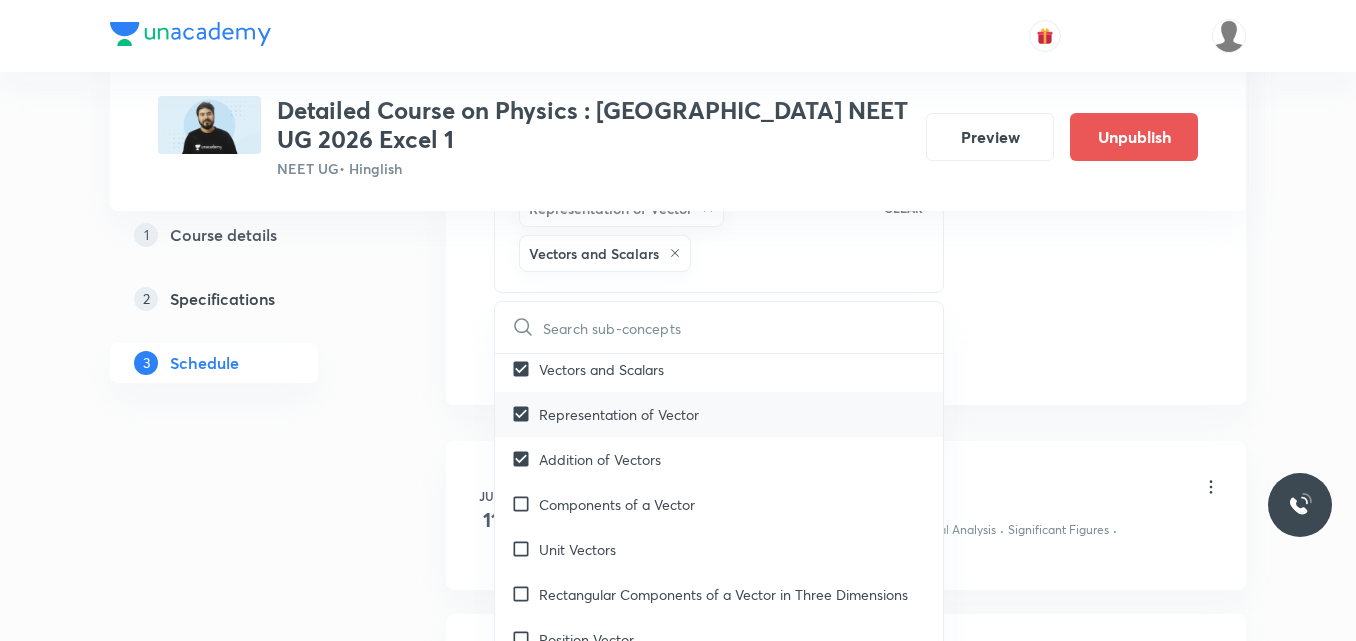 scroll, scrollTop: 2254, scrollLeft: 0, axis: vertical 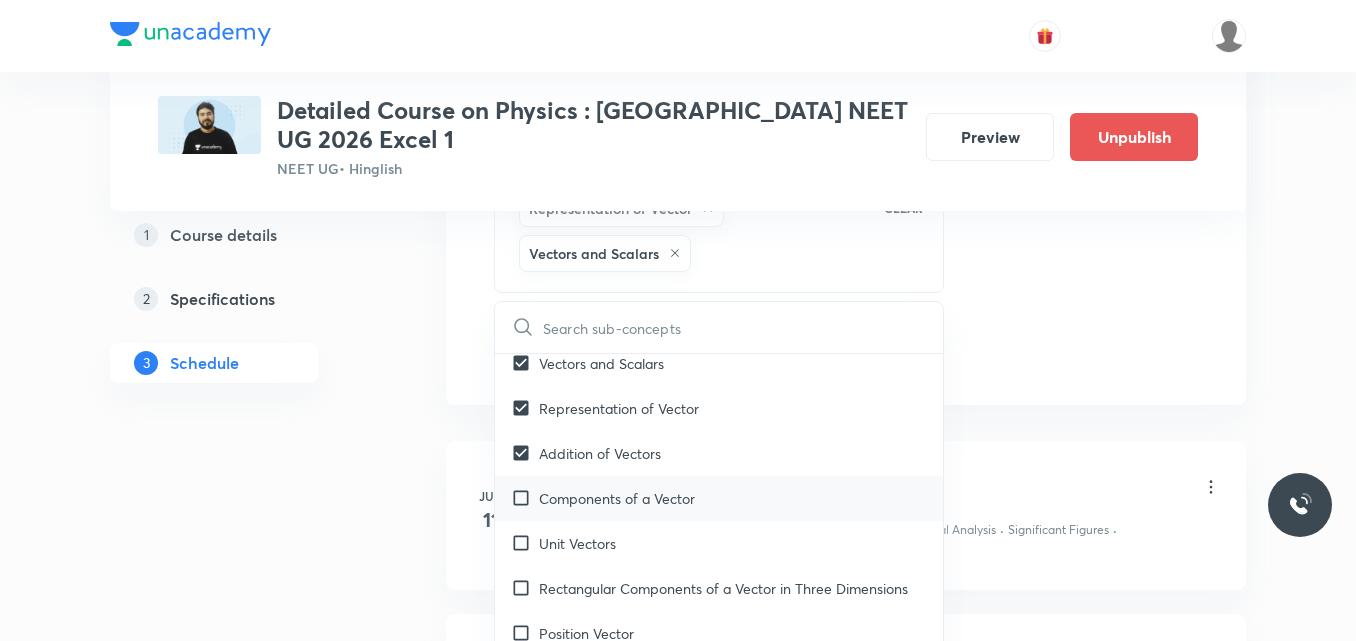 click on "Components of a Vector" at bounding box center (617, 498) 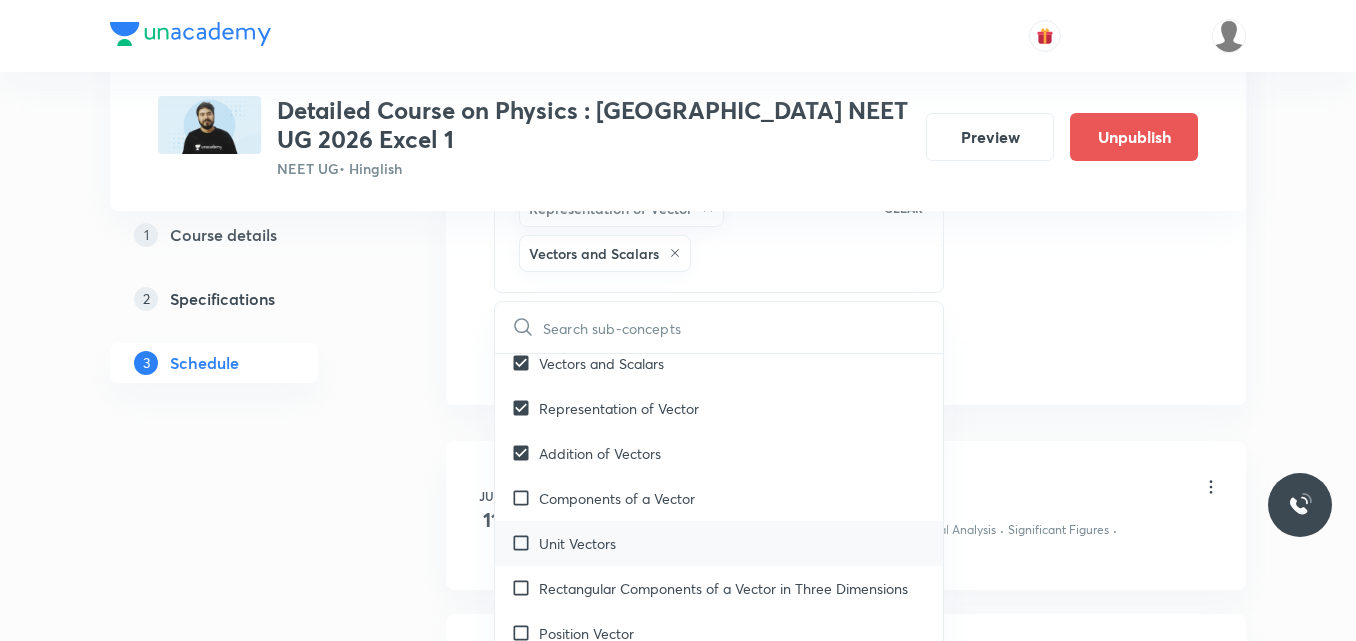 checkbox on "true" 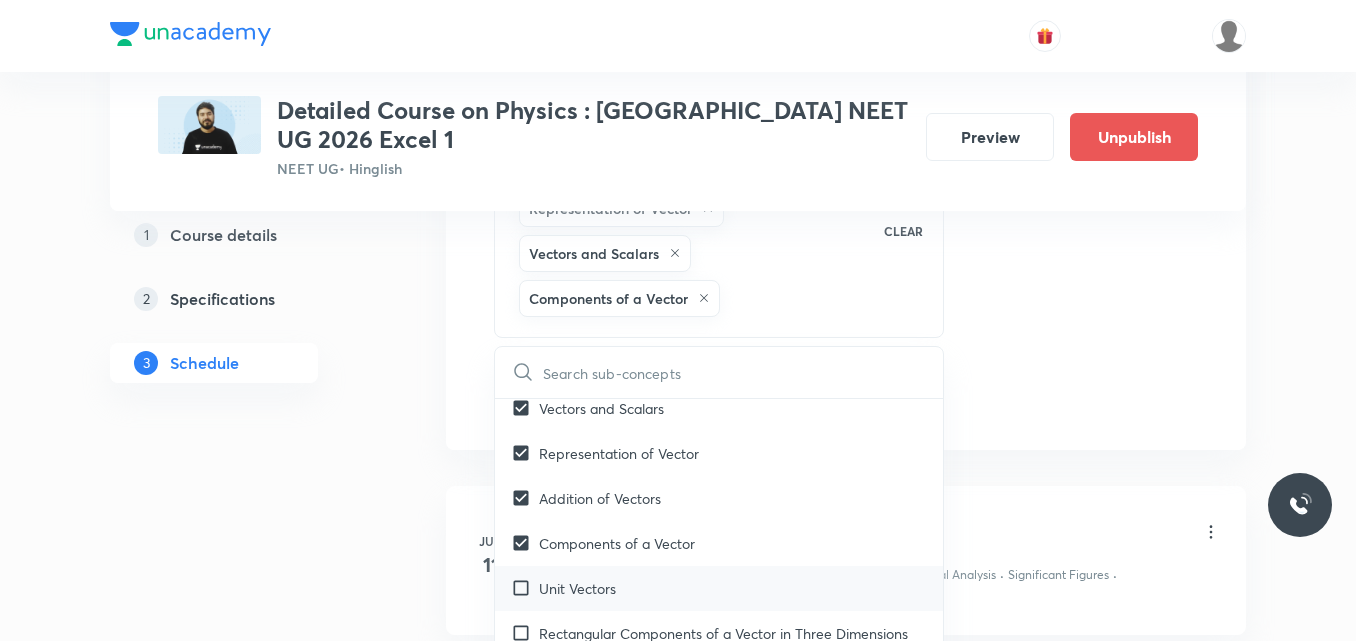 click on "Unit Vectors" at bounding box center (719, 588) 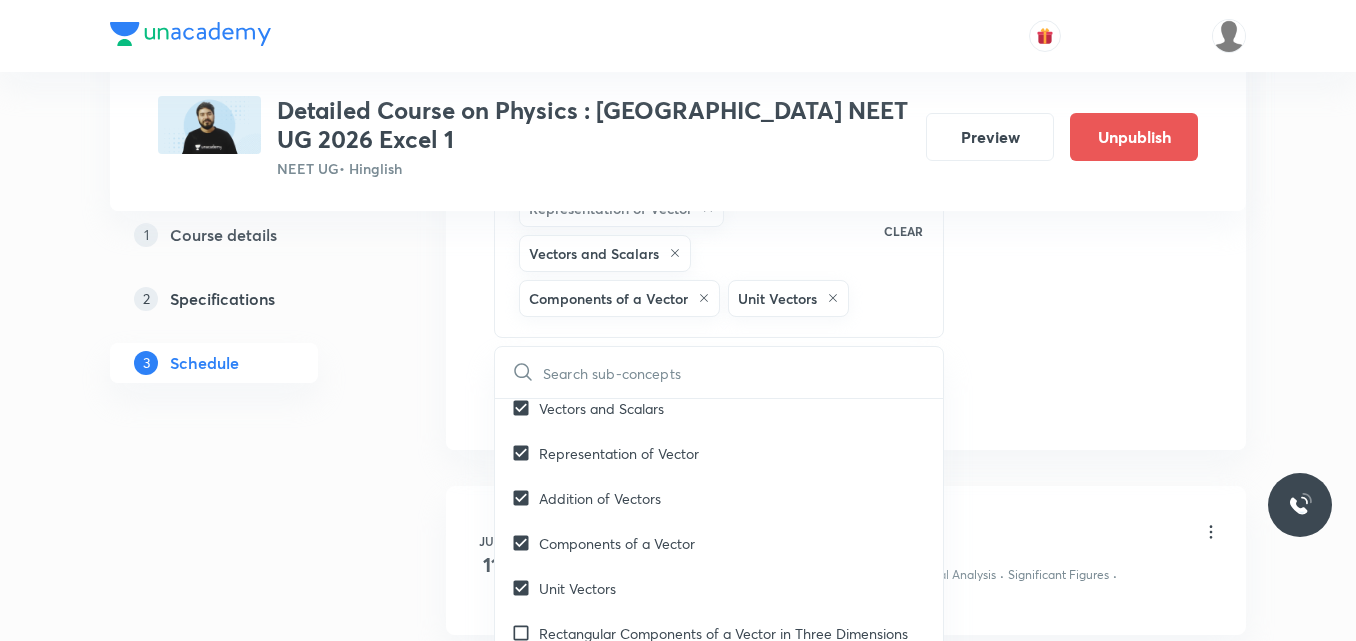 click on "Session  19 Live class Session title 32/99 Session on Coordination Compound ​ Schedule for Jul 17, 2025, 5:30 PM ​ Duration (in minutes) 75 ​   Session type Online Offline Room Room-102 Sub-concepts Addition of Vectors Representation of Vector  Vectors and Scalars  Components of a Vector Unit Vectors CLEAR ​ Units & Dimensions Physical quantity Covered previously Applications of Dimensional Analysis Covered previously Significant Figures Covered previously Units of Physical Quantities Covered previously System of Units Covered previously Dimensions of Some Mathematical Functions Covered previously Unit and Dimension Covered previously Product of Two Vectors Covered previously Subtraction of Vectors Covered previously Cross Product Covered previously Least Count Analysis Errors of Measurement Covered previously Vernier Callipers Covered previously Screw Gauge Covered previously Zero Error Covered previously Basic Mathematics Elementary Algebra Covered previously Elementary Trigonometry Functions Error" at bounding box center [846, -131] 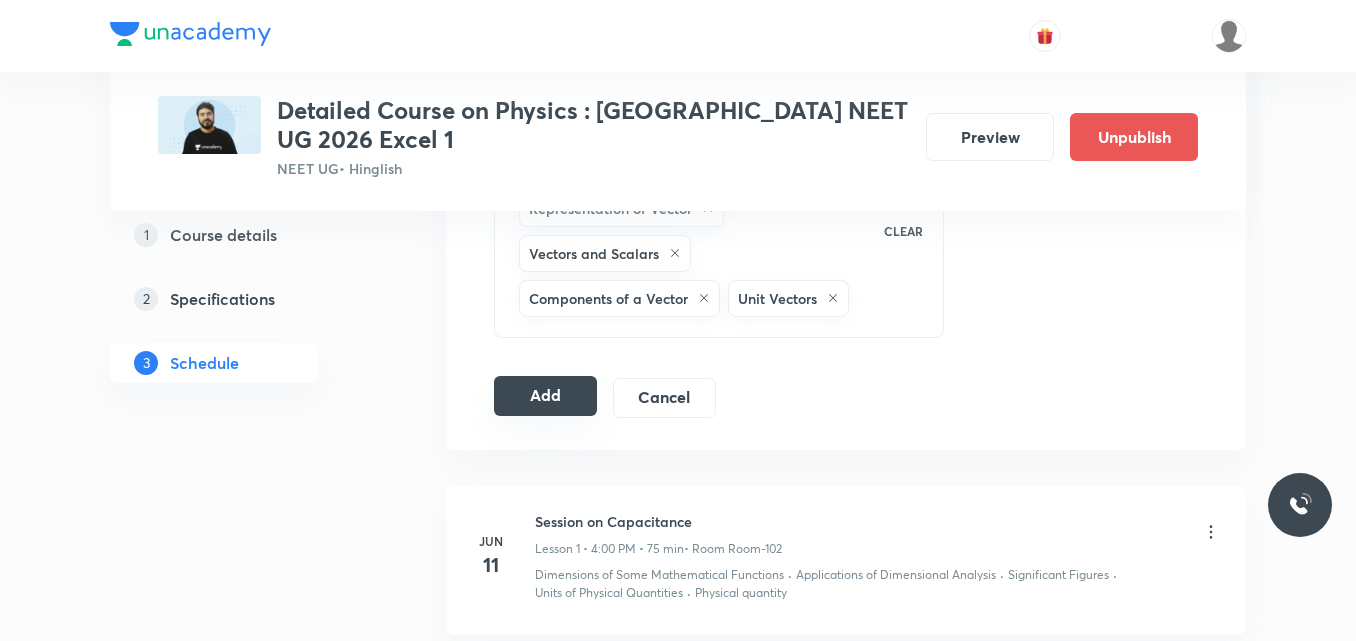 click on "Add" at bounding box center (545, 396) 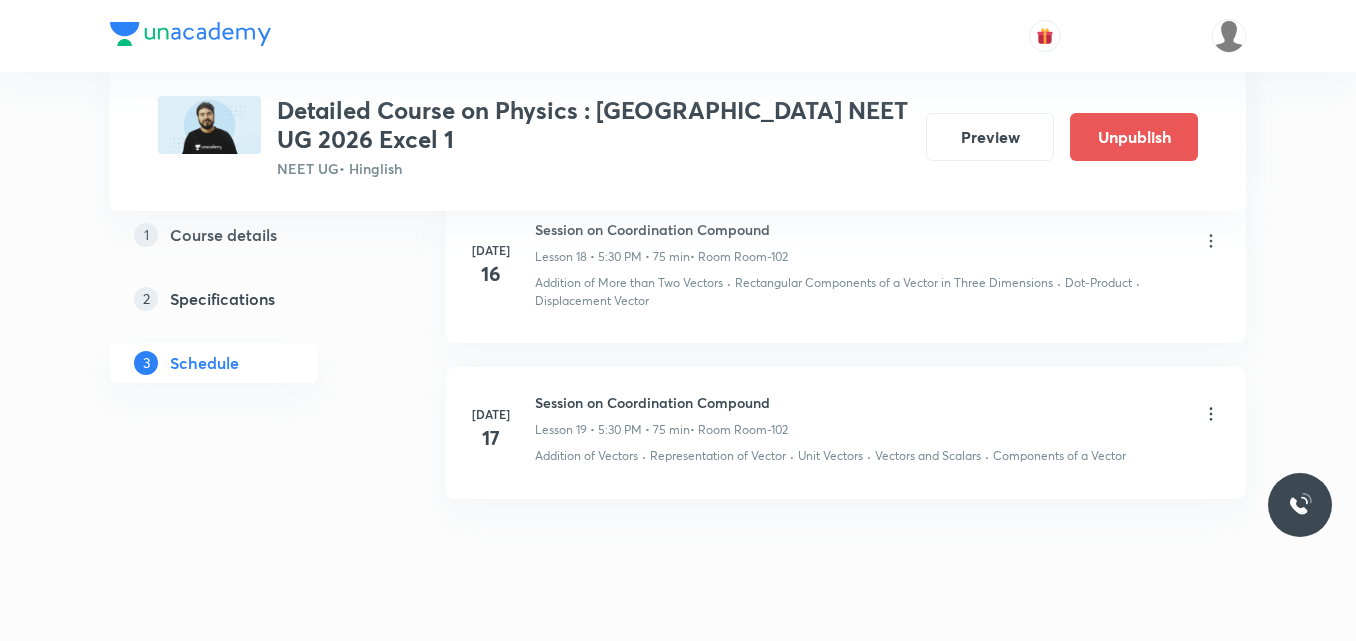 scroll, scrollTop: 3030, scrollLeft: 0, axis: vertical 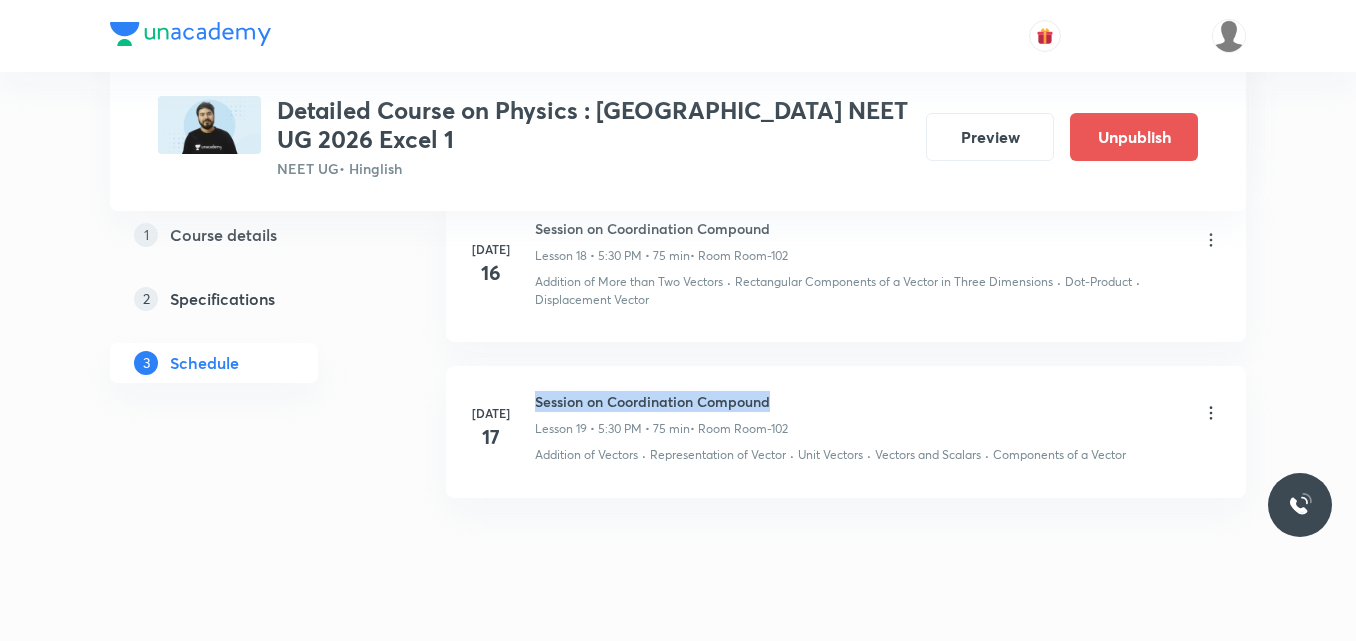 drag, startPoint x: 537, startPoint y: 401, endPoint x: 799, endPoint y: 366, distance: 264.32745 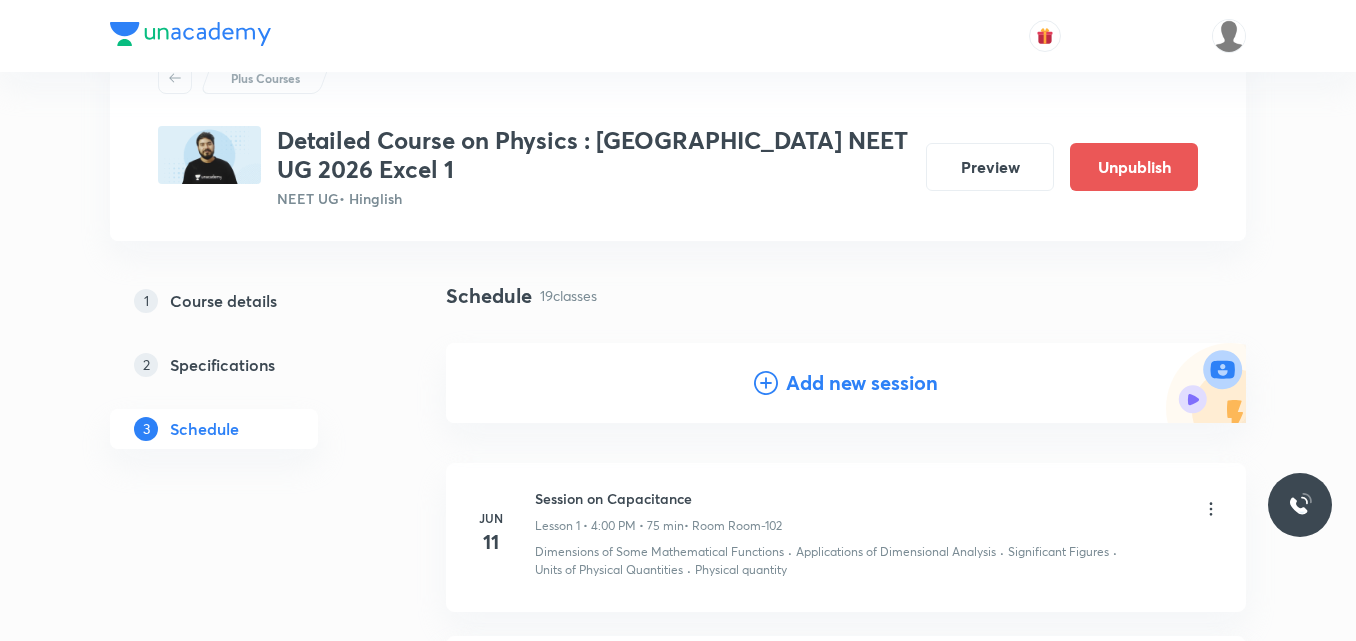 scroll, scrollTop: 83, scrollLeft: 0, axis: vertical 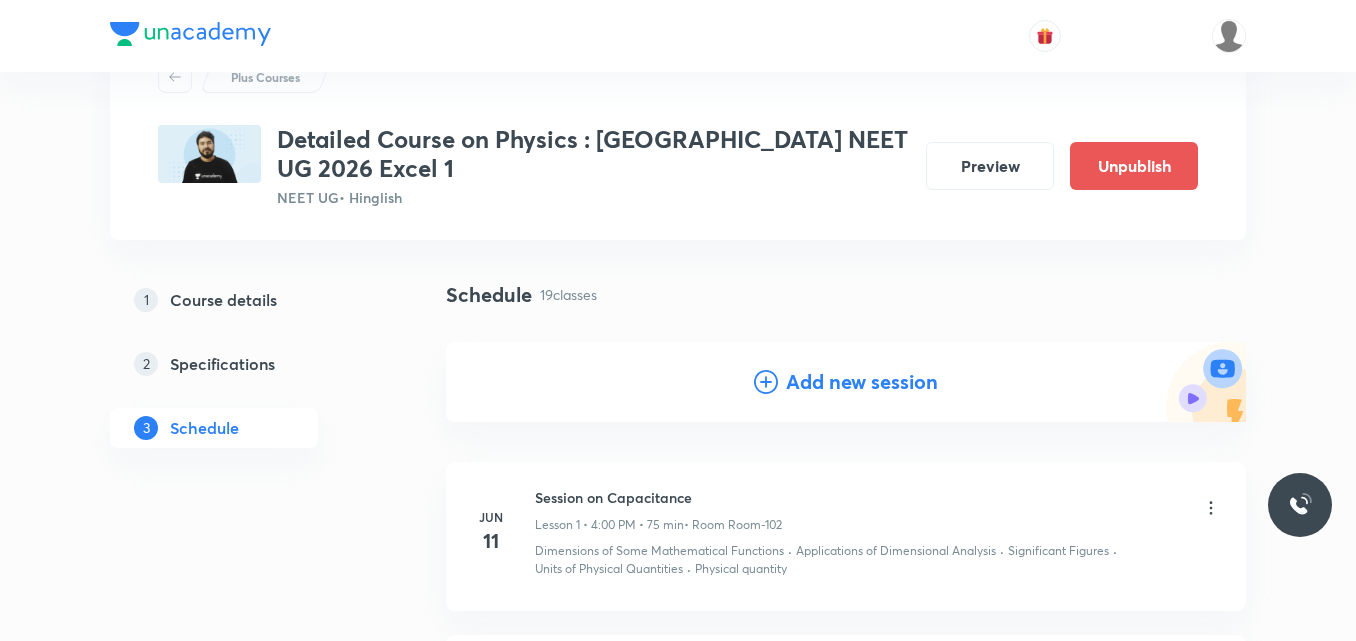 click 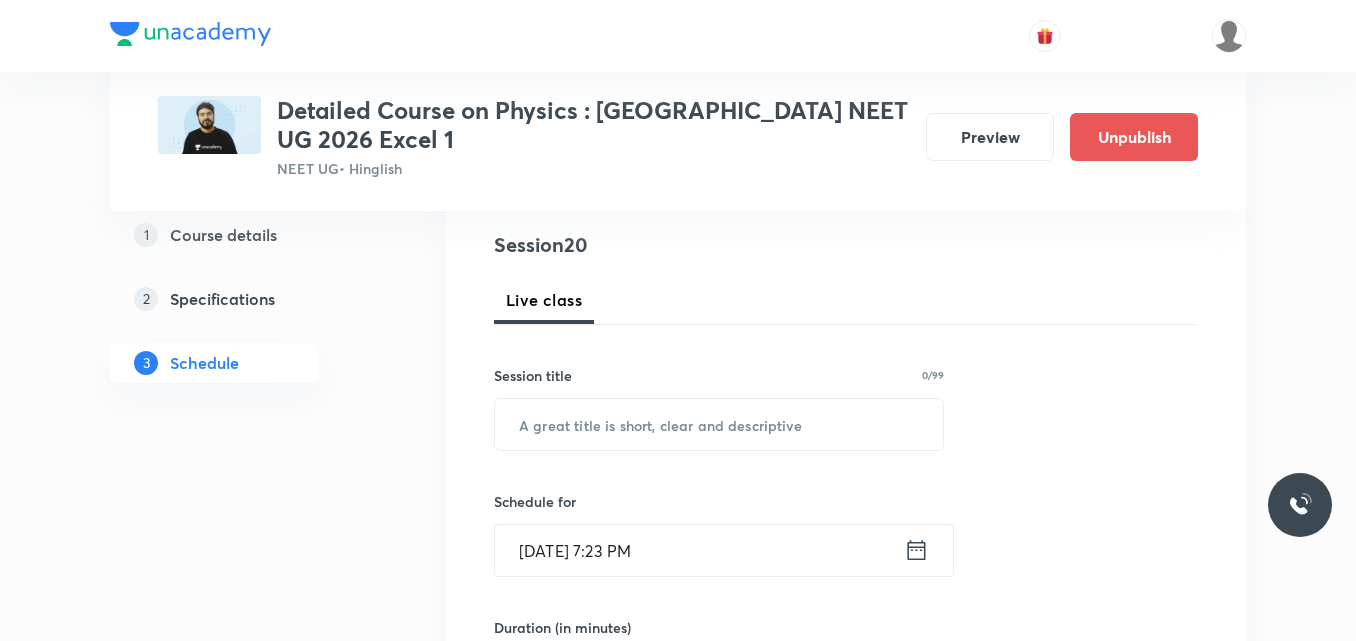 scroll, scrollTop: 228, scrollLeft: 0, axis: vertical 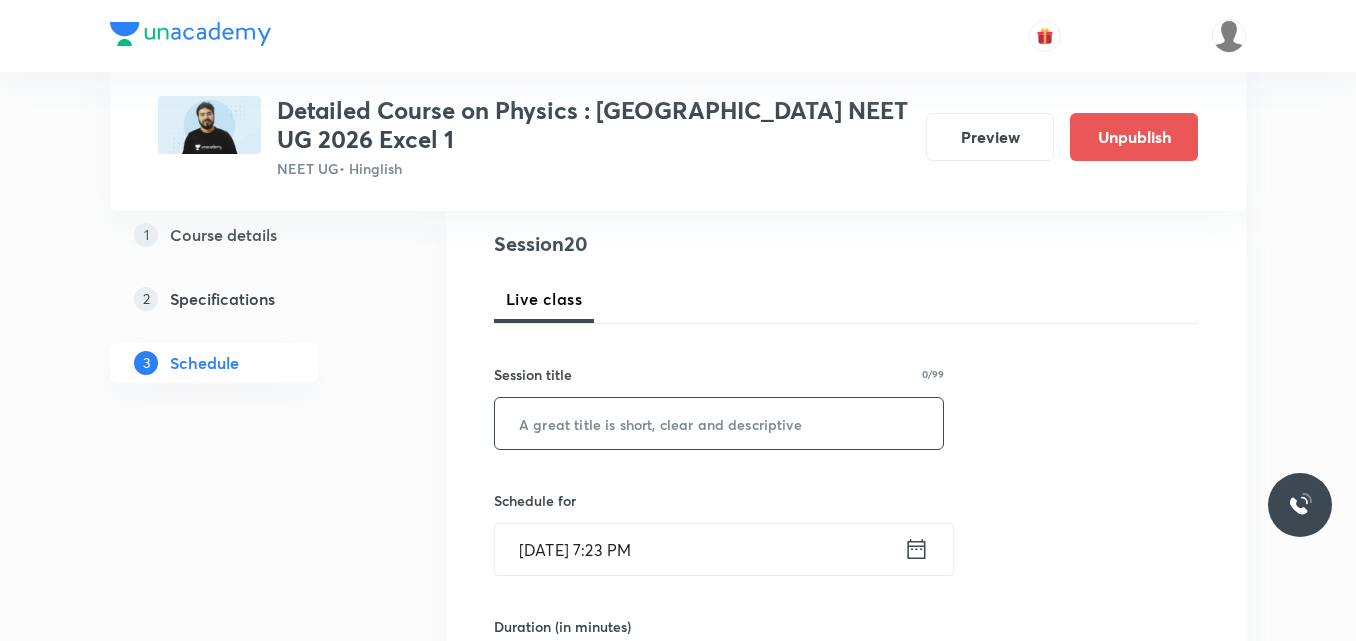 click at bounding box center (719, 423) 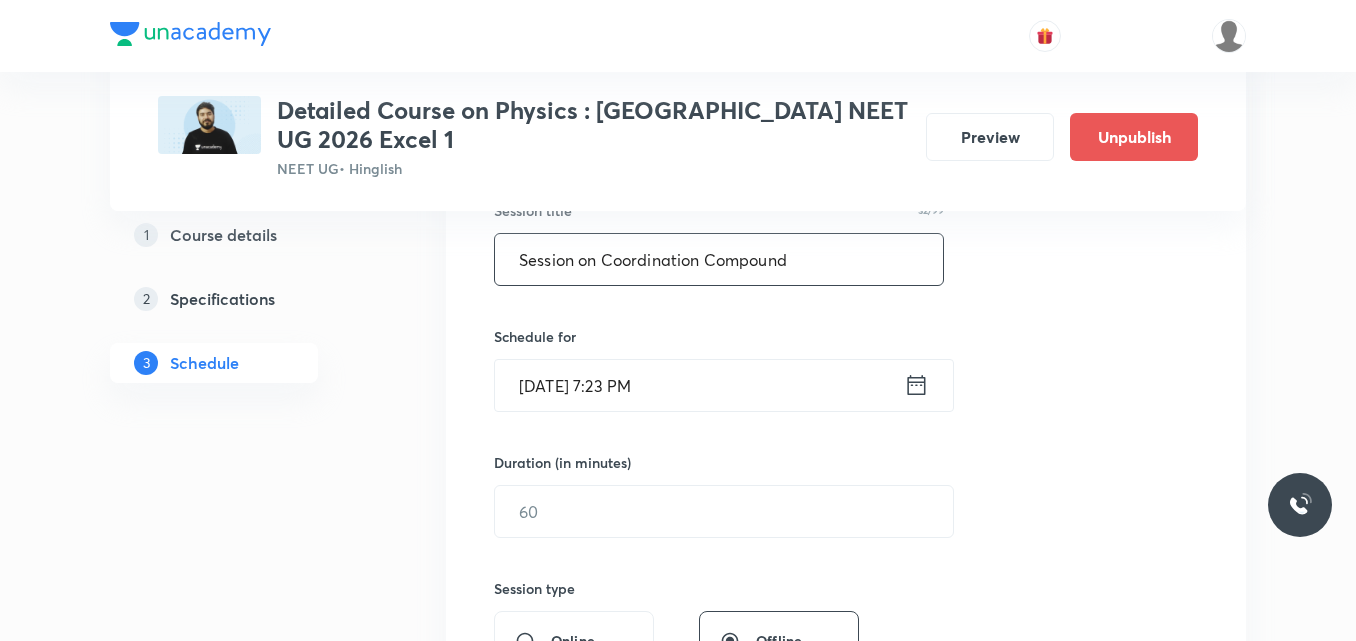 scroll, scrollTop: 393, scrollLeft: 0, axis: vertical 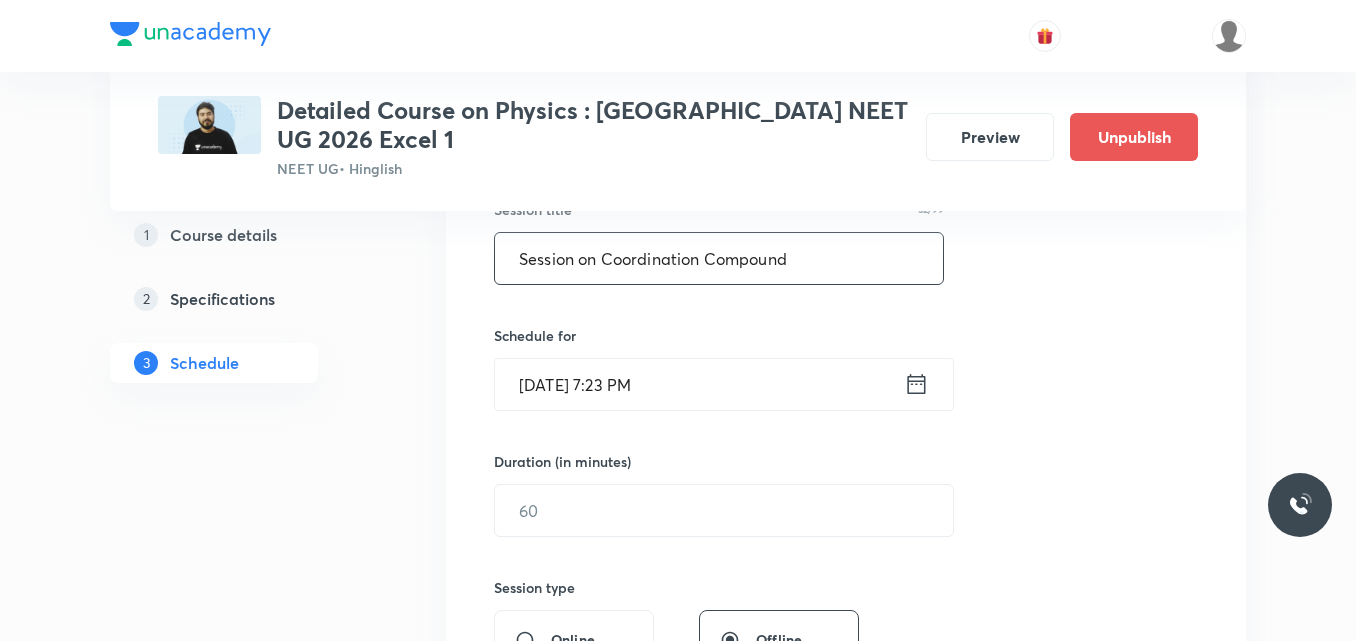type on "Session on Coordination Compound" 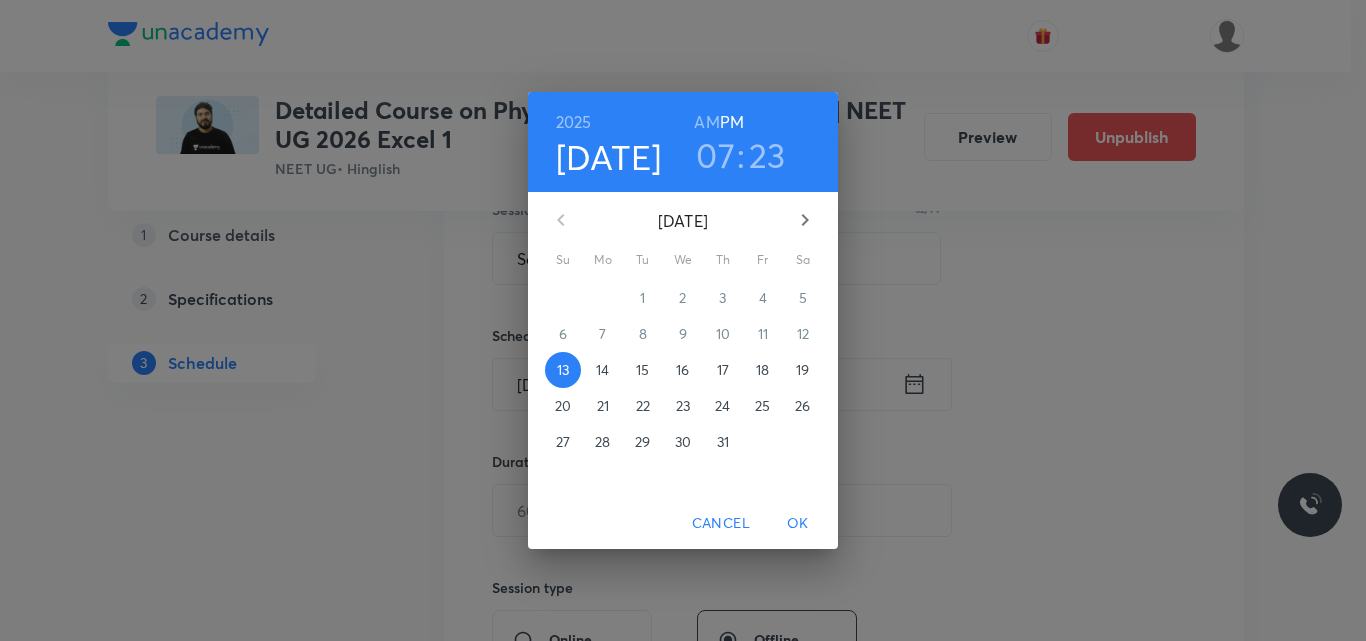 click on "18" at bounding box center (762, 370) 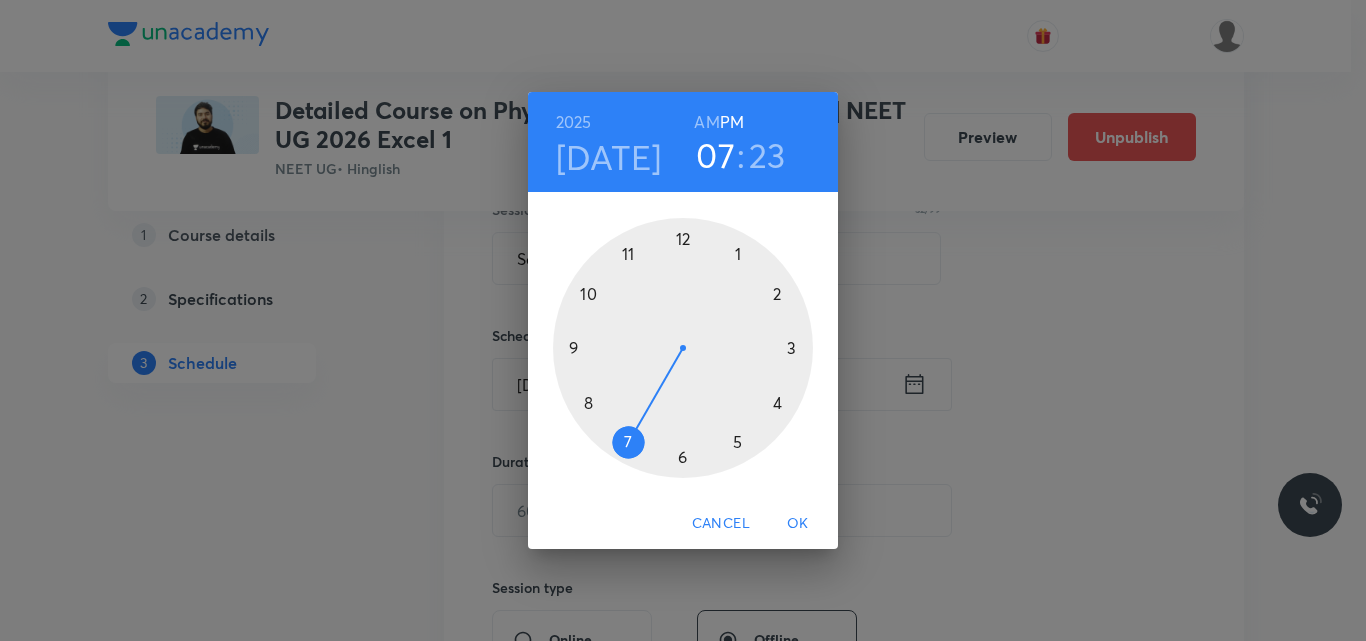 click at bounding box center [683, 348] 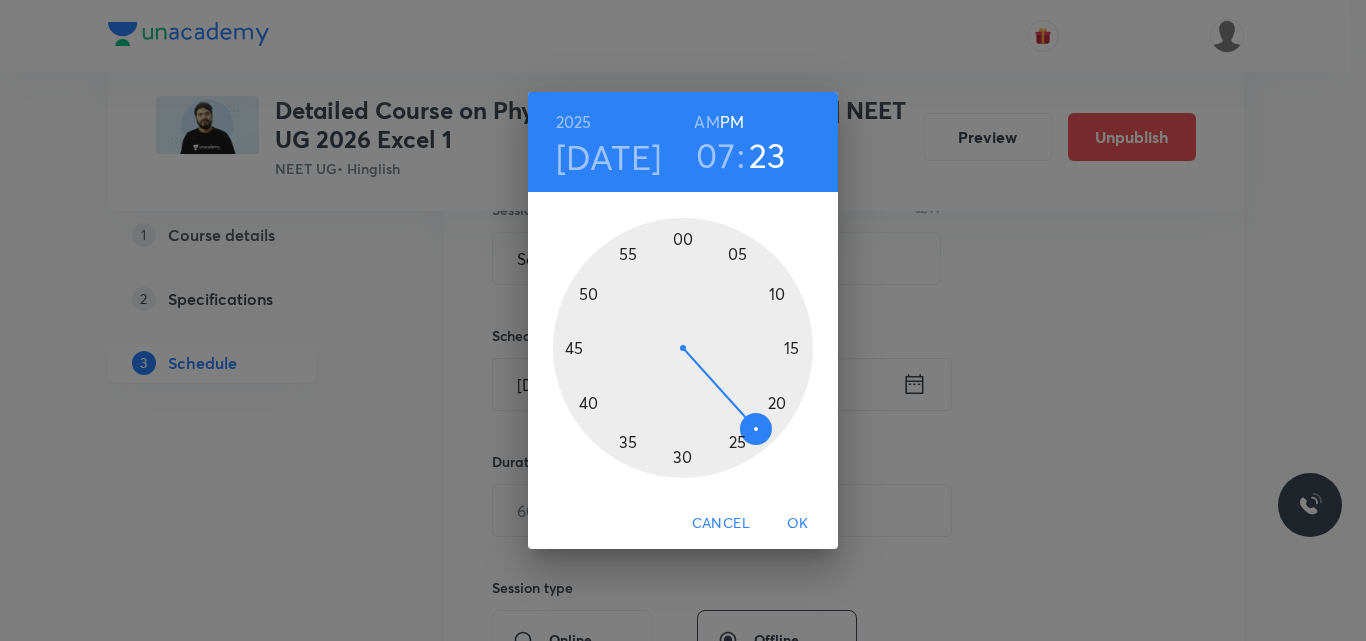 click at bounding box center [683, 348] 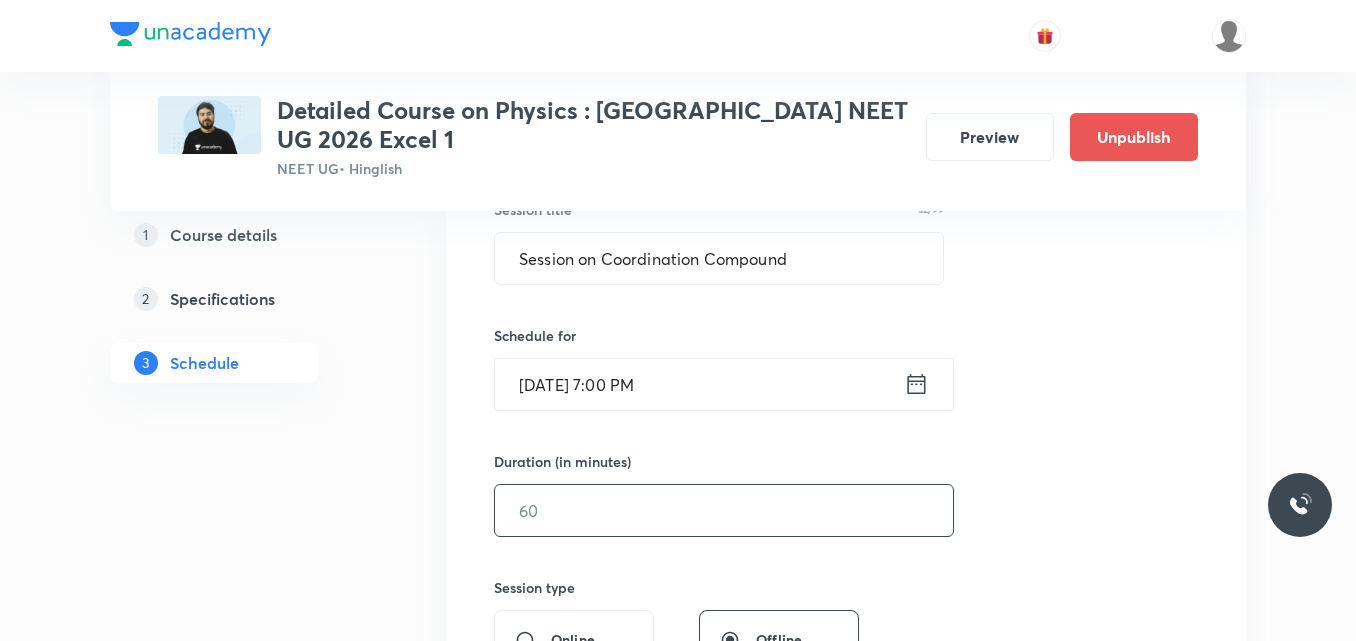 click at bounding box center [724, 510] 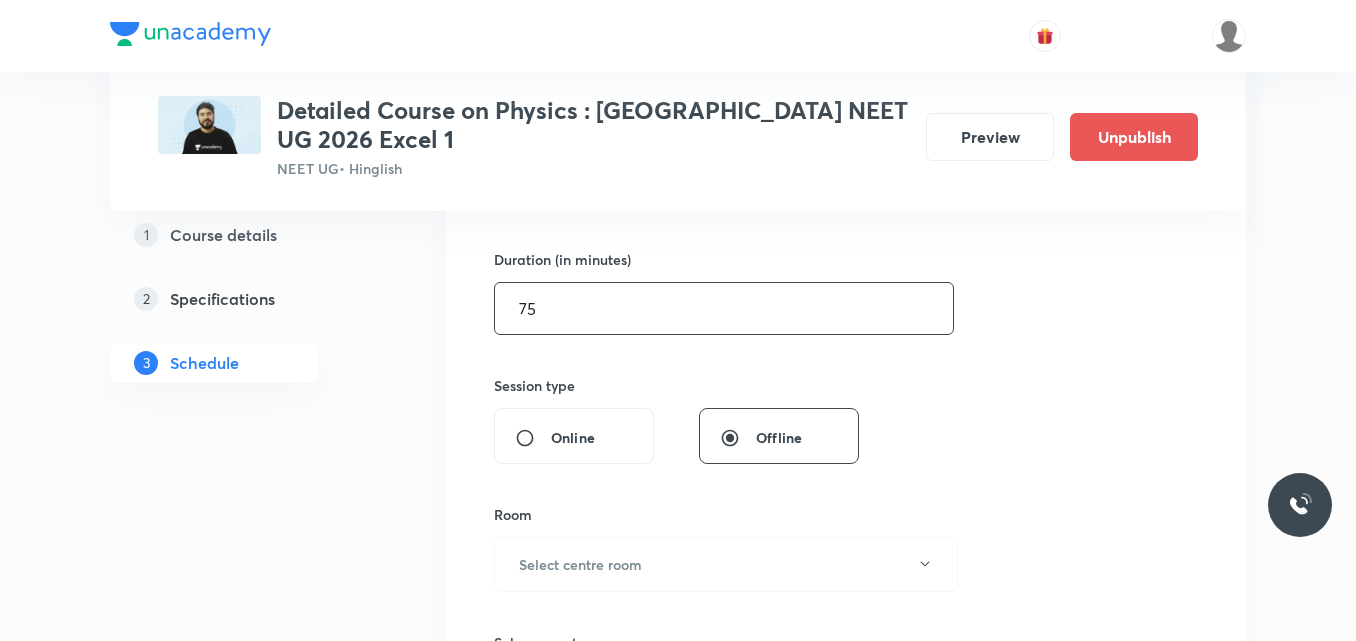 scroll, scrollTop: 600, scrollLeft: 0, axis: vertical 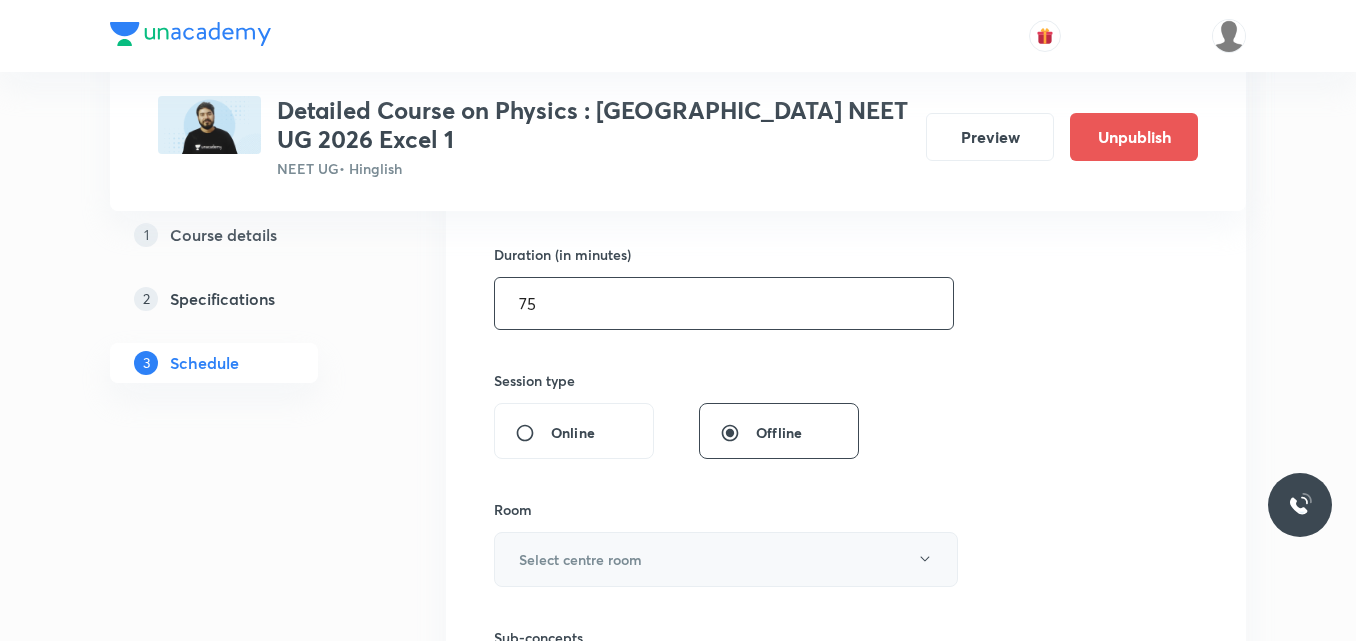type on "75" 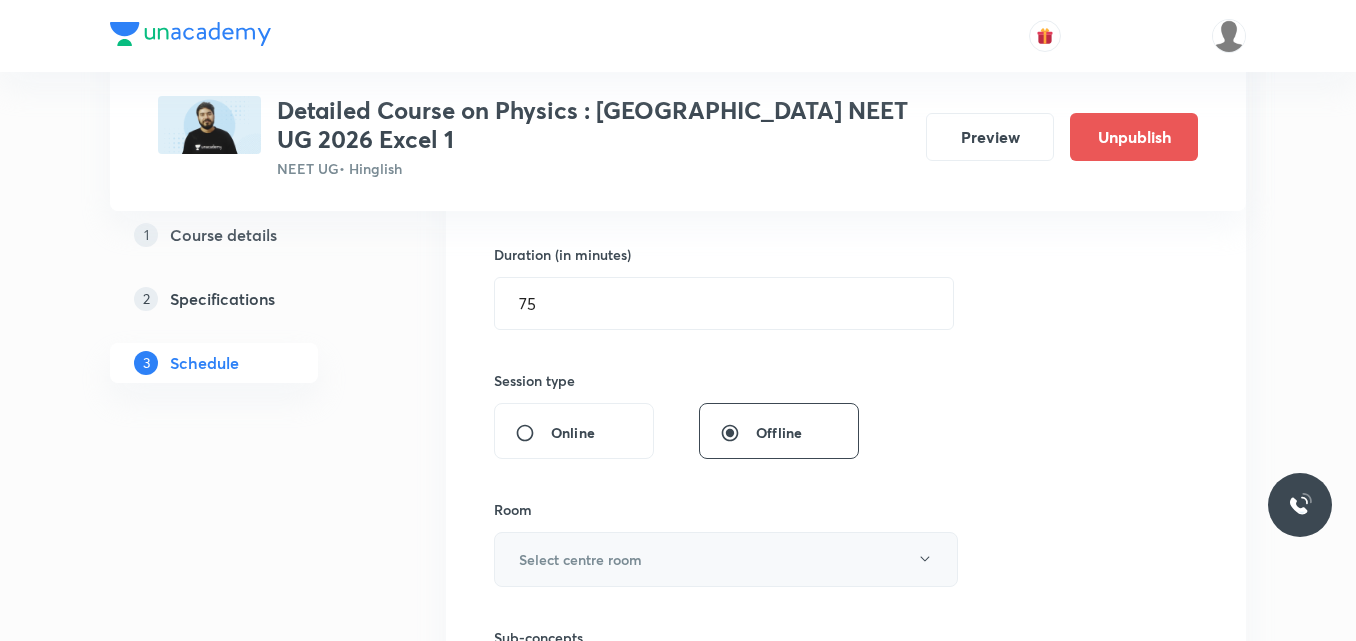 click on "Select centre room" at bounding box center (580, 559) 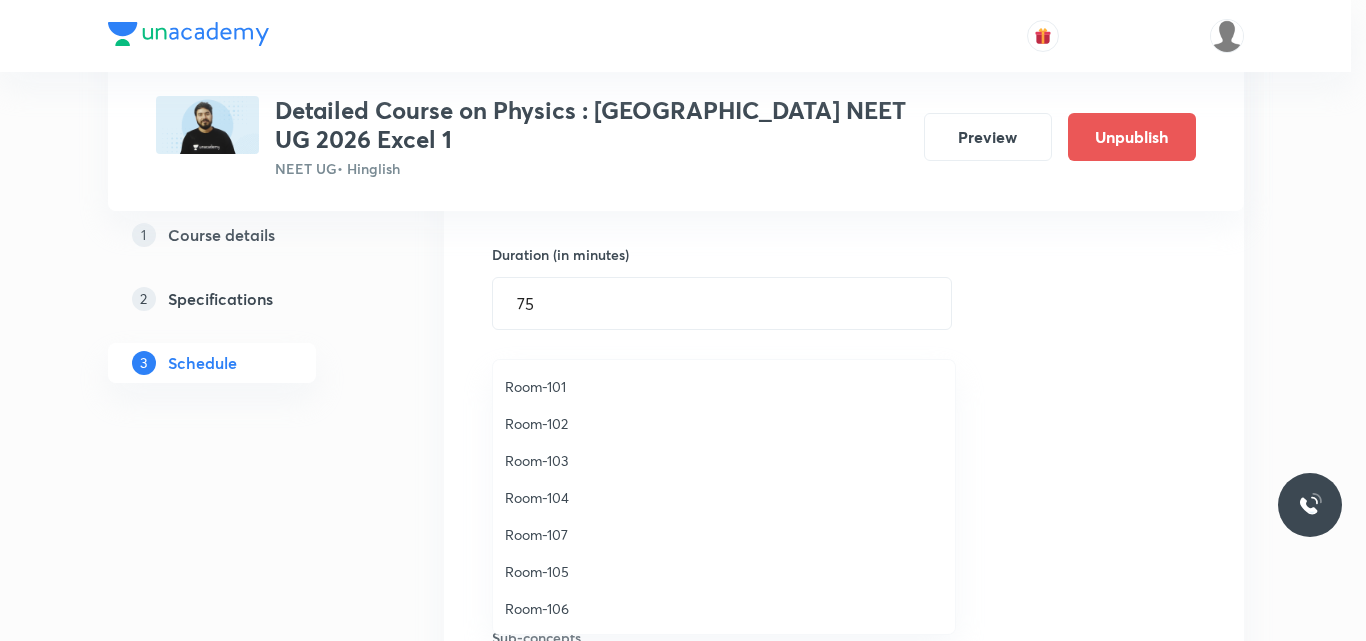 click on "Room-104" at bounding box center (724, 497) 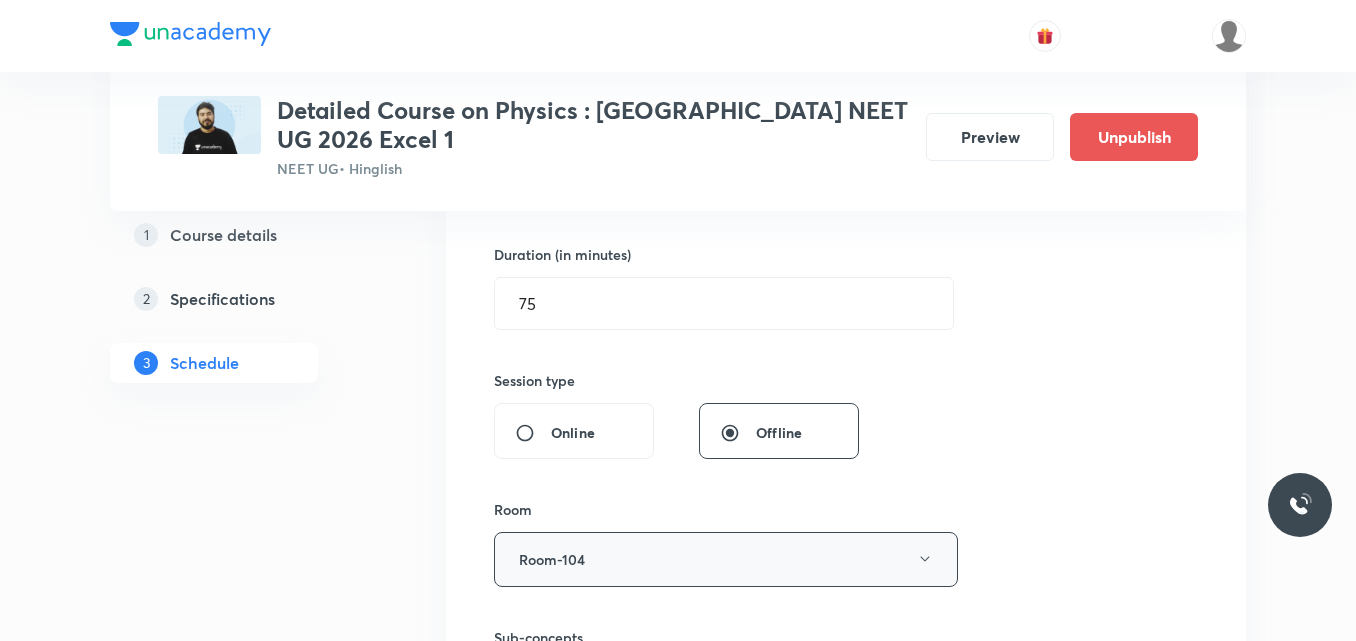 click on "Room-104" at bounding box center (726, 559) 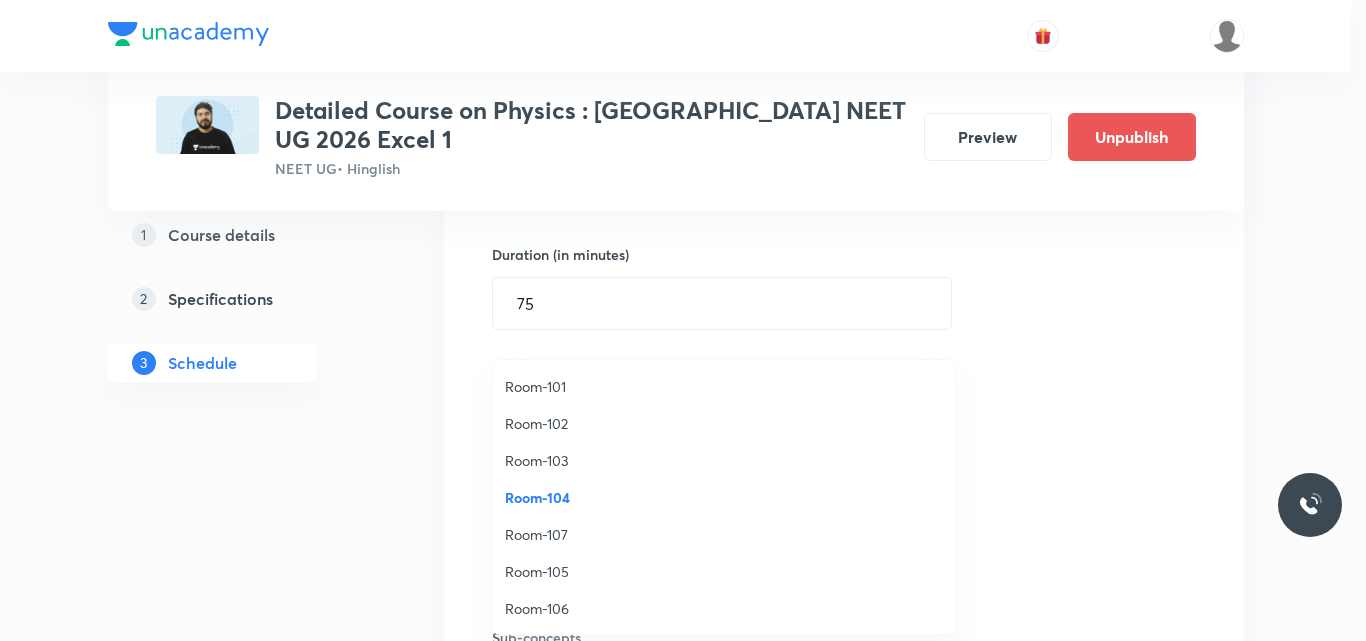 click on "Room-102" at bounding box center (724, 423) 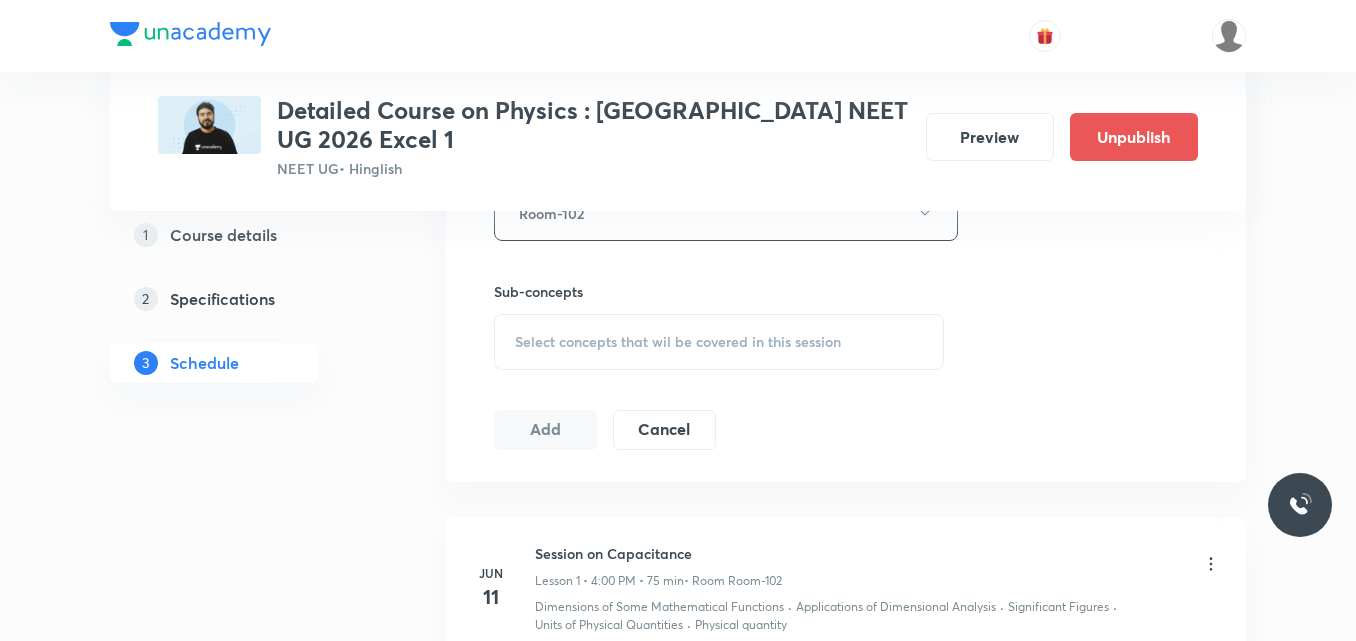 scroll, scrollTop: 1010, scrollLeft: 0, axis: vertical 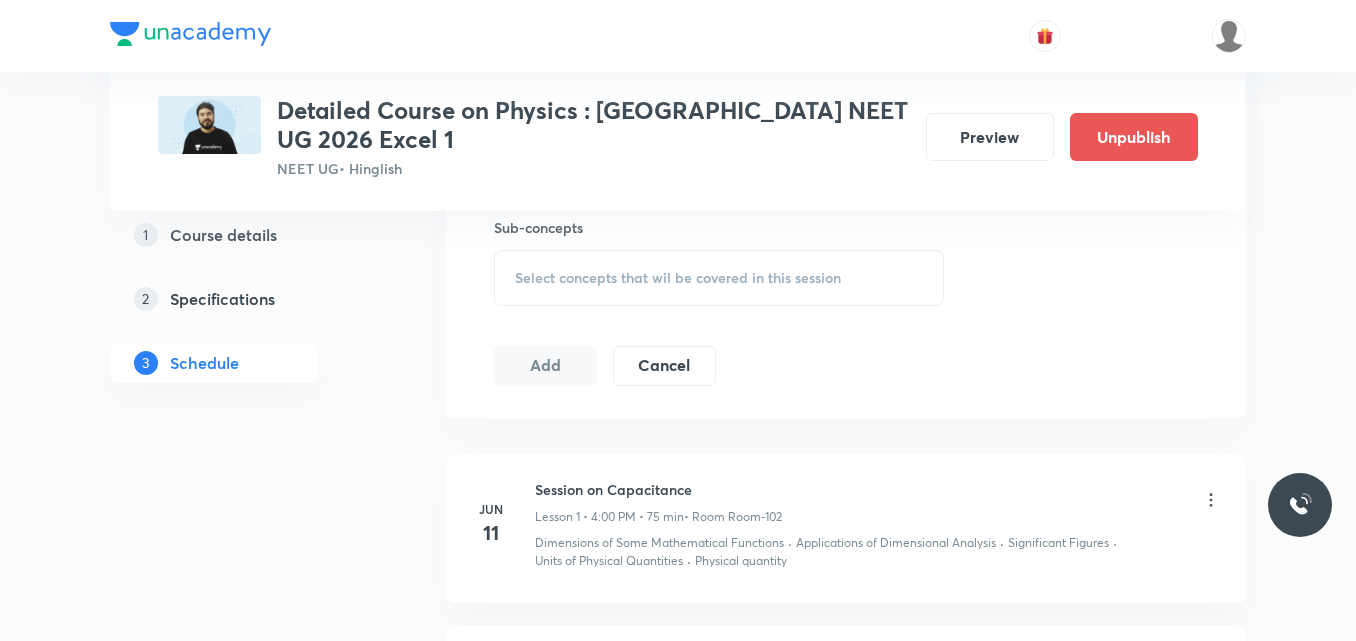 click on "Select concepts that wil be covered in this session" at bounding box center [678, 278] 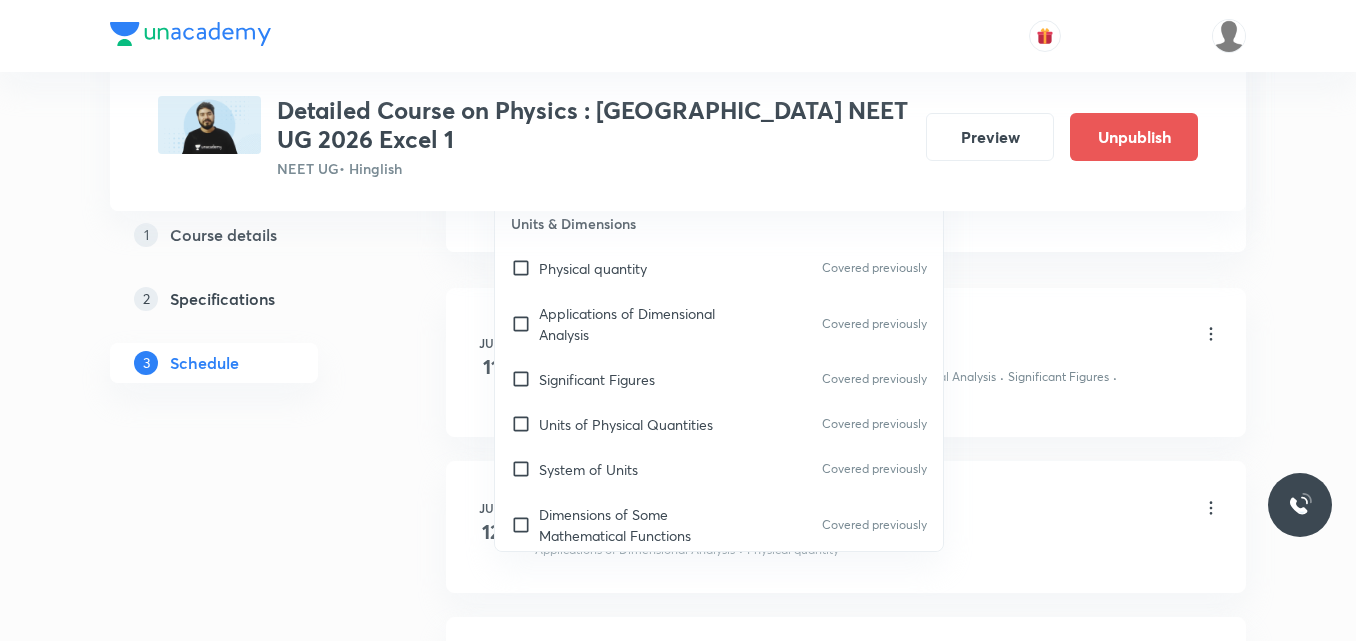 scroll, scrollTop: 1177, scrollLeft: 0, axis: vertical 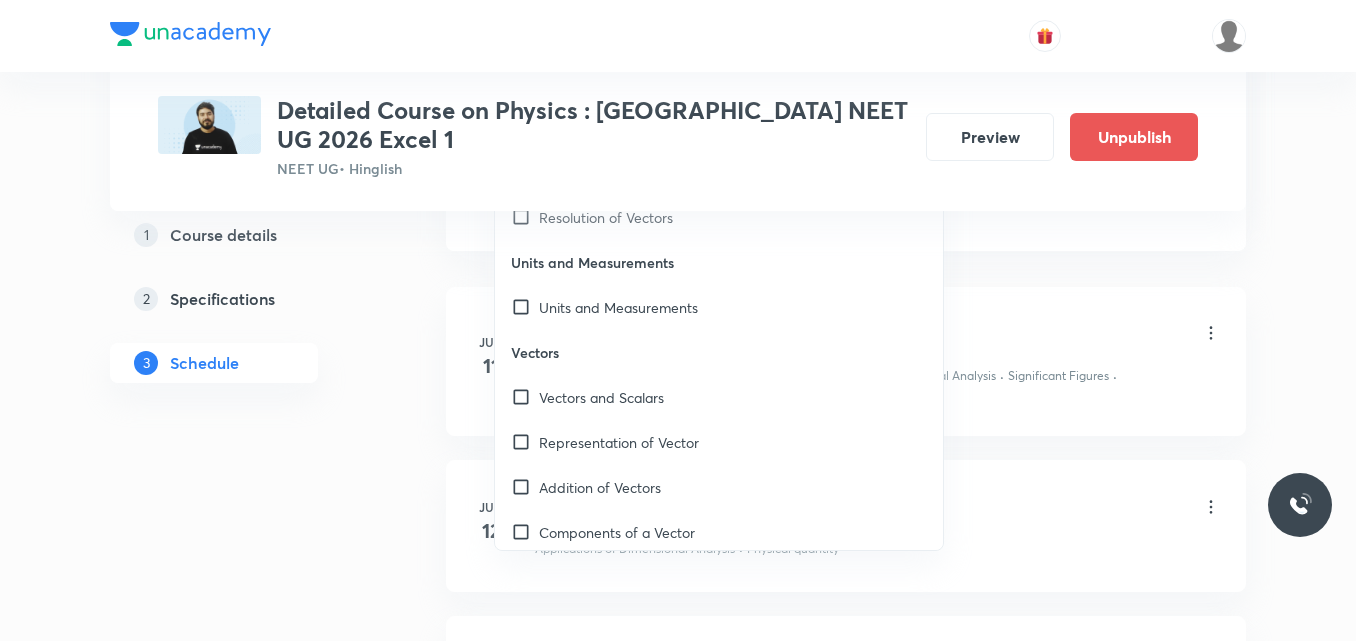 click on "Addition of Vectors" at bounding box center [719, 487] 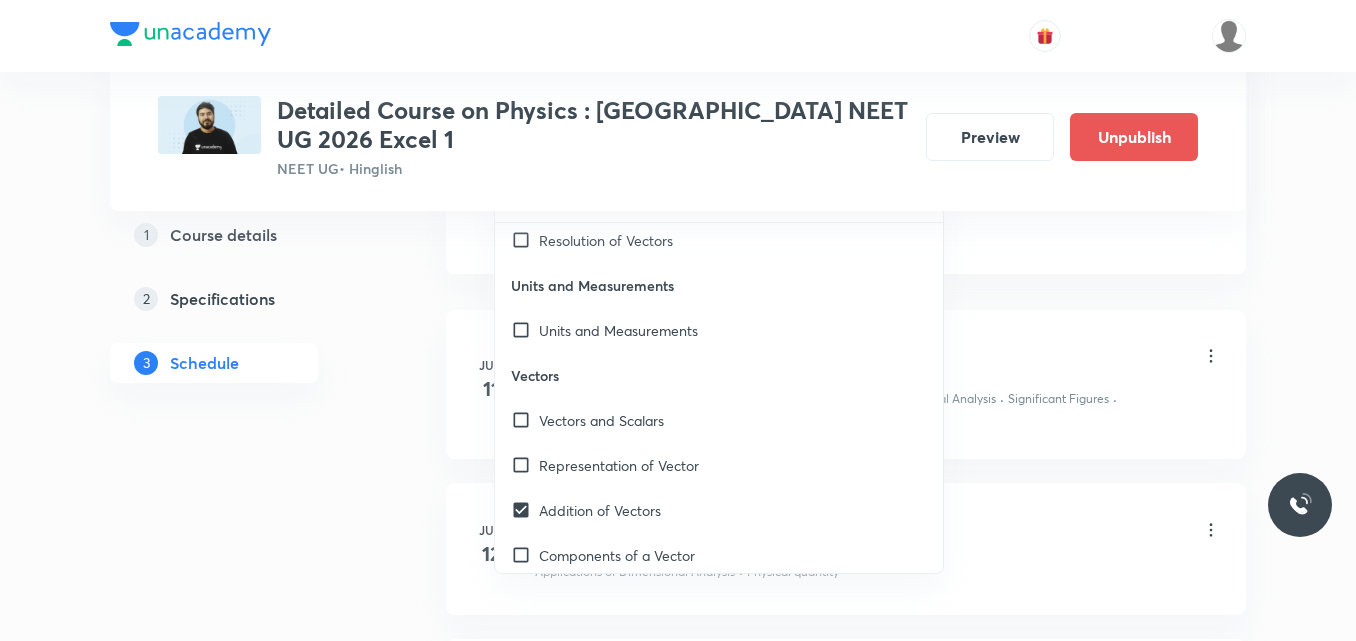 click on "Representation of Vector" at bounding box center [619, 465] 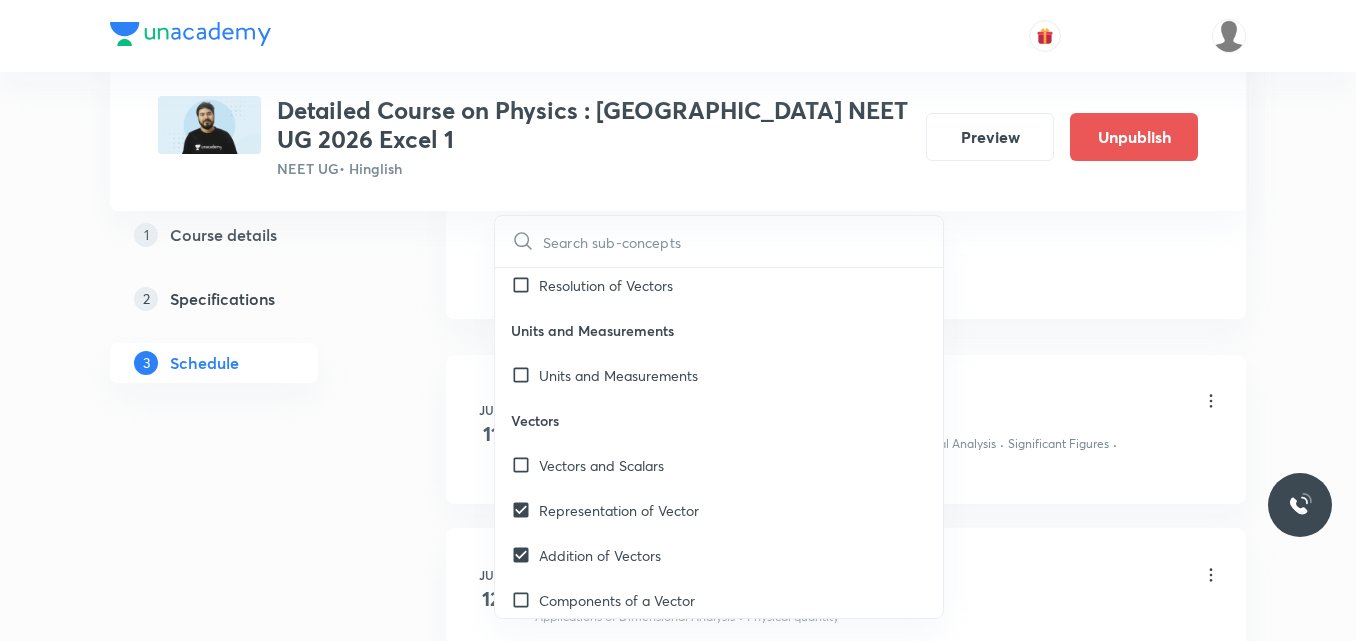 checkbox on "true" 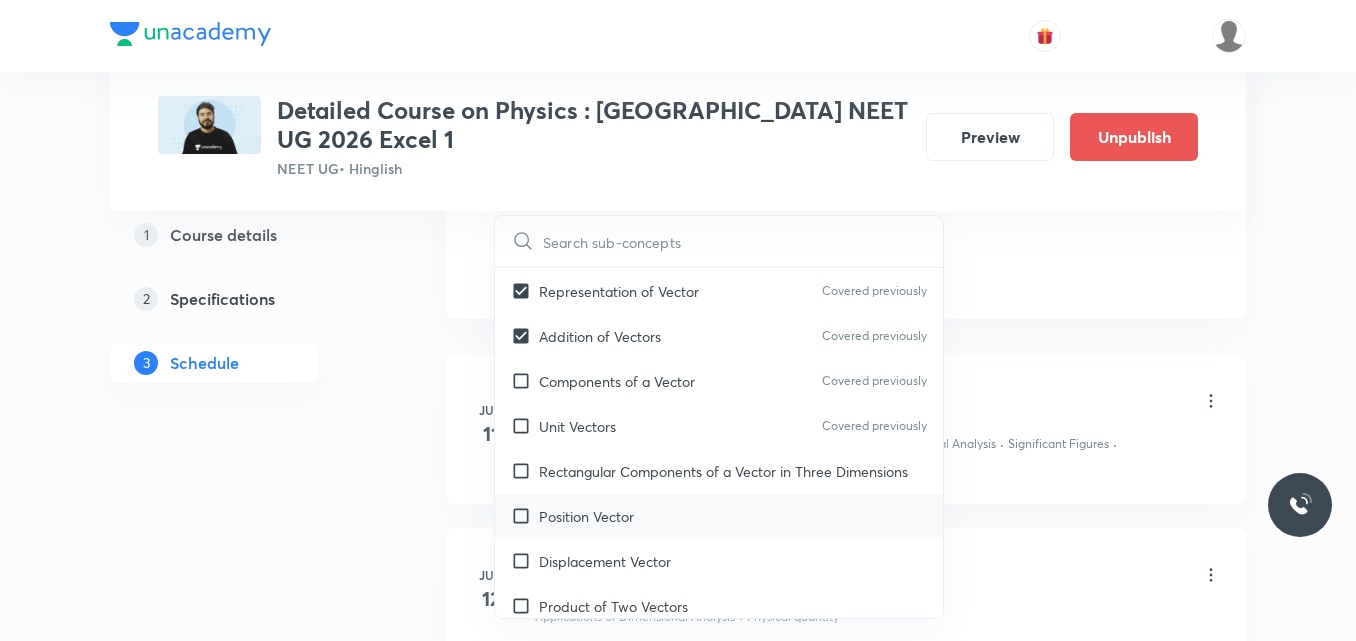 scroll, scrollTop: 2287, scrollLeft: 0, axis: vertical 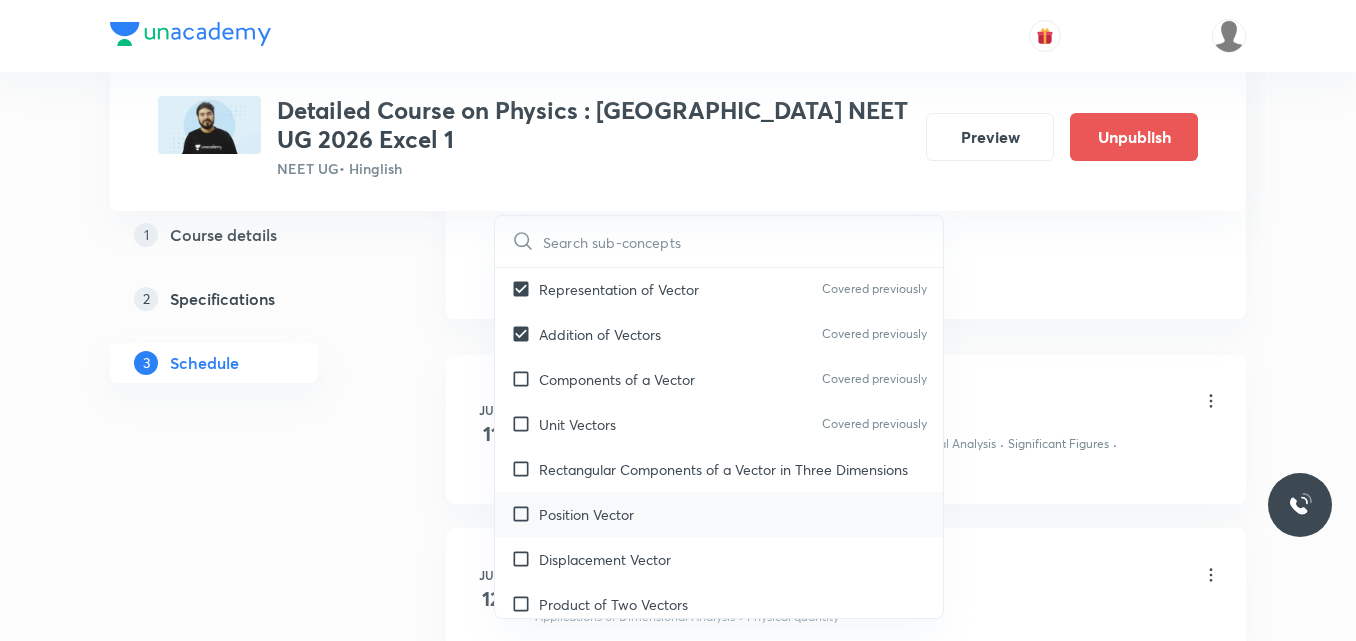 click on "Displacement Vector" at bounding box center [605, 559] 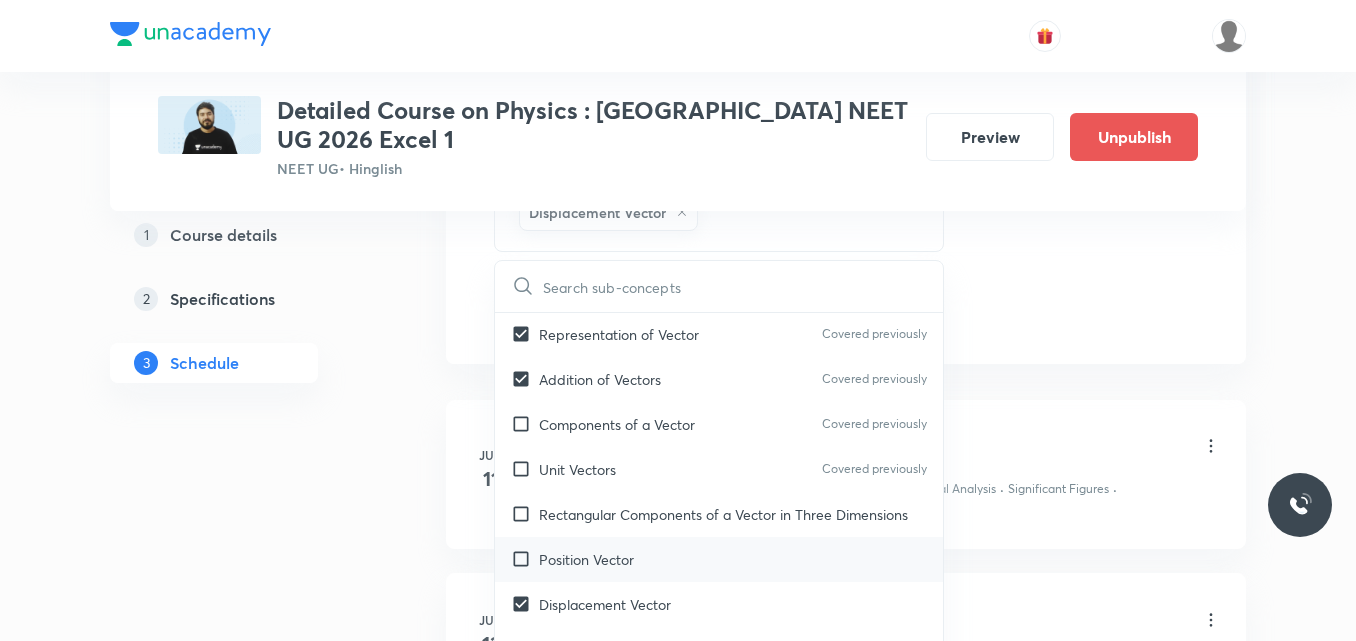 click on "Position Vector" at bounding box center (586, 559) 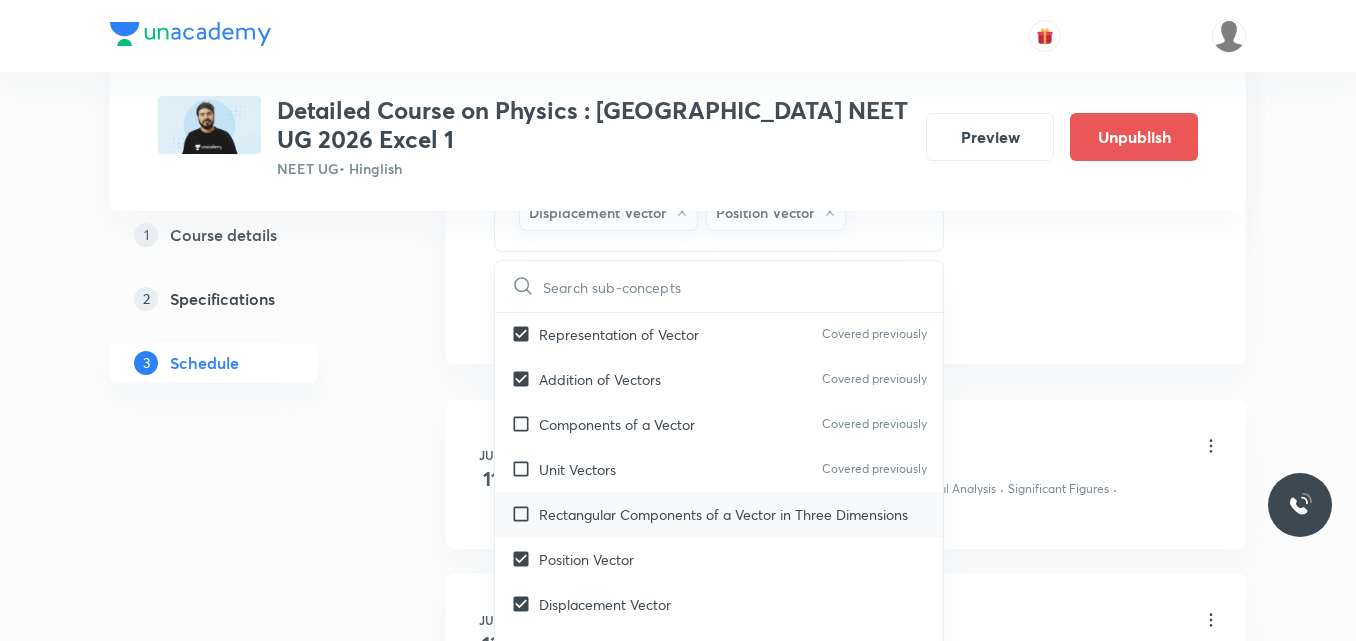 click on "Rectangular Components of a Vector in Three Dimensions" at bounding box center (719, 514) 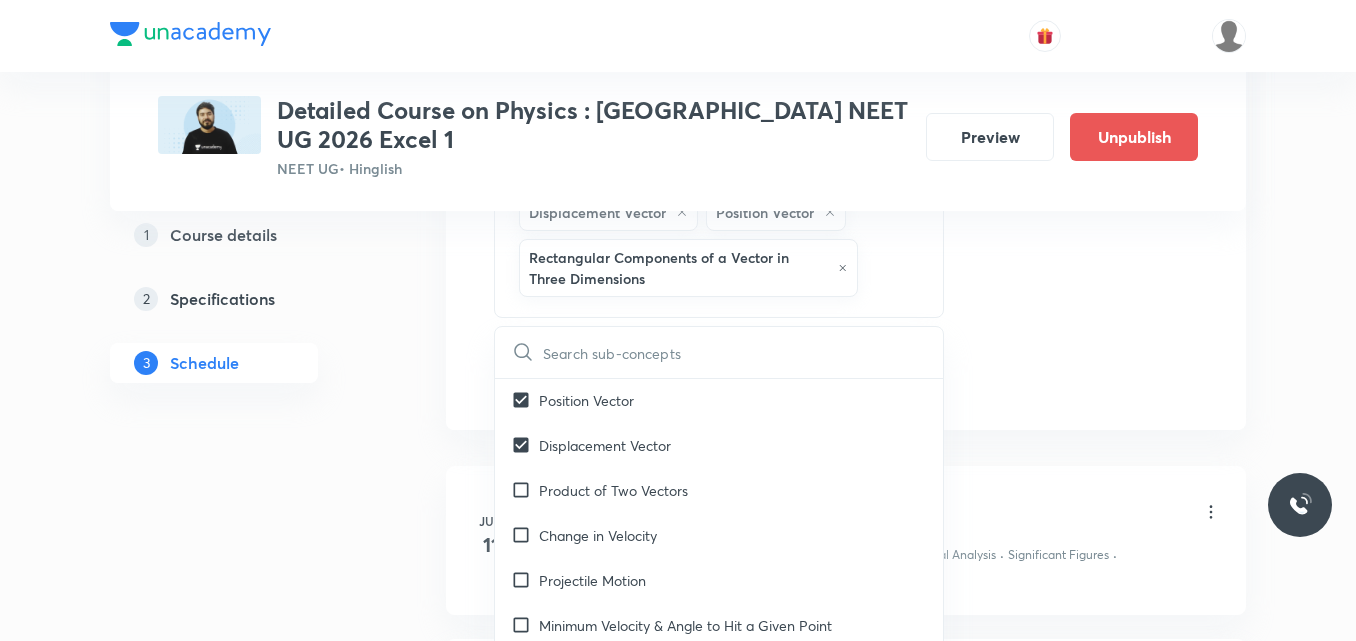 scroll, scrollTop: 2513, scrollLeft: 0, axis: vertical 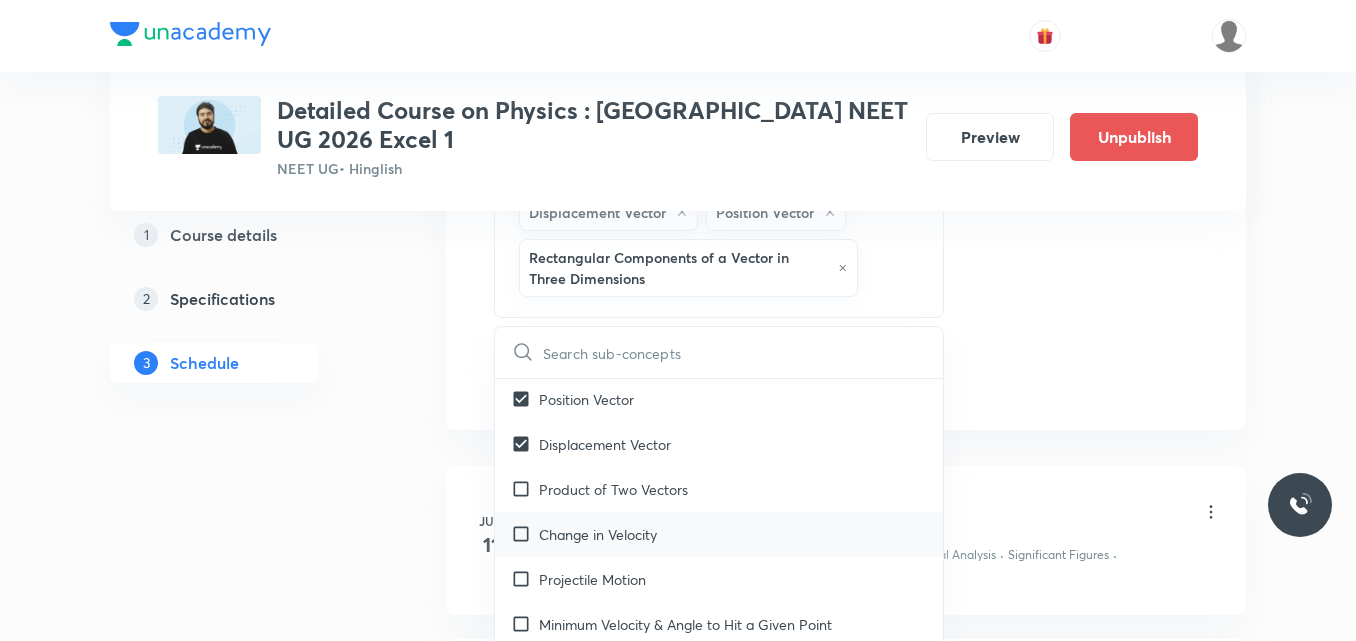click at bounding box center (525, 534) 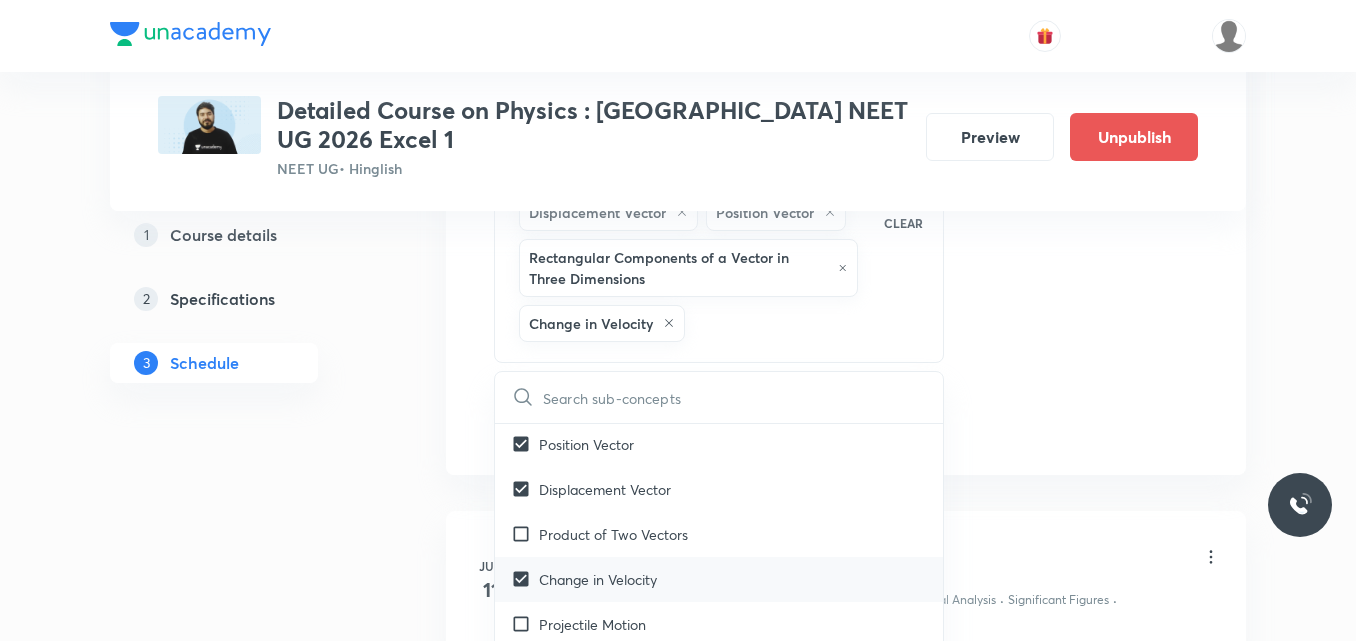 click at bounding box center (525, 534) 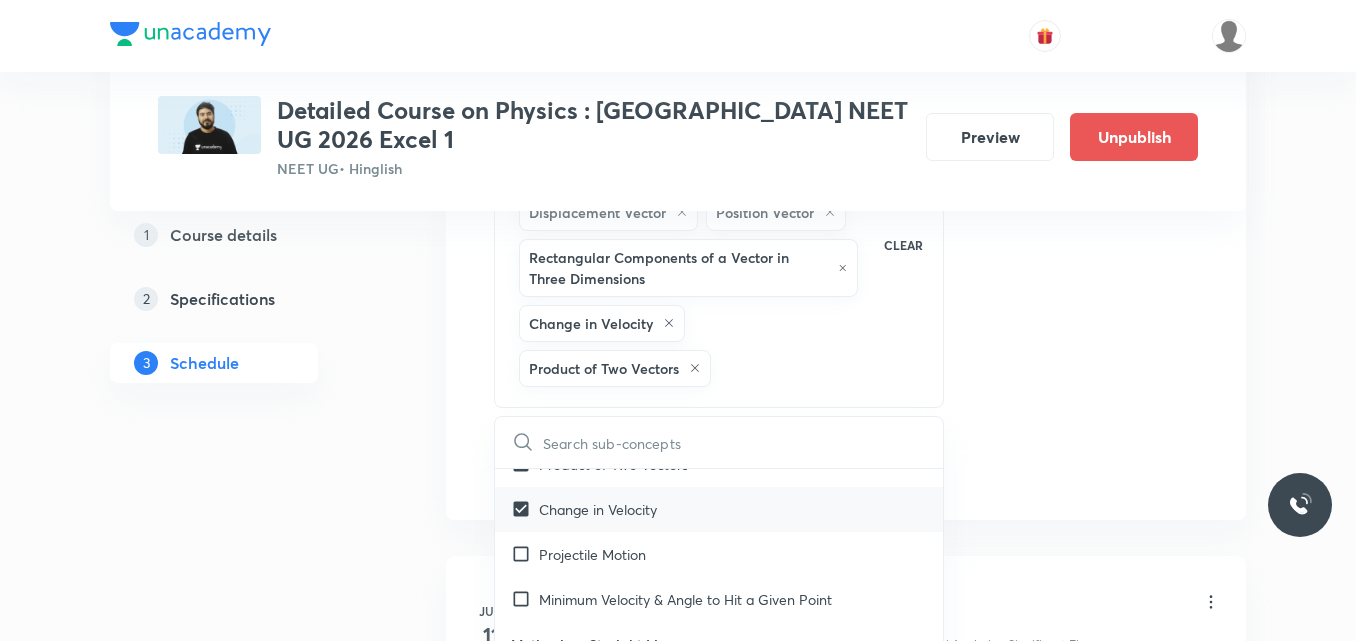 scroll, scrollTop: 2632, scrollLeft: 0, axis: vertical 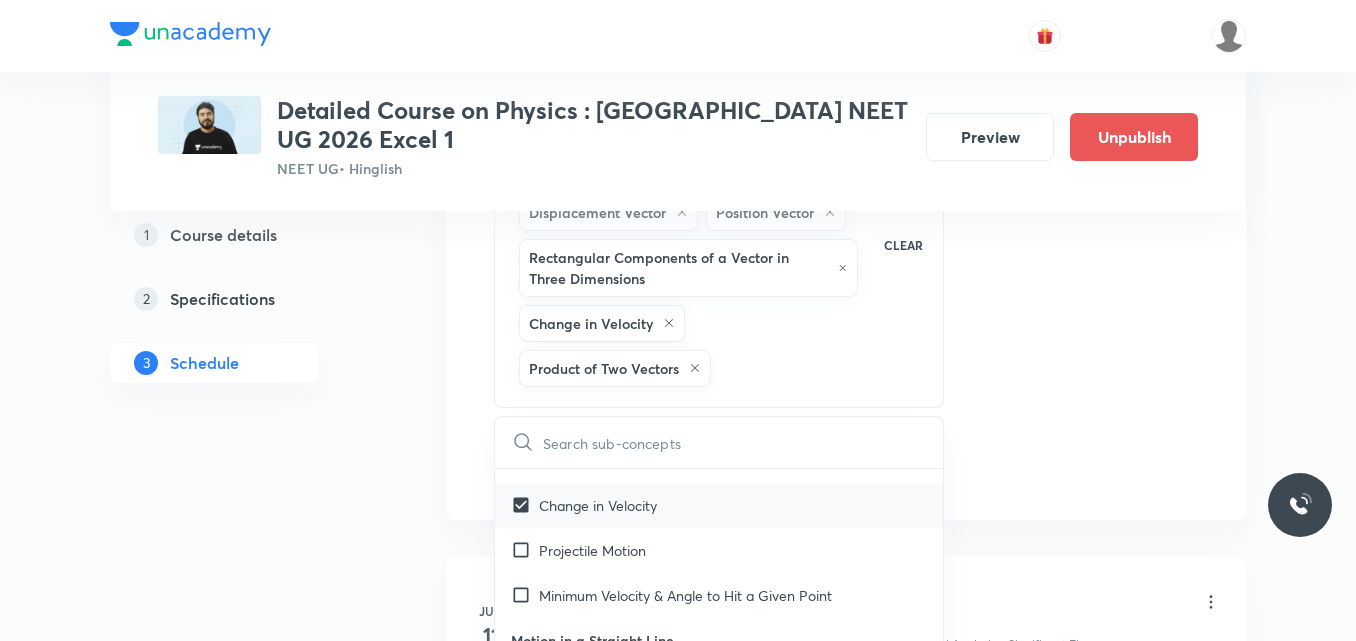 click at bounding box center [525, 550] 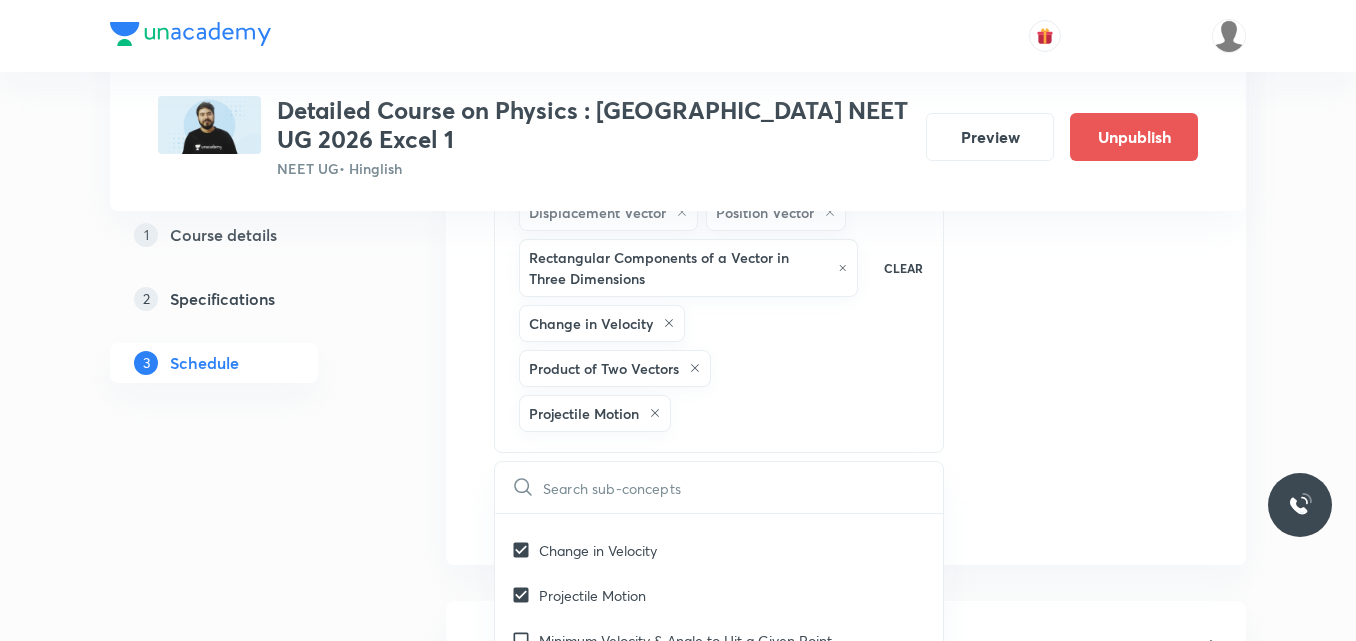 click on "Session  20 Live class Session title 32/99 Session on Coordination Compound ​ Schedule for Jul 18, 2025, 7:00 PM ​ Duration (in minutes) 75 ​   Session type Online Offline Room Room-102 Sub-concepts Addition of Vectors Representation of Vector  Displacement Vector Position Vector Rectangular Components of a Vector in Three Dimensions  Change in Velocity Product of Two Vectors Projectile Motion CLEAR ​ Units & Dimensions Physical quantity Covered previously Applications of Dimensional Analysis Covered previously Significant Figures Covered previously Units of Physical Quantities Covered previously System of Units Covered previously Dimensions of Some Mathematical Functions Covered previously Unit and Dimension Covered previously Product of Two Vectors Covered previously Subtraction of Vectors Covered previously Cross Product Covered previously Least Count Analysis Errors of Measurement Covered previously Vernier Callipers Covered previously Screw Gauge Covered previously Zero Error Covered previously" at bounding box center (846, -94) 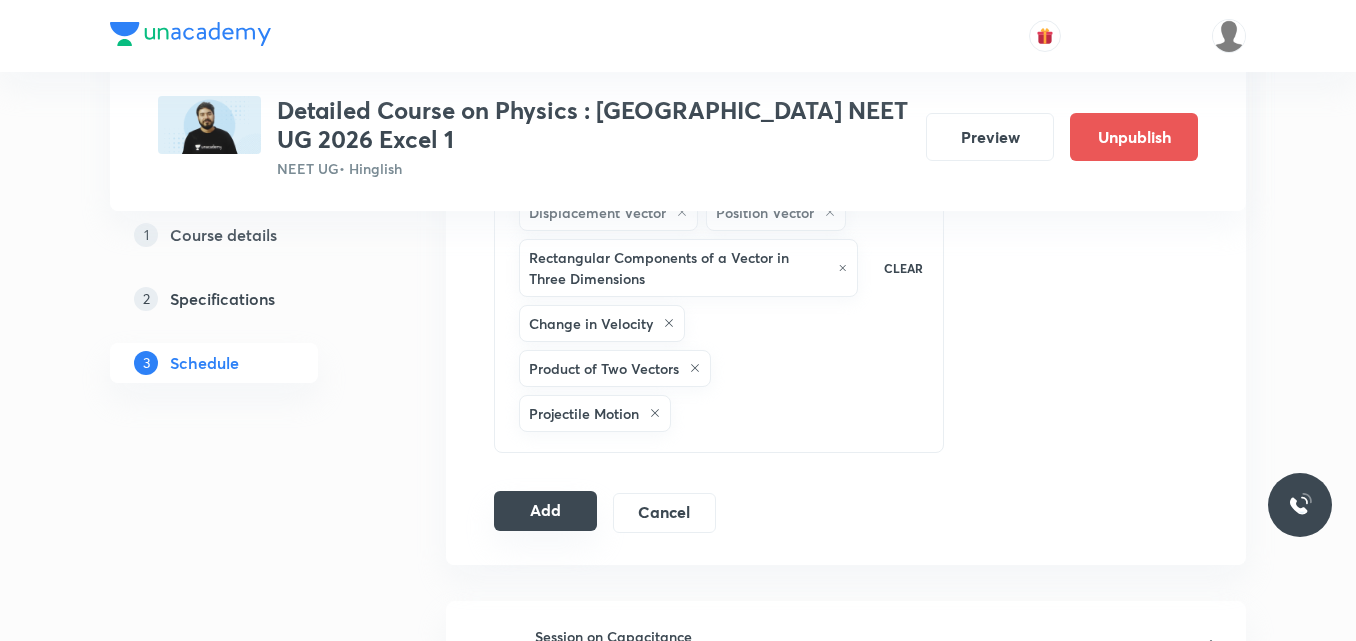 click on "Add" at bounding box center [545, 511] 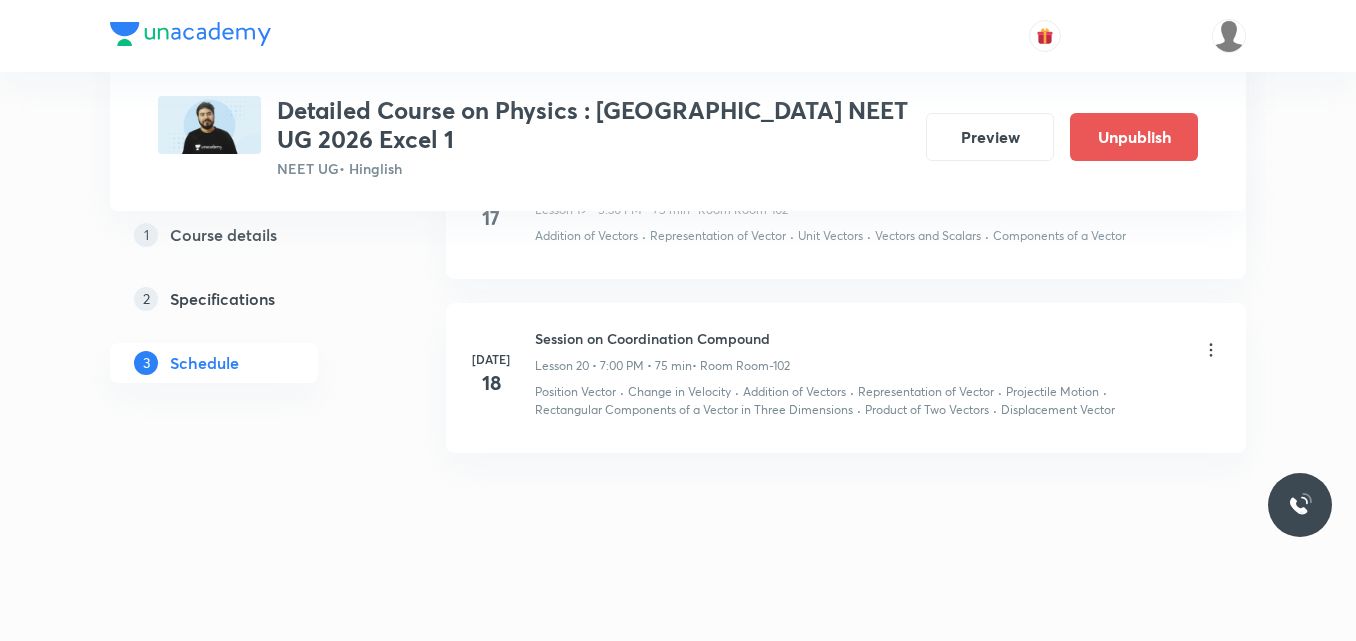 scroll, scrollTop: 3190, scrollLeft: 0, axis: vertical 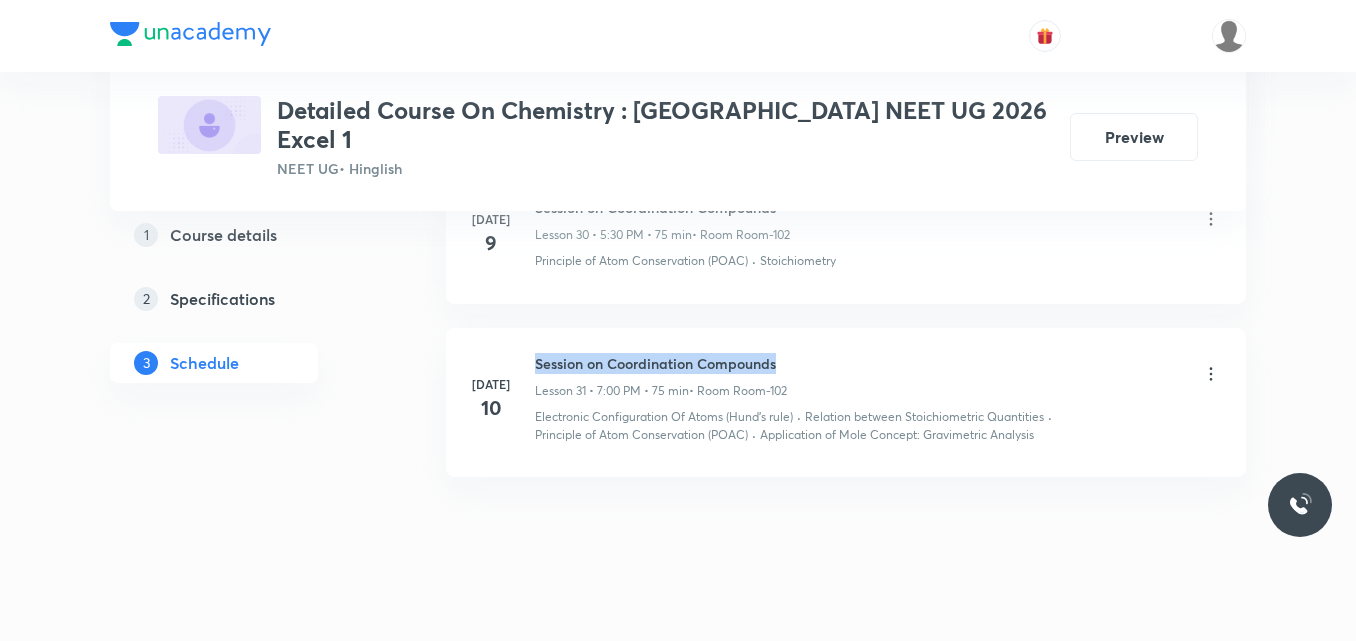 drag, startPoint x: 537, startPoint y: 338, endPoint x: 829, endPoint y: 310, distance: 293.3394 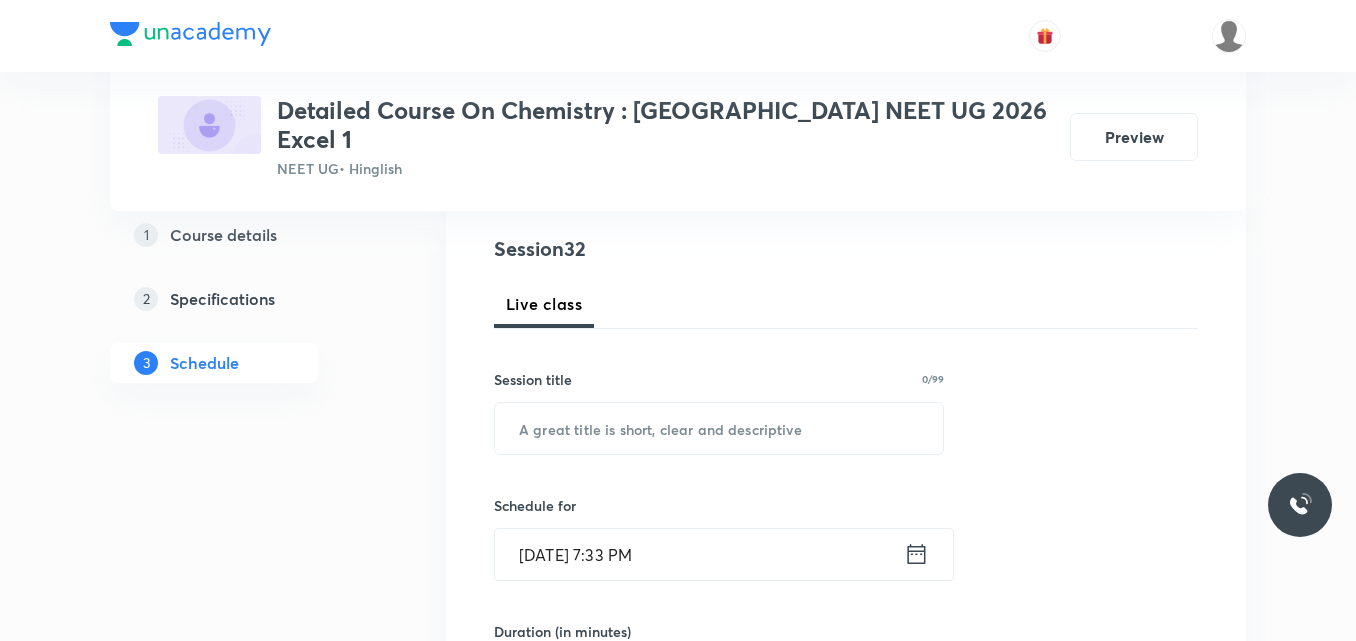 scroll, scrollTop: 222, scrollLeft: 0, axis: vertical 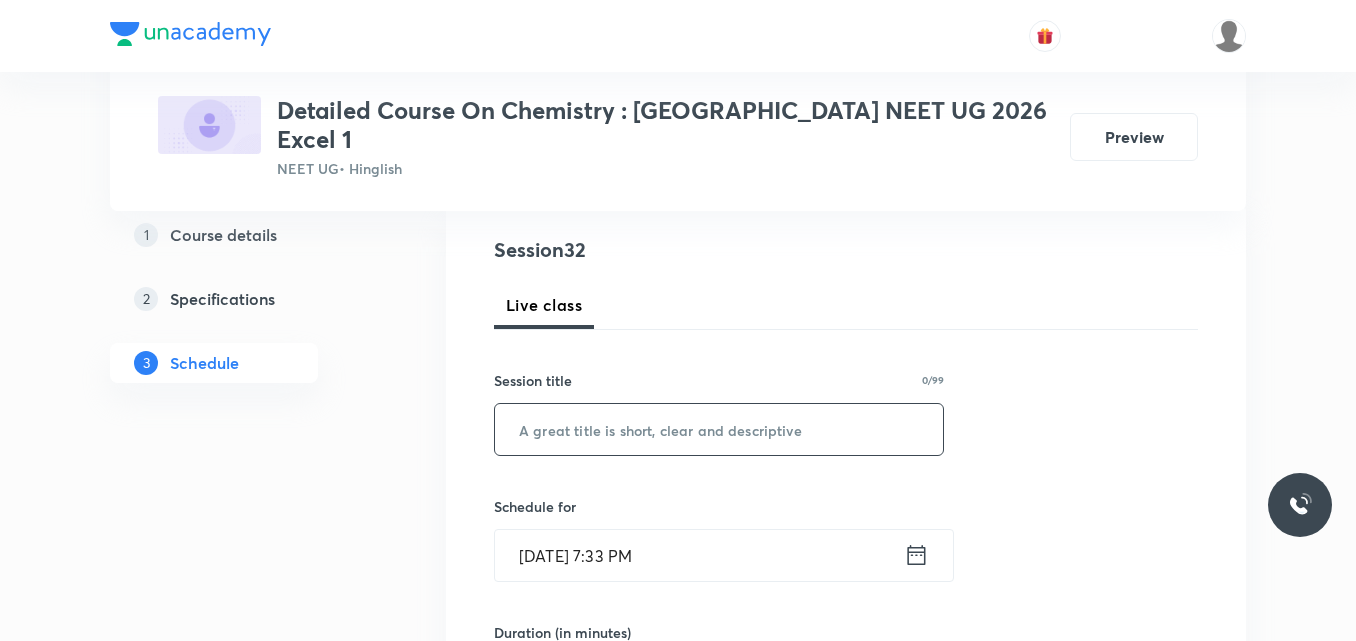 click at bounding box center (719, 429) 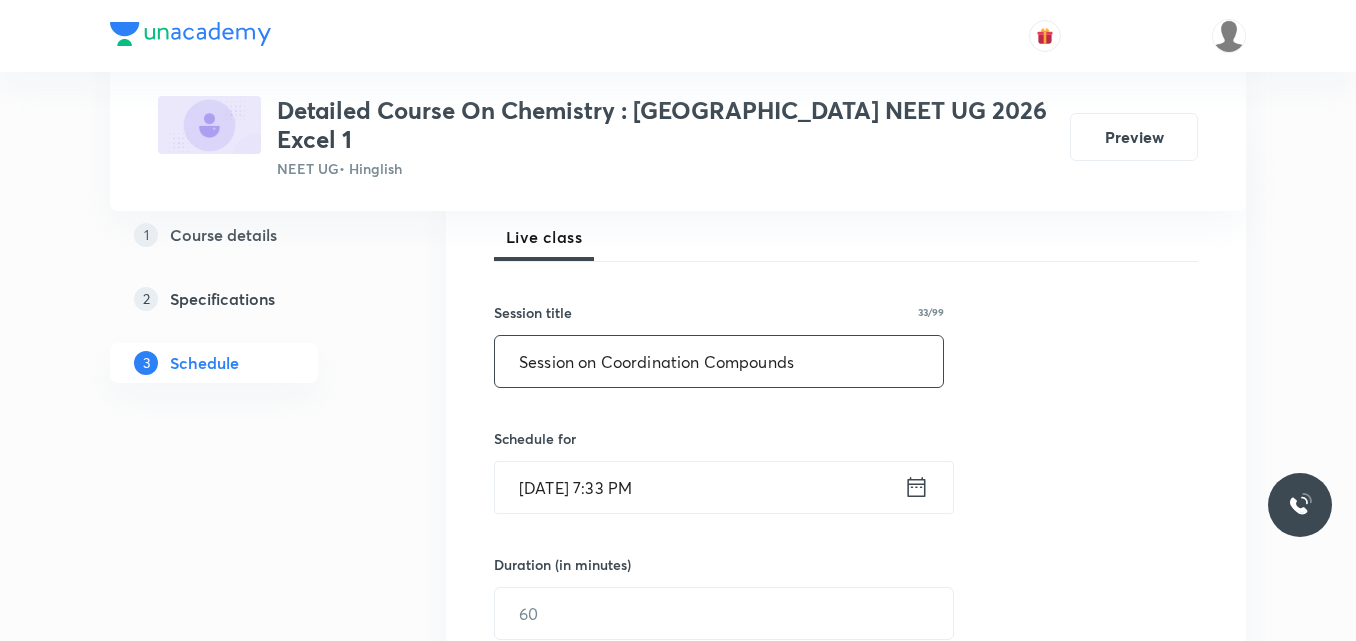 scroll, scrollTop: 291, scrollLeft: 0, axis: vertical 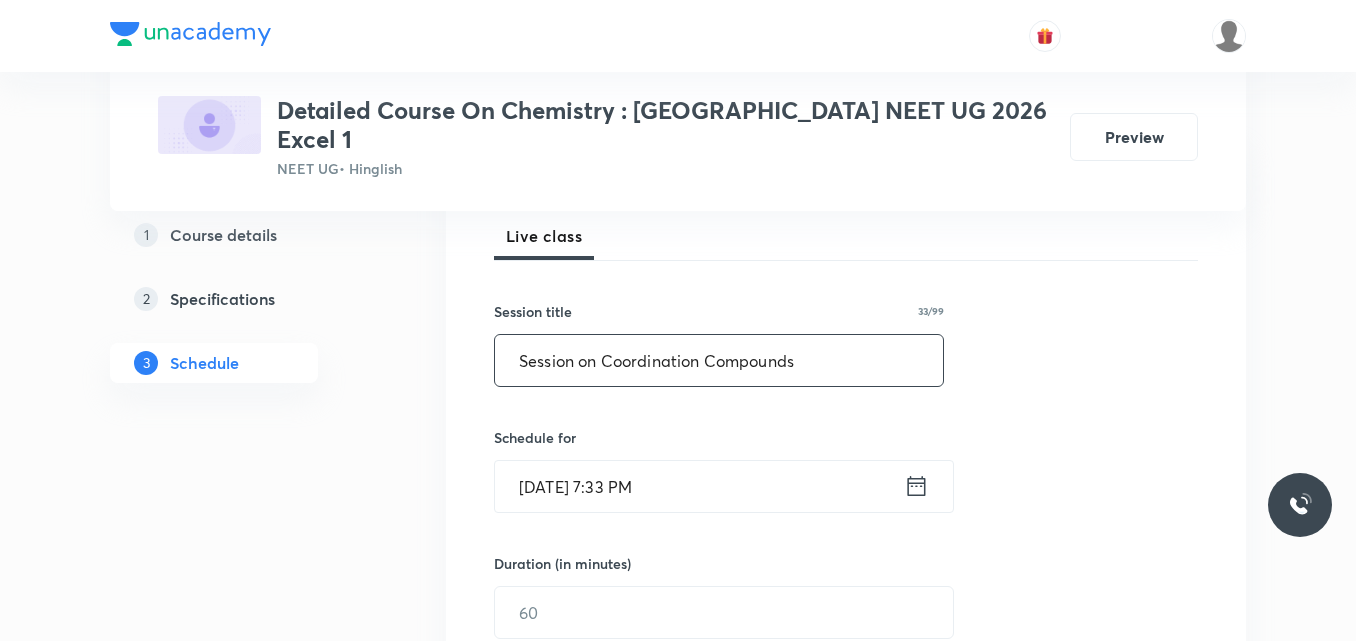 type on "Session on Coordination Compounds" 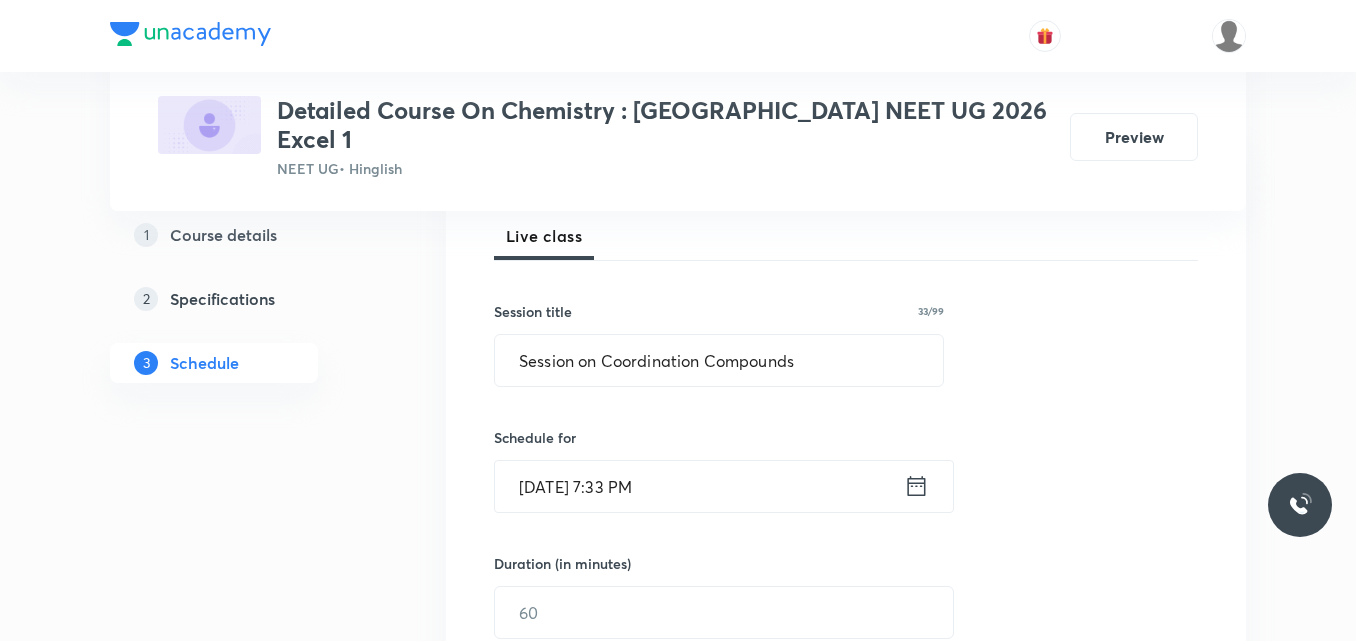 click 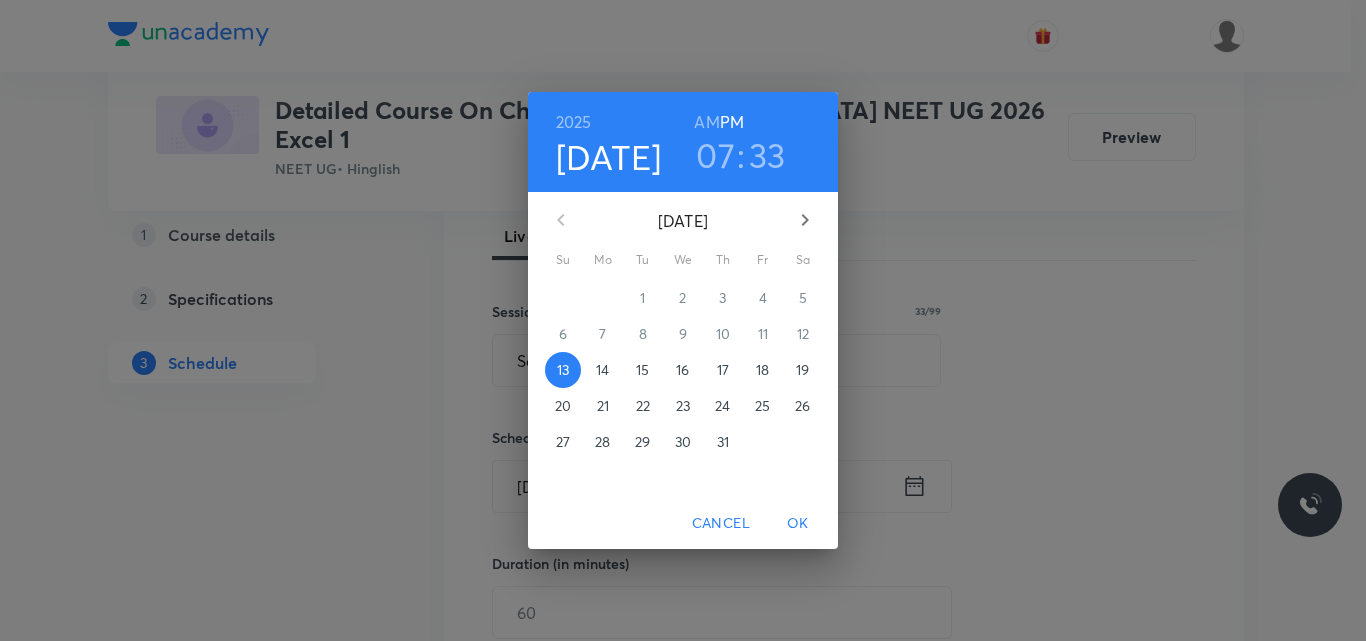 click on "15" at bounding box center [642, 370] 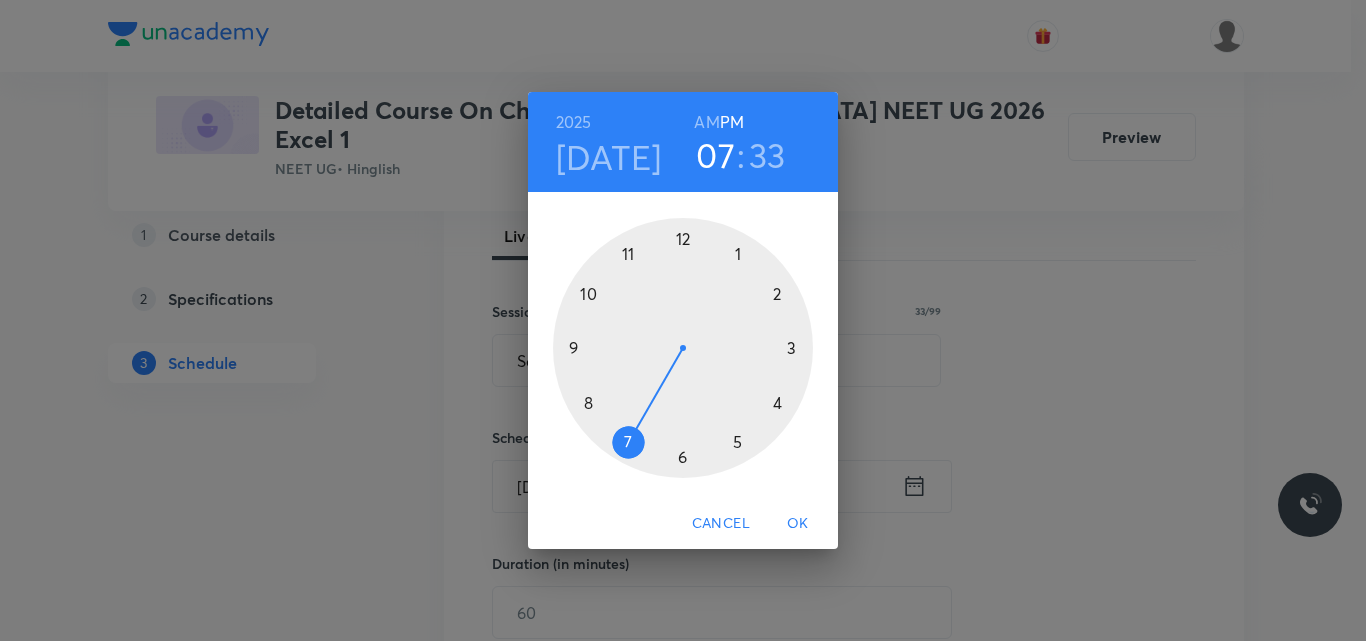 click at bounding box center (683, 348) 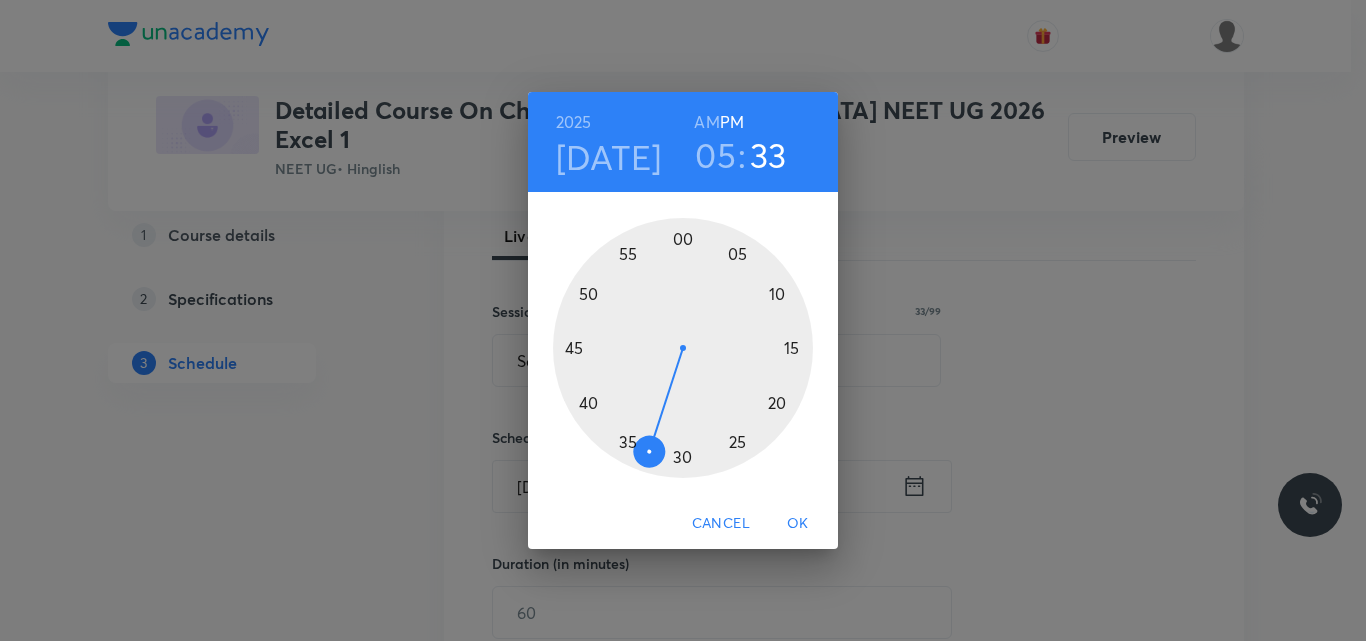 click at bounding box center [683, 348] 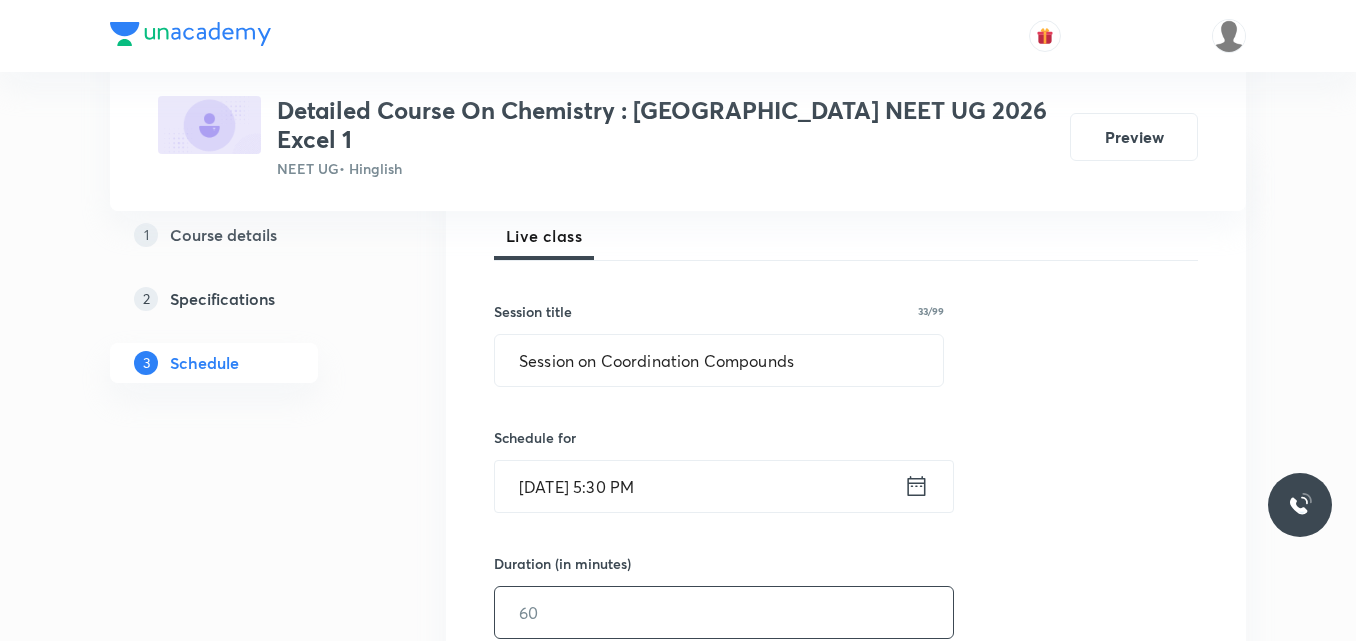 click at bounding box center [724, 612] 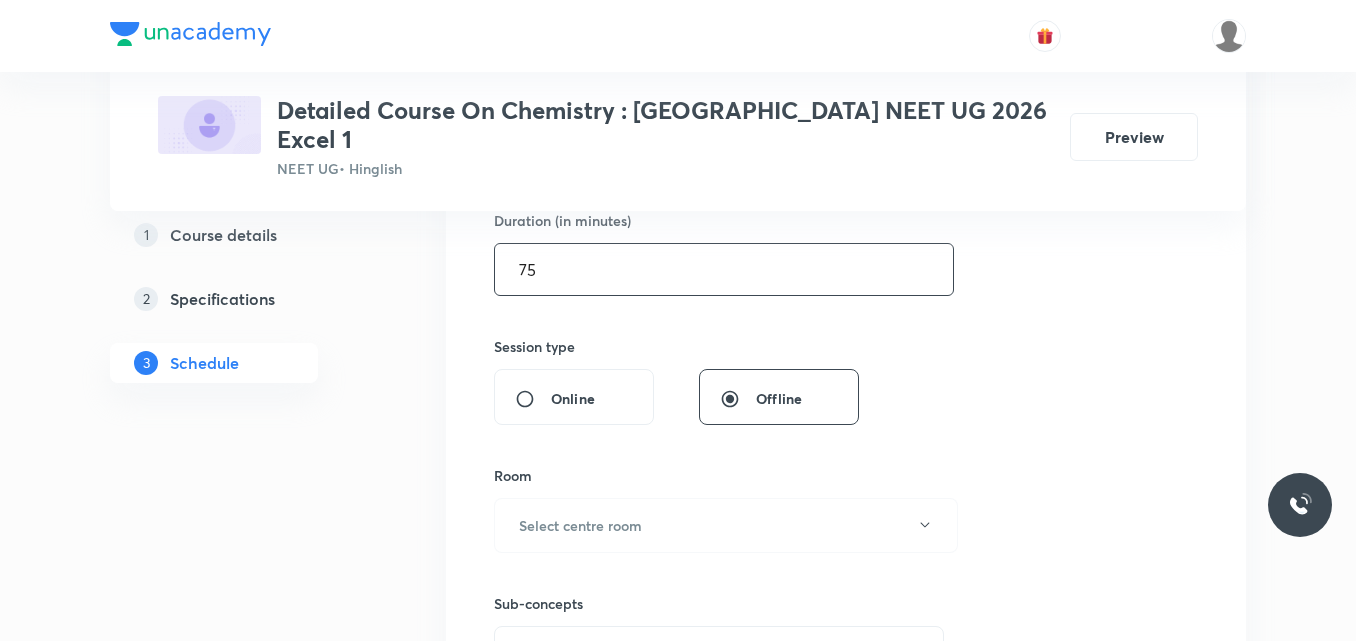 scroll, scrollTop: 635, scrollLeft: 0, axis: vertical 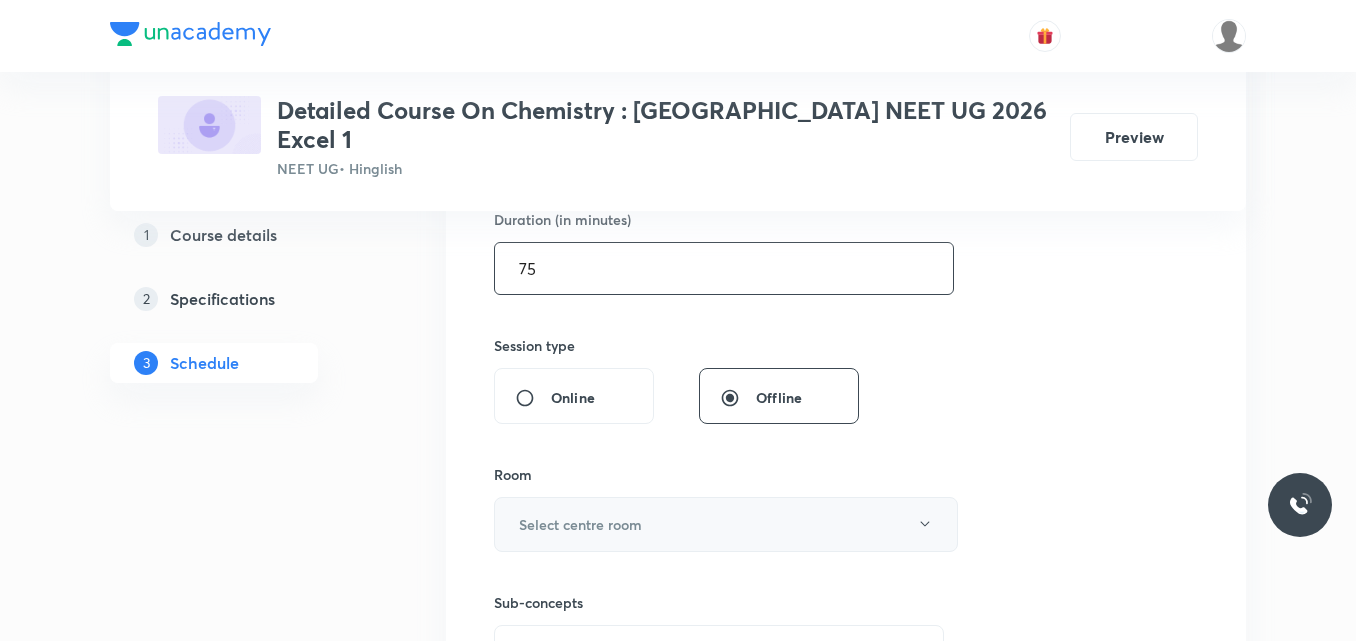 type on "75" 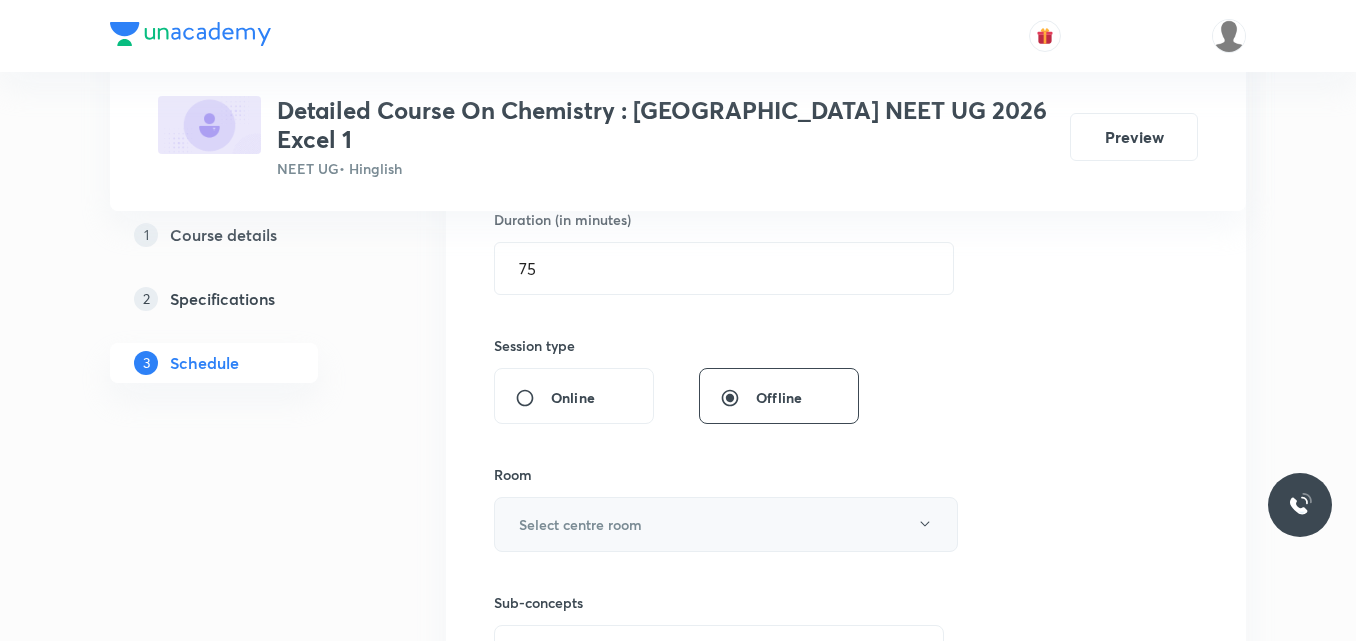click on "Select centre room" at bounding box center (580, 524) 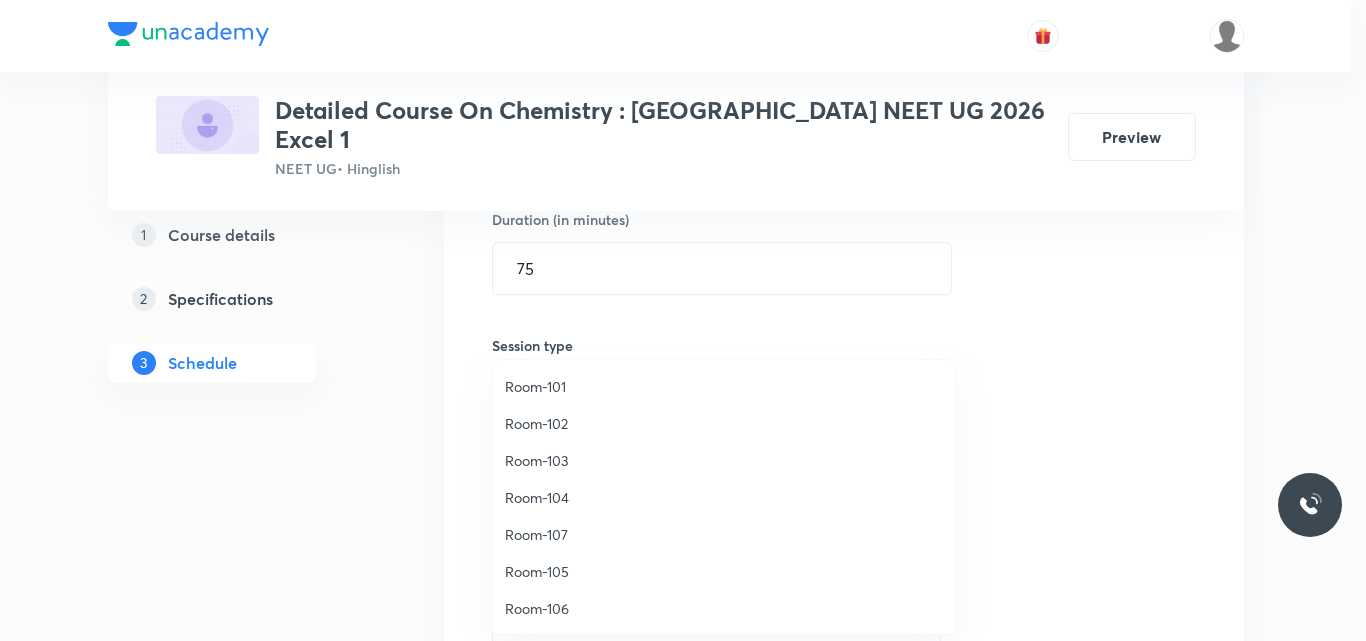 click on "Room-102" at bounding box center (724, 423) 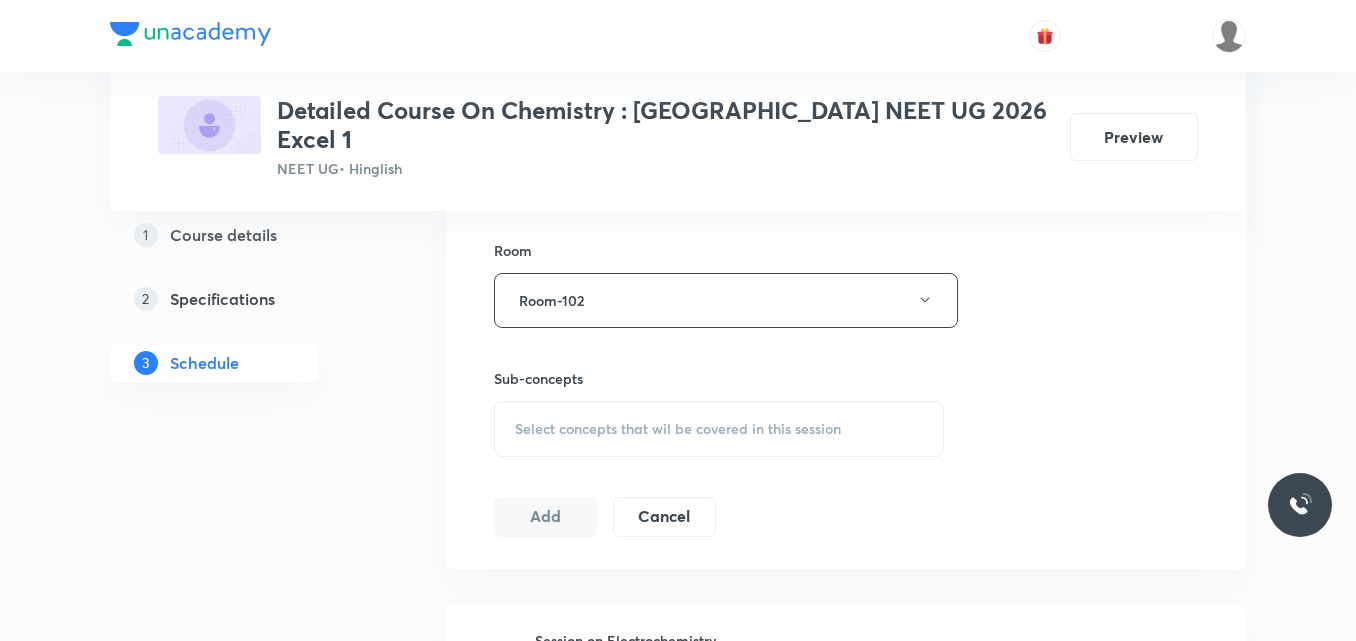 scroll, scrollTop: 863, scrollLeft: 0, axis: vertical 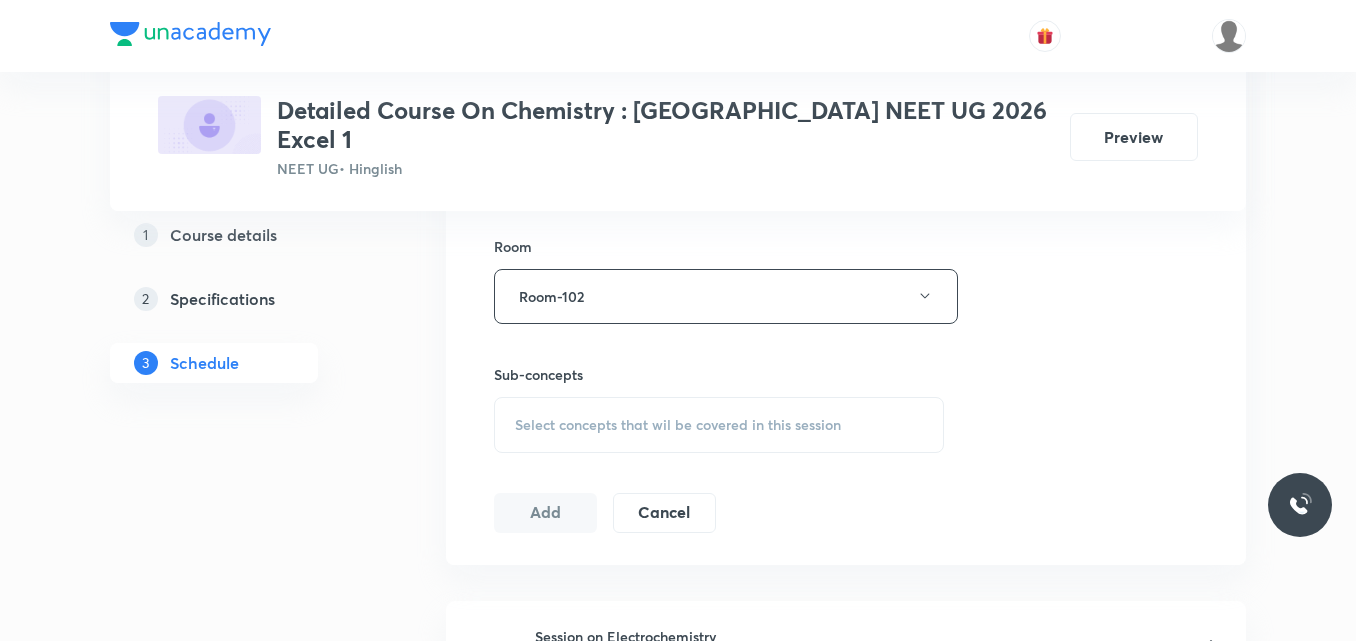 click on "Select concepts that wil be covered in this session" at bounding box center (719, 425) 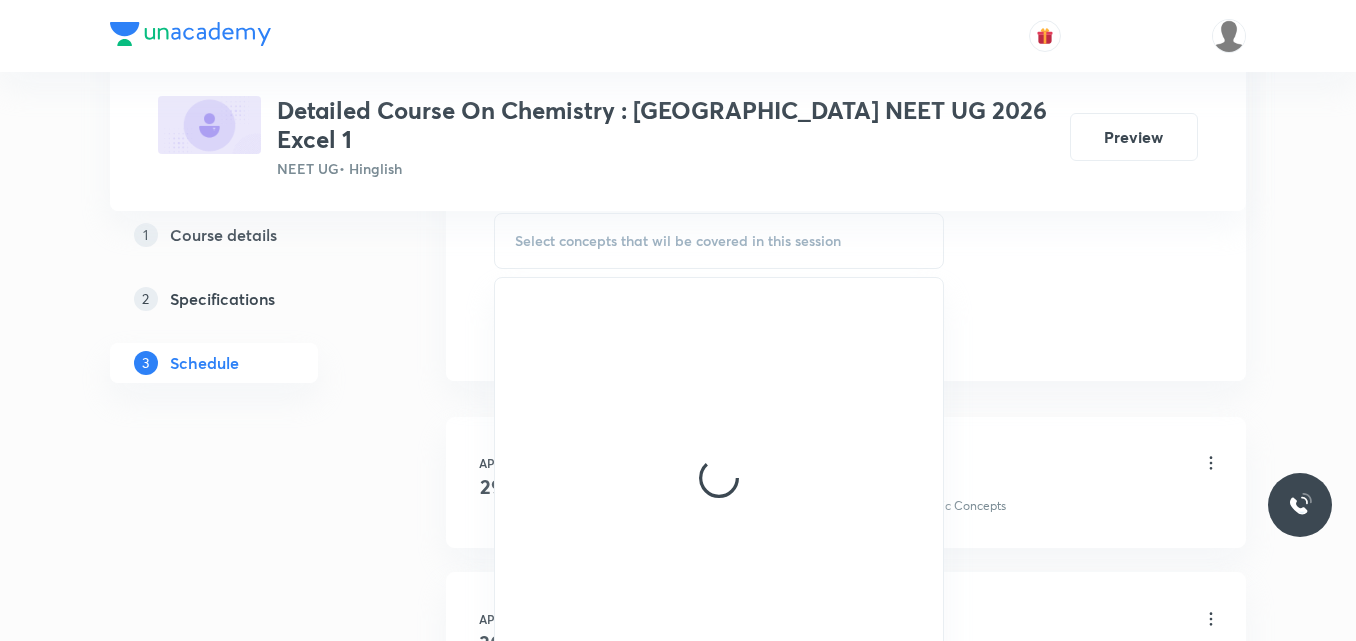 scroll, scrollTop: 1048, scrollLeft: 0, axis: vertical 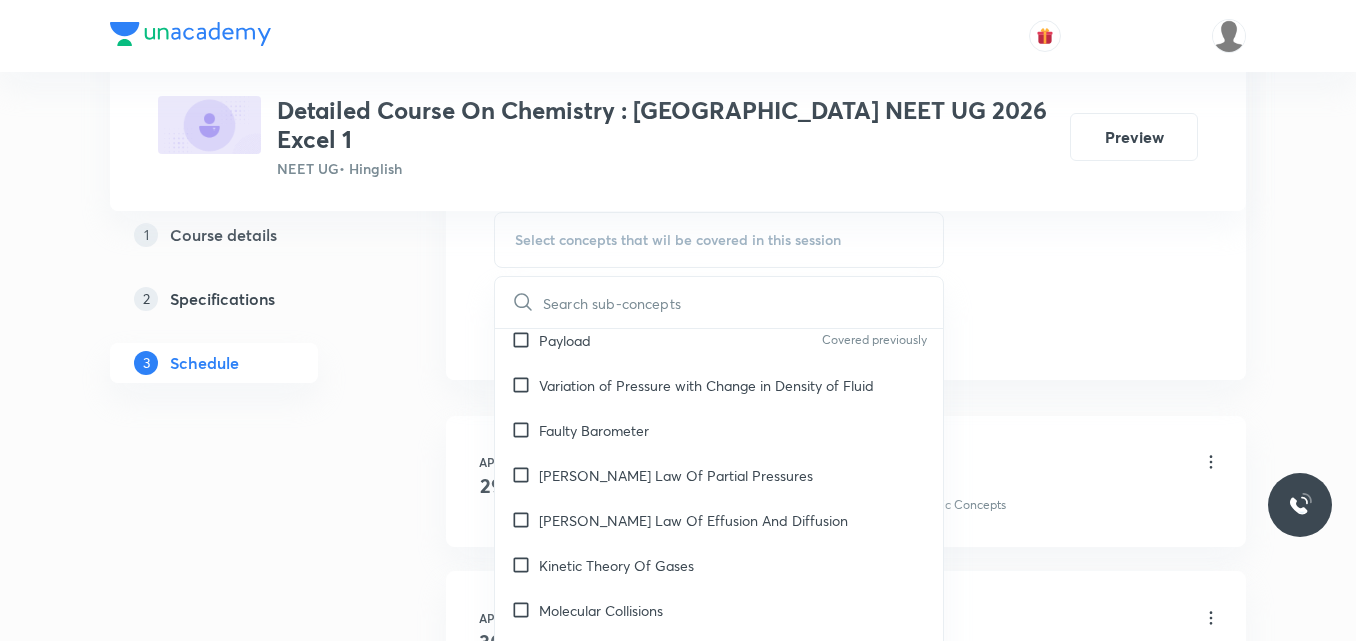 click on "Molecular Collisions" at bounding box center [719, 610] 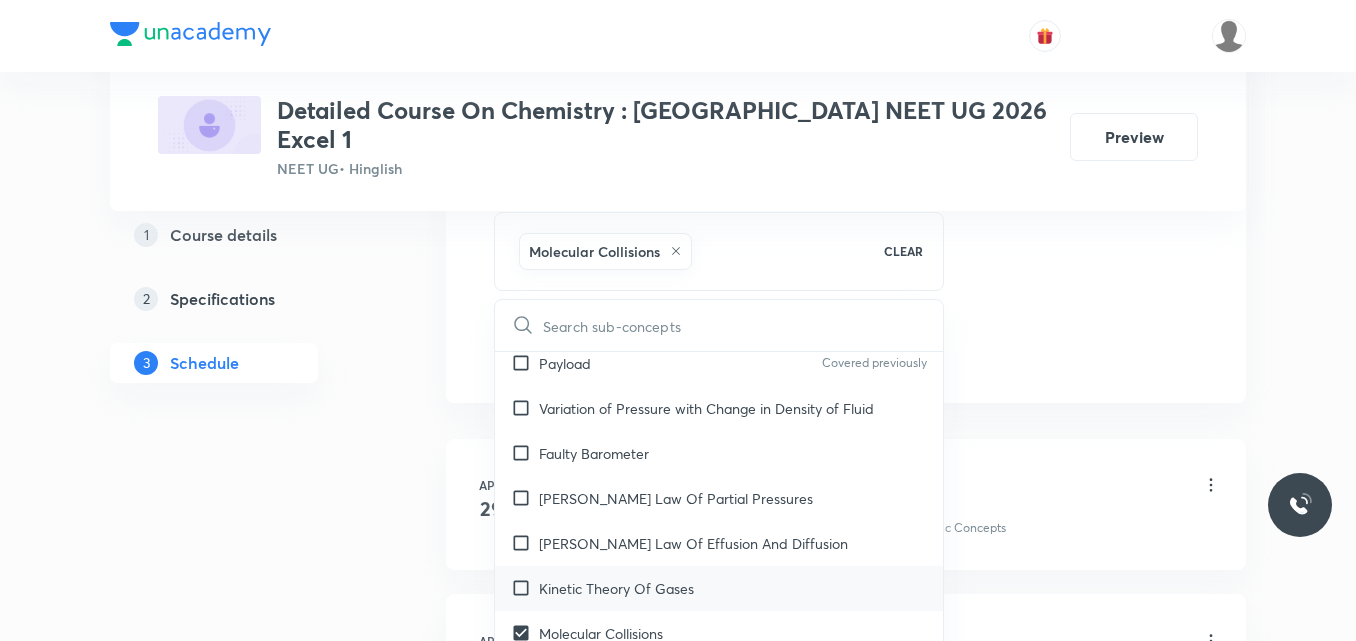 click on "Kinetic Theory Of Gases" at bounding box center (616, 588) 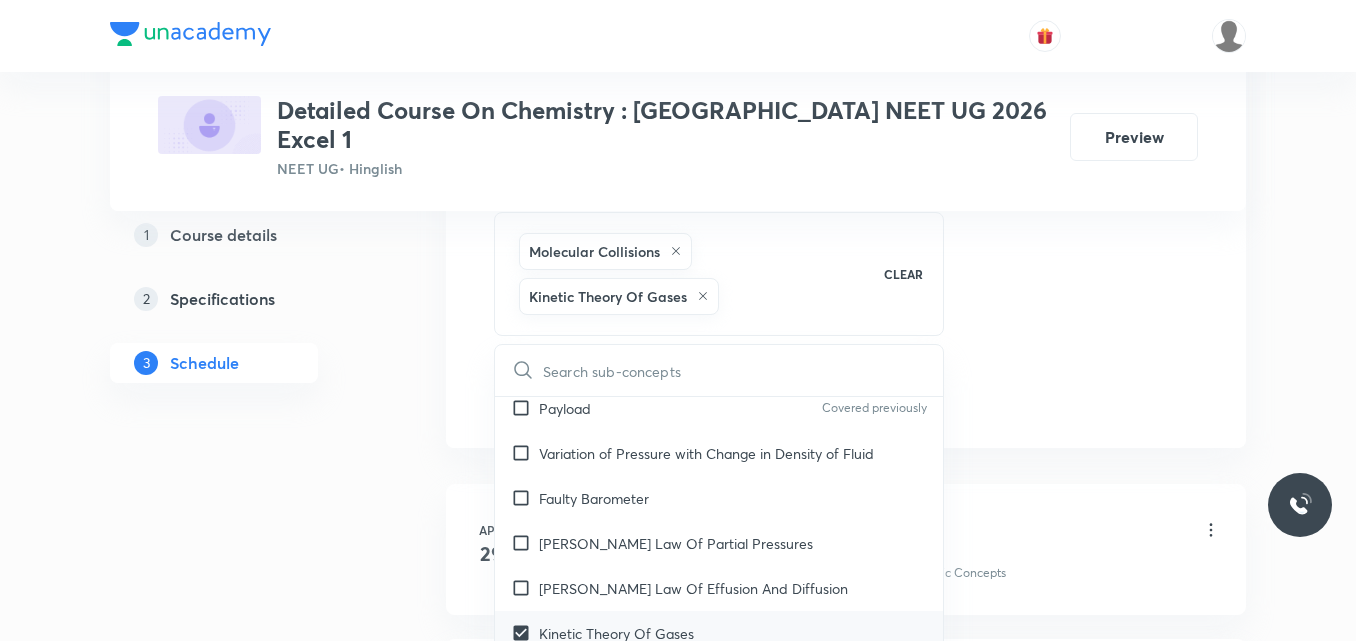click on "[PERSON_NAME] Law Of Effusion And Diffusion" at bounding box center [693, 588] 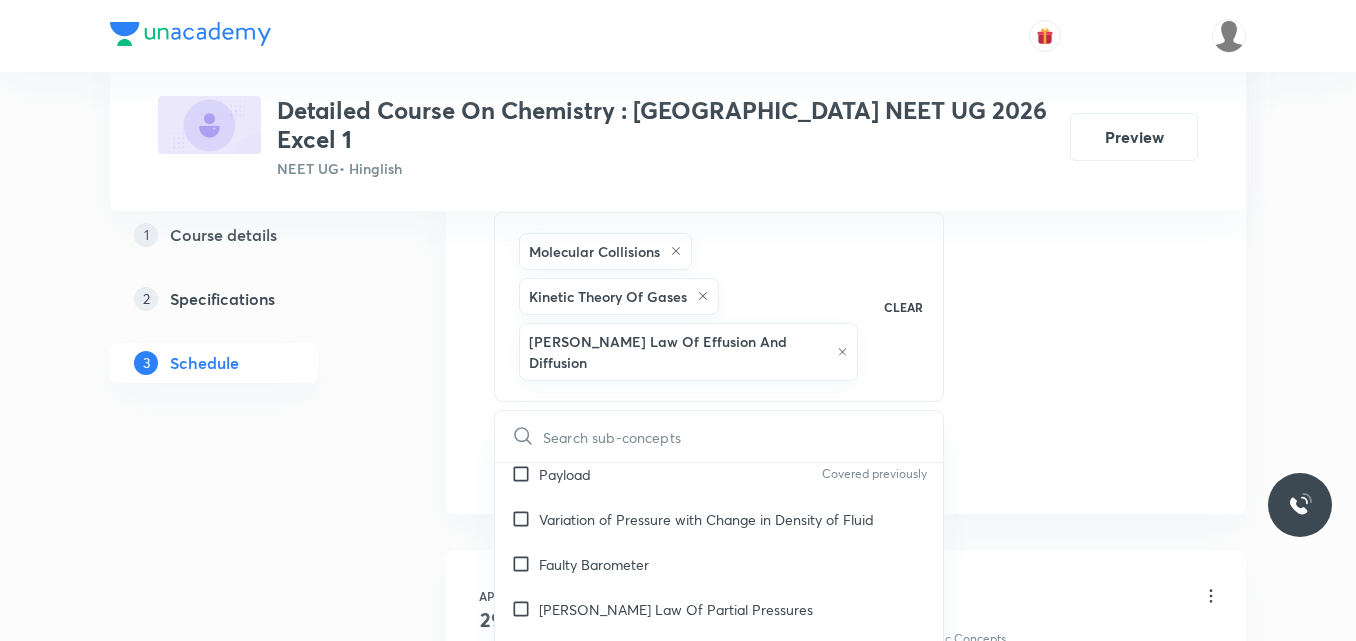 click on "[PERSON_NAME] Law Of Partial Pressures" at bounding box center [676, 609] 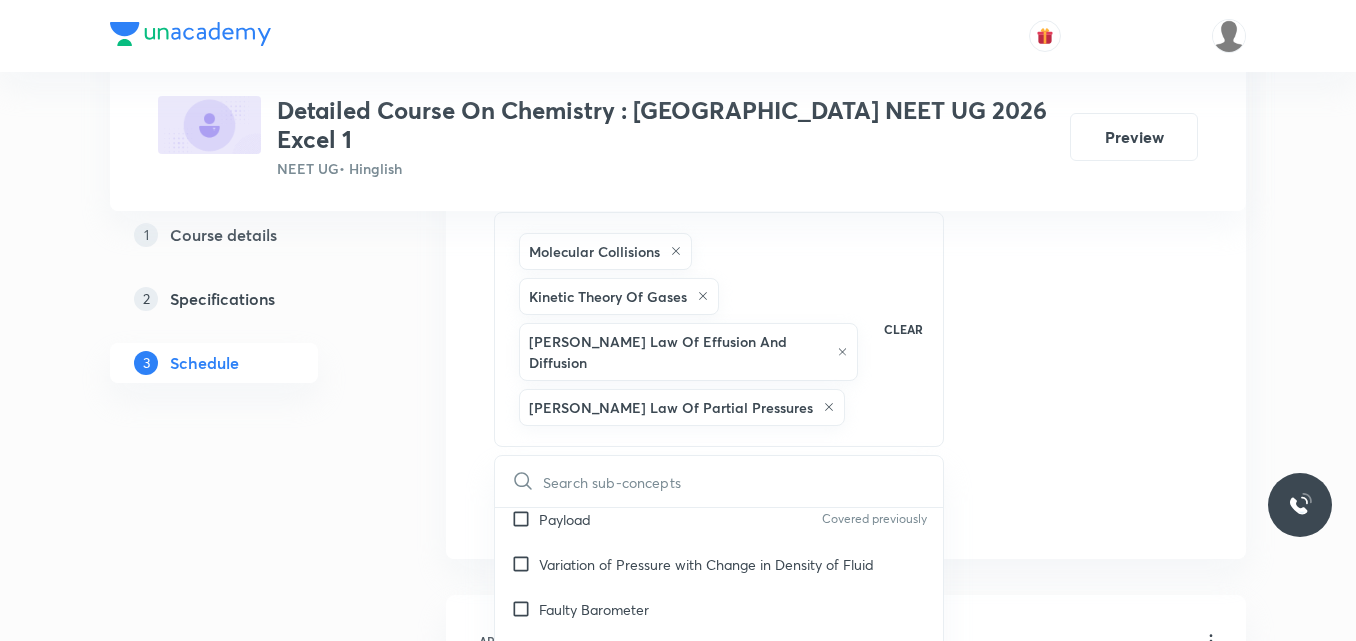 click on "Faulty Barometer" at bounding box center [594, 609] 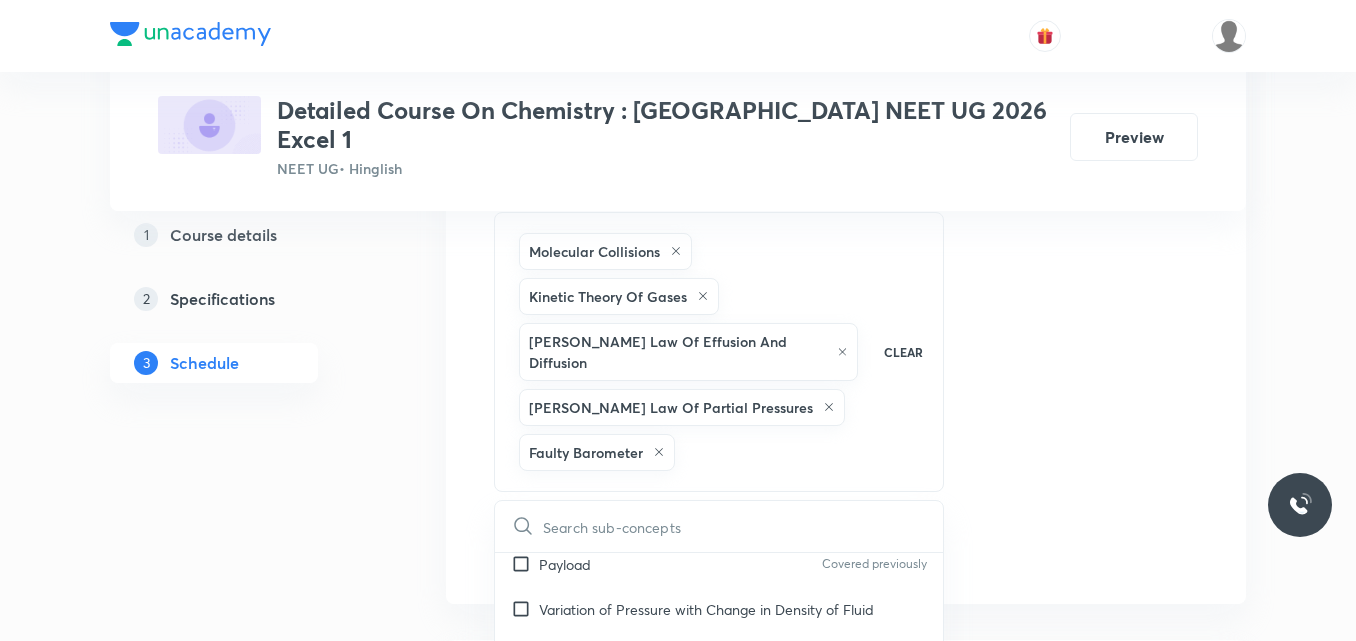 click on "Session  32 Live class Session title 33/99 Session on Coordination Compounds ​ Schedule for [DATE] 5:30 PM ​ Duration (in minutes) 75 ​   Session type Online Offline Room Room-102 Sub-concepts Molecular Collisions Kinetic Theory Of Gases [PERSON_NAME] Law Of Effusion And Diffusion [PERSON_NAME] Law Of Partial Pressures Faulty Barometer CLEAR ​ General Topics & Mole Concept Basic Concepts Covered previously Mole – Basic Introduction Covered previously Percentage Composition Covered previously Stoichiometry Covered previously Principle of Atom Conservation (POAC) Covered previously Relation between Stoichiometric Quantities Covered previously Application of Mole Concept: Gravimetric Analysis Covered previously Electronic Configuration Of Atoms (Hund's rule) Covered previously  Quantum Numbers (Magnetic Quantum no.) Covered previously Quantum Numbers([PERSON_NAME] Exclusion law) Covered previously Mean [MEDICAL_DATA] Mass or Molecular Mass Covered previously Variation of Conductivity with Concentration Atomic Models" at bounding box center (846, -10) 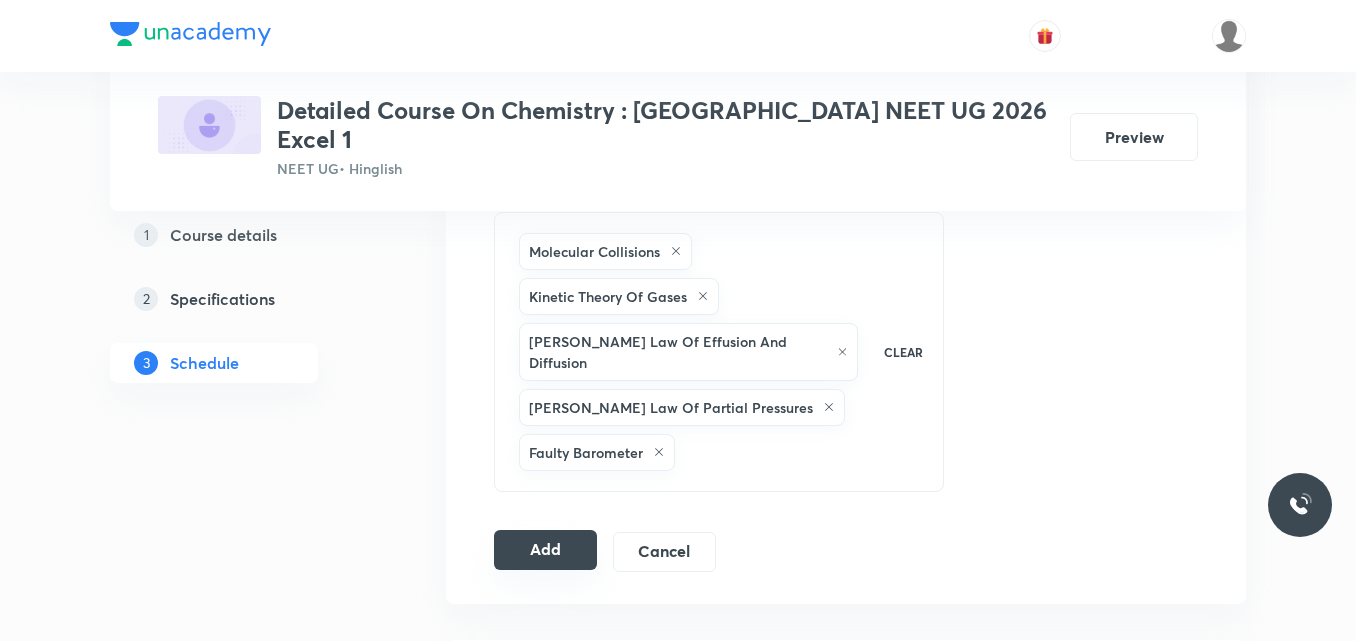 click on "Add" at bounding box center (545, 550) 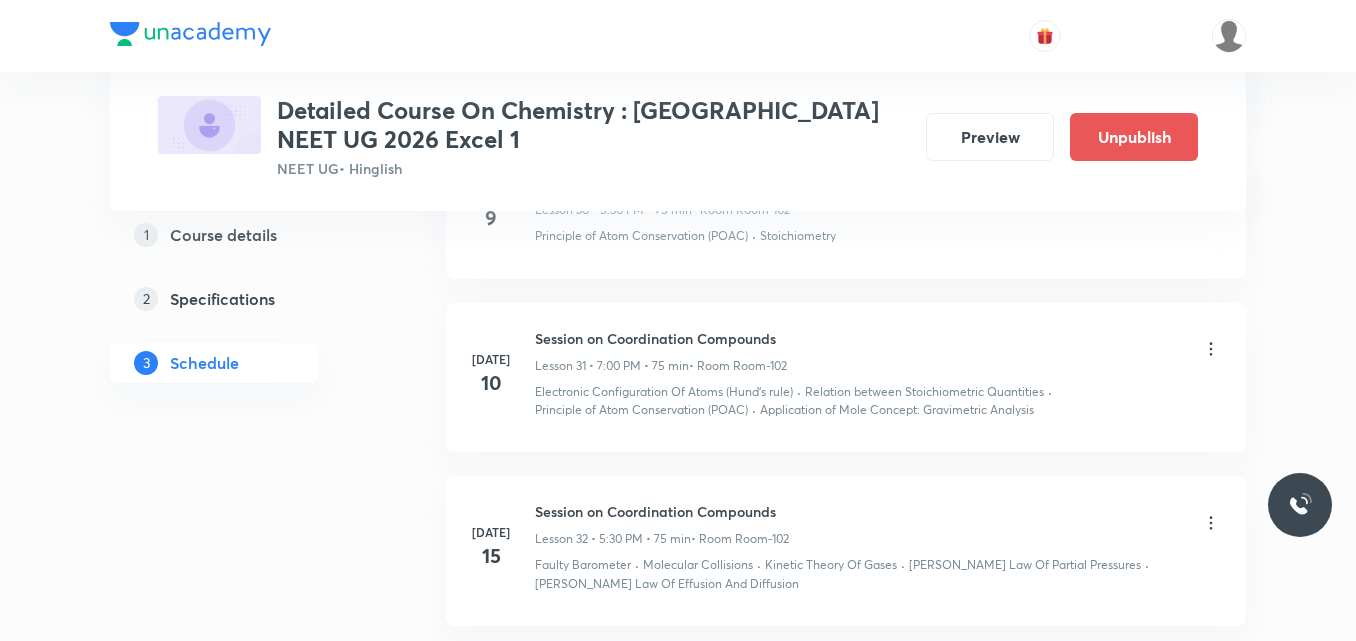 scroll, scrollTop: 5387, scrollLeft: 0, axis: vertical 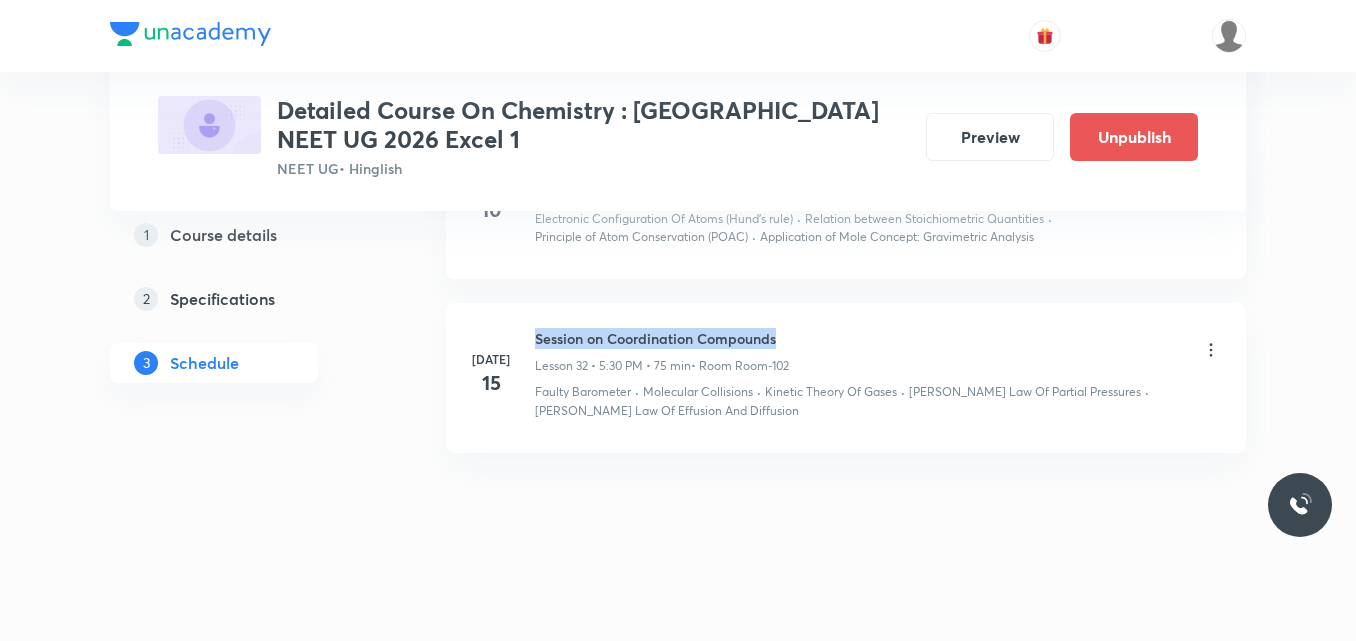 drag, startPoint x: 535, startPoint y: 337, endPoint x: 804, endPoint y: 336, distance: 269.00186 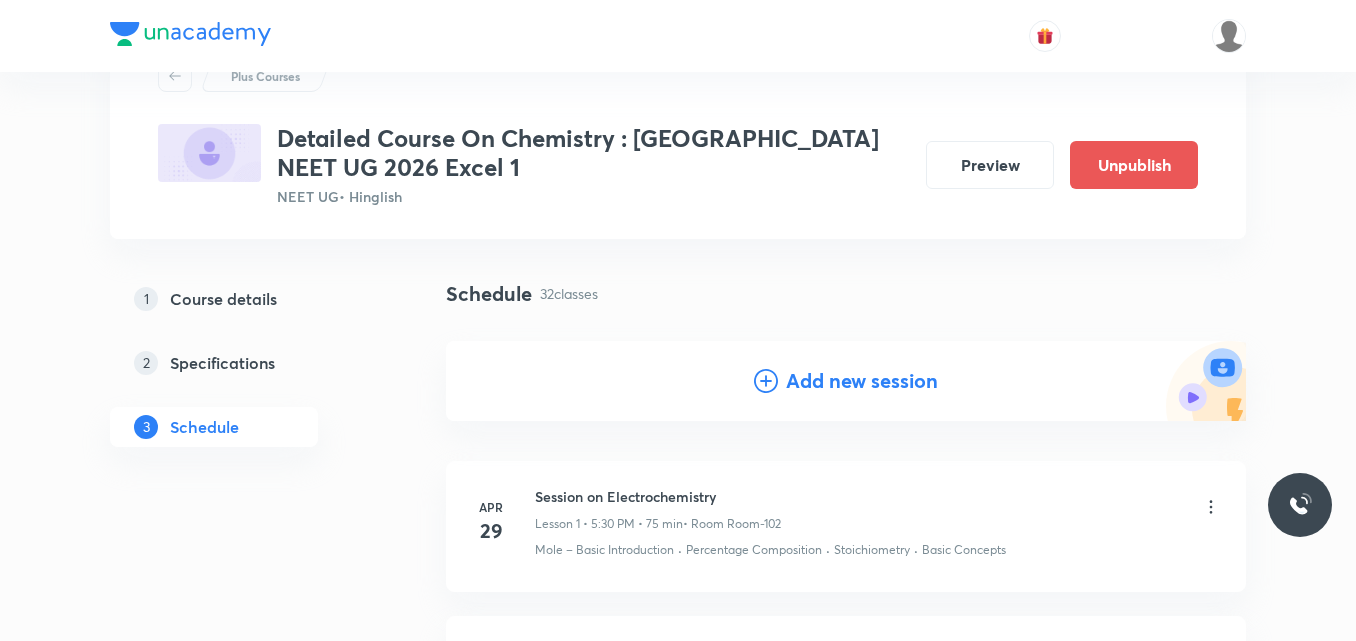 scroll, scrollTop: 87, scrollLeft: 0, axis: vertical 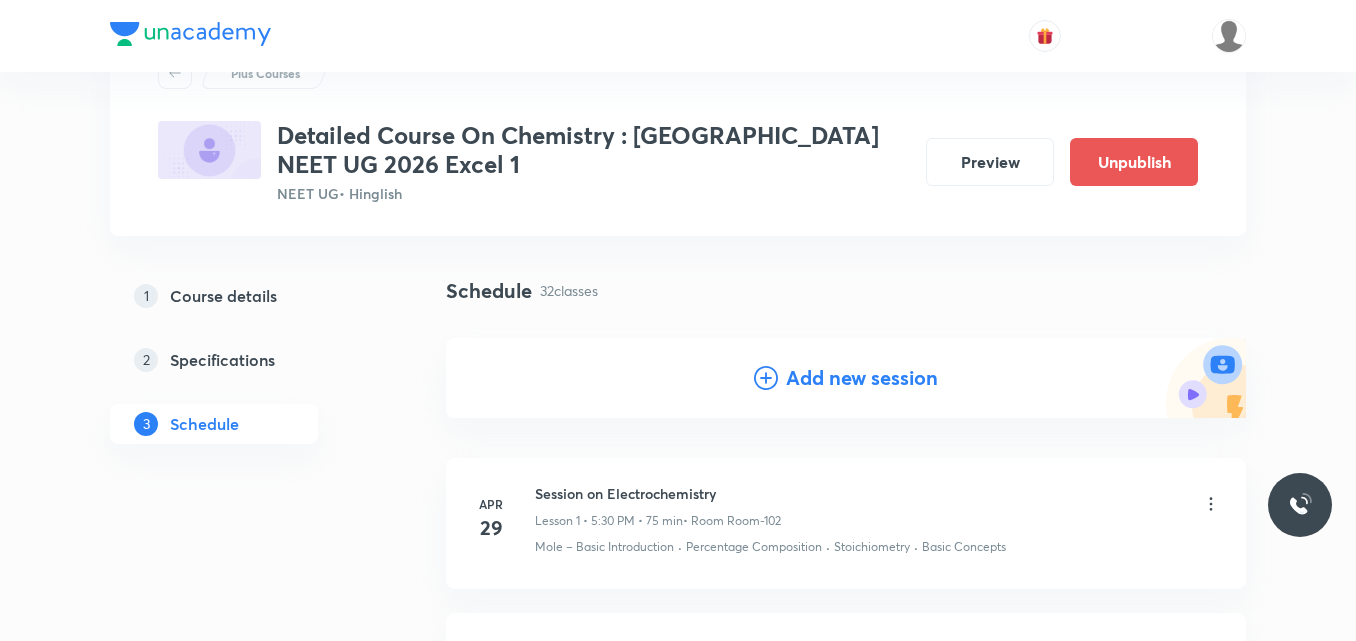 click 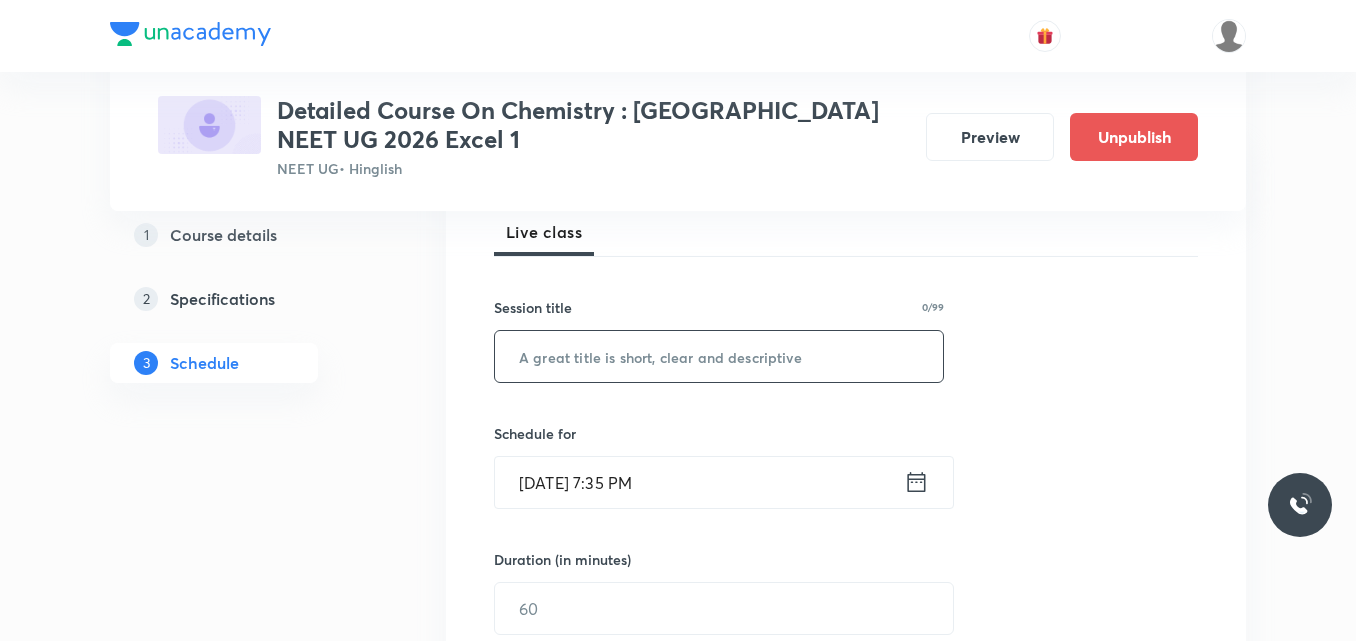 scroll, scrollTop: 296, scrollLeft: 0, axis: vertical 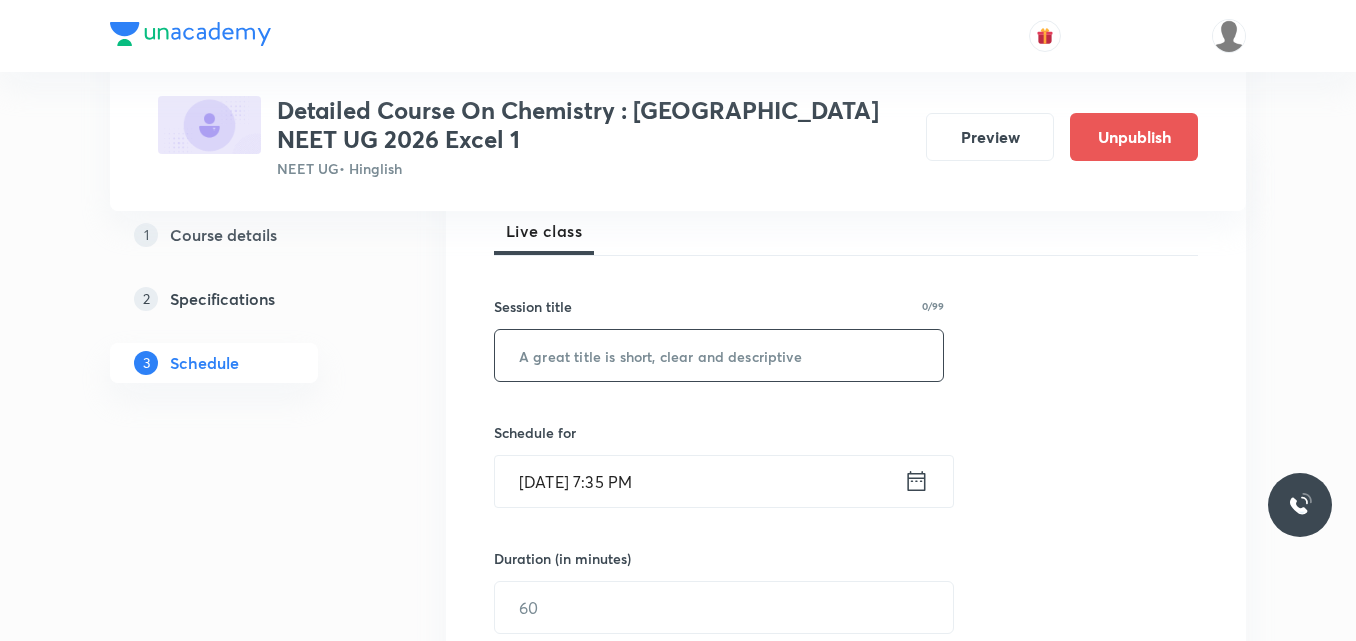 click at bounding box center (719, 355) 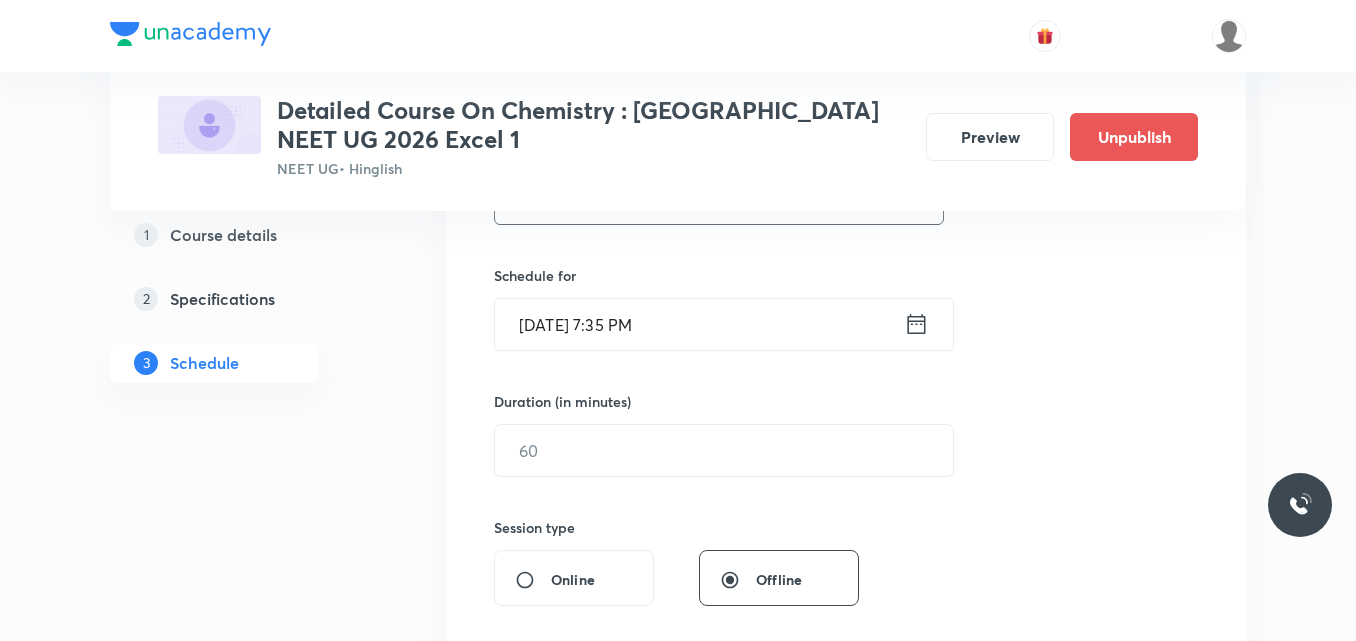 scroll, scrollTop: 455, scrollLeft: 0, axis: vertical 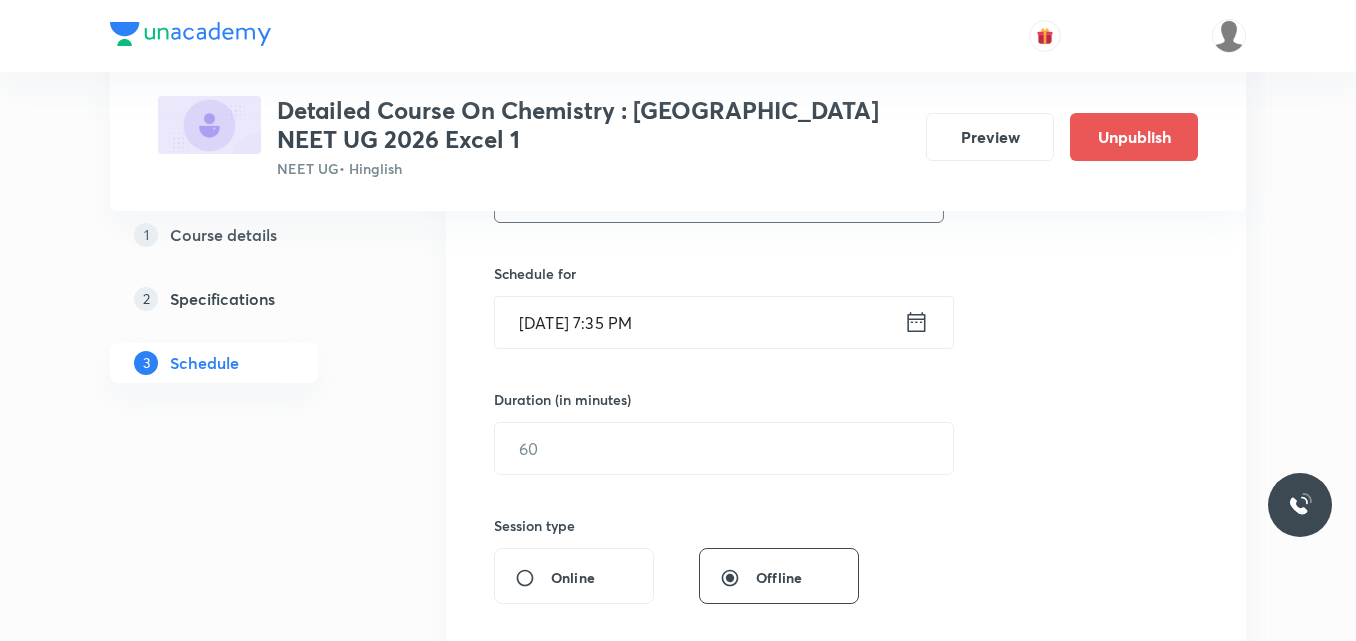type on "Session on Coordination Compounds" 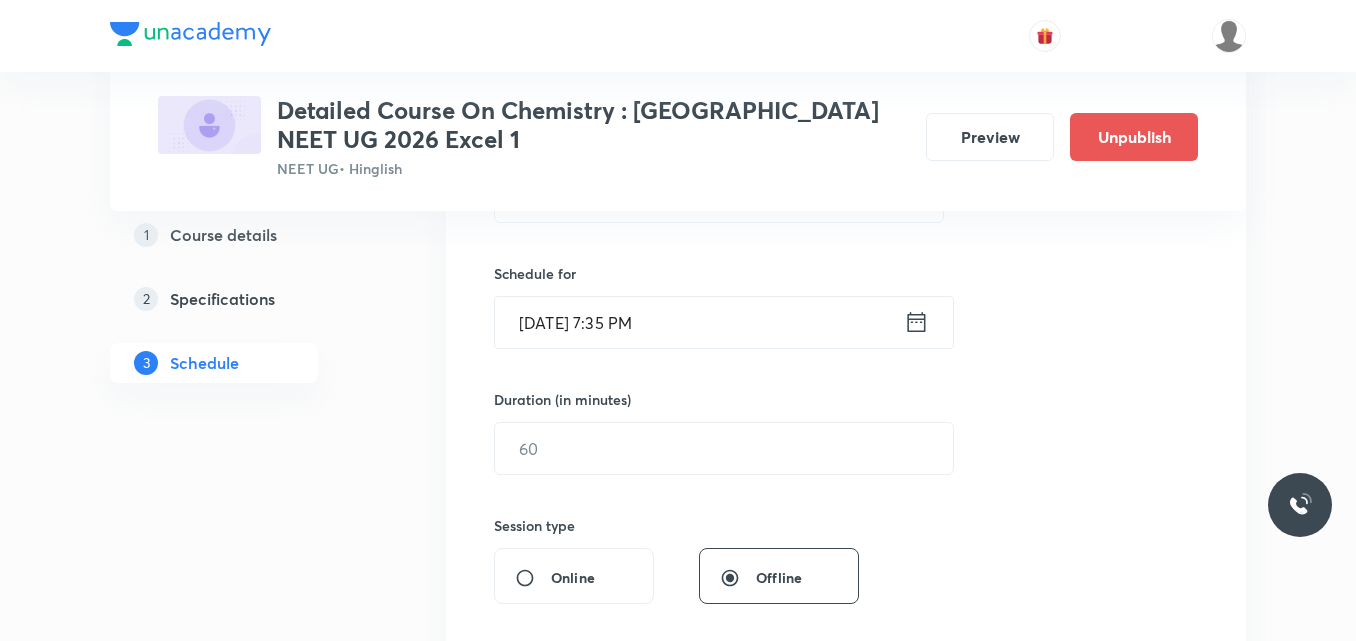 click 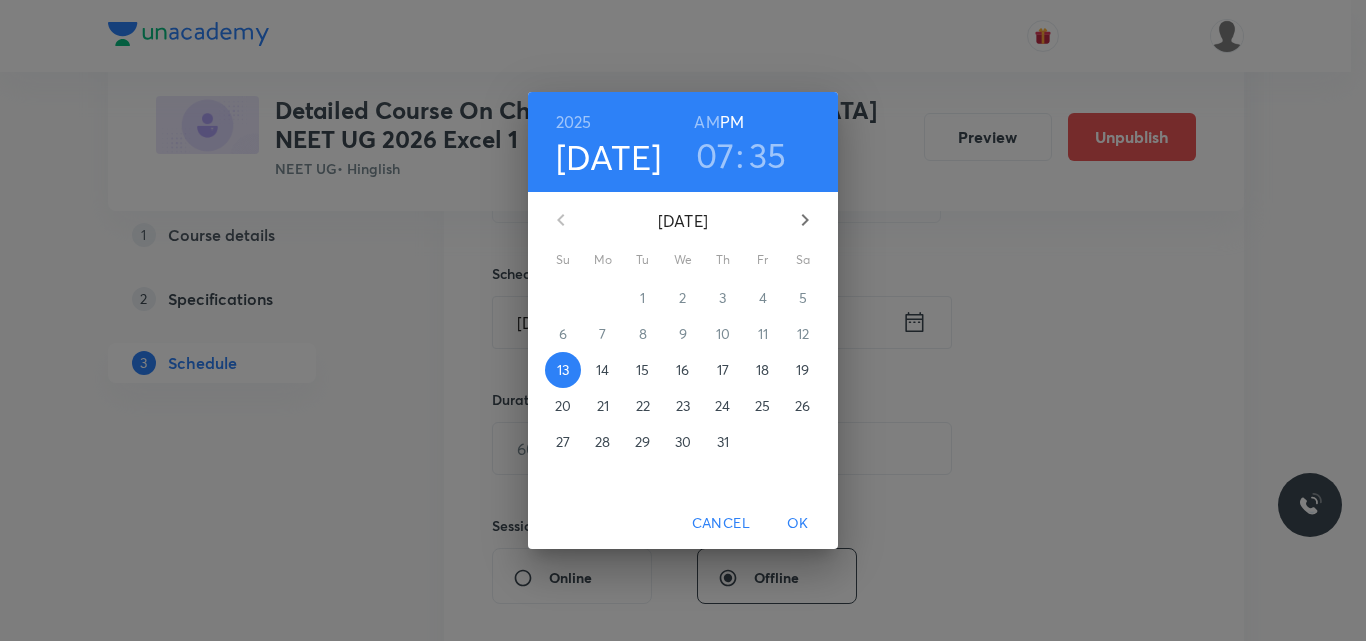click on "16" at bounding box center (682, 370) 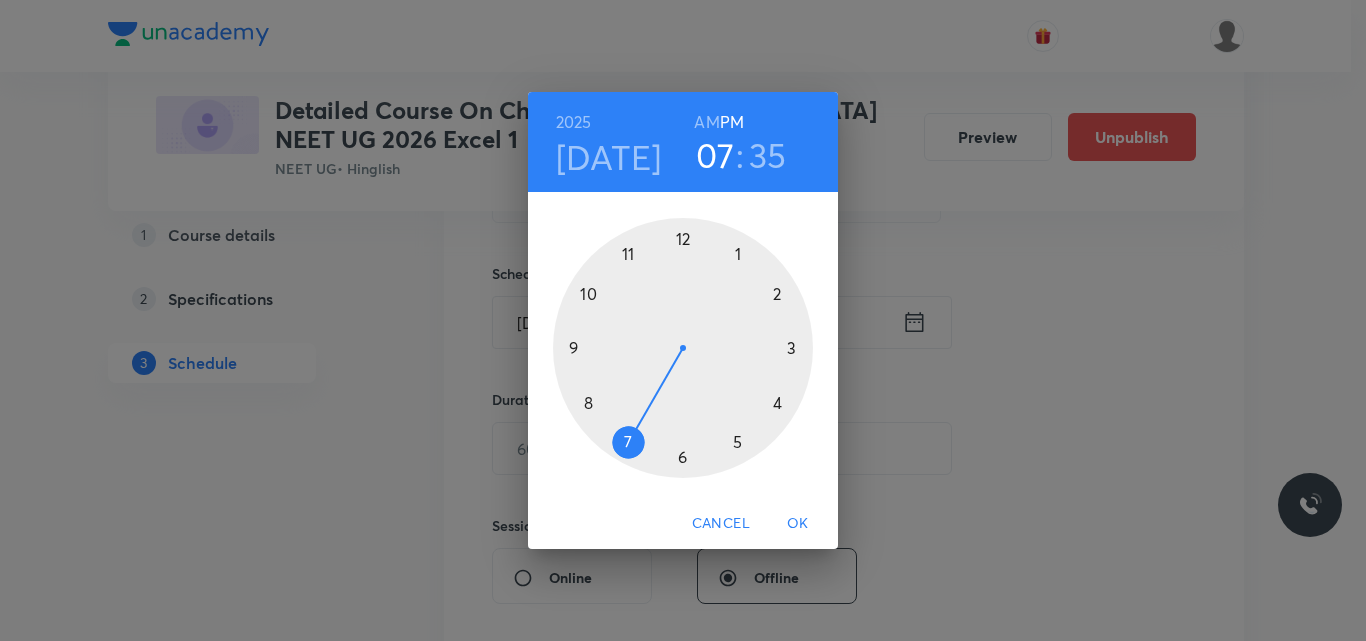 click at bounding box center (683, 348) 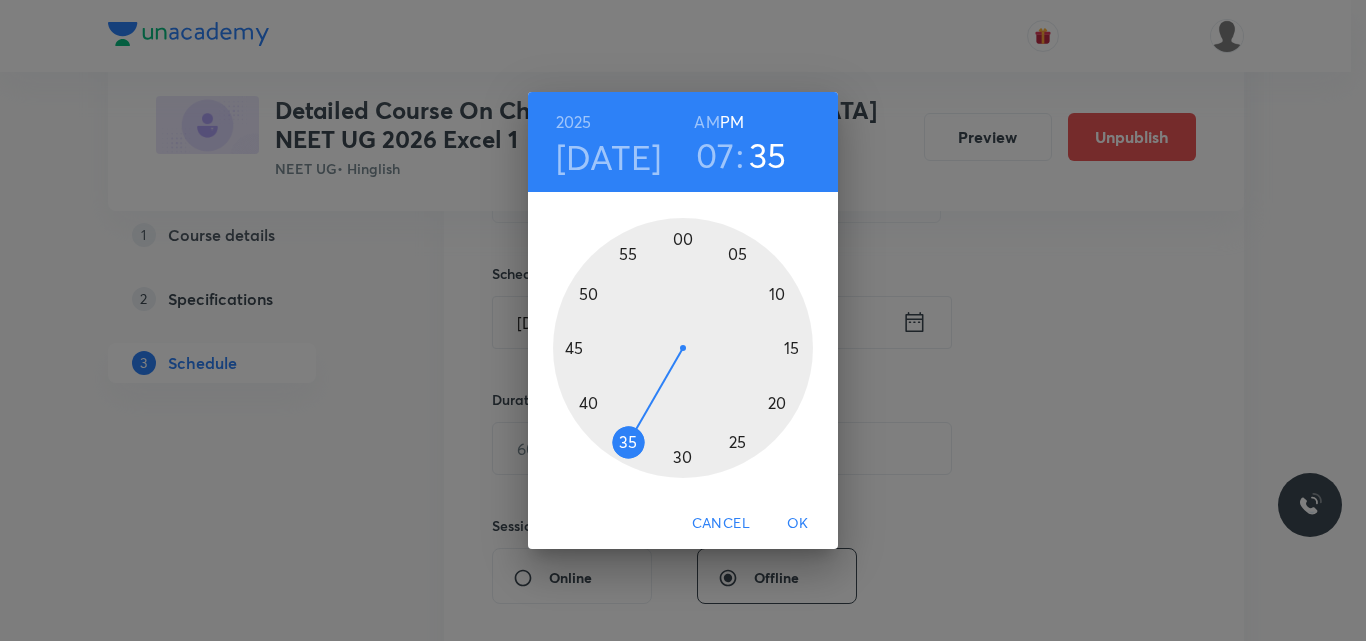click at bounding box center [683, 348] 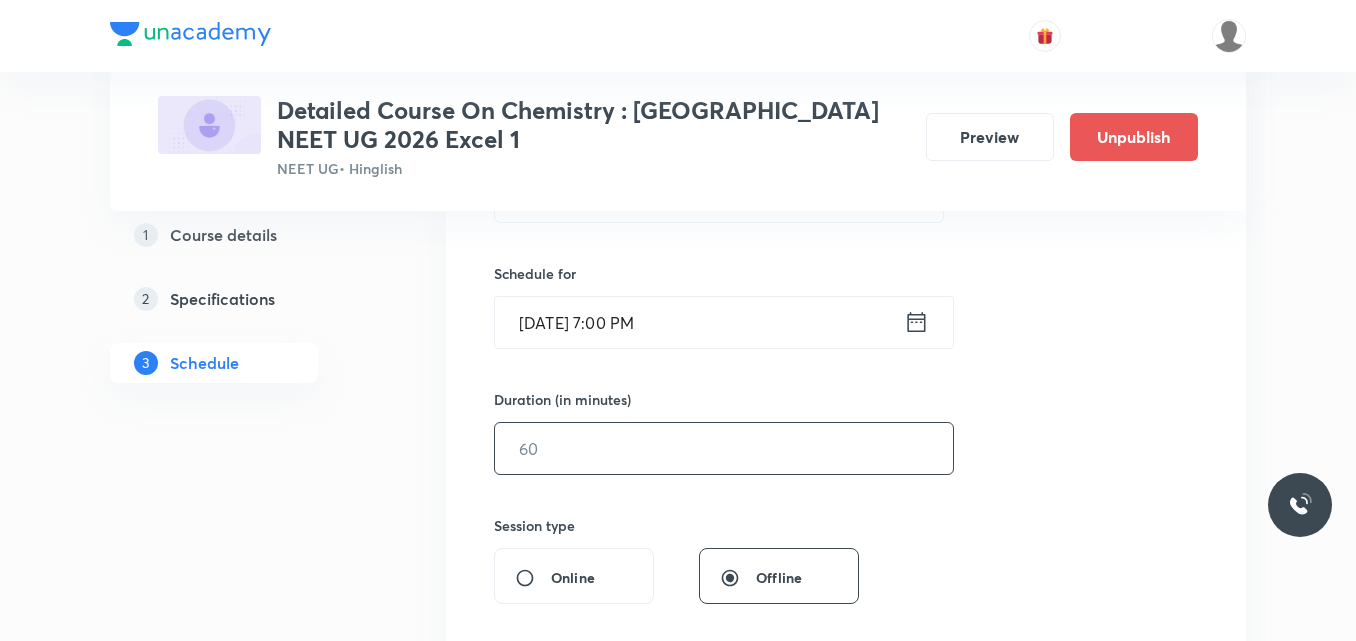 click at bounding box center [724, 448] 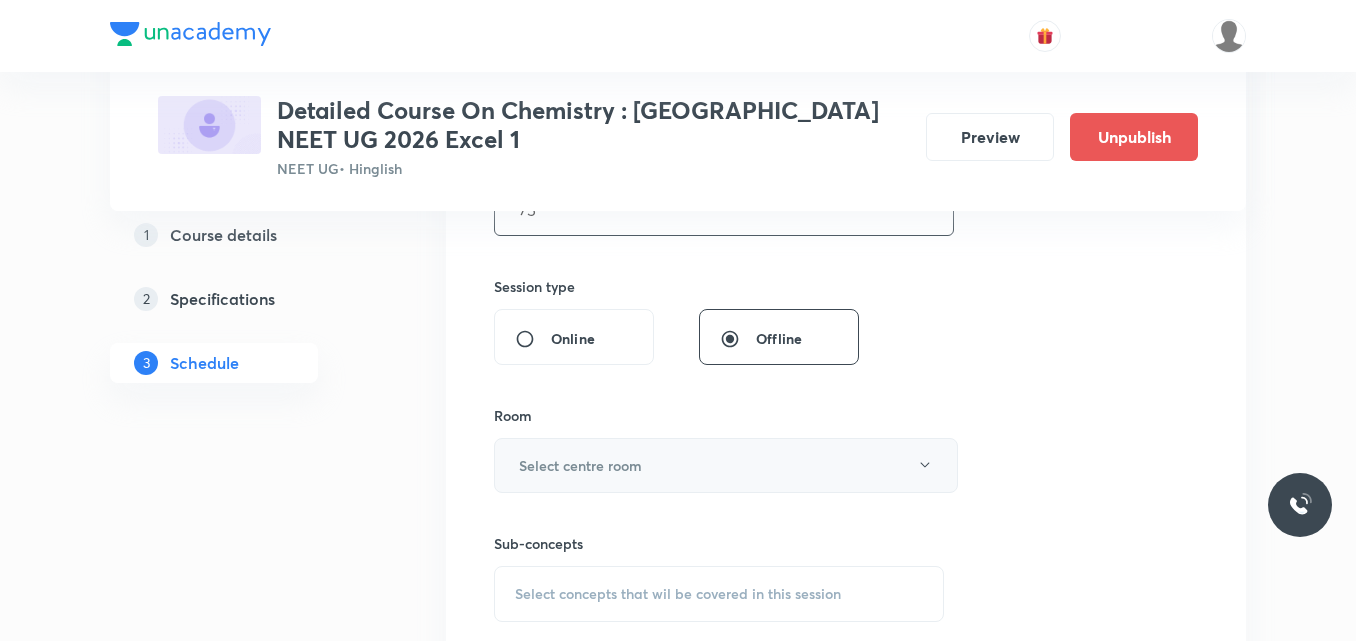 scroll, scrollTop: 695, scrollLeft: 0, axis: vertical 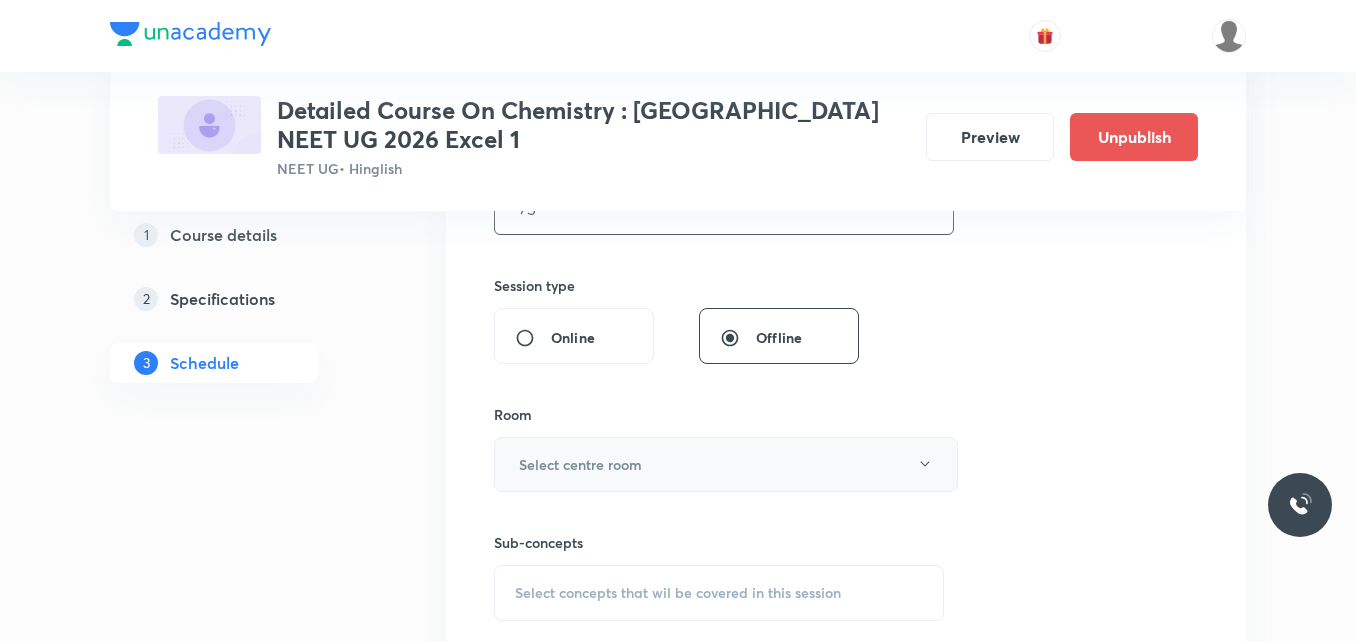 type on "75" 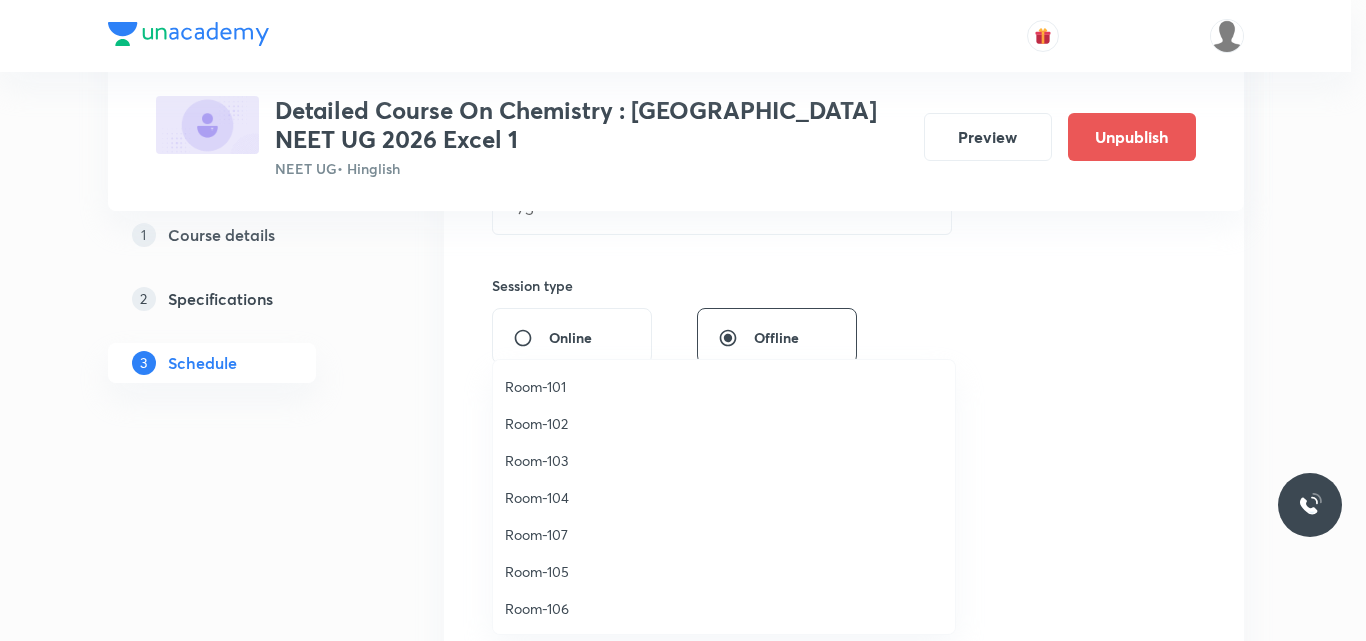 click on "Room-102" at bounding box center [724, 423] 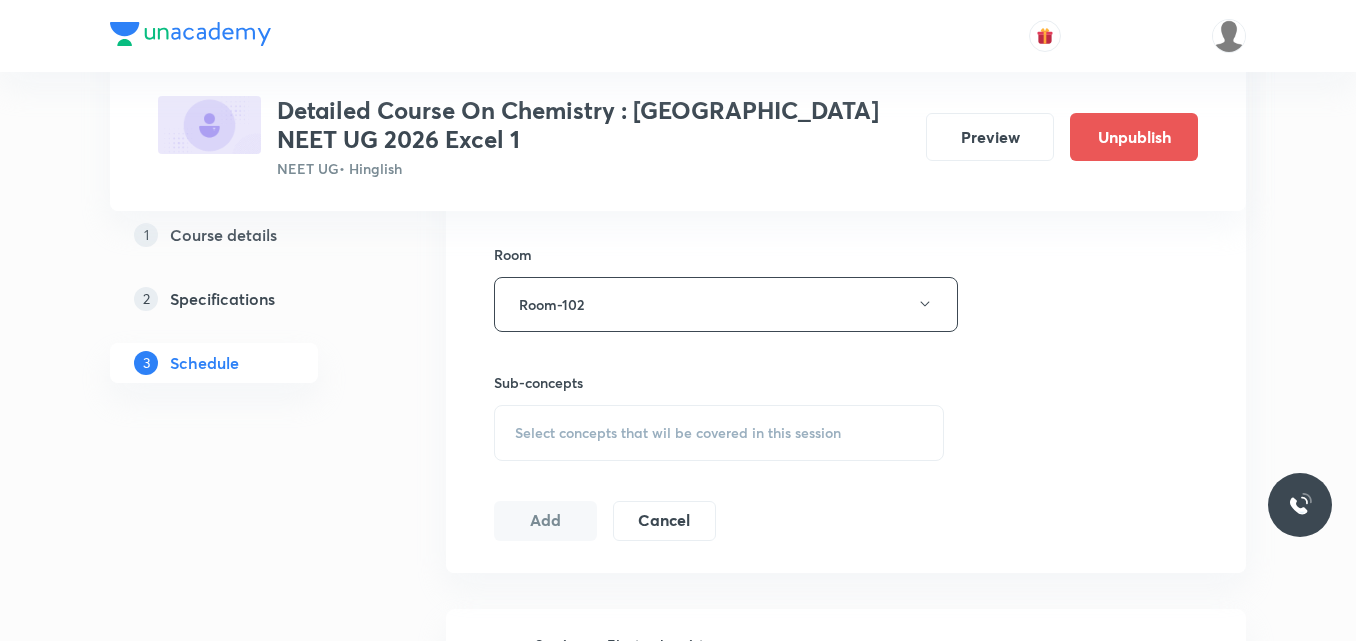 scroll, scrollTop: 856, scrollLeft: 0, axis: vertical 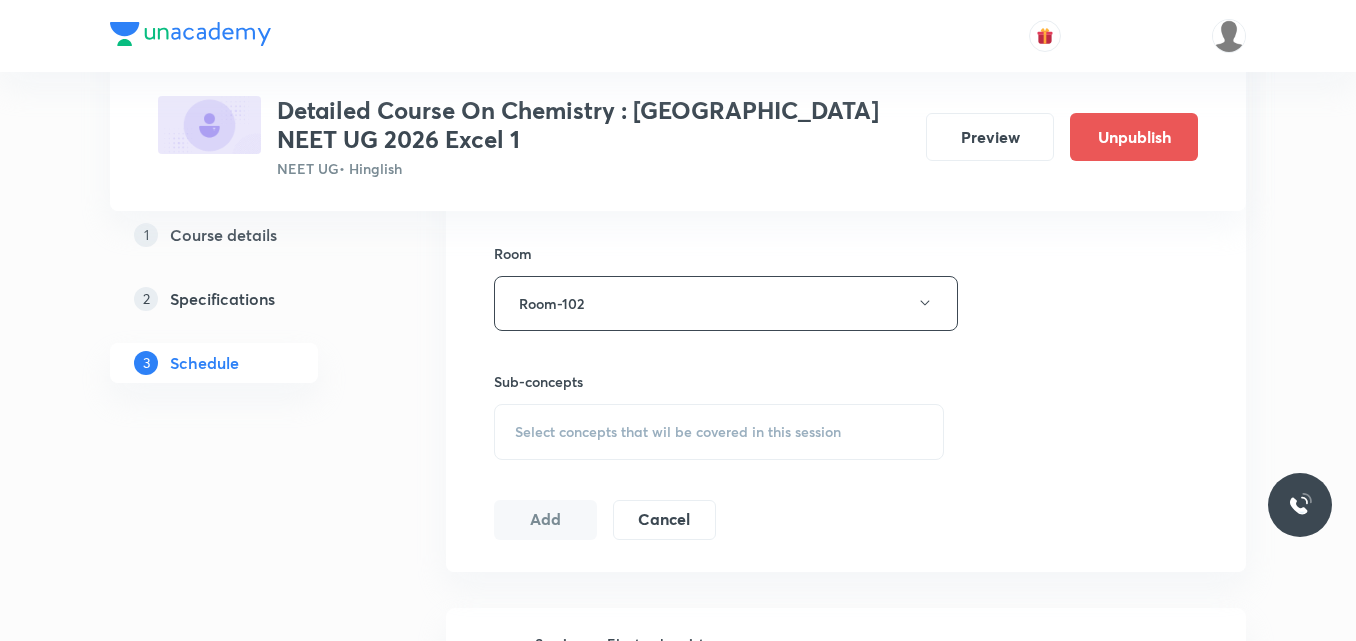 click on "Select concepts that wil be covered in this session" at bounding box center [678, 432] 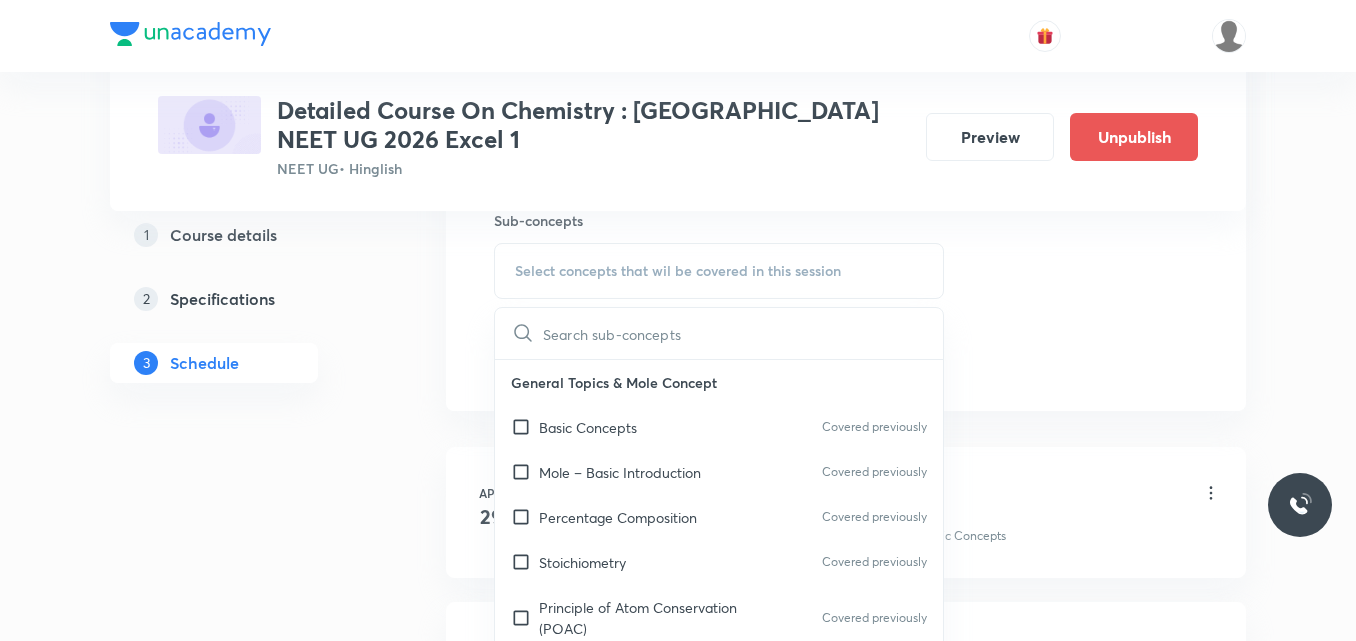 scroll, scrollTop: 1182, scrollLeft: 0, axis: vertical 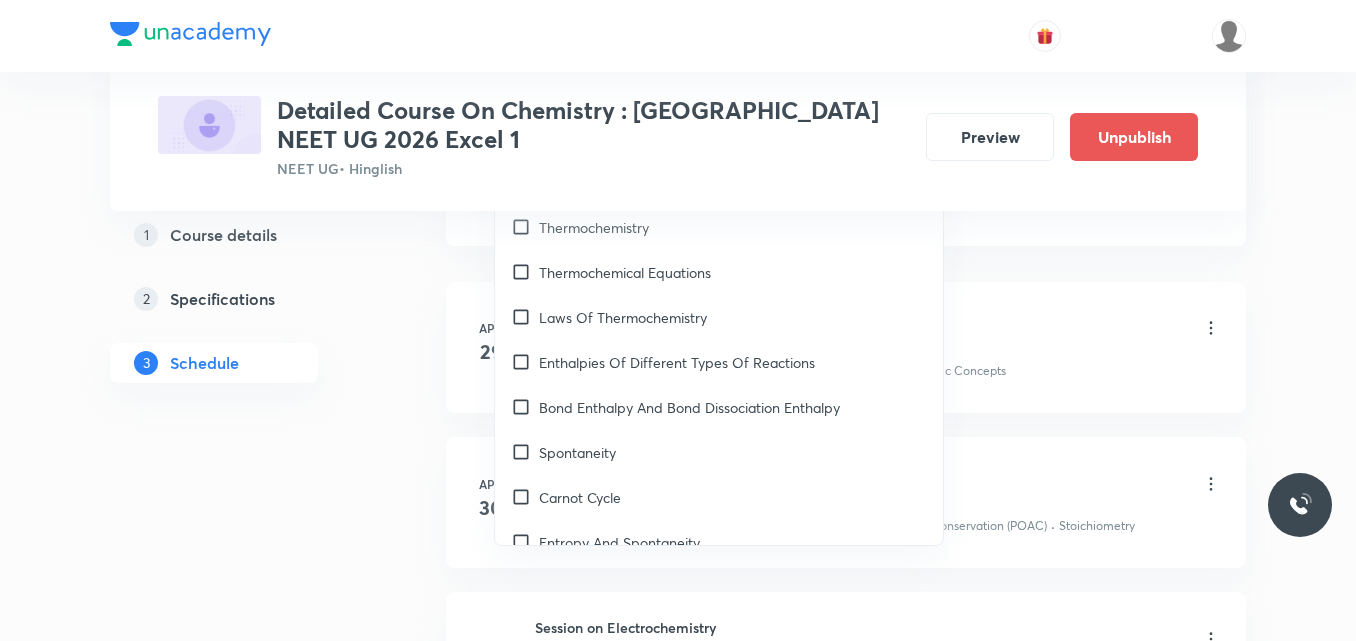 click on "Carnot Cycle" at bounding box center [719, 497] 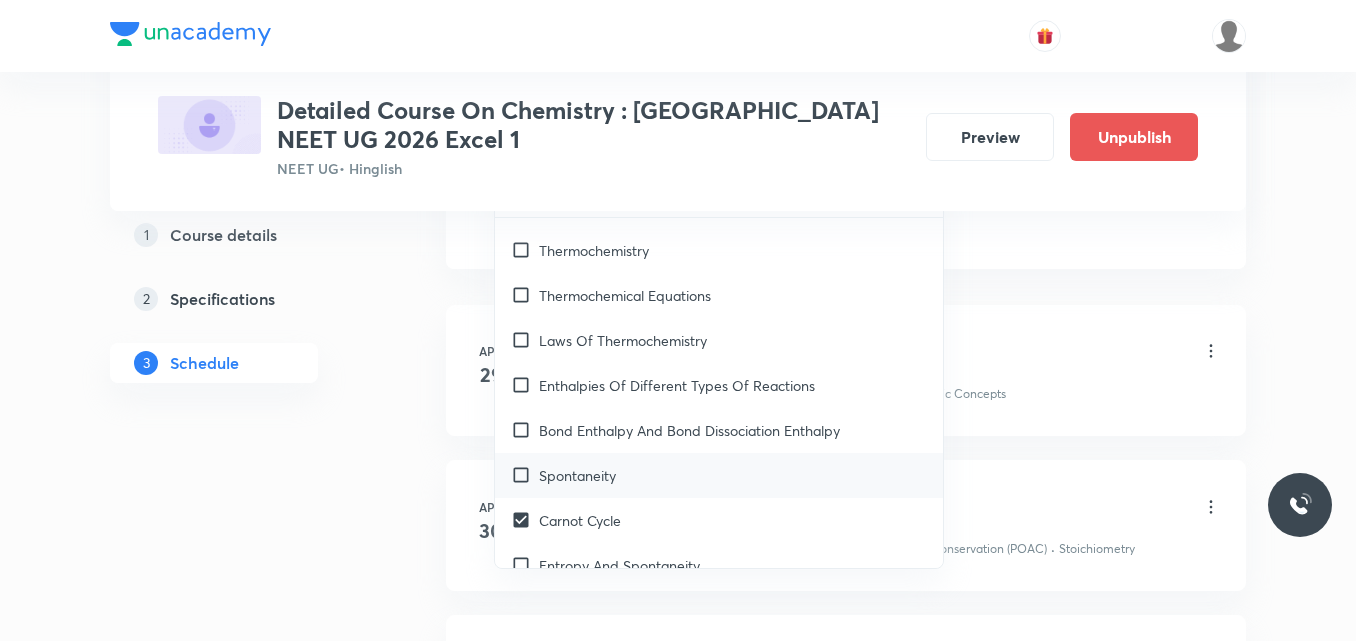 click on "Spontaneity" at bounding box center (577, 475) 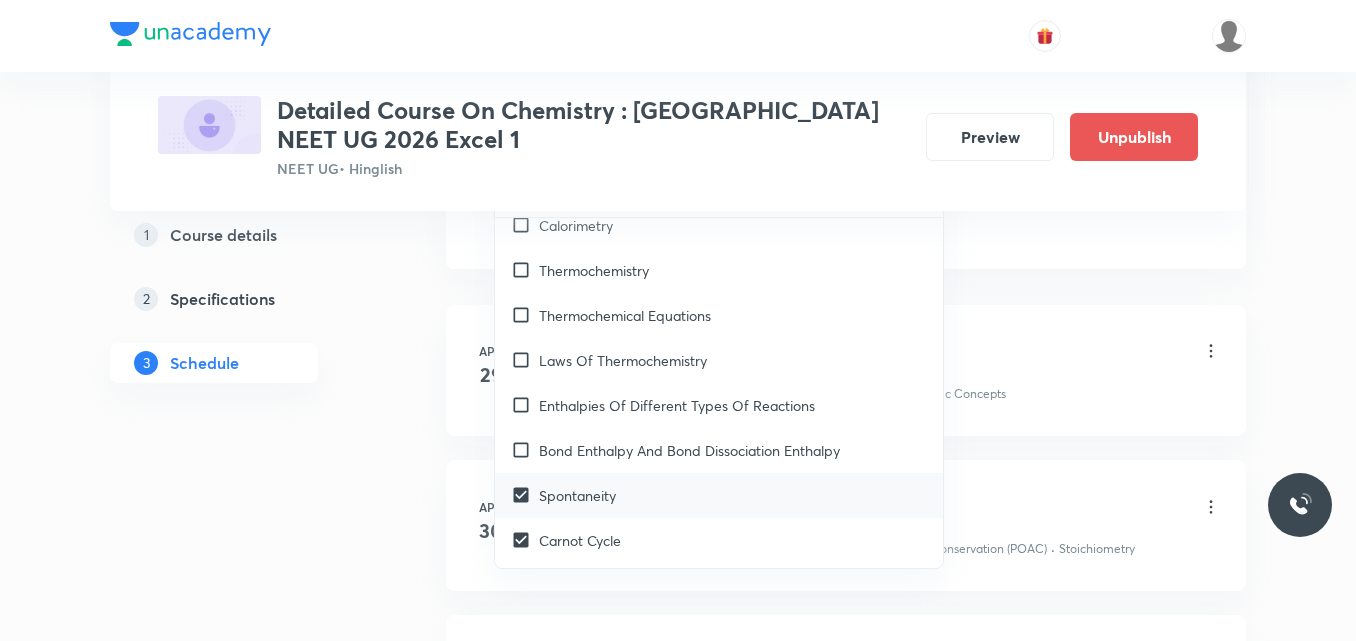 scroll, scrollTop: 5984, scrollLeft: 0, axis: vertical 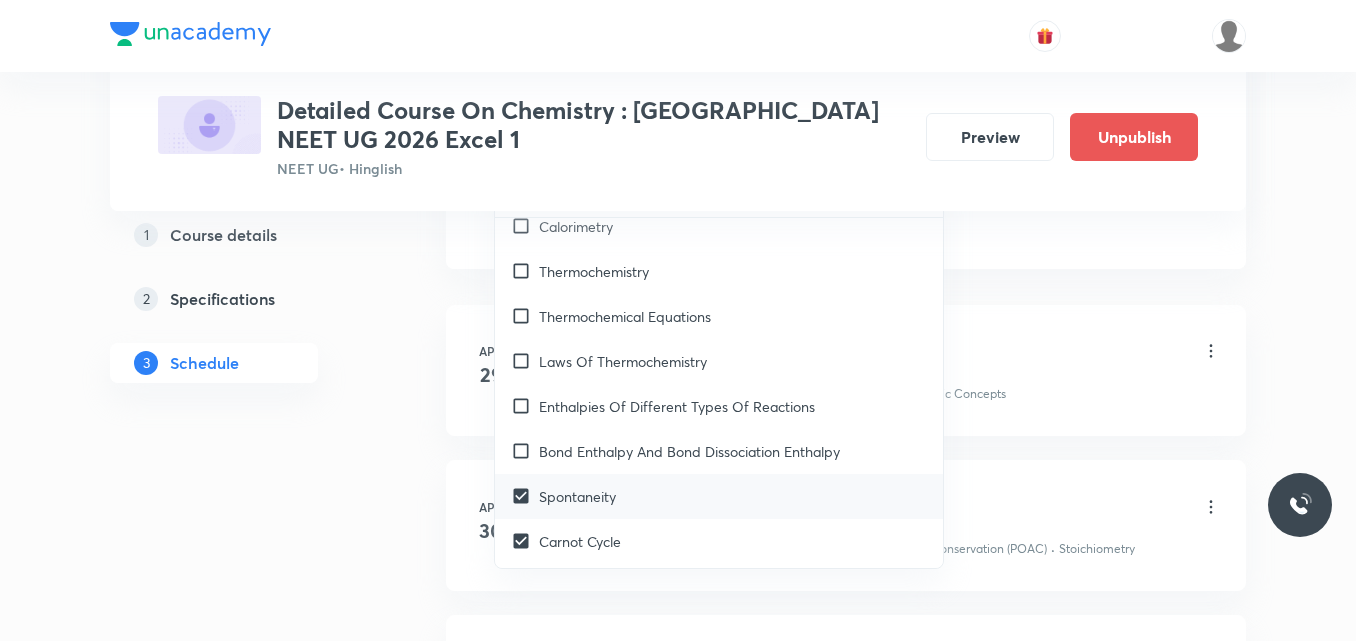 click on "Spontaneity" at bounding box center (719, 496) 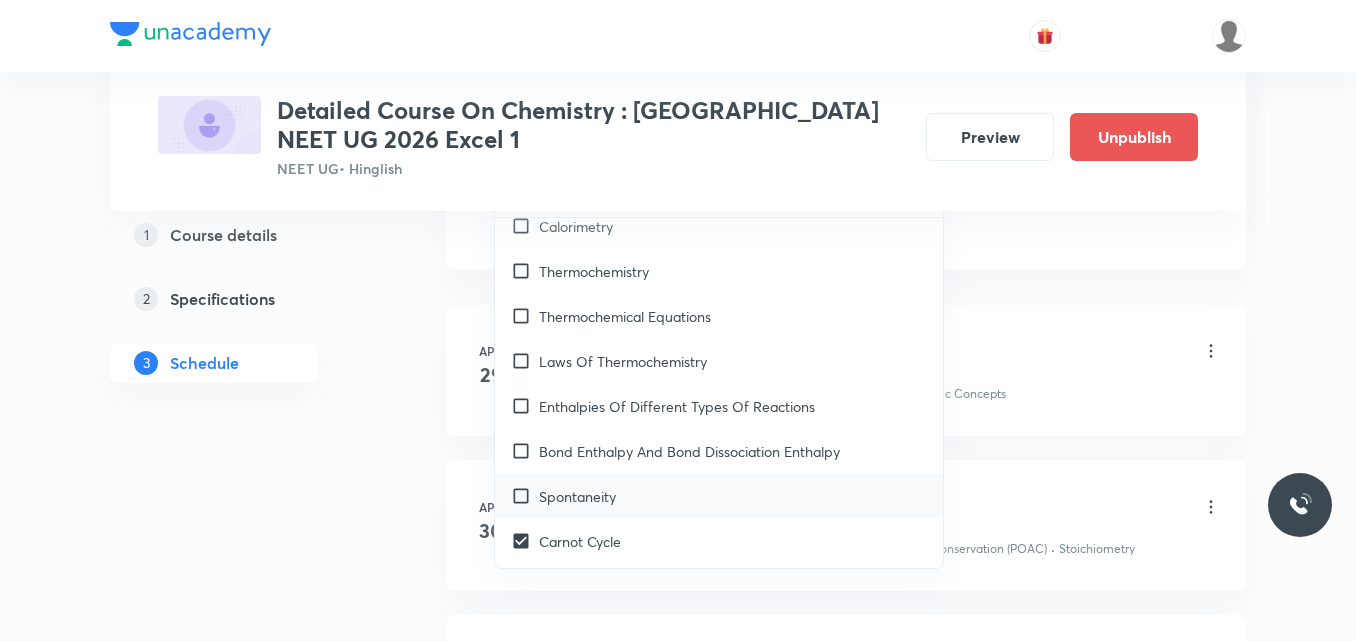 click on "Spontaneity" at bounding box center [719, 496] 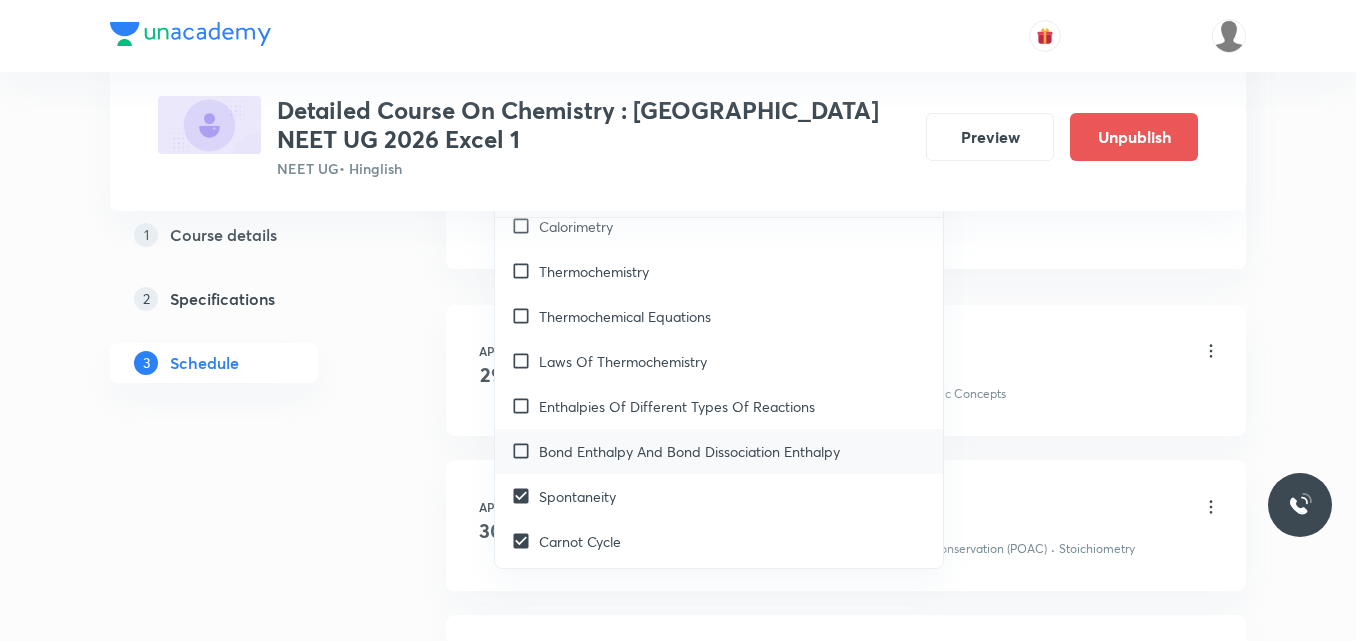 click on "Bond Enthalpy And Bond Dissociation Enthalpy" at bounding box center [689, 451] 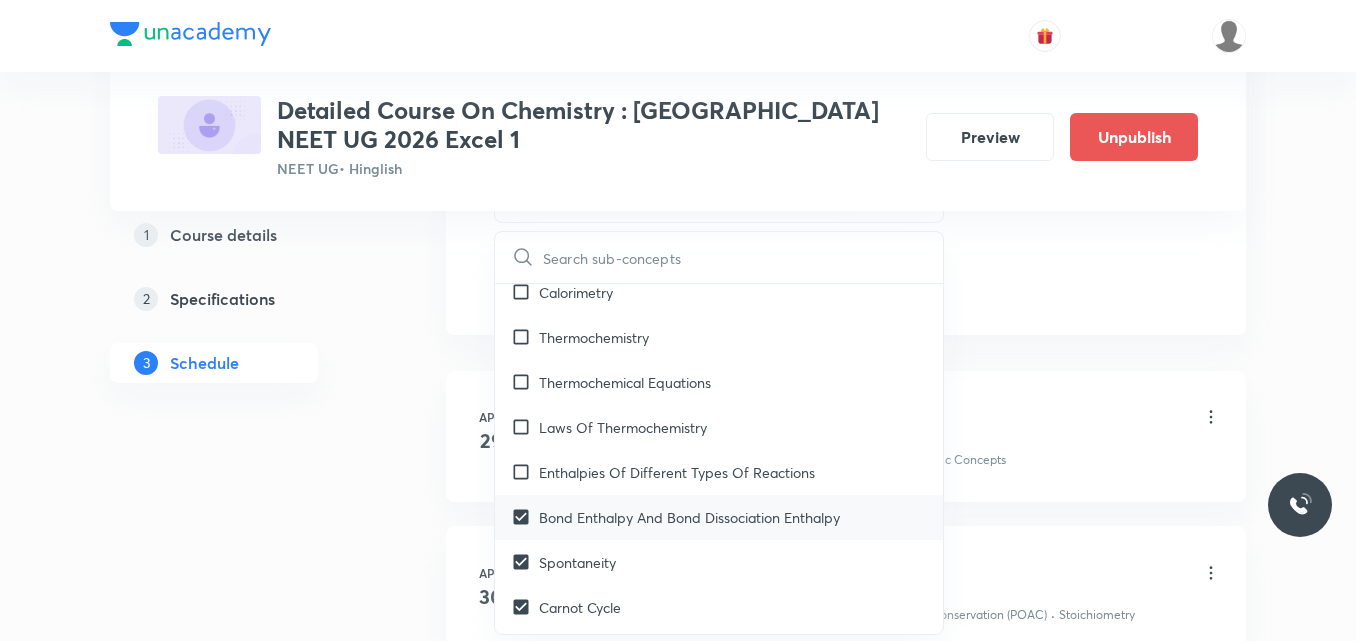 click on "Laws Of Thermochemistry" at bounding box center (719, 427) 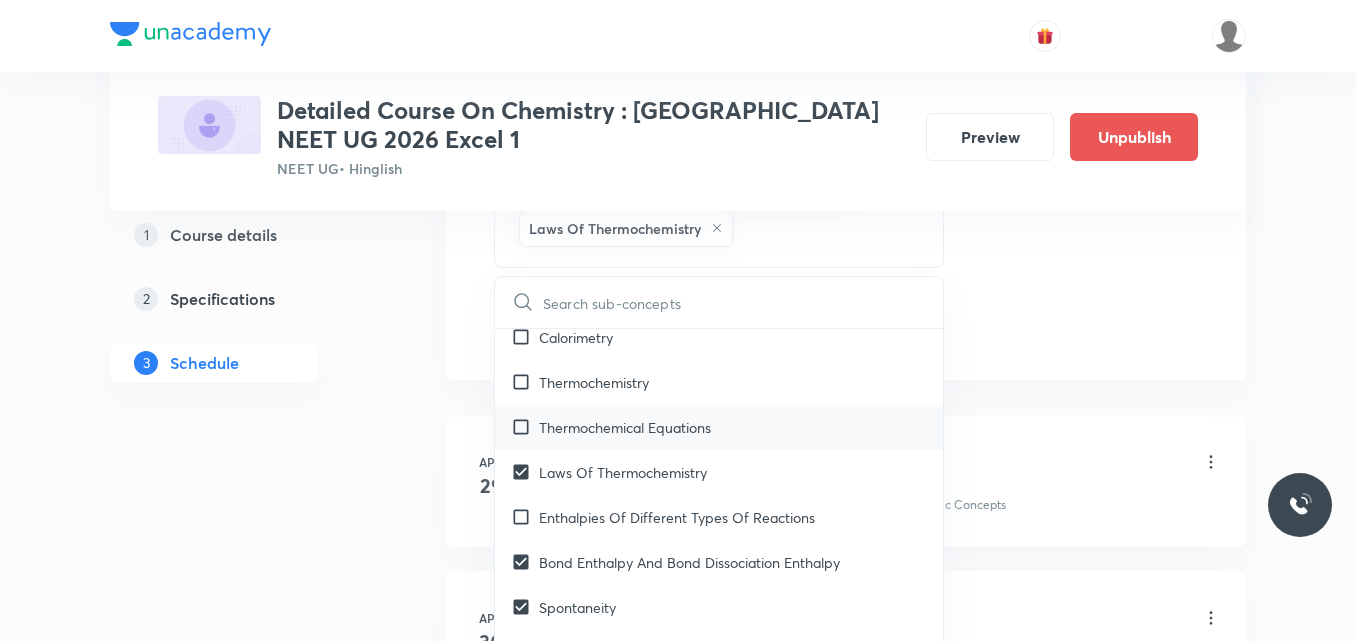 click on "Thermochemical Equations" at bounding box center (625, 427) 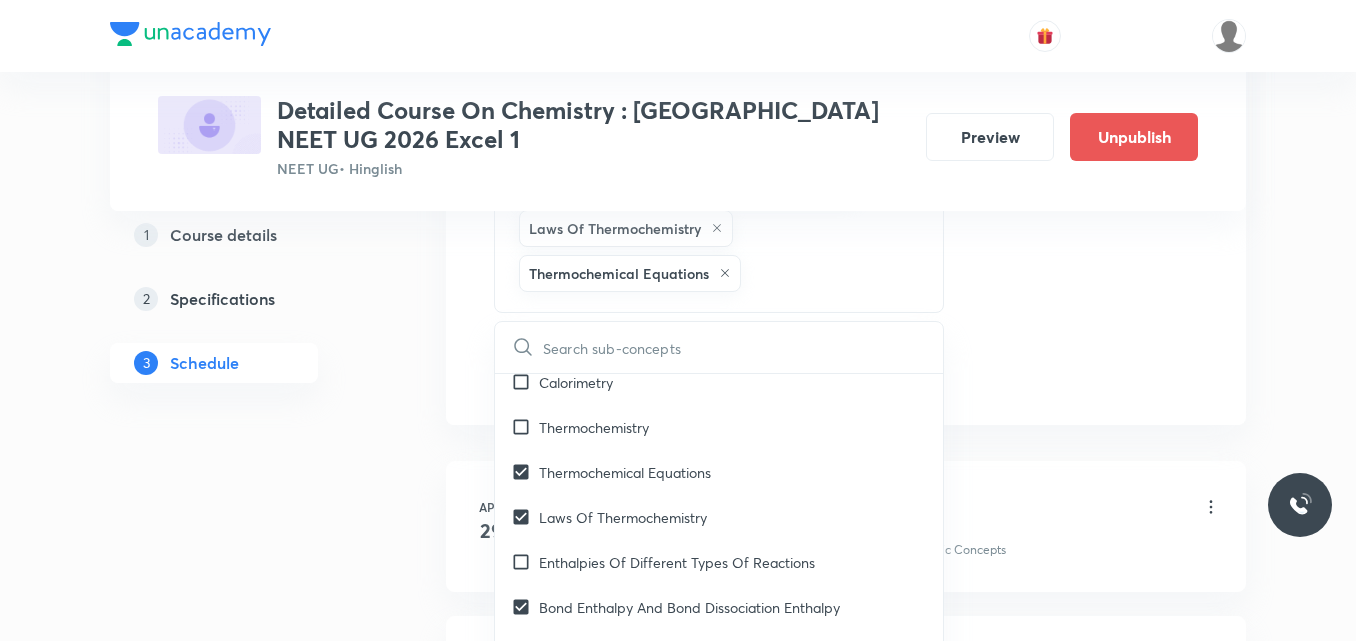 click on "Session  33 Live class Session title 33/99 Session on Coordination Compounds ​ Schedule for [DATE] 7:00 PM ​ Duration (in minutes) 75 ​   Session type Online Offline Room Room-102 Sub-concepts Carnot Cycle Spontaneity Bond Enthalpy And Bond Dissociation Enthalpy Laws Of Thermochemistry Thermochemical Equations CLEAR ​ General Topics & Mole Concept Basic Concepts Covered previously Mole – Basic Introduction Covered previously Percentage Composition Covered previously Stoichiometry Covered previously Principle of Atom Conservation (POAC) Covered previously Relation between Stoichiometric Quantities Covered previously Application of Mole Concept: Gravimetric Analysis Covered previously Electronic Configuration Of Atoms (Hund's rule) Covered previously  Quantum Numbers (Magnetic Quantum no.) Covered previously Quantum Numbers([PERSON_NAME] Exclusion law) Covered previously Mean [MEDICAL_DATA] Mass or Molecular Mass Covered previously Variation of Conductivity with Concentration Covered previously Atomic Models" at bounding box center [846, -166] 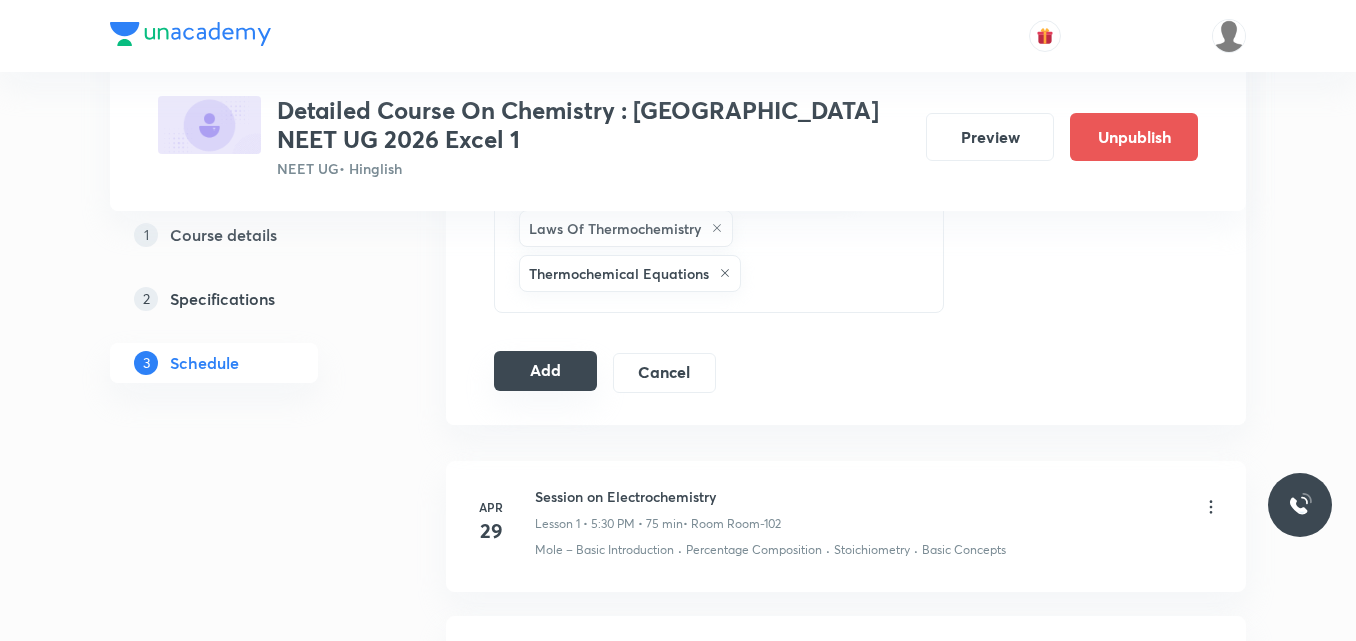 click on "Add" at bounding box center (545, 371) 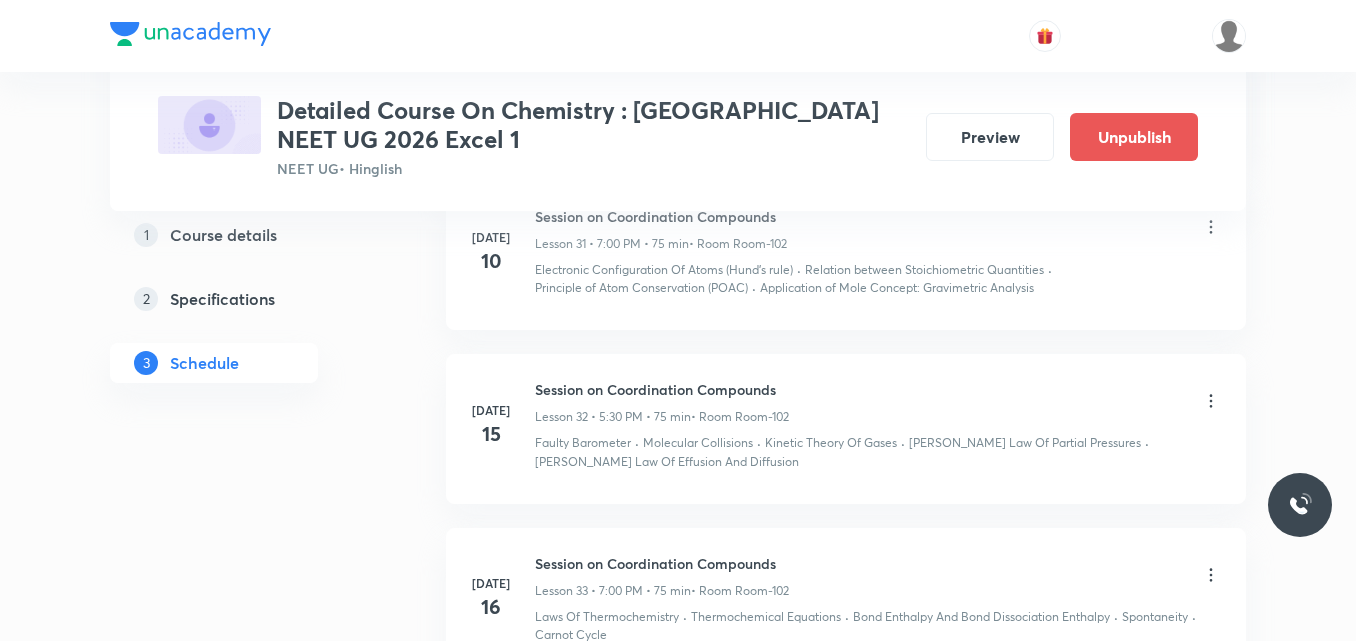 scroll, scrollTop: 5560, scrollLeft: 0, axis: vertical 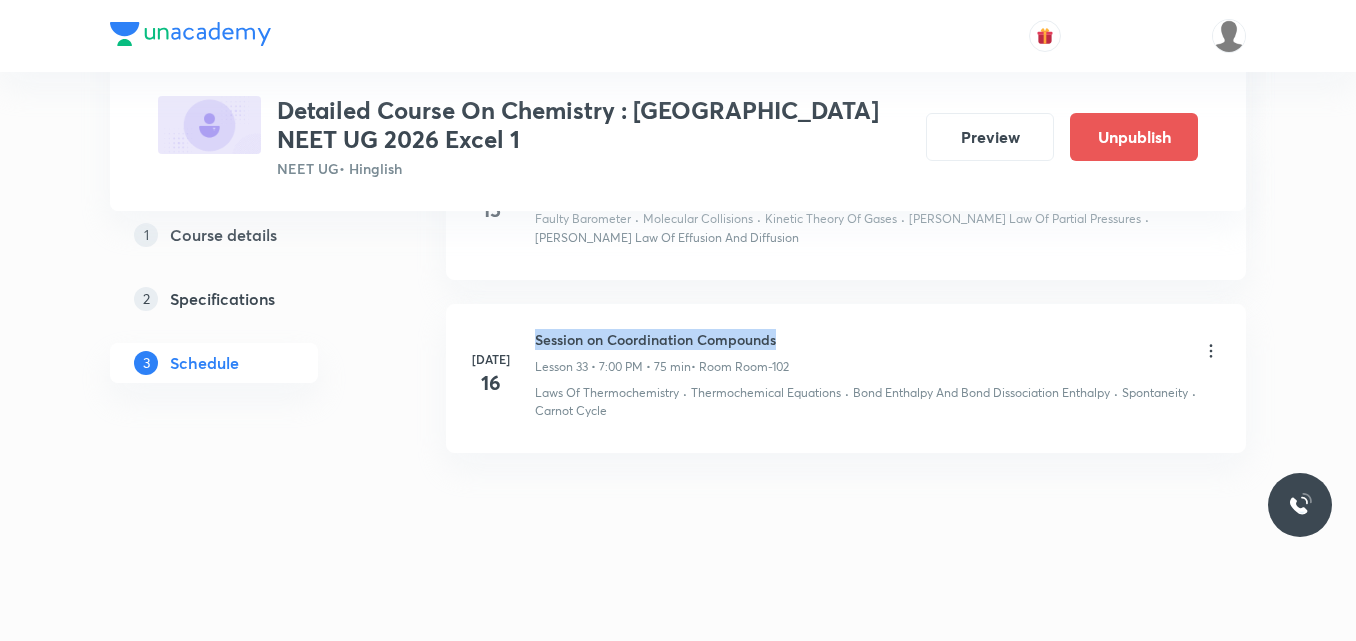 drag, startPoint x: 536, startPoint y: 339, endPoint x: 782, endPoint y: 325, distance: 246.39806 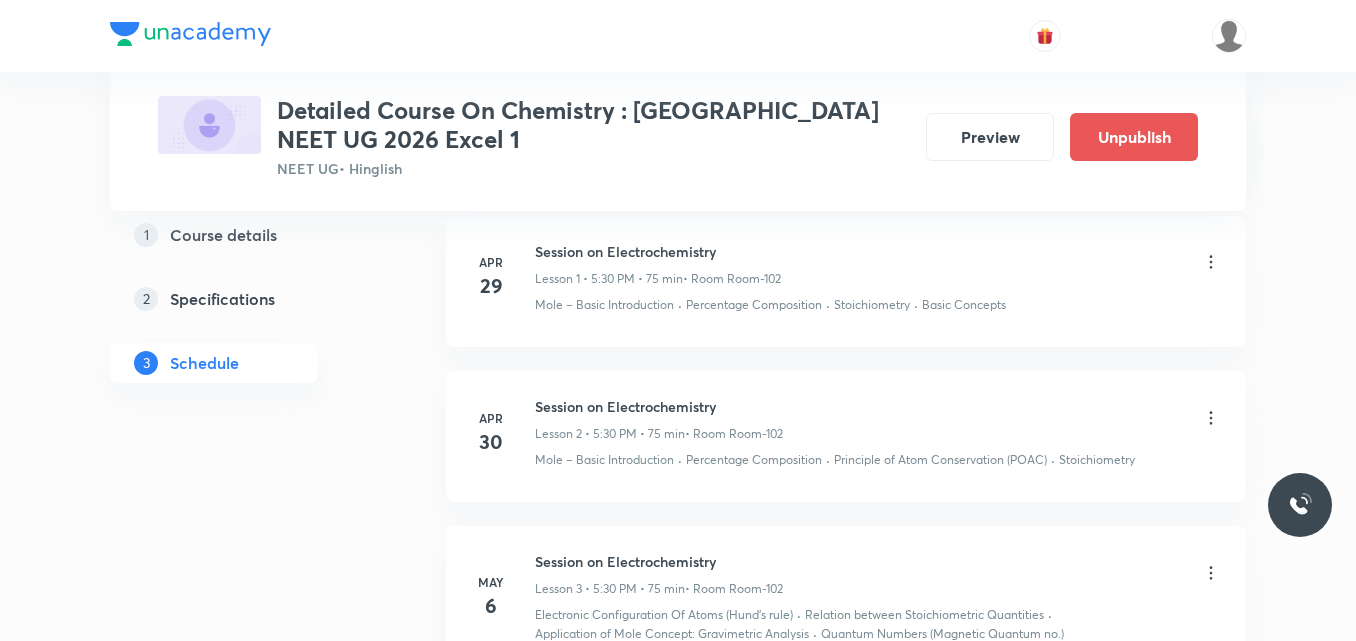 scroll, scrollTop: 0, scrollLeft: 0, axis: both 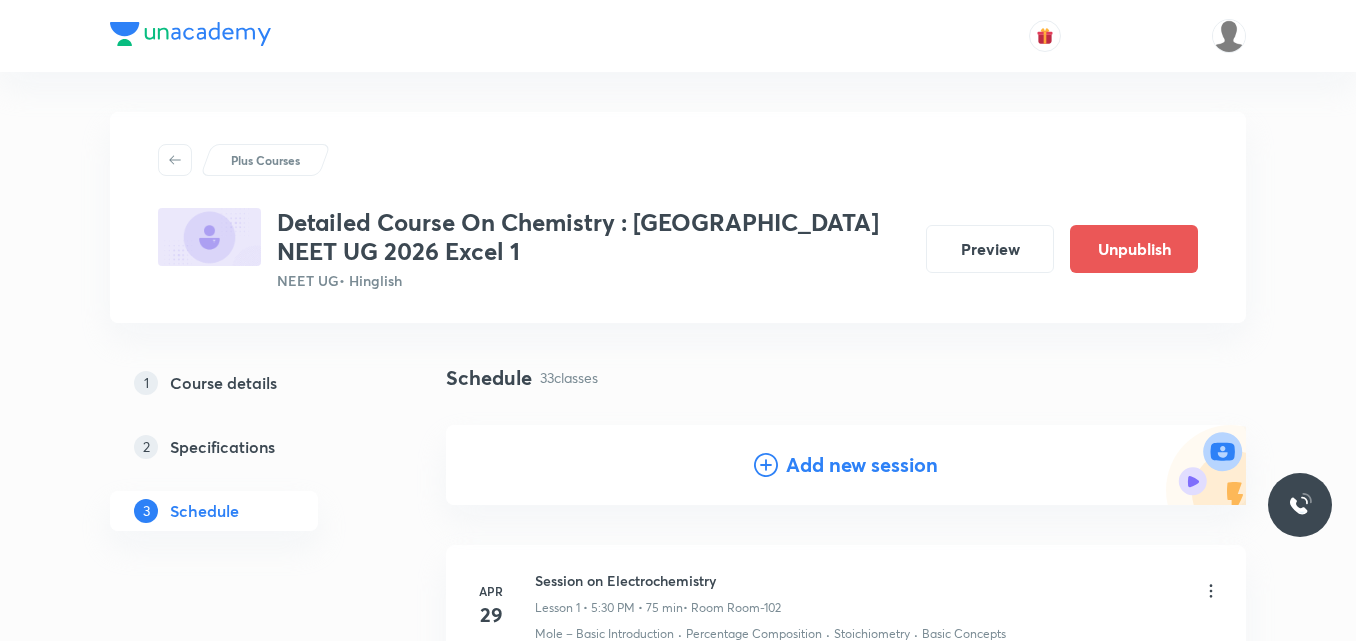 click 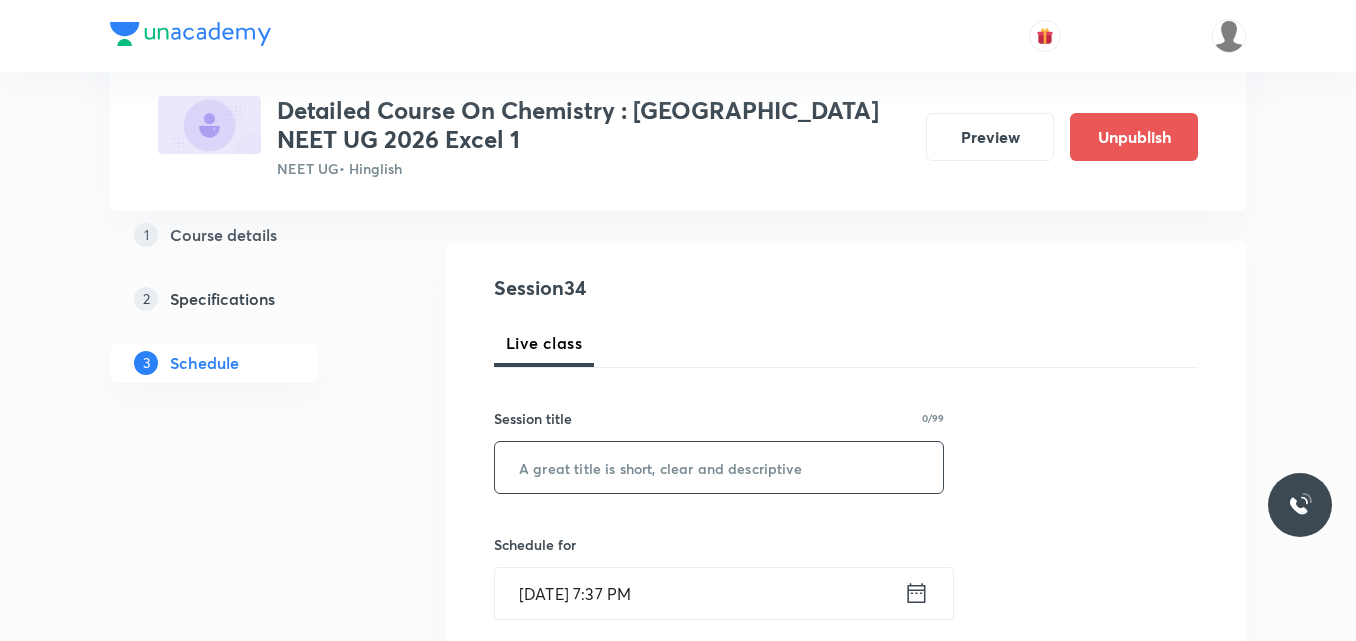 scroll, scrollTop: 185, scrollLeft: 0, axis: vertical 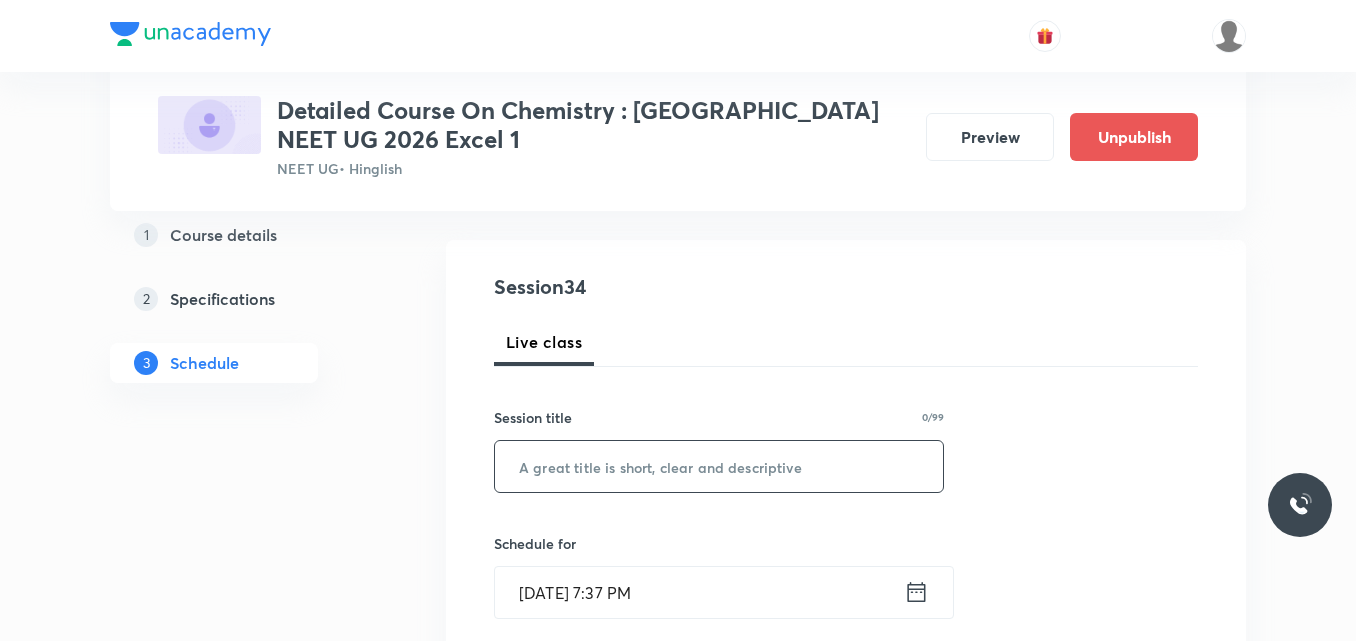 click at bounding box center [719, 466] 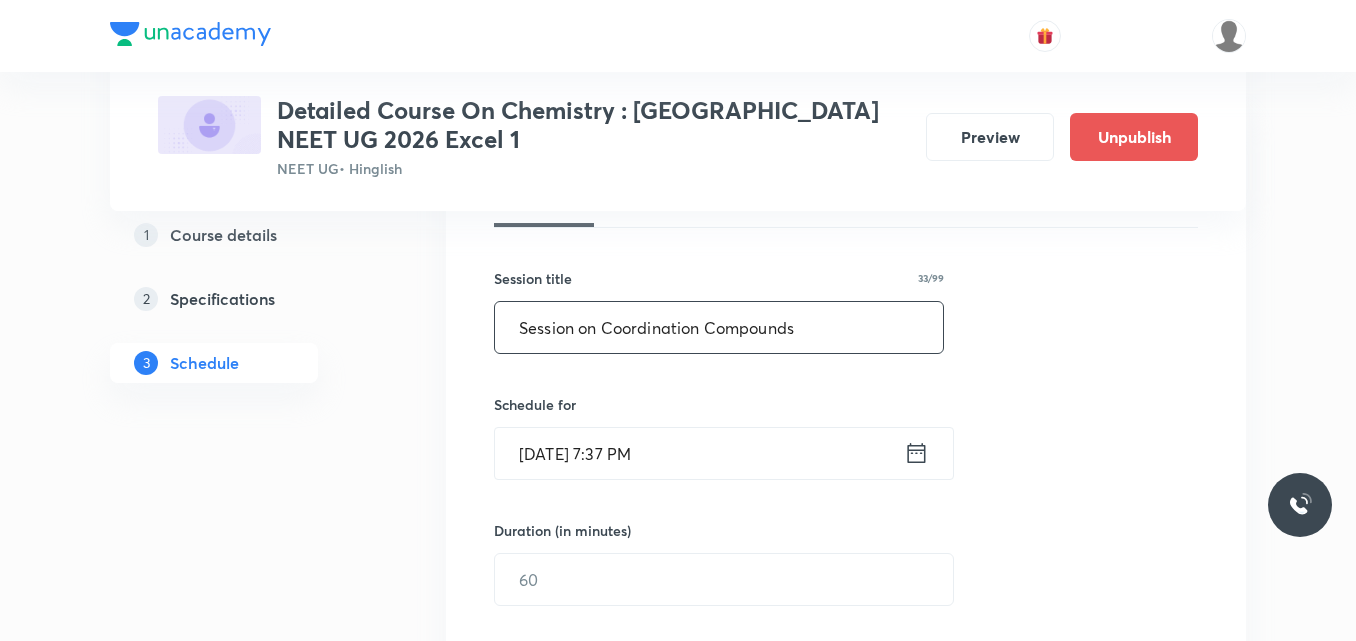 scroll, scrollTop: 332, scrollLeft: 0, axis: vertical 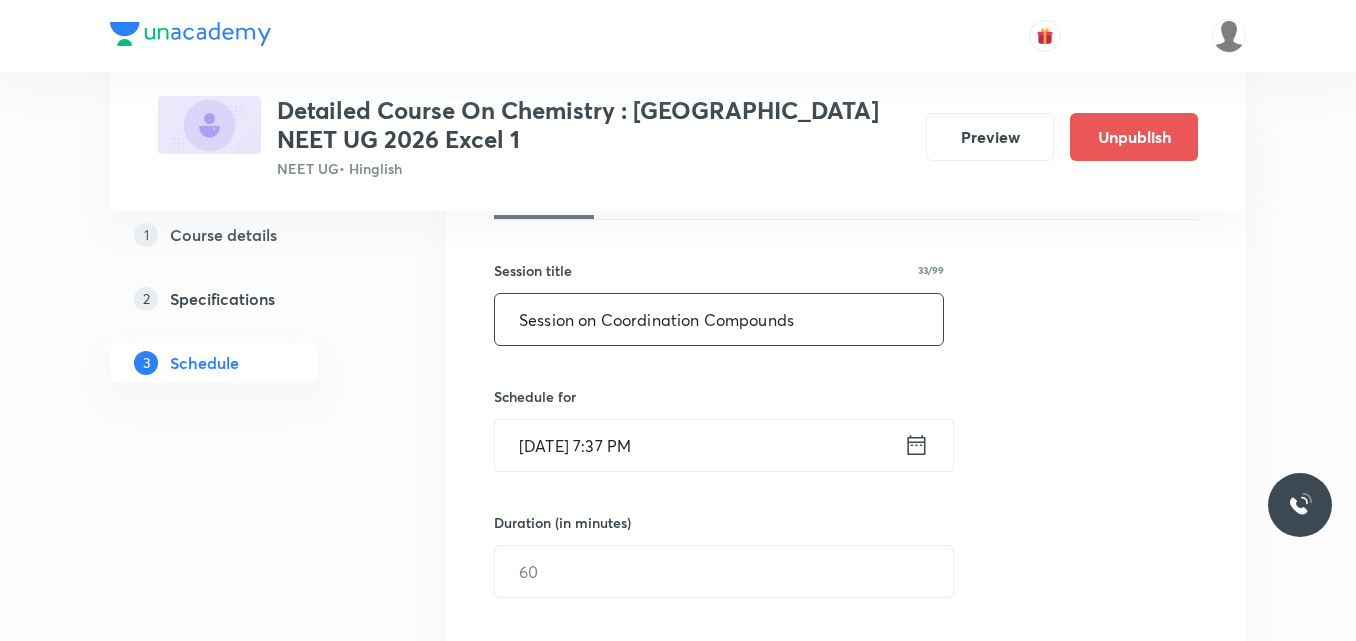 type on "Session on Coordination Compounds" 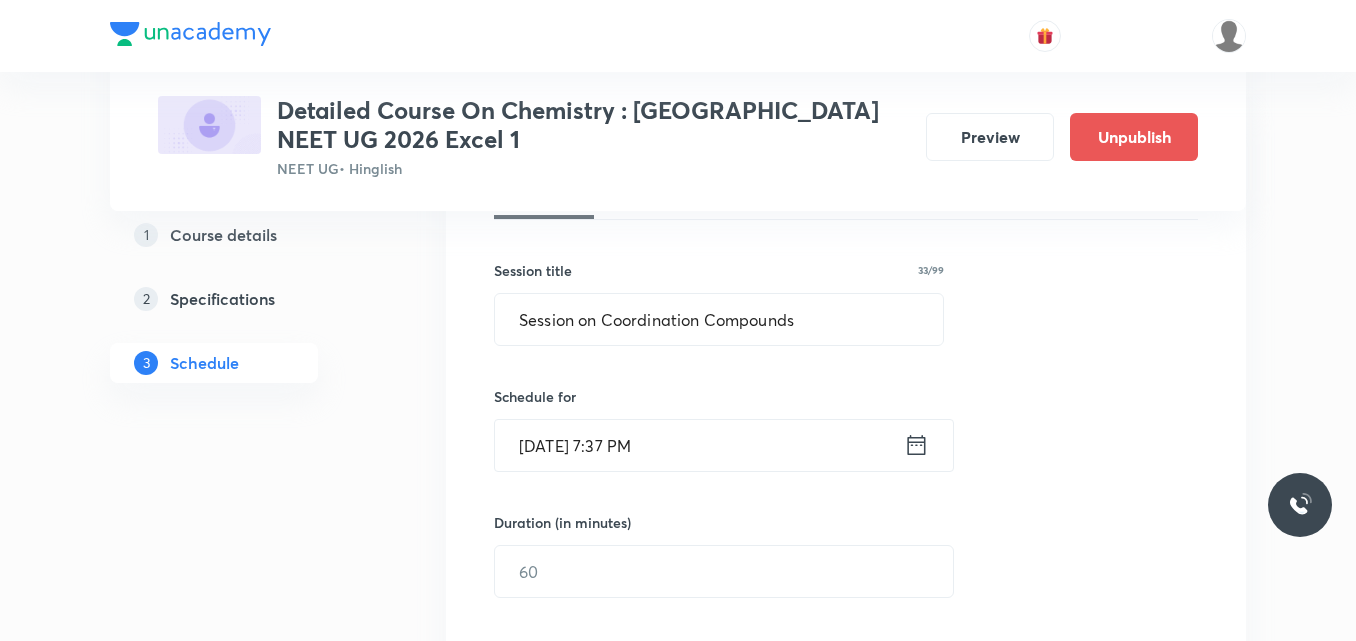 click 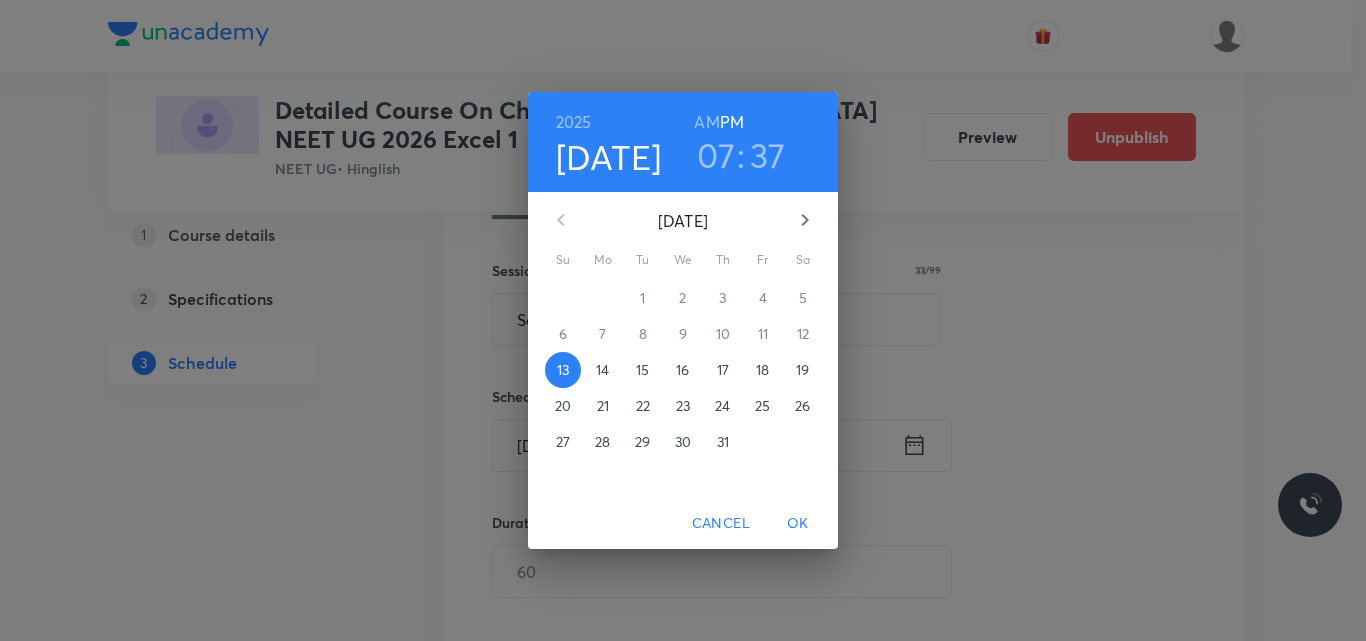 click on "17" at bounding box center (723, 370) 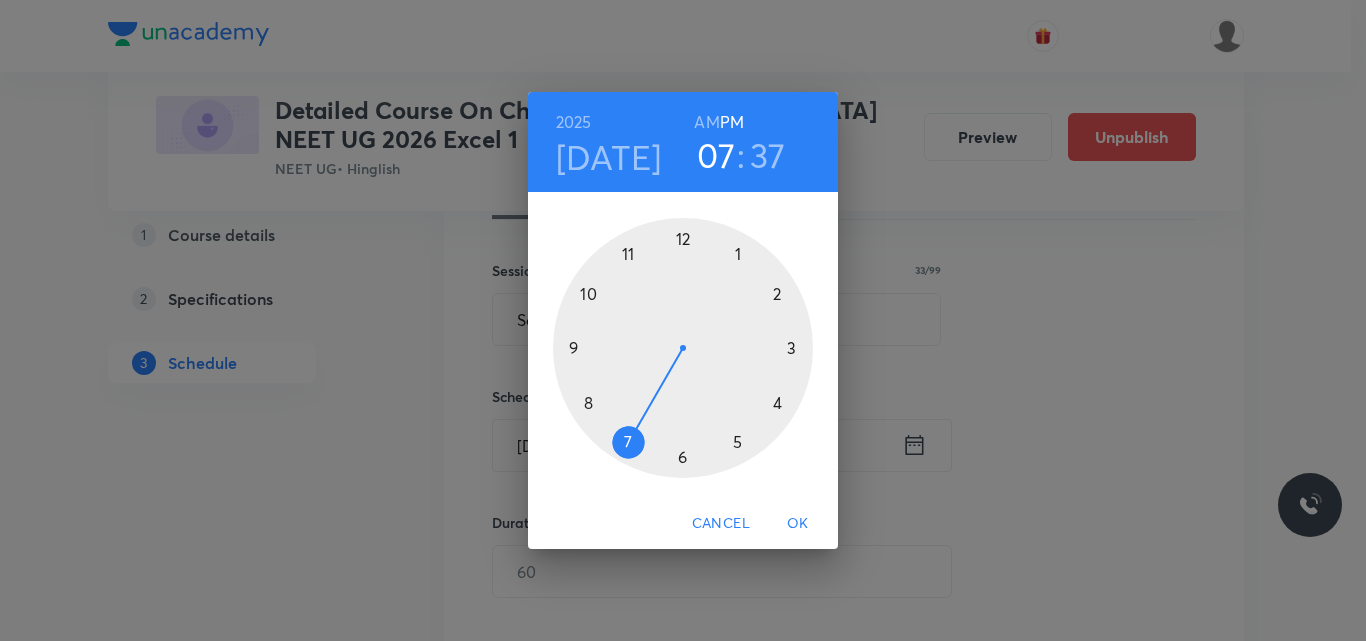 click at bounding box center (683, 348) 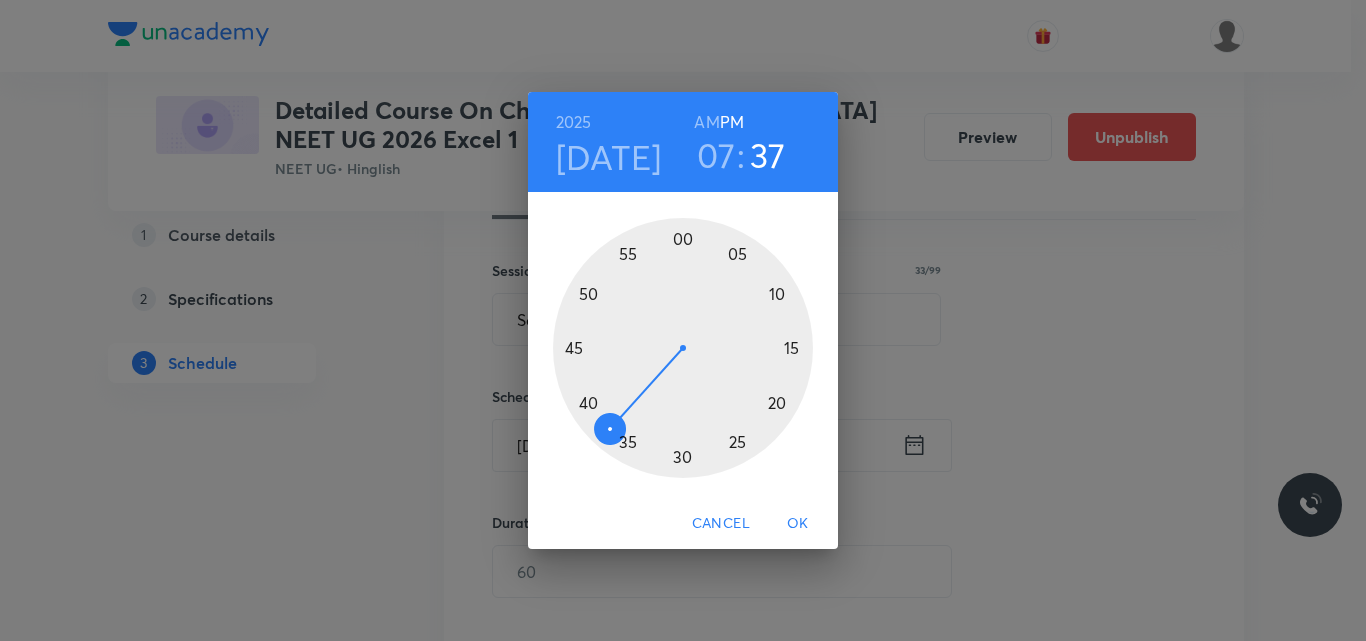 click at bounding box center [683, 348] 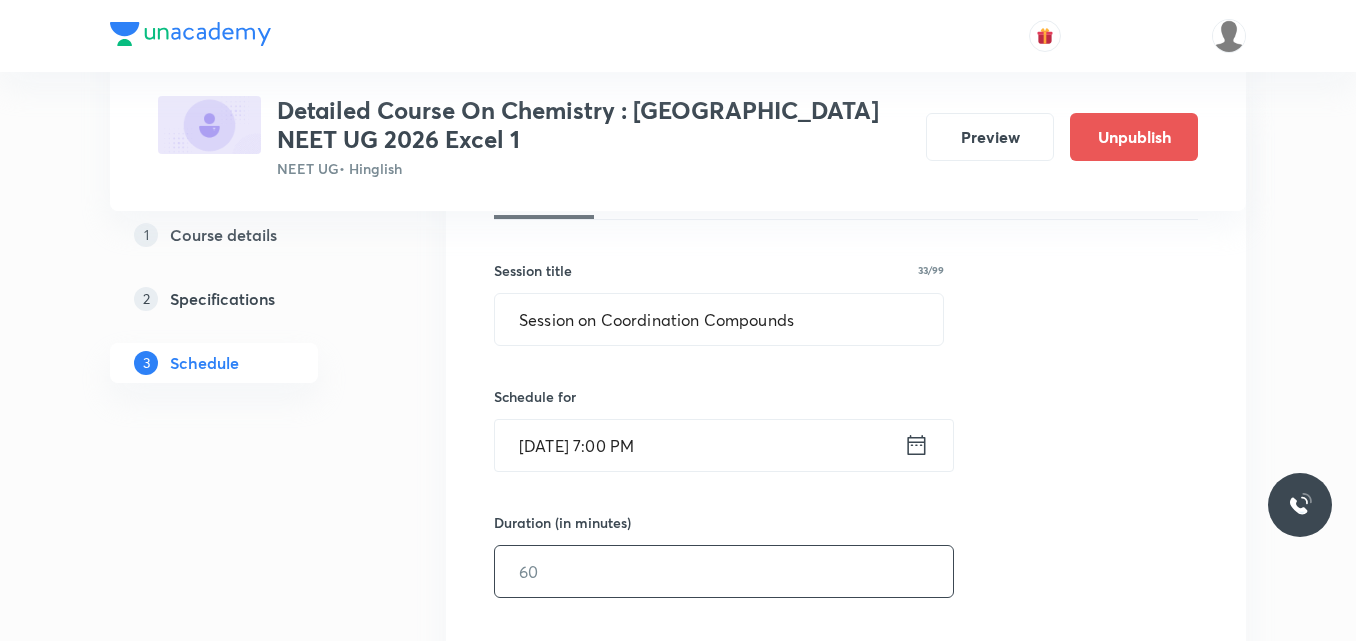 click at bounding box center [724, 571] 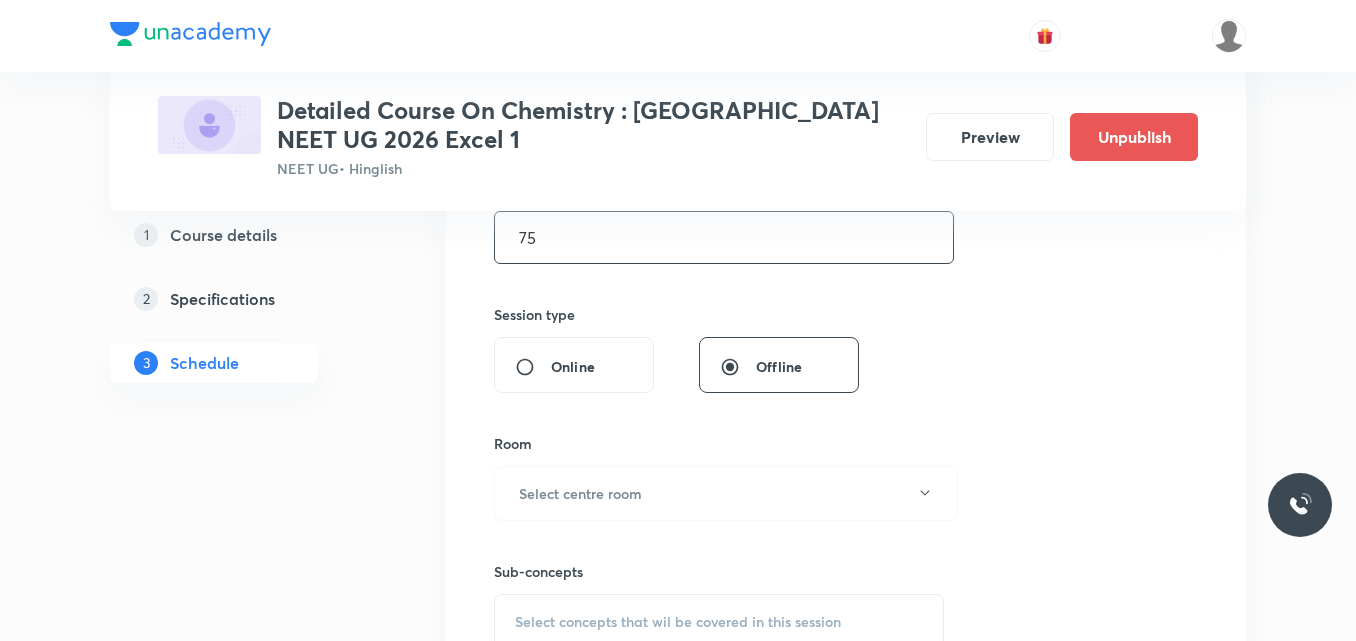 scroll, scrollTop: 667, scrollLeft: 0, axis: vertical 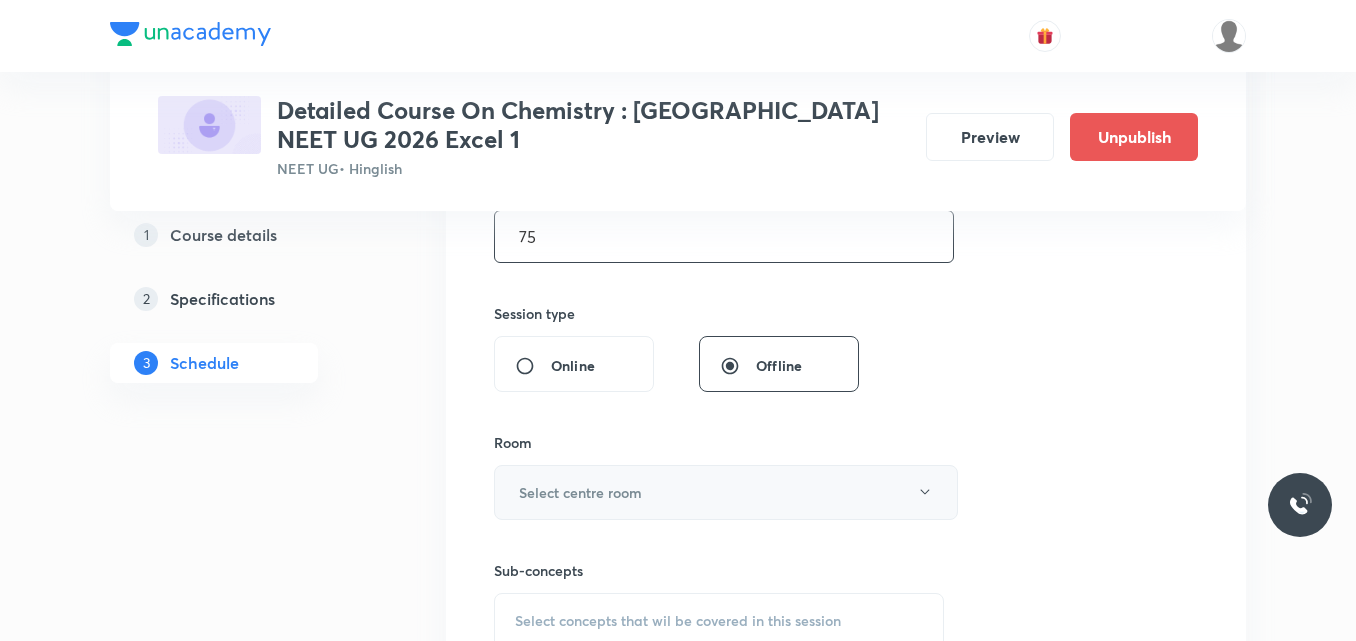 type on "75" 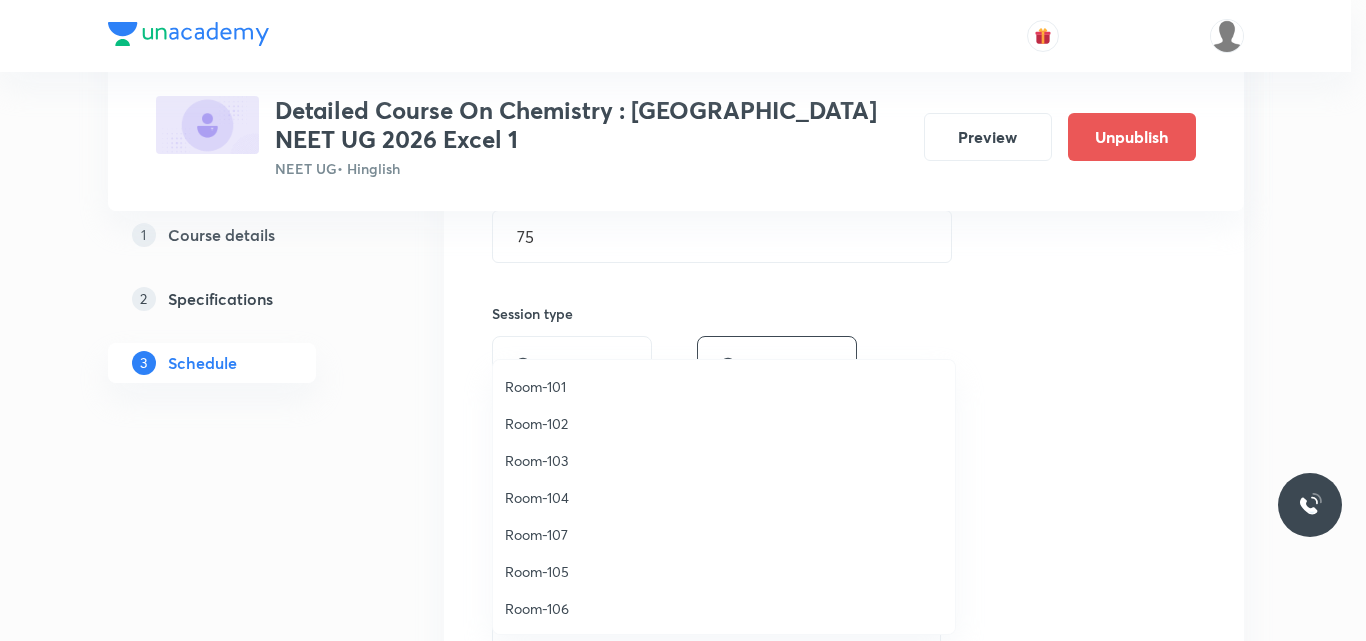 click on "Room-102" at bounding box center (724, 423) 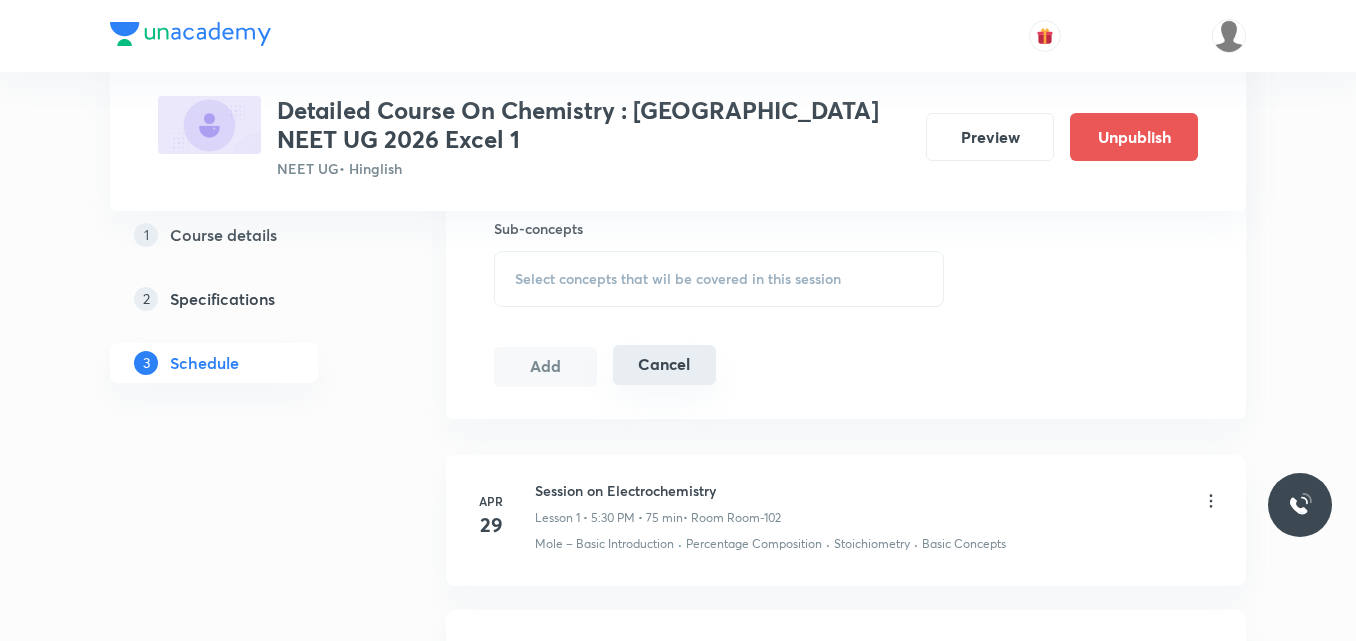 scroll, scrollTop: 1020, scrollLeft: 0, axis: vertical 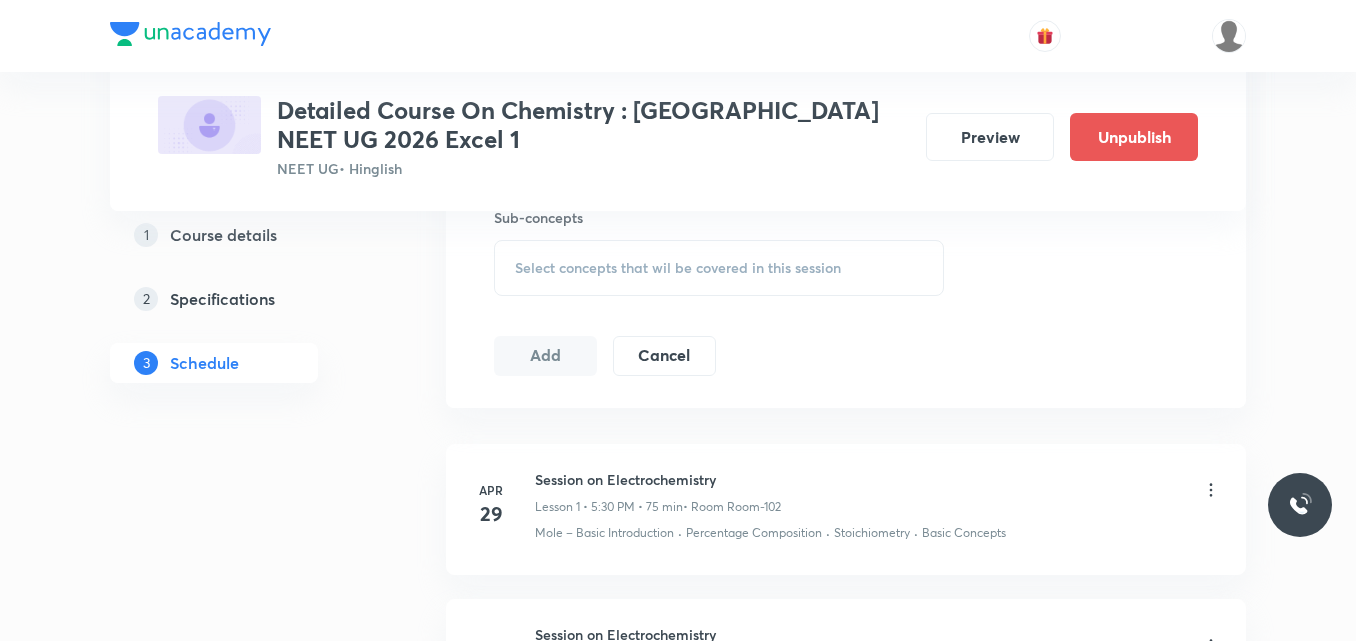 click on "Select concepts that wil be covered in this session" at bounding box center [678, 268] 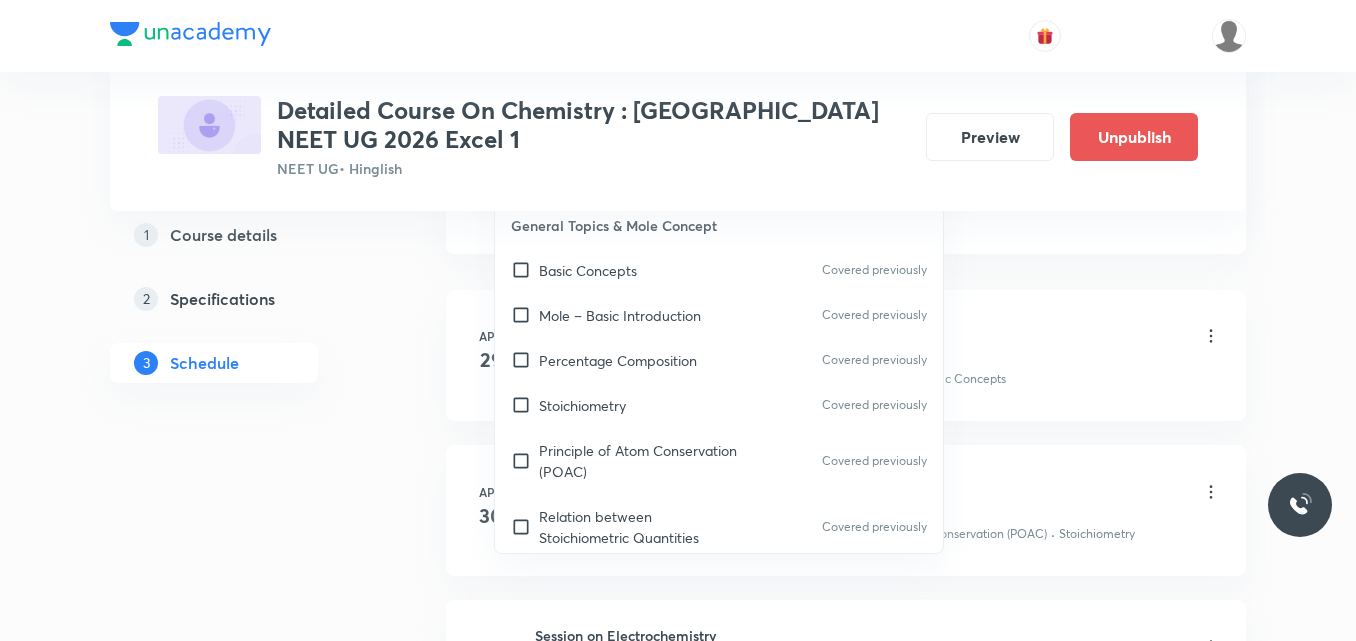 scroll, scrollTop: 1177, scrollLeft: 0, axis: vertical 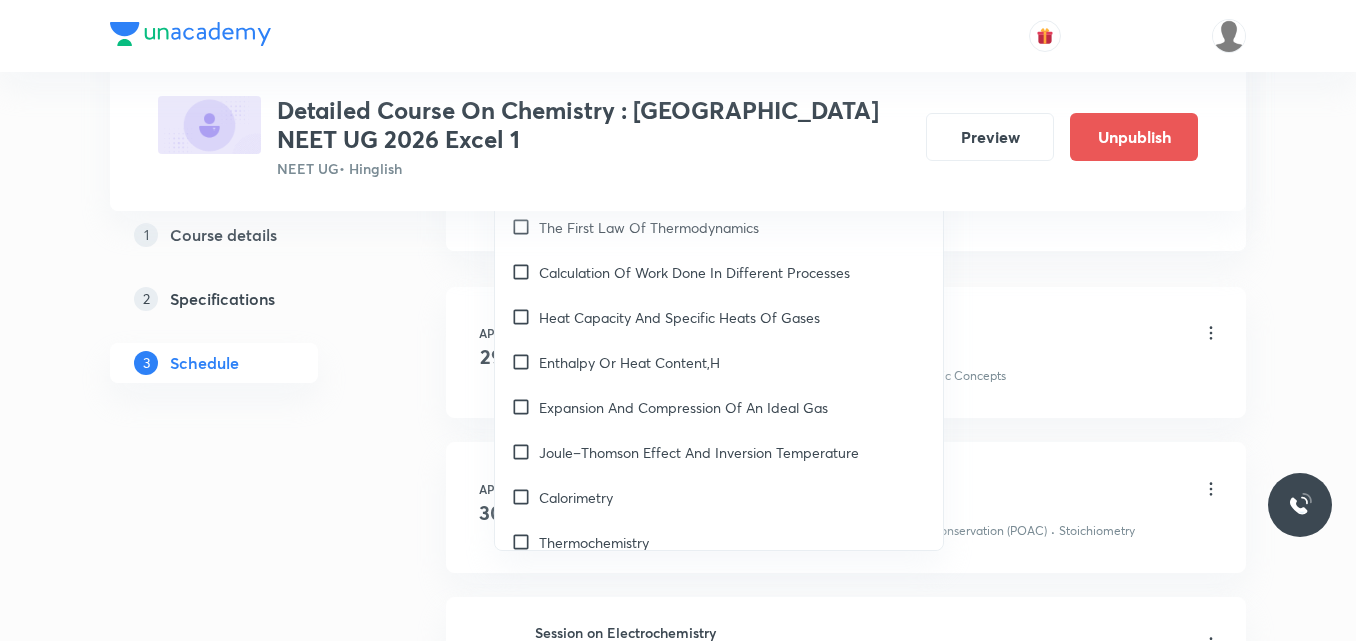 click on "Expansion And Compression Of An Ideal Gas" at bounding box center [683, 407] 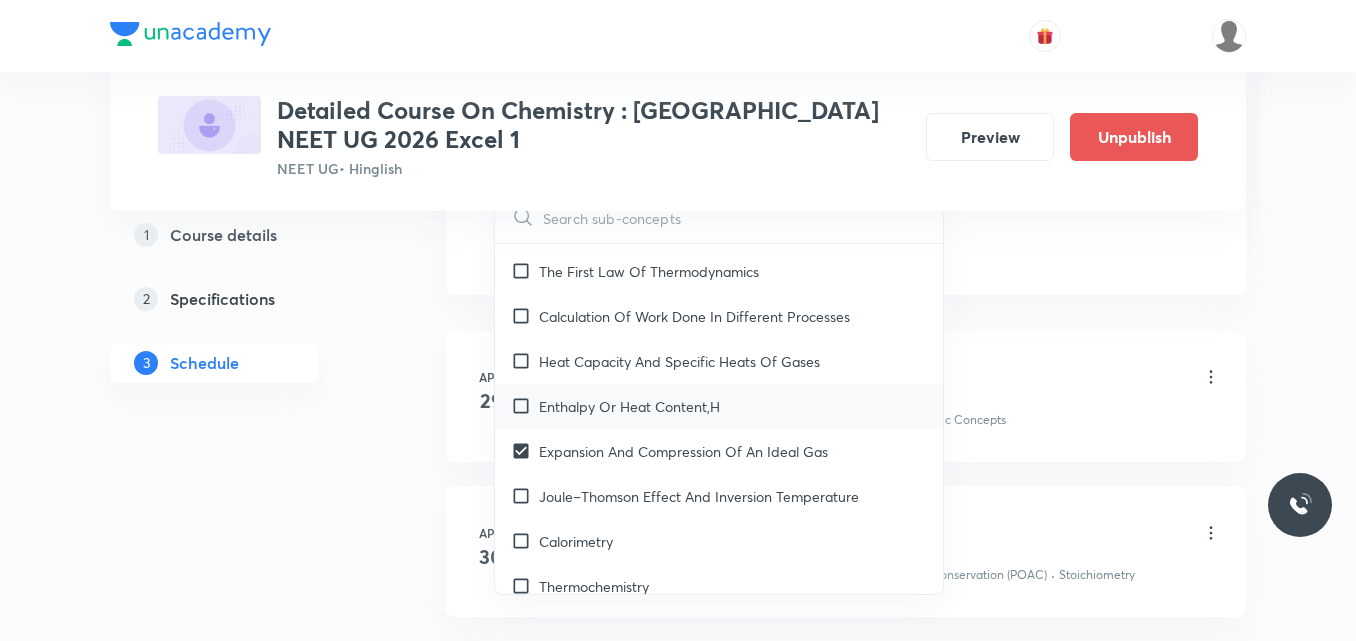 click on "Enthalpy Or Heat Content,H" at bounding box center (719, 406) 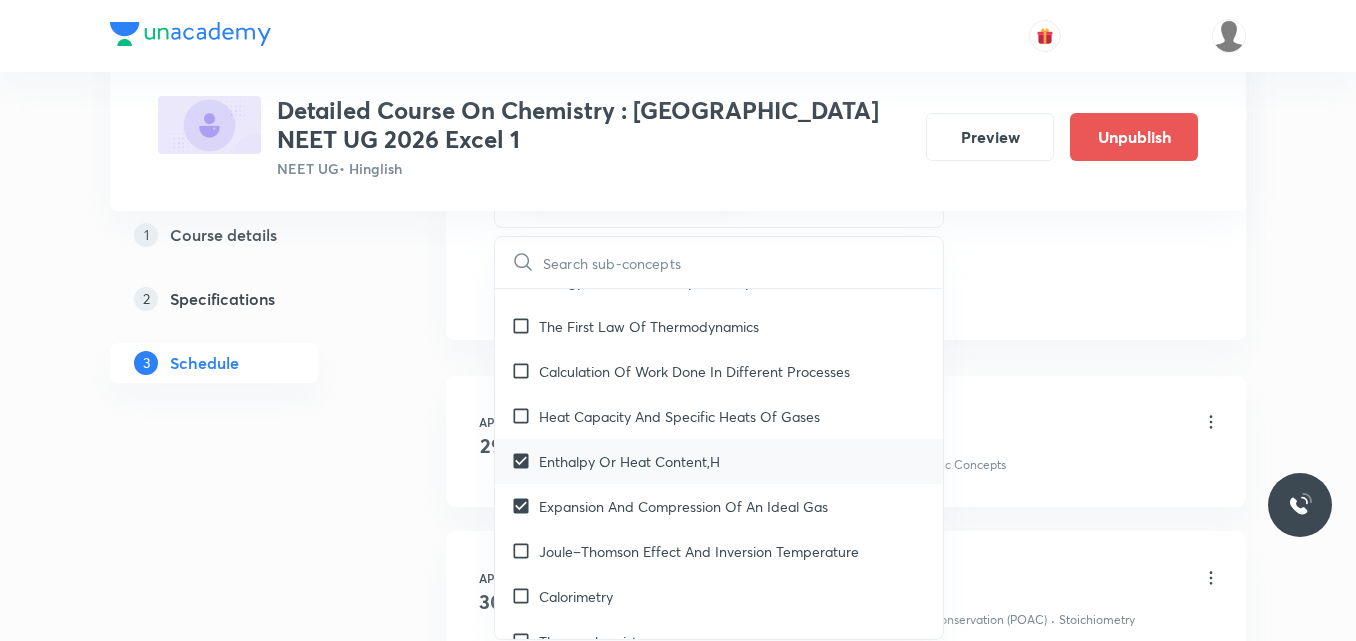 scroll, scrollTop: 5683, scrollLeft: 0, axis: vertical 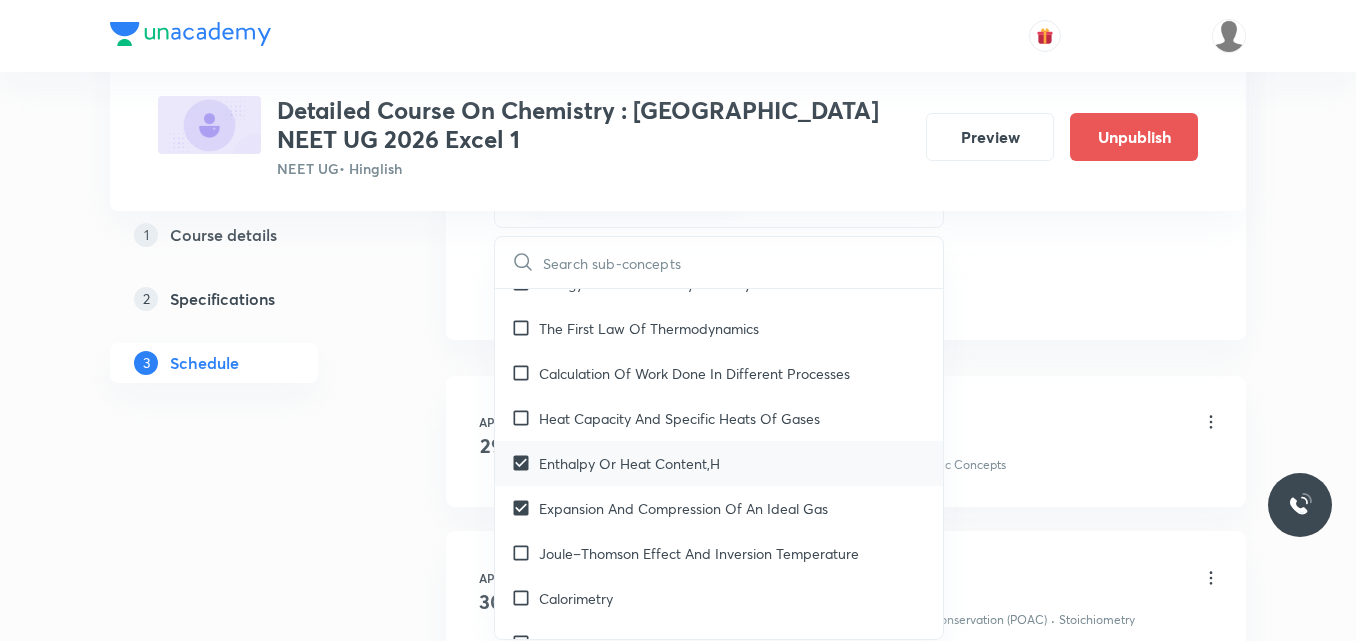 click on "Heat Capacity And Specific Heats Of Gases" at bounding box center [679, 418] 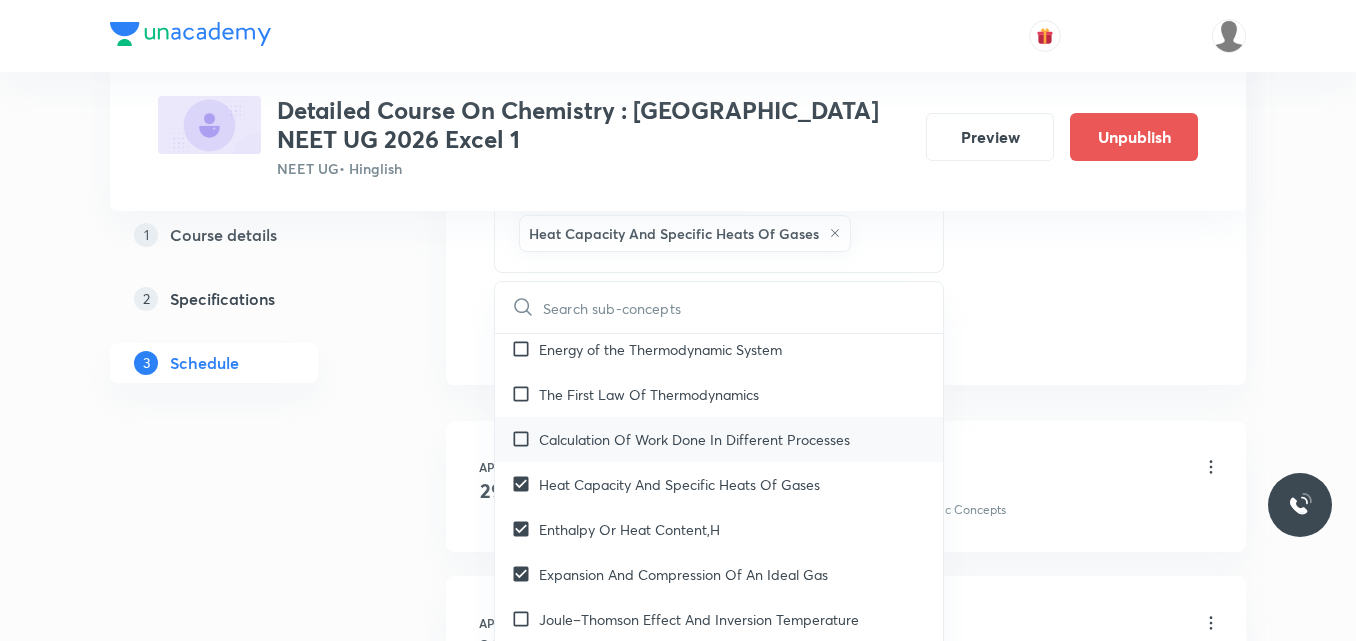 scroll, scrollTop: 5656, scrollLeft: 0, axis: vertical 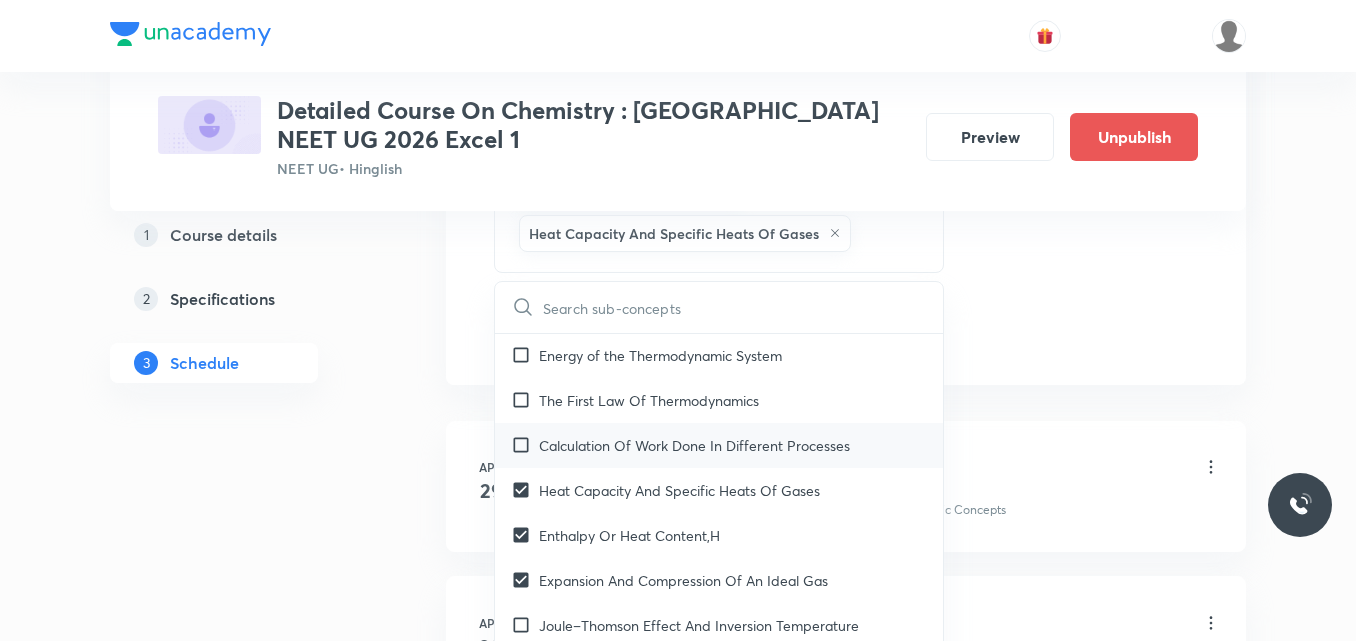 click on "Calculation Of Work Done In Different Processes" at bounding box center (694, 445) 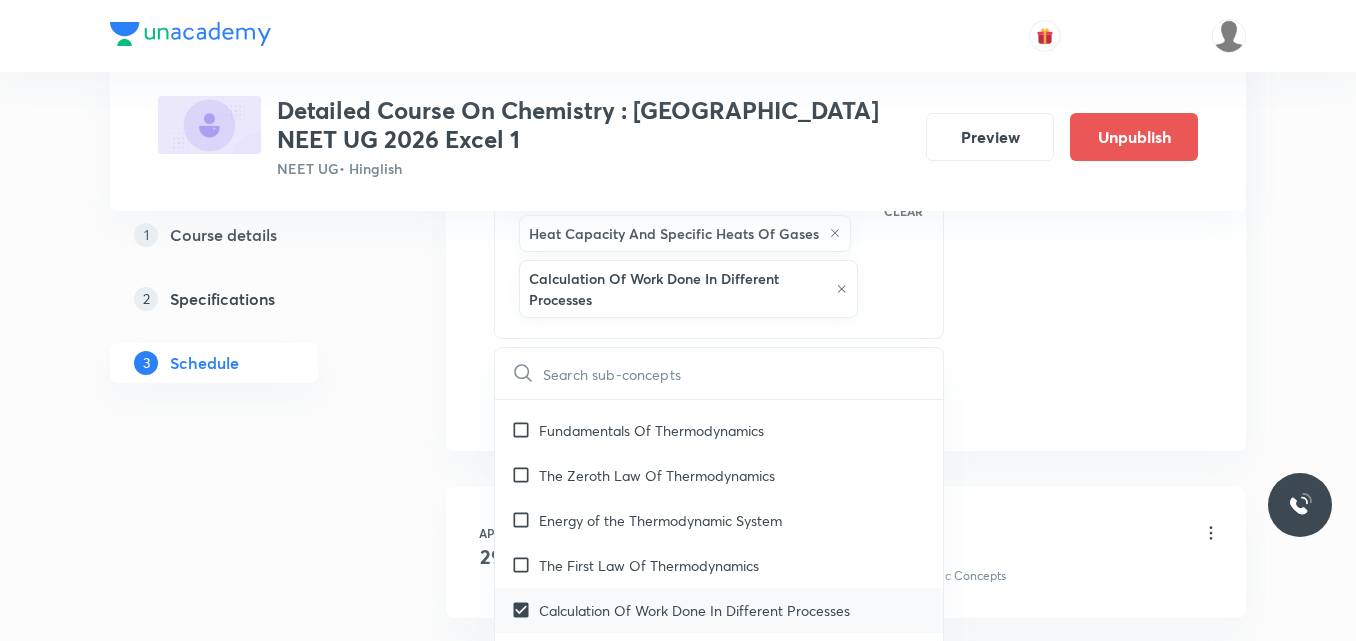 scroll, scrollTop: 5544, scrollLeft: 0, axis: vertical 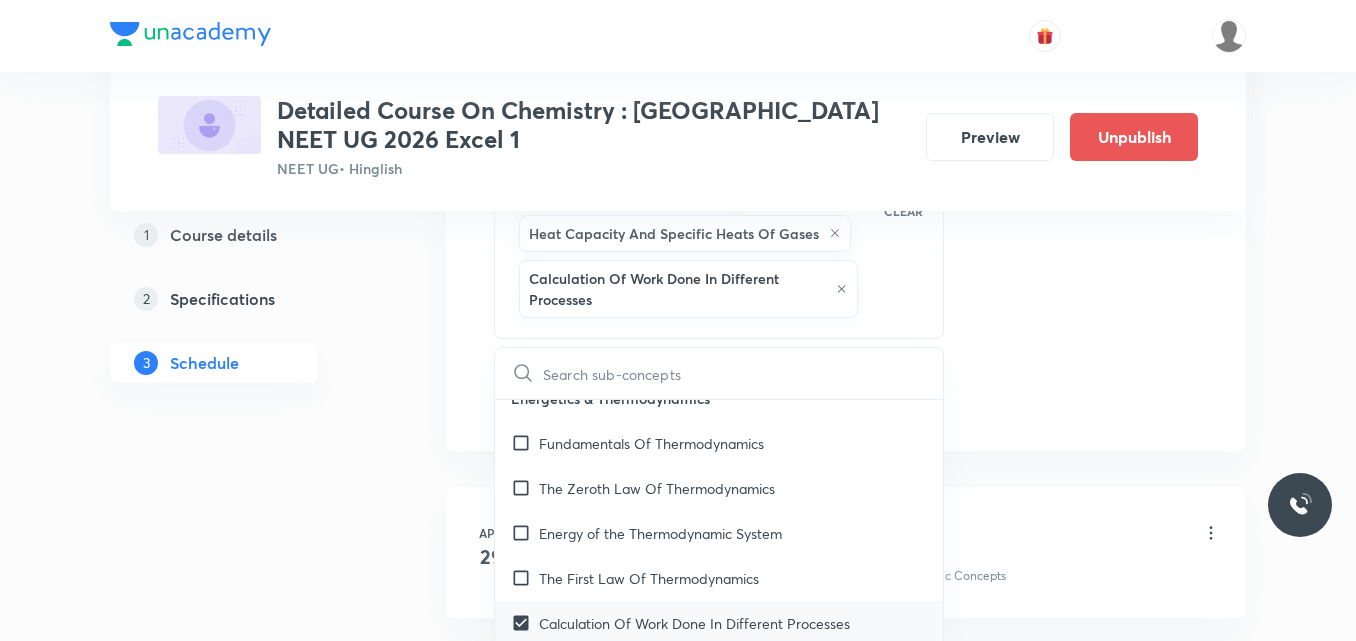 click on "Energy of the Thermodynamic System" at bounding box center [660, 533] 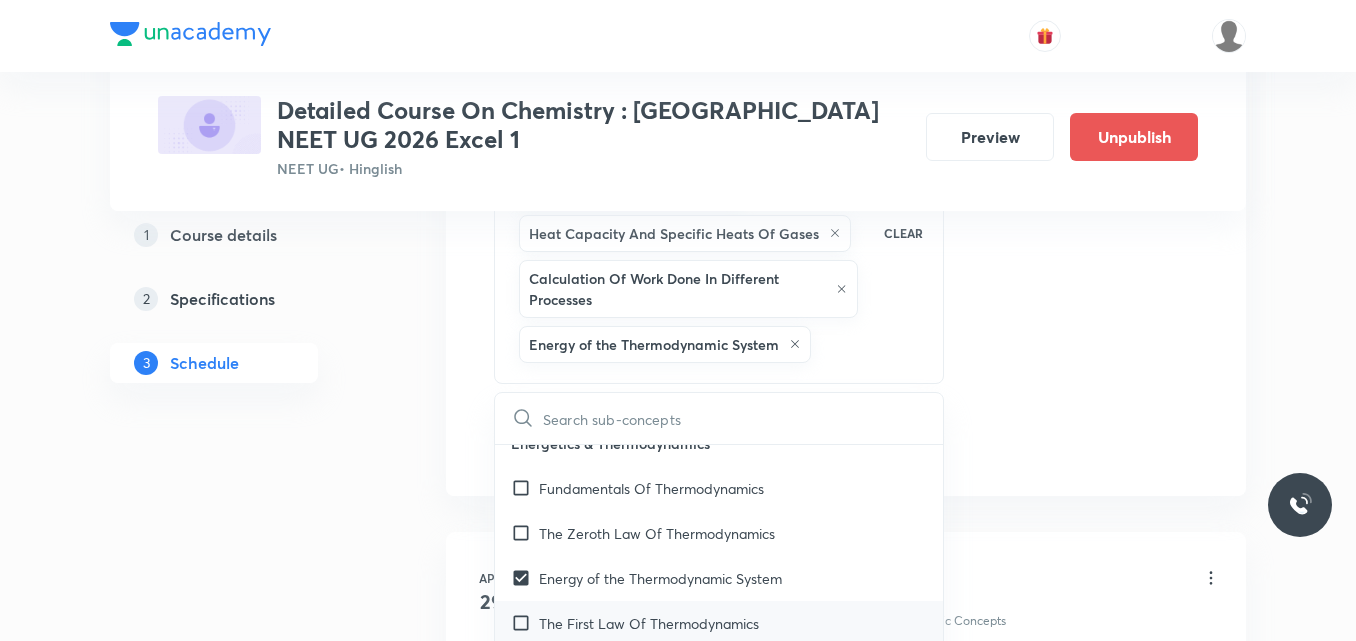 click on "The First Law Of Thermodynamics" at bounding box center (649, 623) 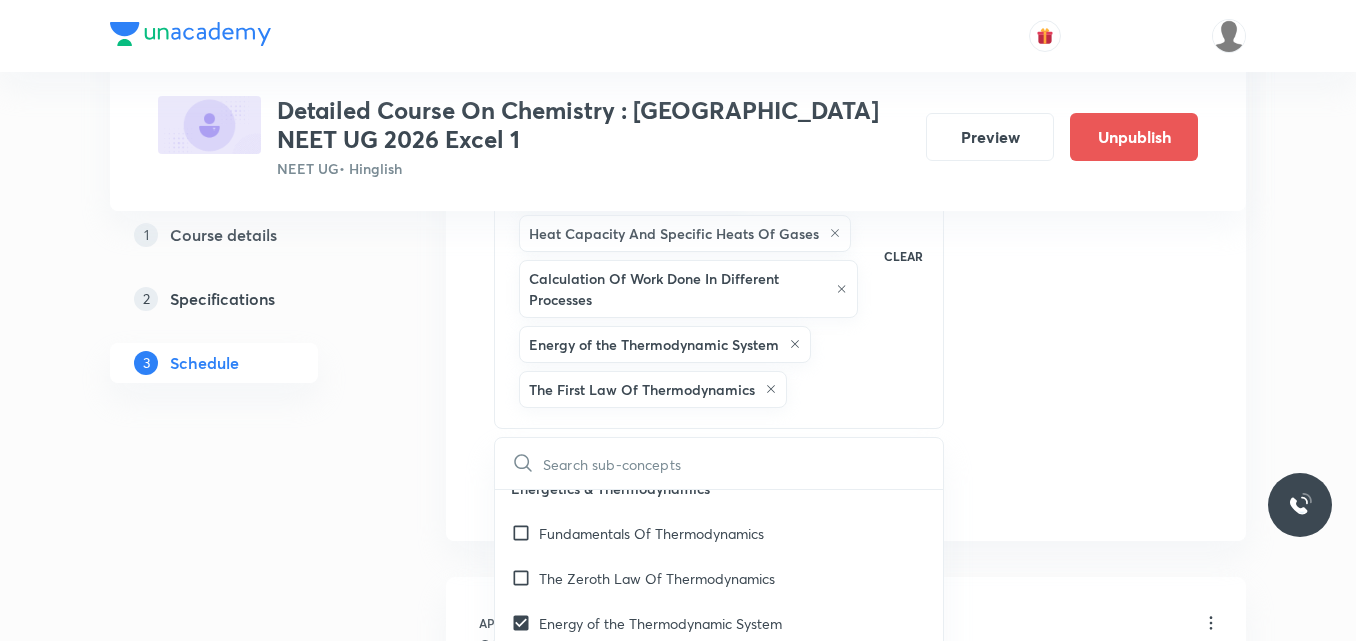 click on "Session  34 Live class Session title 33/99 Session on Coordination Compounds ​ Schedule for Jul 17, 2025, 7:00 PM ​ Duration (in minutes) 75 ​   Session type Online Offline Room Room-102 Sub-concepts Expansion And Compression Of An Ideal Gas Enthalpy Or Heat Content,H Heat Capacity And Specific Heats Of Gases Calculation Of Work Done In Different Processes Energy of the Thermodynamic System The First Law Of Thermodynamics CLEAR ​ General Topics & Mole Concept Basic Concepts Covered previously Mole – Basic Introduction Covered previously Percentage Composition Covered previously Stoichiometry Covered previously Principle of Atom Conservation (POAC) Covered previously Relation between Stoichiometric Quantities Covered previously Application of Mole Concept: Gravimetric Analysis Covered previously Electronic Configuration Of Atoms (Hund's rule) Covered previously  Quantum Numbers (Magnetic Quantum no.) Covered previously Quantum Numbers(Pauli's Exclusion law) Covered previously Covered previously Wave" at bounding box center (846, -106) 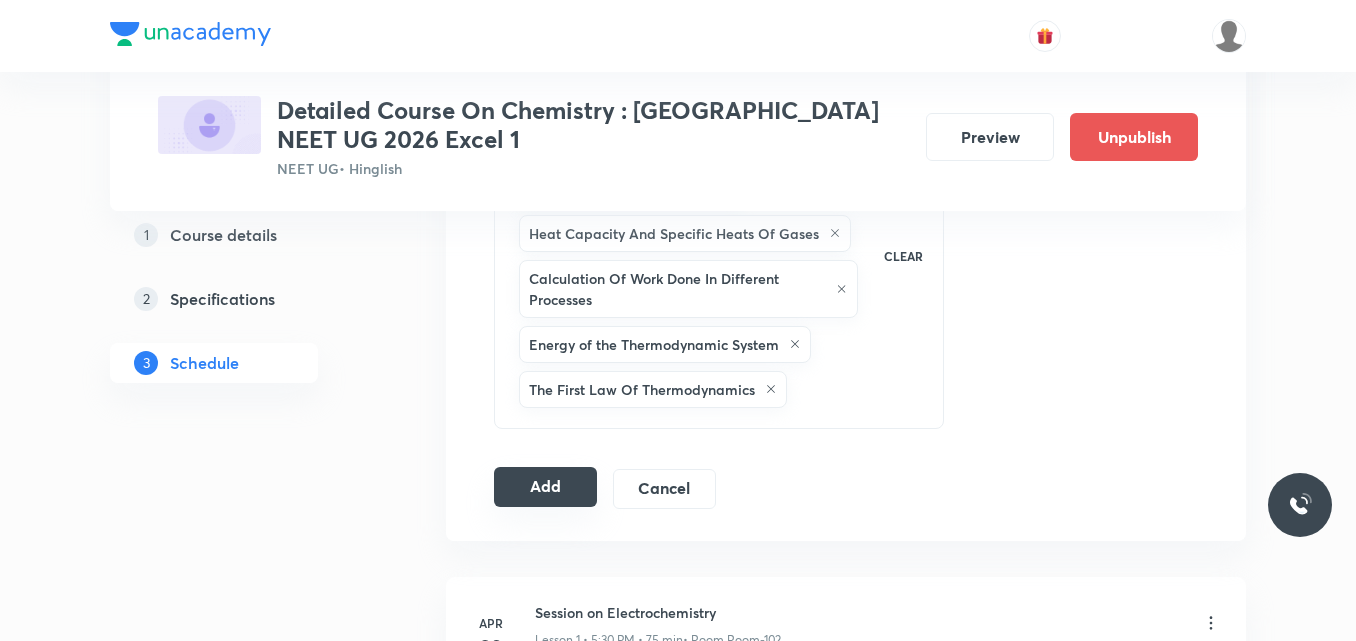 click on "Add" at bounding box center [545, 487] 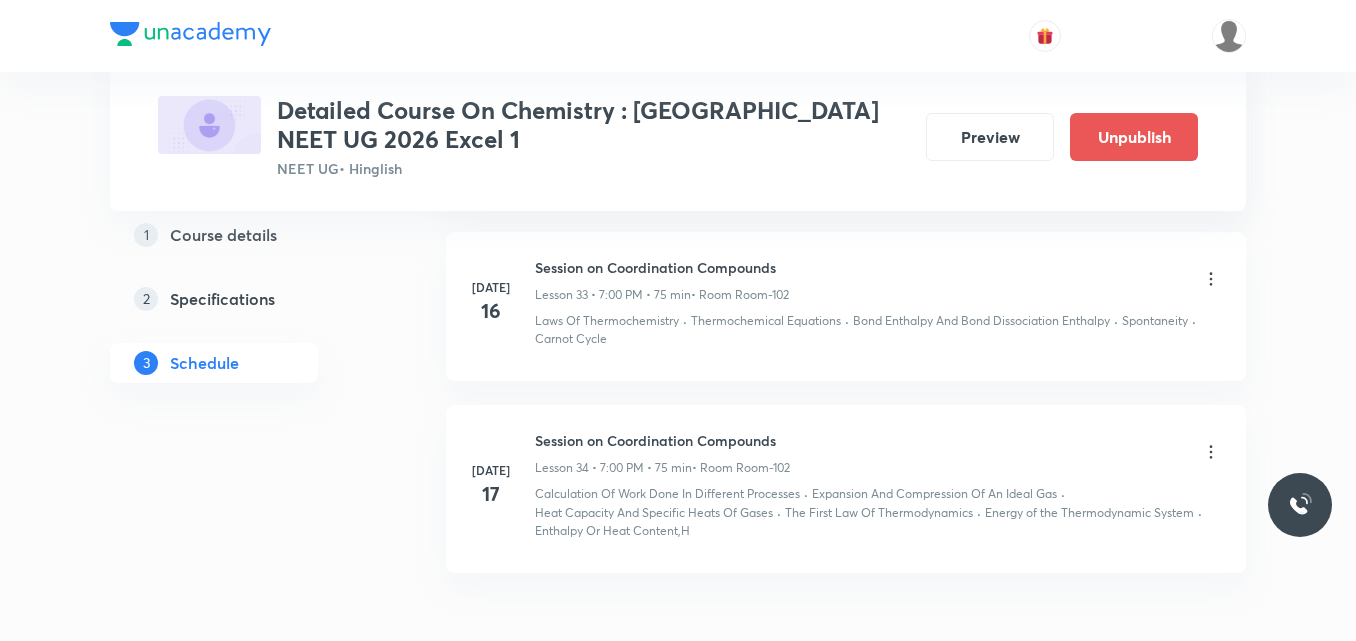 scroll, scrollTop: 5752, scrollLeft: 0, axis: vertical 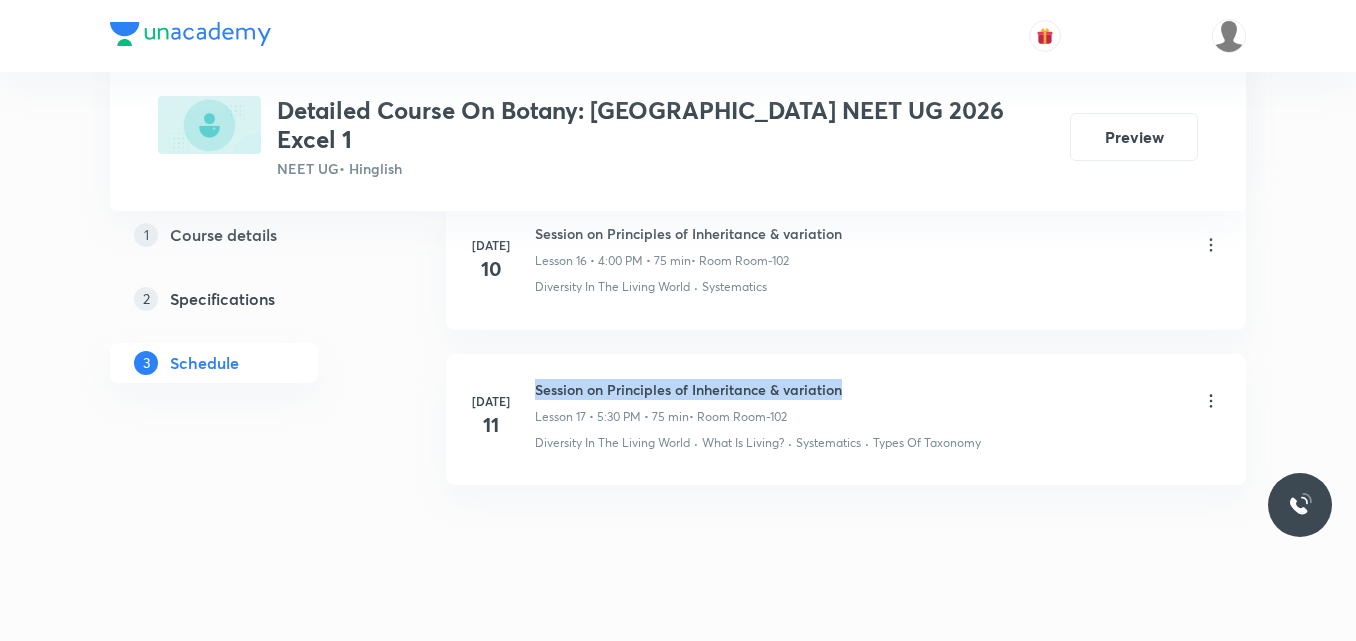 drag, startPoint x: 536, startPoint y: 364, endPoint x: 871, endPoint y: 354, distance: 335.14923 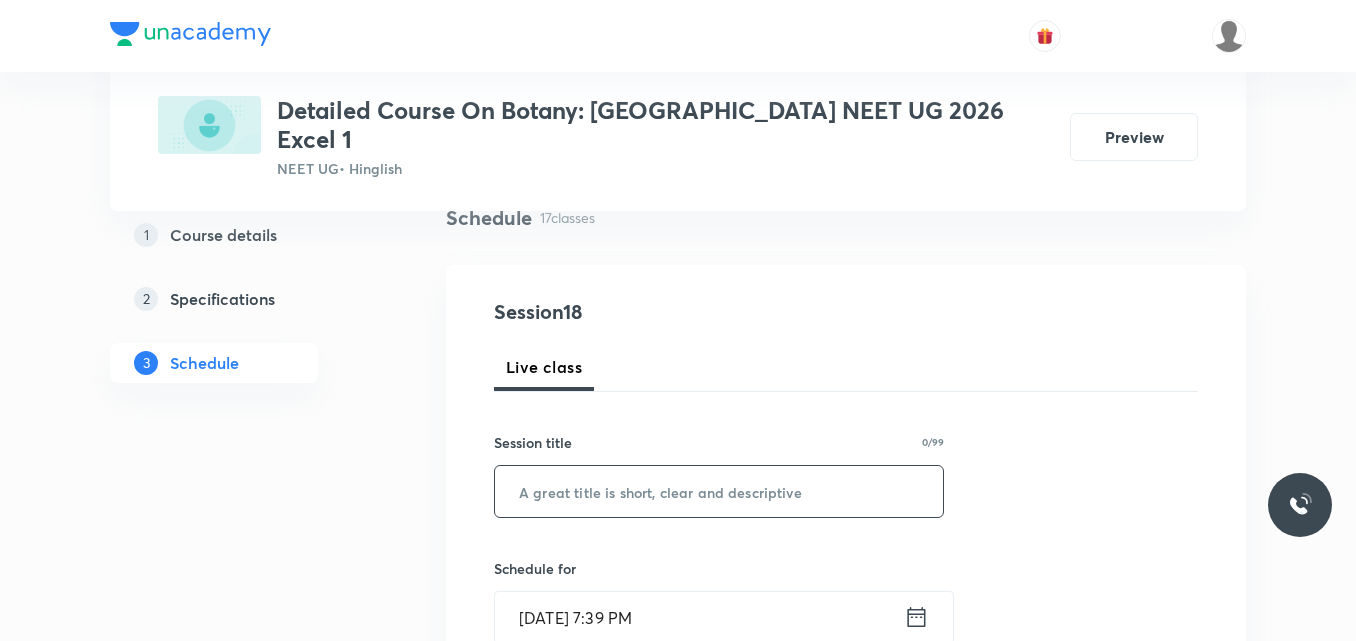 scroll, scrollTop: 161, scrollLeft: 0, axis: vertical 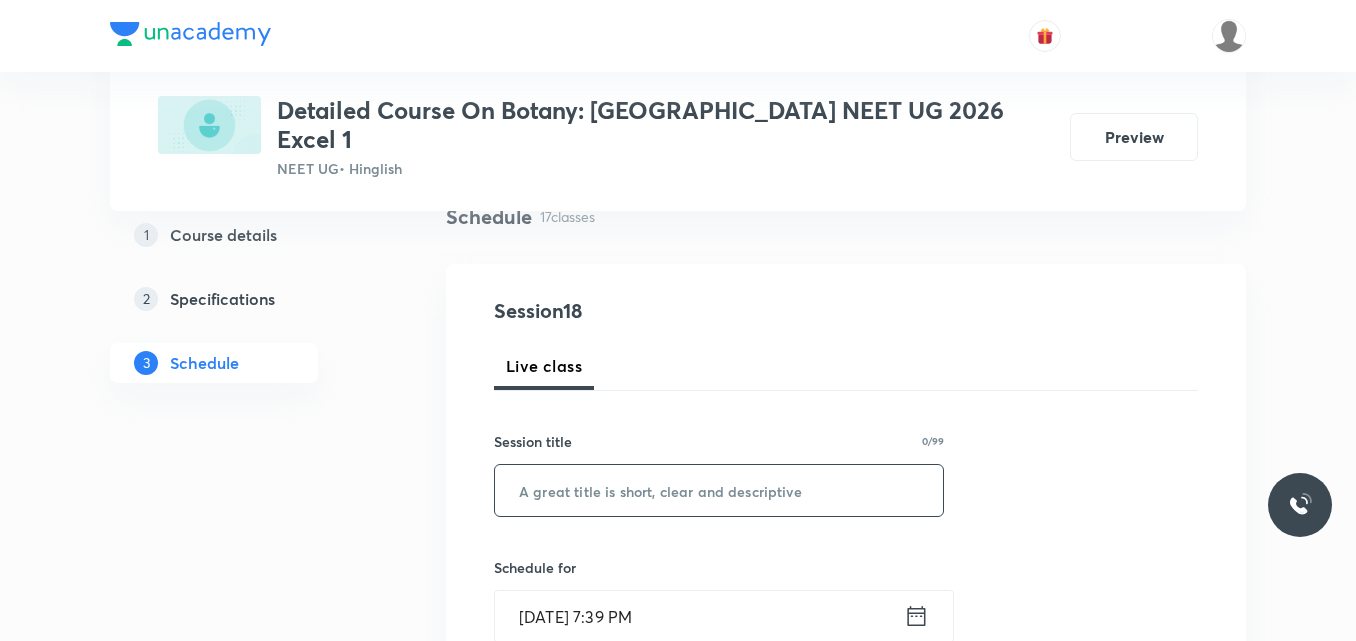 click at bounding box center (719, 490) 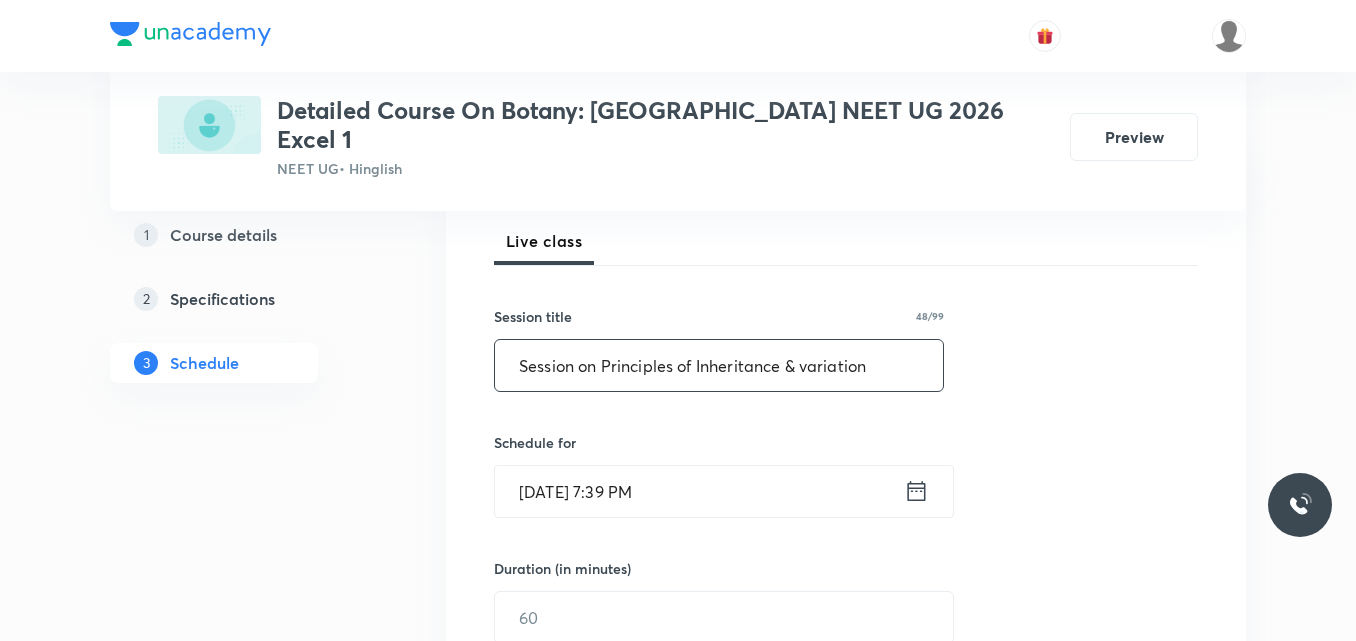 scroll, scrollTop: 287, scrollLeft: 0, axis: vertical 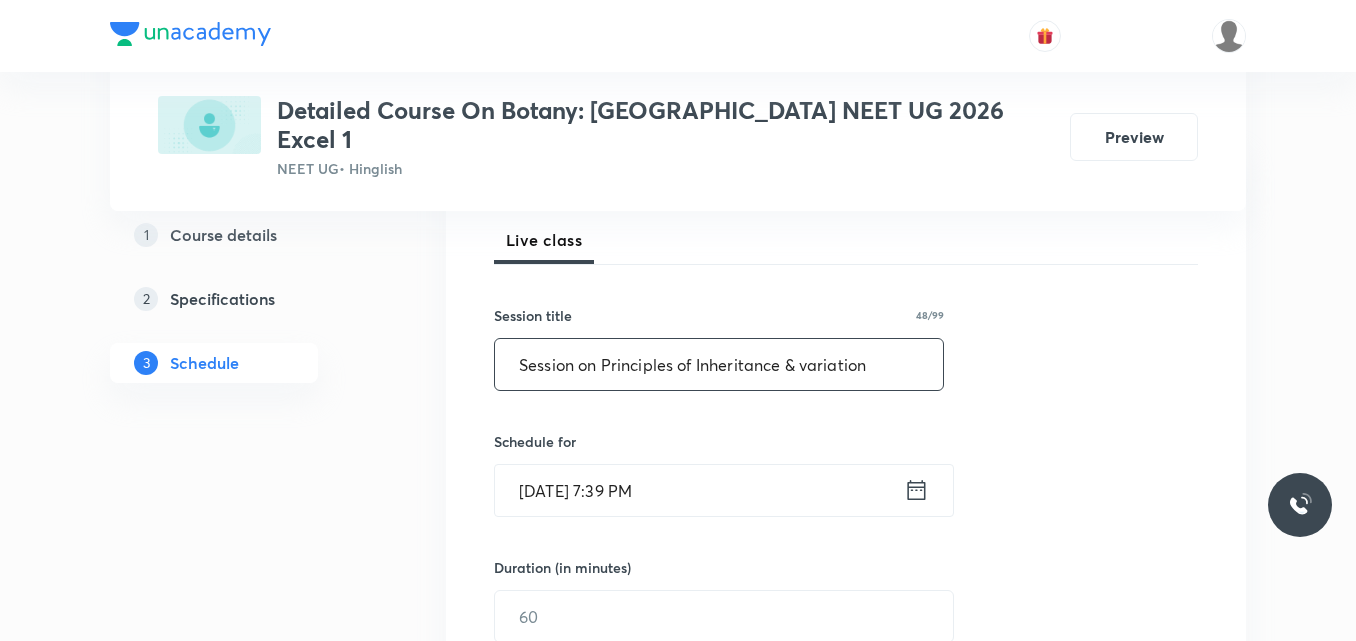type on "Session on Principles of Inheritance & variation" 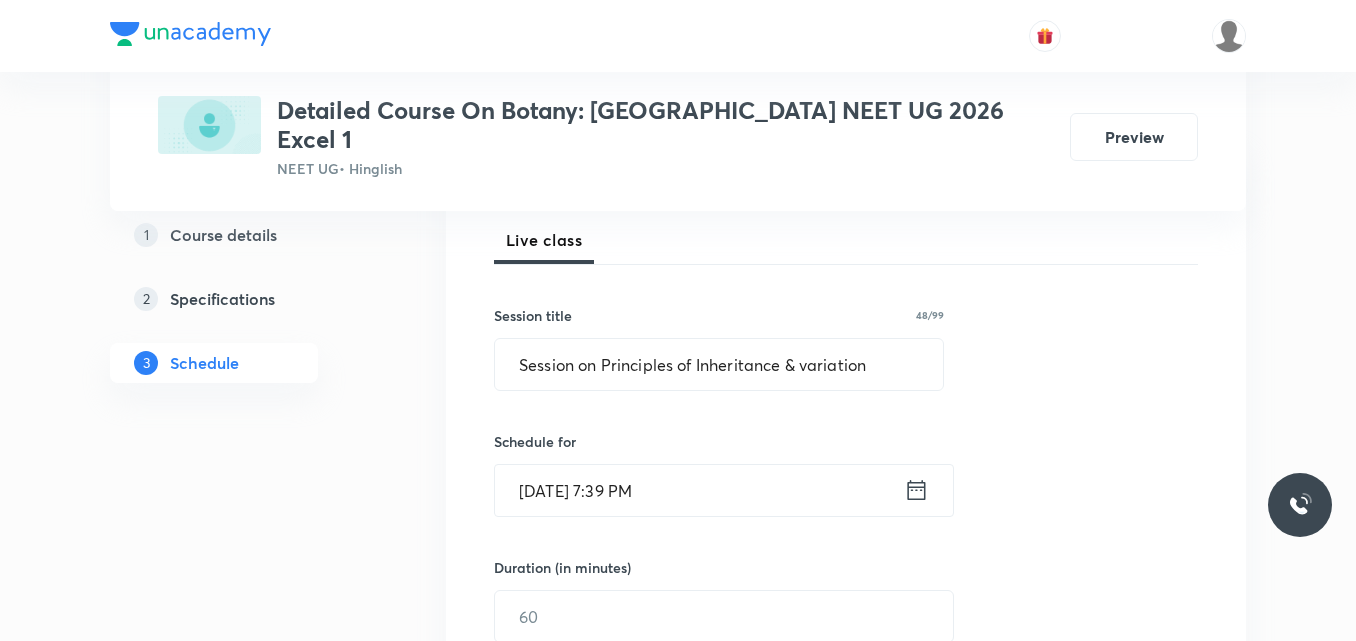 click 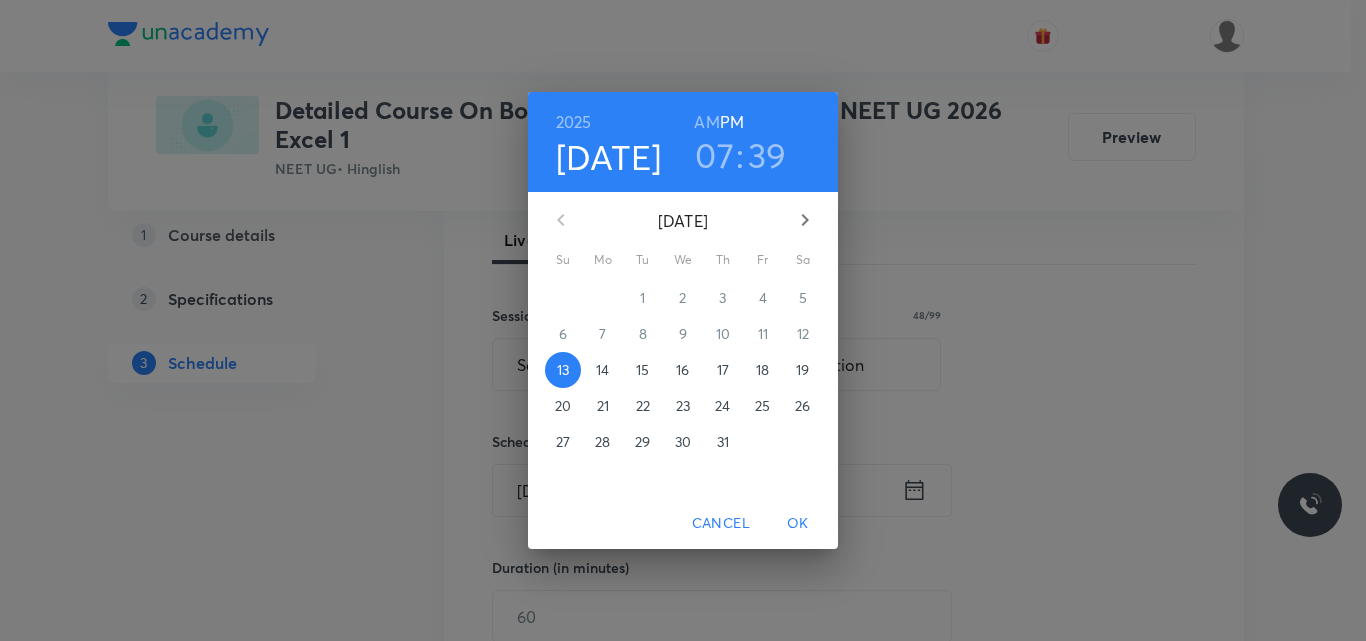 click on "15" at bounding box center [642, 370] 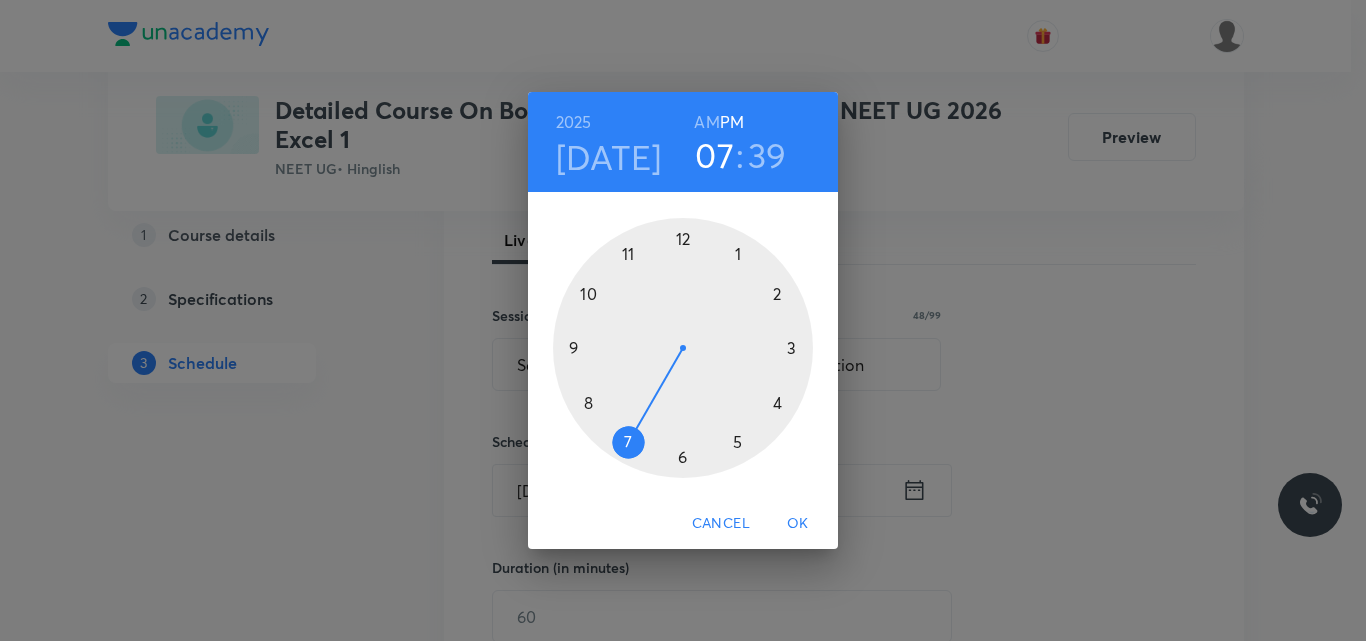 click at bounding box center (683, 348) 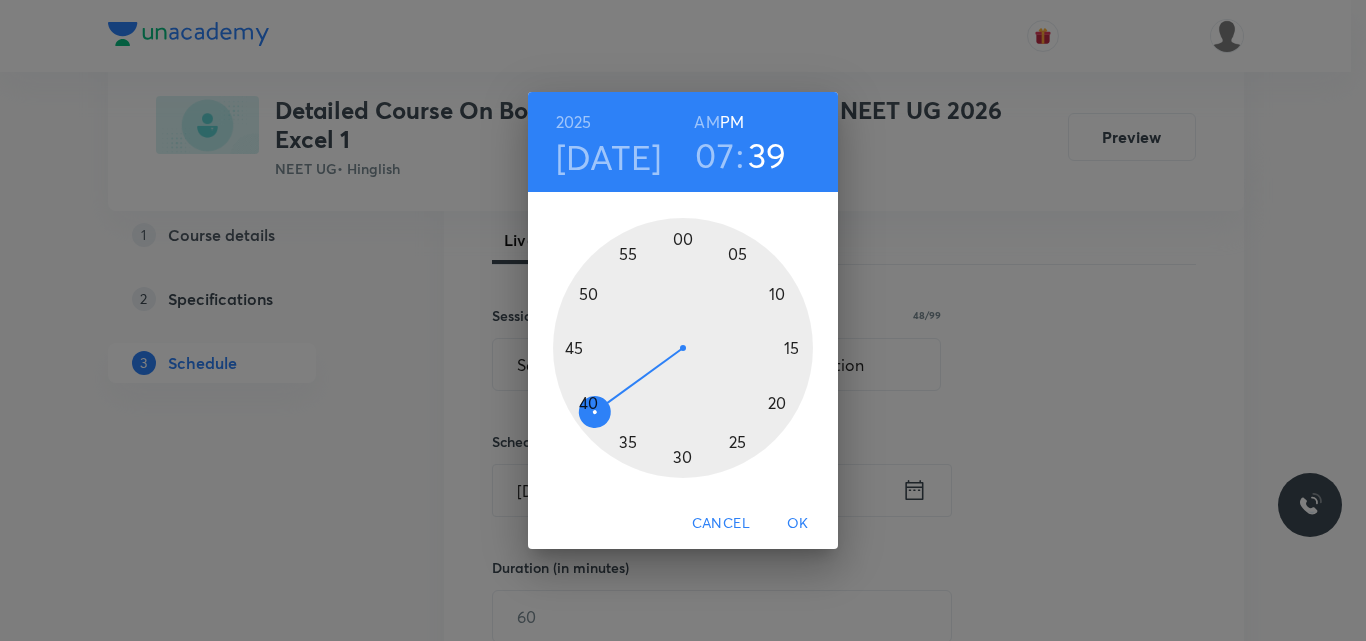 click at bounding box center (683, 348) 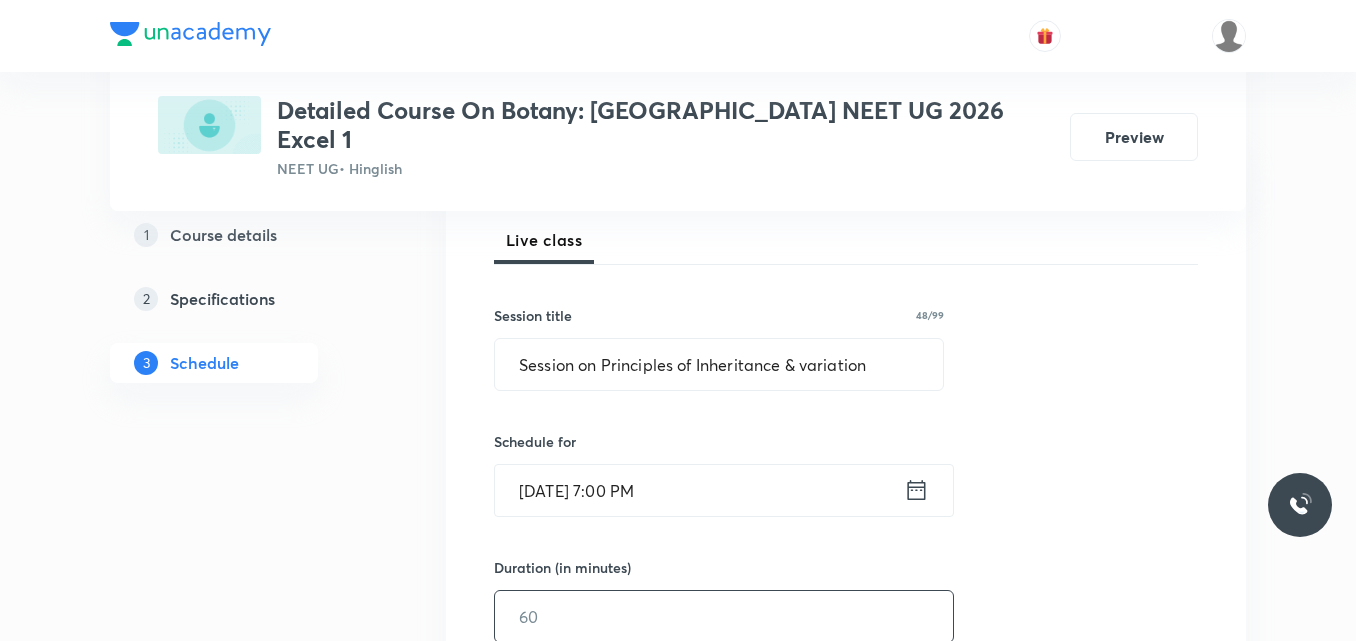 click at bounding box center [724, 616] 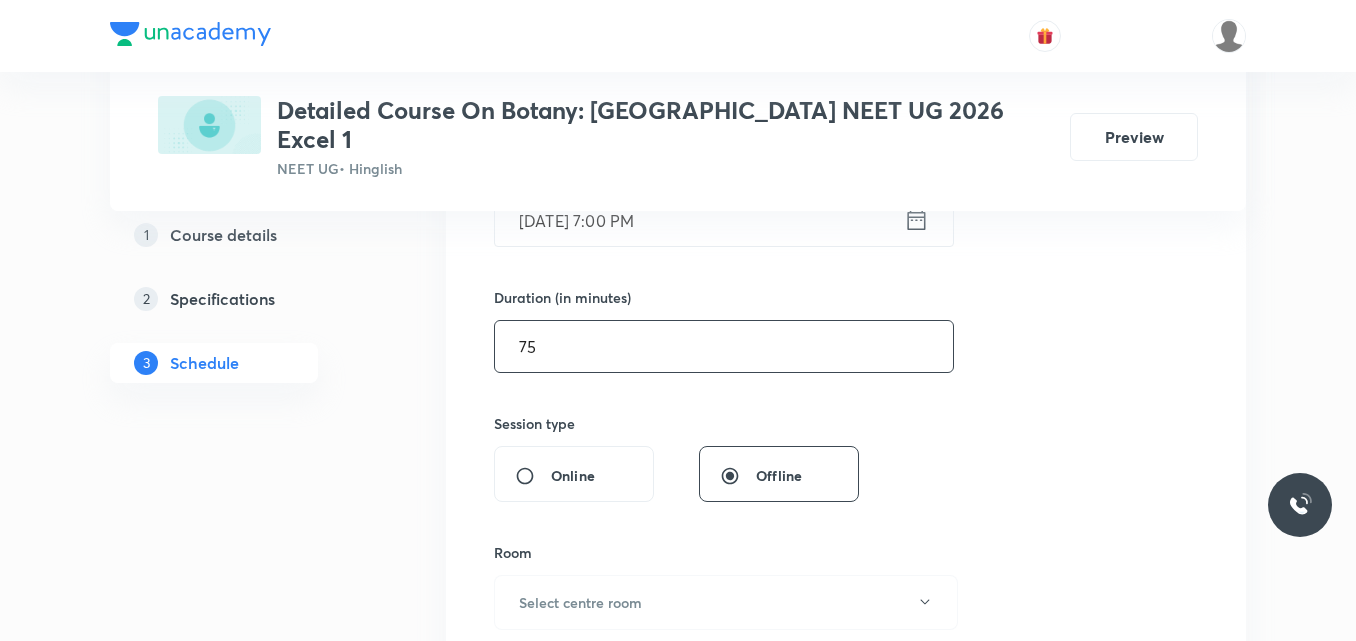 scroll, scrollTop: 558, scrollLeft: 0, axis: vertical 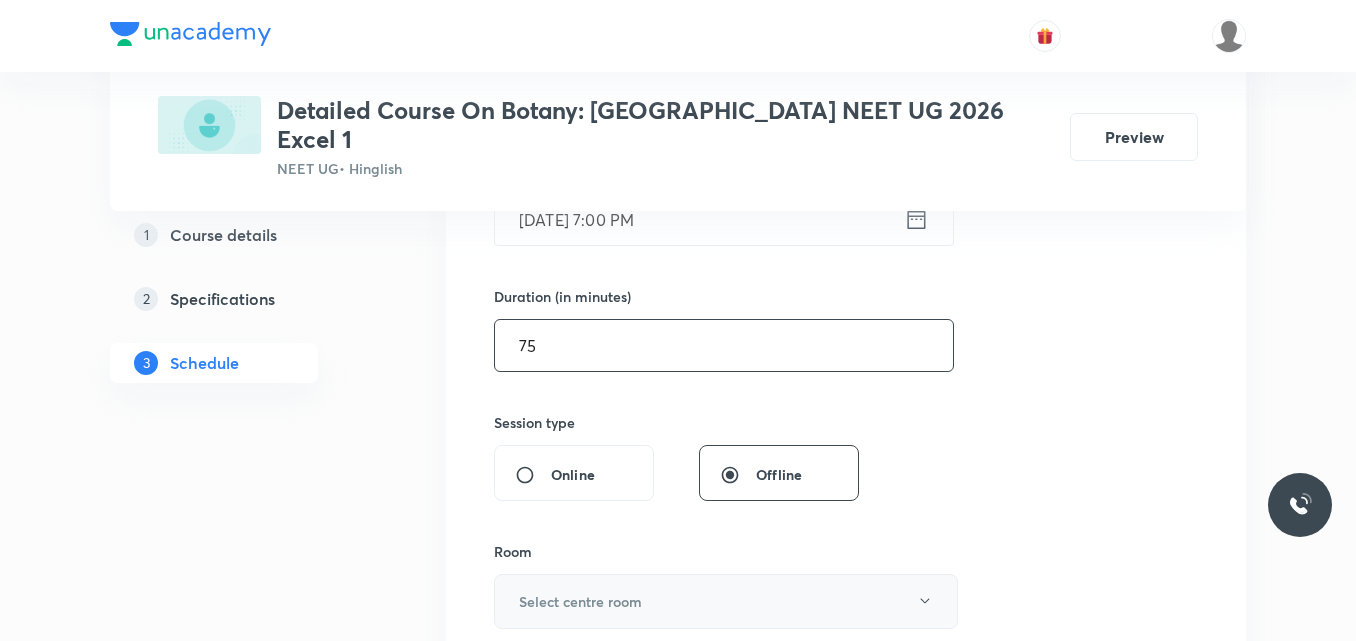 type on "75" 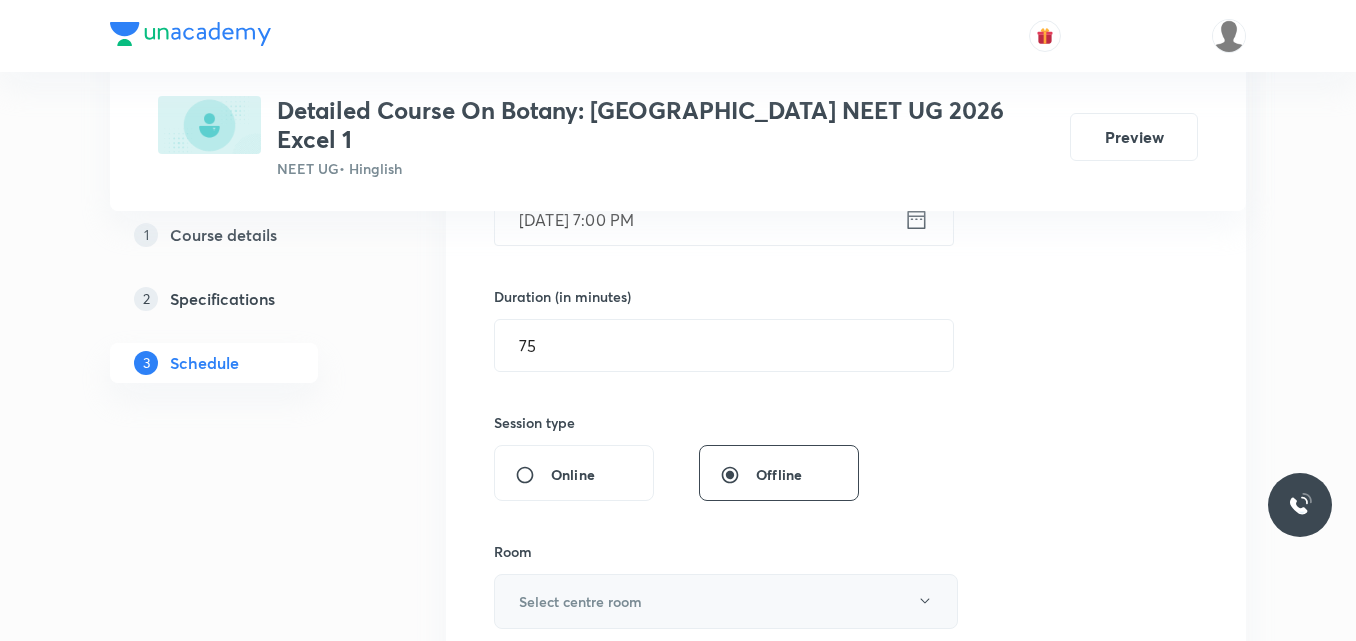click on "Select centre room" at bounding box center (726, 601) 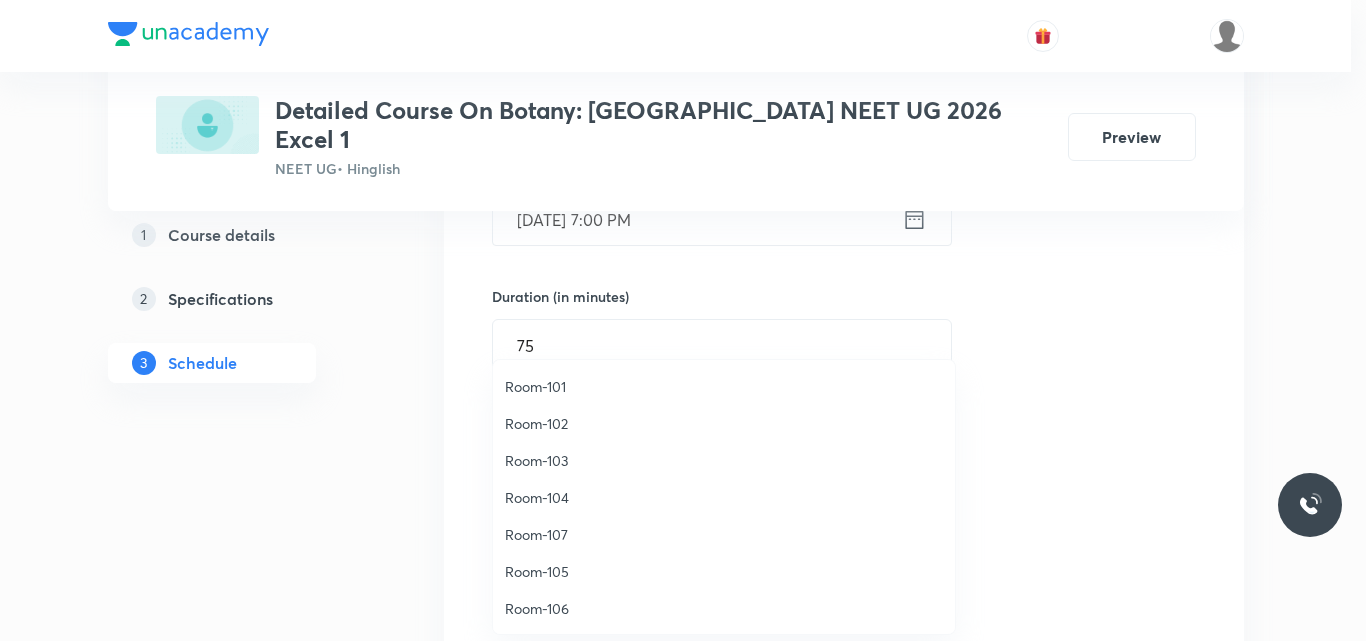 click on "Room-102" at bounding box center (724, 423) 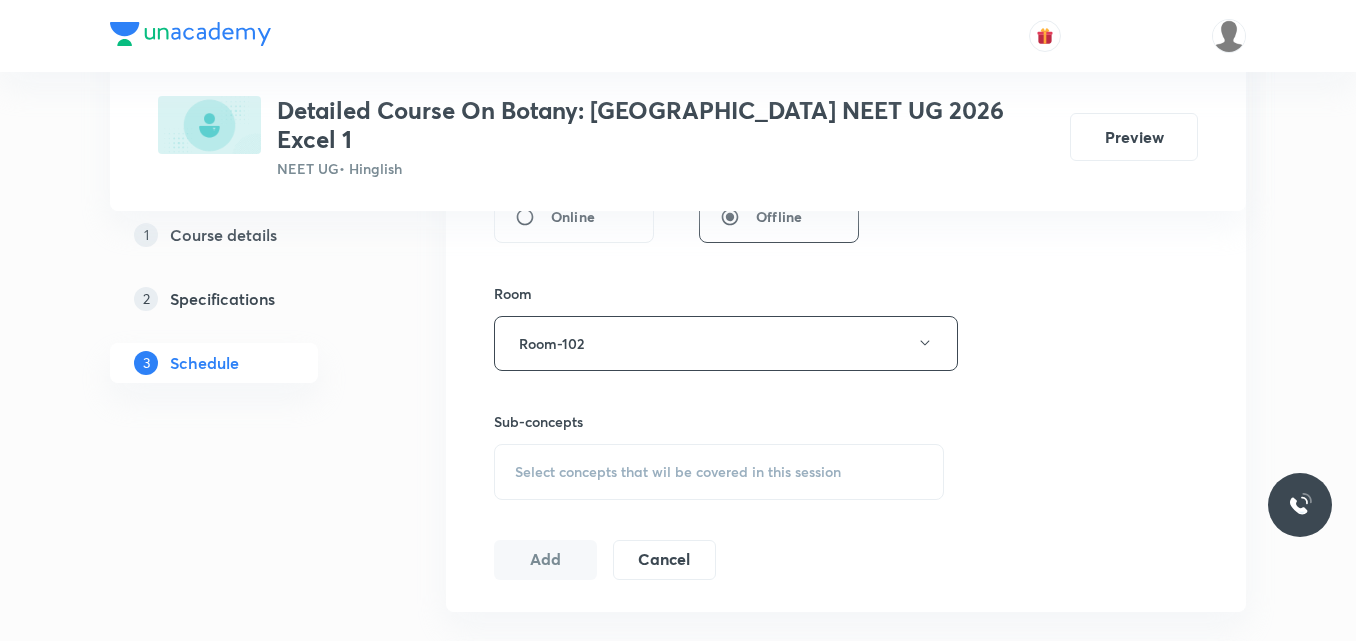 scroll, scrollTop: 817, scrollLeft: 0, axis: vertical 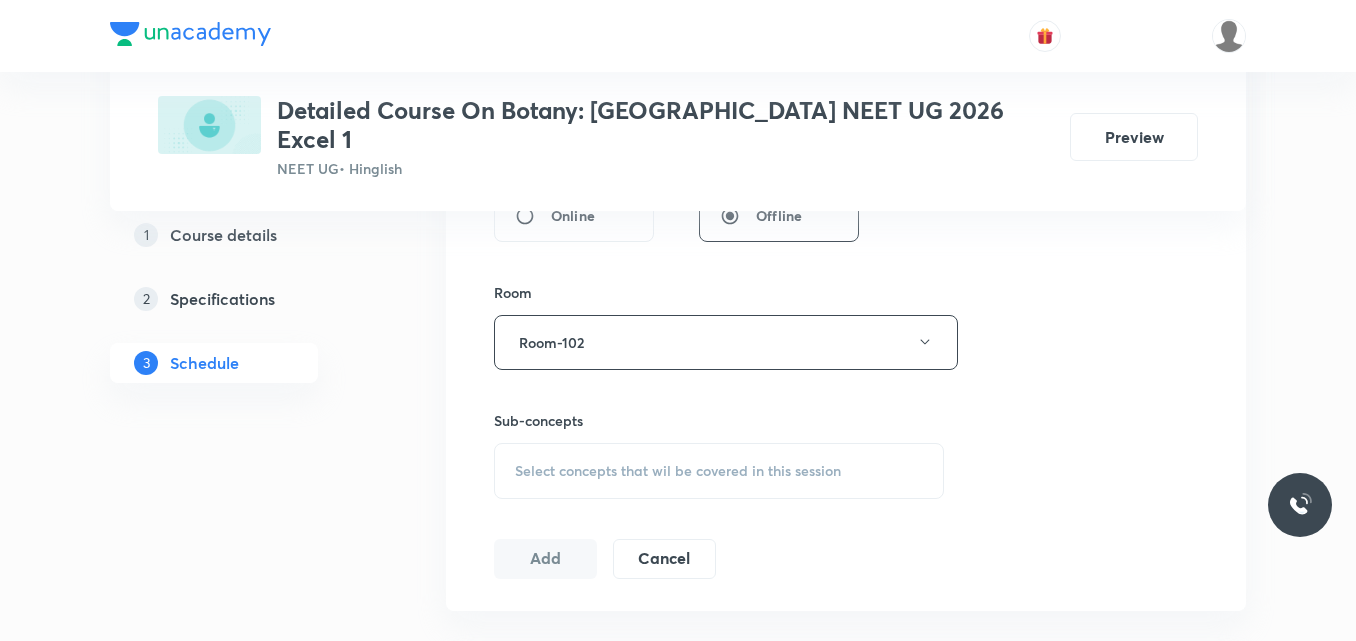 click on "Select concepts that wil be covered in this session" at bounding box center (678, 471) 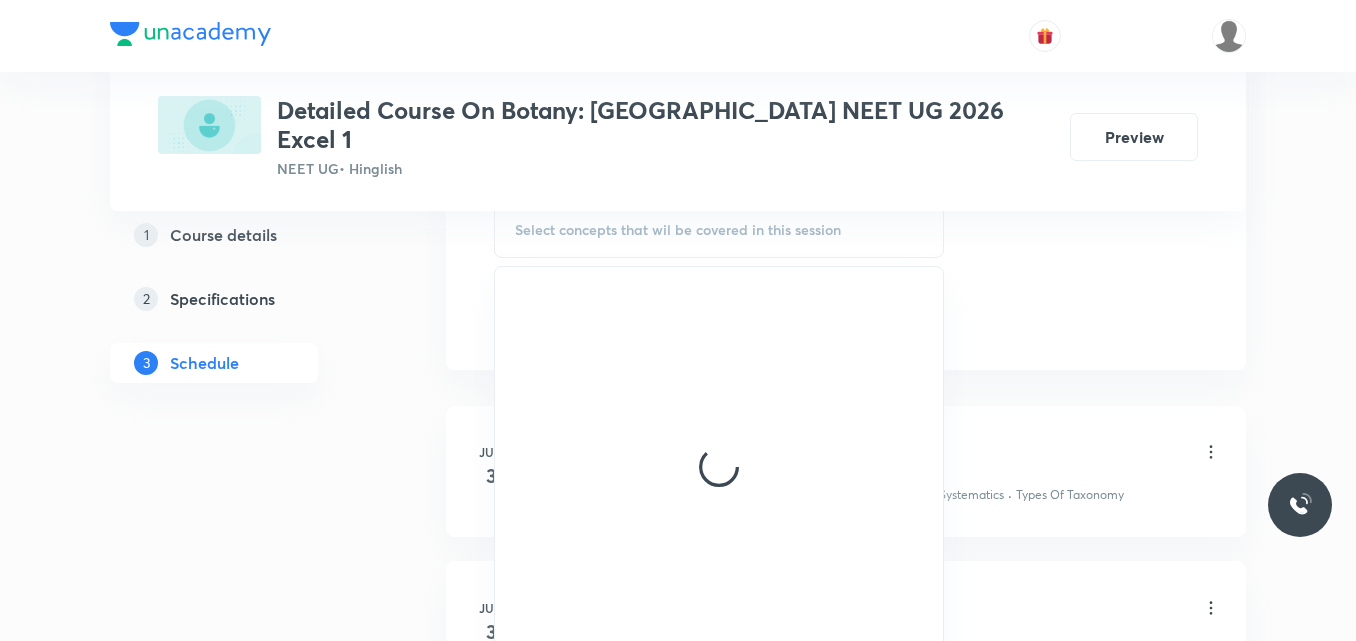 scroll, scrollTop: 1062, scrollLeft: 0, axis: vertical 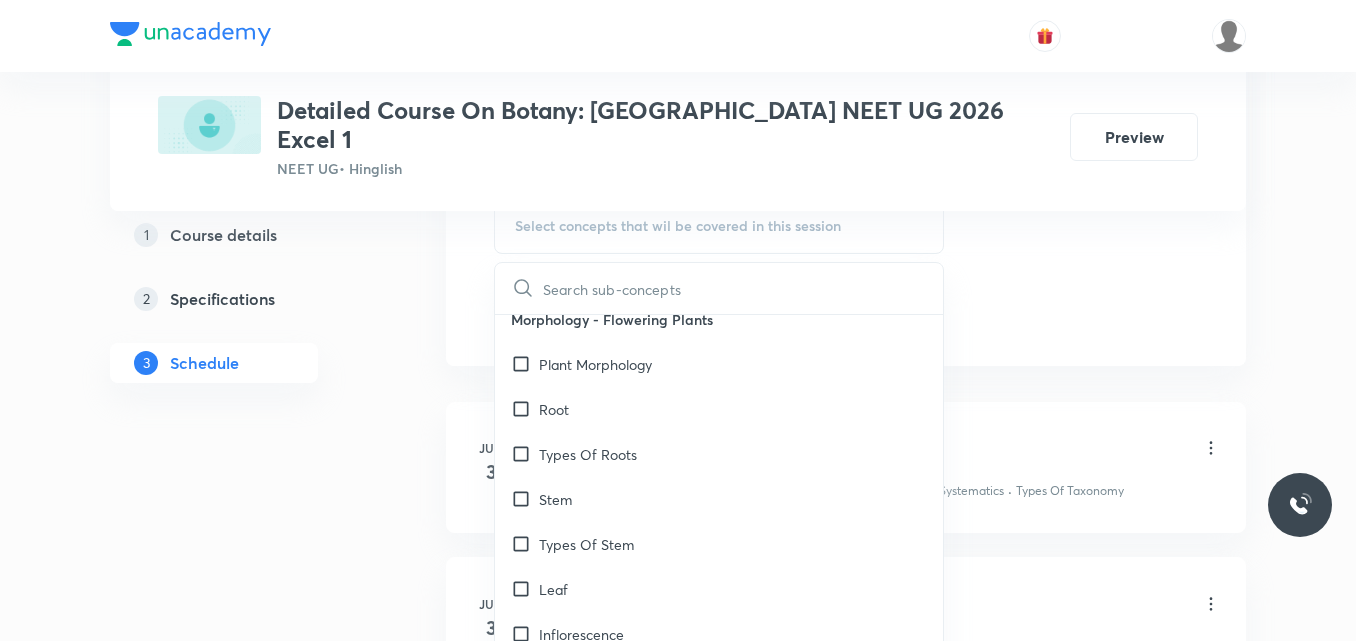 click on "Stem" at bounding box center [719, 499] 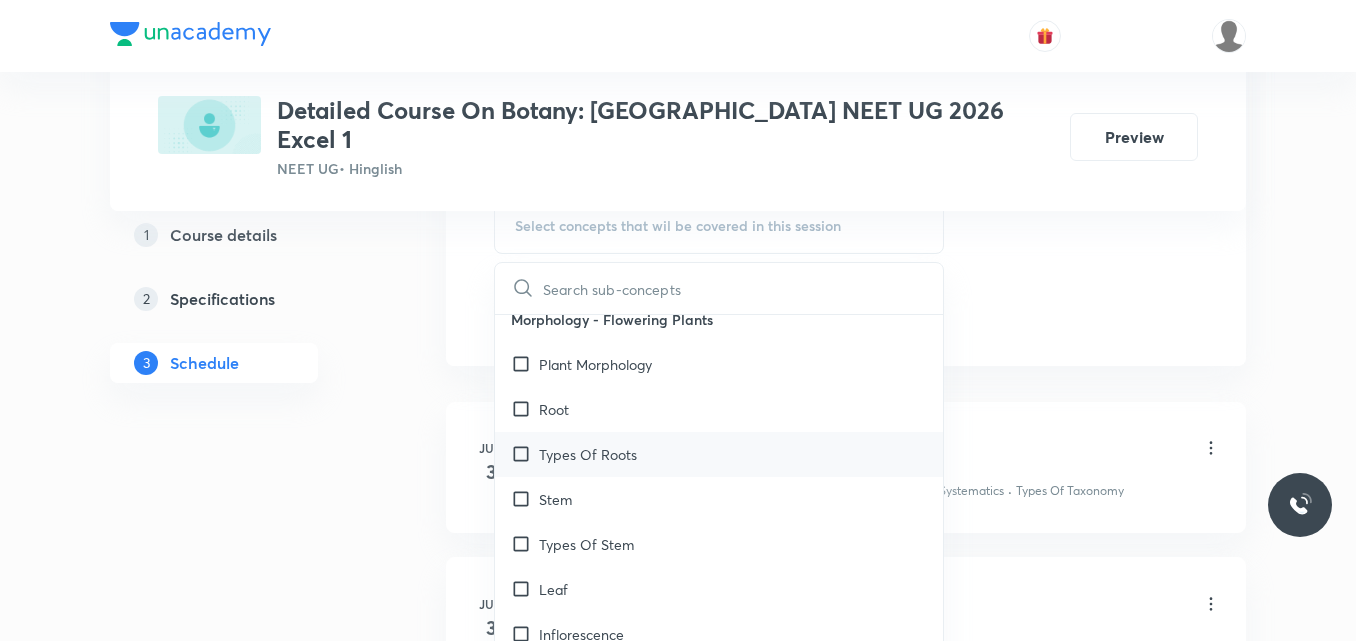 checkbox on "true" 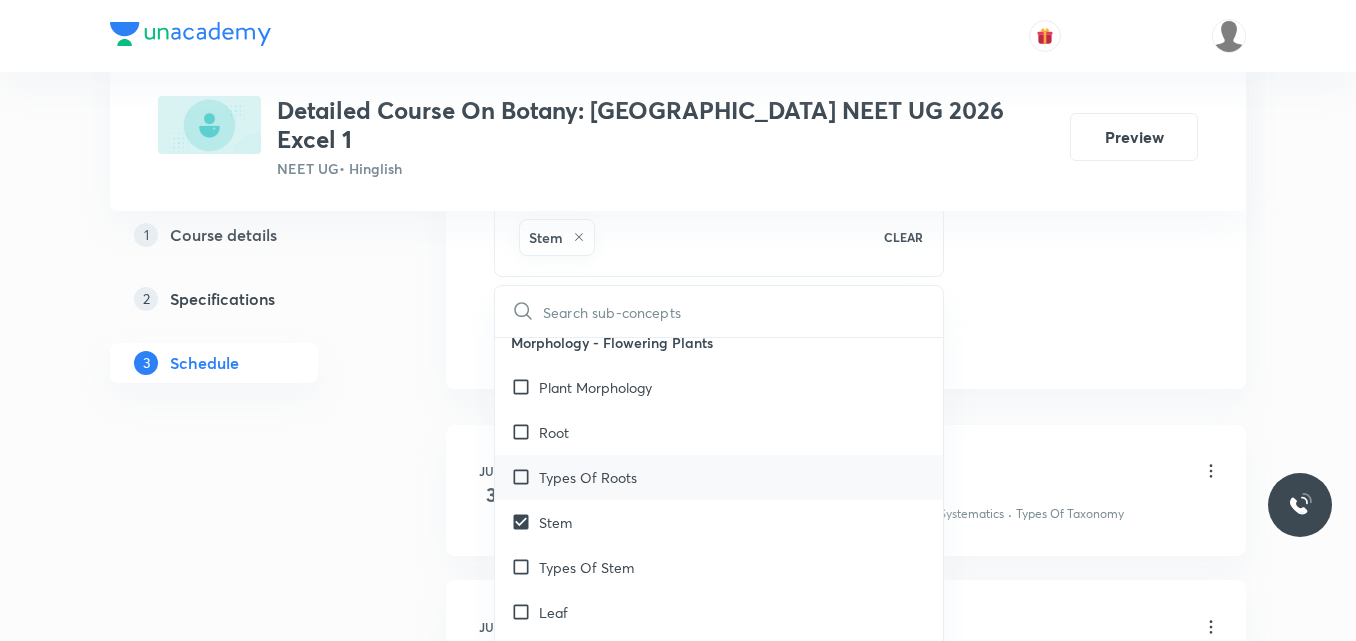 click on "Types Of Roots" at bounding box center (588, 477) 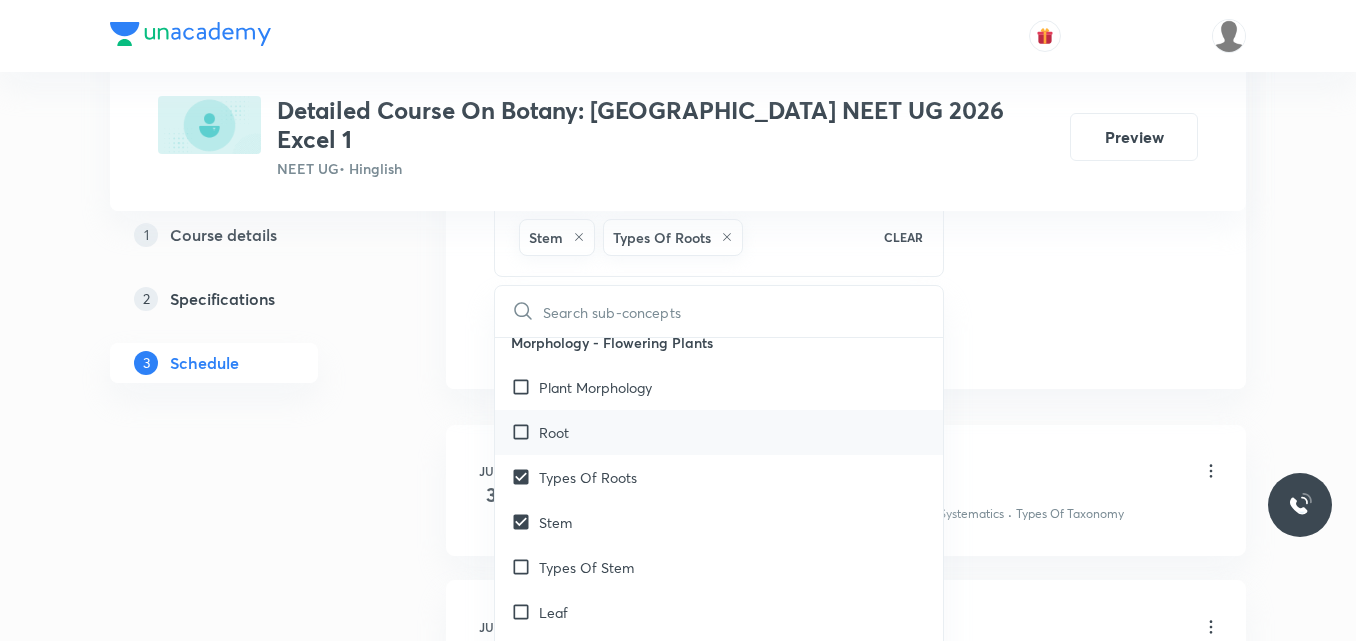 click on "Root" at bounding box center (554, 432) 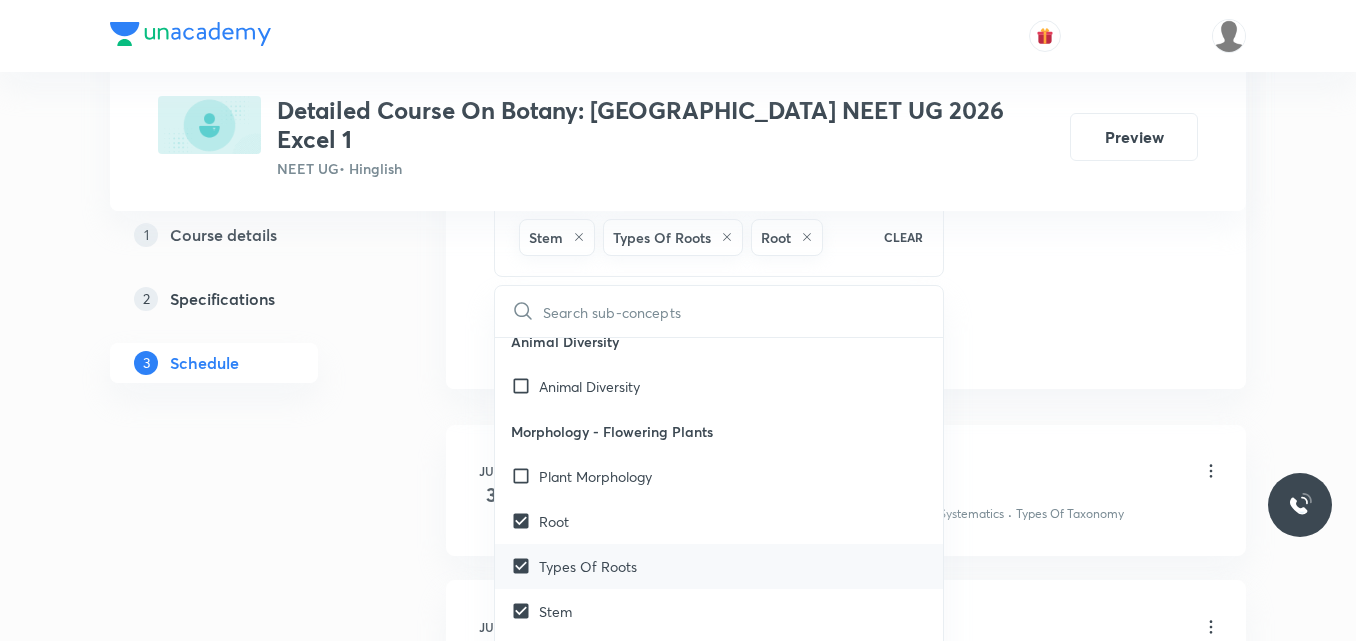 scroll, scrollTop: 1479, scrollLeft: 0, axis: vertical 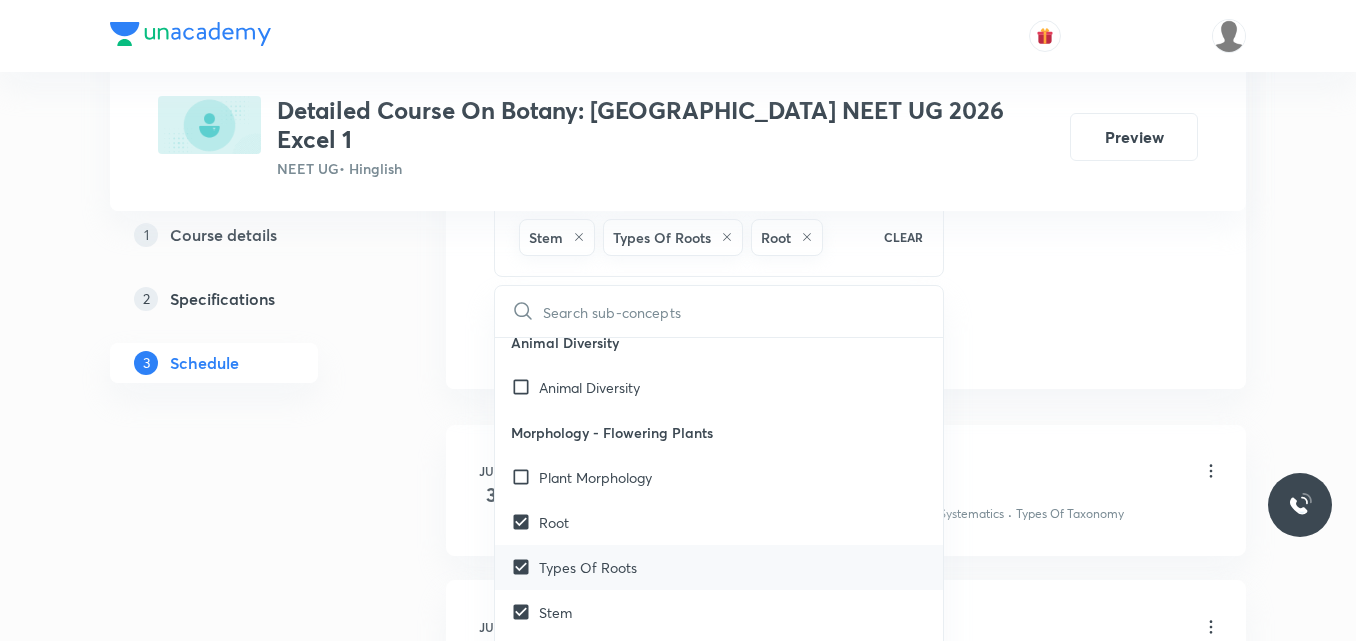 click on "Plant Morphology" at bounding box center [595, 477] 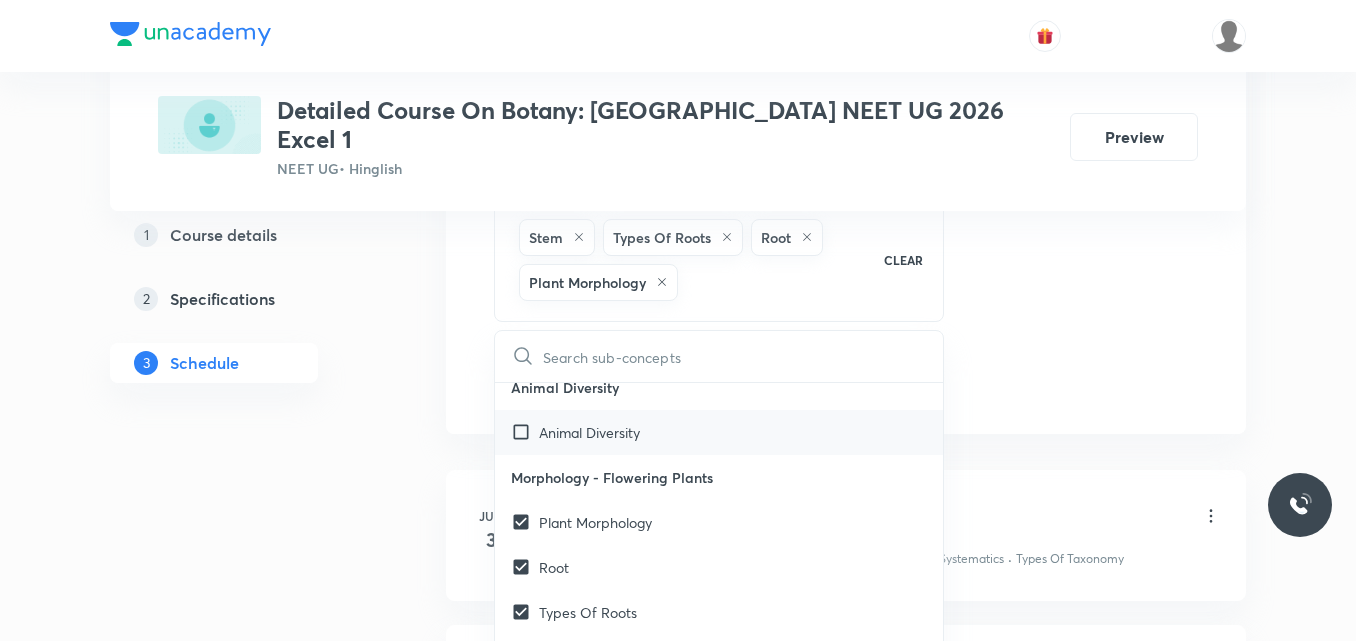 click on "Animal Diversity" at bounding box center [589, 432] 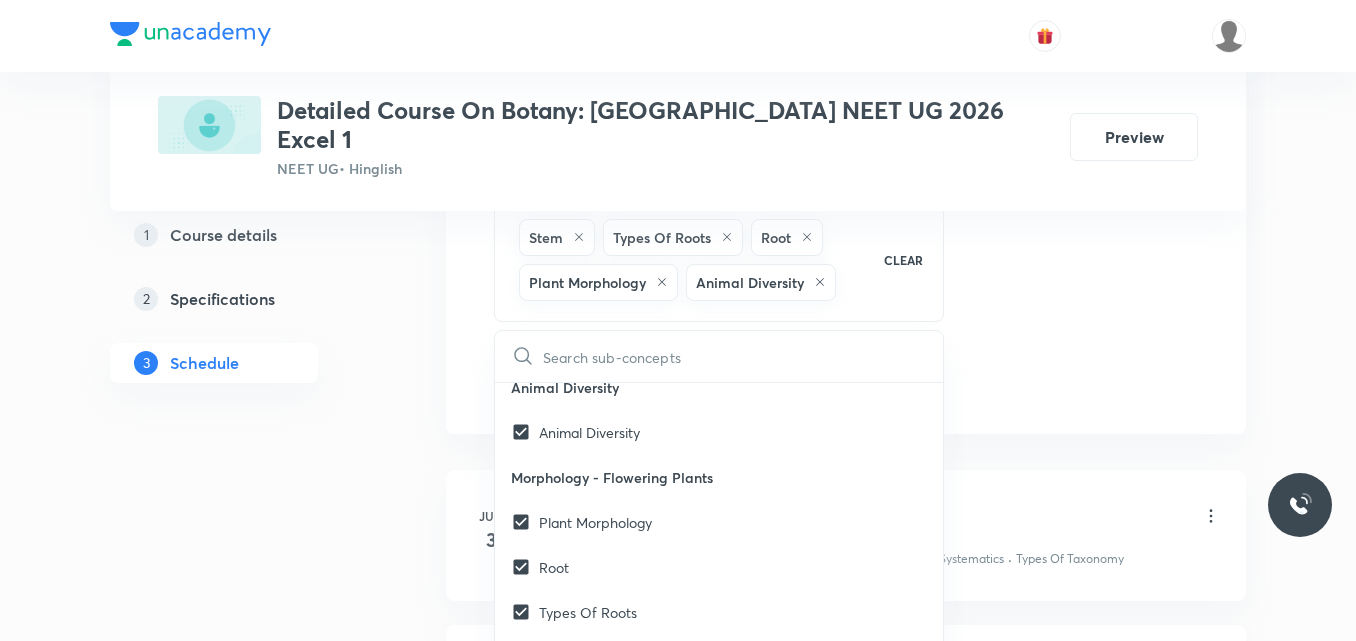 click on "Session  18 Live class Session title 48/99 Session on Principles of Inheritance & variation ​ Schedule for Jul 15, 2025, 7:00 PM ​ Duration (in minutes) 75 ​   Session type Online Offline Room Room-102 Sub-concepts Stem Types Of Roots Root Plant Morphology Animal Diversity CLEAR ​ Living World What Is Living? Covered previously Diversity In The Living World Covered previously Systematics Covered previously Types Of Taxonomy Covered previously Fundamental Components Of Taxonomy Covered previously Taxonomic Categories Covered previously Taxonomical Aids Covered previously The Three Domains Of Life Covered previously Biological Nomenclature  Covered previously Biological Classification System Of Classification Covered previously Kingdom Monera Covered previously Kingdom Protista Covered previously Kingdom Fungi Covered previously Kingdom Plantae Covered previously Kingdom Animalia Covered previously Linchens Covered previously Mycorrhiza Covered previously Virus Covered previously Prions Viroids Algae ER" at bounding box center (846, -102) 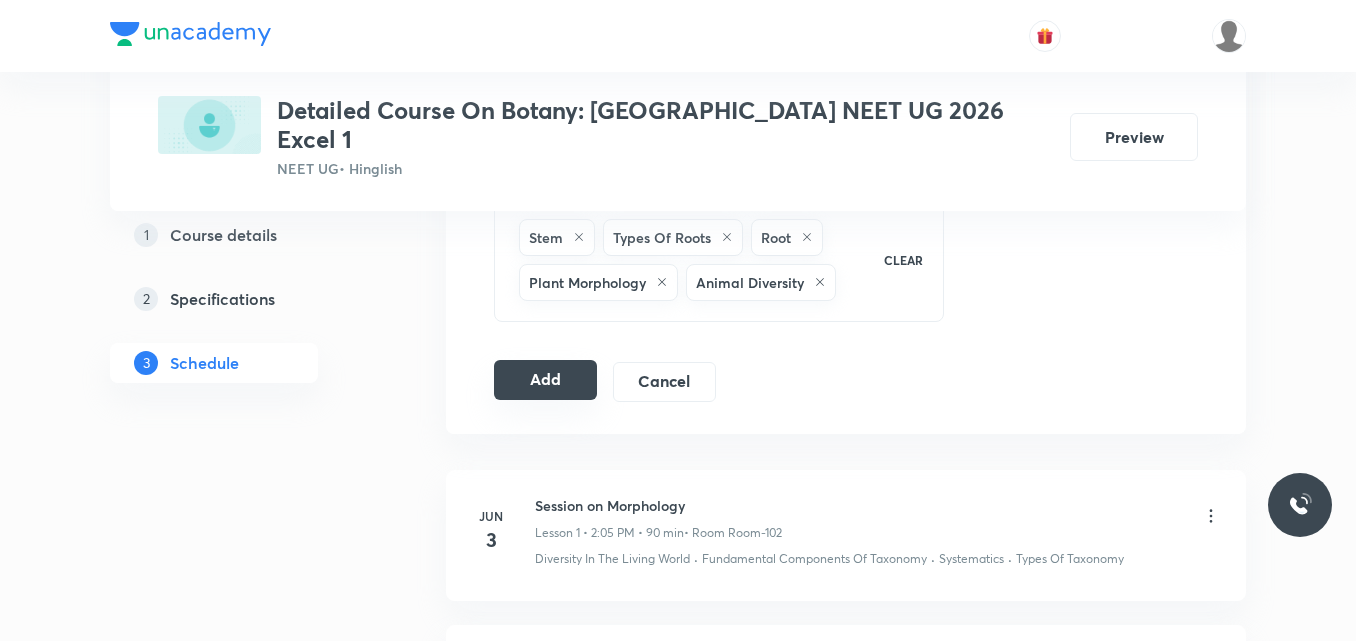 click on "Add" at bounding box center [545, 380] 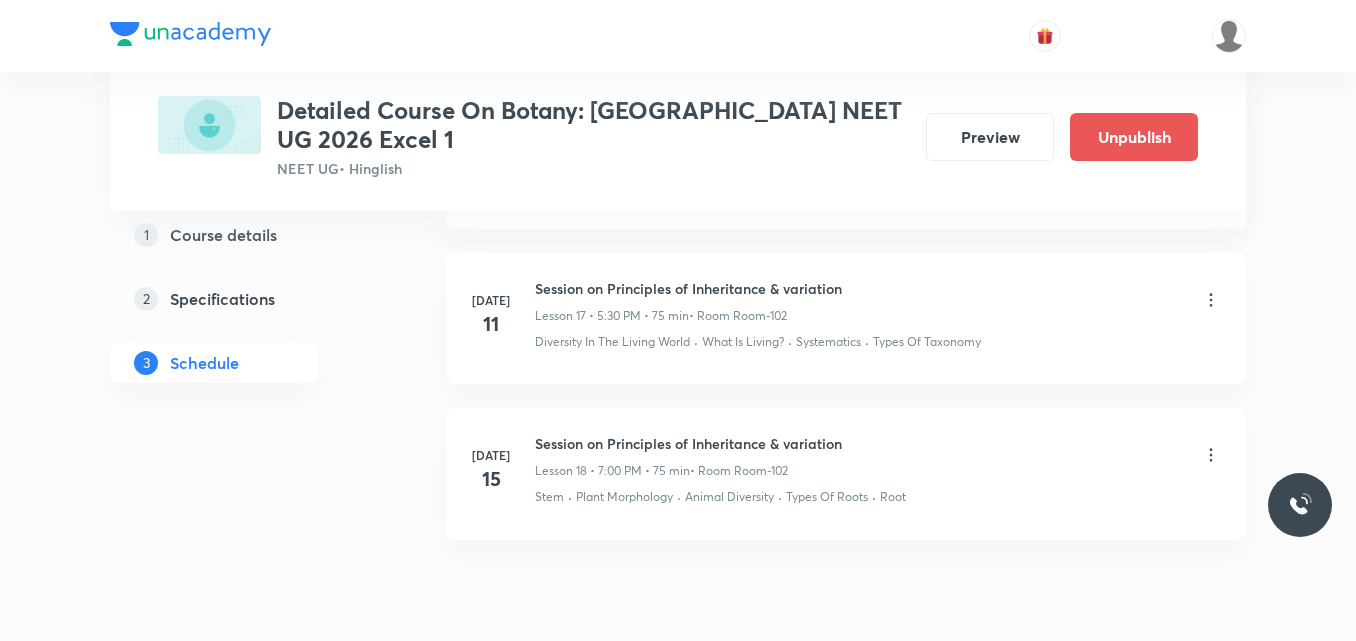 scroll, scrollTop: 2883, scrollLeft: 0, axis: vertical 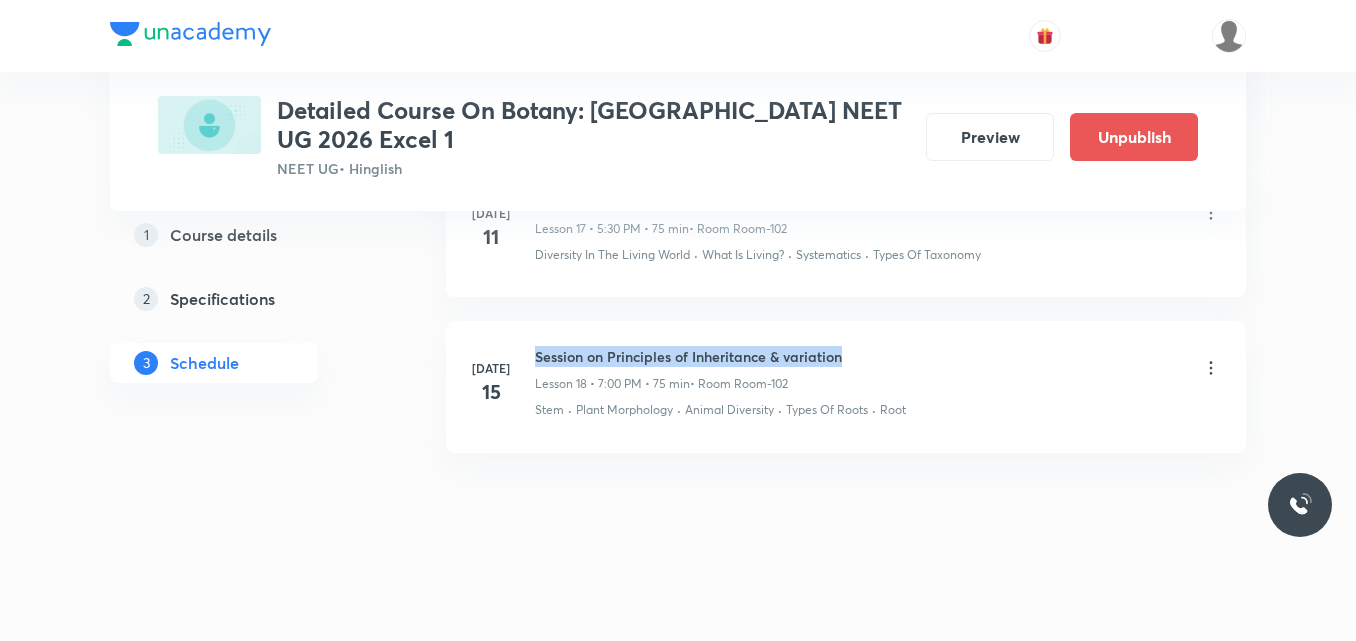 drag, startPoint x: 538, startPoint y: 351, endPoint x: 858, endPoint y: 322, distance: 321.31137 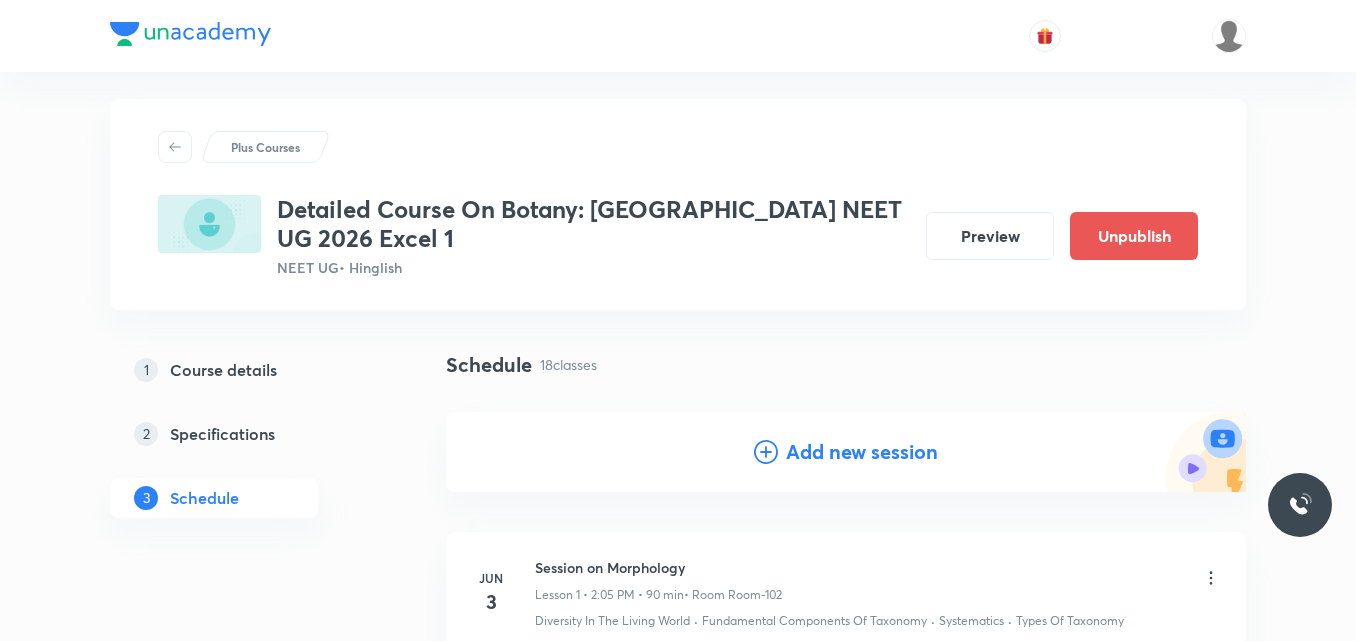 scroll, scrollTop: 0, scrollLeft: 0, axis: both 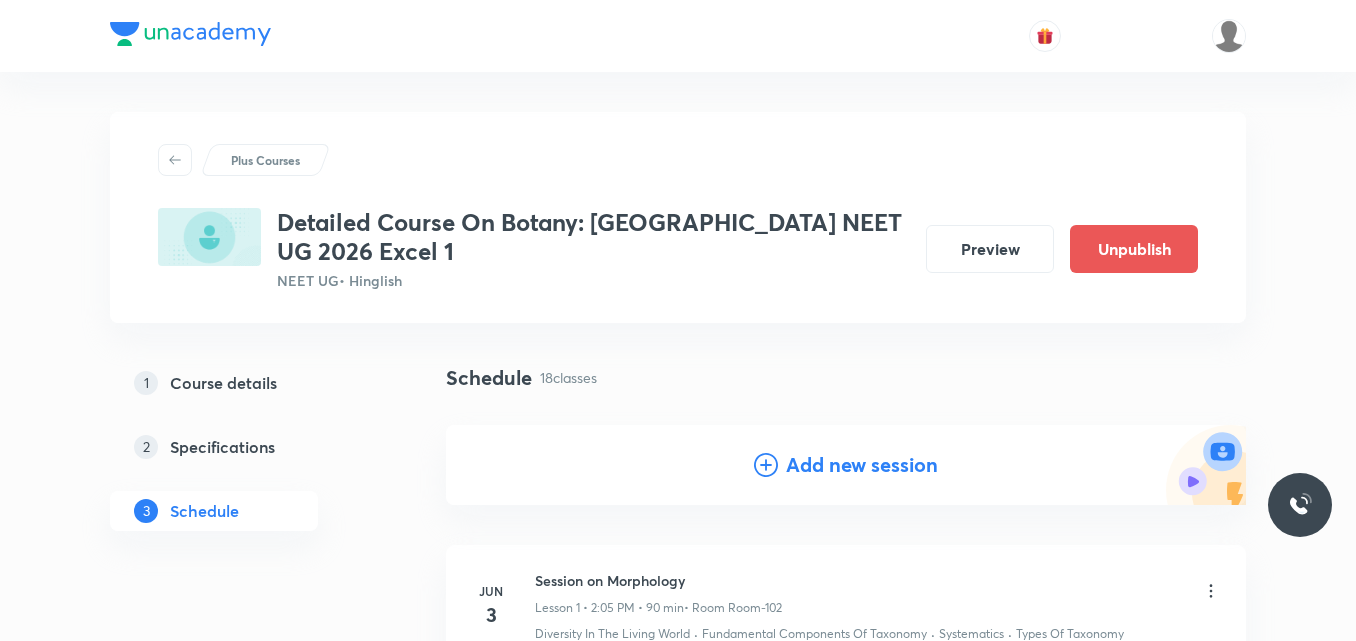 click 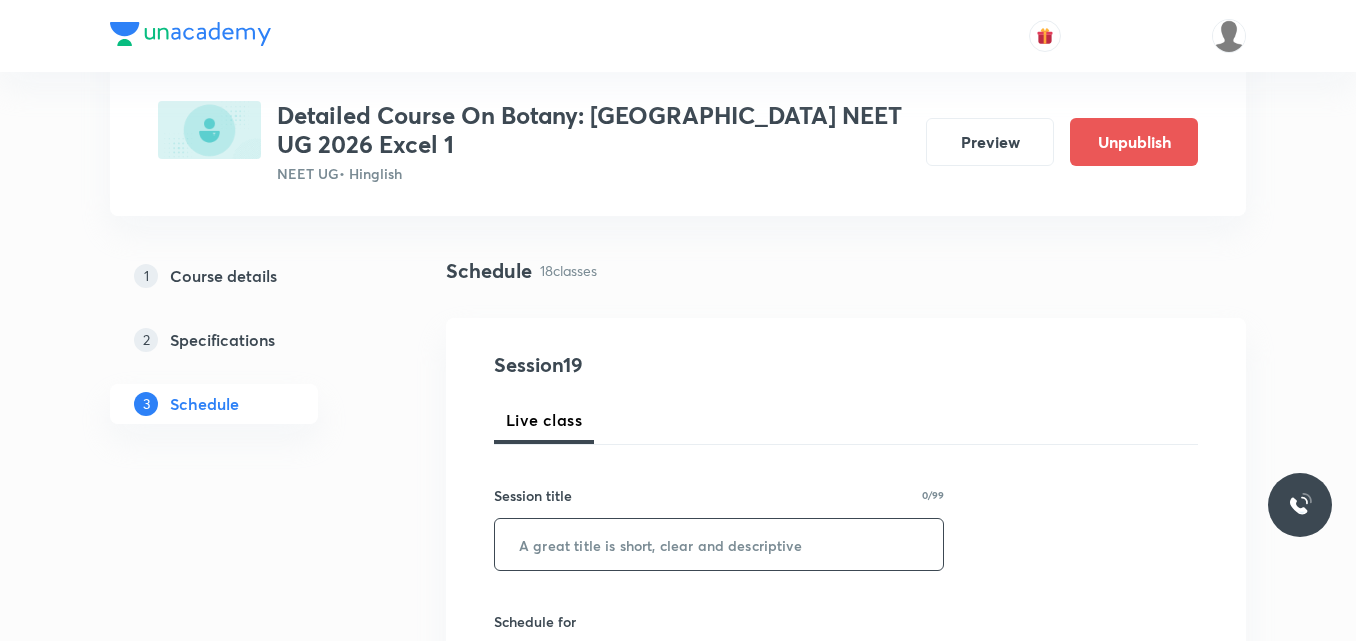 scroll, scrollTop: 108, scrollLeft: 0, axis: vertical 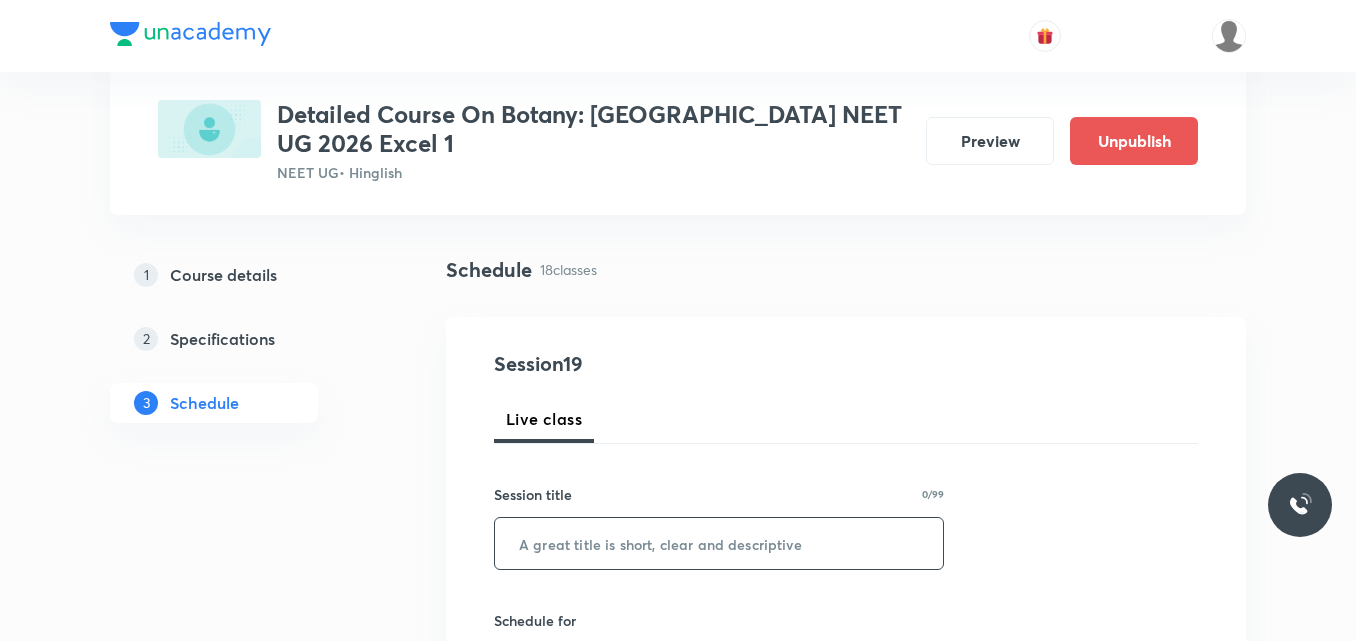 click at bounding box center [719, 543] 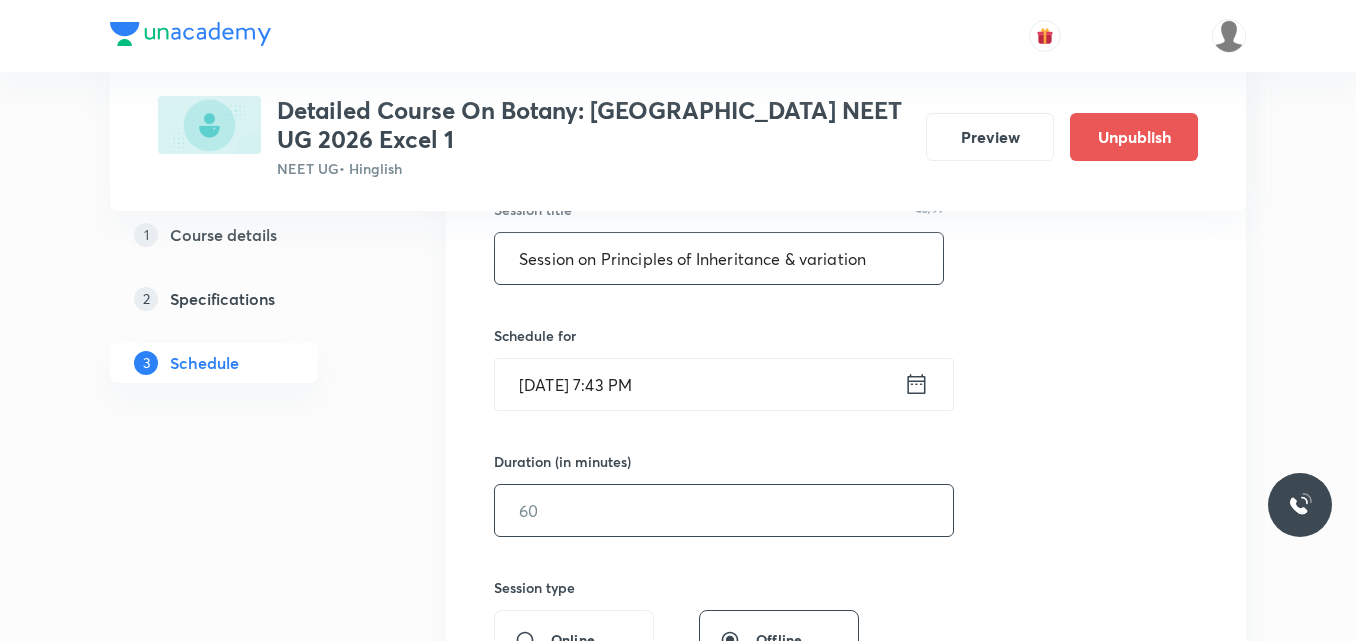 scroll, scrollTop: 395, scrollLeft: 0, axis: vertical 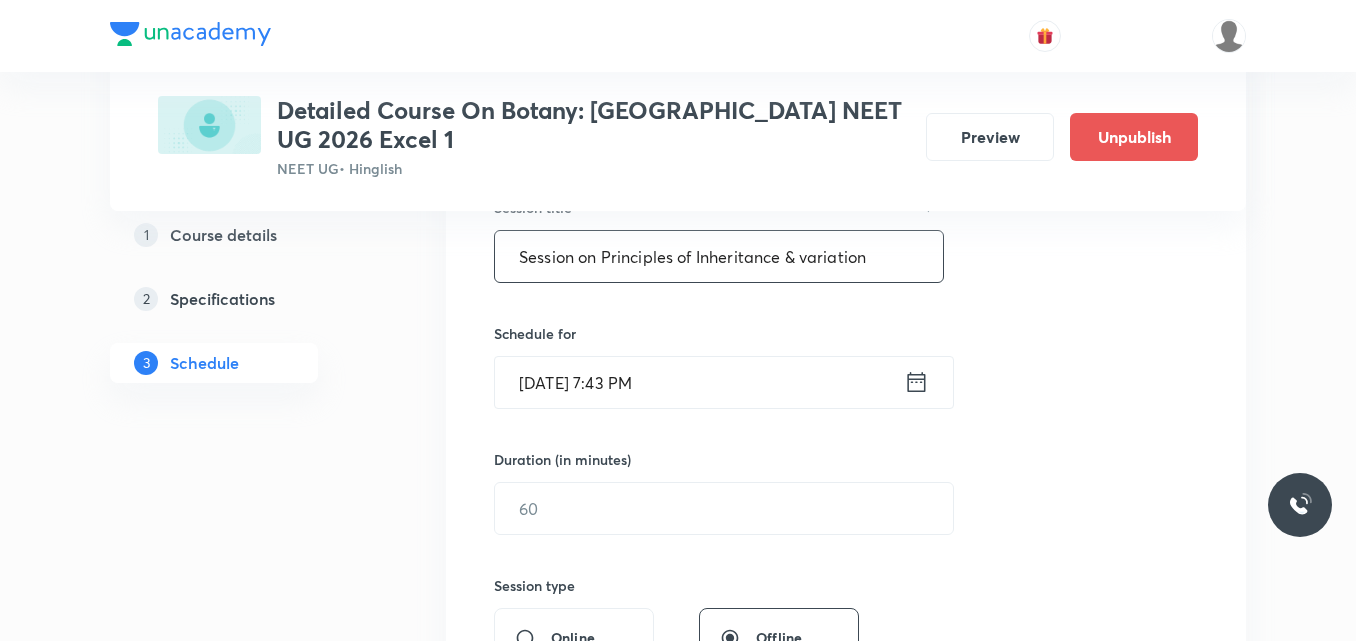 type on "Session on Principles of Inheritance & variation" 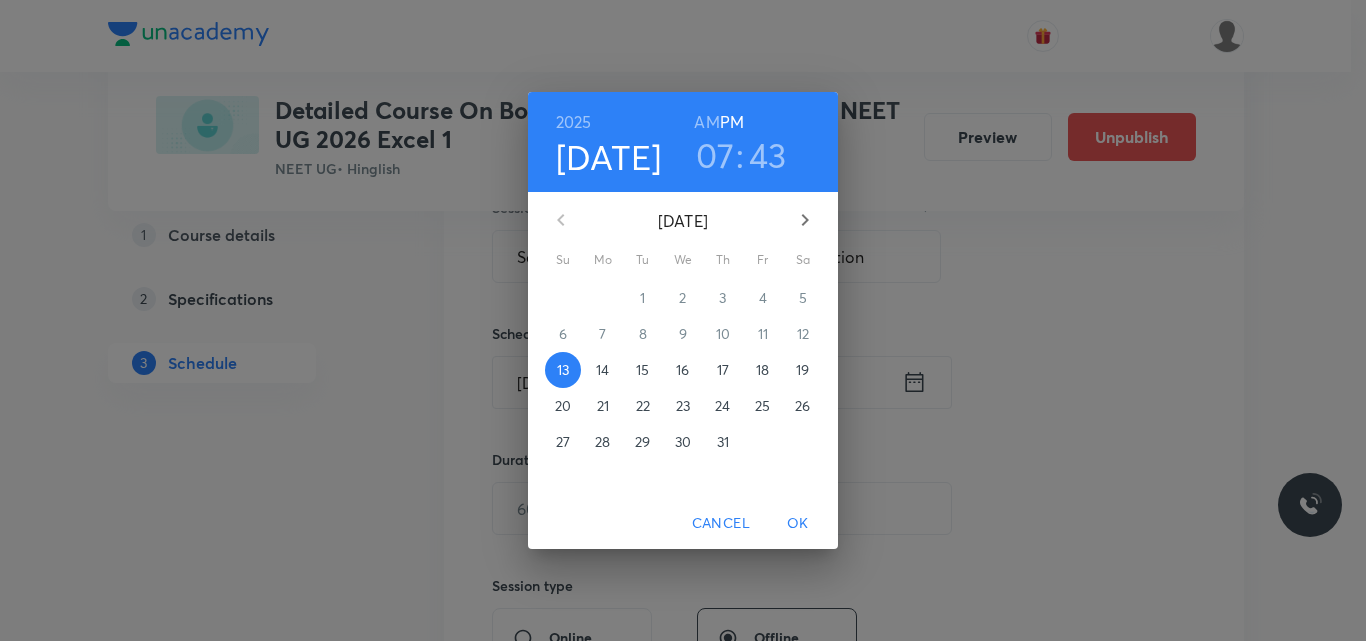 click on "17" at bounding box center (723, 370) 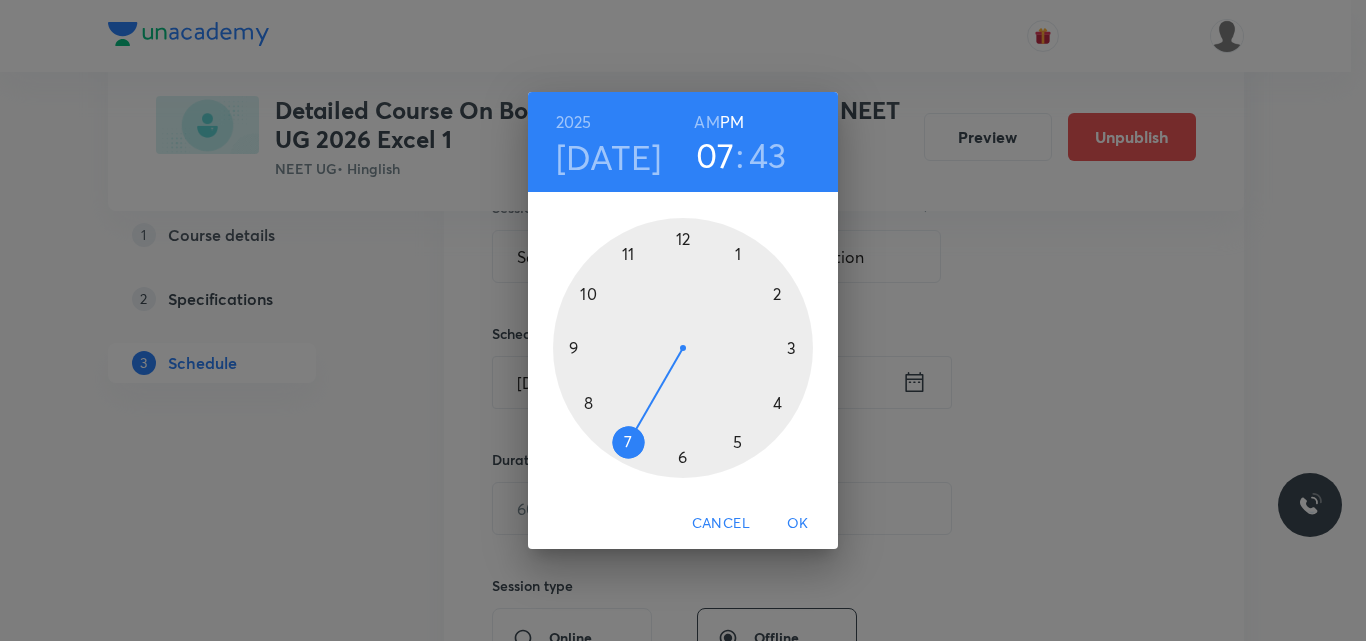 click at bounding box center (683, 348) 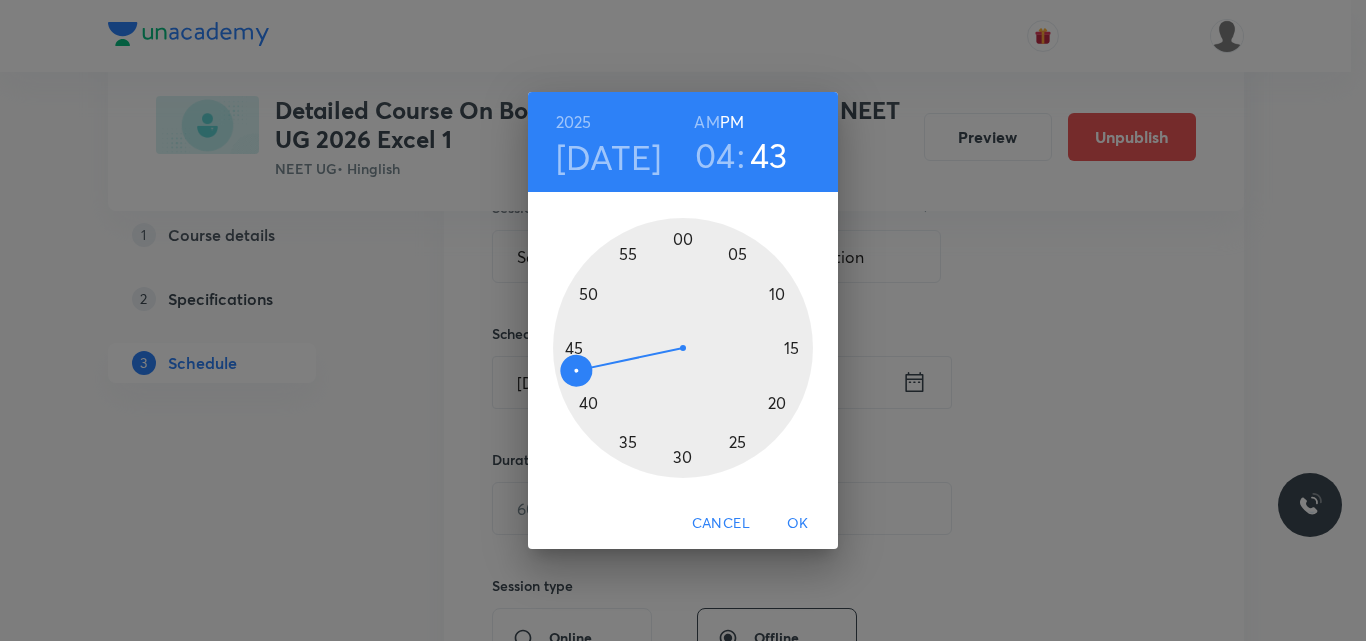click at bounding box center (683, 348) 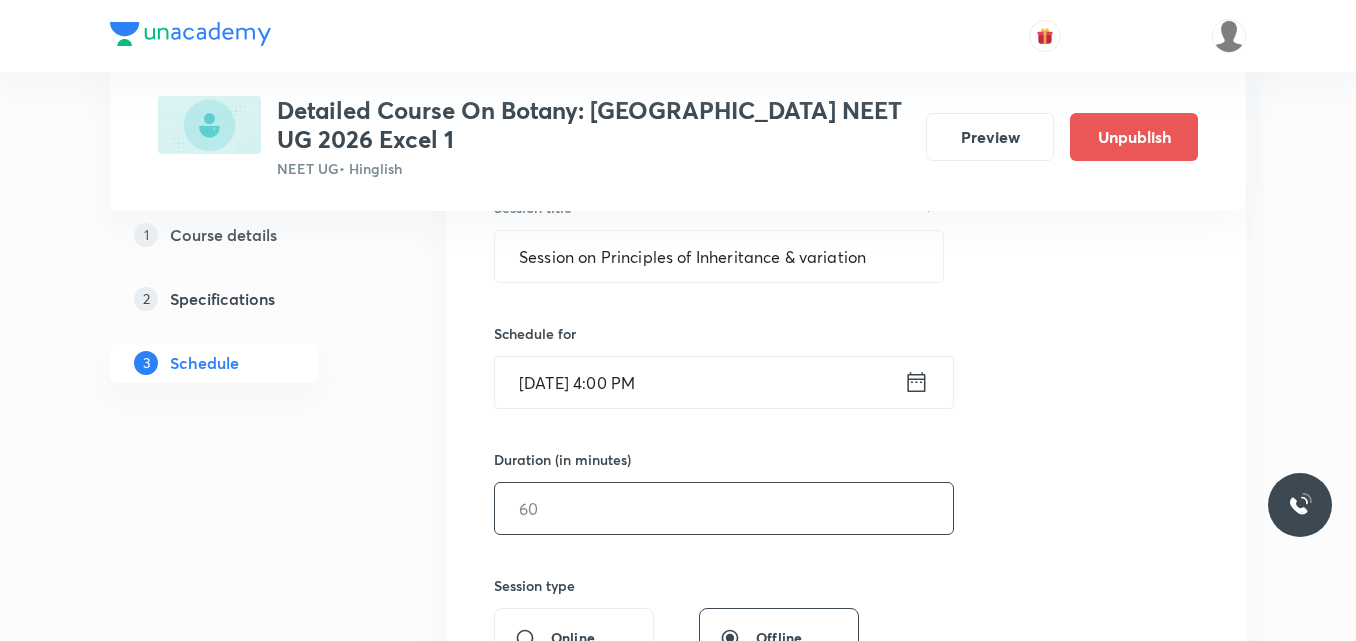 click at bounding box center (724, 508) 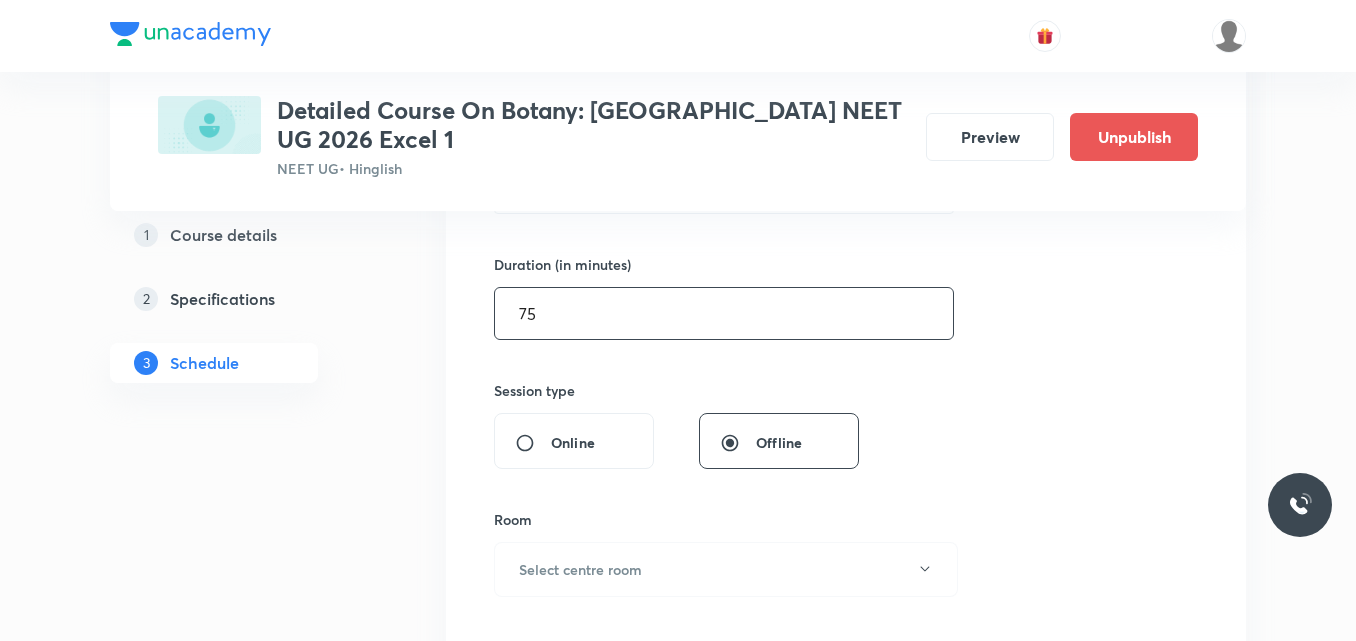 scroll, scrollTop: 591, scrollLeft: 0, axis: vertical 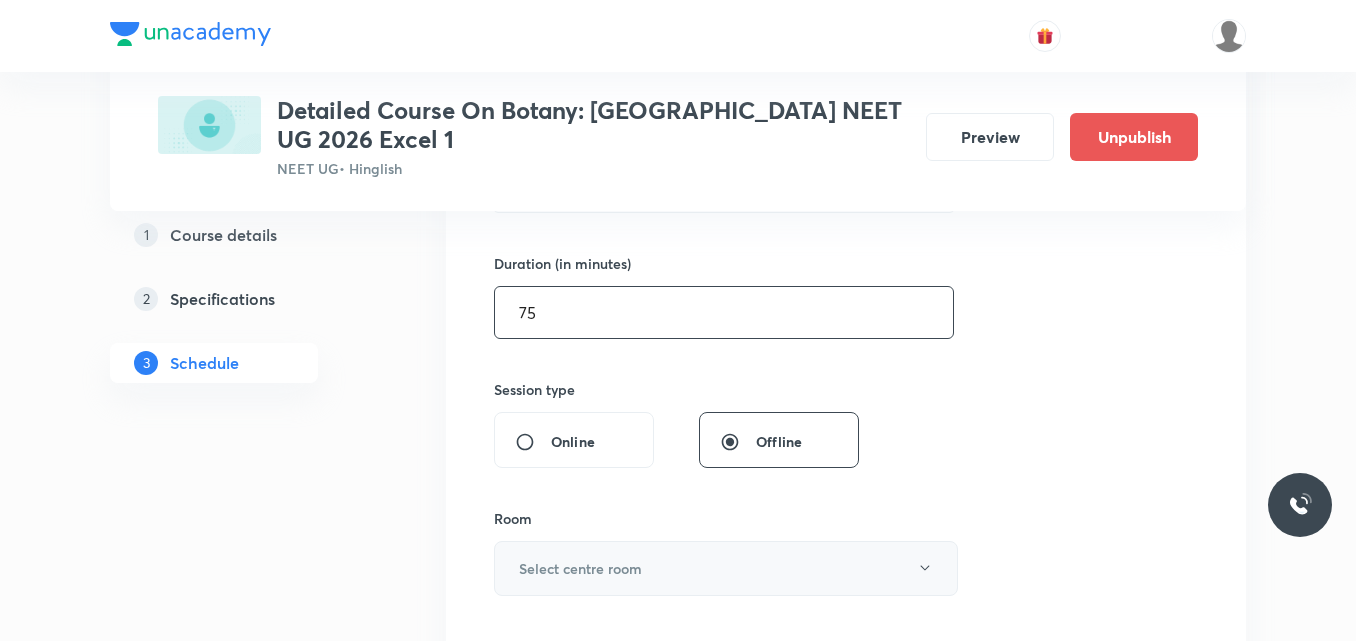 type on "75" 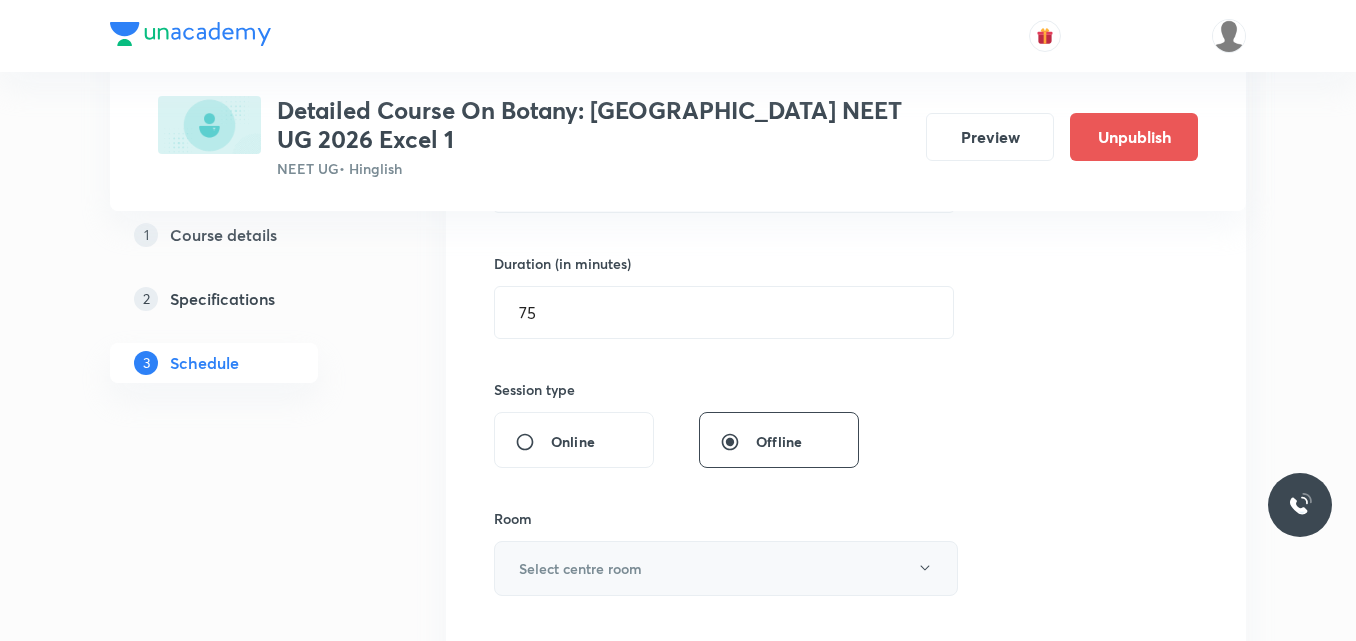 click on "Select centre room" at bounding box center (726, 568) 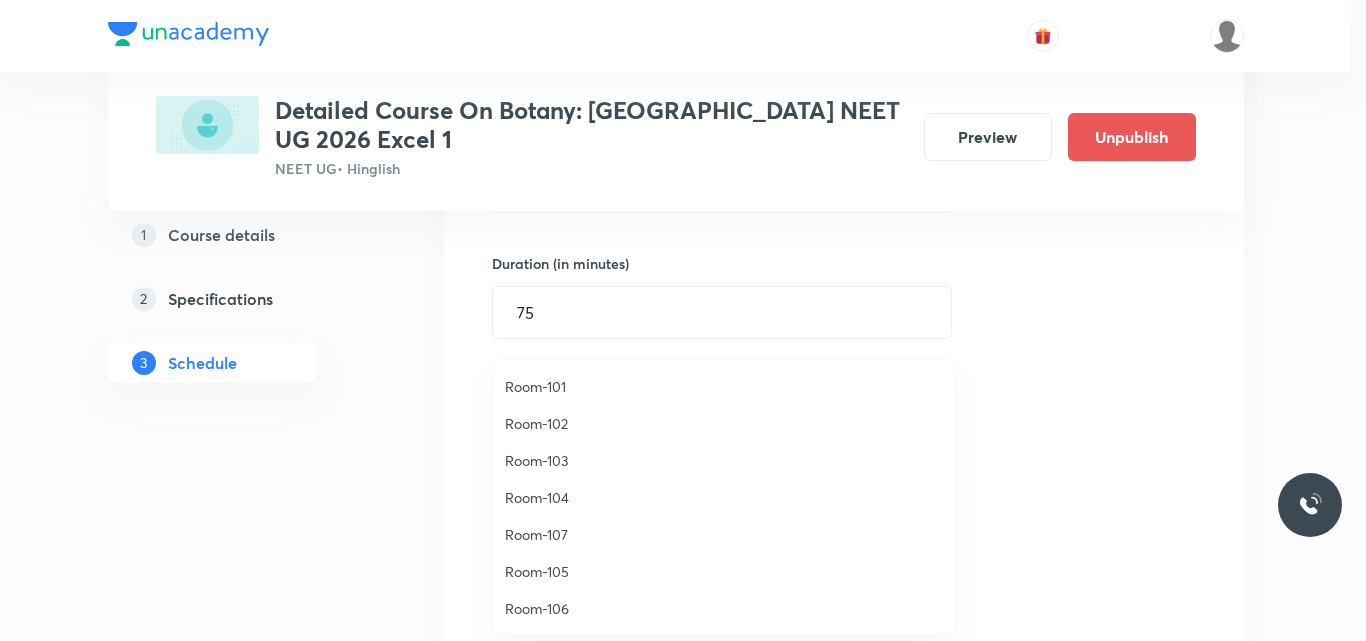 click on "Room-102" at bounding box center [724, 423] 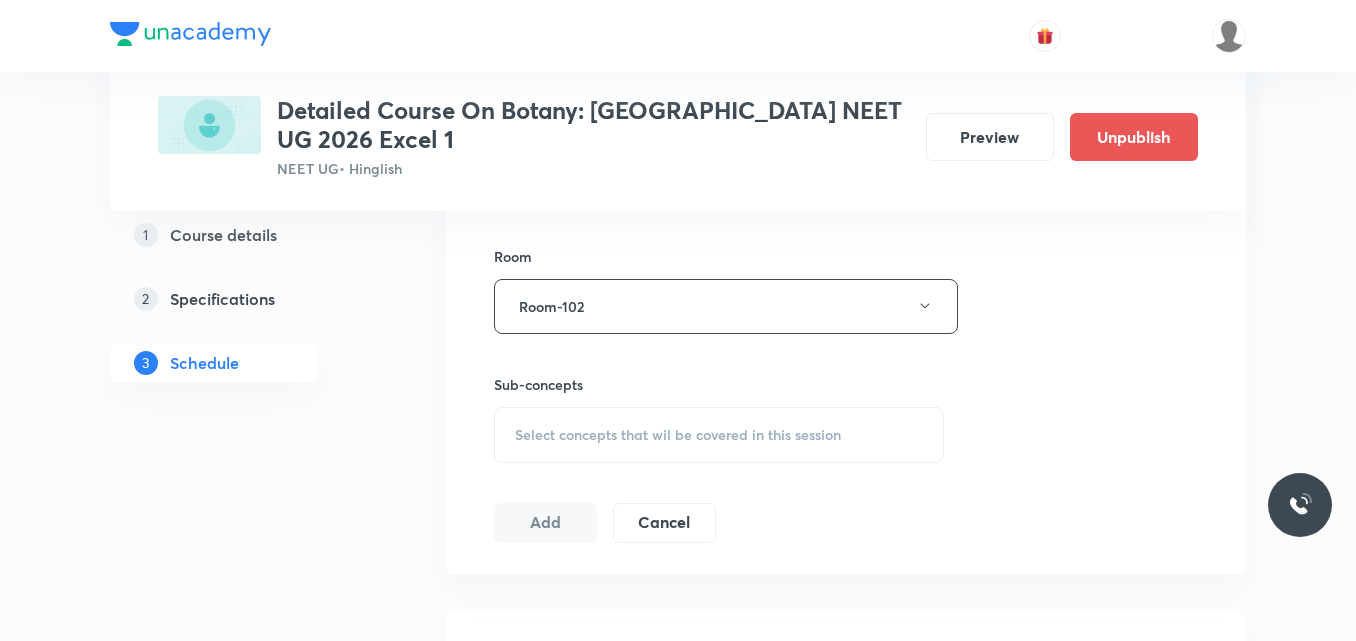 scroll, scrollTop: 861, scrollLeft: 0, axis: vertical 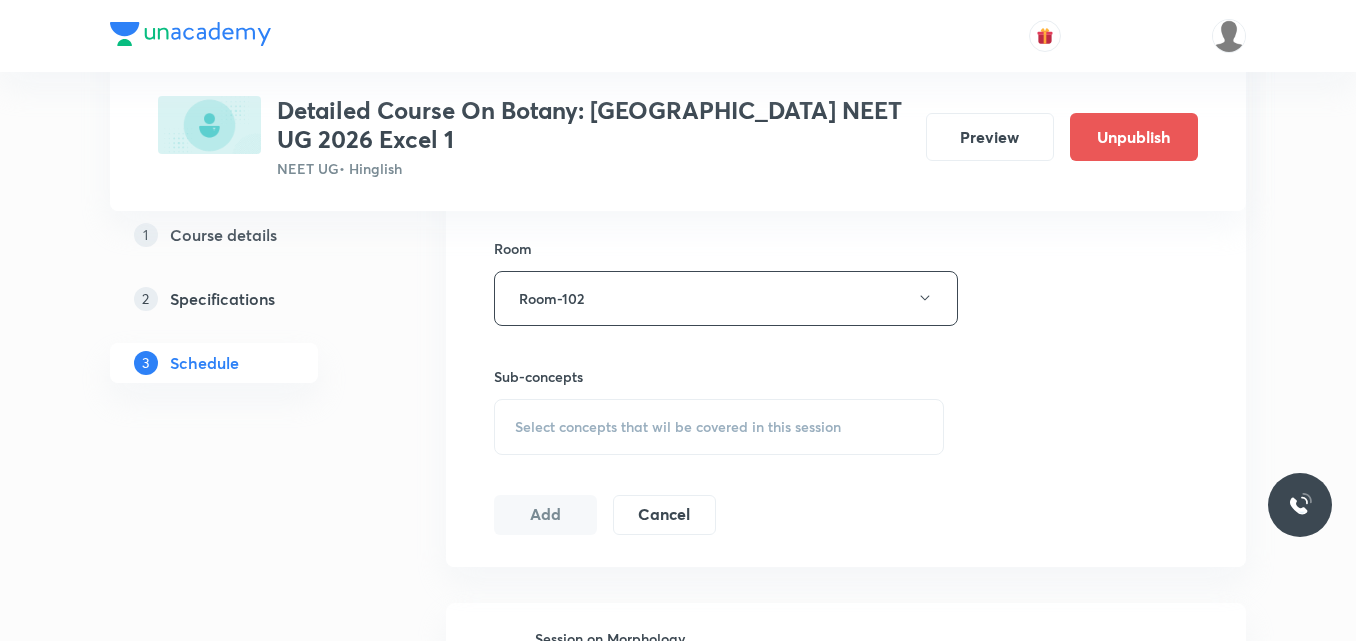 click on "Select concepts that wil be covered in this session" at bounding box center (678, 427) 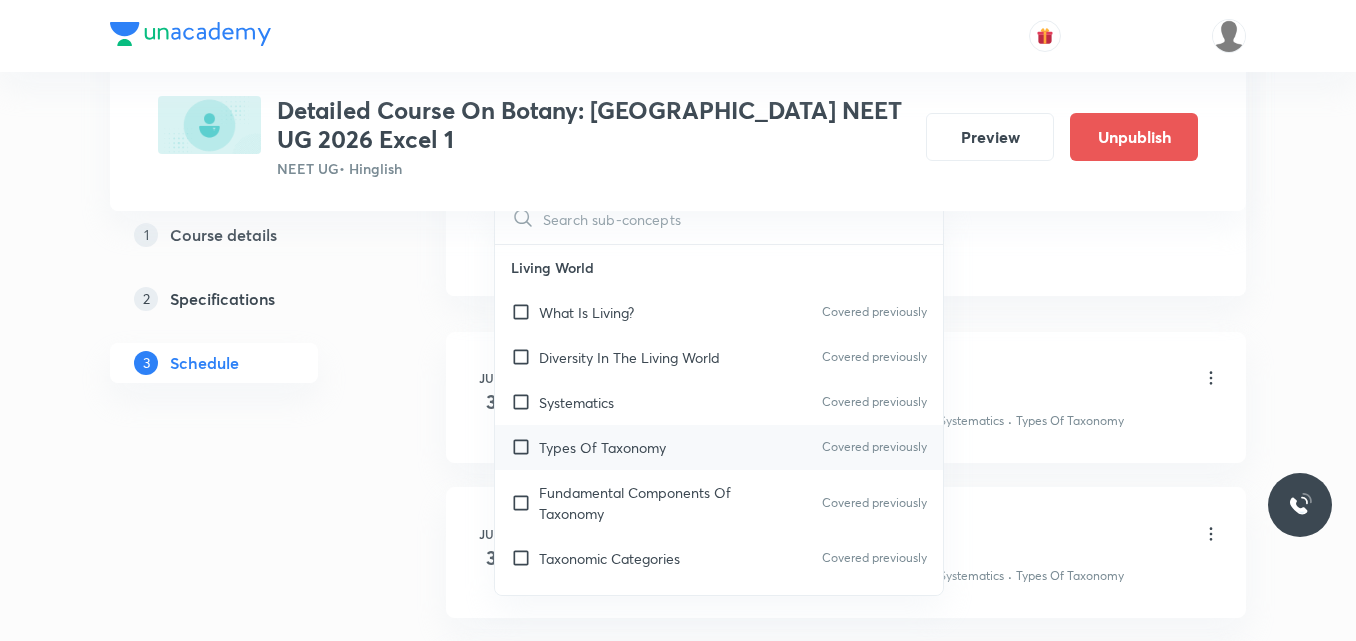 scroll, scrollTop: 1135, scrollLeft: 0, axis: vertical 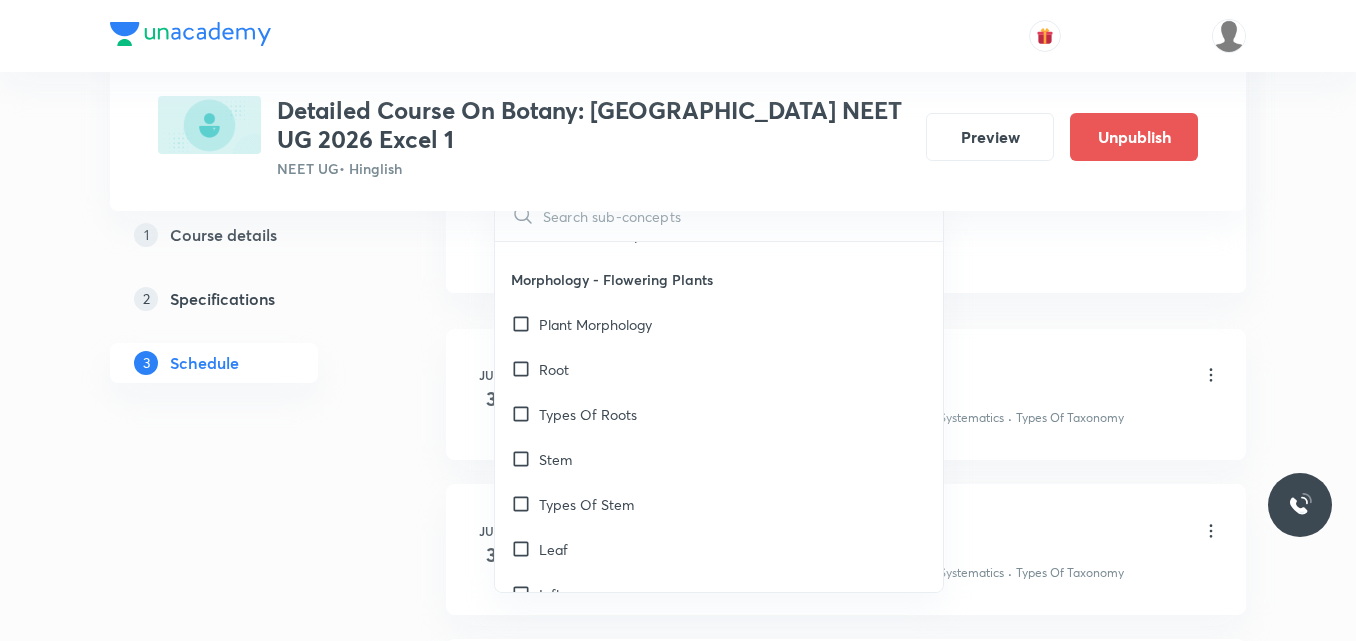 click on "Types Of Stem" at bounding box center (719, 504) 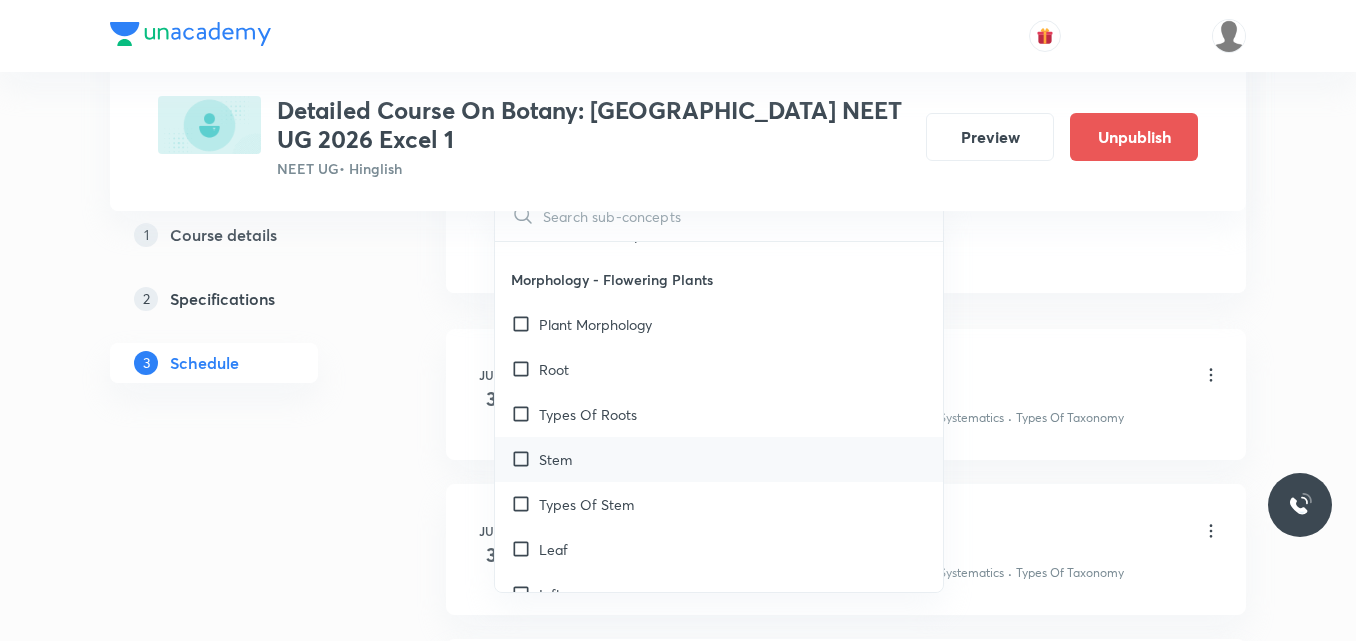 checkbox on "true" 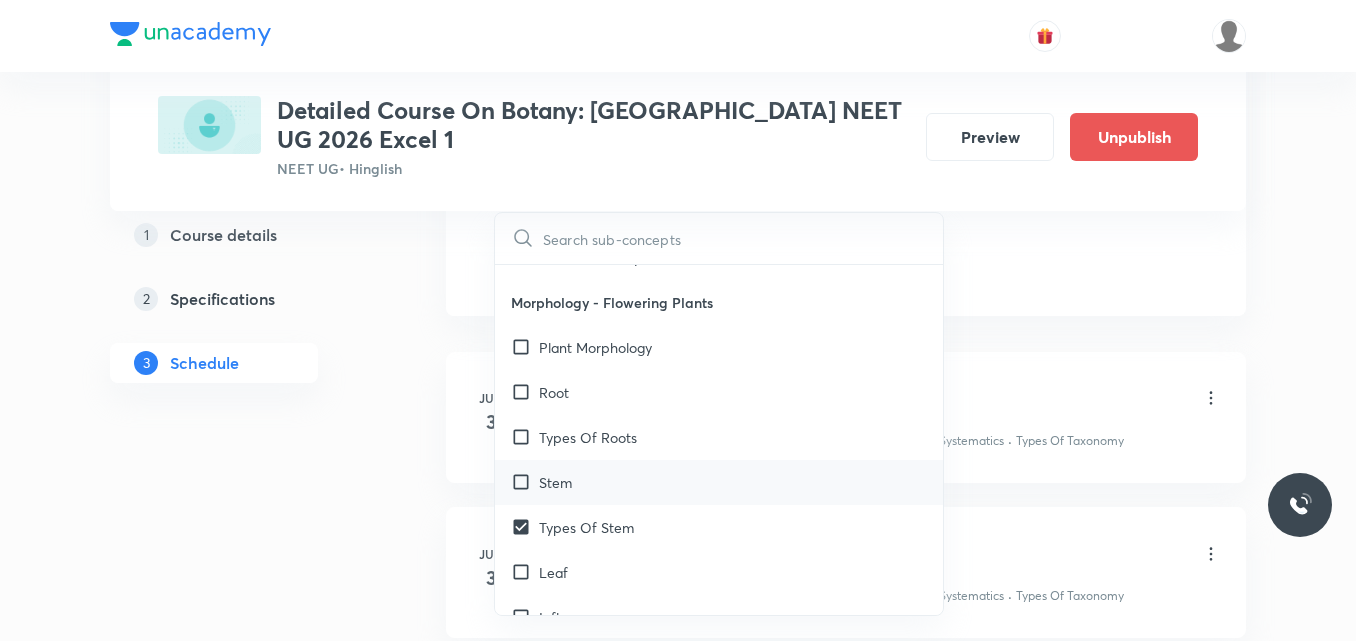 click on "Stem" at bounding box center (719, 482) 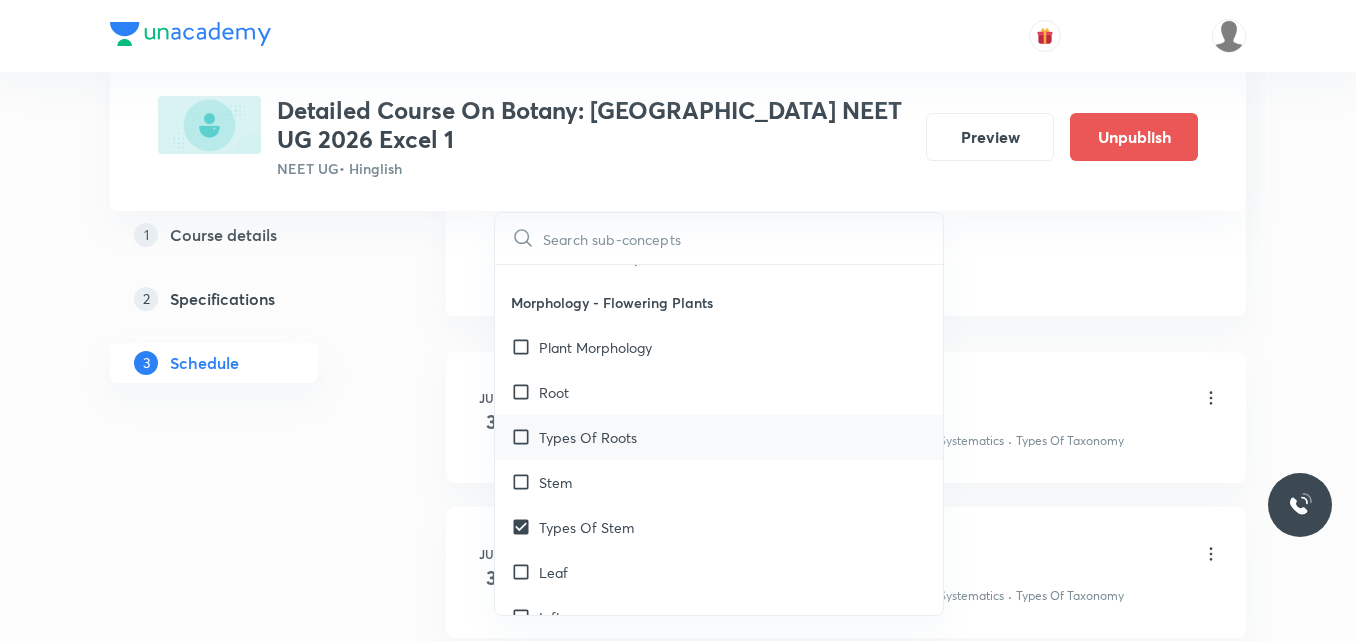 checkbox on "true" 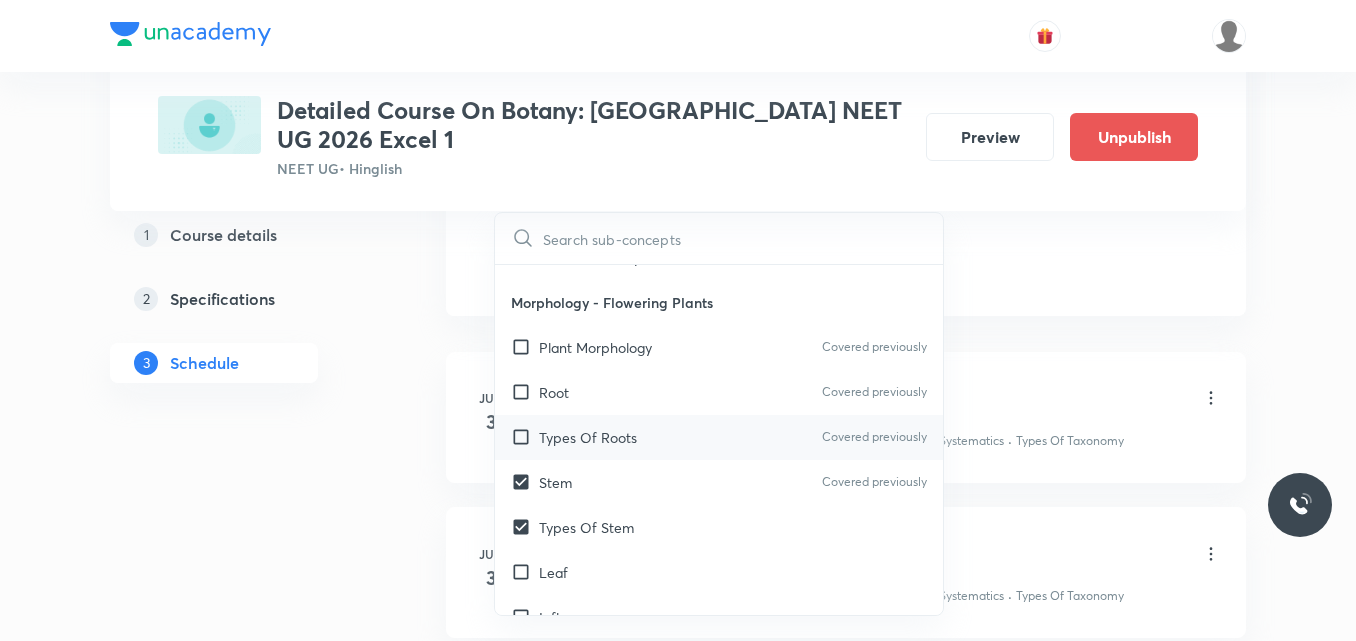 click on "Types Of Roots" at bounding box center [588, 437] 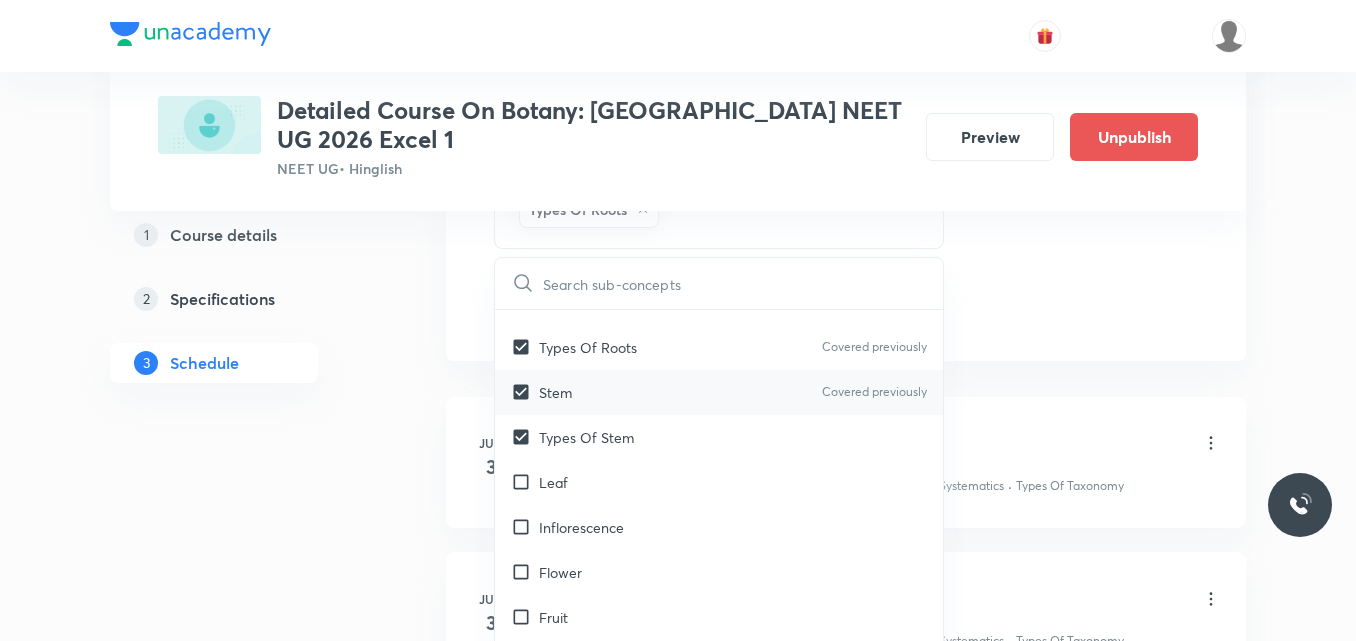 scroll, scrollTop: 1673, scrollLeft: 0, axis: vertical 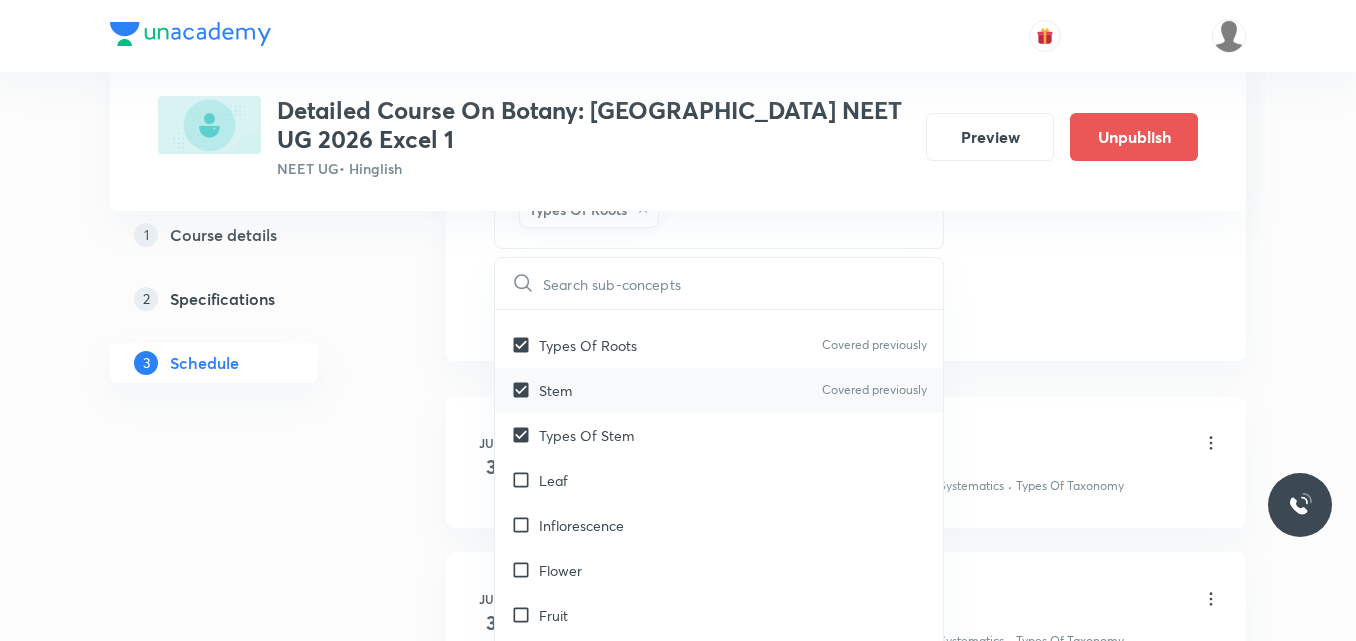 click on "Flower" at bounding box center [719, 570] 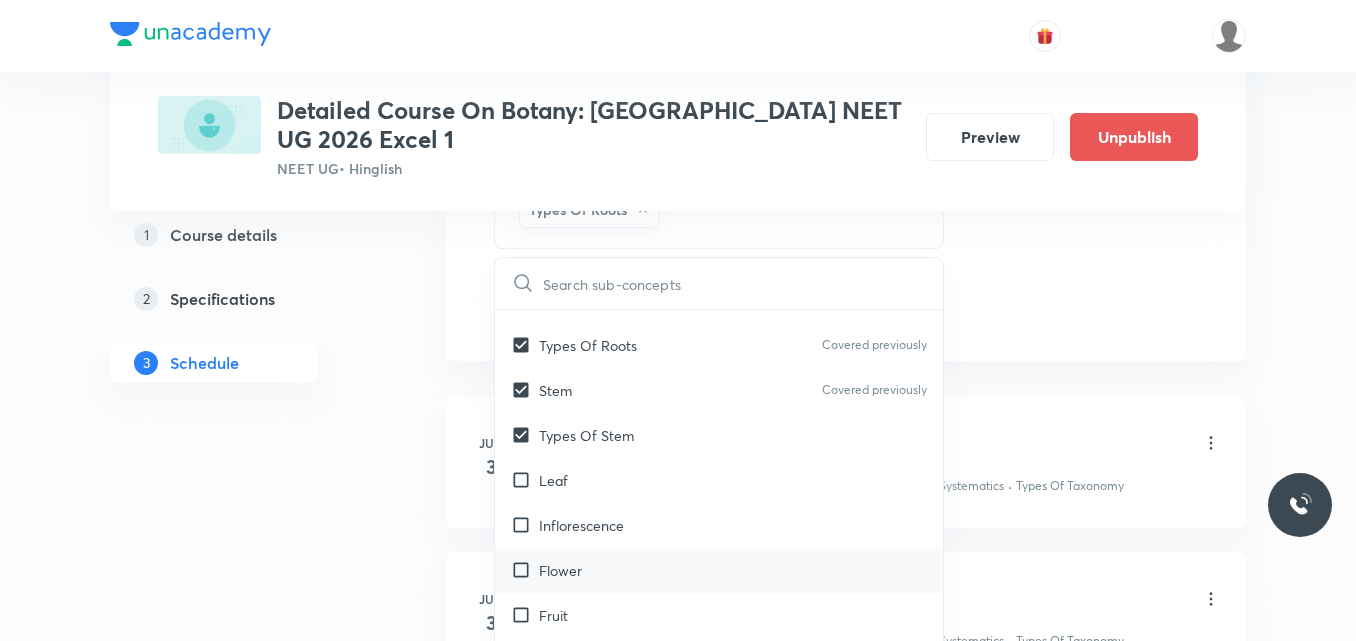 checkbox on "true" 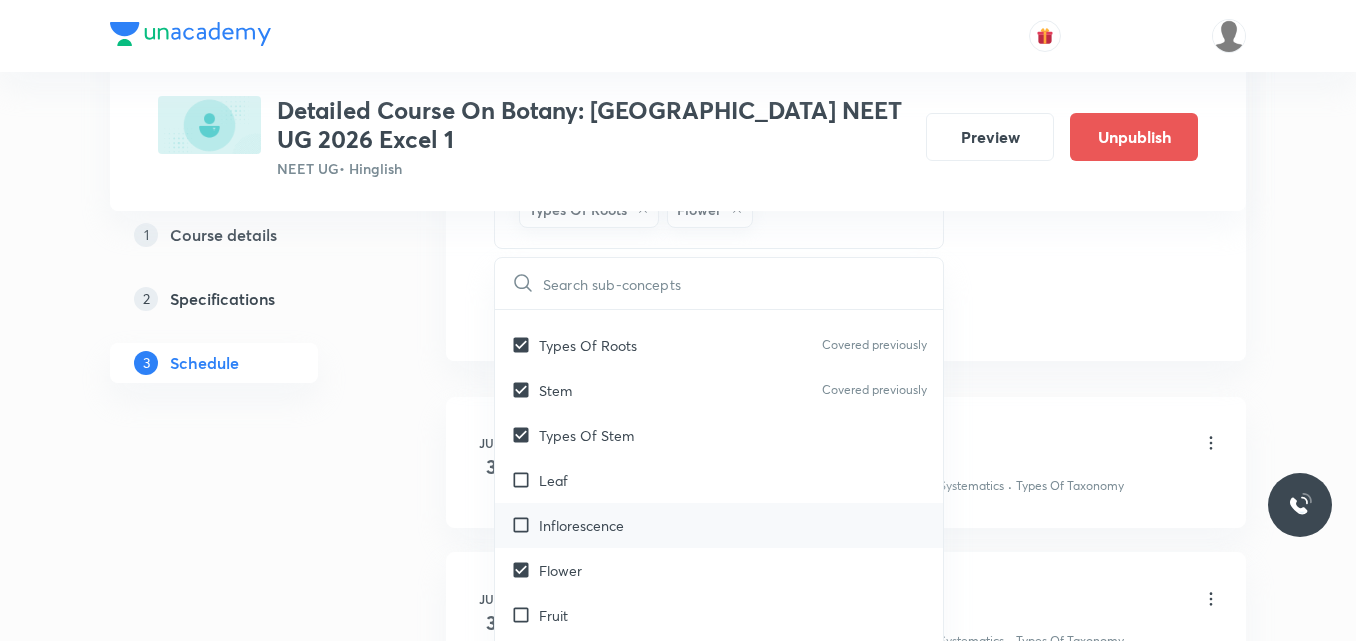click on "Inflorescence" at bounding box center [581, 525] 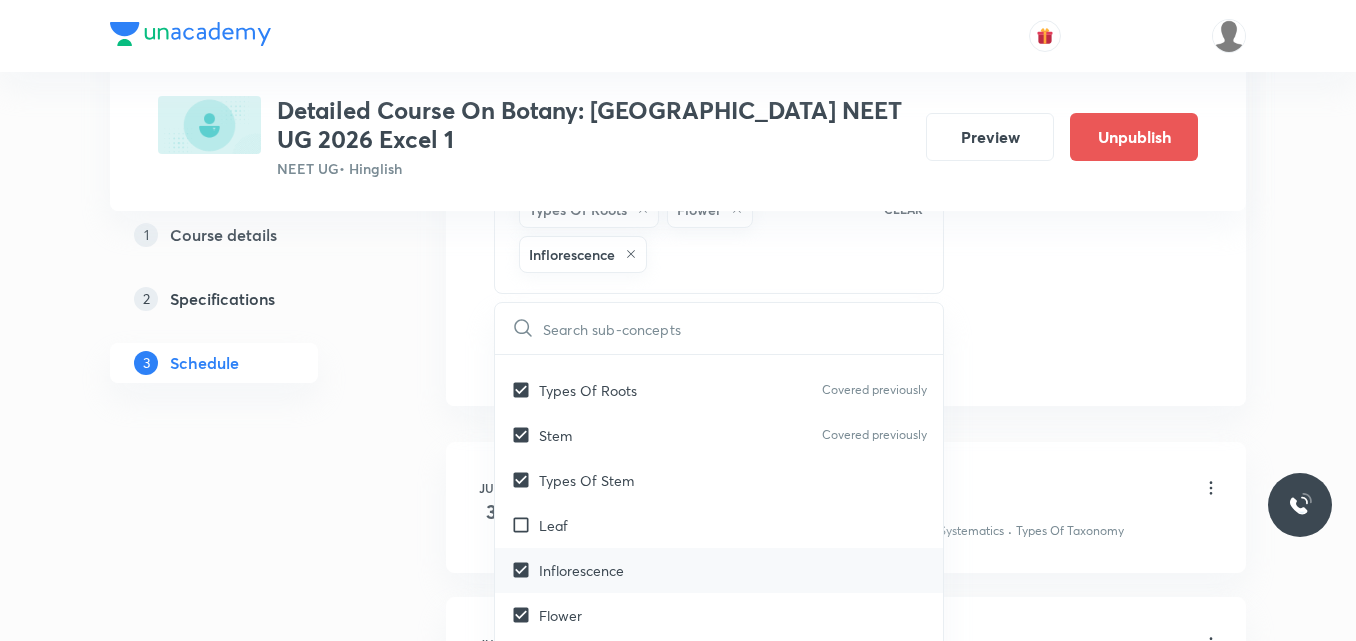 click on "Leaf" at bounding box center [553, 525] 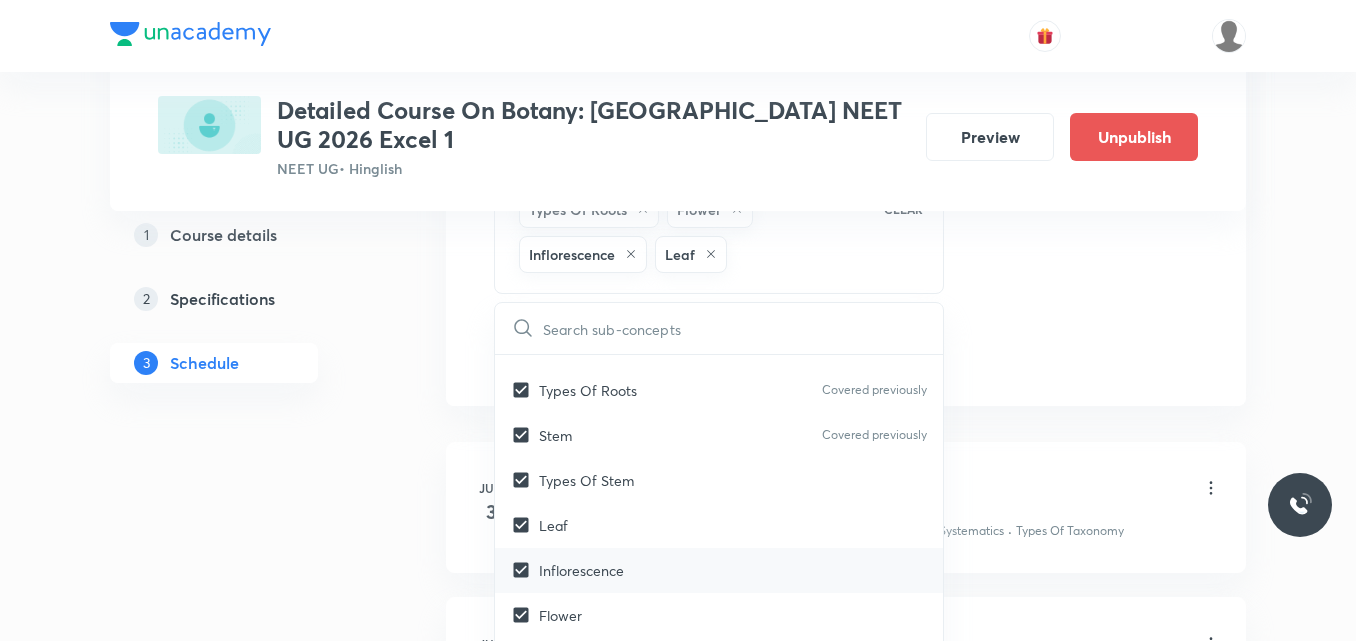 scroll, scrollTop: 1788, scrollLeft: 0, axis: vertical 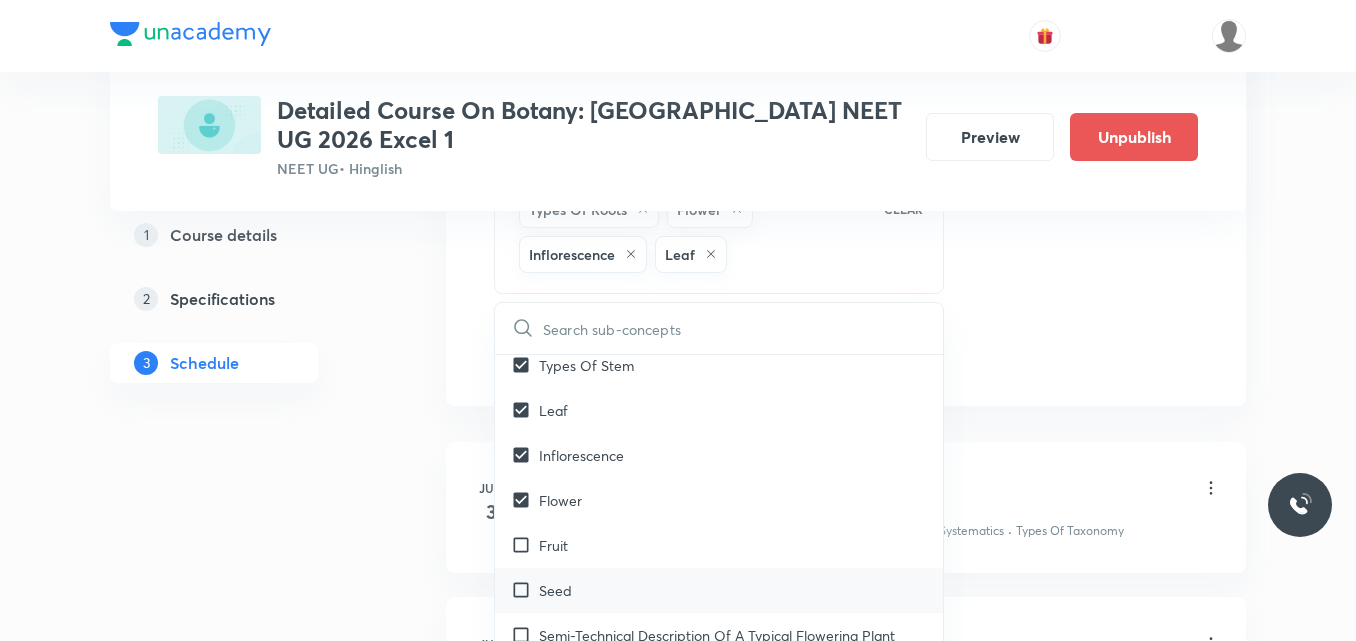 click on "Seed" at bounding box center [555, 590] 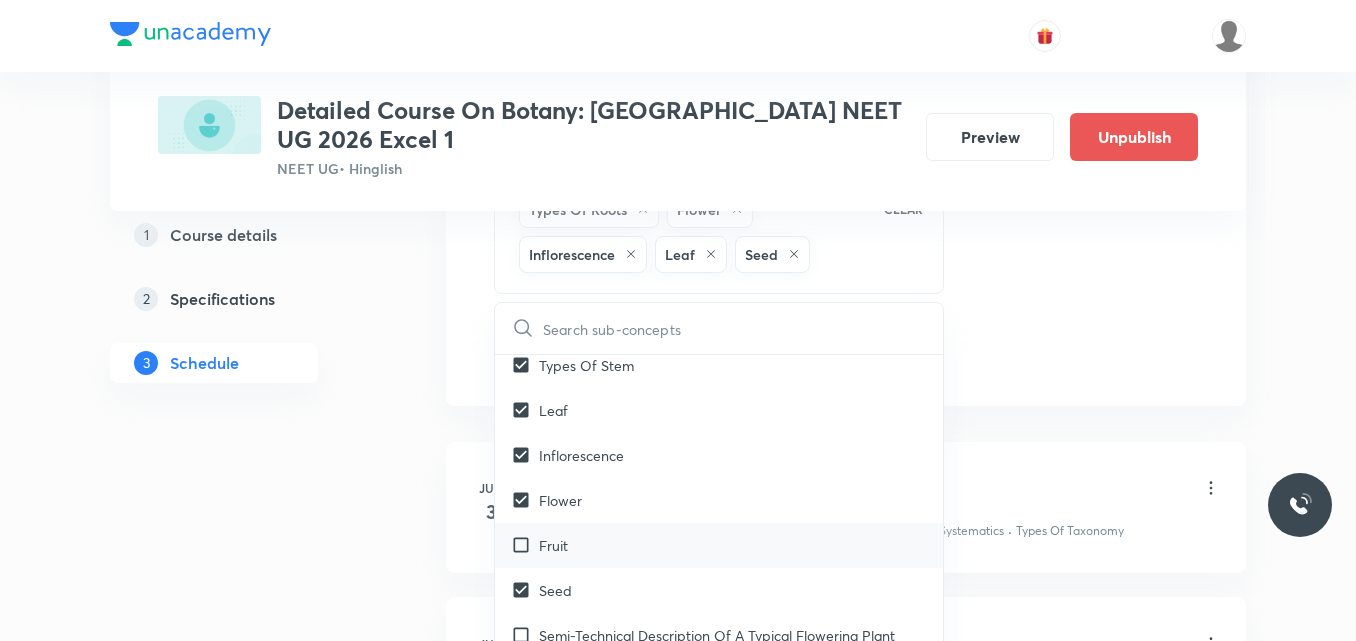 click on "Fruit" at bounding box center [719, 545] 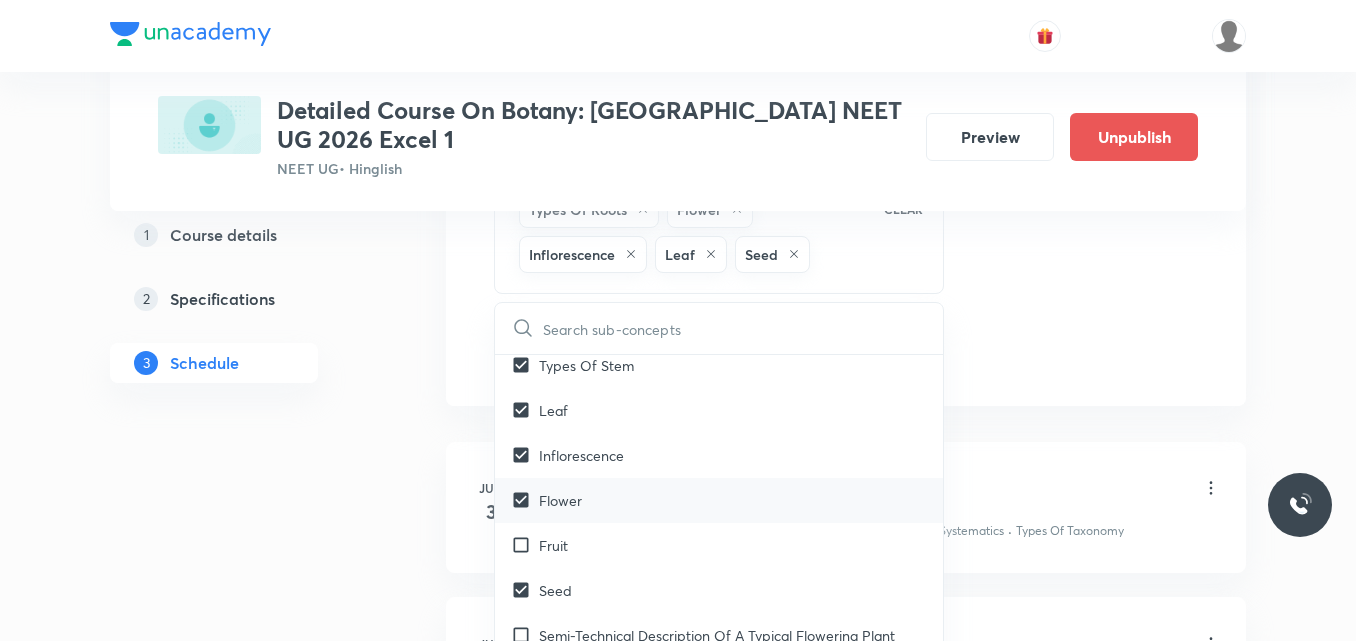 click on "Flower" at bounding box center [719, 500] 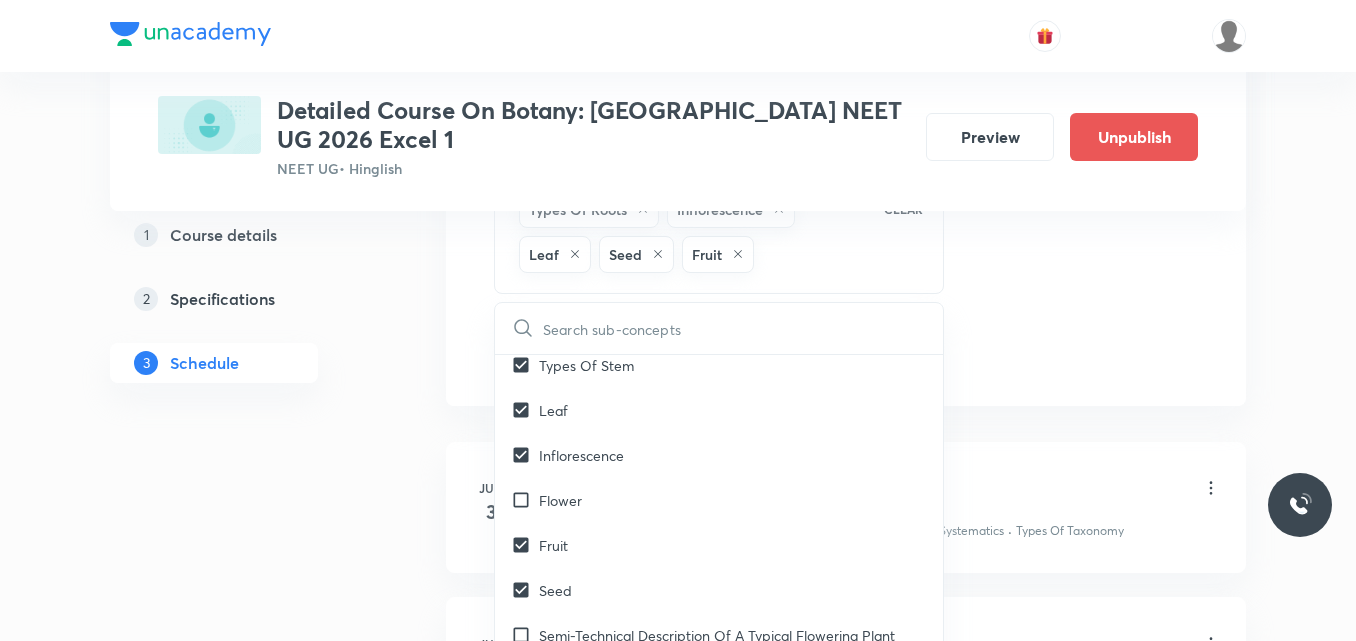 click on "Session  19 Live class Session title 48/99 Session on Principles of Inheritance & variation ​ Schedule for Jul 17, 2025, 4:00 PM ​ Duration (in minutes) 75 ​   Session type Online Offline Room Room-102 Sub-concepts Types Of Stem  Stem Types Of Roots Inflorescence Leaf Seed Fruit CLEAR ​ Living World What Is Living? Covered previously Diversity In The Living World Covered previously Systematics Covered previously Types Of Taxonomy Covered previously Fundamental Components Of Taxonomy Covered previously Taxonomic Categories Covered previously Taxonomical Aids Covered previously The Three Domains Of Life Covered previously Biological Nomenclature  Covered previously Biological Classification System Of Classification Covered previously Kingdom Monera Covered previously Kingdom Protista Covered previously Kingdom Fungi Covered previously Kingdom Plantae Covered previously Kingdom Animalia Covered previously Linchens Covered previously Mycorrhiza Covered previously Virus Covered previously Prions Viroids ER" at bounding box center [846, -152] 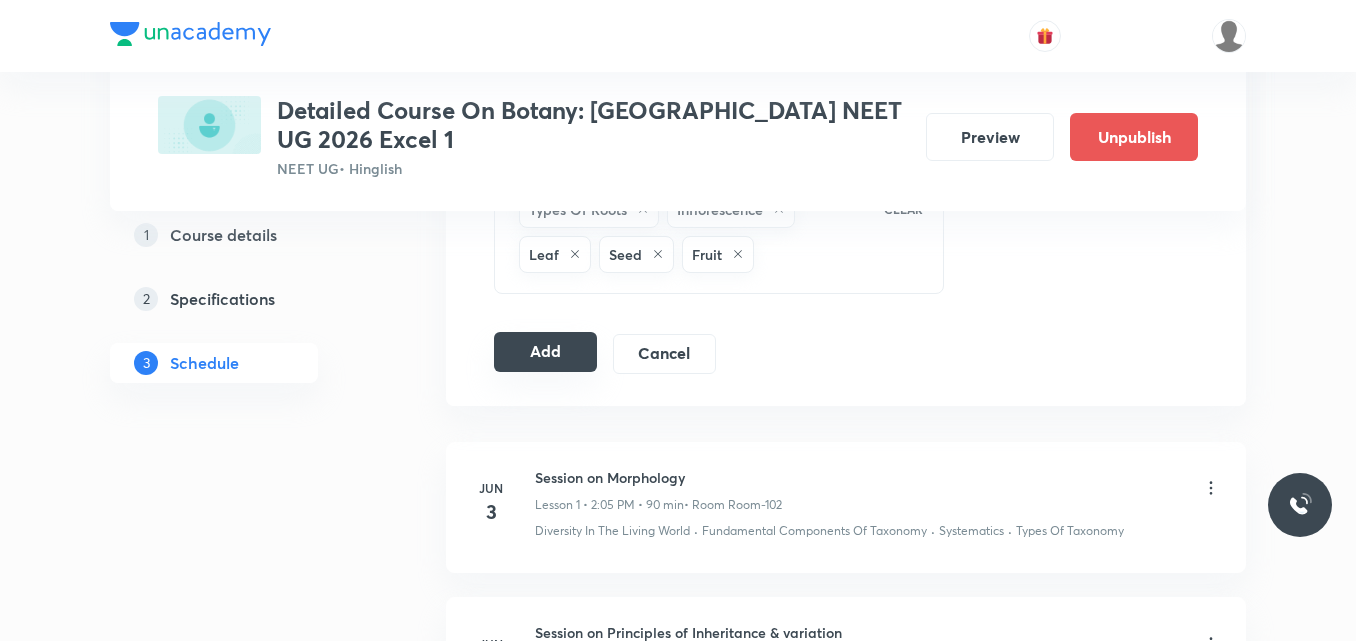 click on "Add" at bounding box center (545, 352) 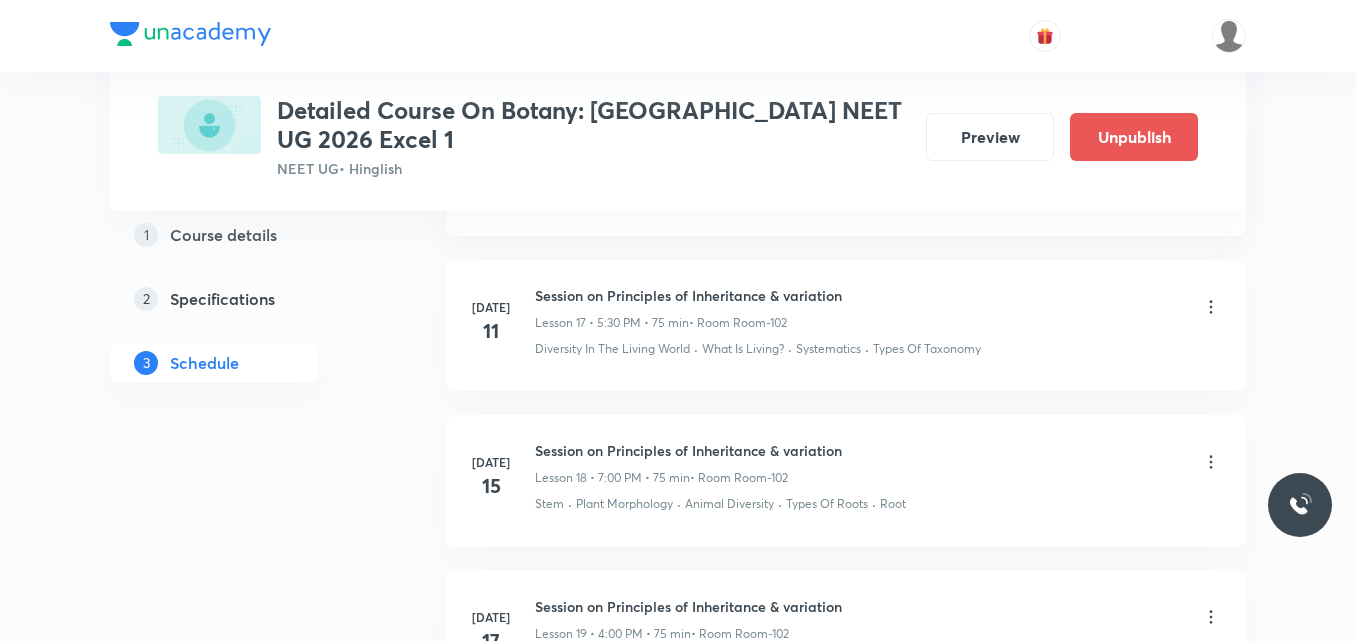 scroll, scrollTop: 3038, scrollLeft: 0, axis: vertical 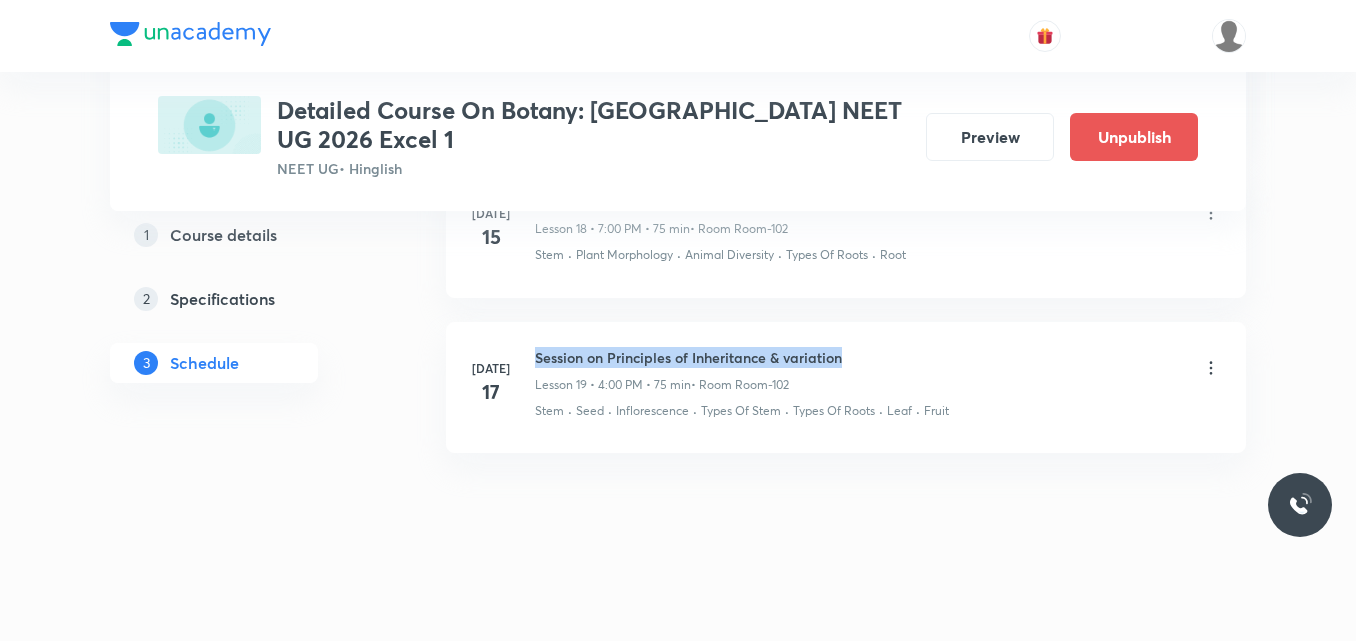 drag, startPoint x: 536, startPoint y: 357, endPoint x: 887, endPoint y: 328, distance: 352.19595 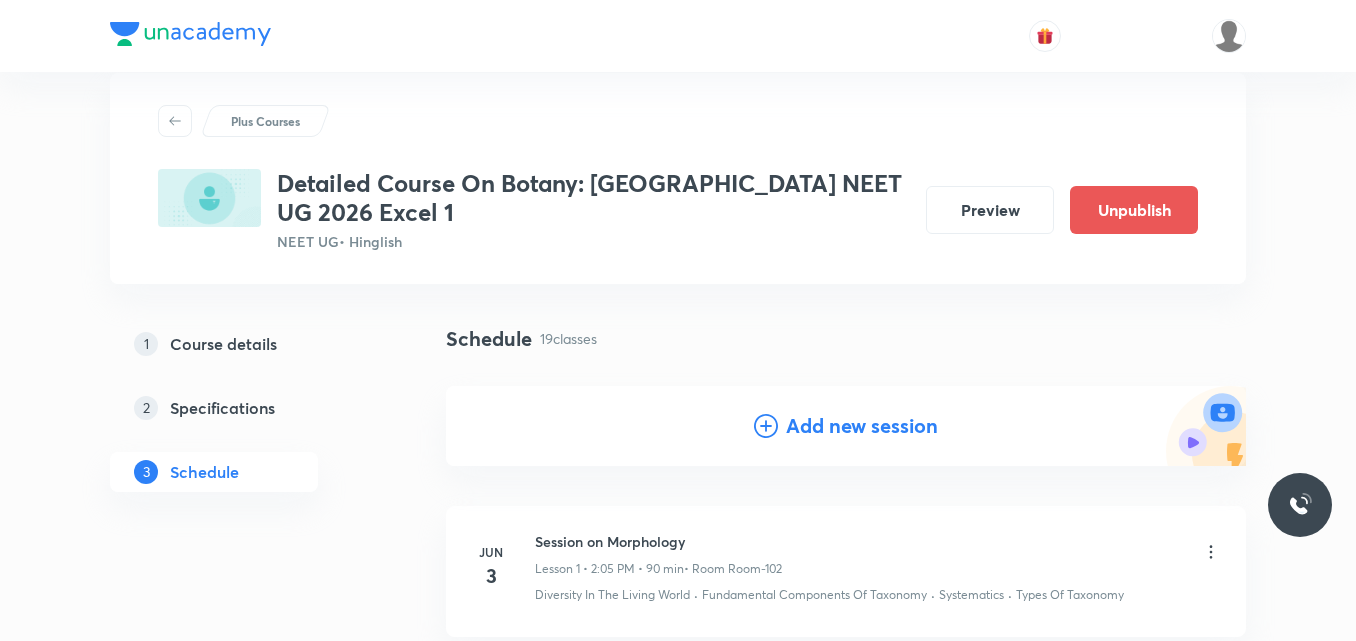 scroll, scrollTop: 36, scrollLeft: 0, axis: vertical 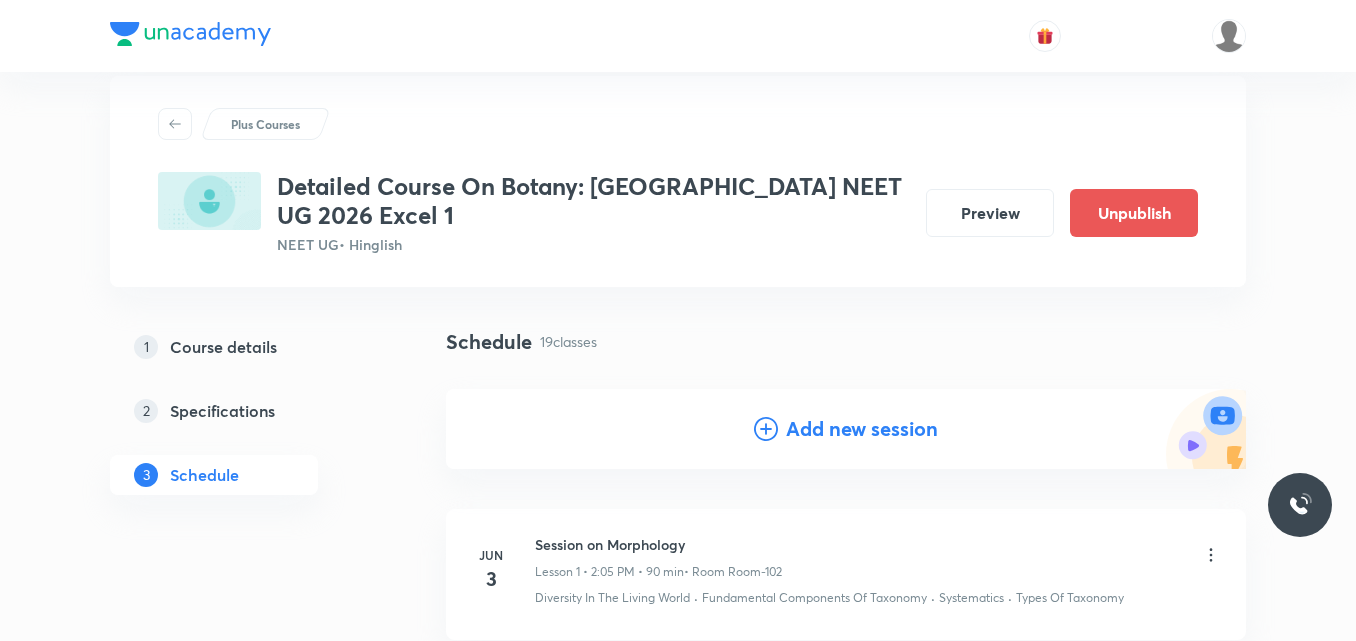 click 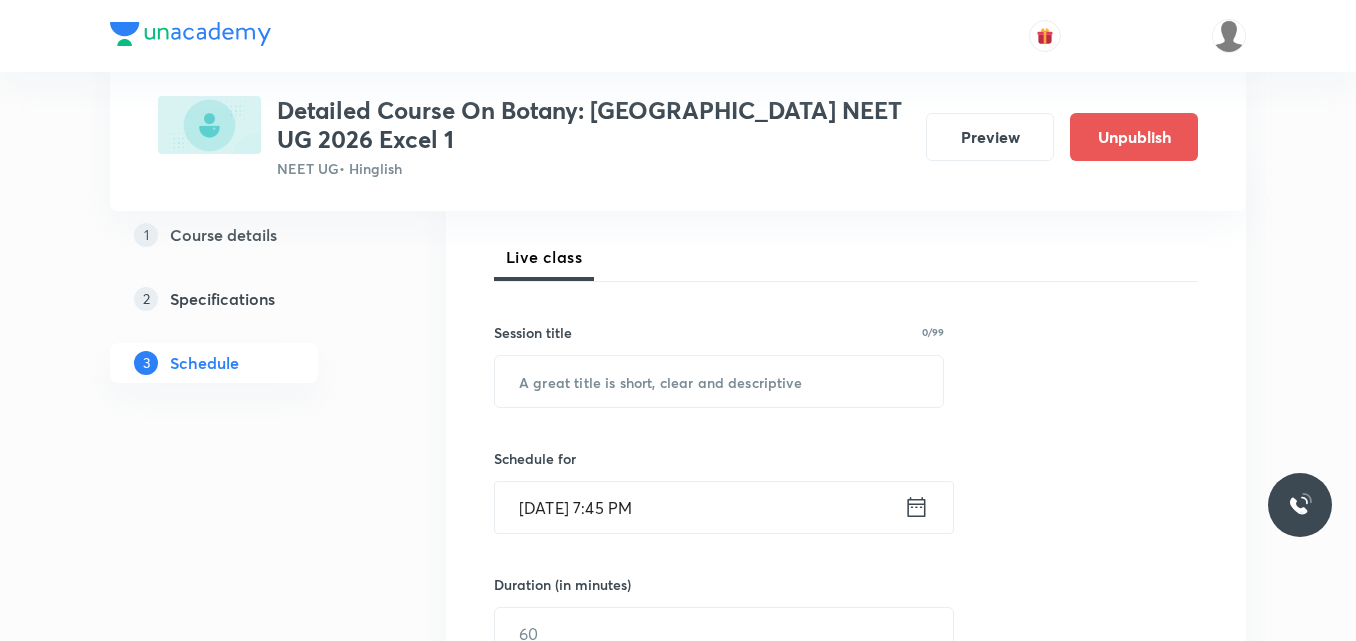 scroll, scrollTop: 271, scrollLeft: 0, axis: vertical 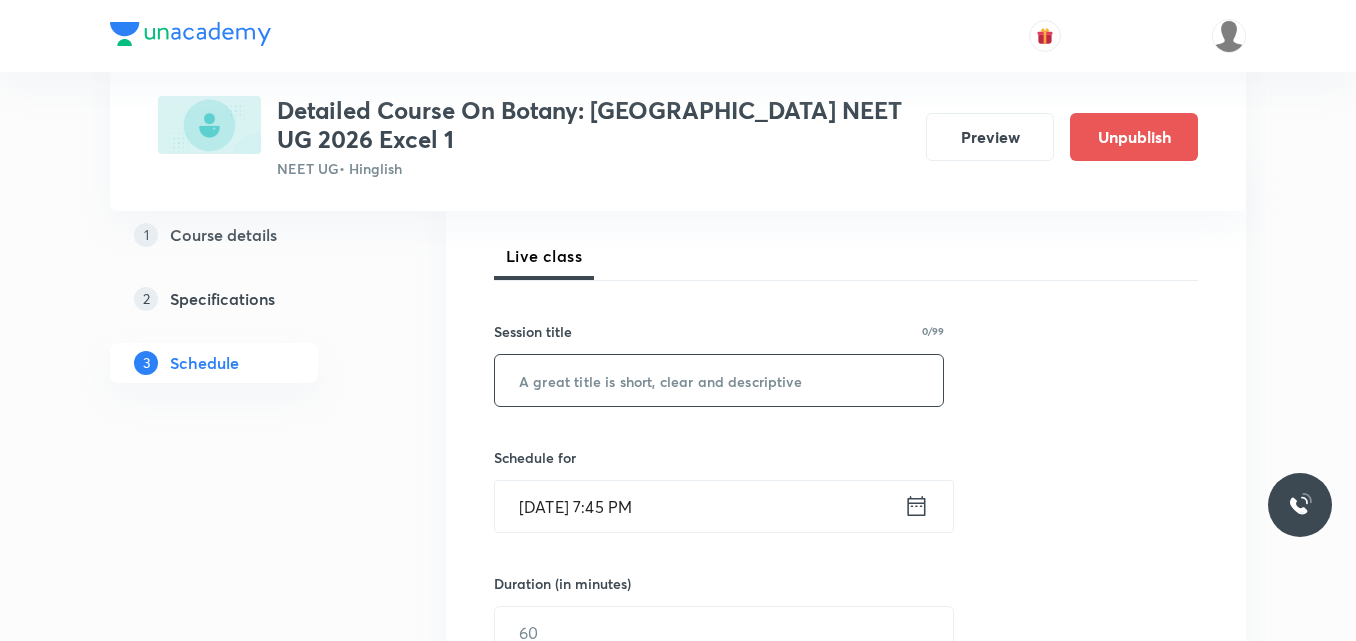 click at bounding box center (719, 380) 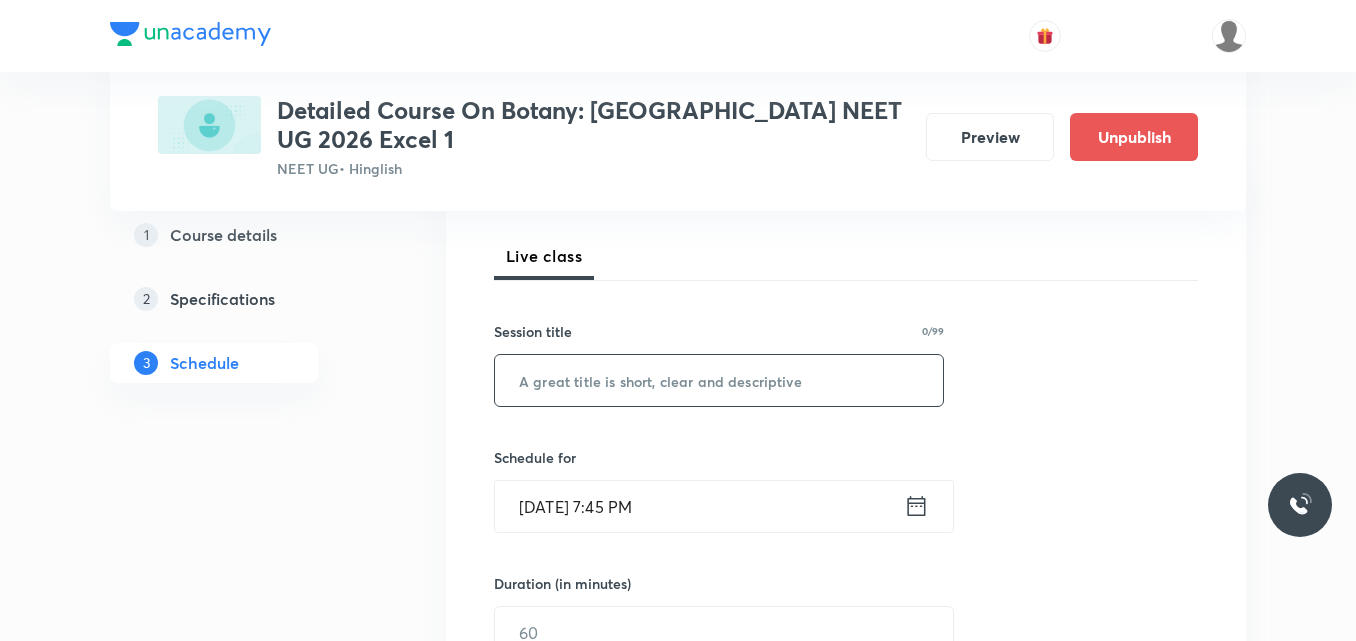 paste on "Session on Principles of Inheritance & variation" 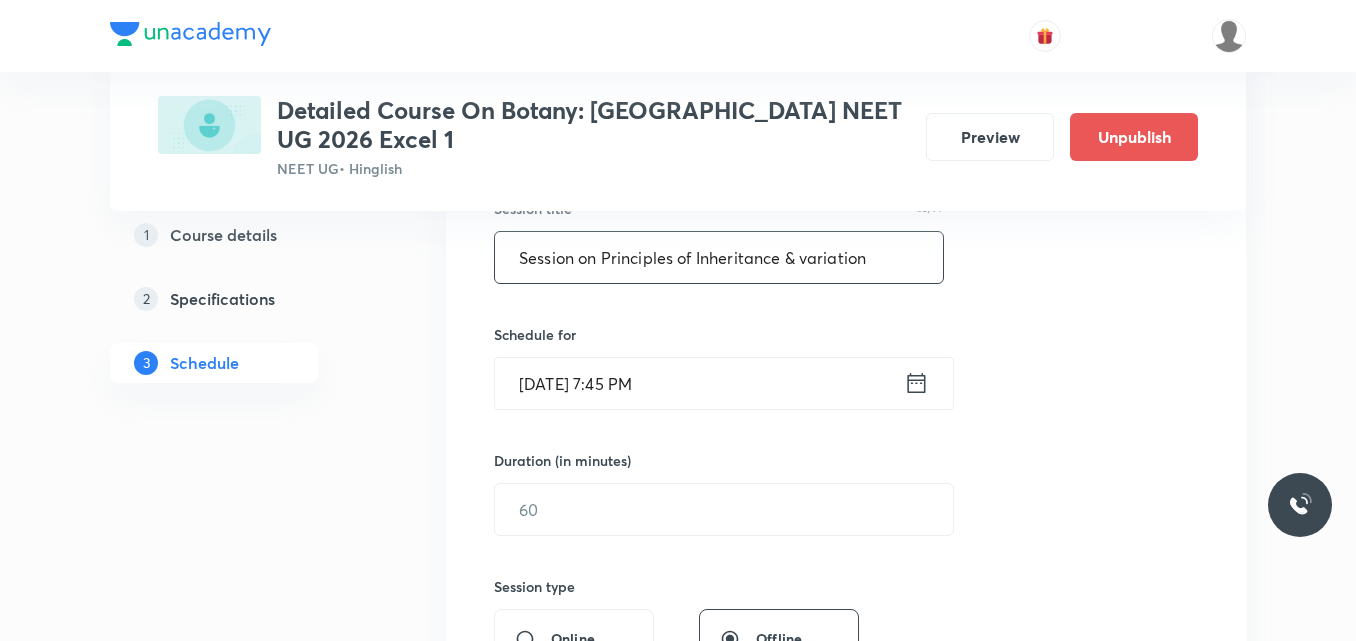 scroll, scrollTop: 399, scrollLeft: 0, axis: vertical 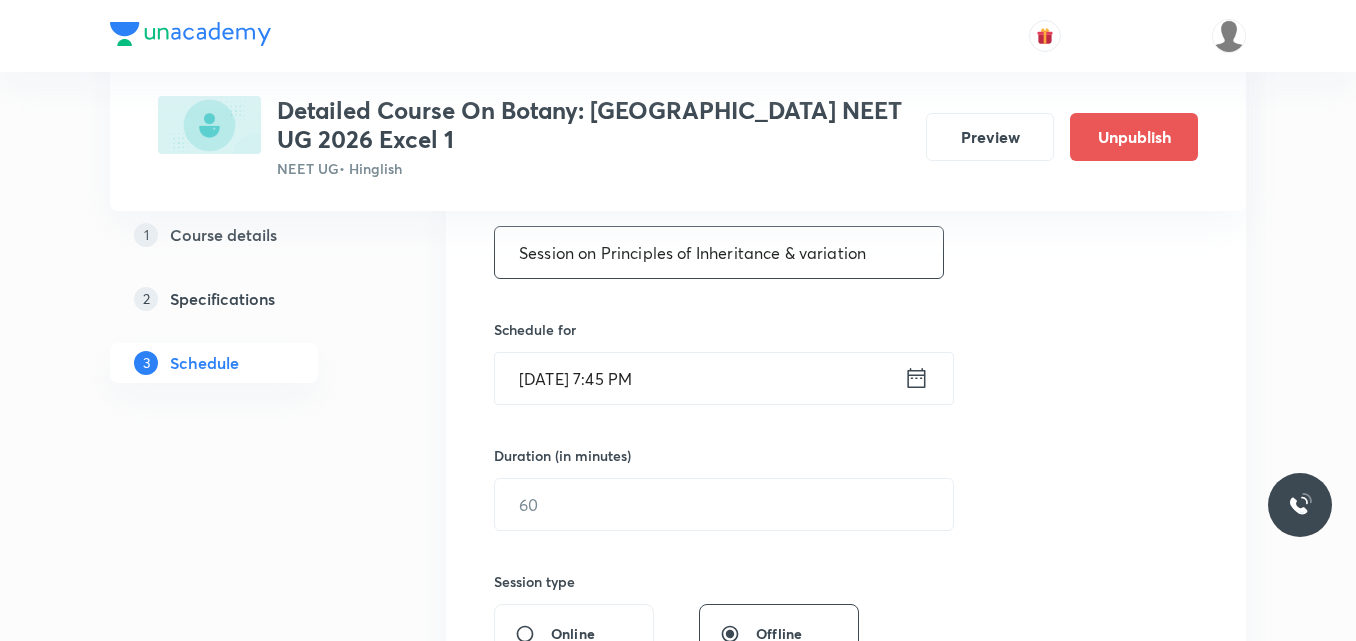 type on "Session on Principles of Inheritance & variation" 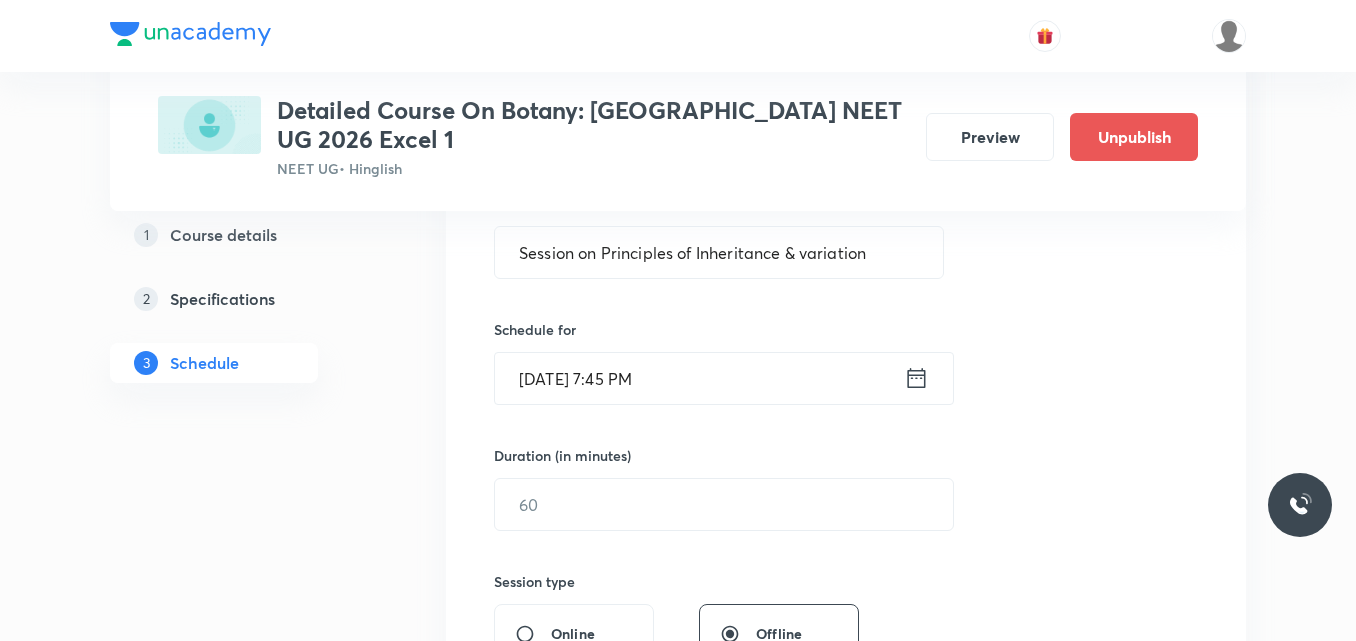 click 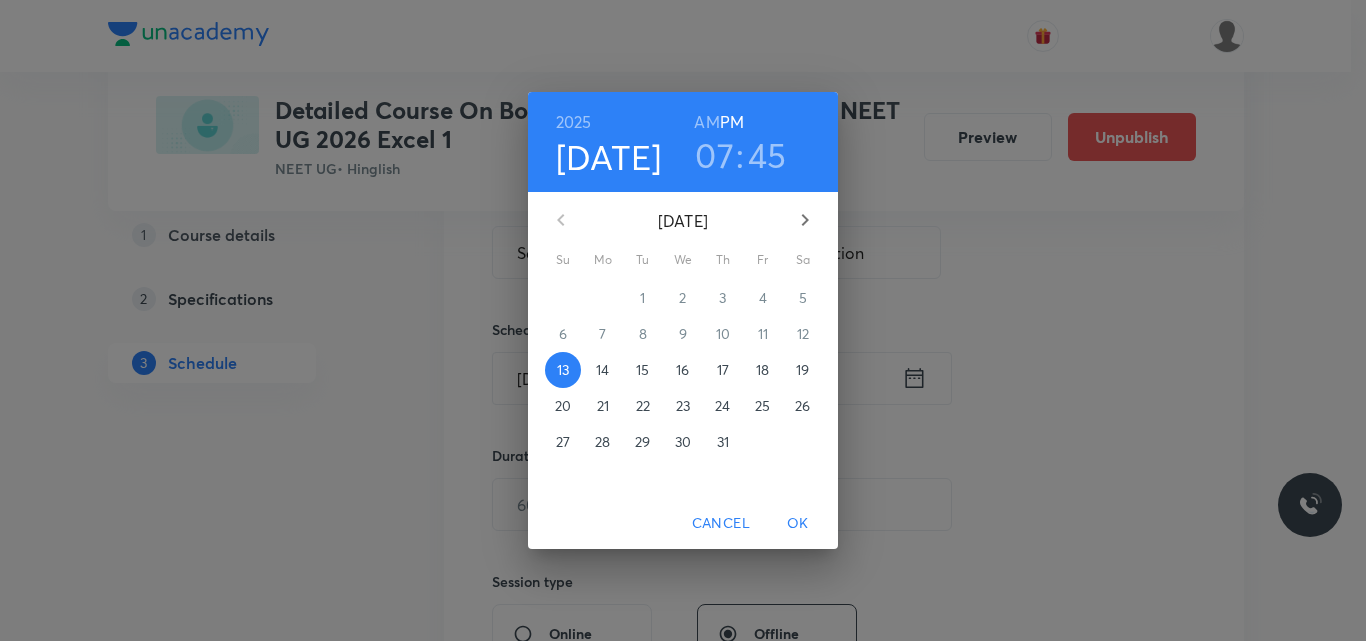 click on "18" at bounding box center [762, 370] 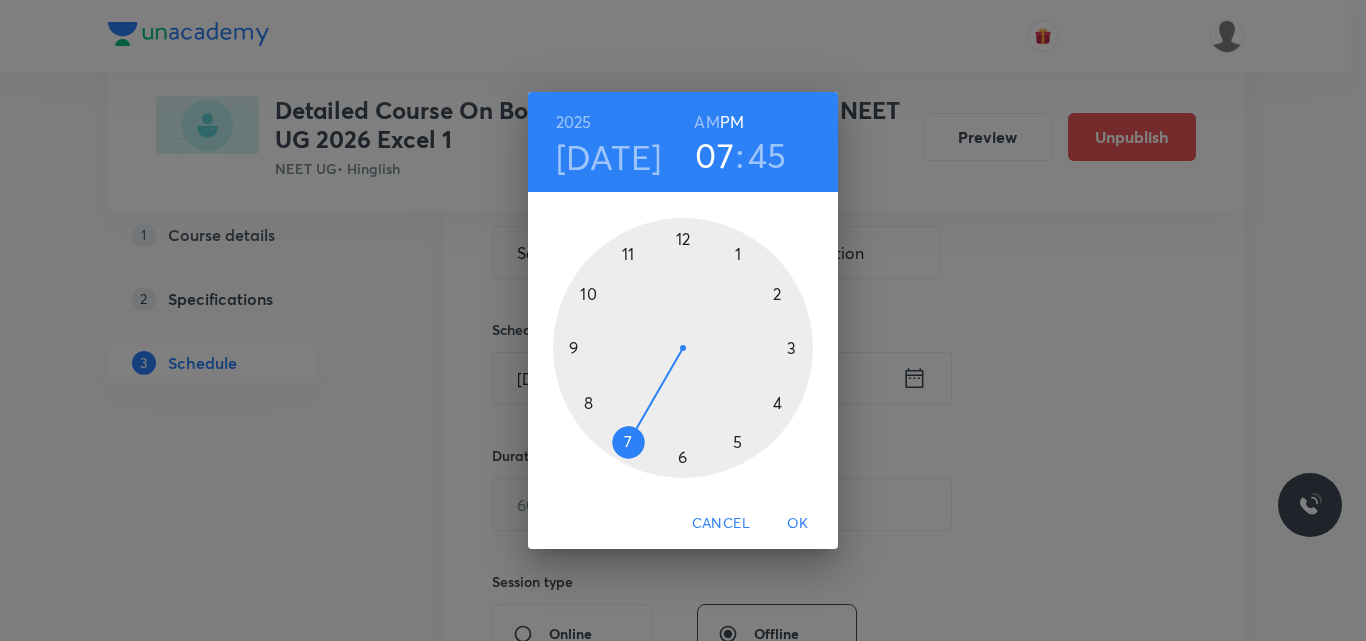 click at bounding box center (683, 348) 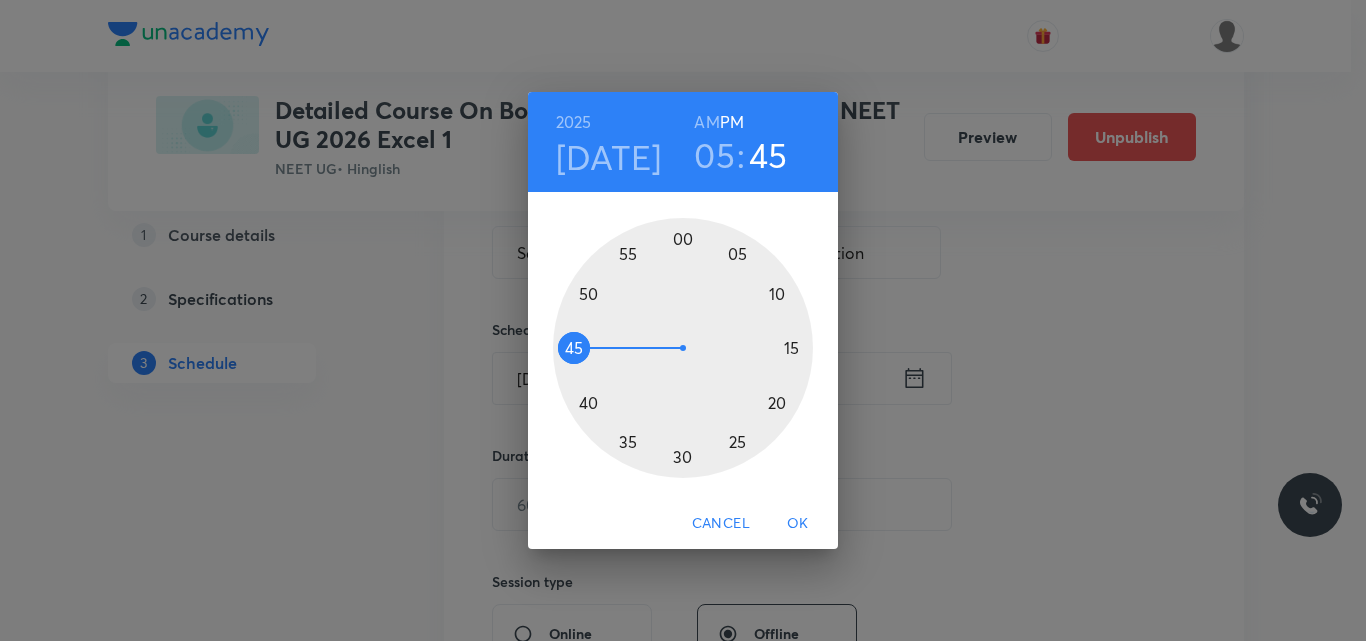 click at bounding box center (683, 348) 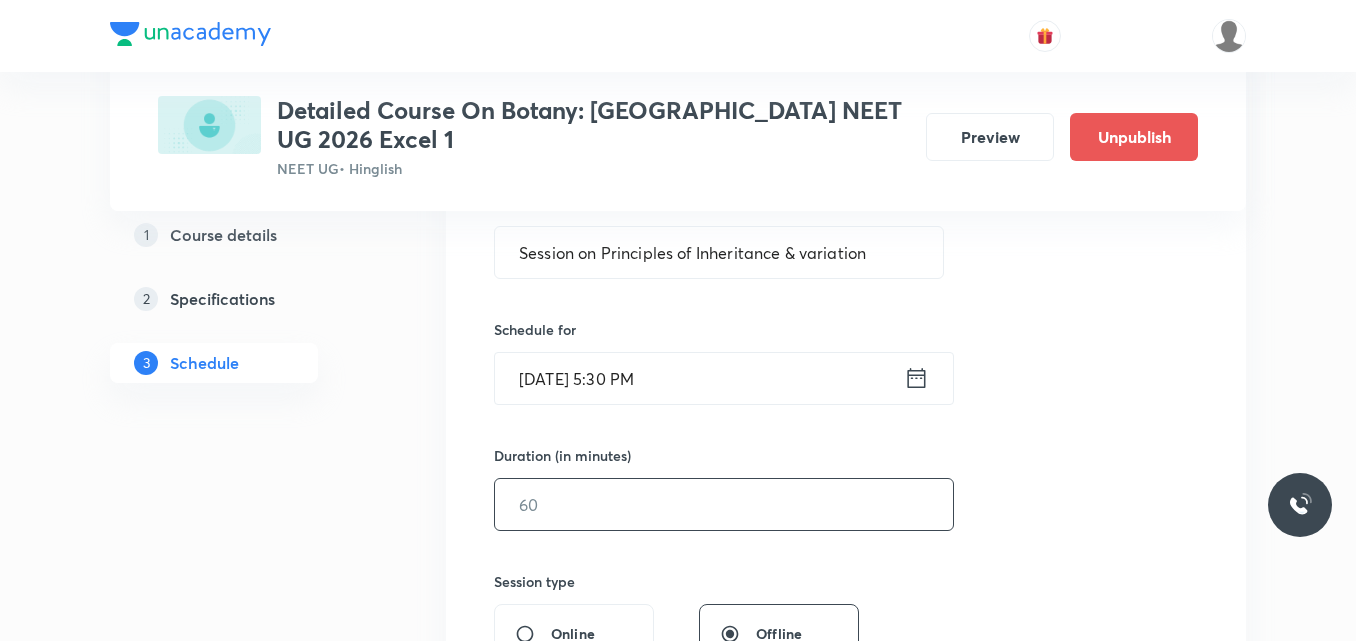 click at bounding box center [724, 504] 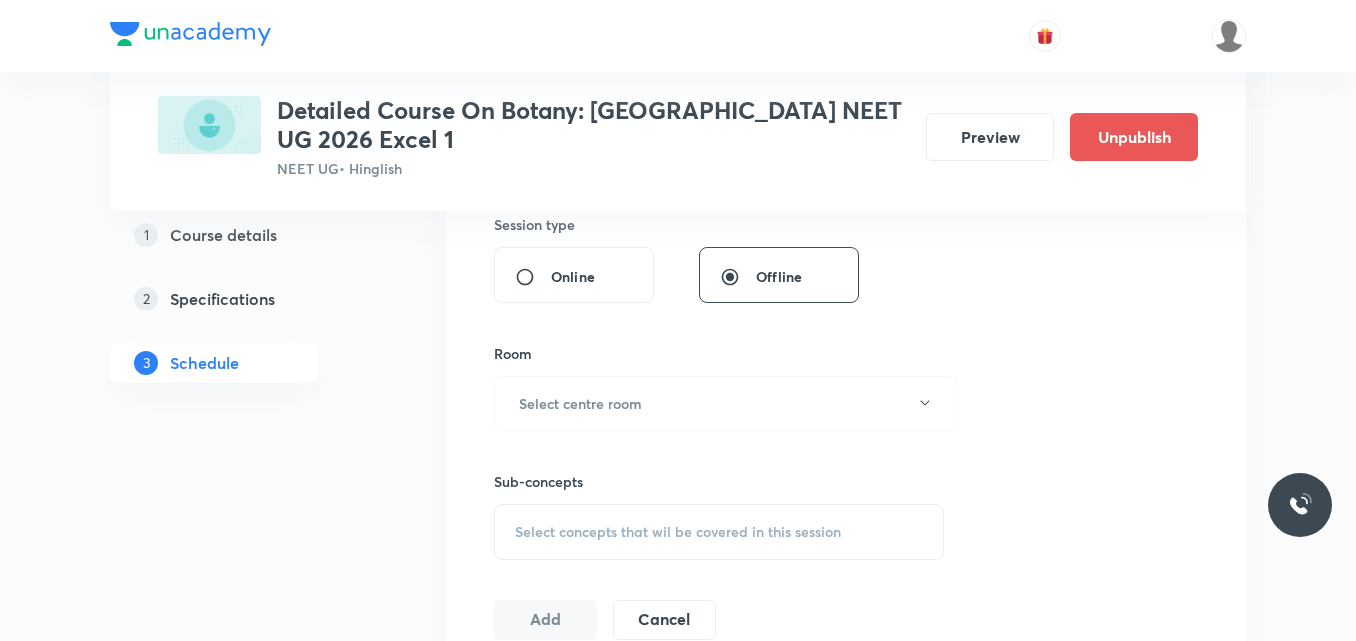 scroll, scrollTop: 757, scrollLeft: 0, axis: vertical 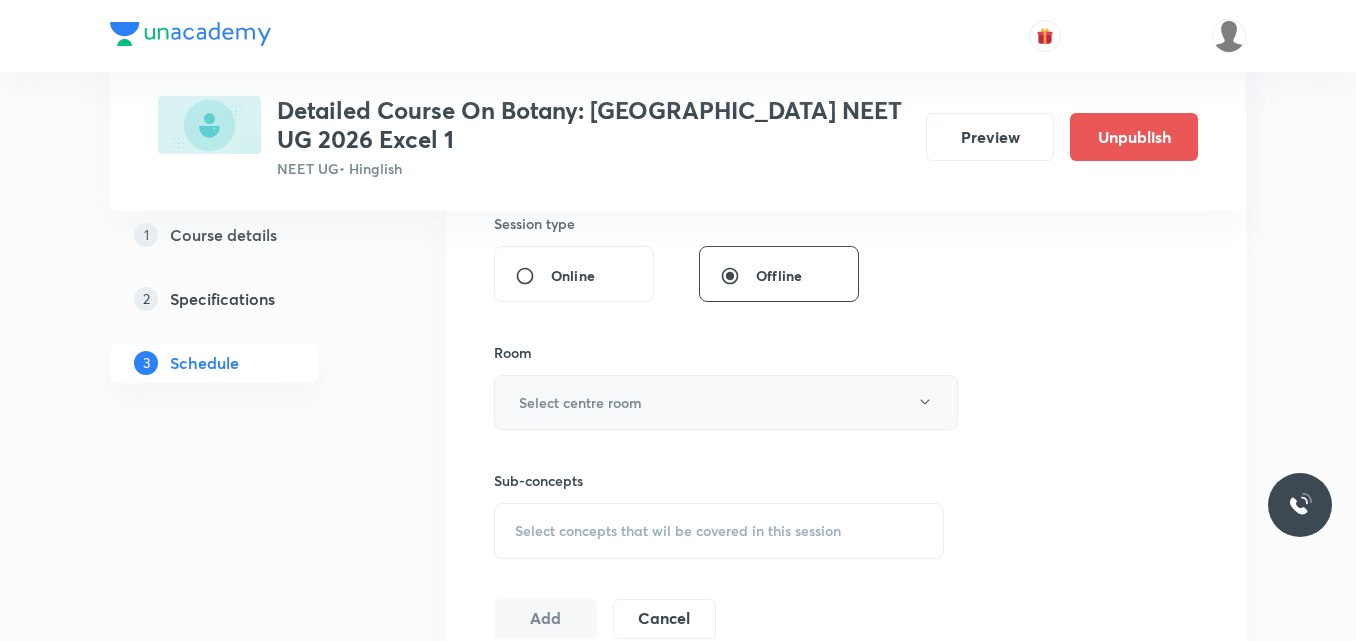 type on "75" 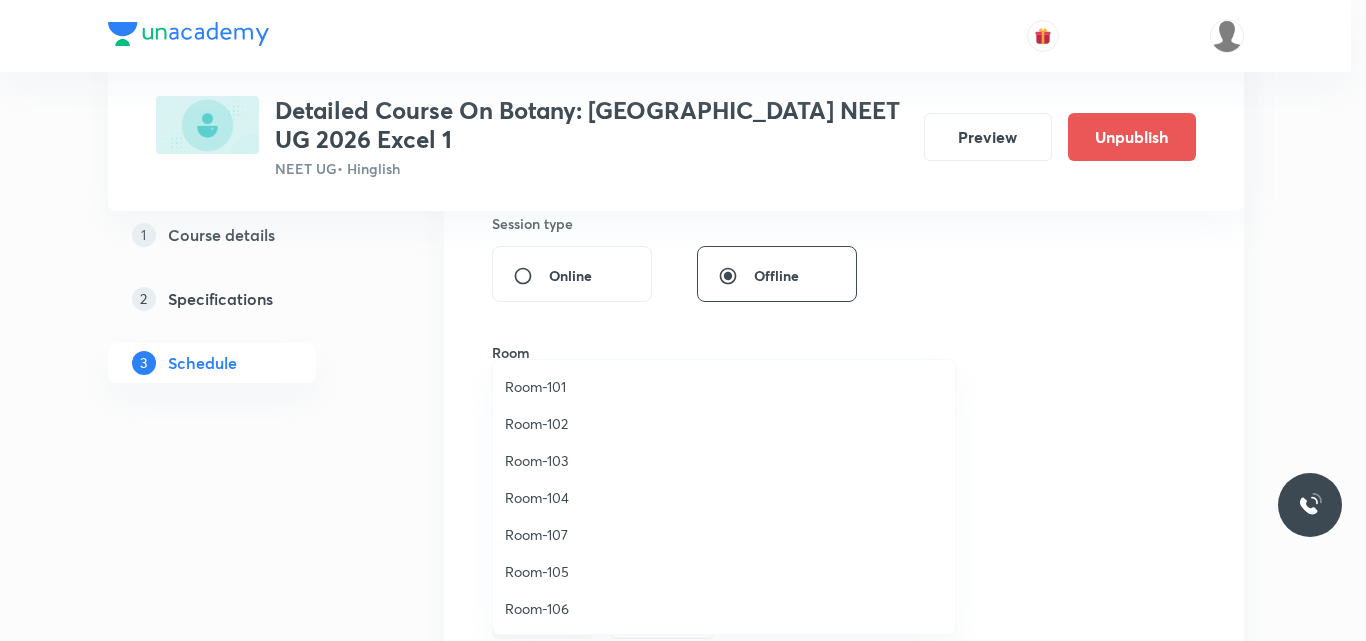 click on "Room-102" at bounding box center [724, 423] 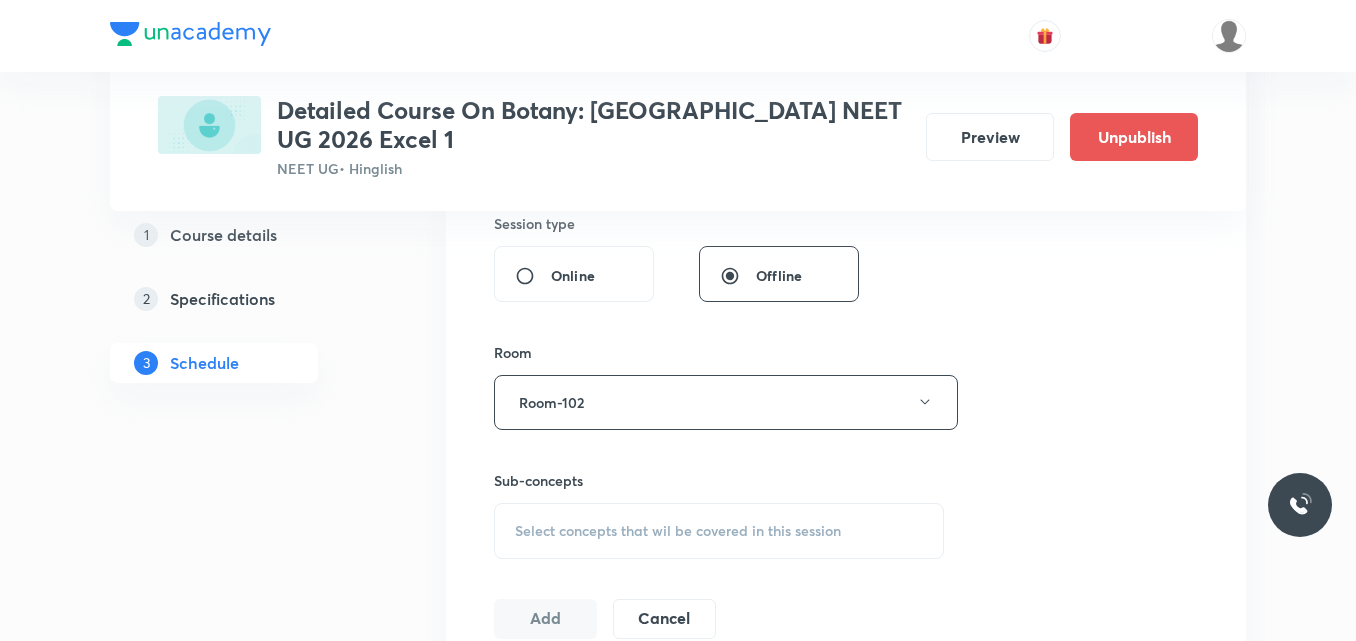 click on "Select concepts that wil be covered in this session" at bounding box center [678, 531] 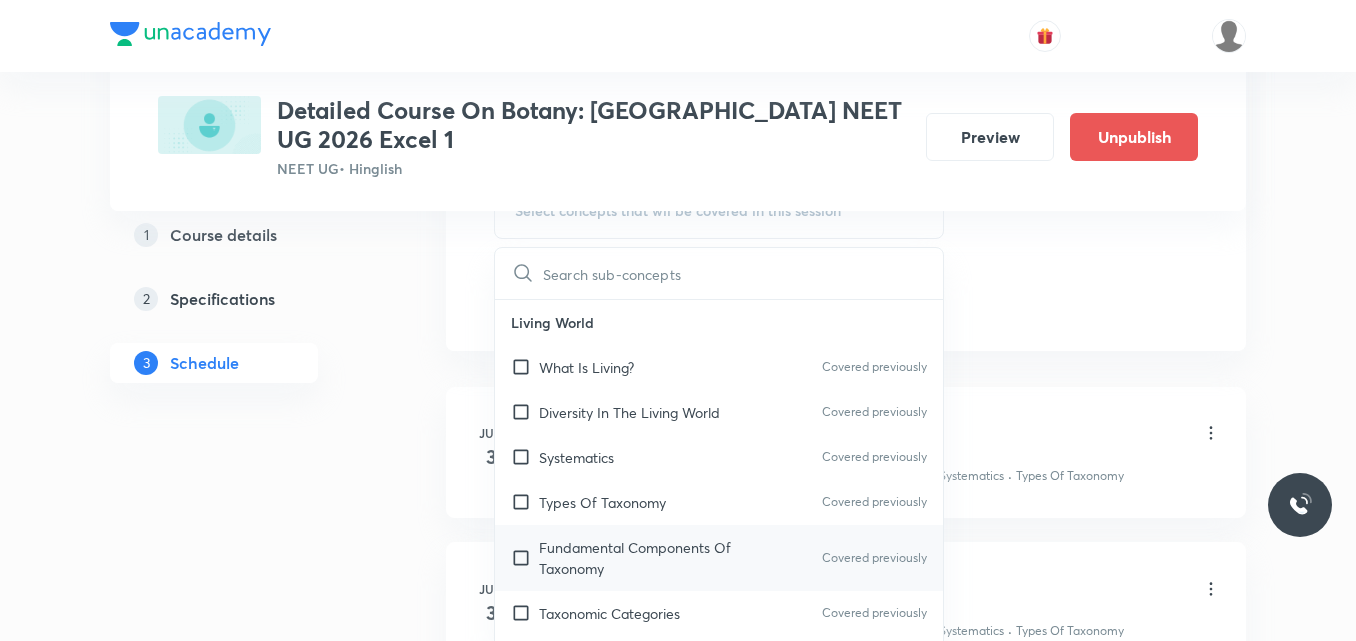 scroll, scrollTop: 1089, scrollLeft: 0, axis: vertical 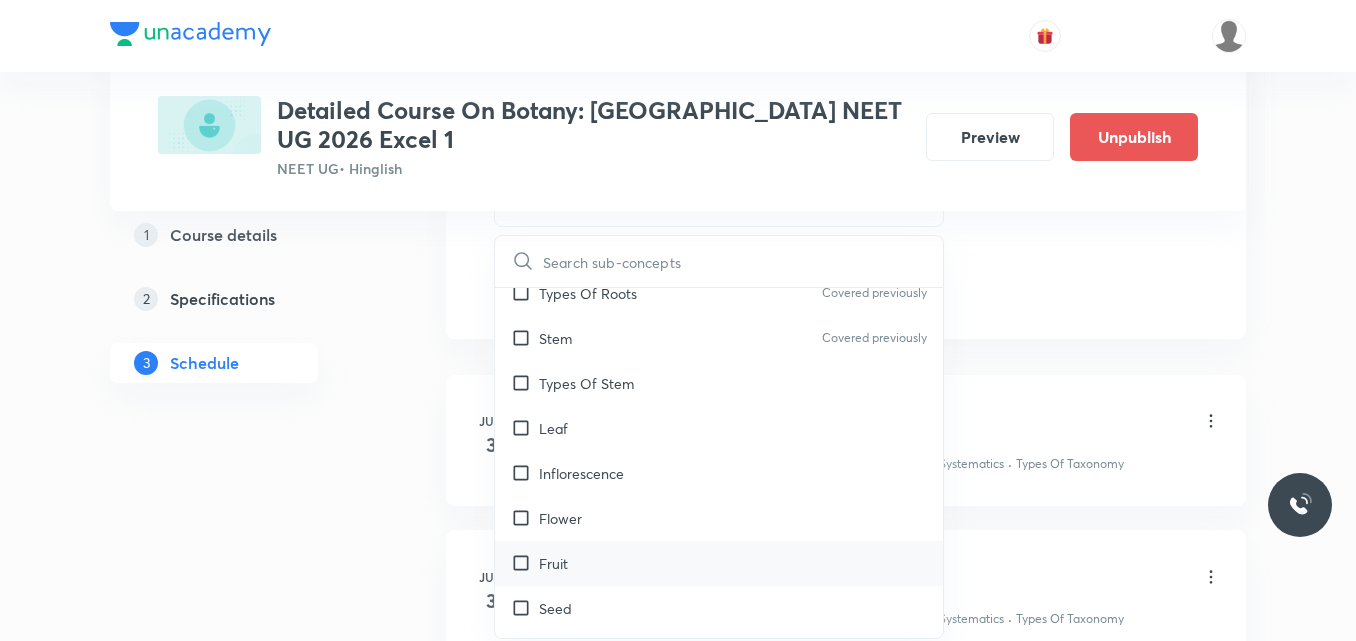 click on "Fruit" at bounding box center (719, 563) 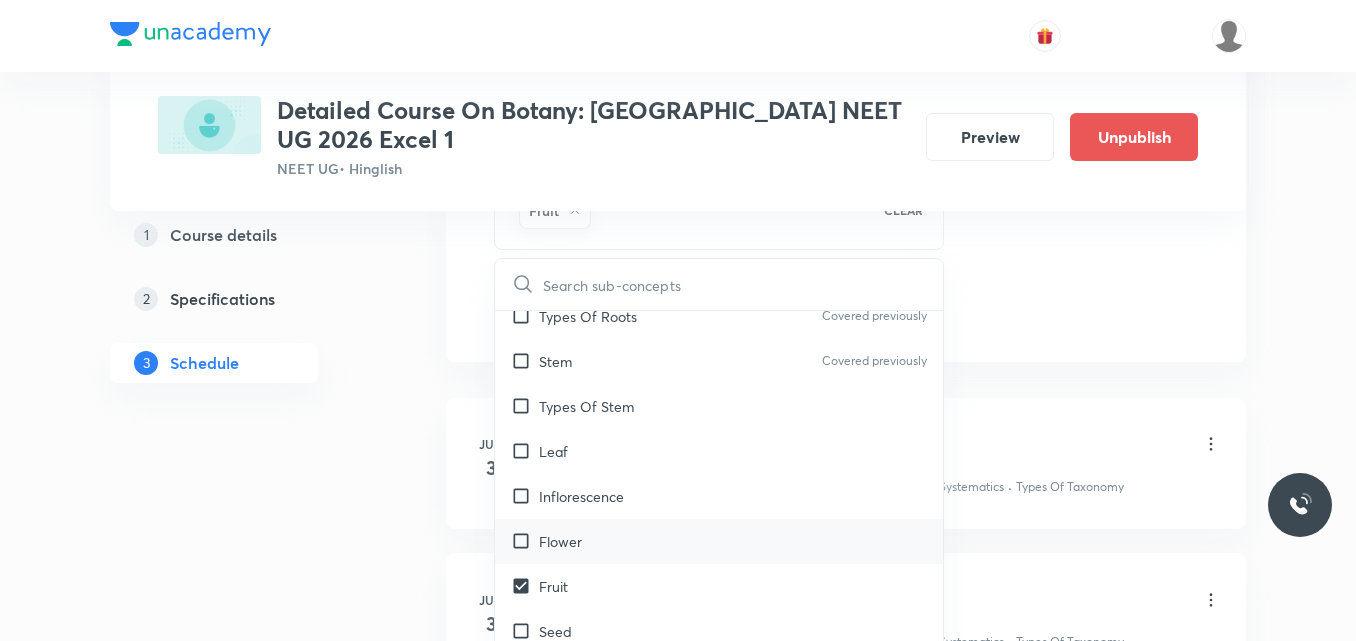click on "Flower" at bounding box center [719, 541] 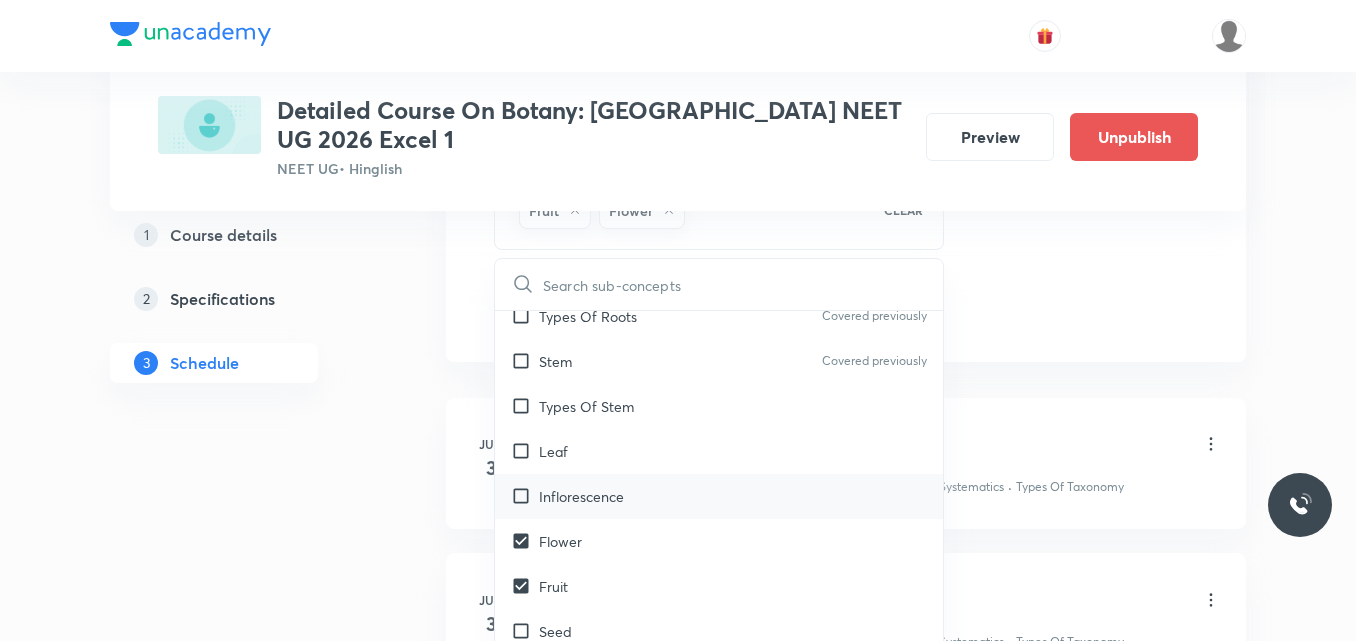 checkbox on "true" 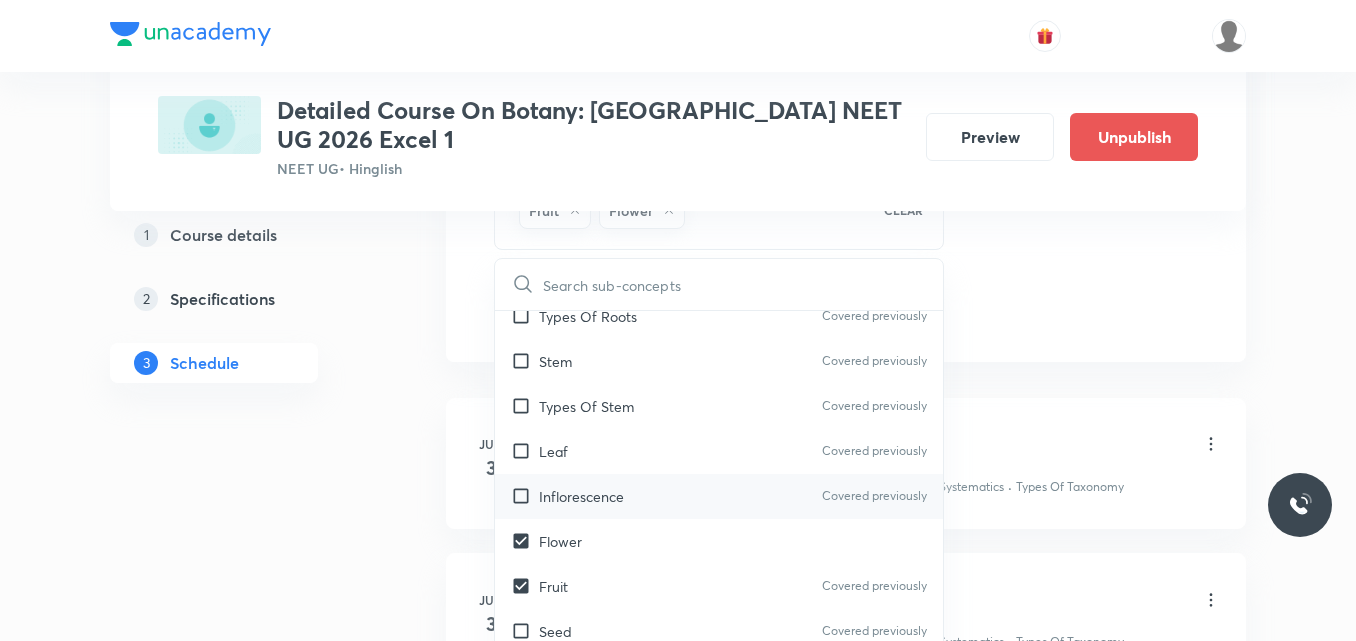 click on "Inflorescence" at bounding box center [581, 496] 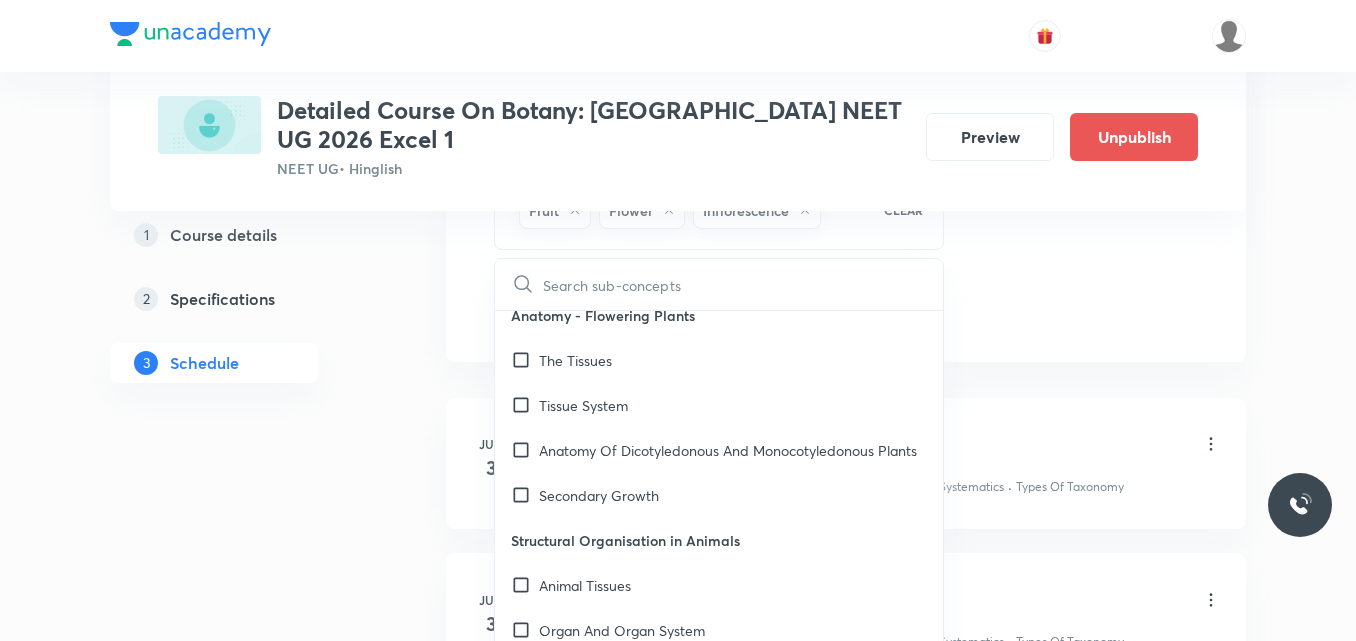 scroll, scrollTop: 2184, scrollLeft: 0, axis: vertical 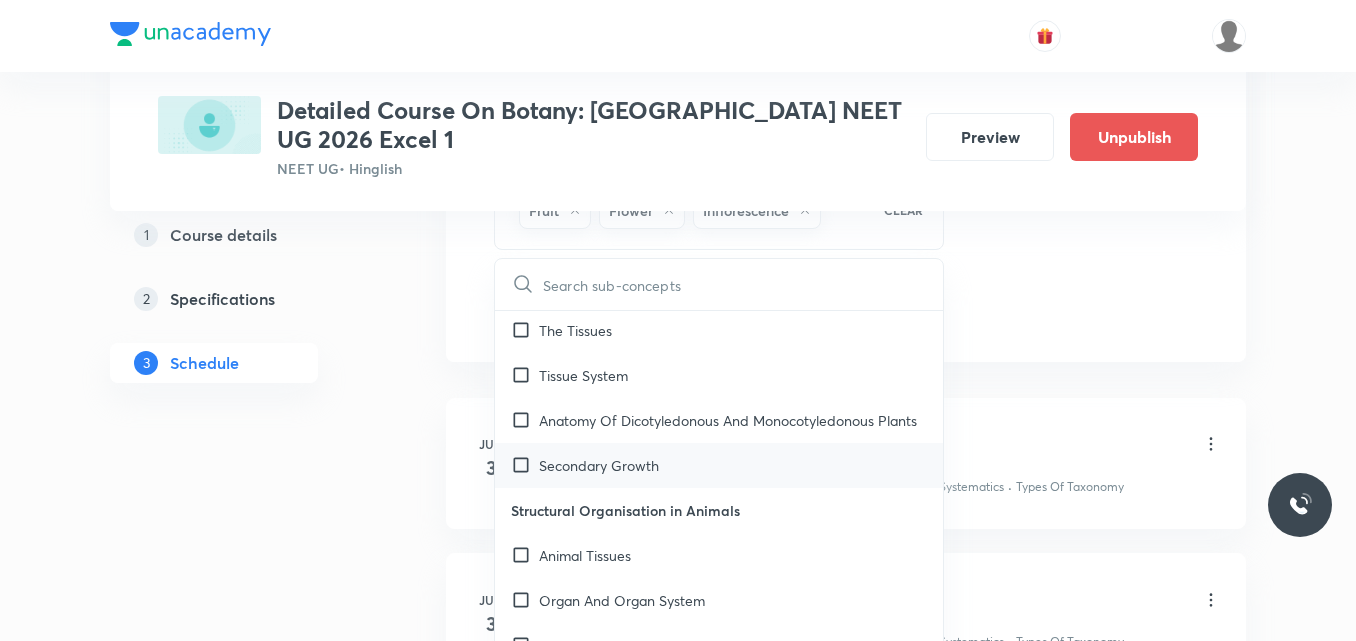 click on "Secondary Growth" at bounding box center (719, 465) 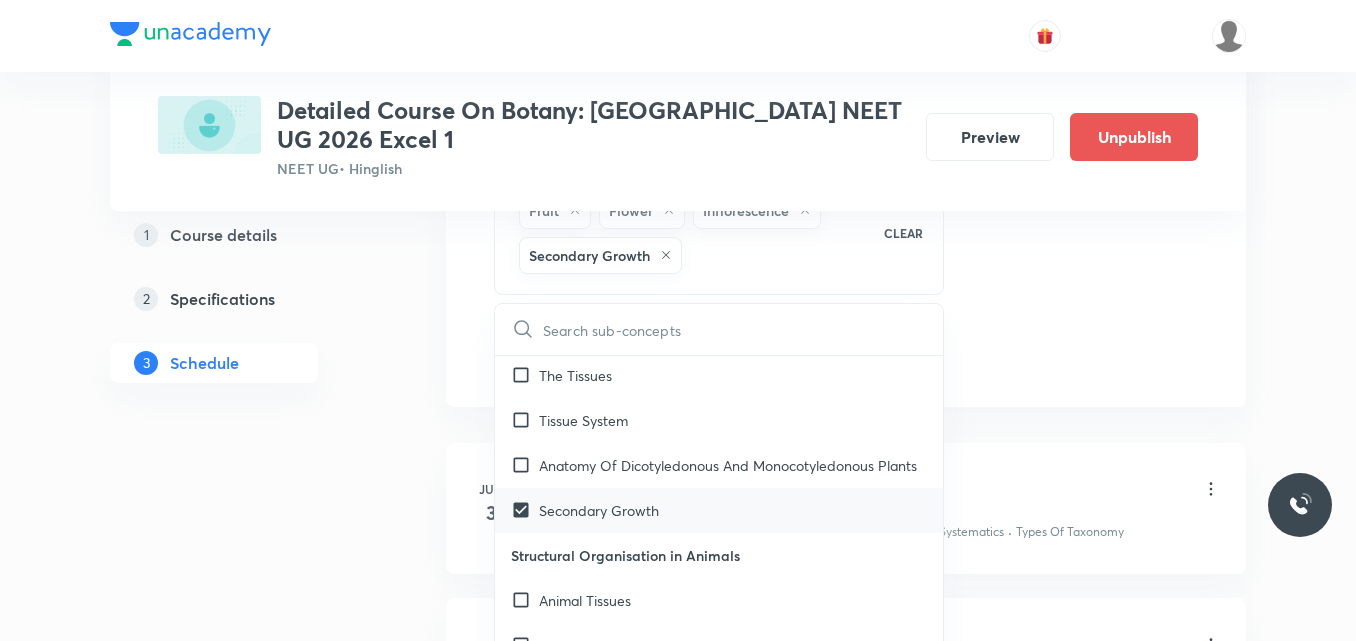 click on "Anatomy Of Dicotyledonous And Monocotyledonous Plants" at bounding box center (728, 465) 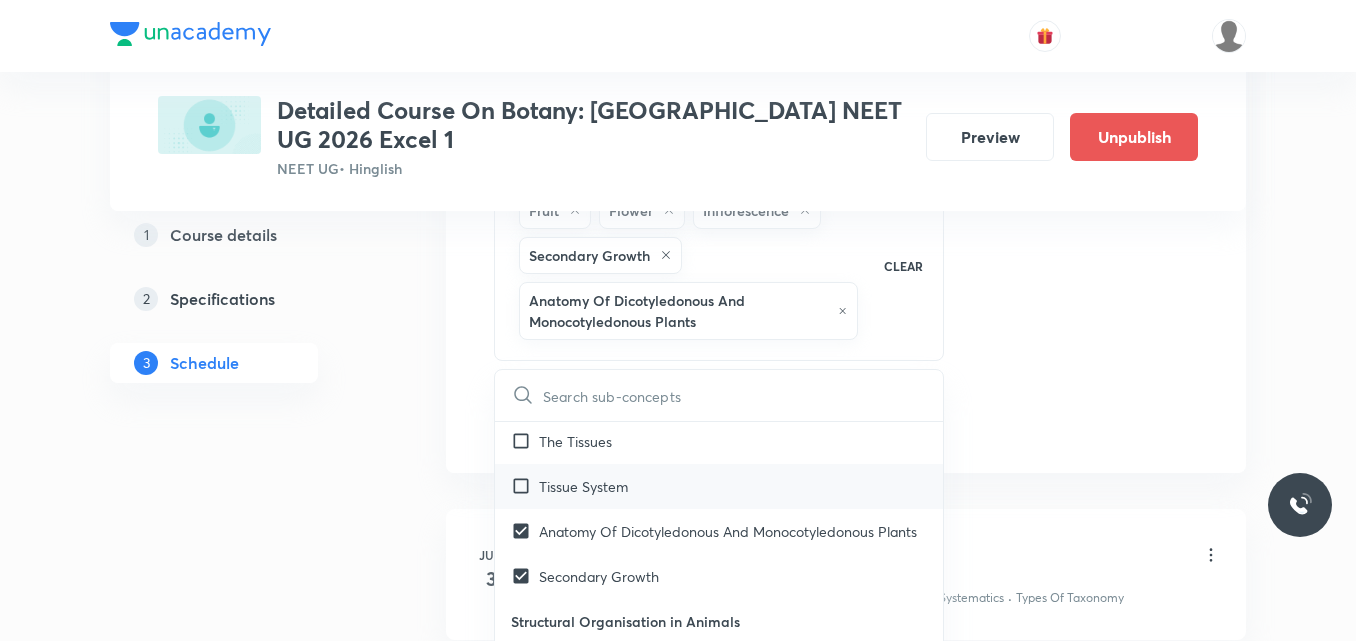 click on "Tissue System" at bounding box center (583, 486) 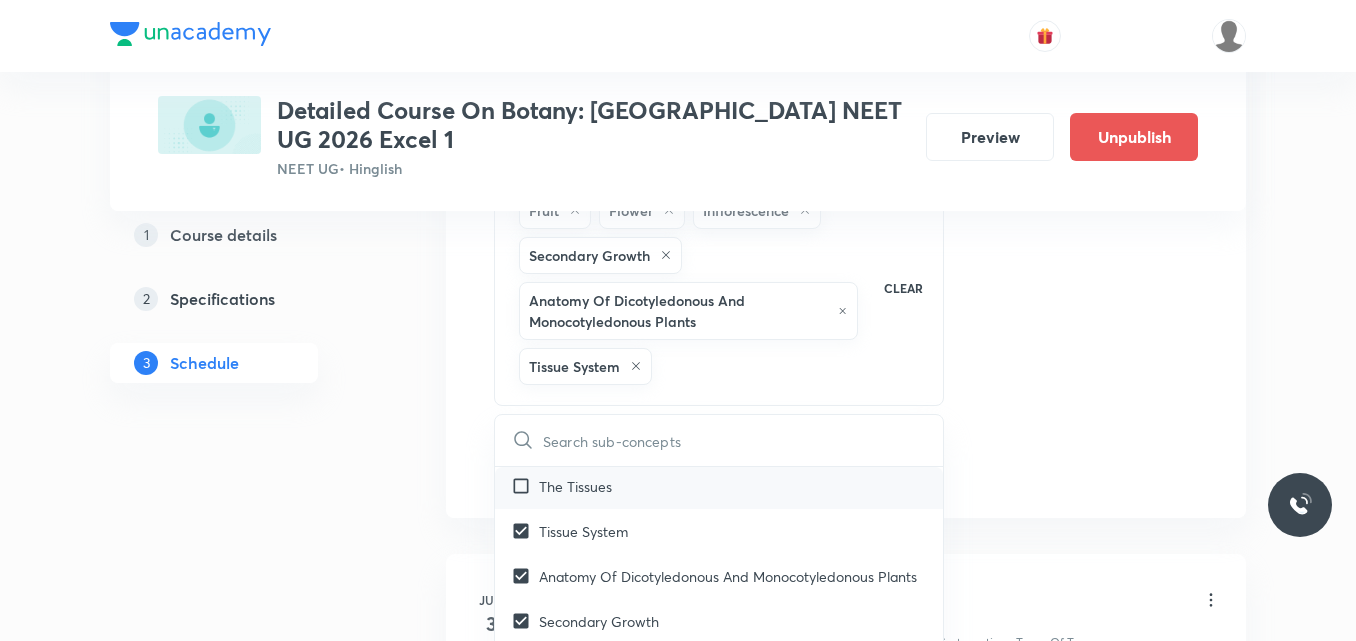 click on "The Tissues" at bounding box center (575, 486) 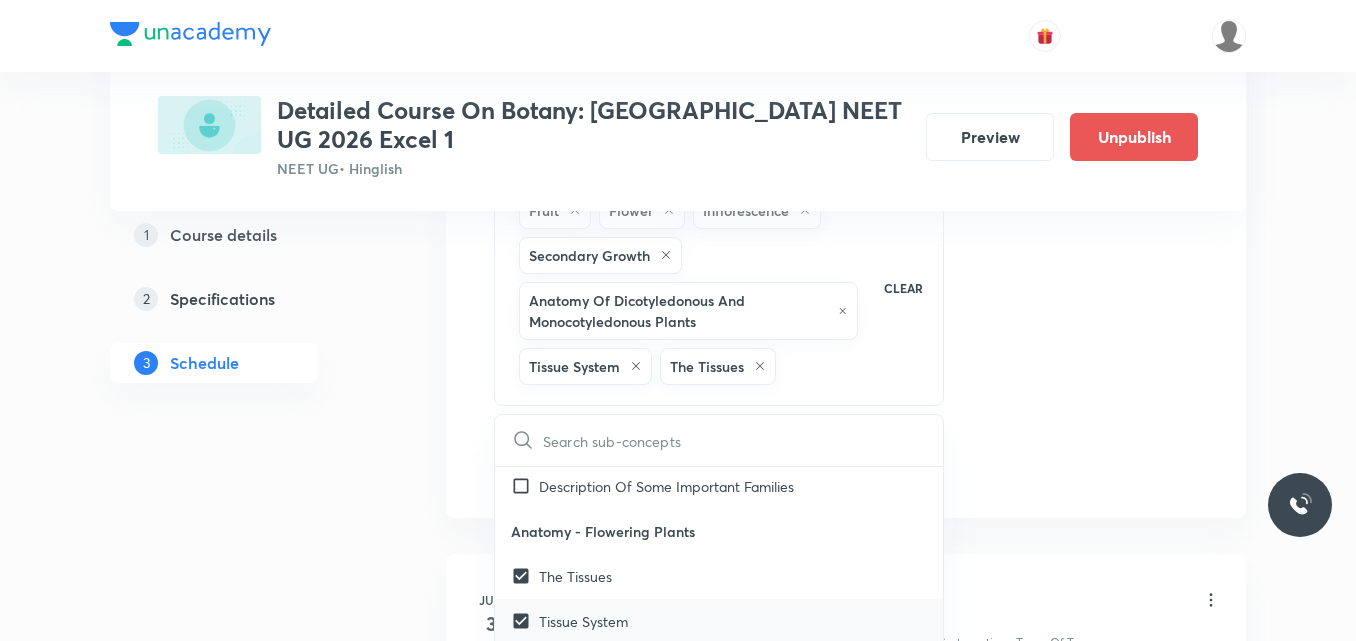 scroll, scrollTop: 2093, scrollLeft: 0, axis: vertical 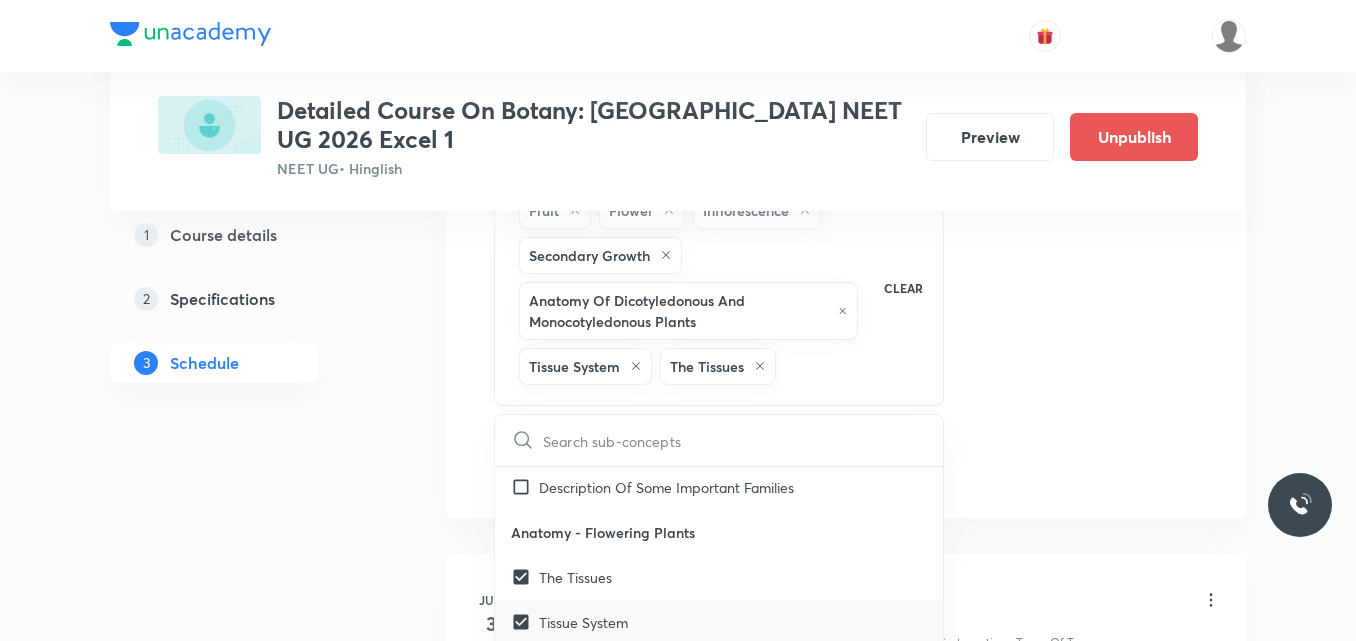 click on "Anatomy - Flowering Plants" at bounding box center (719, 532) 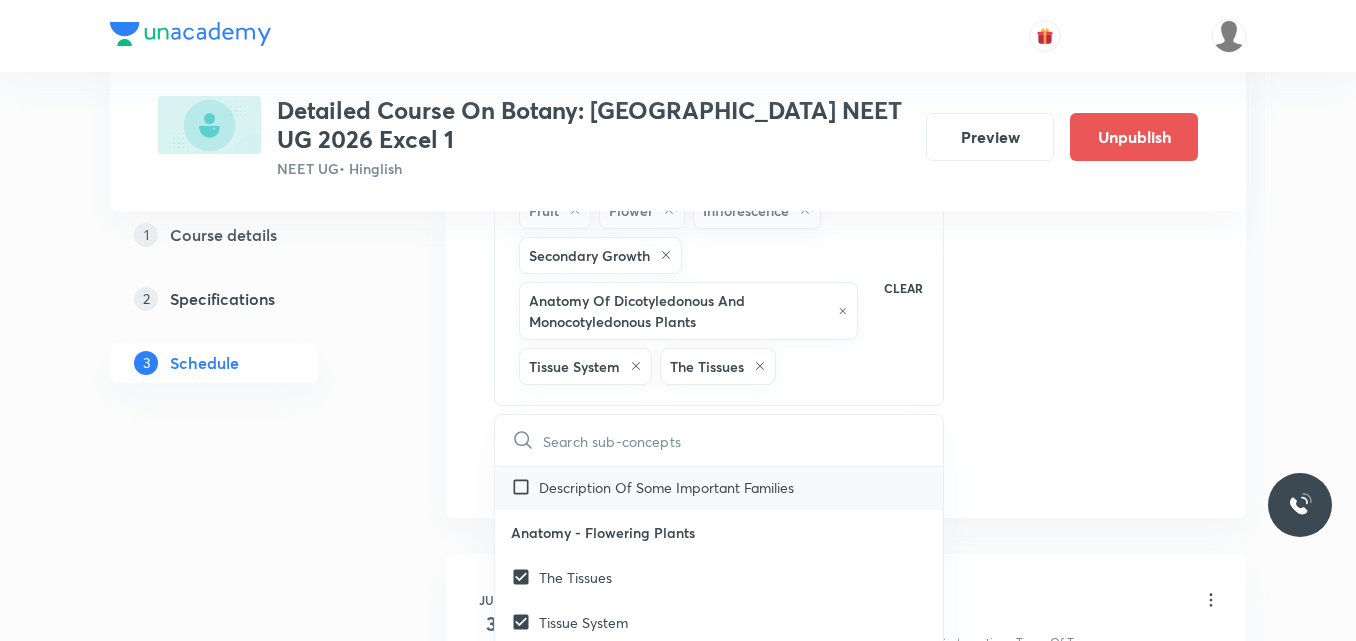 click on "Description Of Some Important Families" at bounding box center (666, 487) 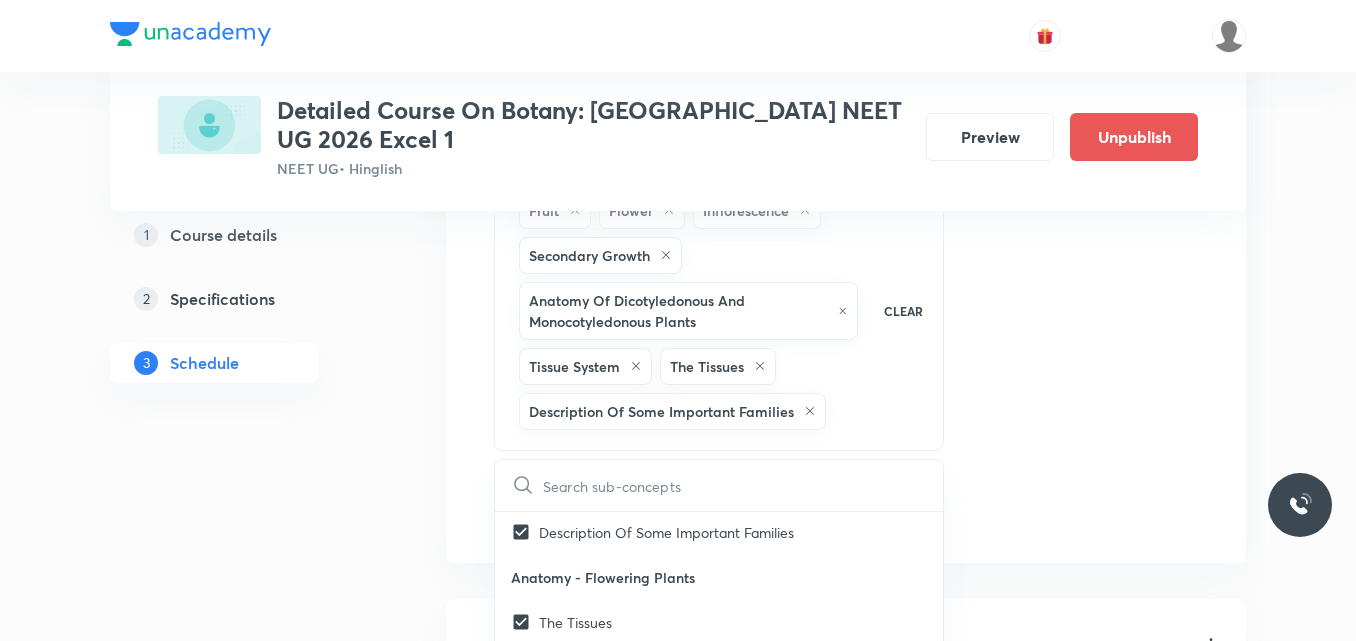 click on "Session  20 Live class Session title 48/99 Session on Principles of Inheritance & variation ​ Schedule for Jul 18, 2025, 5:30 PM ​ Duration (in minutes) 75 ​   Session type Online Offline Room Room-102 Sub-concepts Fruit Flower Inflorescence Secondary Growth Anatomy Of Dicotyledonous And Monocotyledonous Plants  Tissue System The Tissues Description Of Some Important Families CLEAR ​ Living World What Is Living? Covered previously Diversity In The Living World Covered previously Systematics Covered previously Types Of Taxonomy Covered previously Fundamental Components Of Taxonomy Covered previously Taxonomic Categories Covered previously Taxonomical Aids Covered previously The Three Domains Of Life Covered previously Biological Nomenclature  Covered previously Biological Classification System Of Classification Covered previously Kingdom Monera Covered previously Kingdom Protista Covered previously Kingdom Fungi Covered previously Kingdom Plantae Covered previously Kingdom Animalia Covered previously" at bounding box center [846, -51] 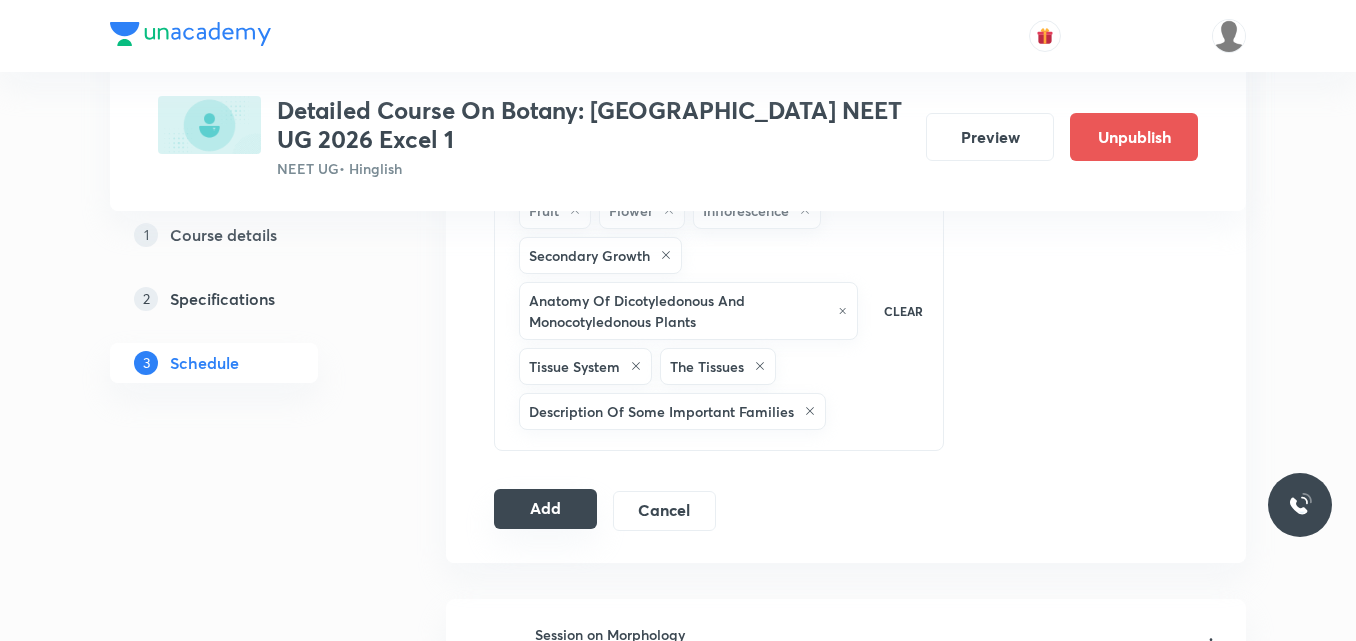 click on "Add" at bounding box center [545, 509] 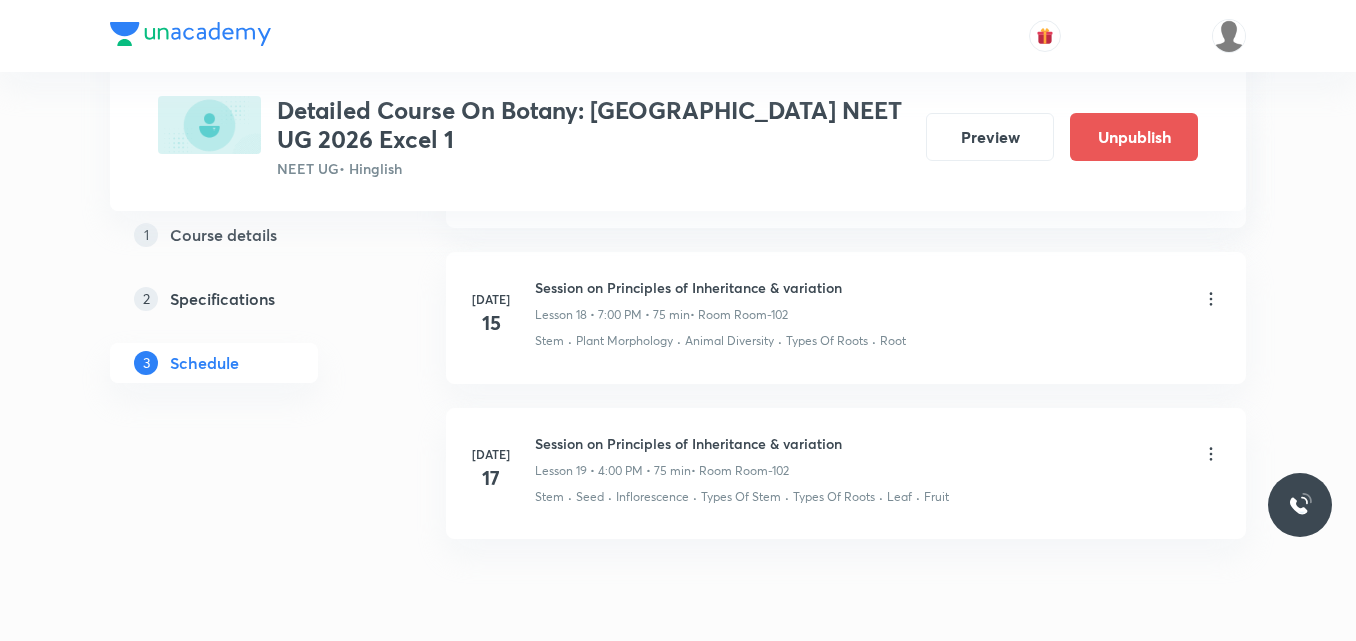 scroll, scrollTop: 3038, scrollLeft: 0, axis: vertical 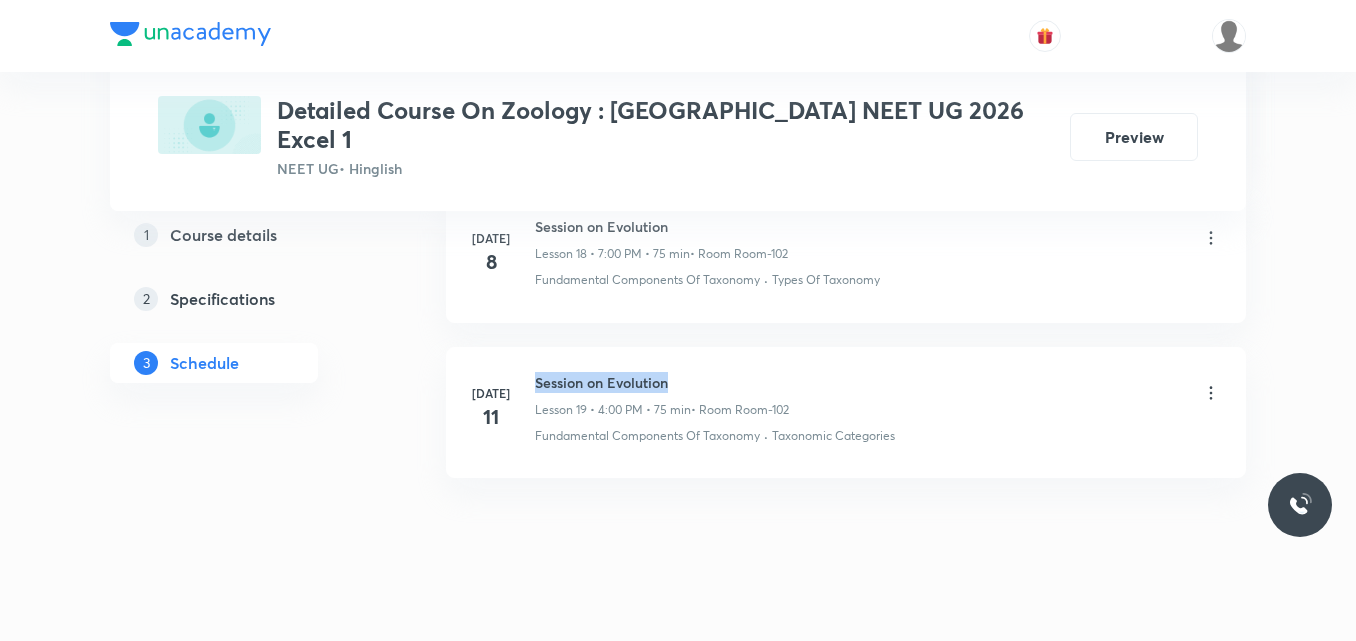 drag, startPoint x: 537, startPoint y: 356, endPoint x: 680, endPoint y: 351, distance: 143.08739 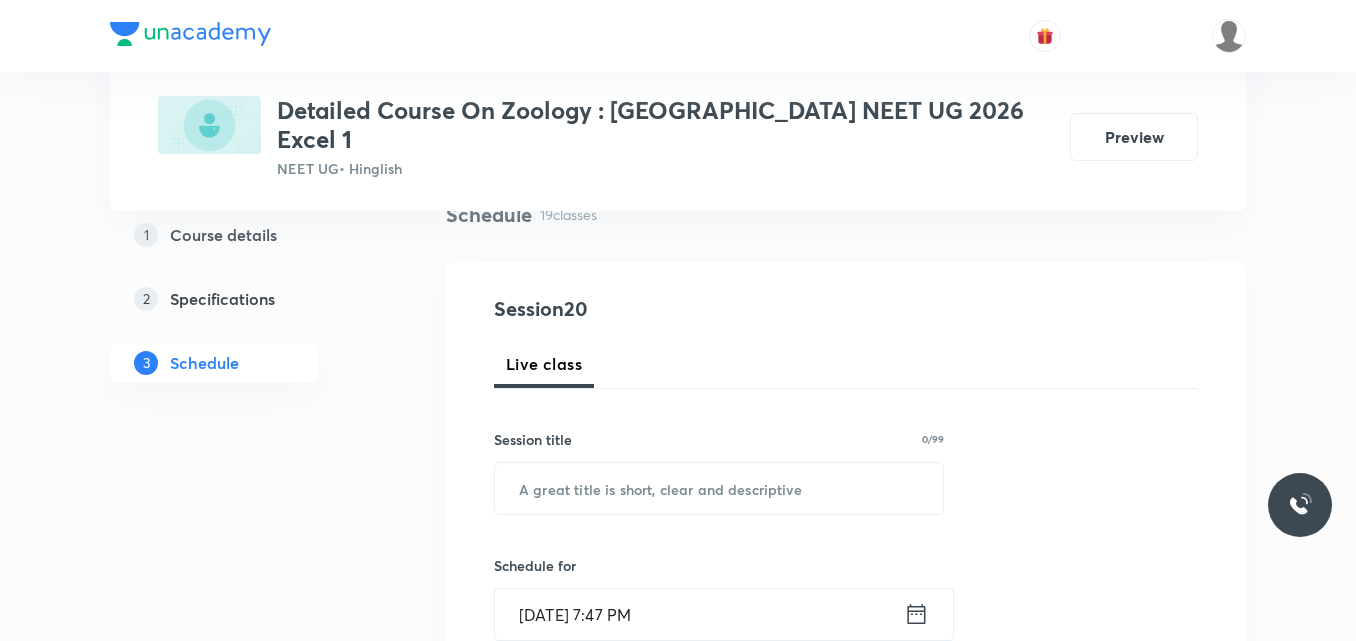 scroll, scrollTop: 207, scrollLeft: 0, axis: vertical 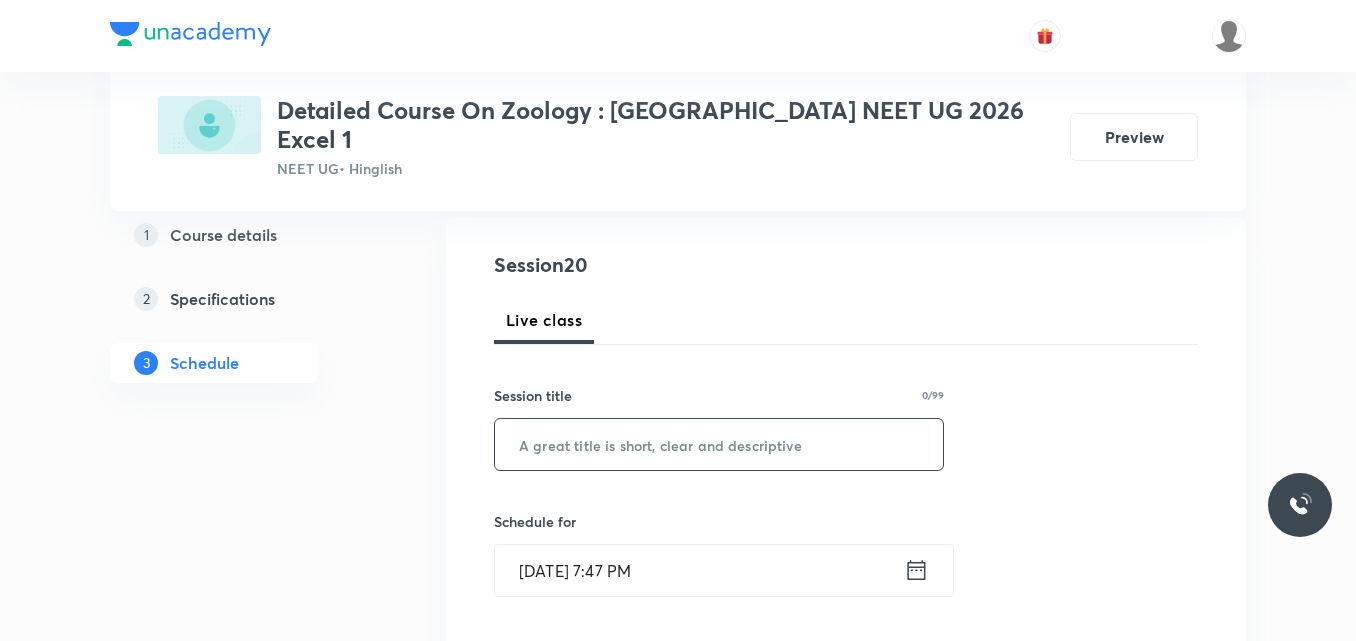 click at bounding box center (719, 444) 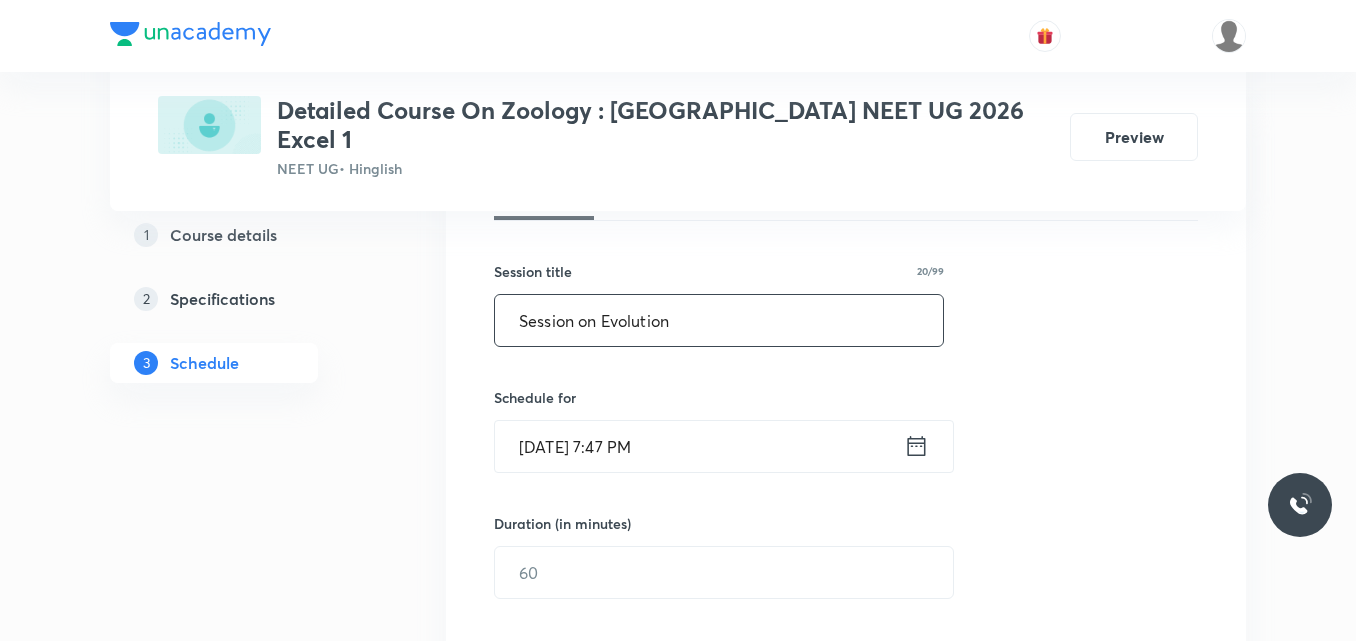 scroll, scrollTop: 332, scrollLeft: 0, axis: vertical 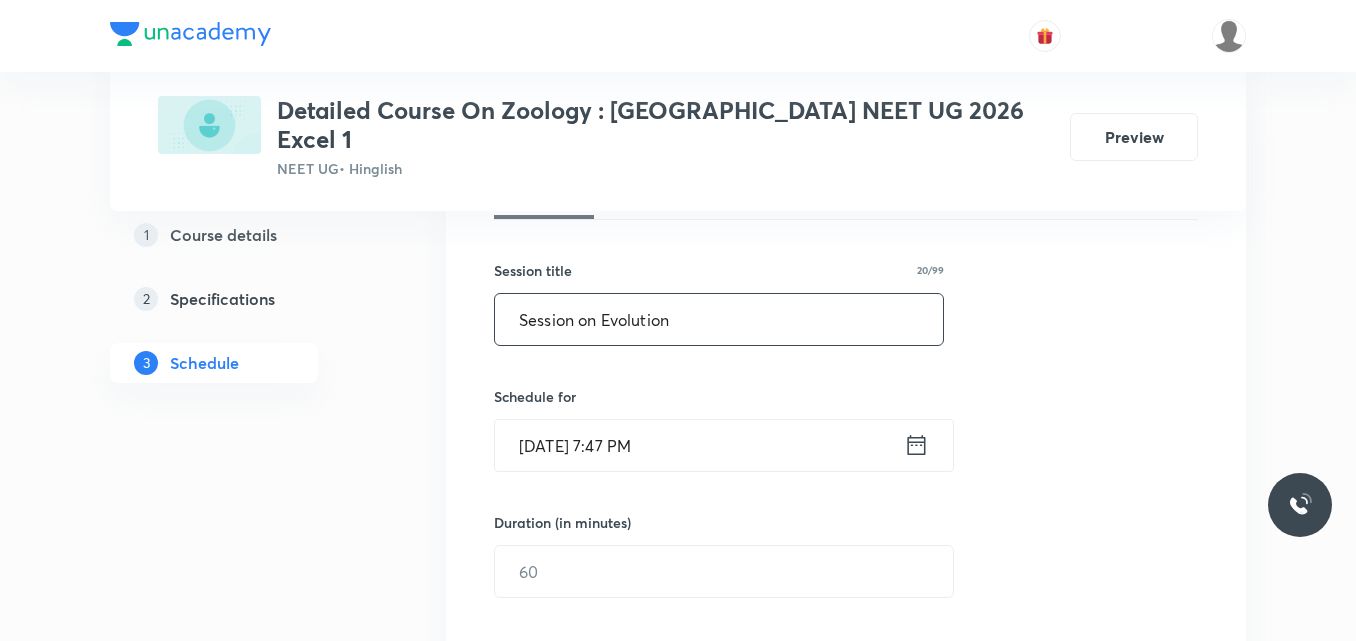 type on "Session on Evolution" 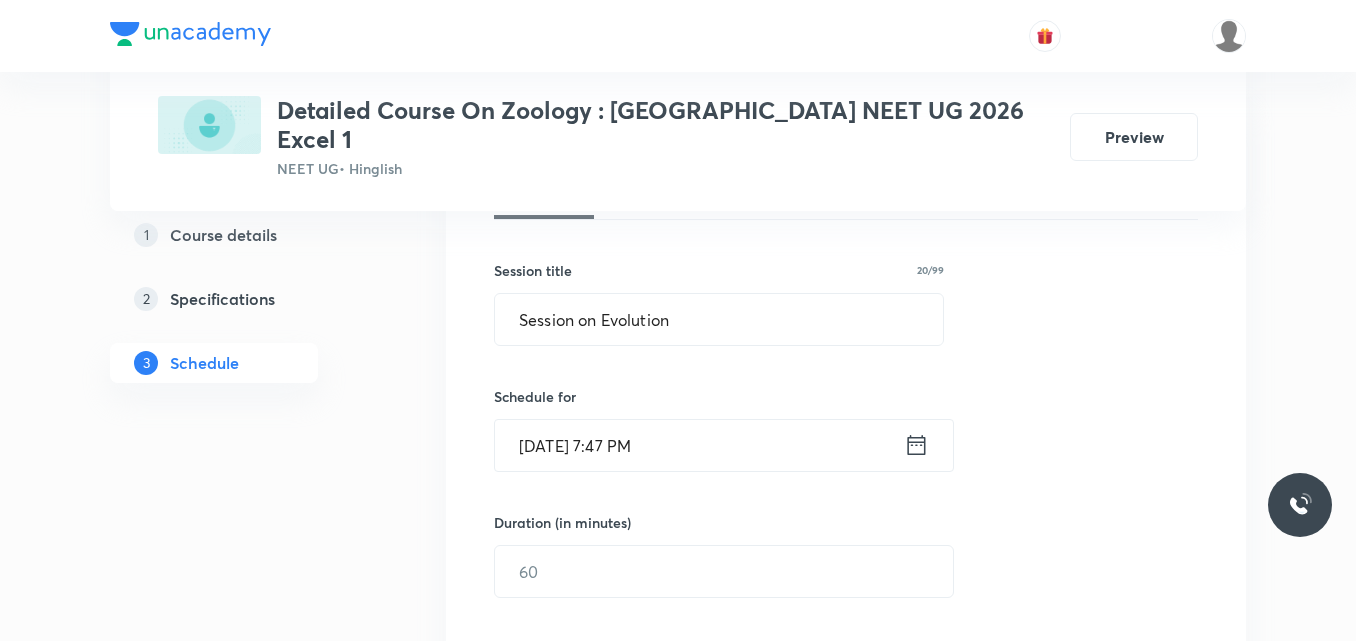 click 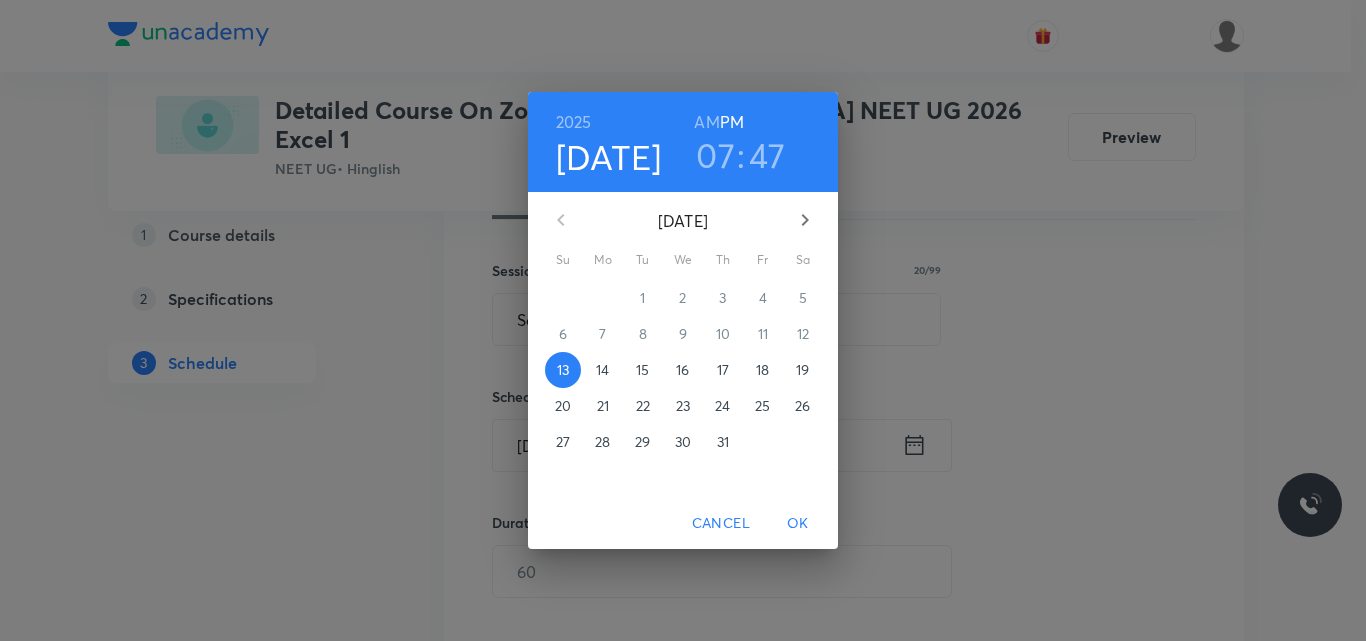 click on "16" at bounding box center [682, 370] 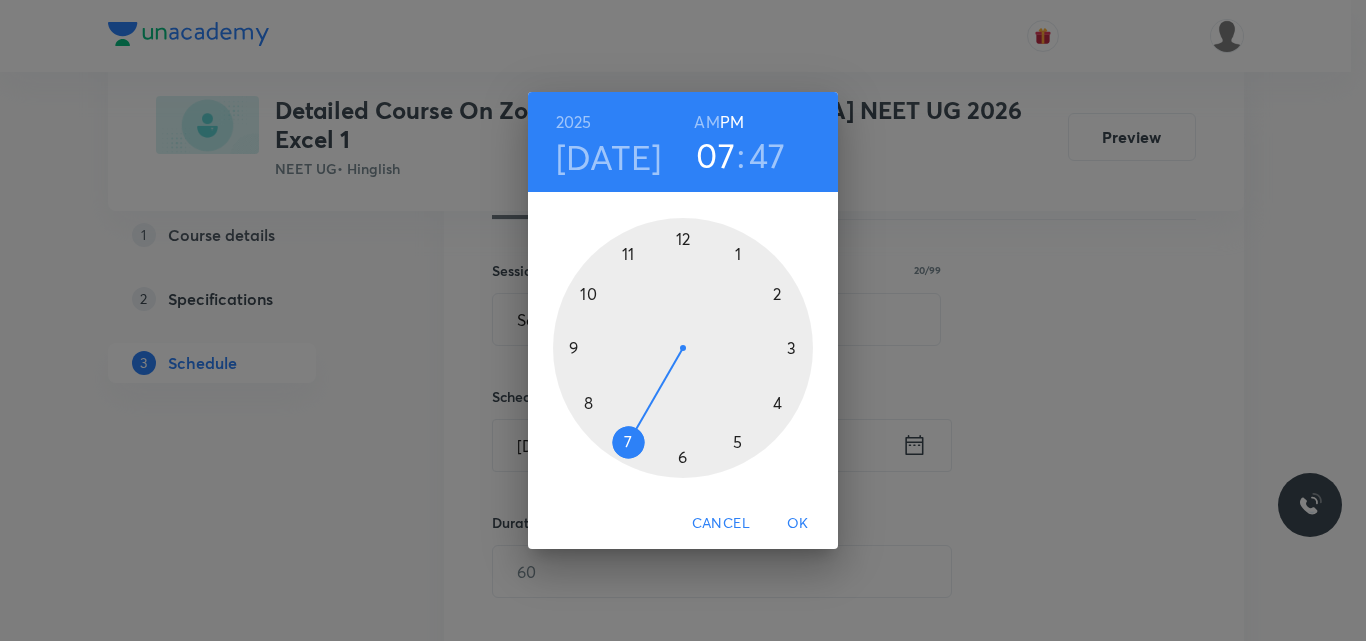 click at bounding box center [683, 348] 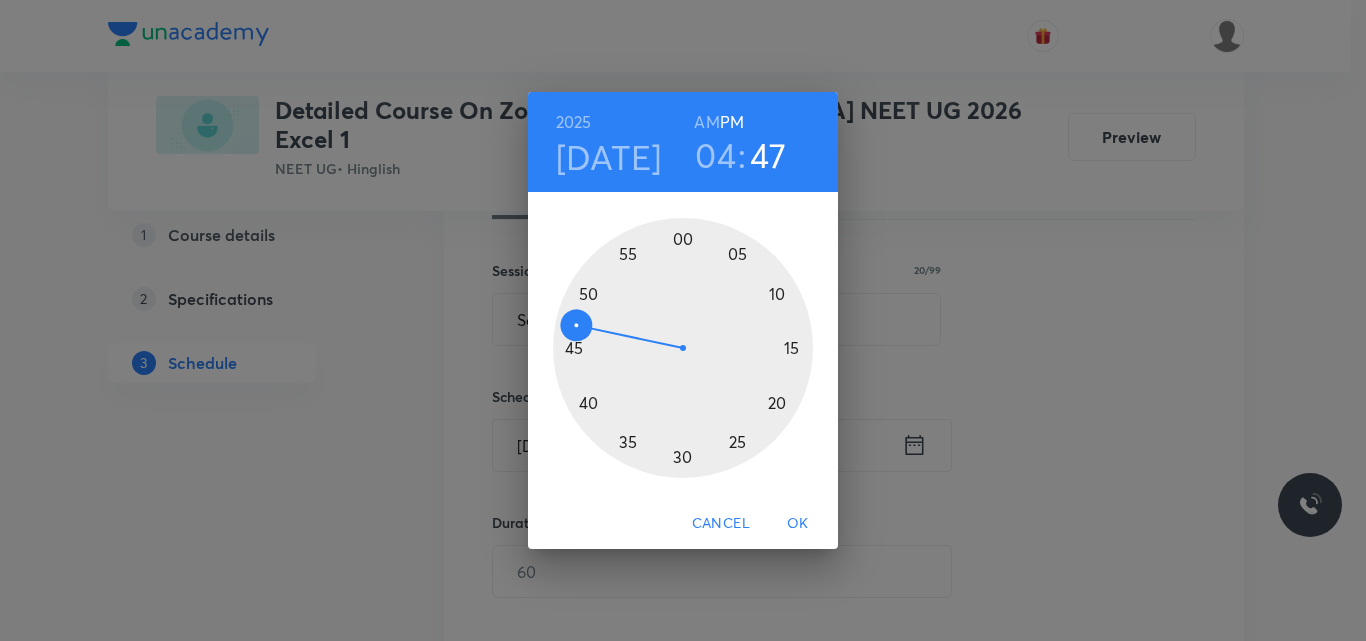 click at bounding box center (683, 348) 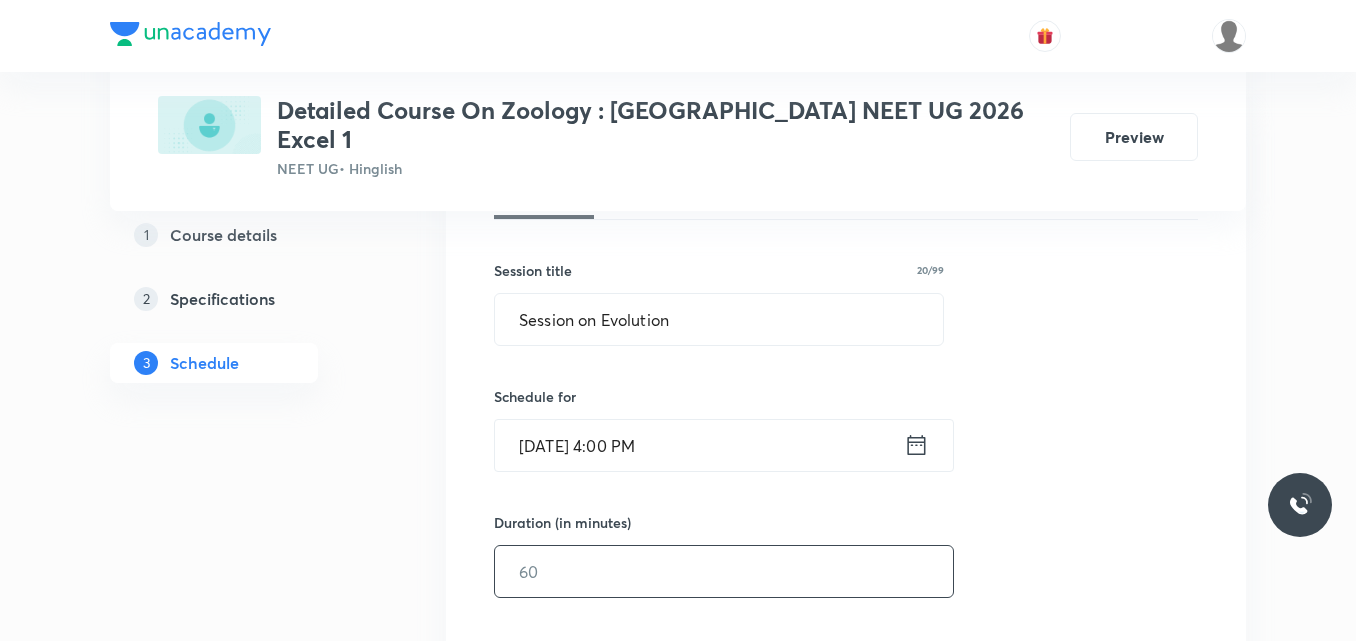 click at bounding box center (724, 571) 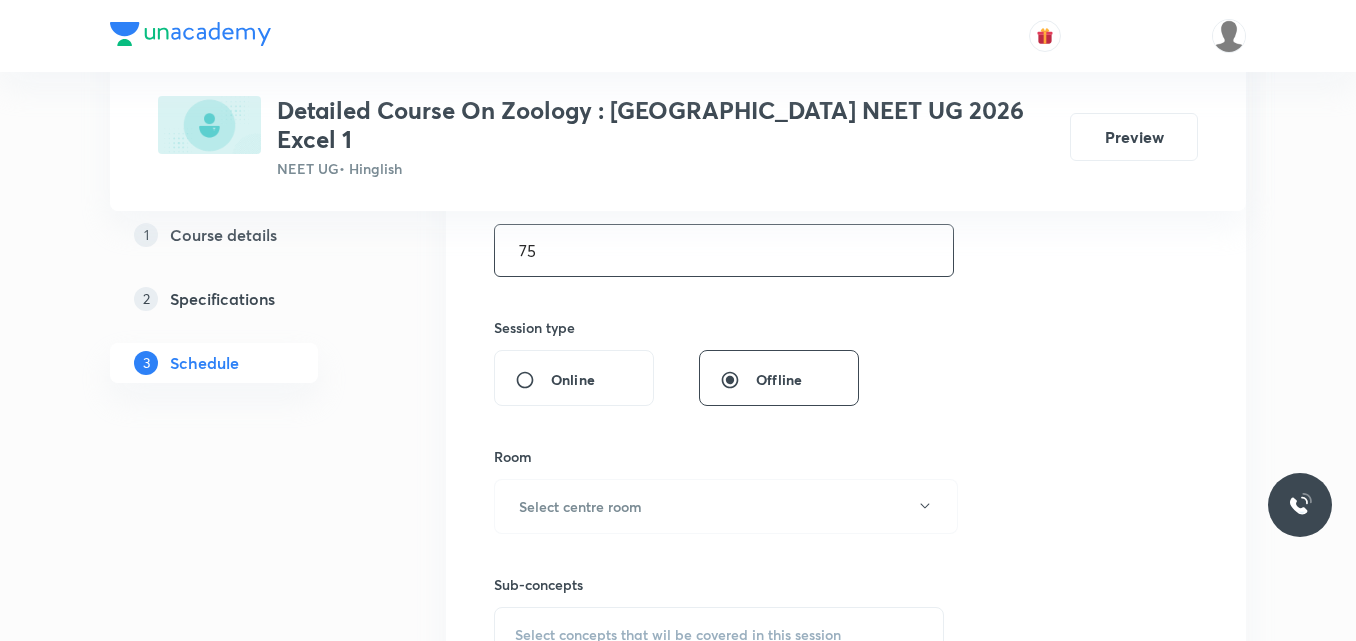scroll, scrollTop: 656, scrollLeft: 0, axis: vertical 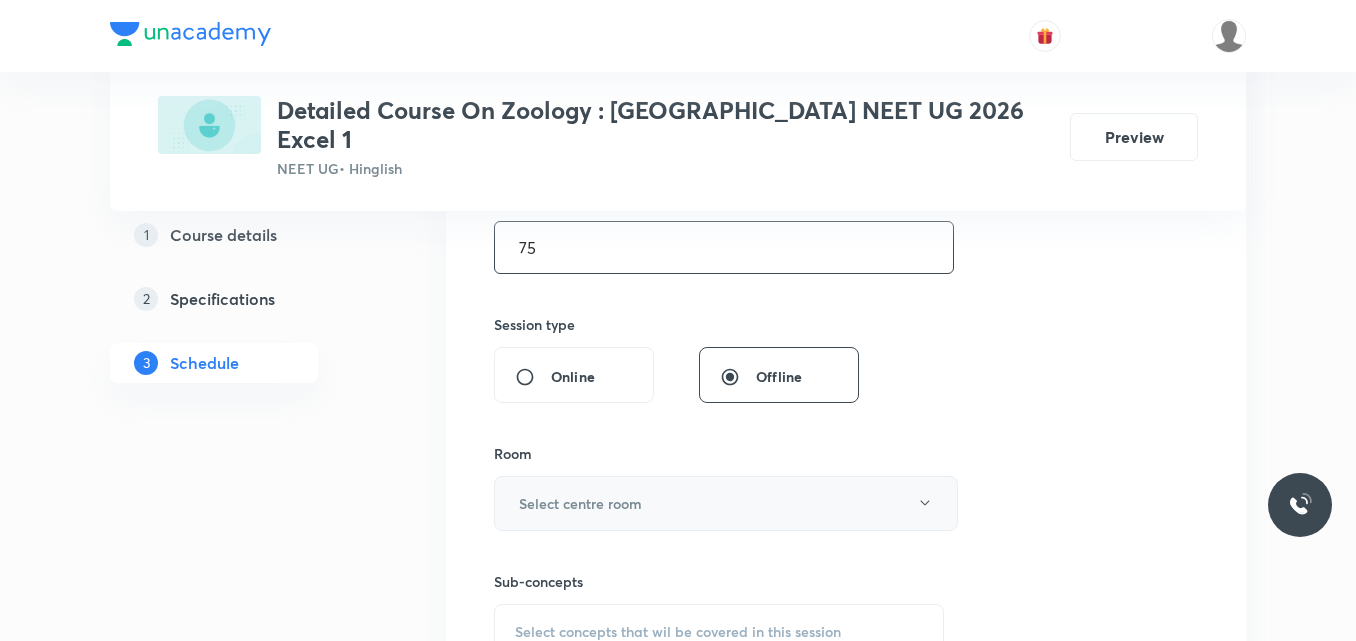 type on "75" 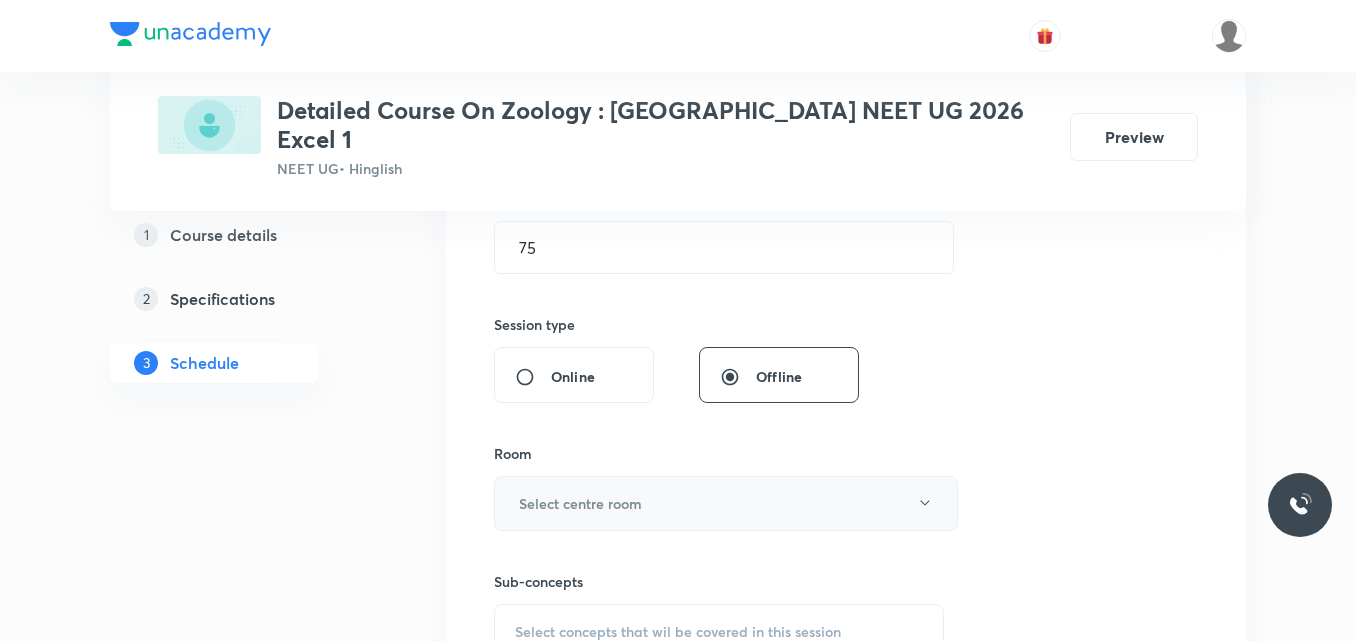 click on "Select centre room" at bounding box center (726, 503) 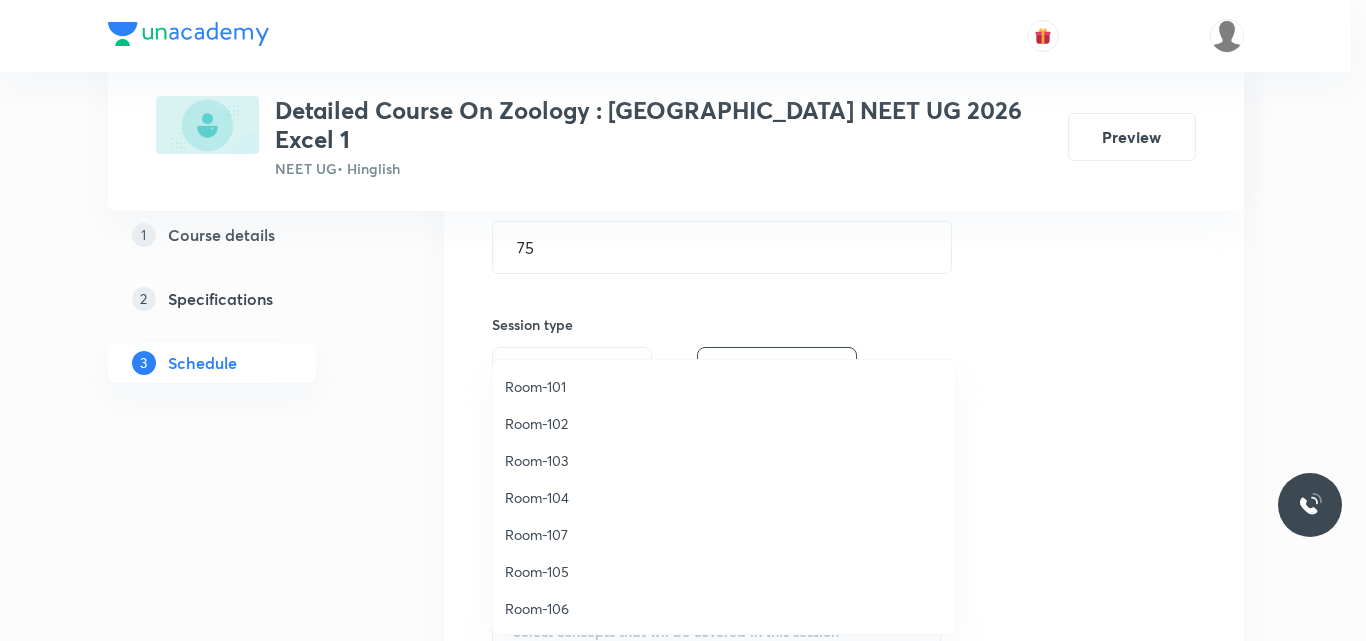 click on "Room-102" at bounding box center [724, 423] 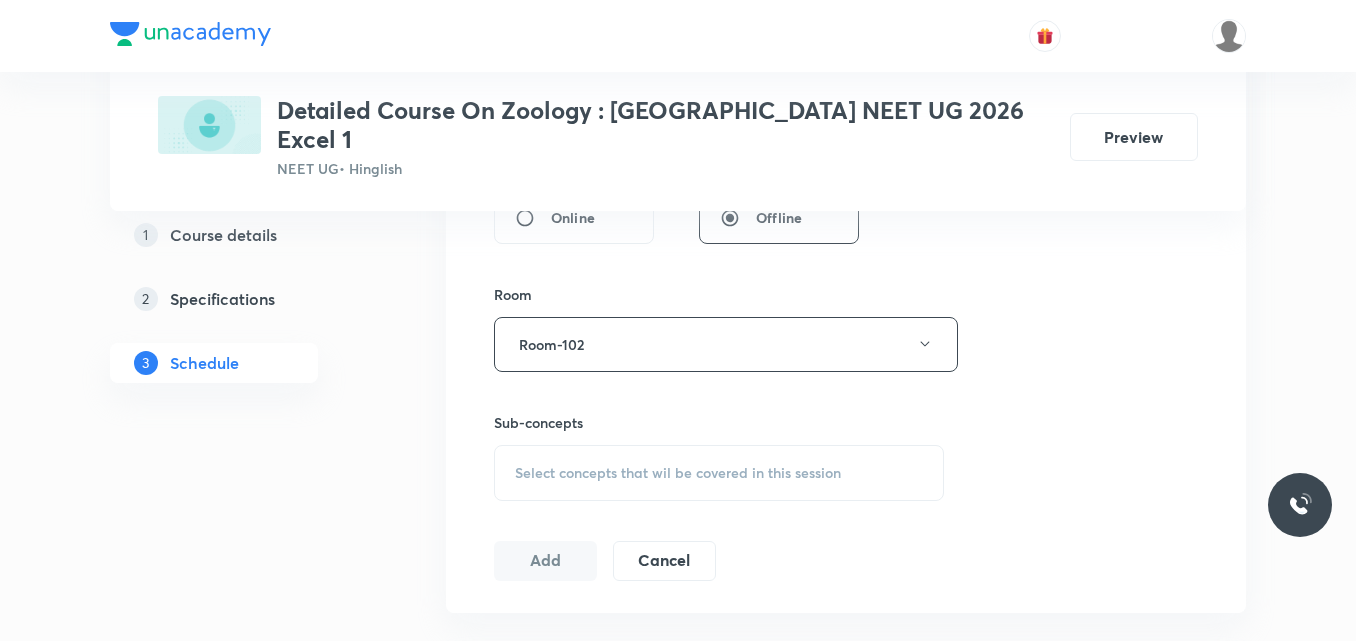 scroll, scrollTop: 817, scrollLeft: 0, axis: vertical 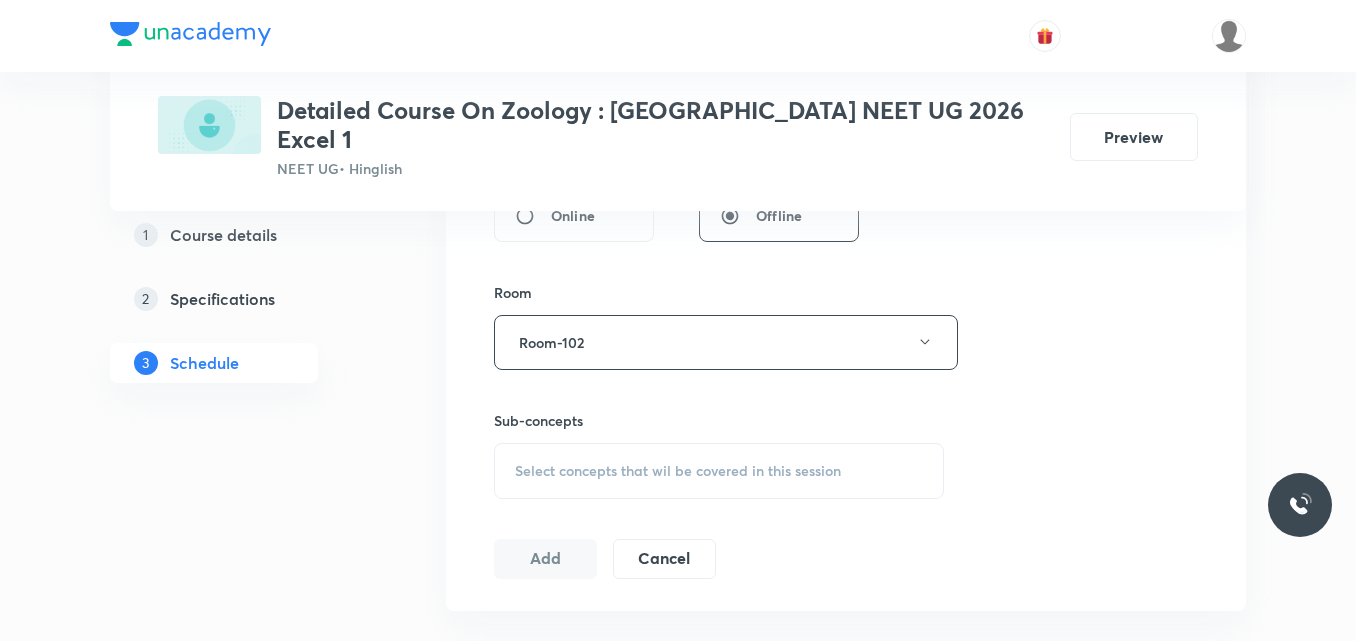 click on "Select concepts that wil be covered in this session" at bounding box center [678, 471] 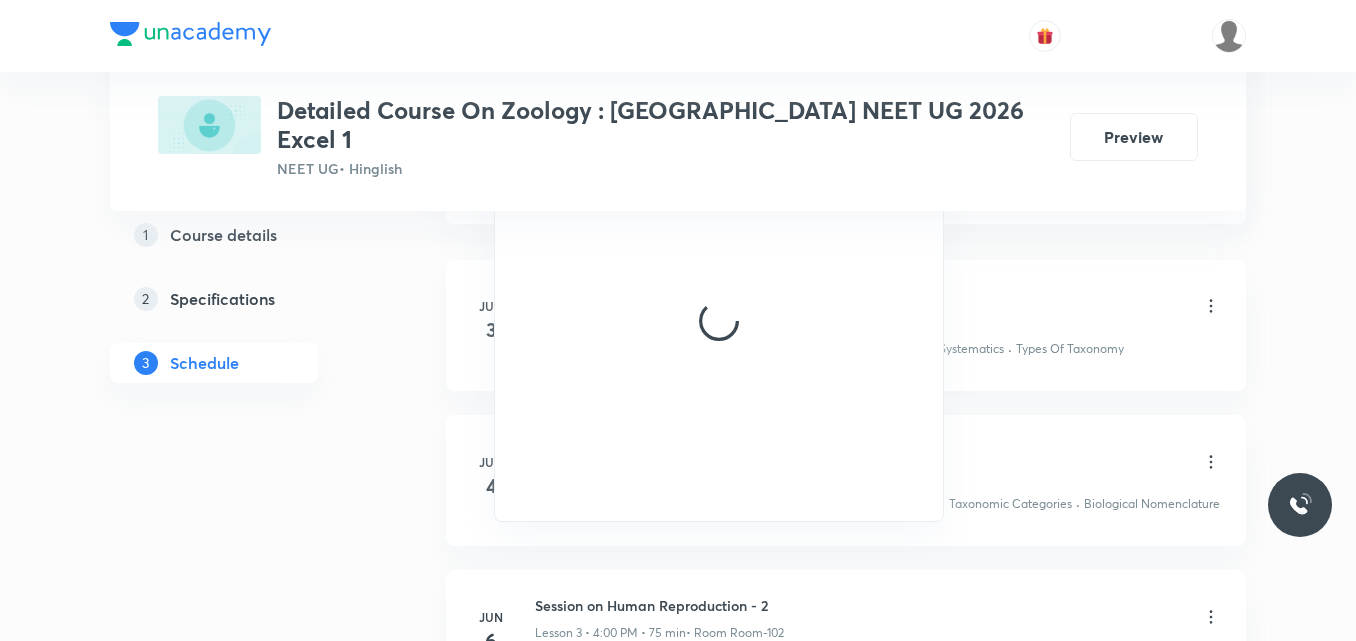 scroll, scrollTop: 1205, scrollLeft: 0, axis: vertical 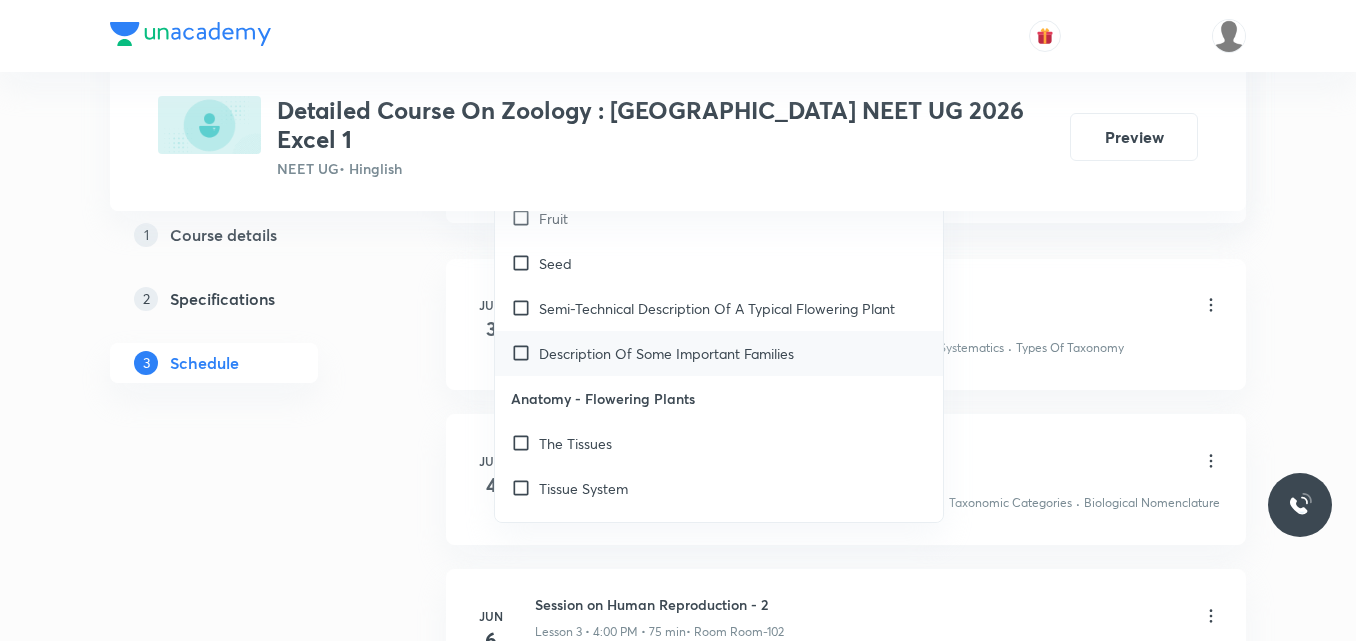 click on "Description Of Some Important Families" at bounding box center (666, 353) 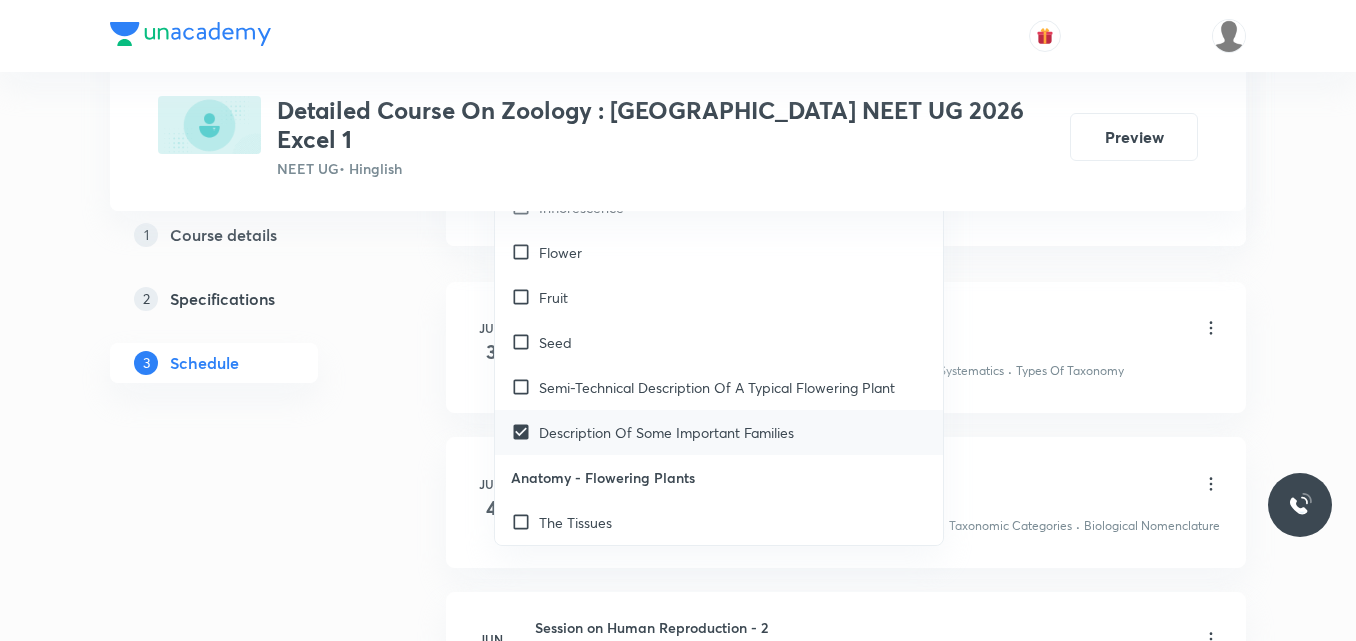 scroll, scrollTop: 1867, scrollLeft: 0, axis: vertical 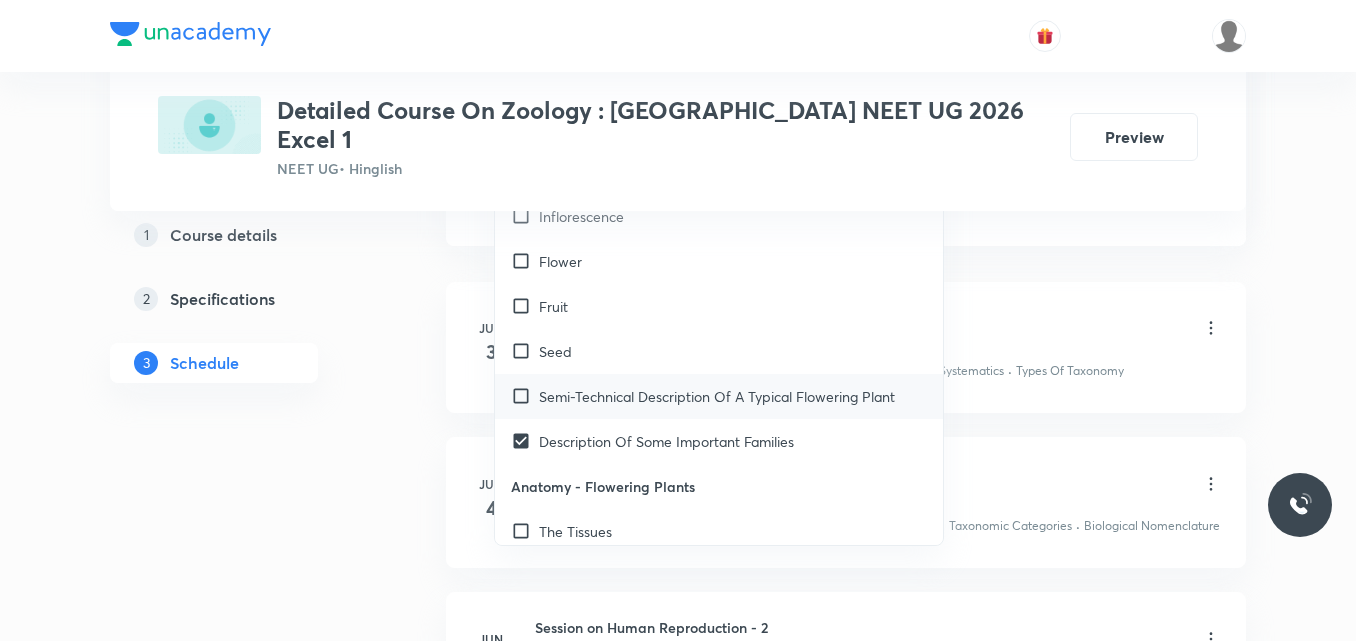 click on "Semi-Technical Description Of A Typical Flowering Plant" at bounding box center (717, 396) 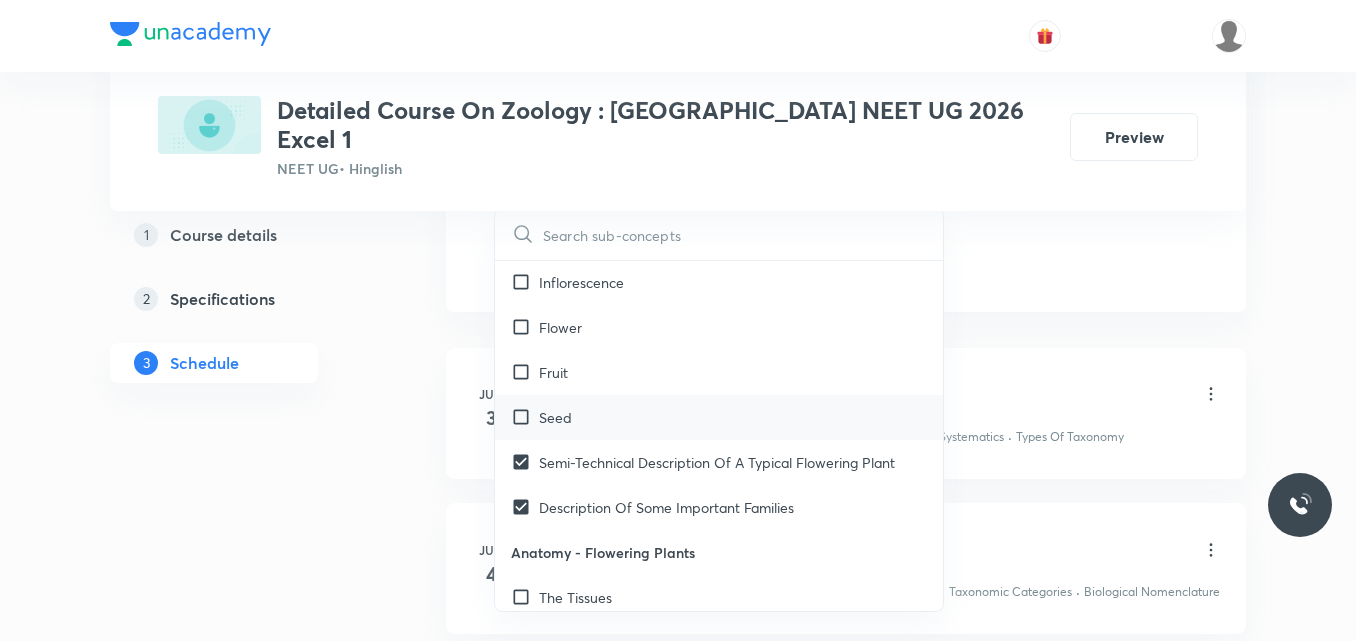 click on "Seed" at bounding box center [719, 417] 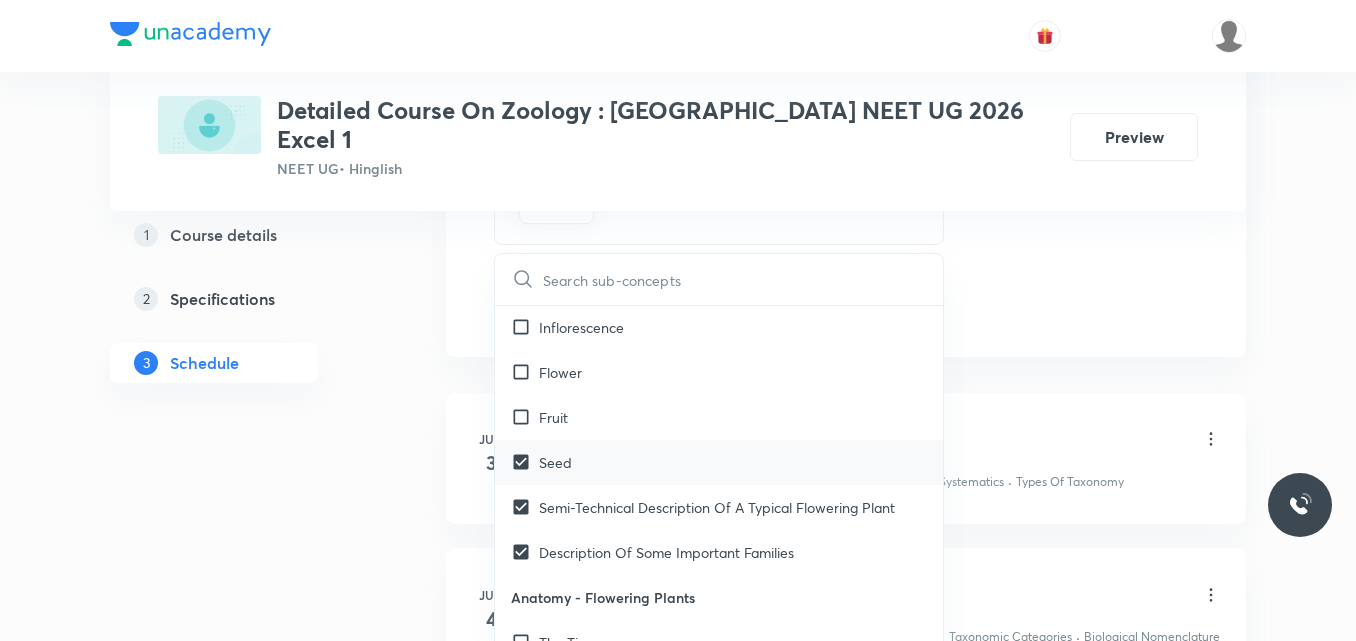 click on "Fruit" at bounding box center [719, 417] 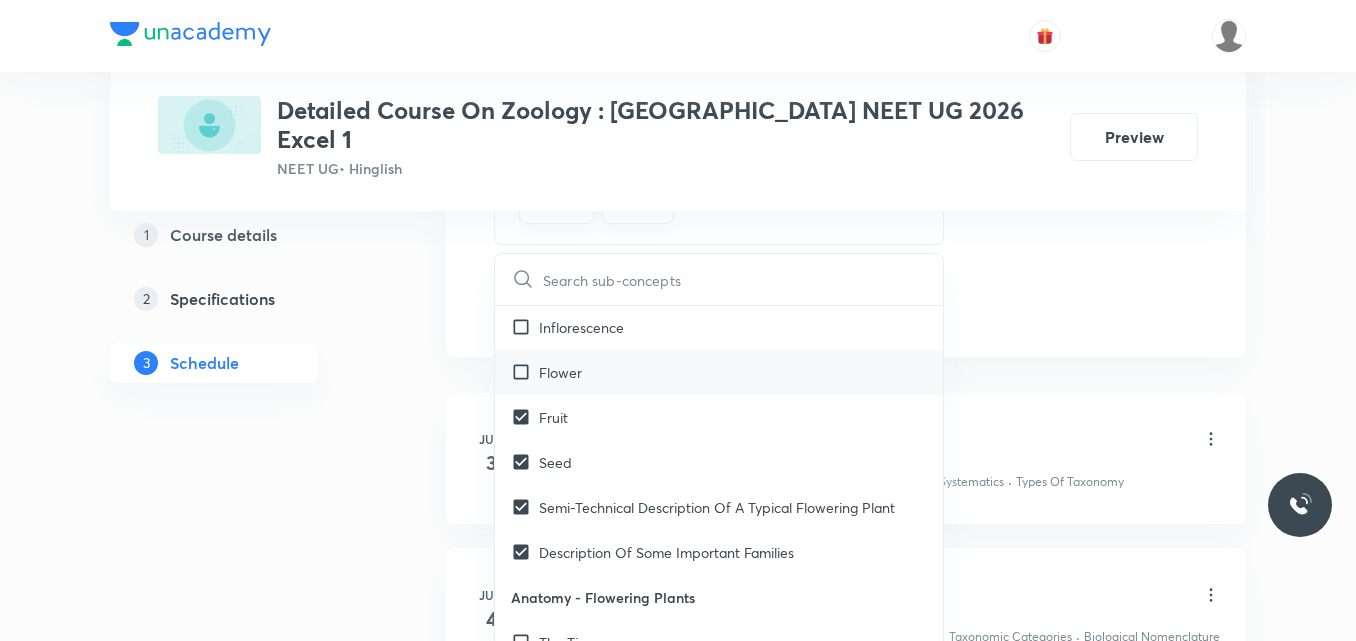 click at bounding box center [525, 372] 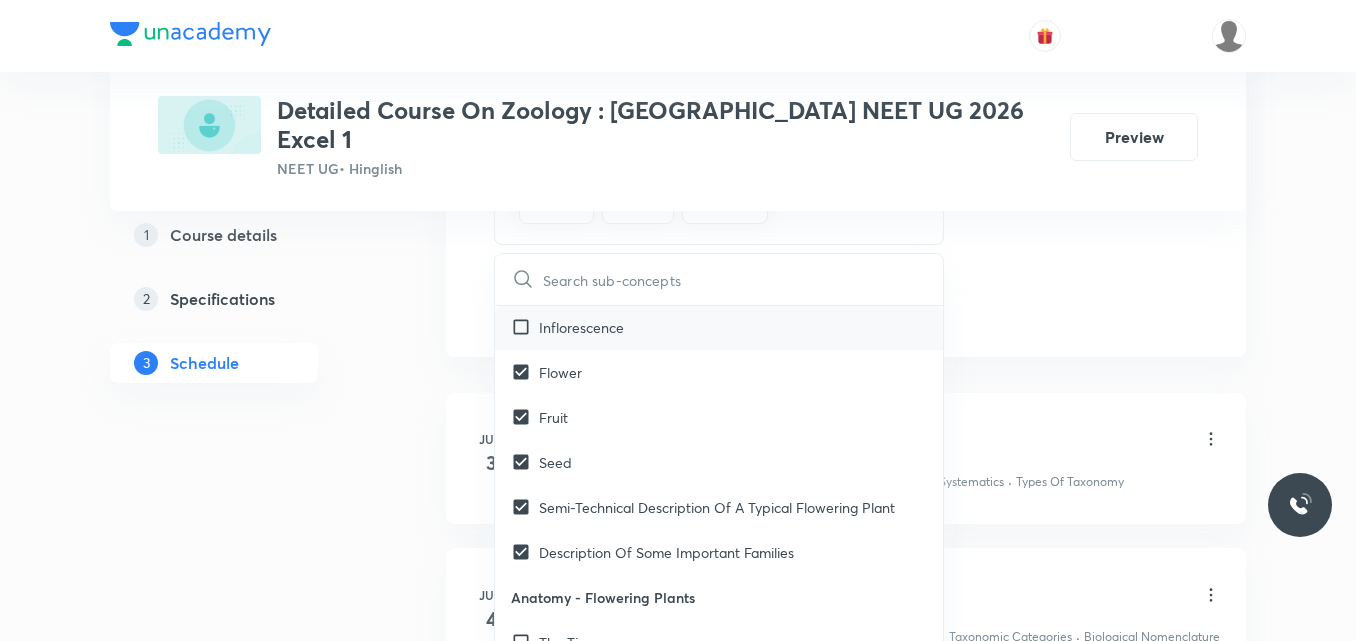 click on "Inflorescence" at bounding box center [719, 327] 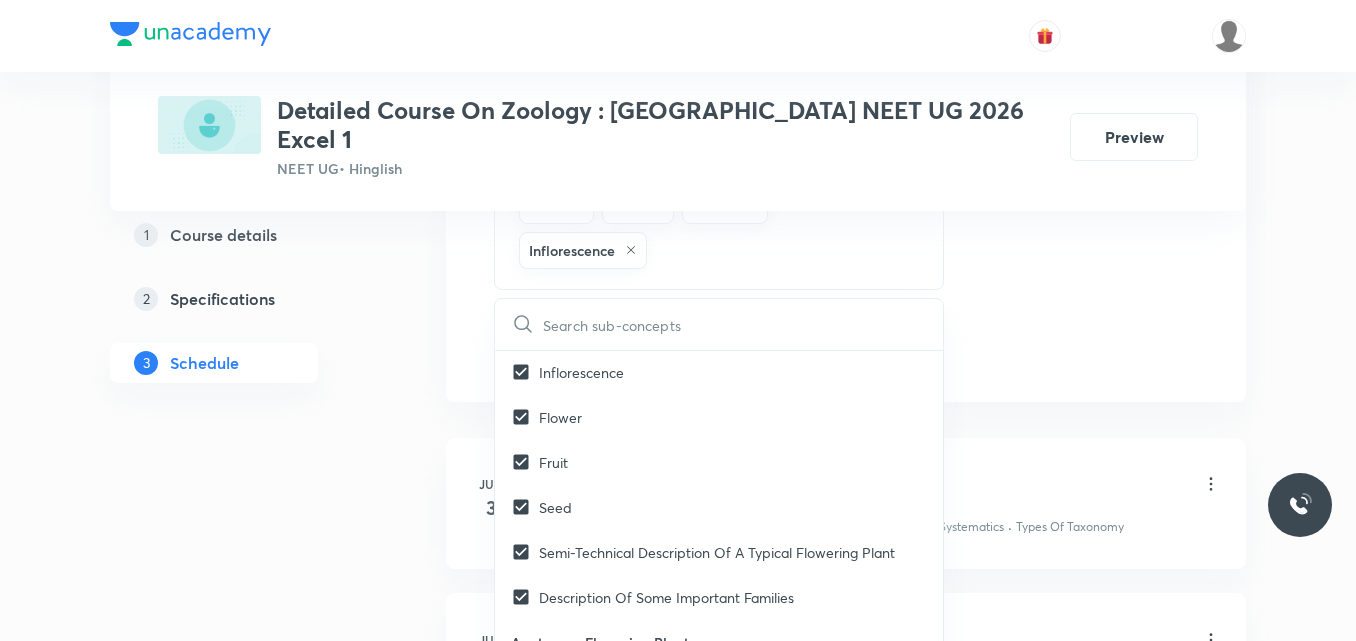 click on "Session  20 Live class Session title 20/99 Session on Evolution ​ Schedule for [DATE] 4:00 PM ​ Duration (in minutes) 75 ​   Session type Online Offline Room Room-102 Sub-concepts Description Of Some Important Families Semi-Technical Description Of A Typical Flowering Plant Seed Fruit Flower Inflorescence CLEAR ​ Living World What Is Living? Covered previously Diversity In The Living World Covered previously Systematics Covered previously Types Of Taxonomy Covered previously Fundamental Components Of Taxonomy Covered previously Taxonomic Categories Covered previously Taxonomical Aids Covered previously The Three Domains Of Life Covered previously Biological Nomenclature  Covered previously Biological Classification System Of Classification Covered previously Kingdom Monera Covered previously Kingdom [MEDICAL_DATA] Covered previously Kingdom Fungi Covered previously Kingdom Plantae Covered previously Kingdom Animalia Covered previously Linchens Covered previously Mycorrhiza Covered previously Virus ER" at bounding box center (846, -189) 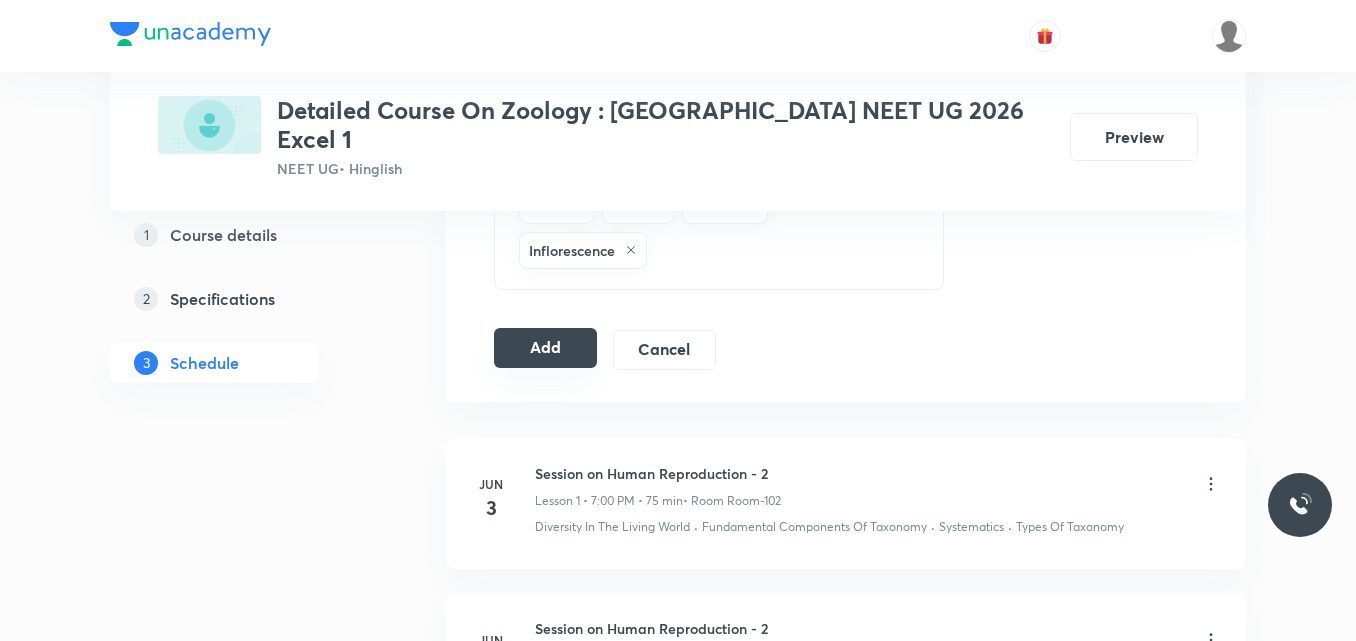 click on "Add" at bounding box center (545, 348) 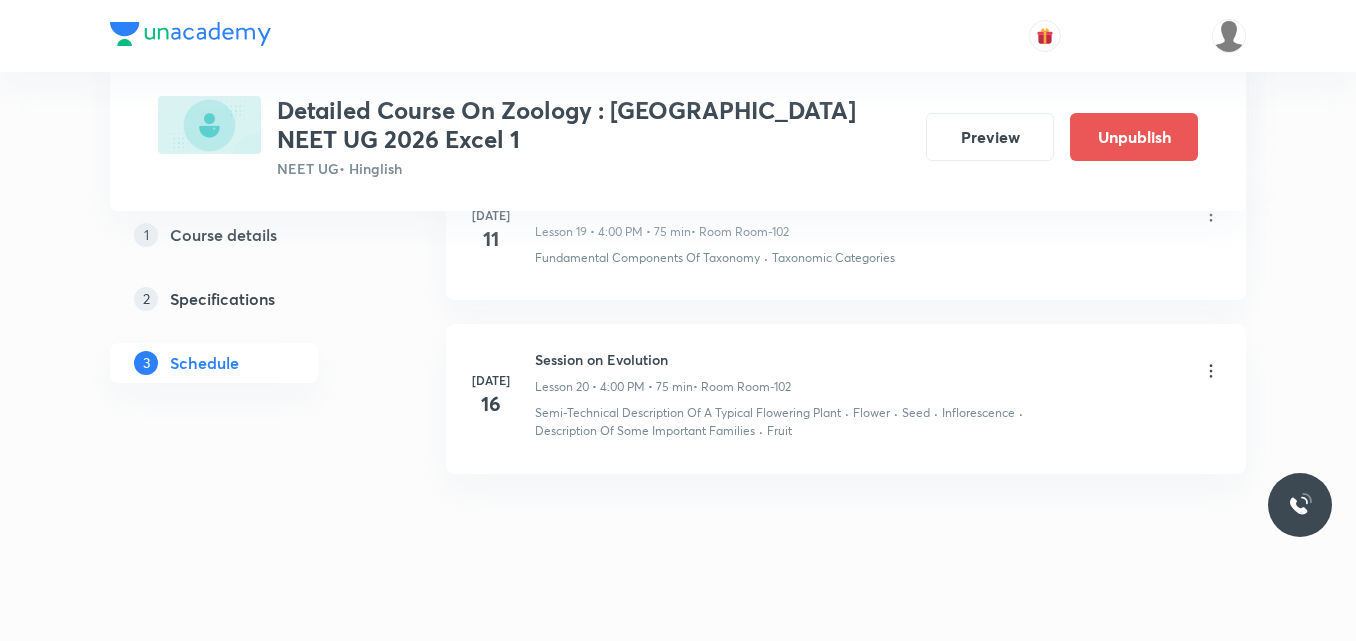 scroll, scrollTop: 3194, scrollLeft: 0, axis: vertical 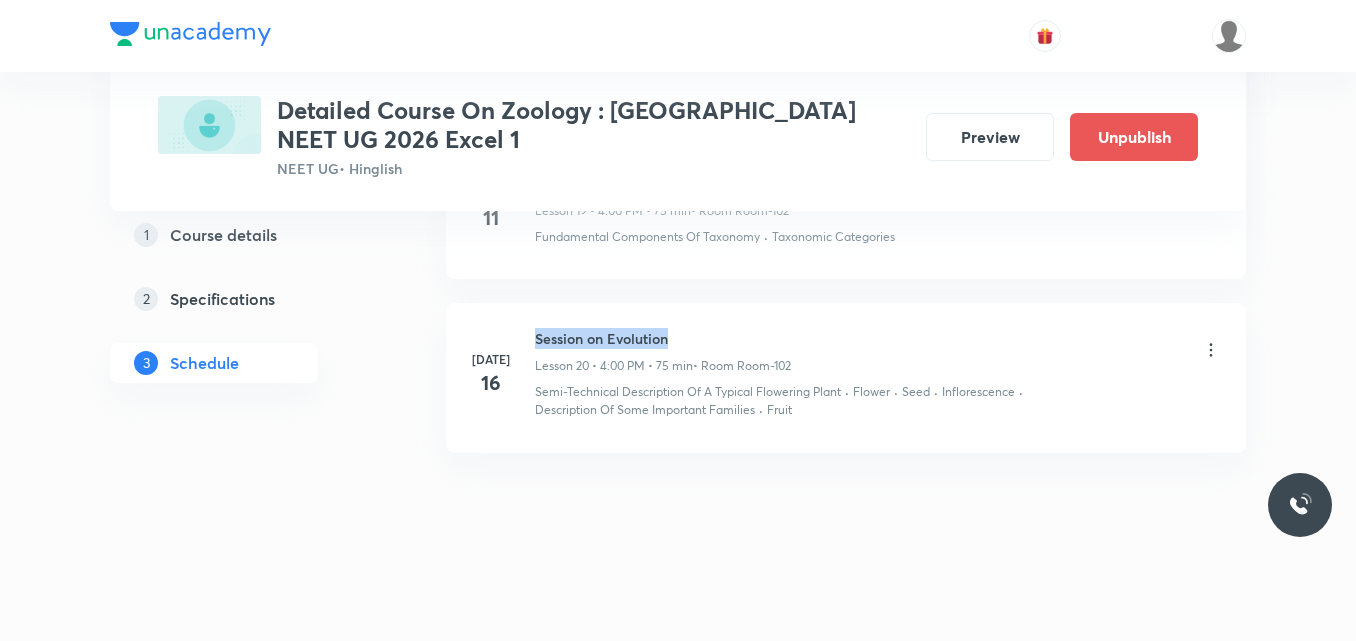 drag, startPoint x: 536, startPoint y: 340, endPoint x: 727, endPoint y: 326, distance: 191.5124 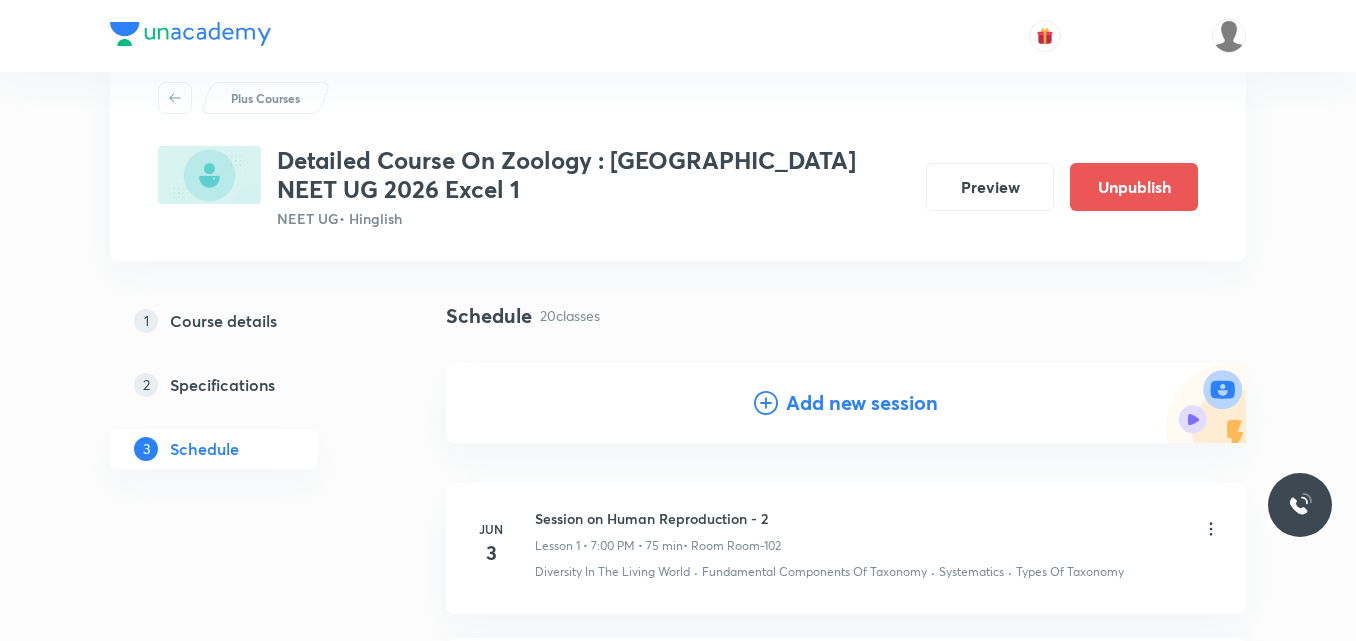 scroll, scrollTop: 0, scrollLeft: 0, axis: both 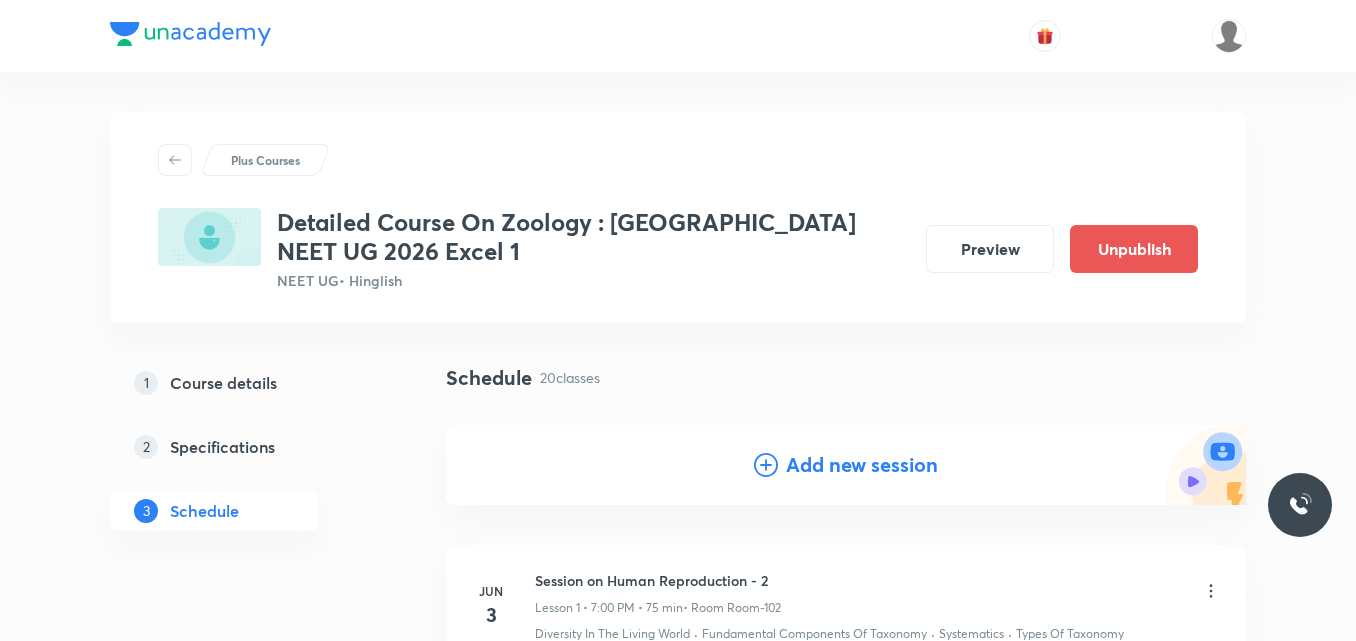 click 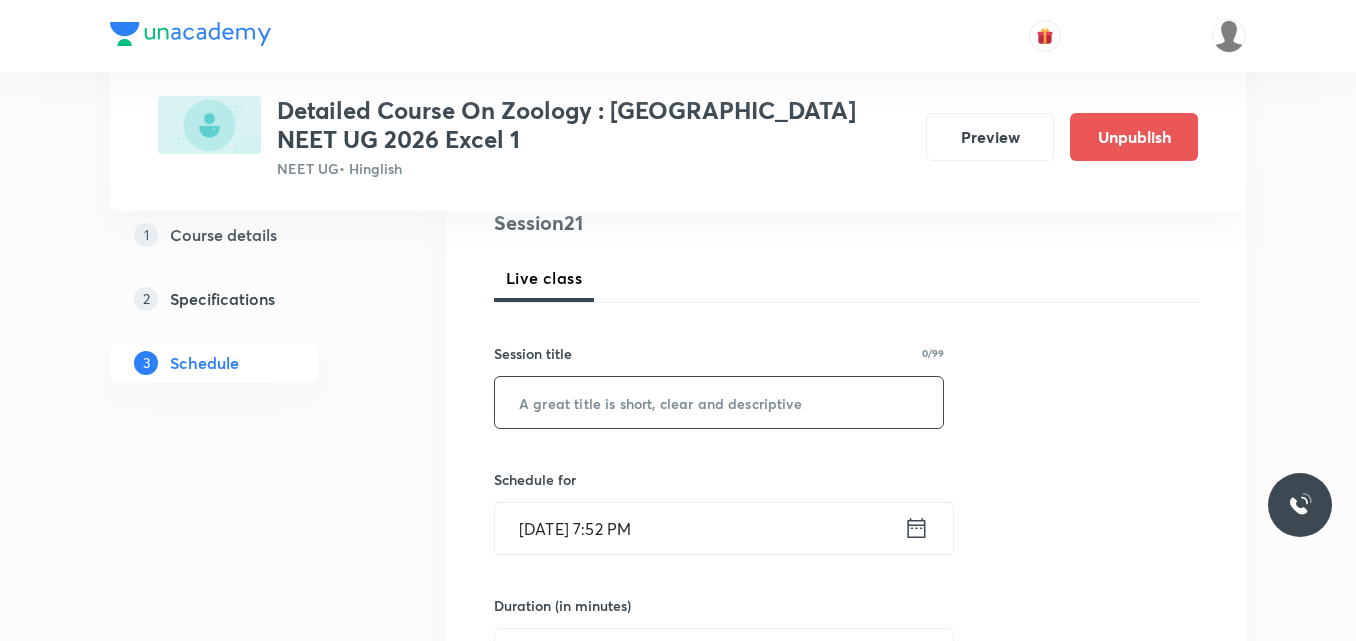 scroll, scrollTop: 250, scrollLeft: 0, axis: vertical 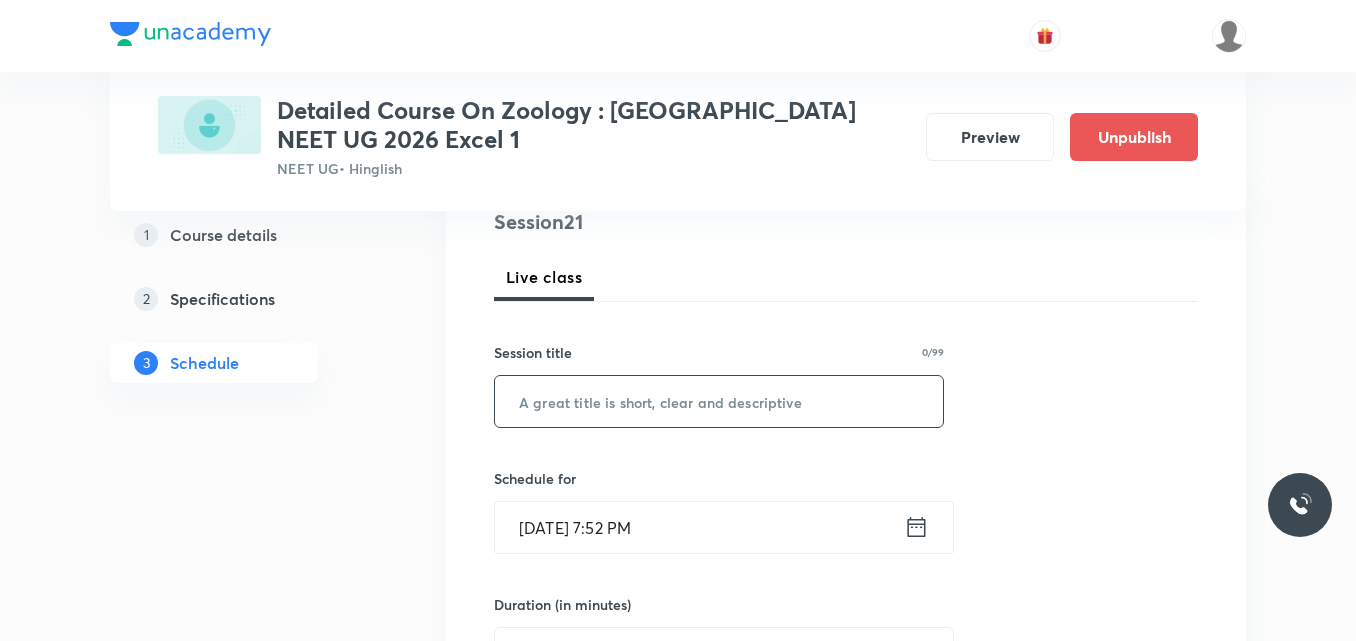click at bounding box center (719, 401) 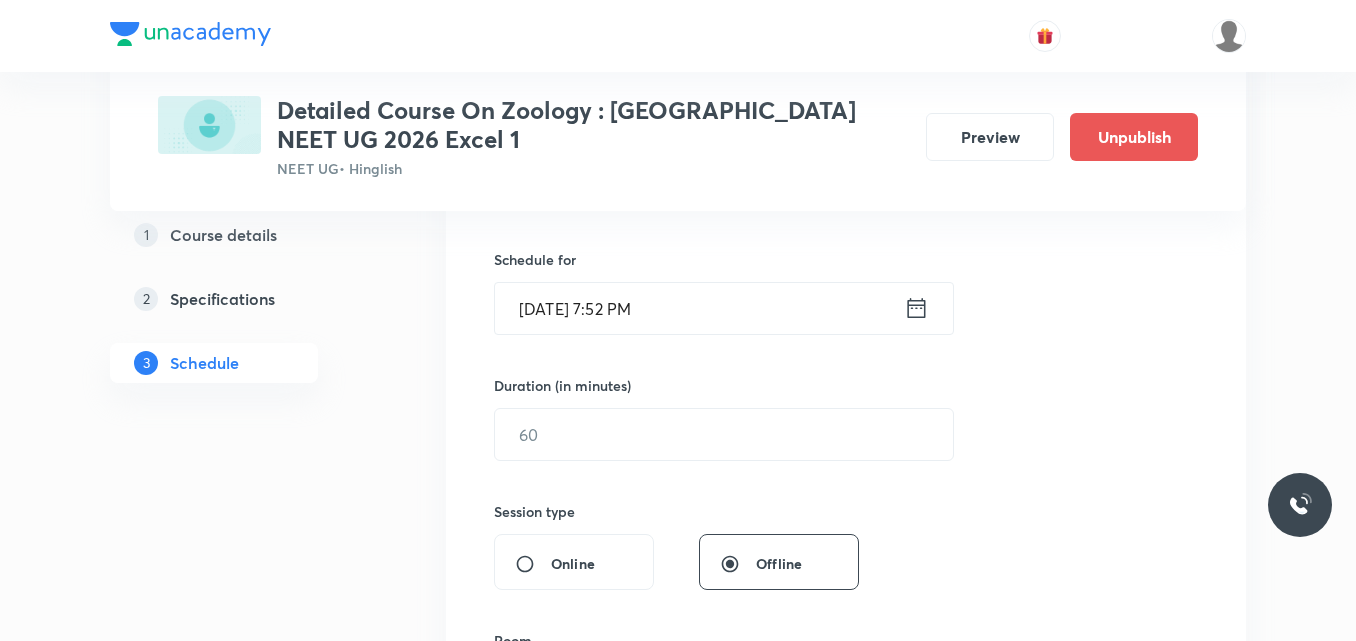 scroll, scrollTop: 470, scrollLeft: 0, axis: vertical 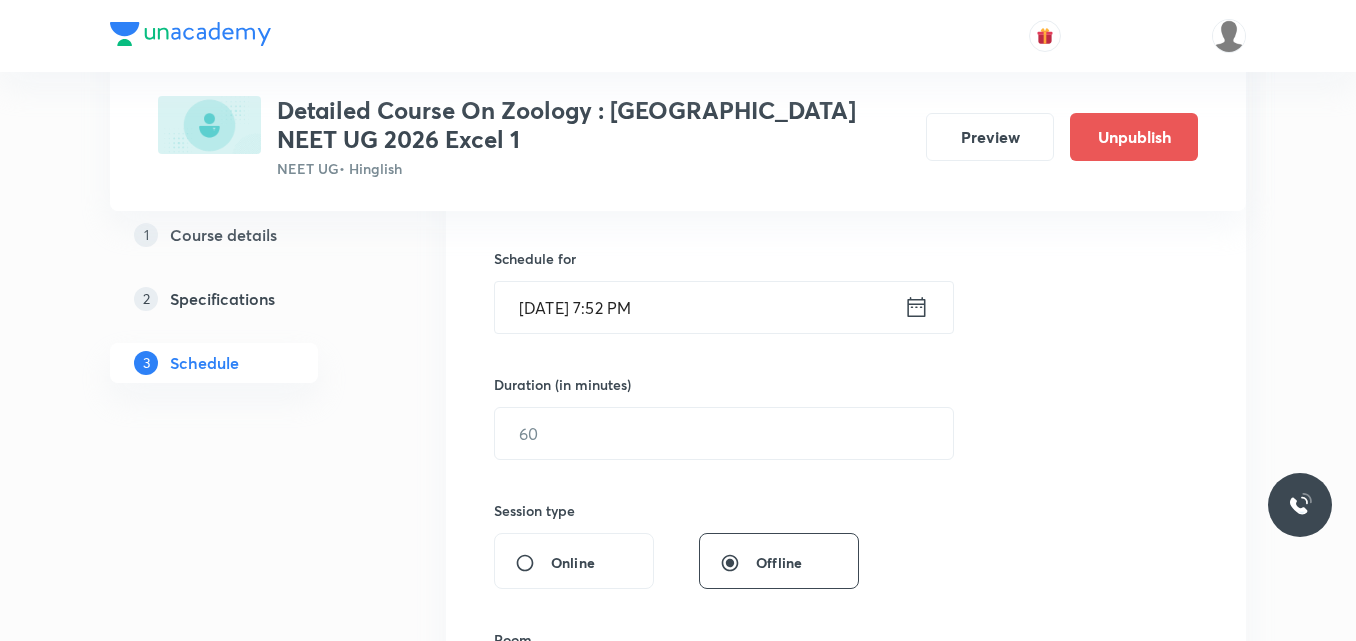 type on "Session on Evolution" 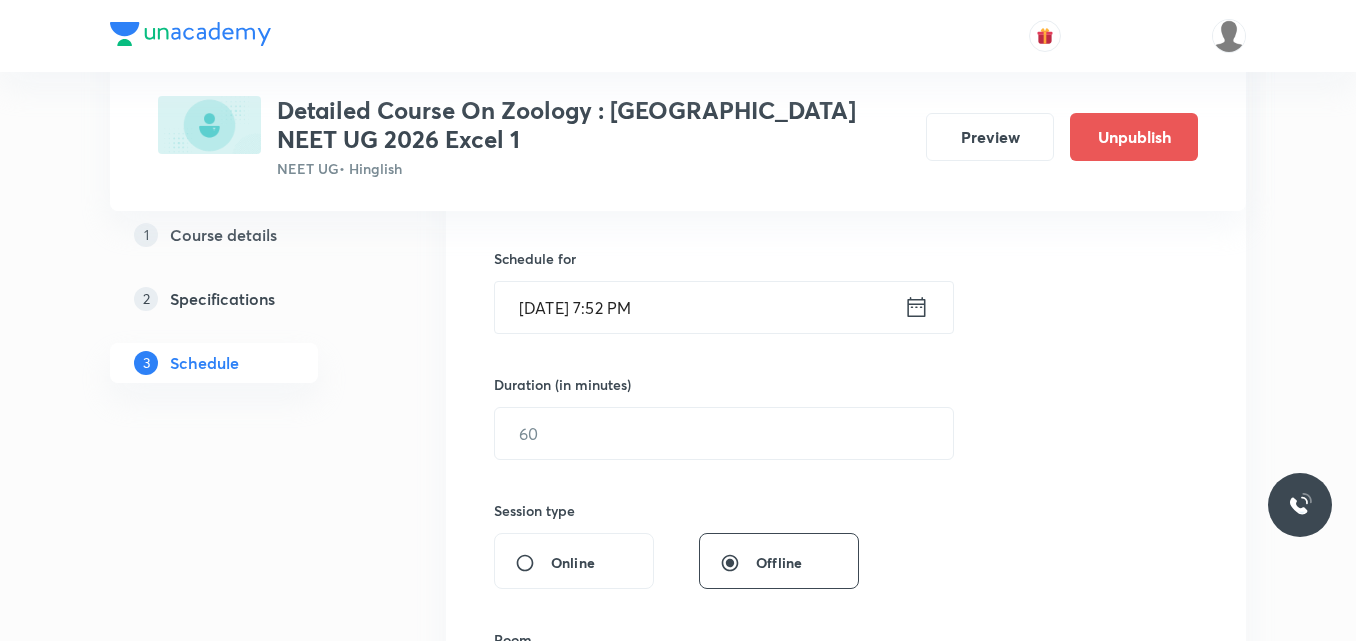 click 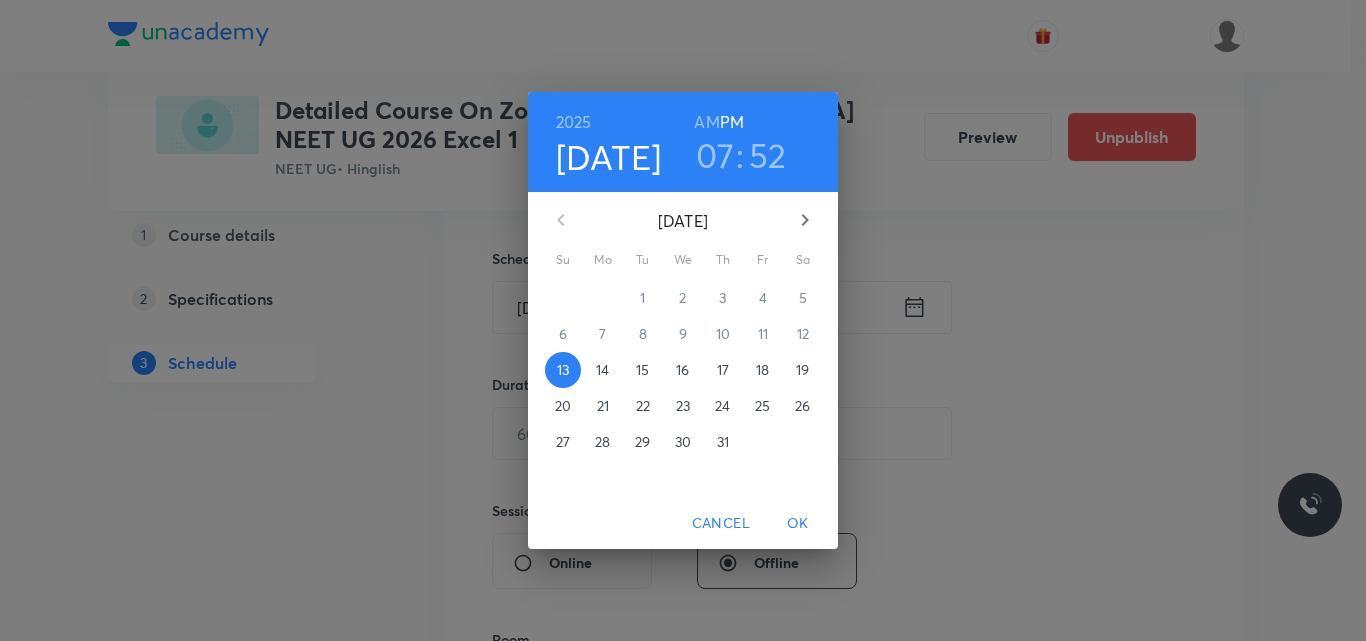 click on "18" at bounding box center (762, 370) 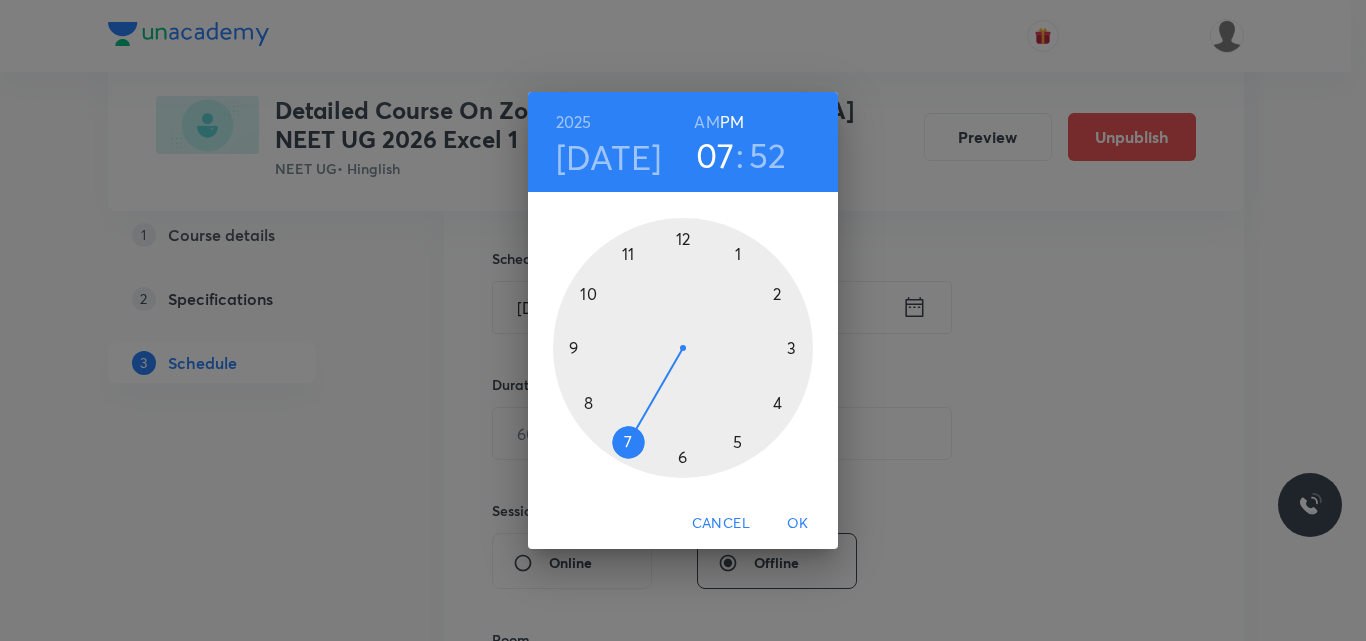 click at bounding box center [683, 348] 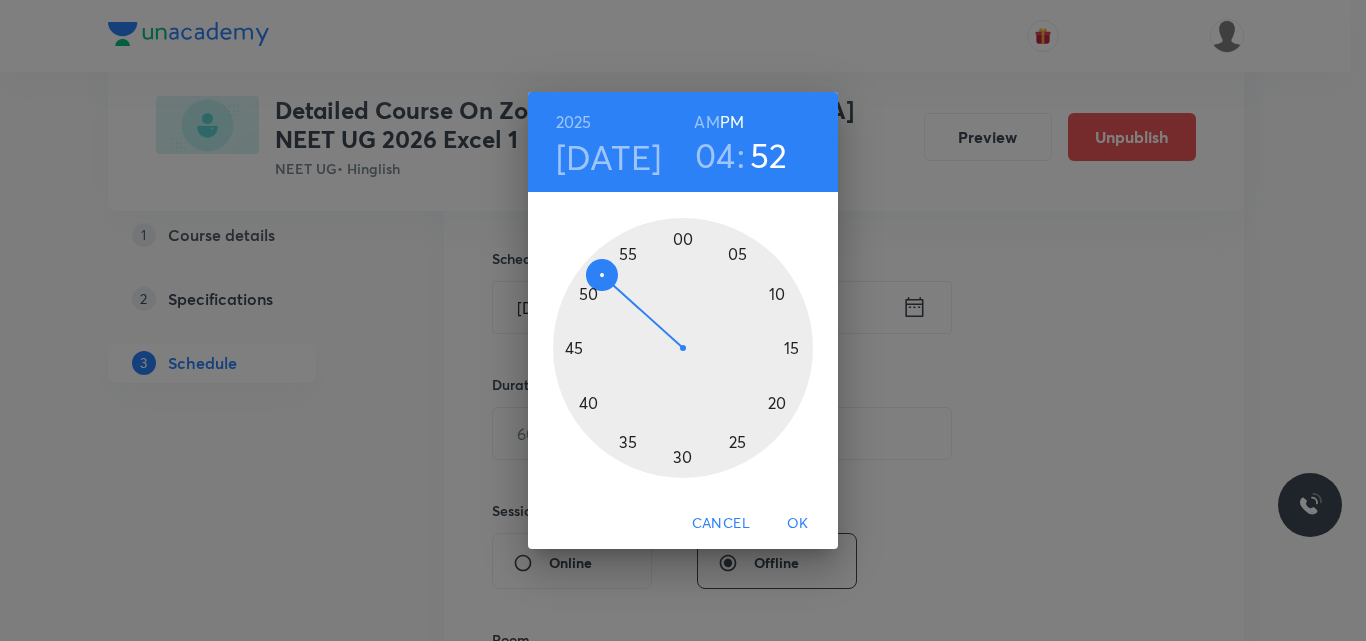 click at bounding box center [683, 348] 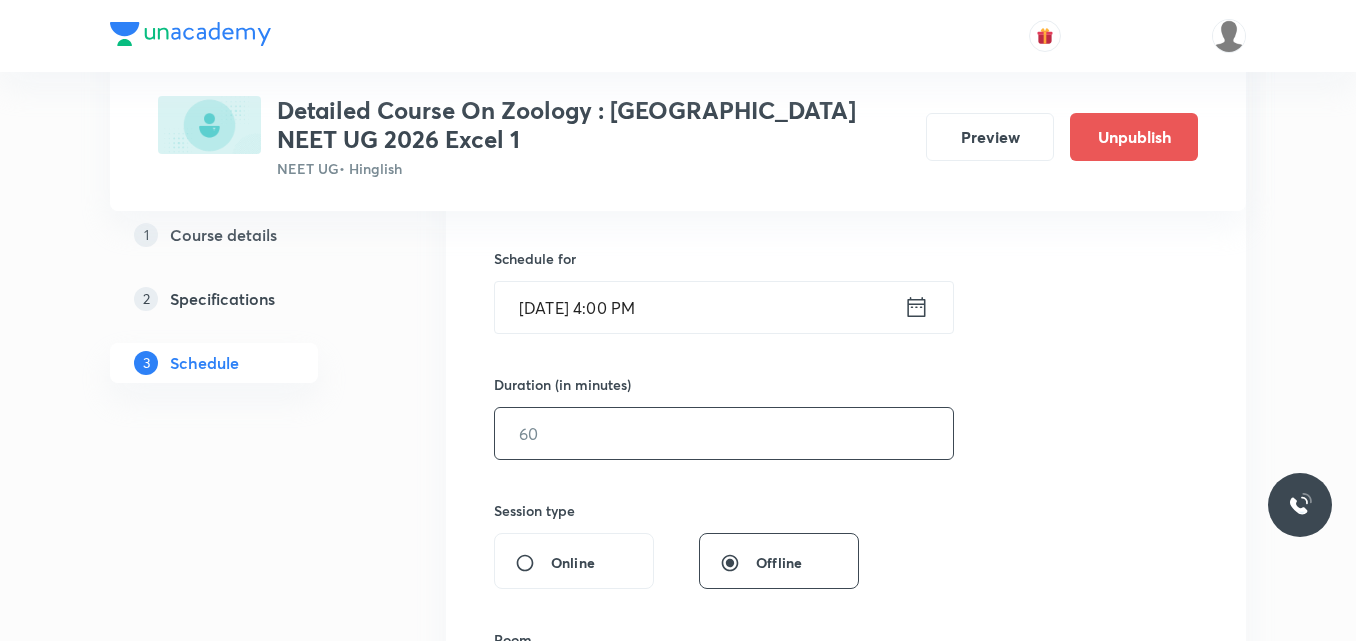 click at bounding box center (724, 433) 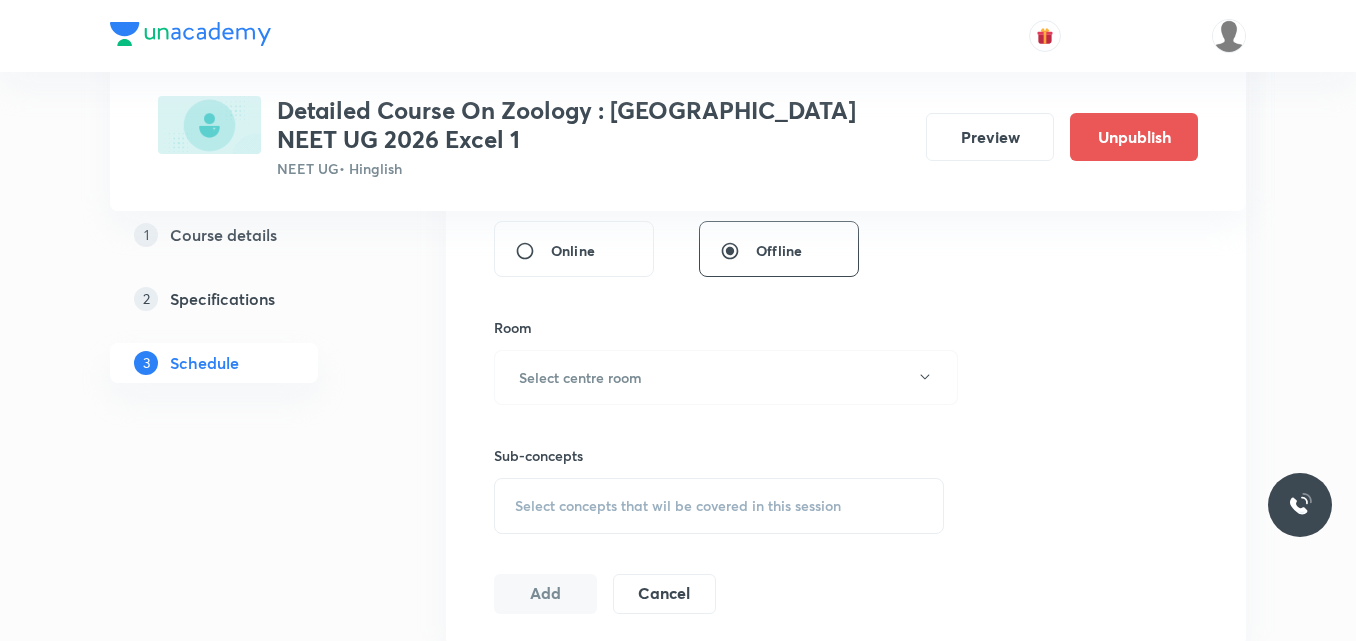 scroll, scrollTop: 801, scrollLeft: 0, axis: vertical 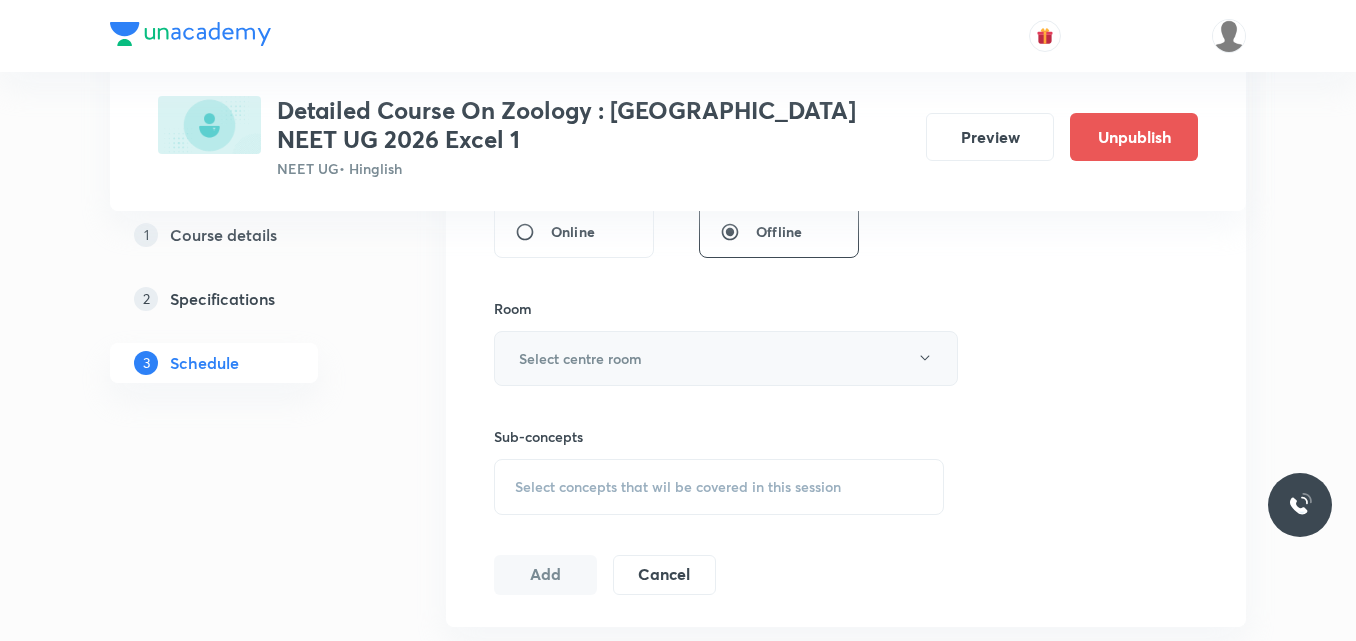 type on "75" 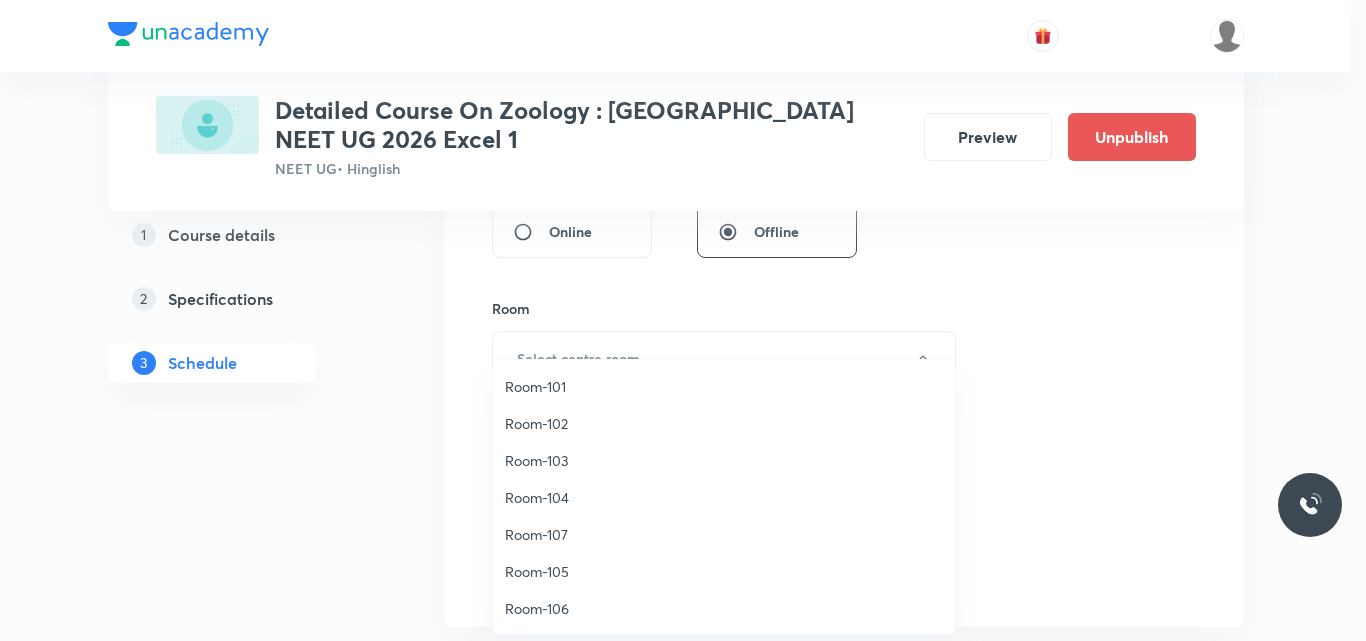 click on "Room-102" at bounding box center (724, 423) 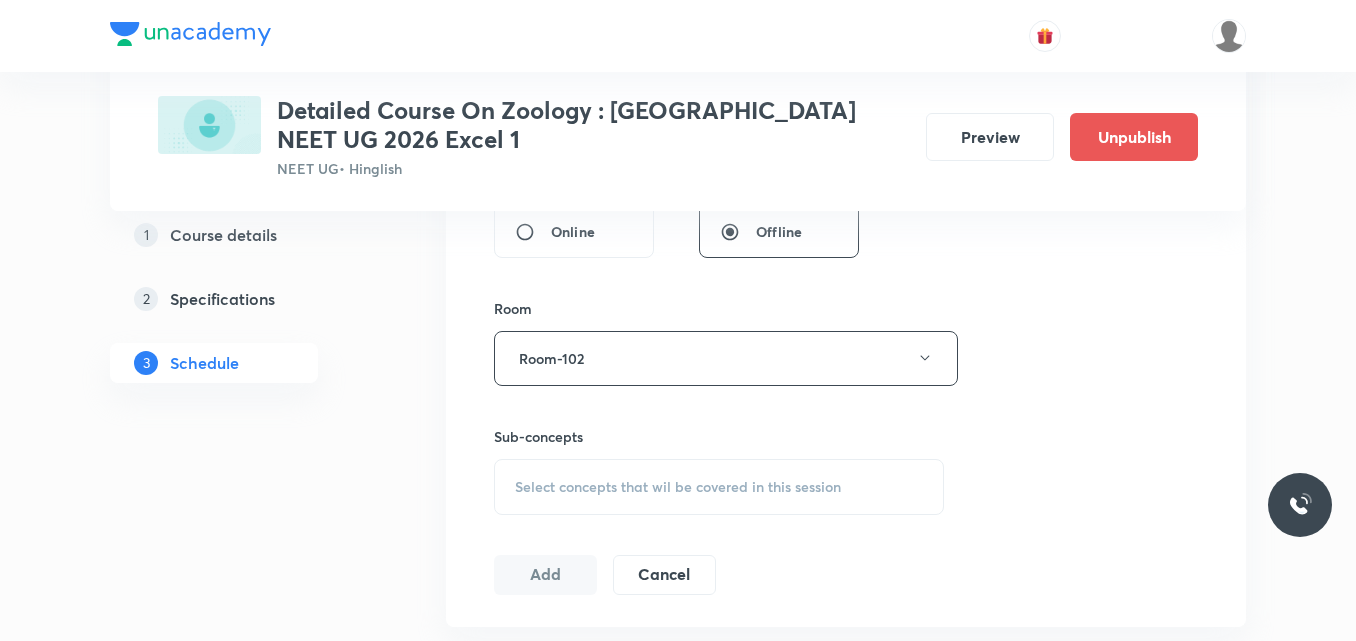 click on "Select concepts that wil be covered in this session" at bounding box center [678, 487] 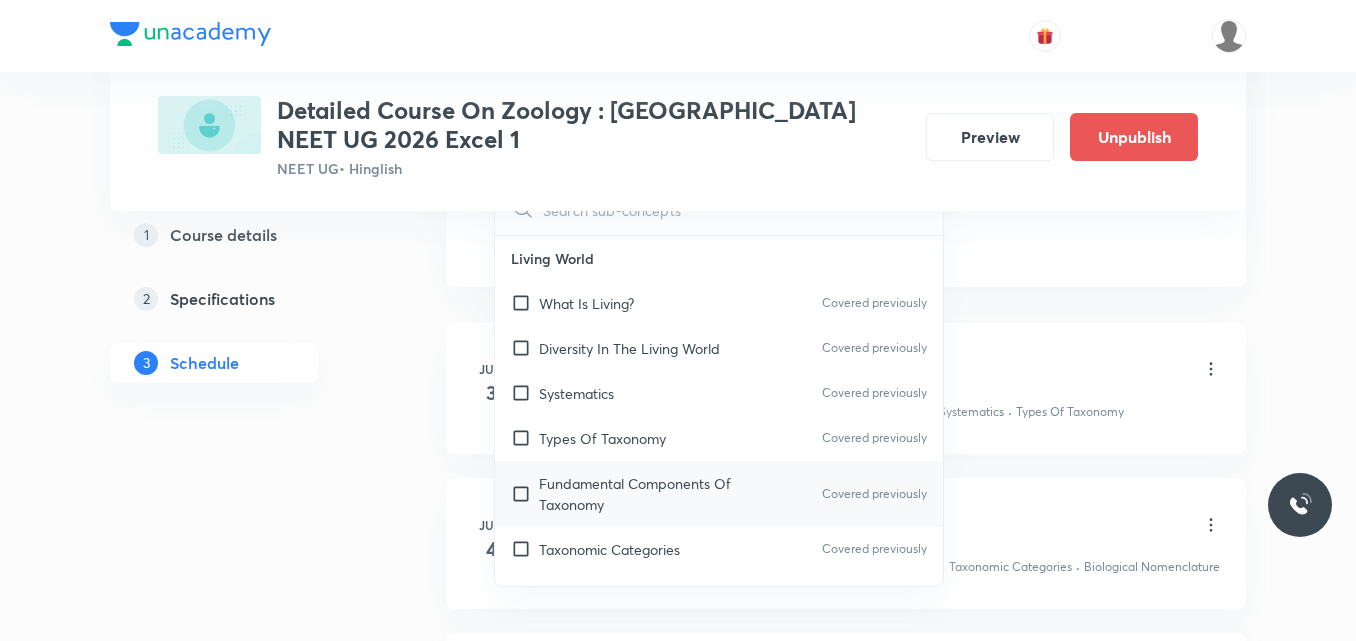 scroll, scrollTop: 1142, scrollLeft: 0, axis: vertical 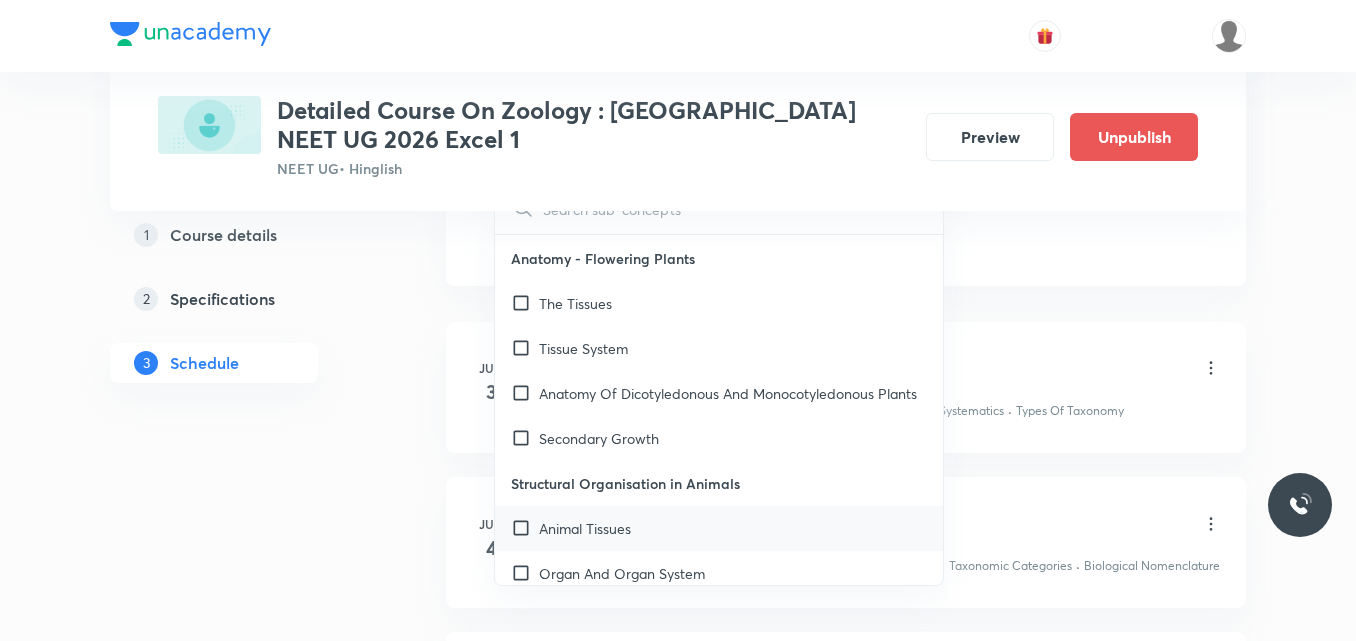 click on "Animal Tissues" at bounding box center (585, 528) 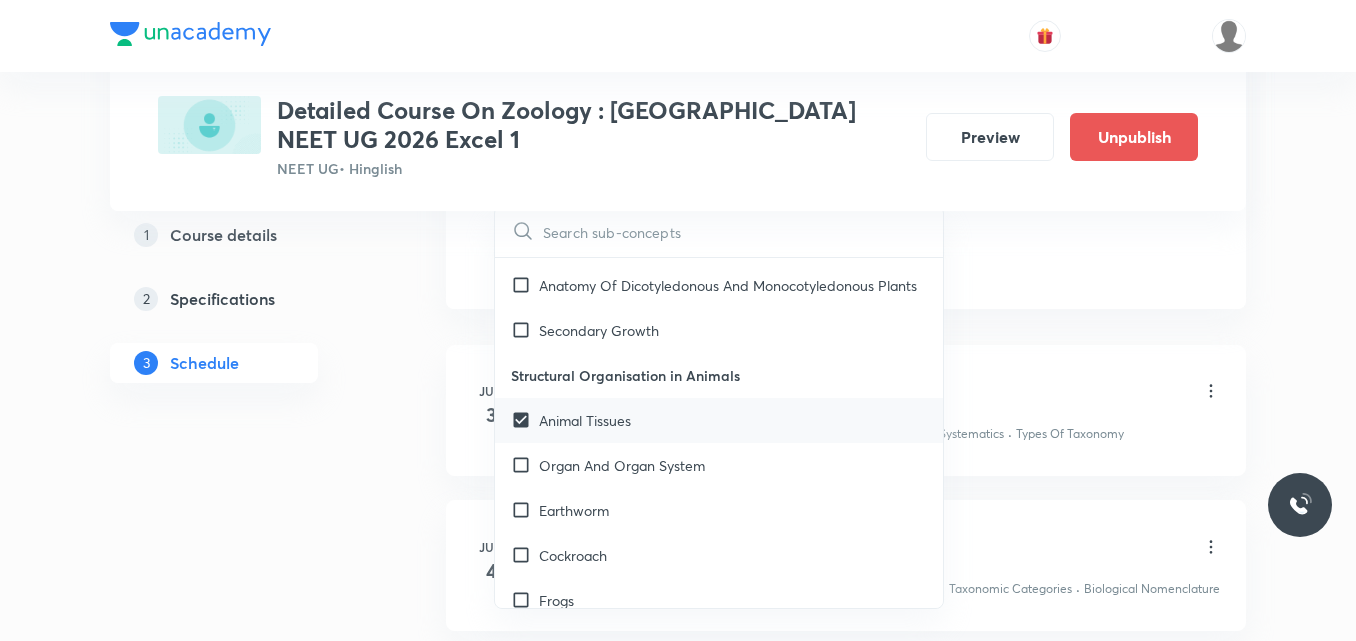scroll, scrollTop: 2269, scrollLeft: 0, axis: vertical 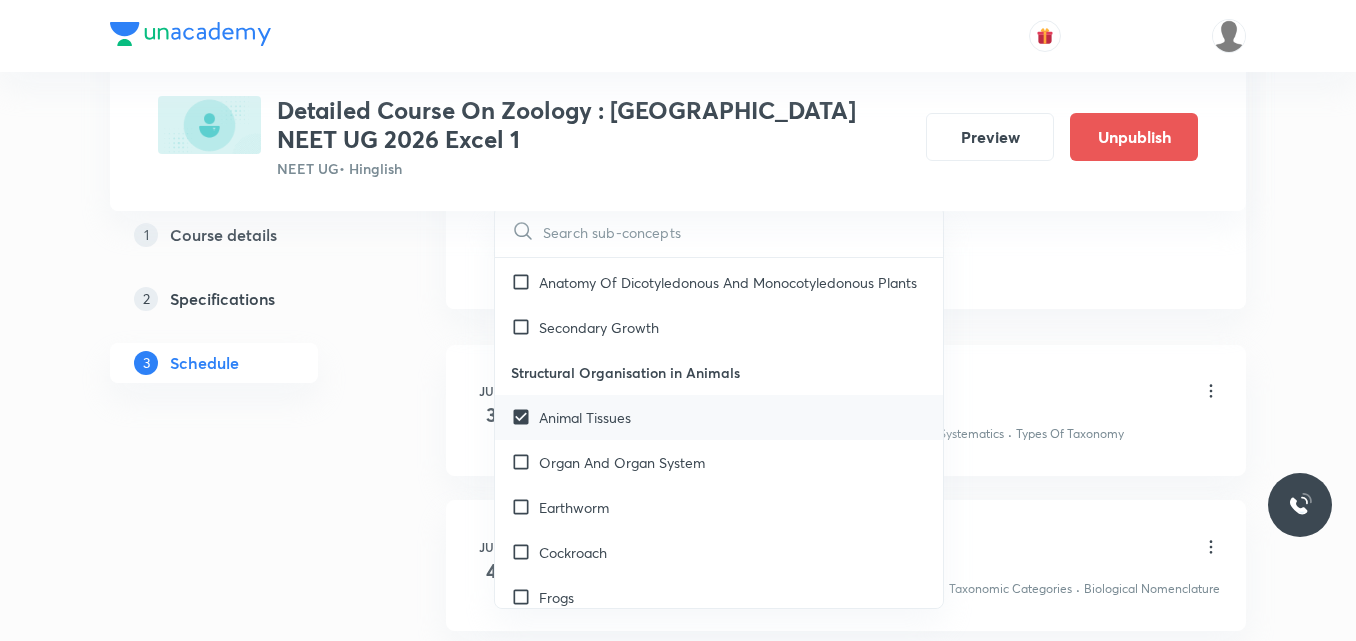 click on "Earthworm" at bounding box center (719, 507) 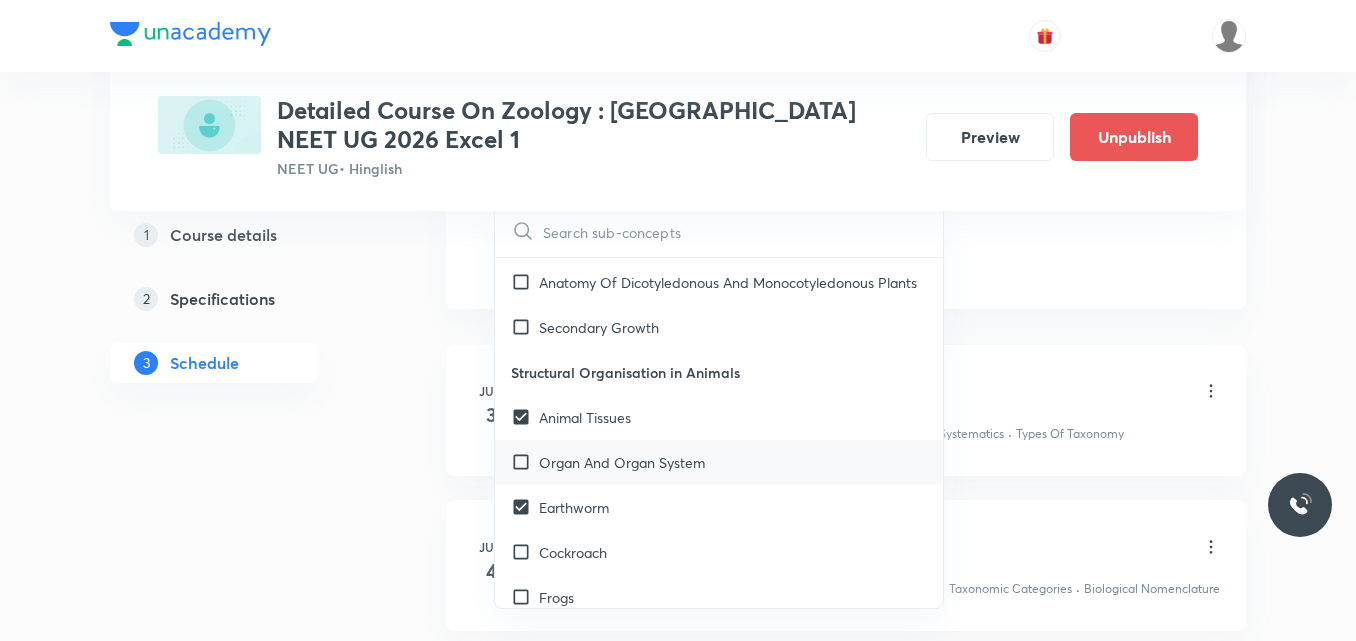 click on "Organ And Organ System" at bounding box center (622, 462) 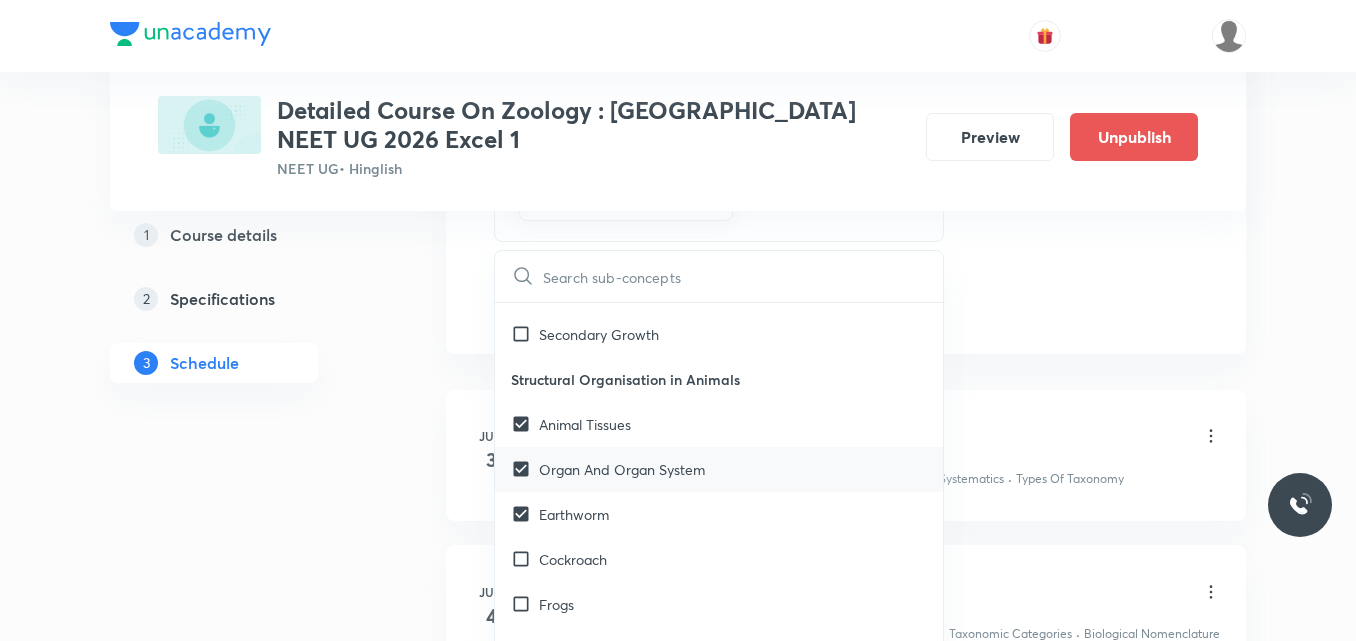 checkbox on "true" 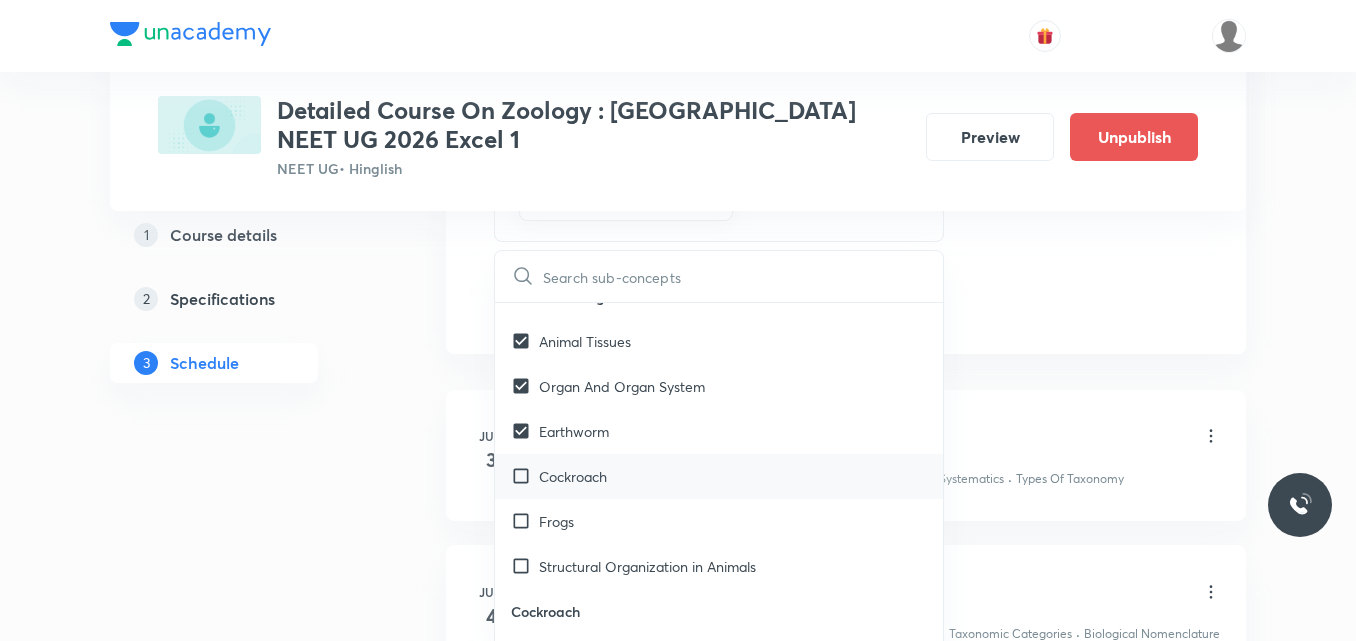 click on "Cockroach" at bounding box center [719, 476] 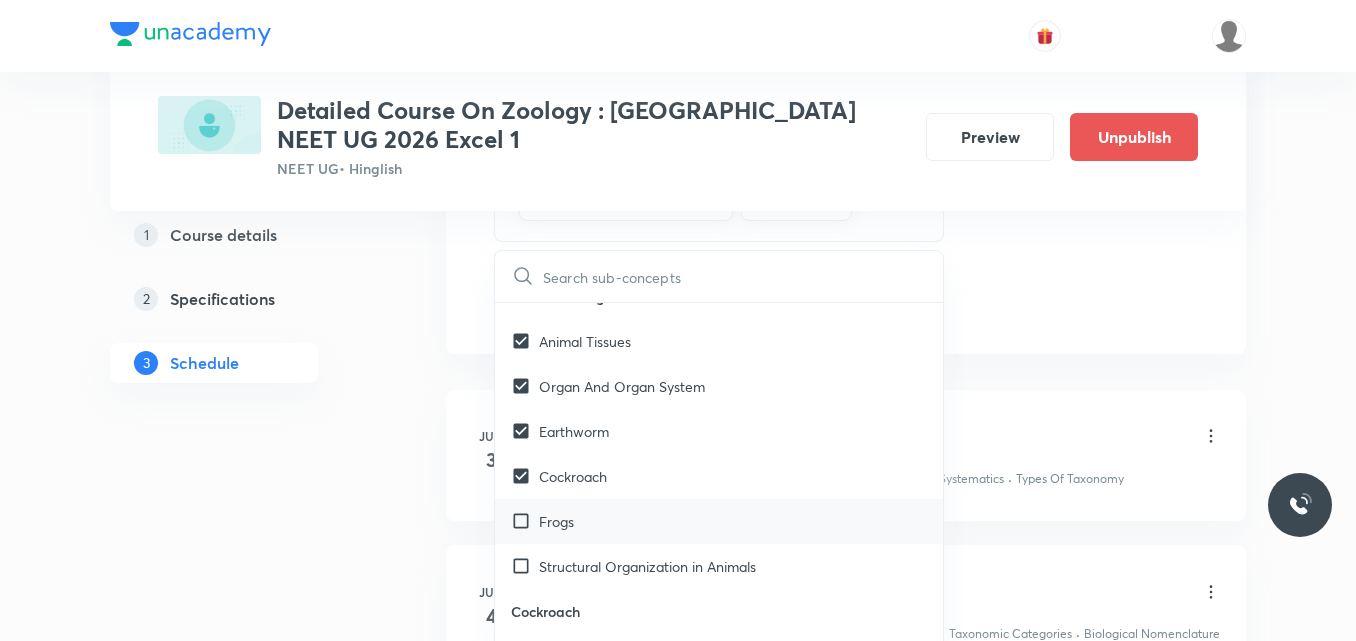 click on "Frogs" at bounding box center (719, 521) 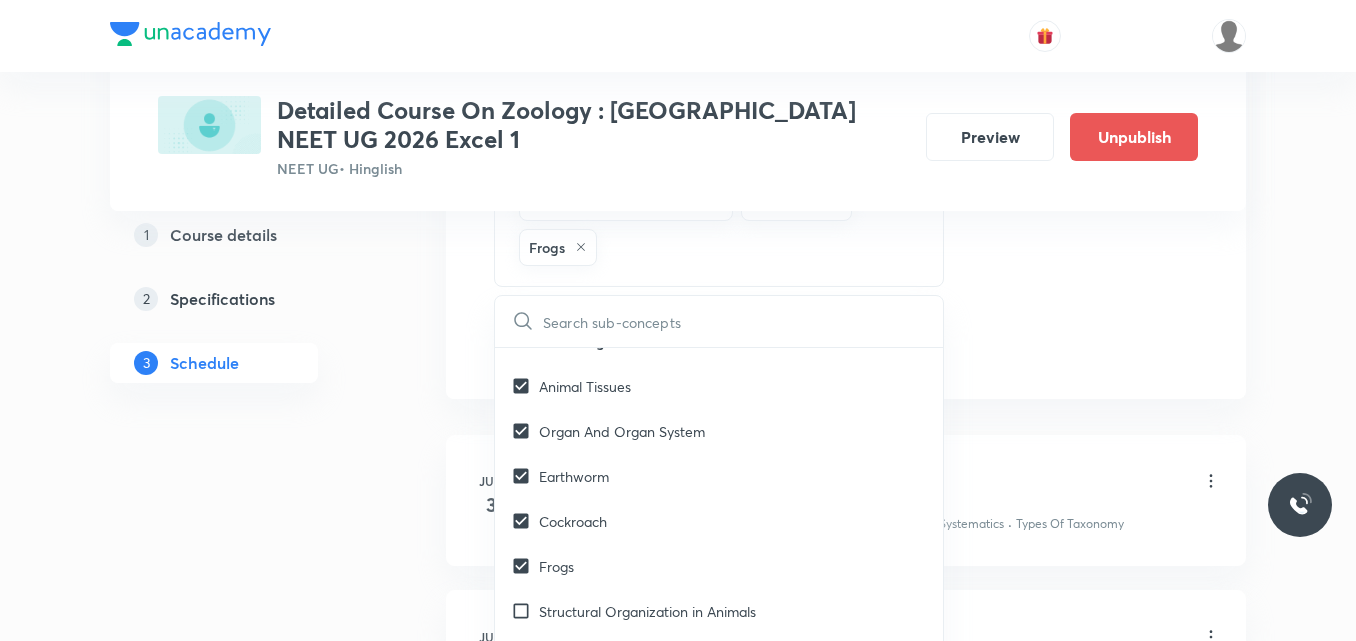 click on "Session  21 Live class Session title 20/99 Session on Evolution ​ Schedule for [DATE] 4:00 PM ​ Duration (in minutes) 75 ​   Session type Online Offline Room Room-102 Sub-concepts Animal Tissues Earthworm Organ And Organ System Cockroach Frogs CLEAR ​ Living World What Is Living? Covered previously Diversity In The Living World Covered previously Systematics Covered previously Types Of Taxonomy Covered previously Fundamental Components Of Taxonomy Covered previously Taxonomic Categories Covered previously Taxonomical Aids Covered previously The Three Domains Of Life Covered previously Biological Nomenclature  Covered previously Biological Classification System Of Classification Covered previously Kingdom Monera Covered previously Kingdom [MEDICAL_DATA] Covered previously Kingdom Fungi Covered previously Kingdom Plantae Covered previously Kingdom Animalia Covered previously Linchens Covered previously Mycorrhiza Covered previously Virus Covered previously [MEDICAL_DATA] Covered previously Viroids Algae Root" at bounding box center (846, -159) 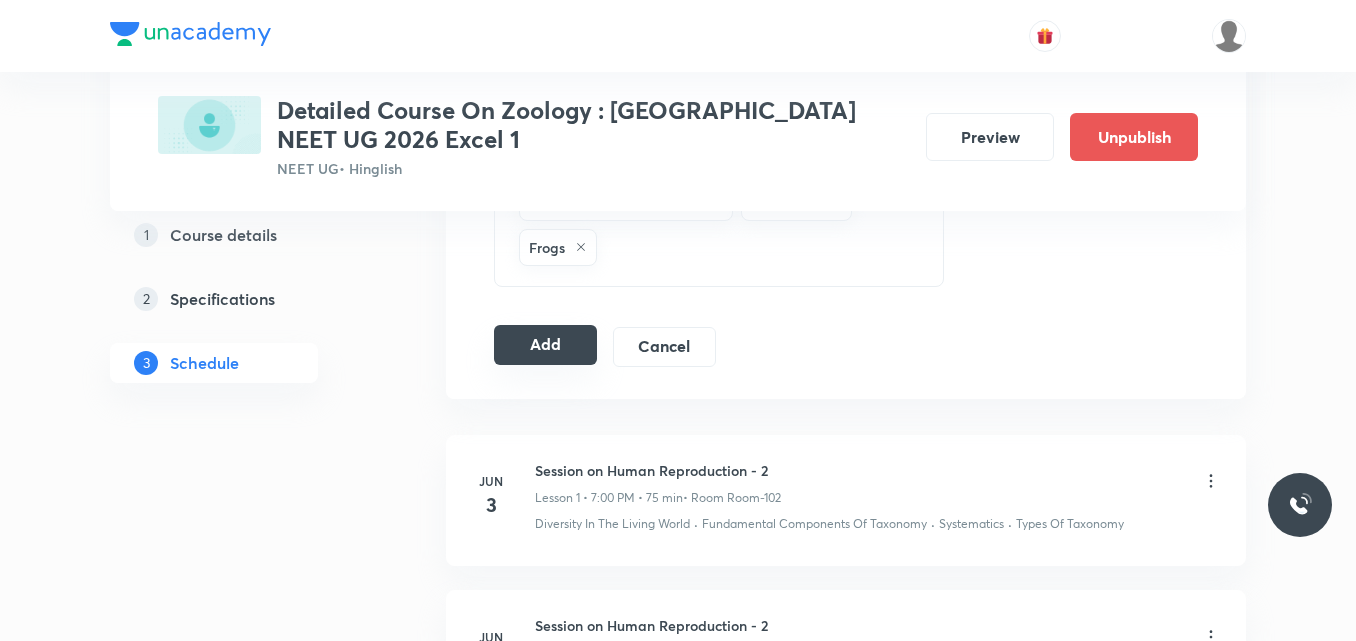 click on "Add" at bounding box center [545, 345] 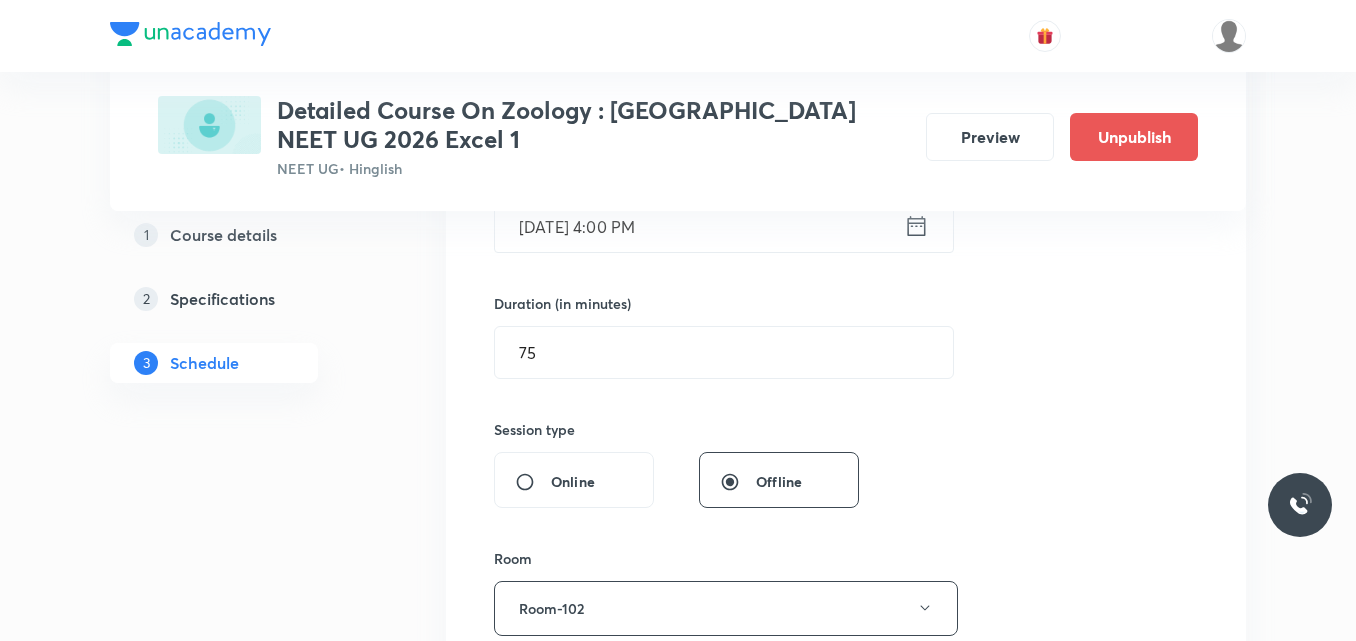 scroll, scrollTop: 550, scrollLeft: 0, axis: vertical 